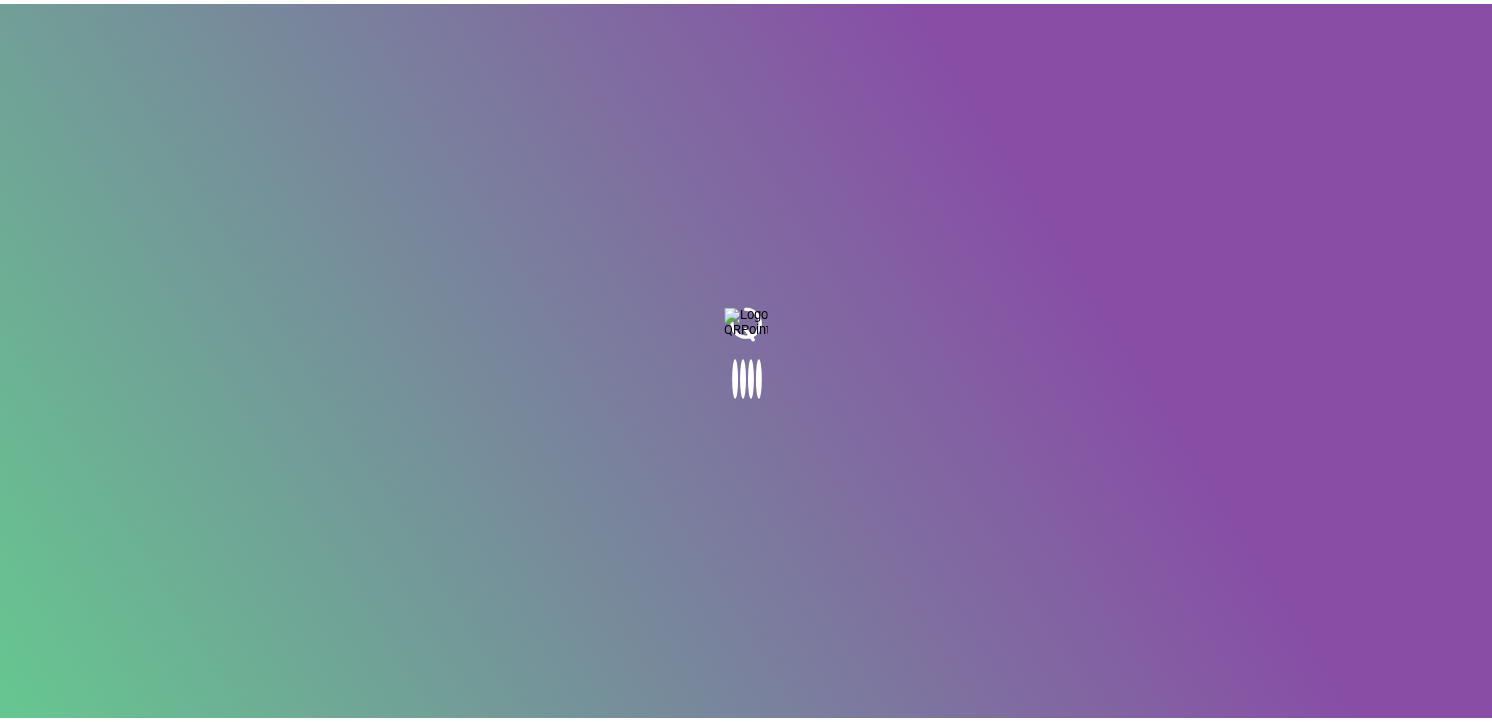 scroll, scrollTop: 0, scrollLeft: 0, axis: both 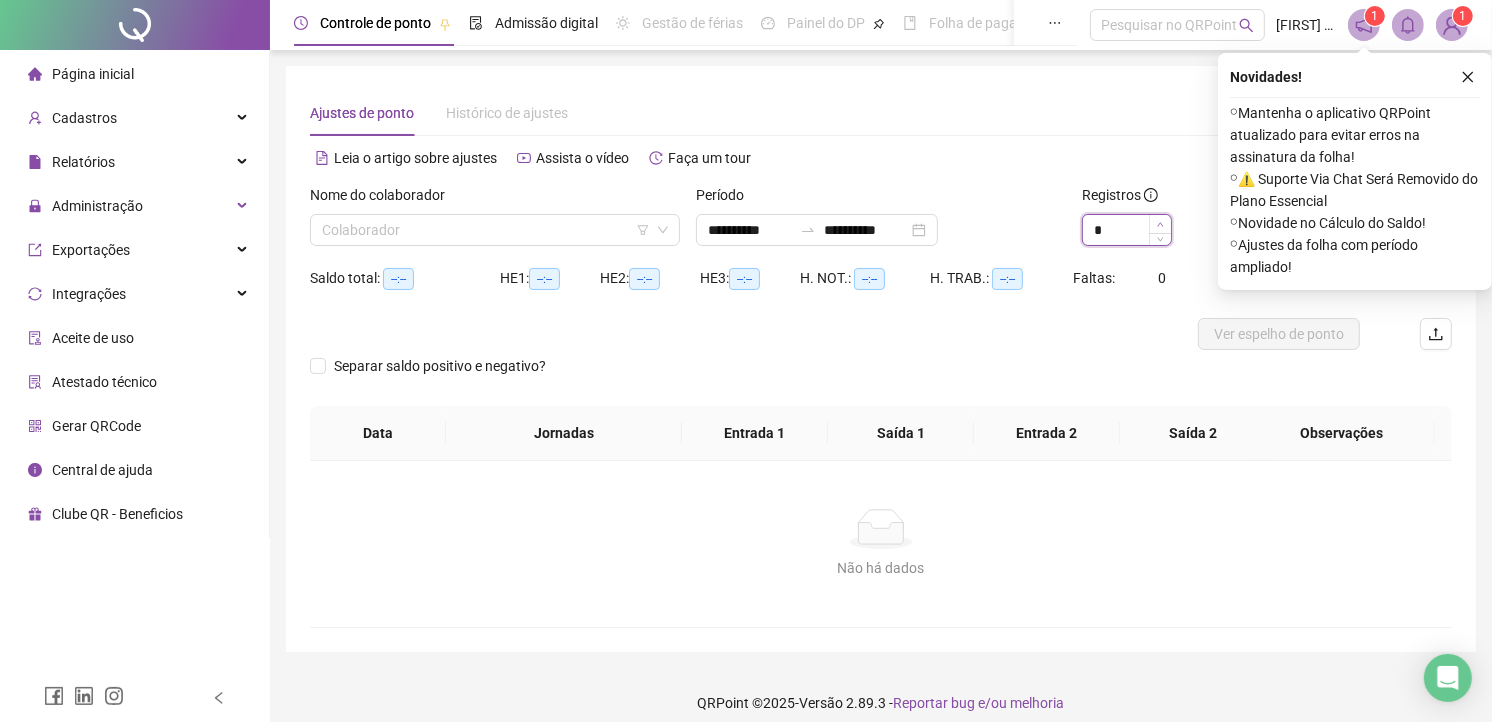 click at bounding box center (1160, 224) 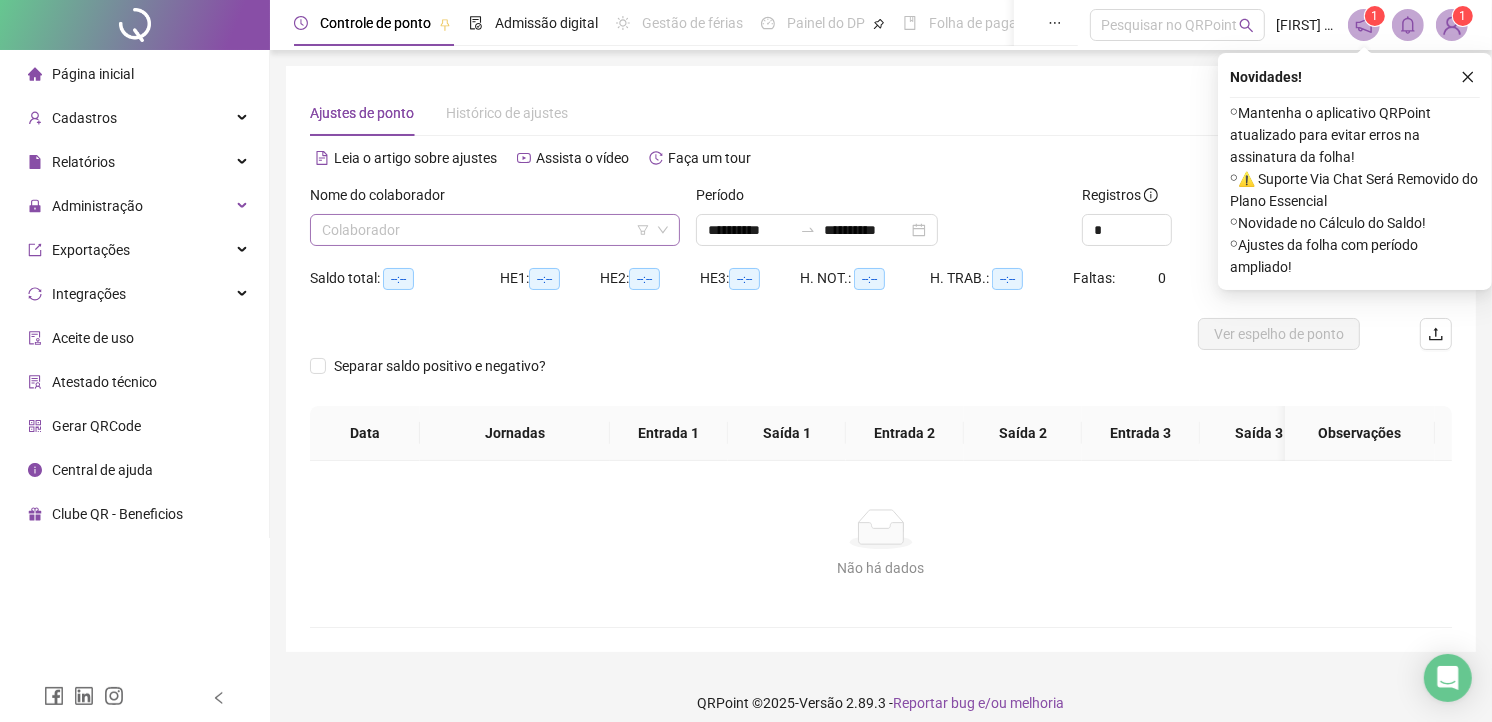 click at bounding box center [486, 230] 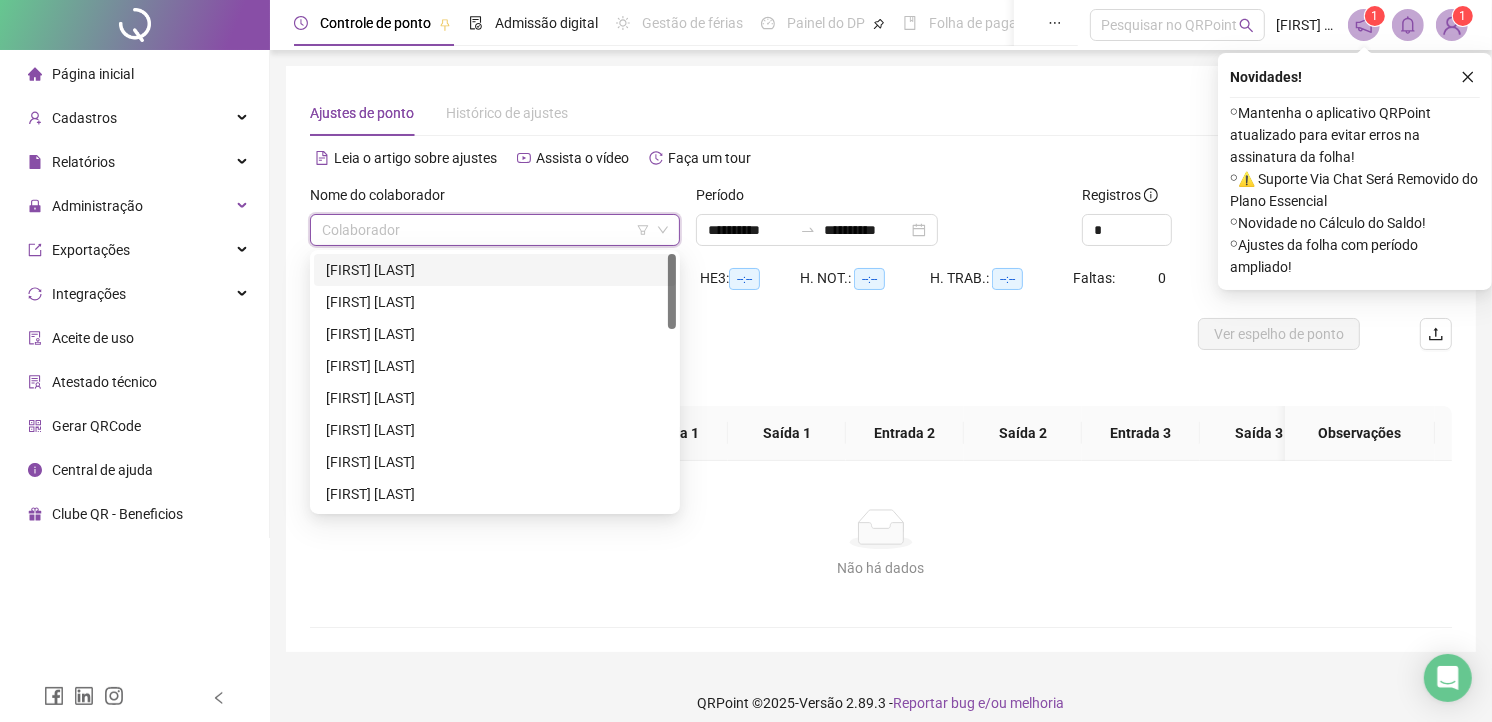 type on "*" 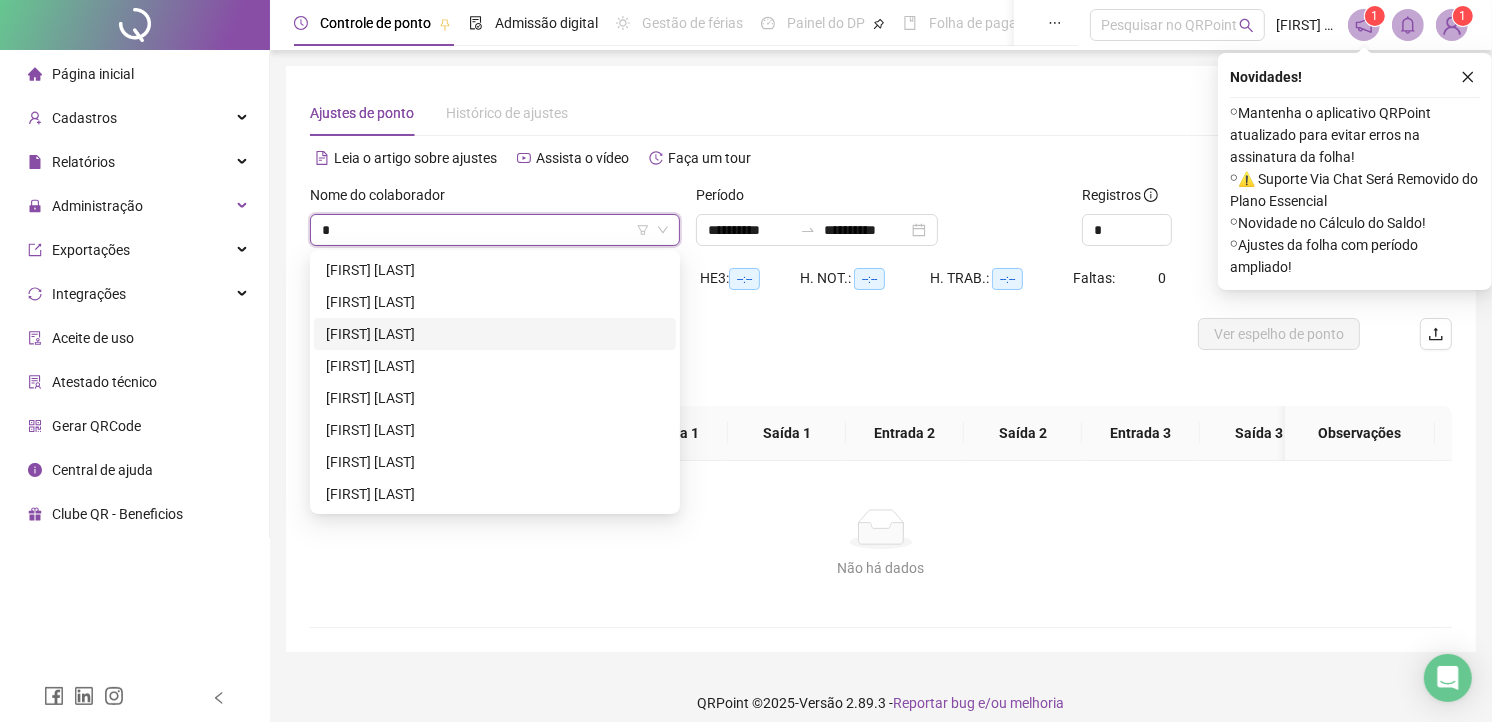 click on "[FIRST] [LAST]" at bounding box center [495, 334] 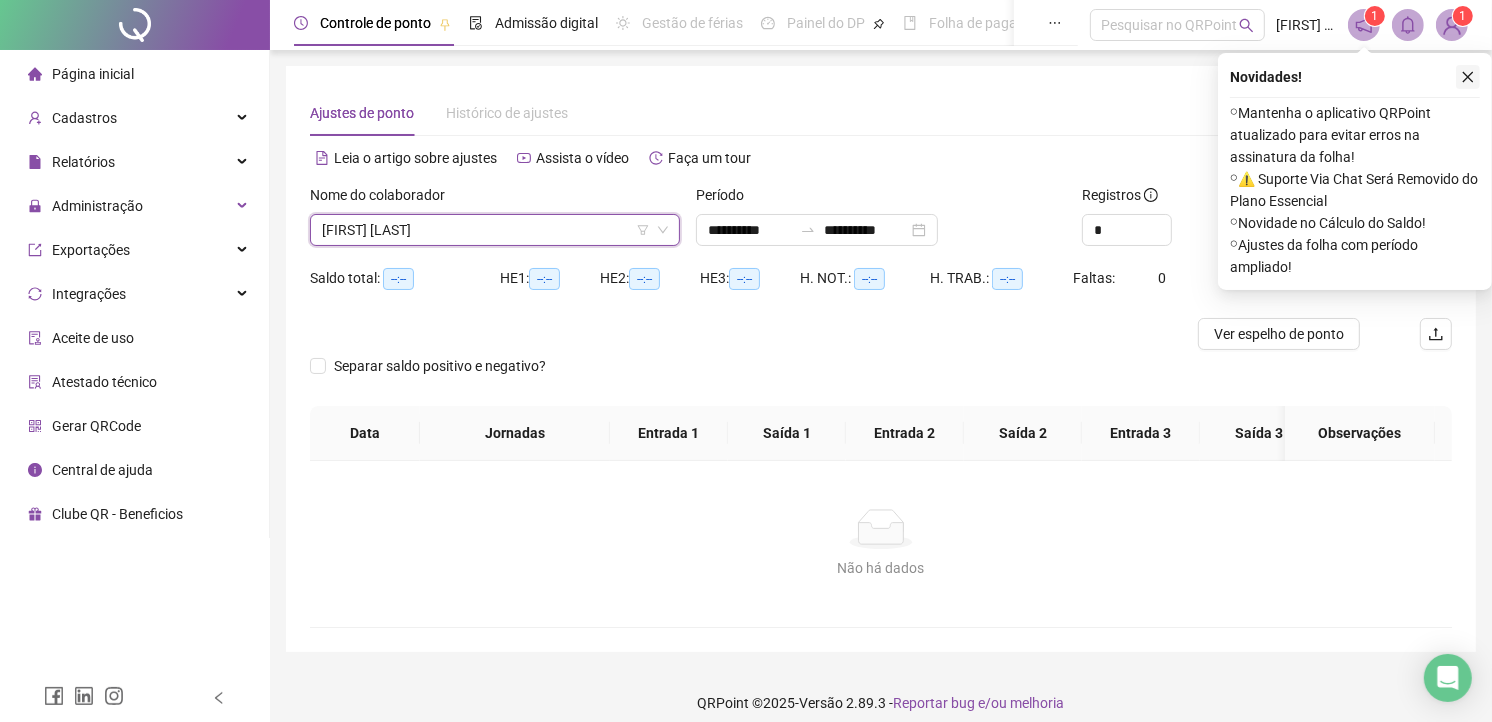 click 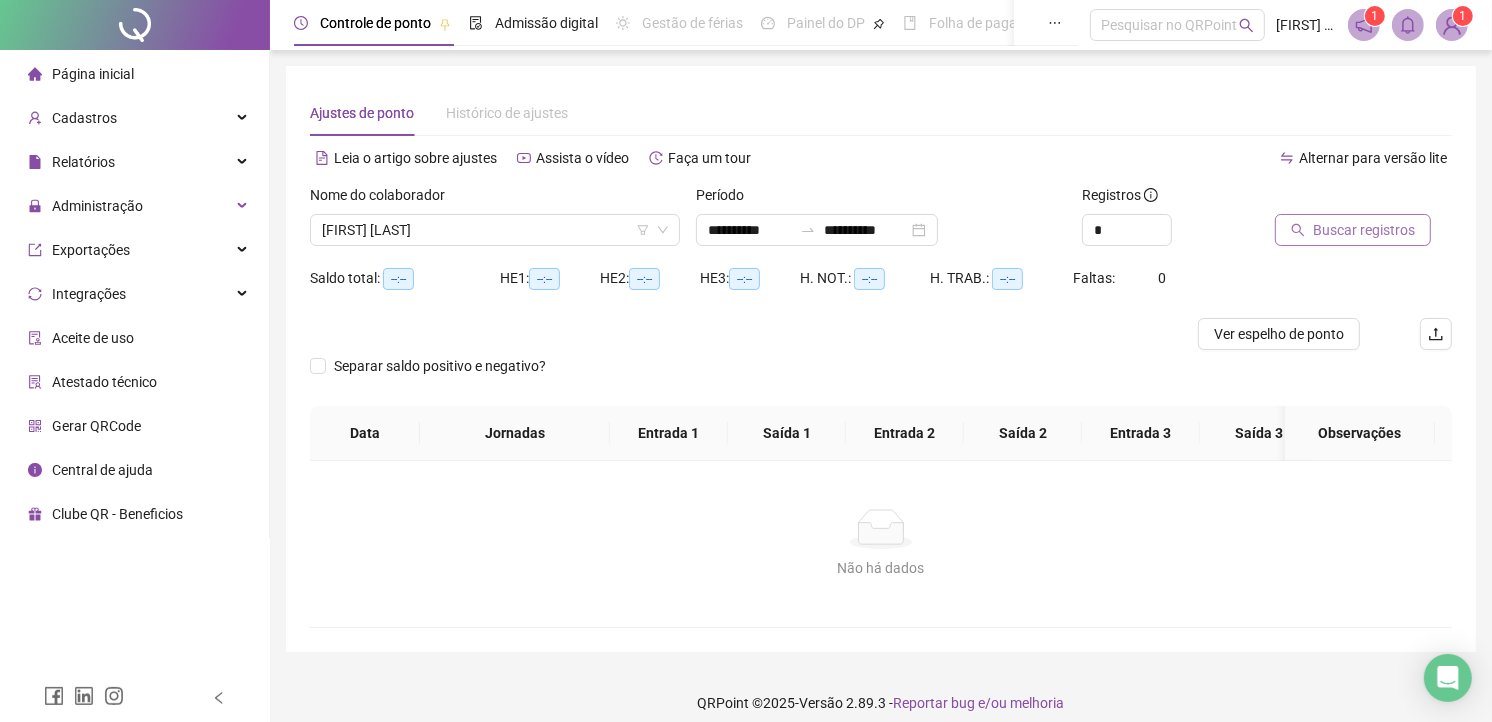 click on "Buscar registros" at bounding box center [1353, 230] 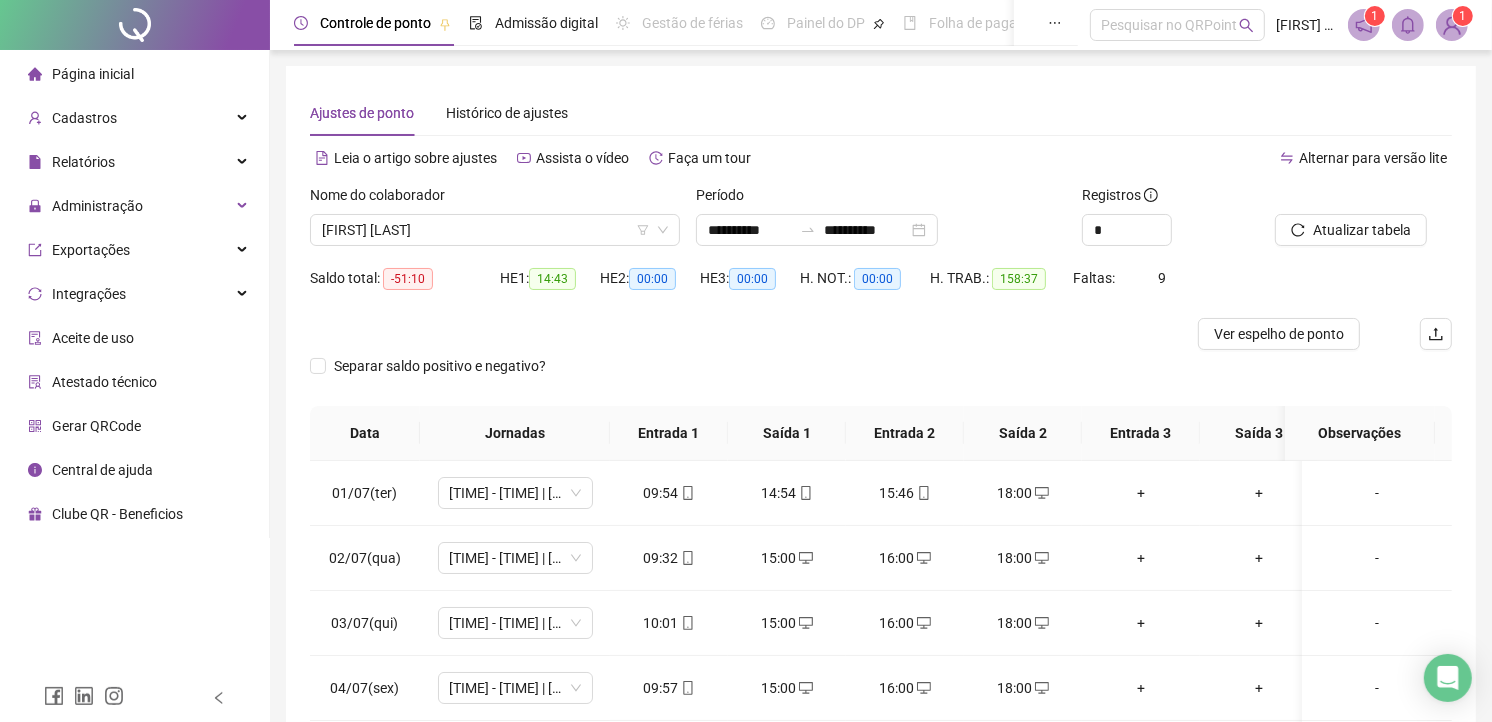 scroll, scrollTop: 222, scrollLeft: 0, axis: vertical 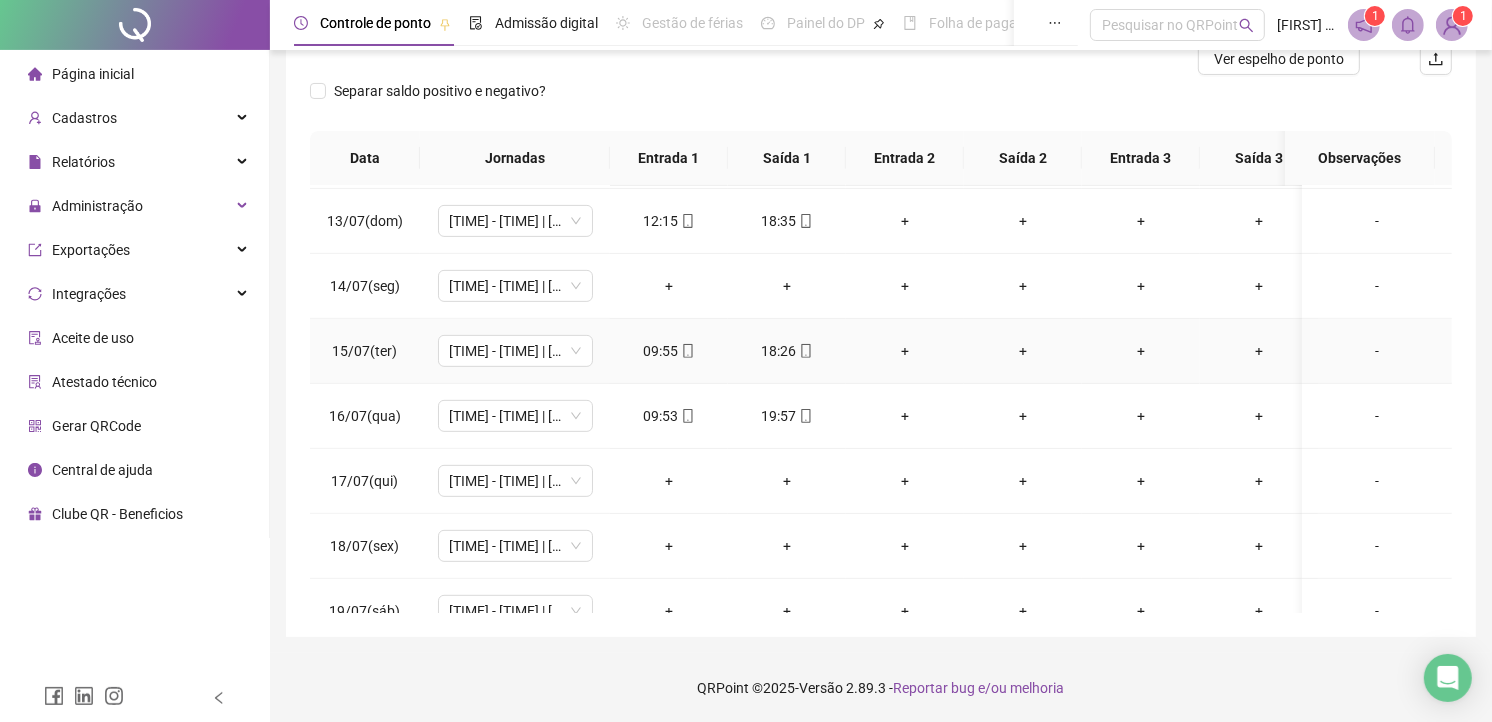 click on "+" at bounding box center [905, 351] 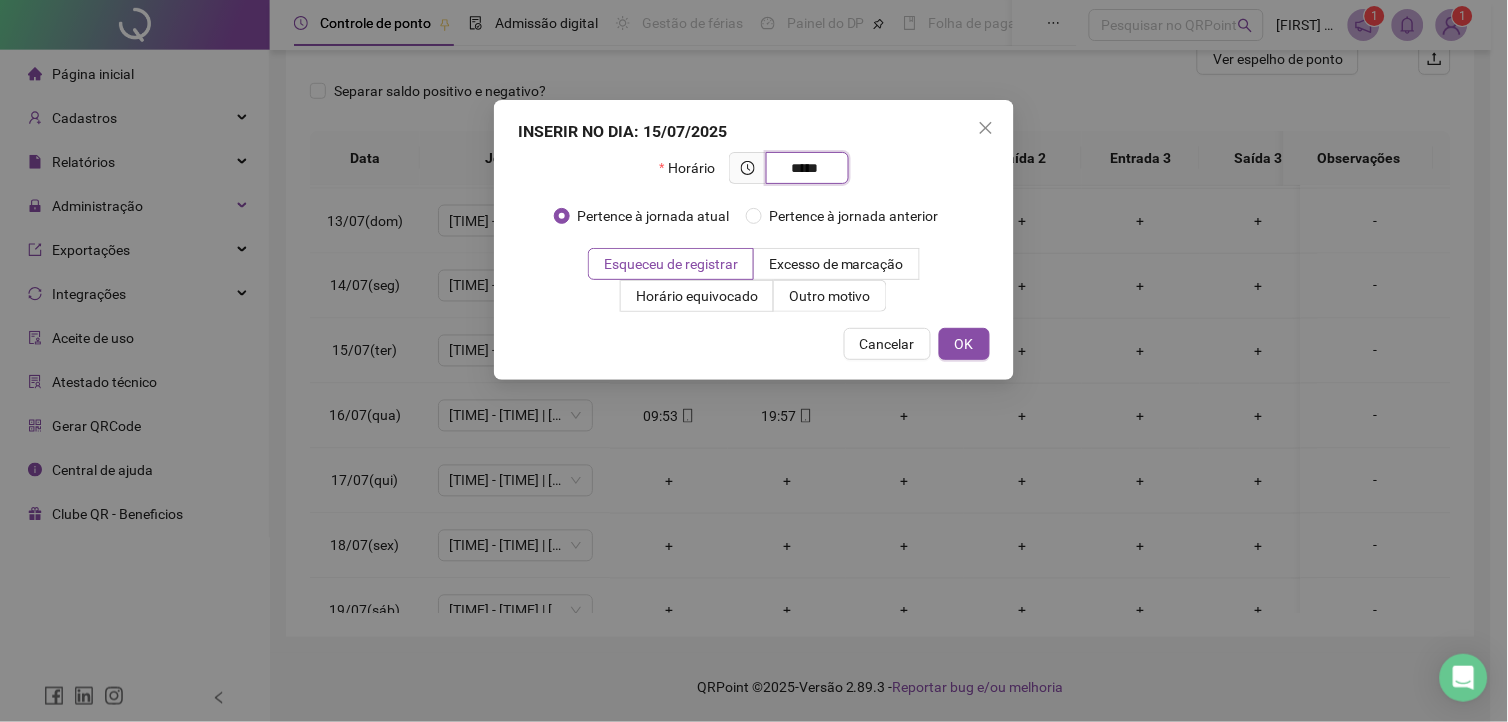 type on "*****" 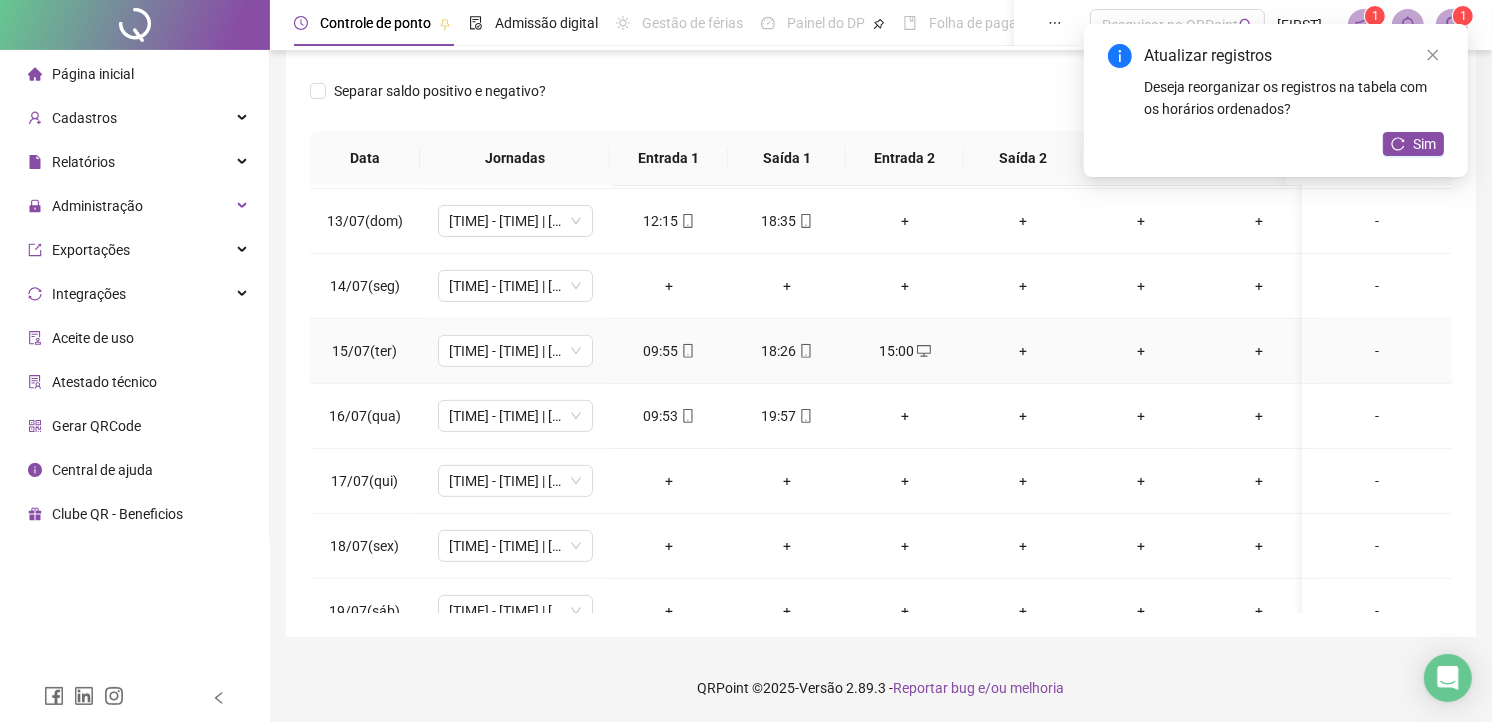 click on "+" at bounding box center (1023, 351) 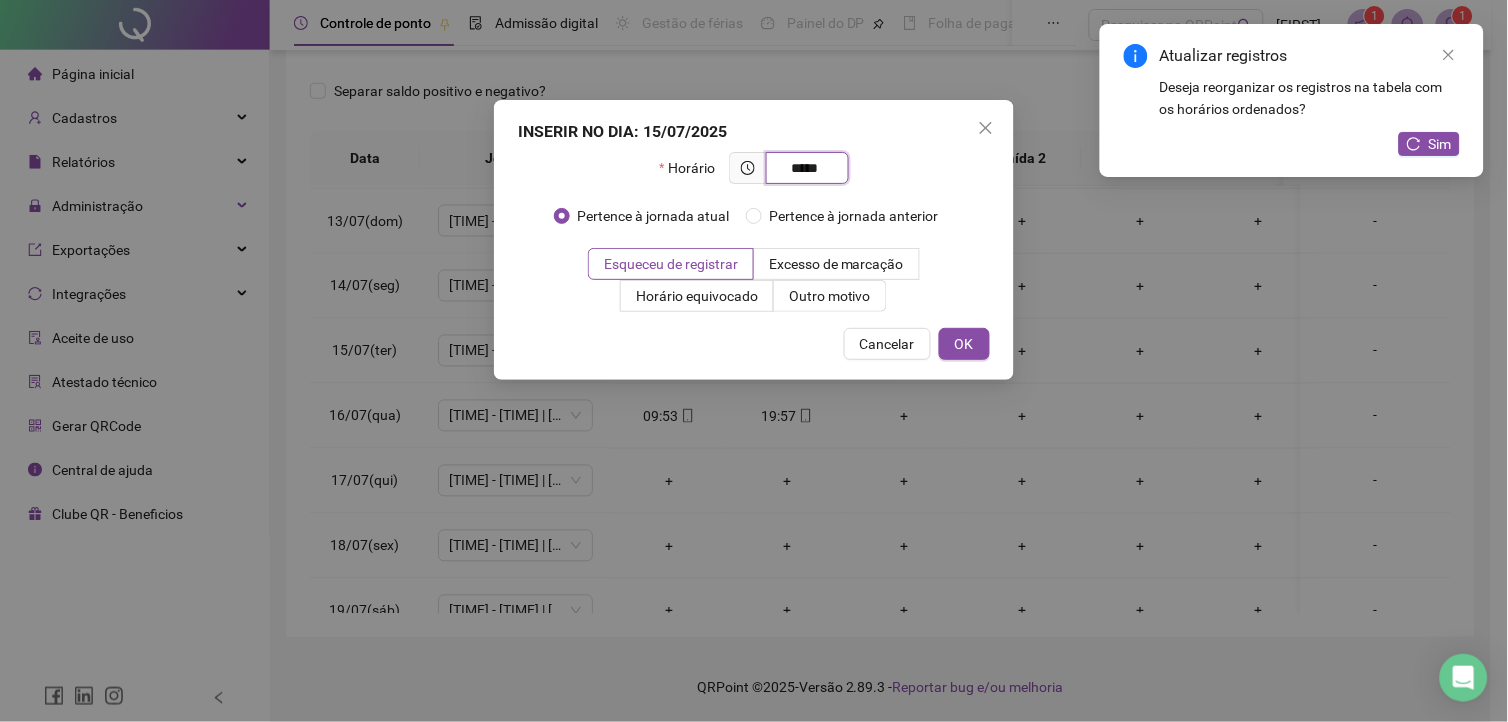 type on "*****" 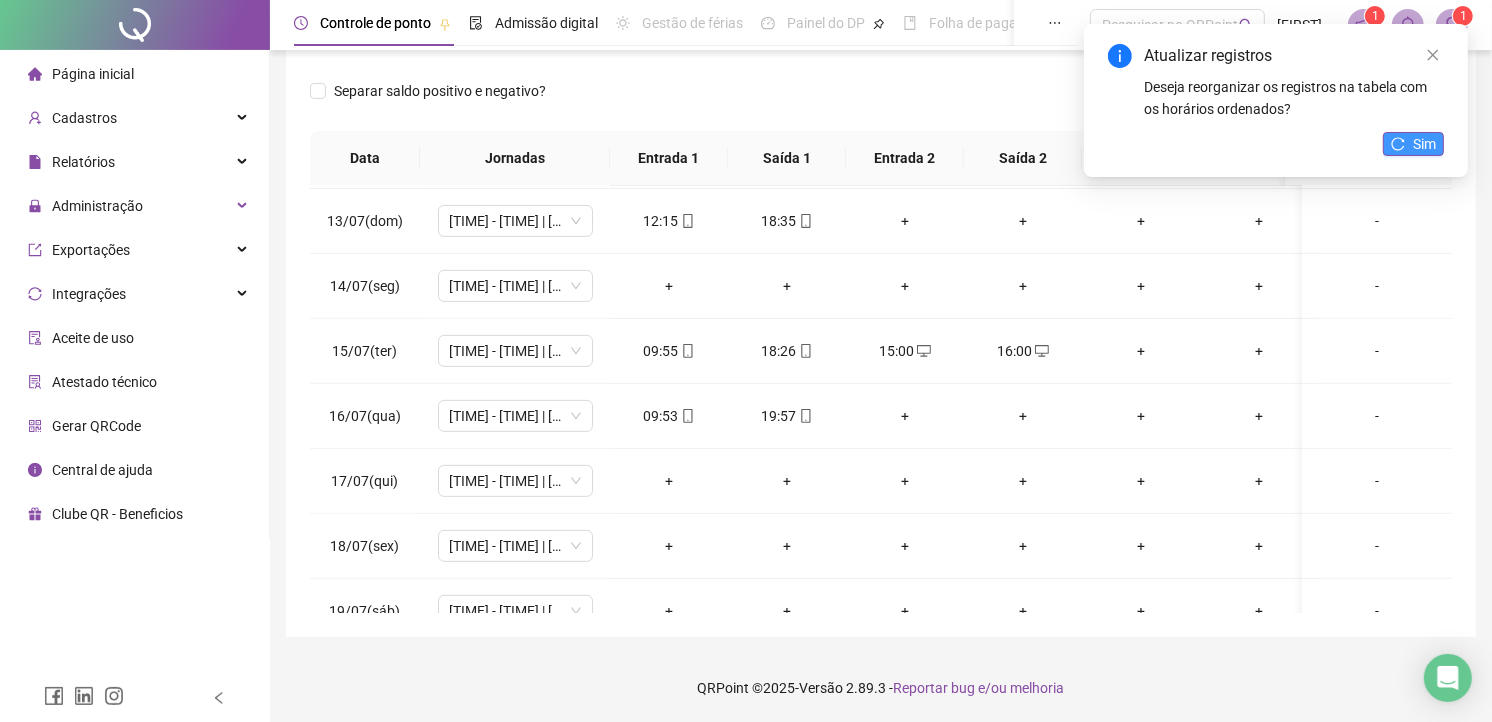 click on "Sim" at bounding box center (1413, 144) 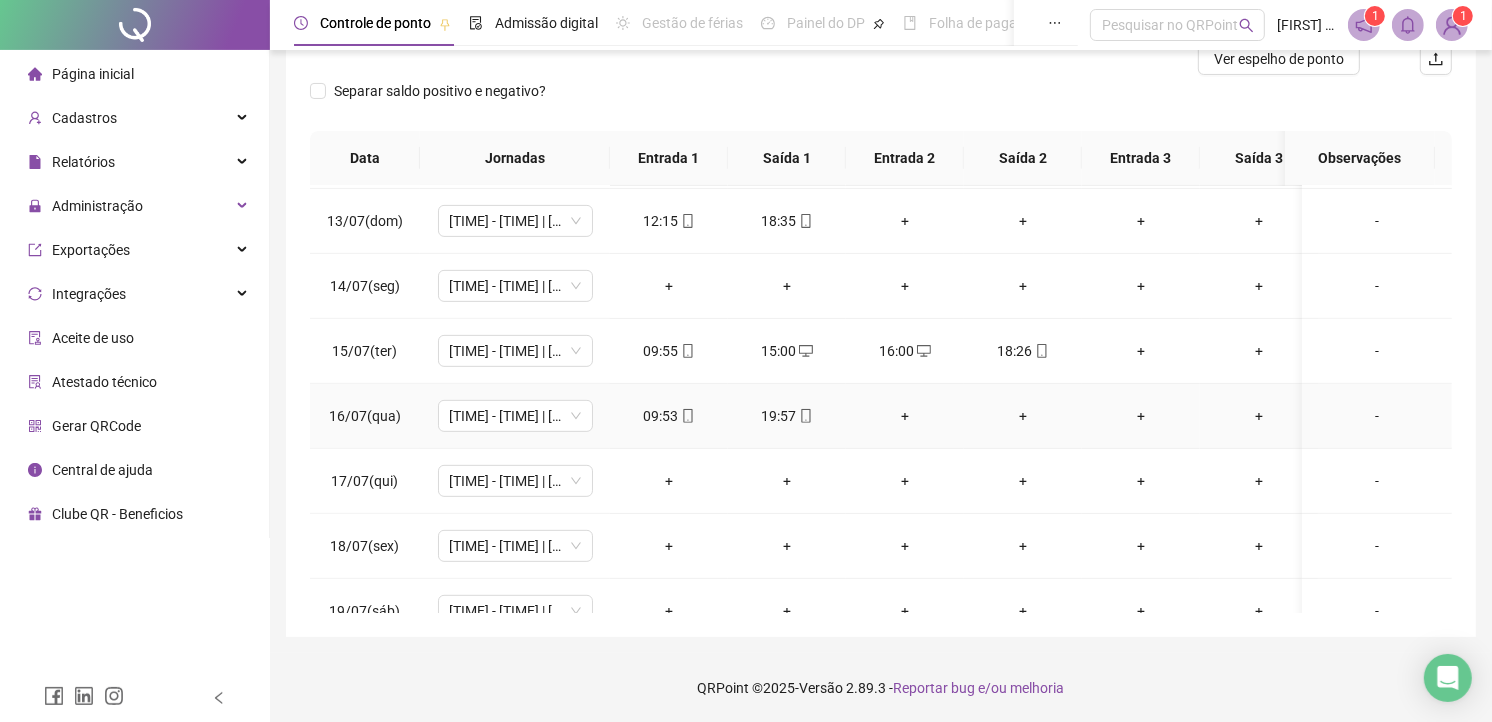 click on "+" at bounding box center (905, 416) 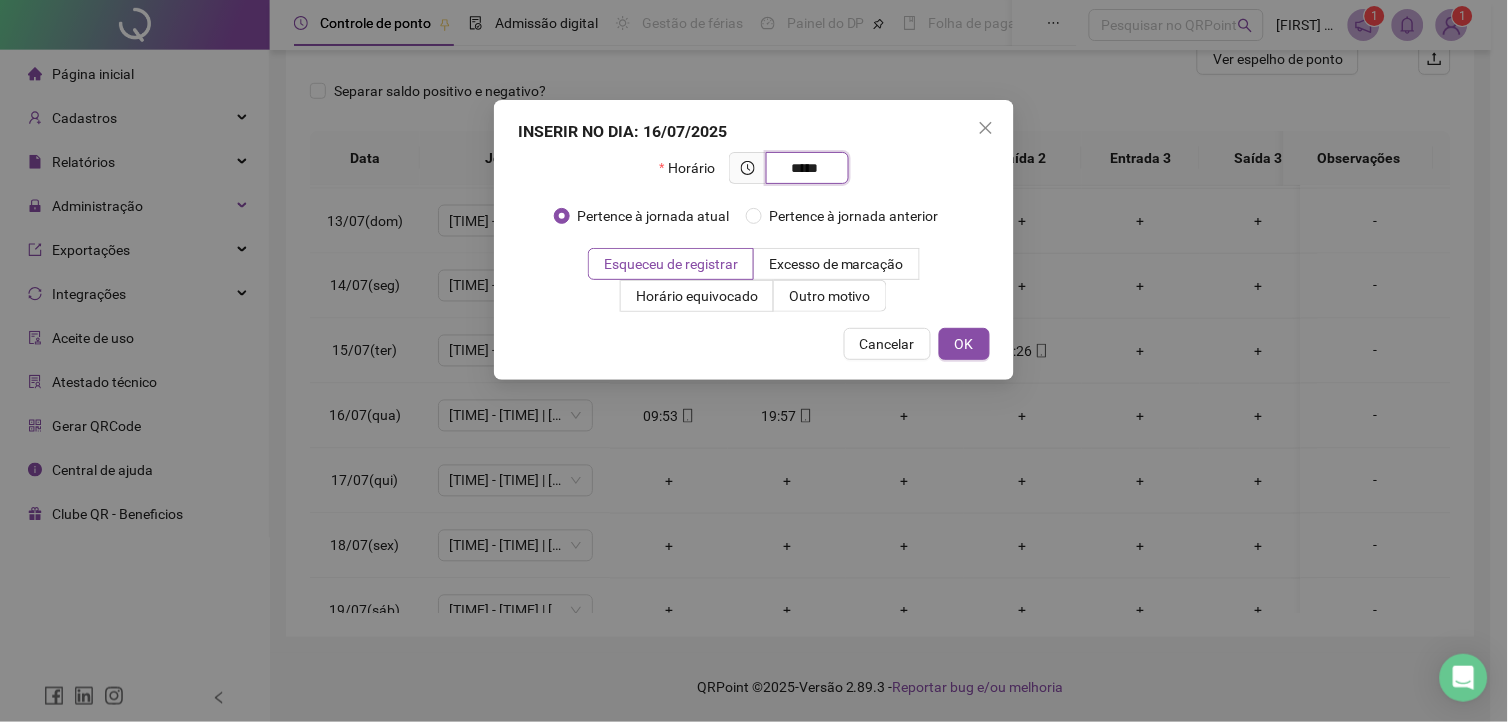 type on "*****" 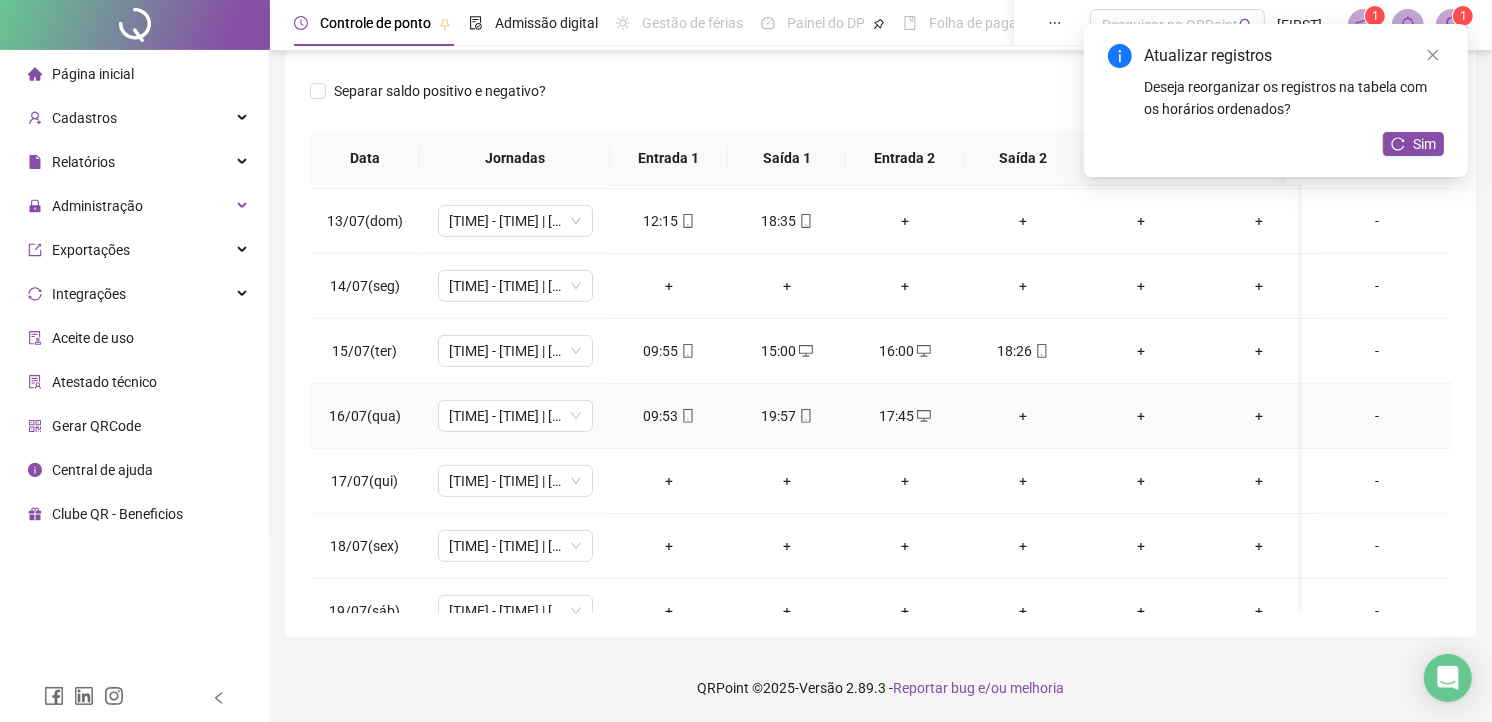 click on "+" at bounding box center [1023, 416] 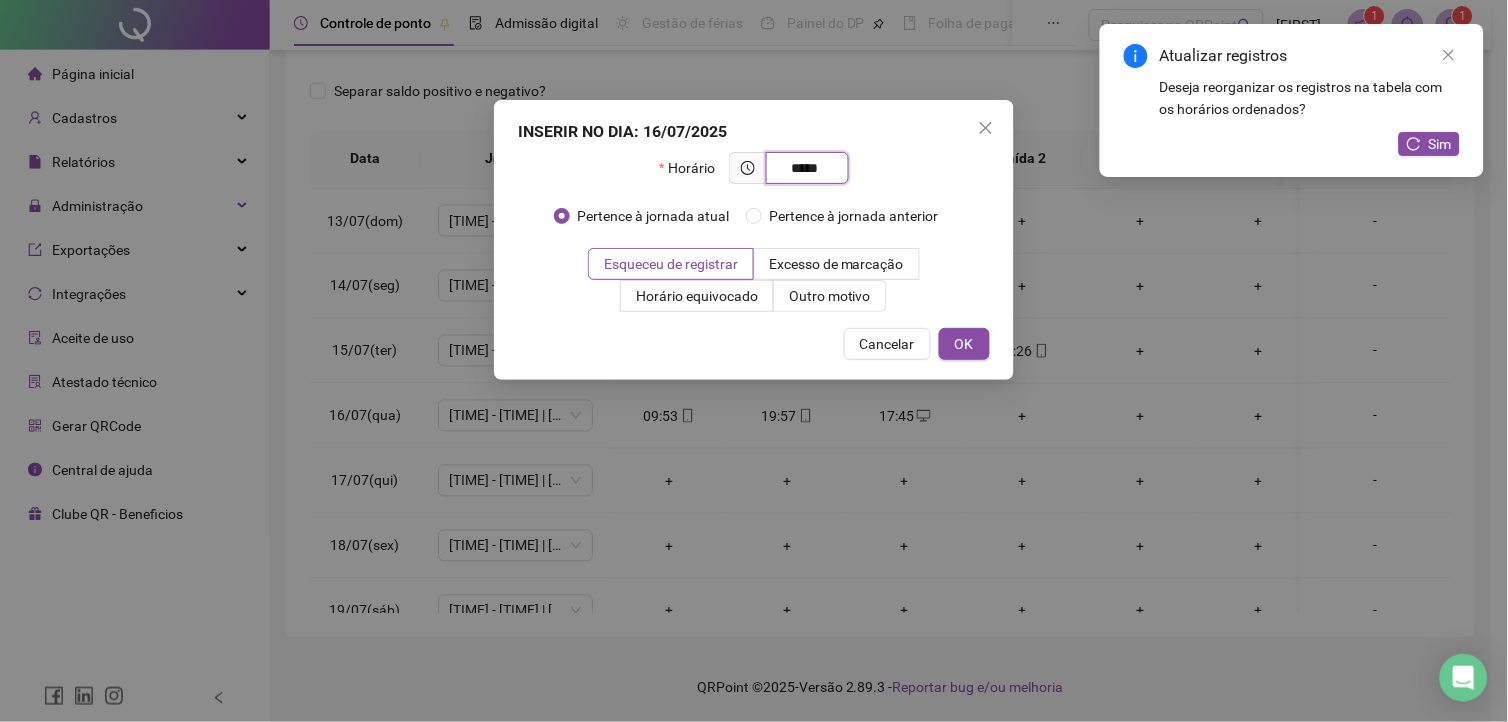 type on "*****" 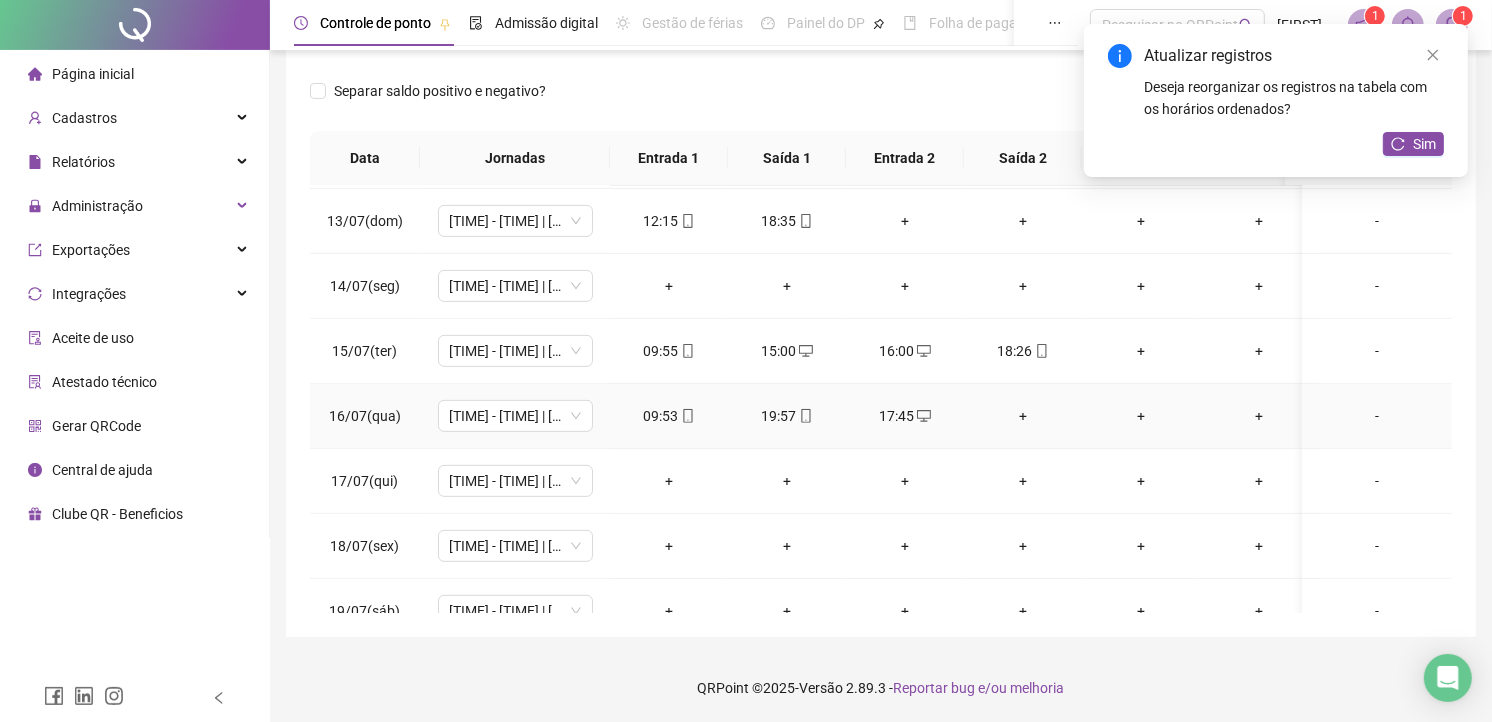 click on "+" at bounding box center (1023, 416) 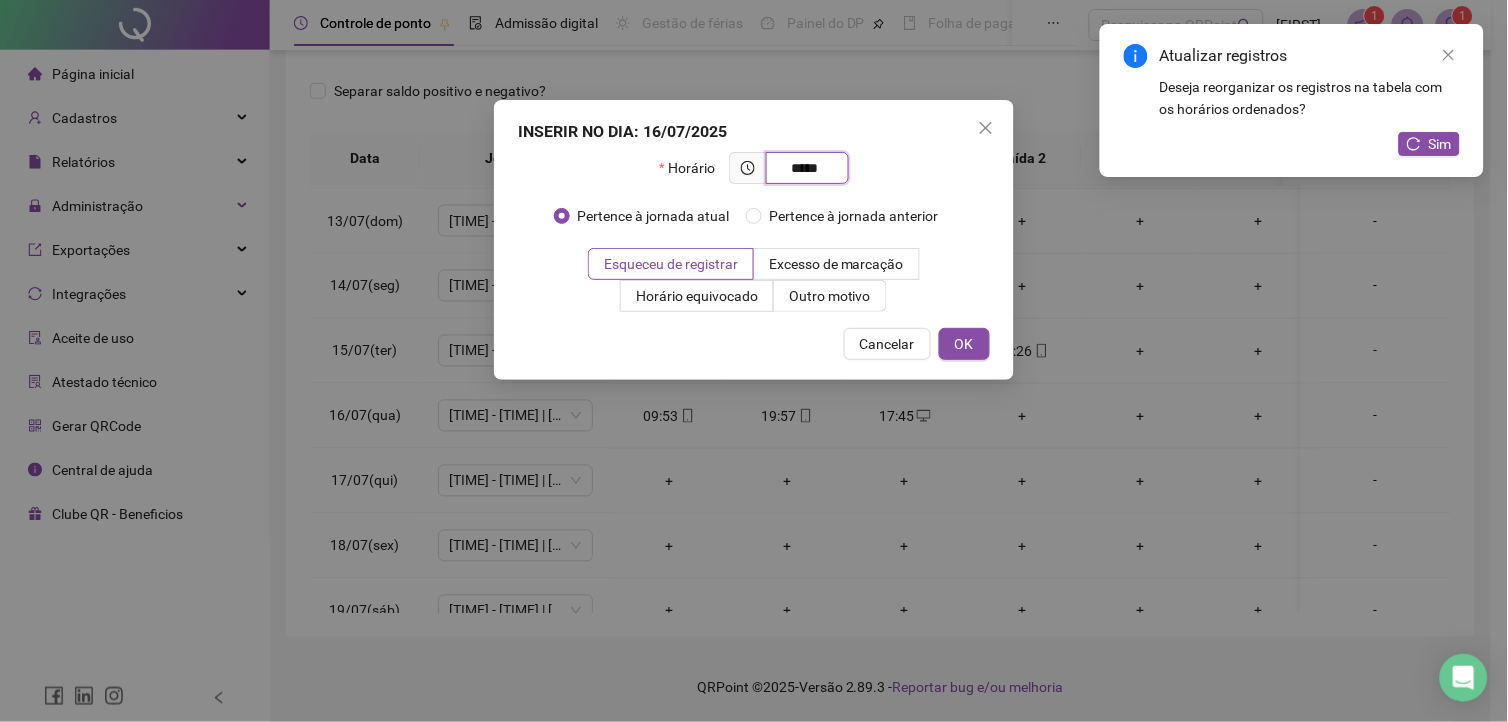 type on "*****" 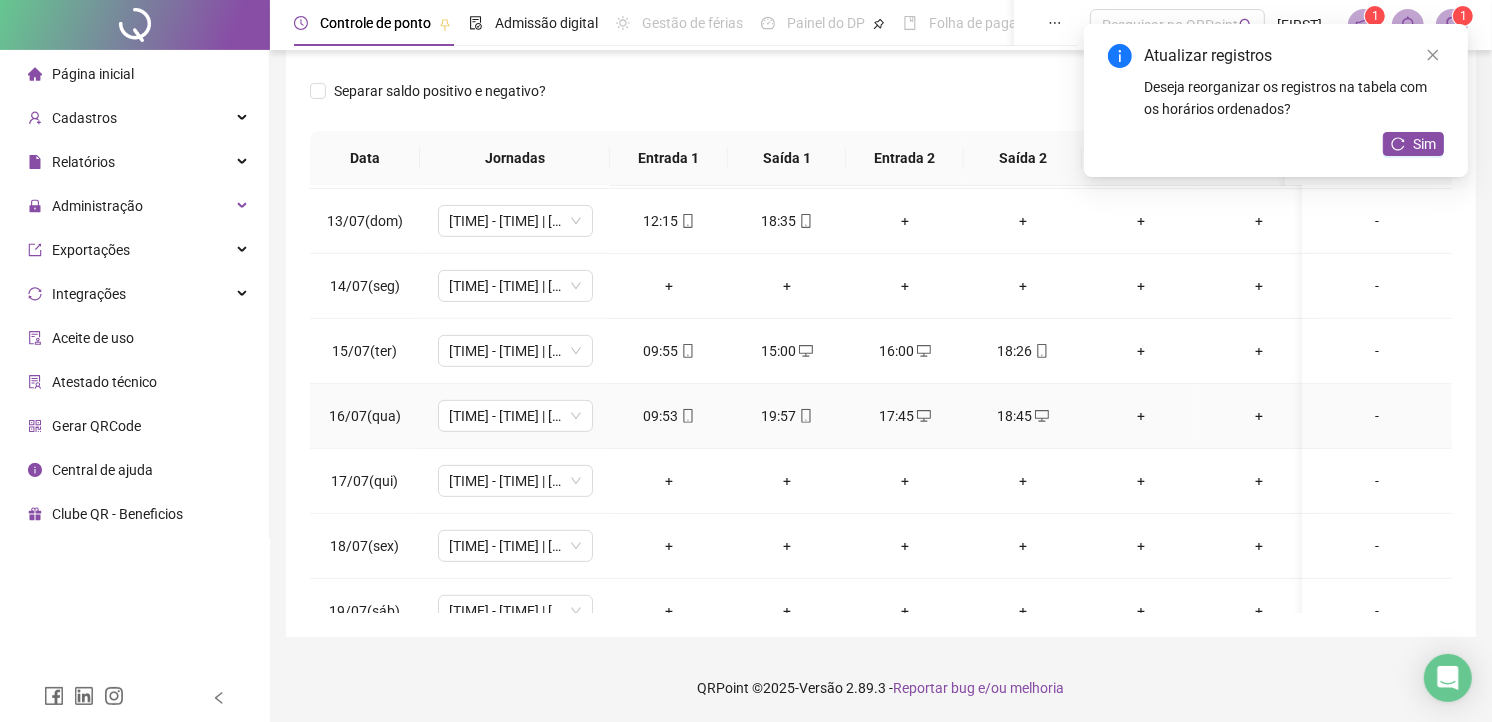 scroll, scrollTop: 888, scrollLeft: 0, axis: vertical 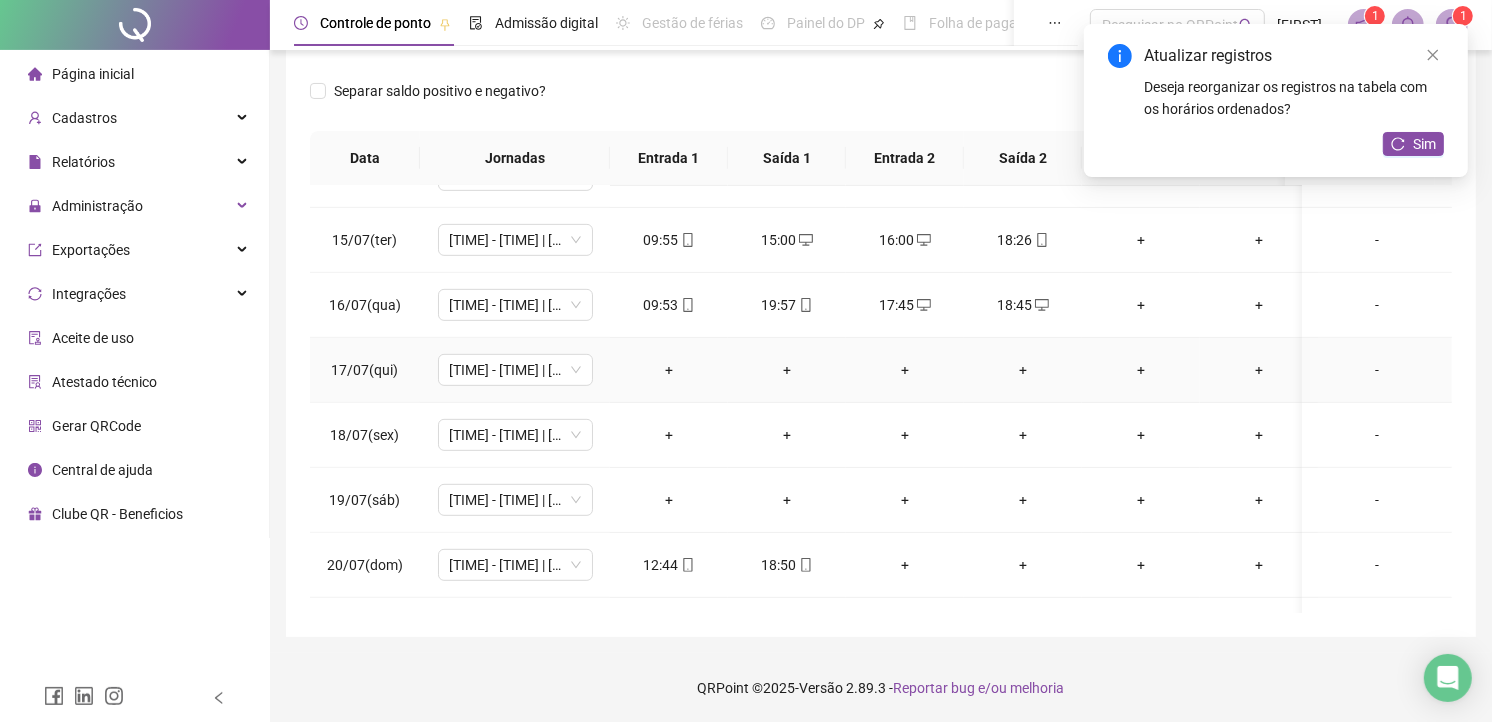 click on "+" at bounding box center (669, 370) 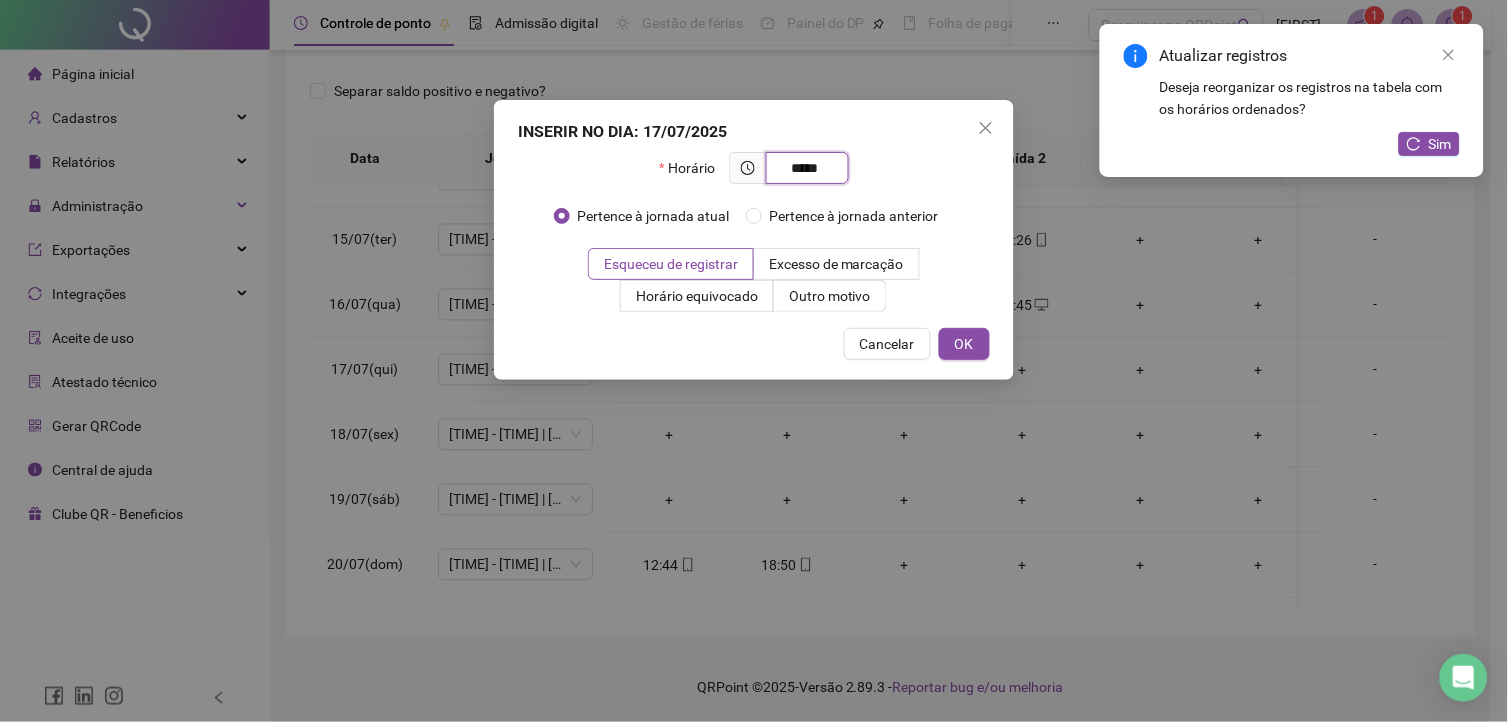 type on "*****" 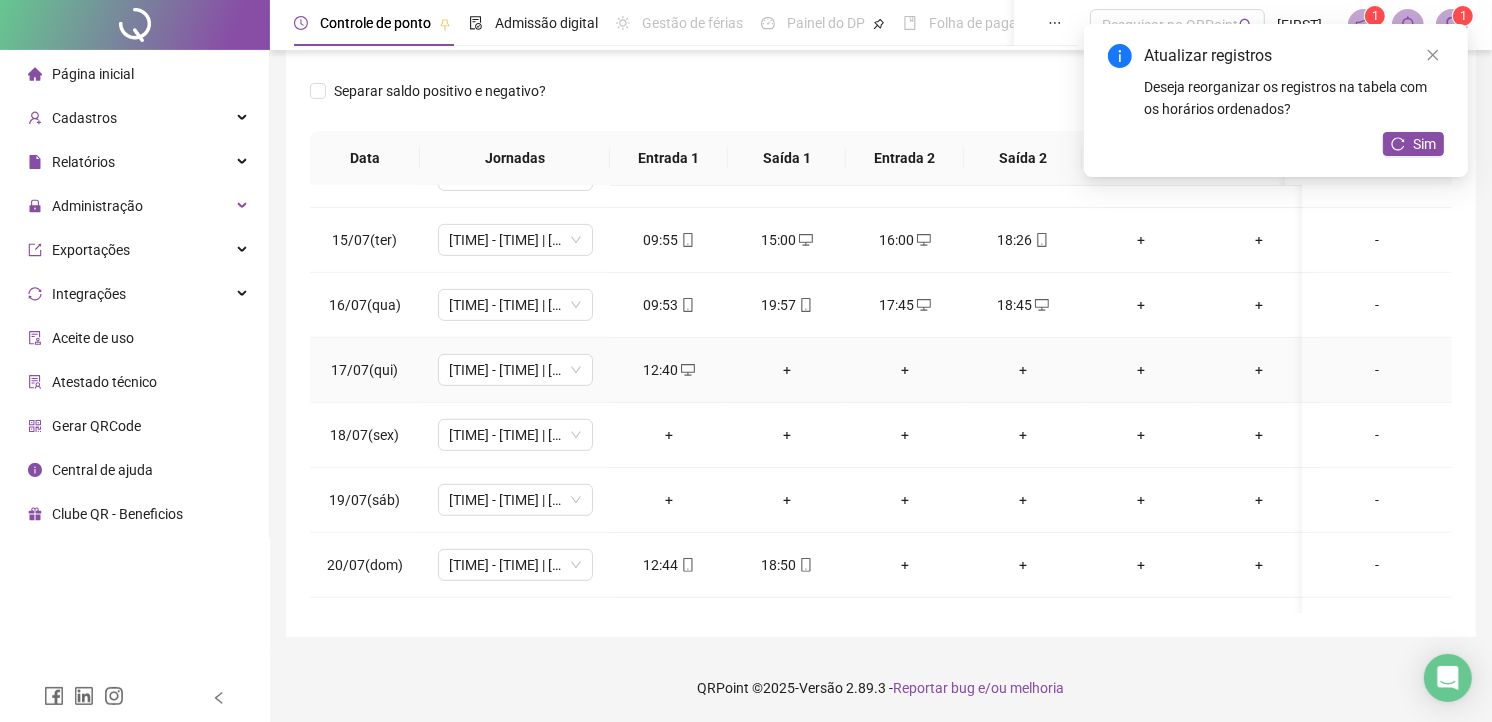 click on "+" at bounding box center (787, 370) 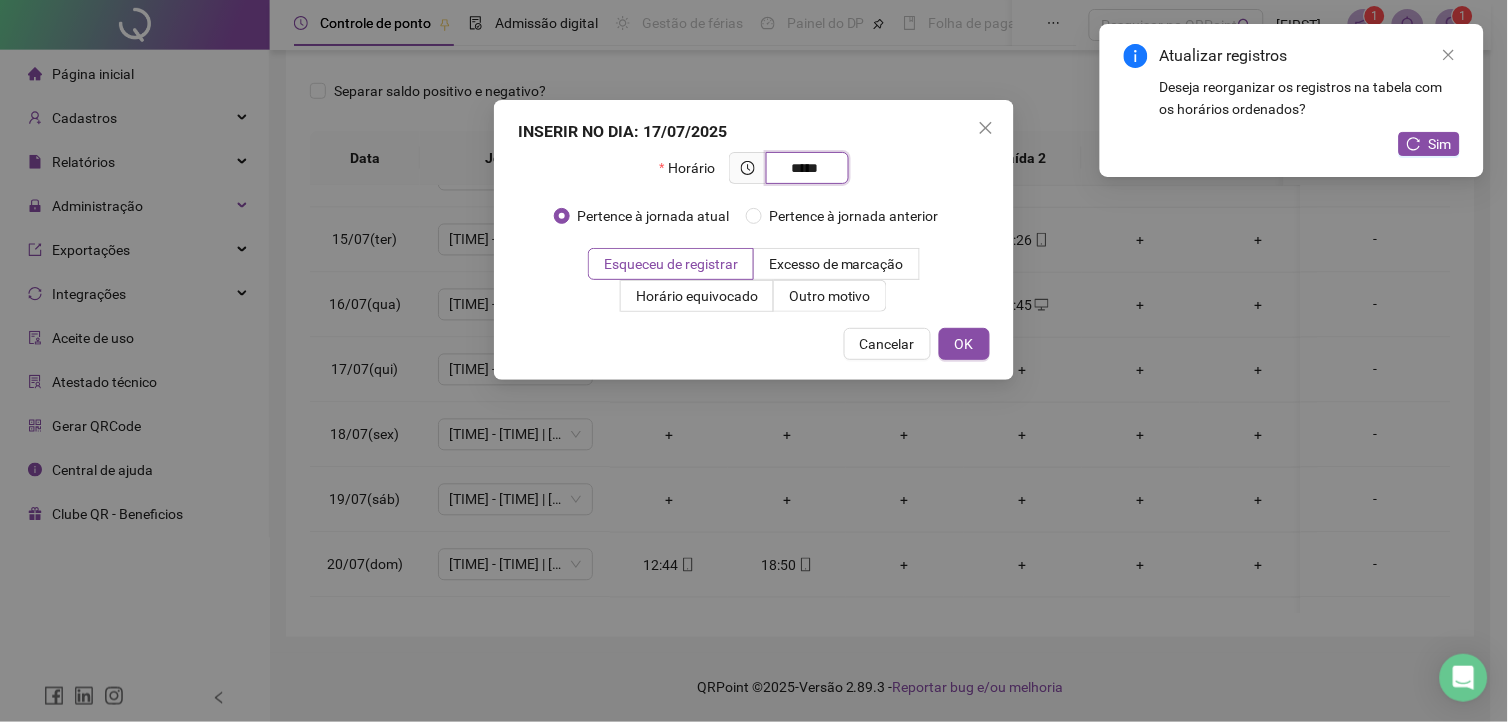 type on "*****" 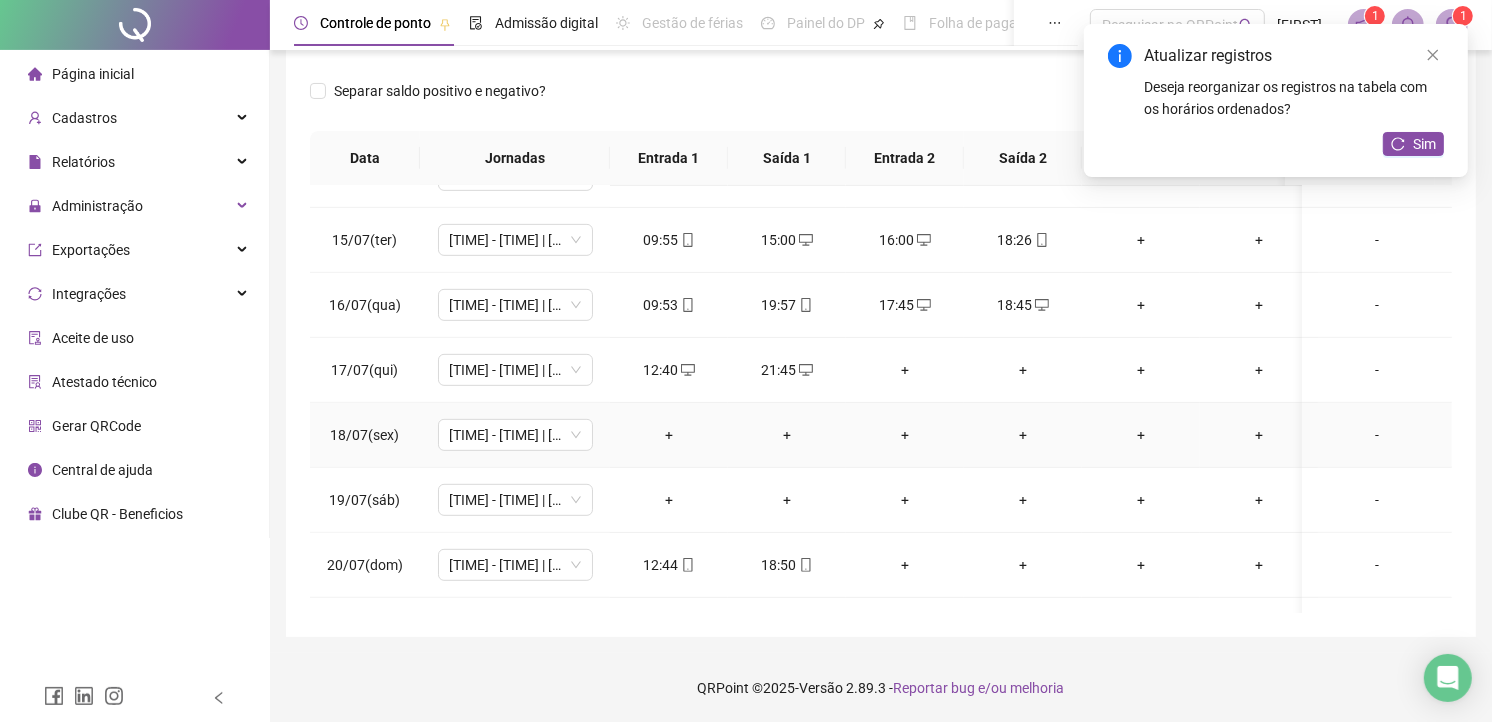 click on "+" at bounding box center [669, 435] 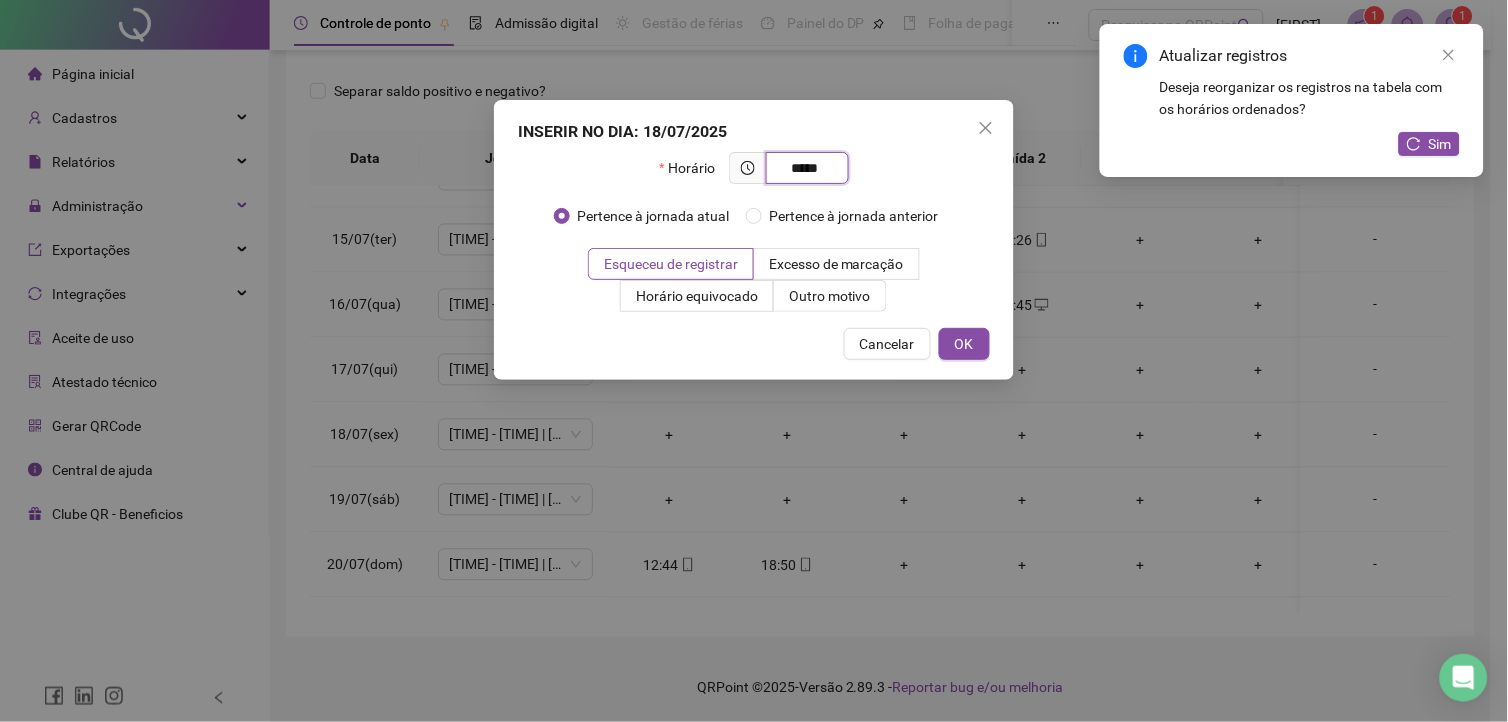 type on "*****" 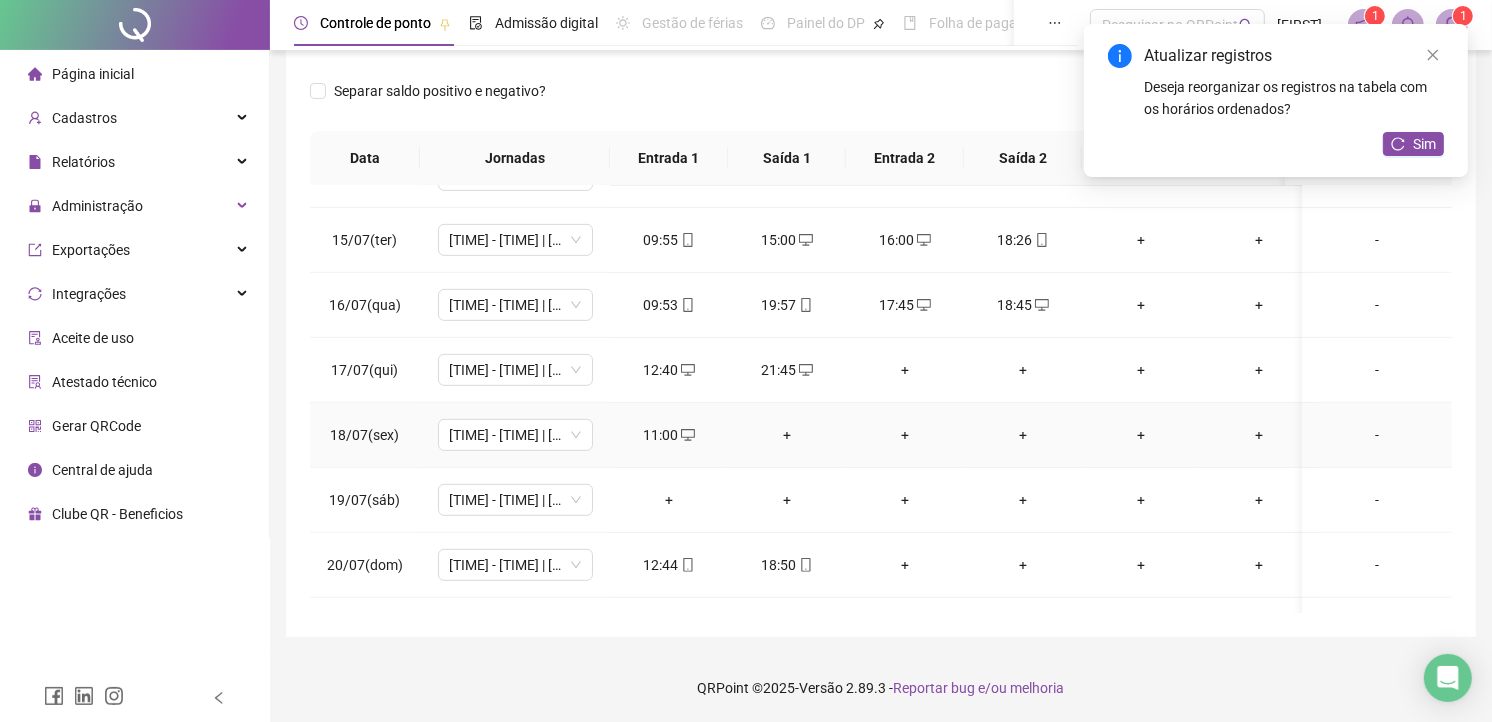 click on "+" at bounding box center (787, 435) 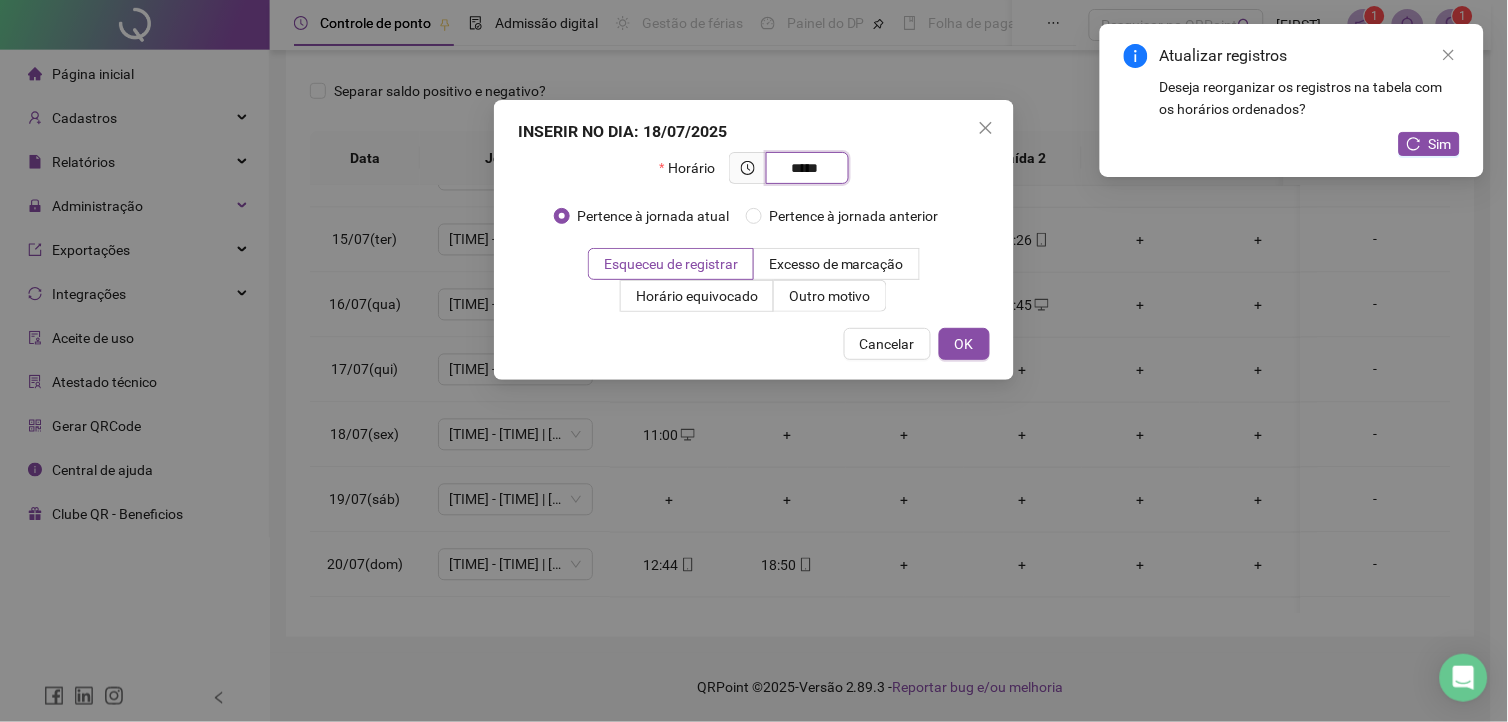 type on "*****" 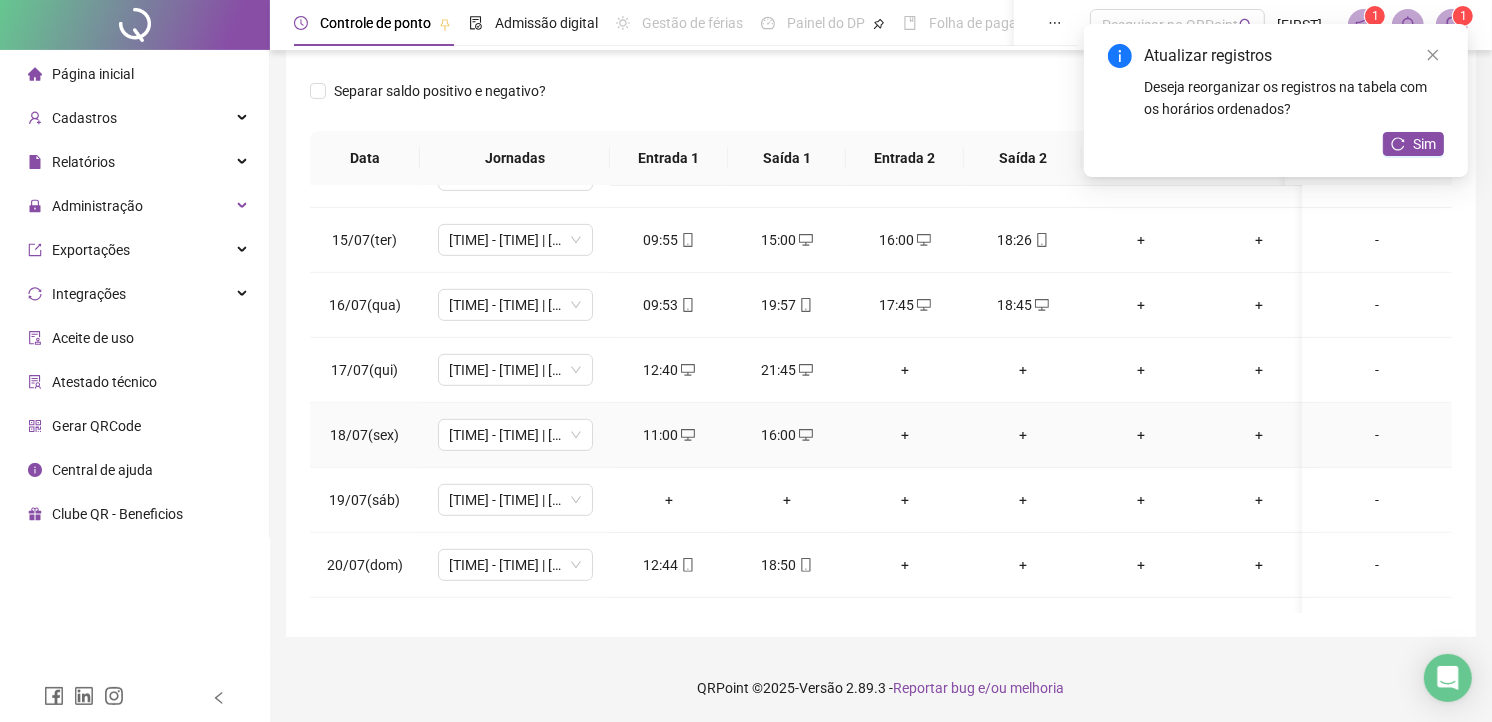 click on "+" at bounding box center (905, 435) 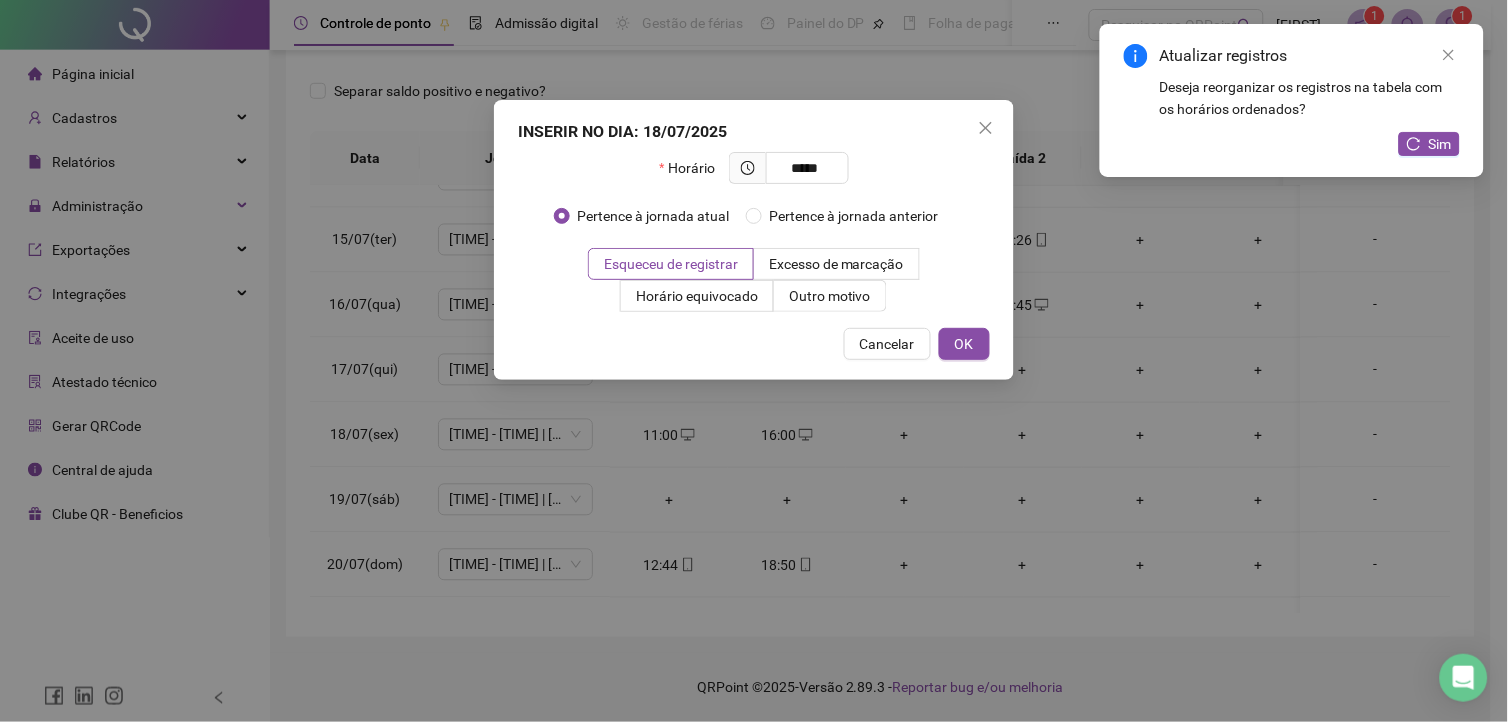 type on "*****" 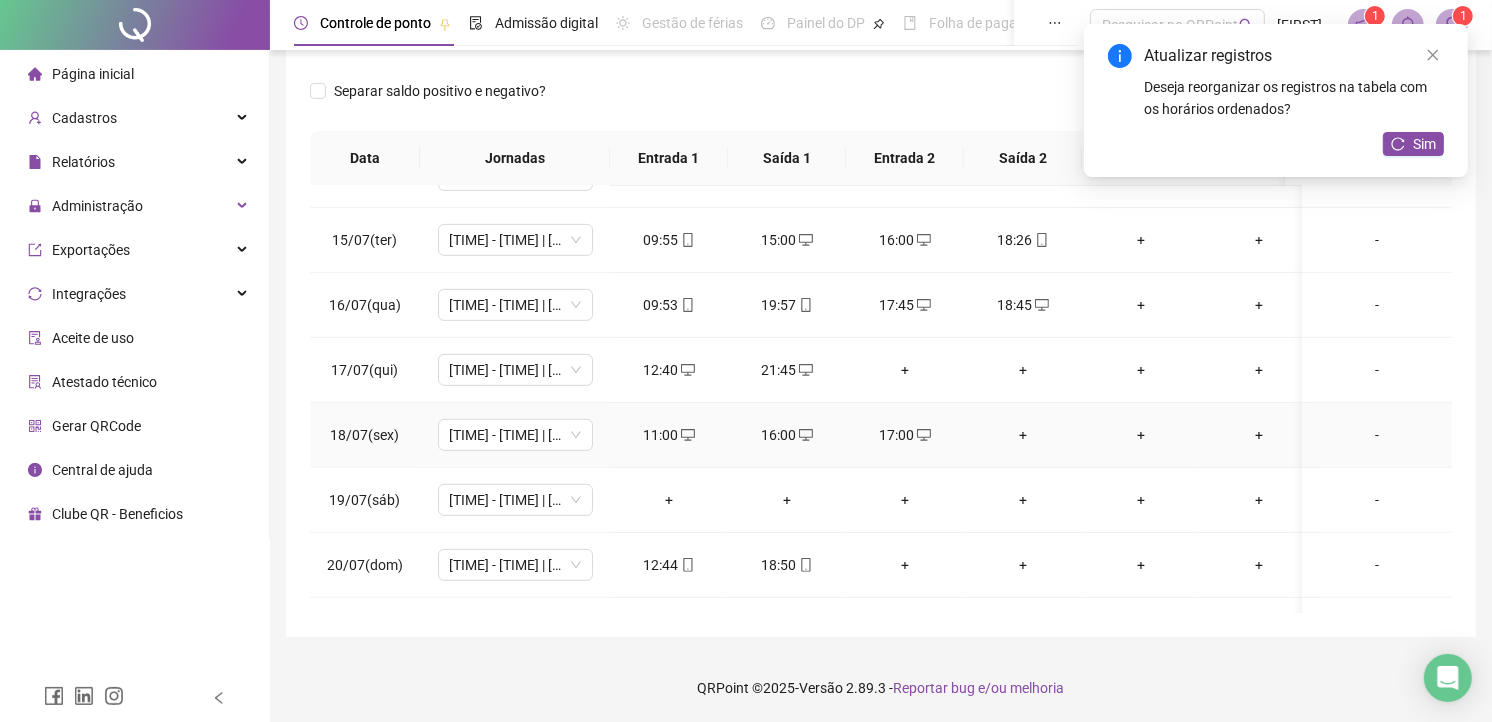 click on "+" at bounding box center [1023, 435] 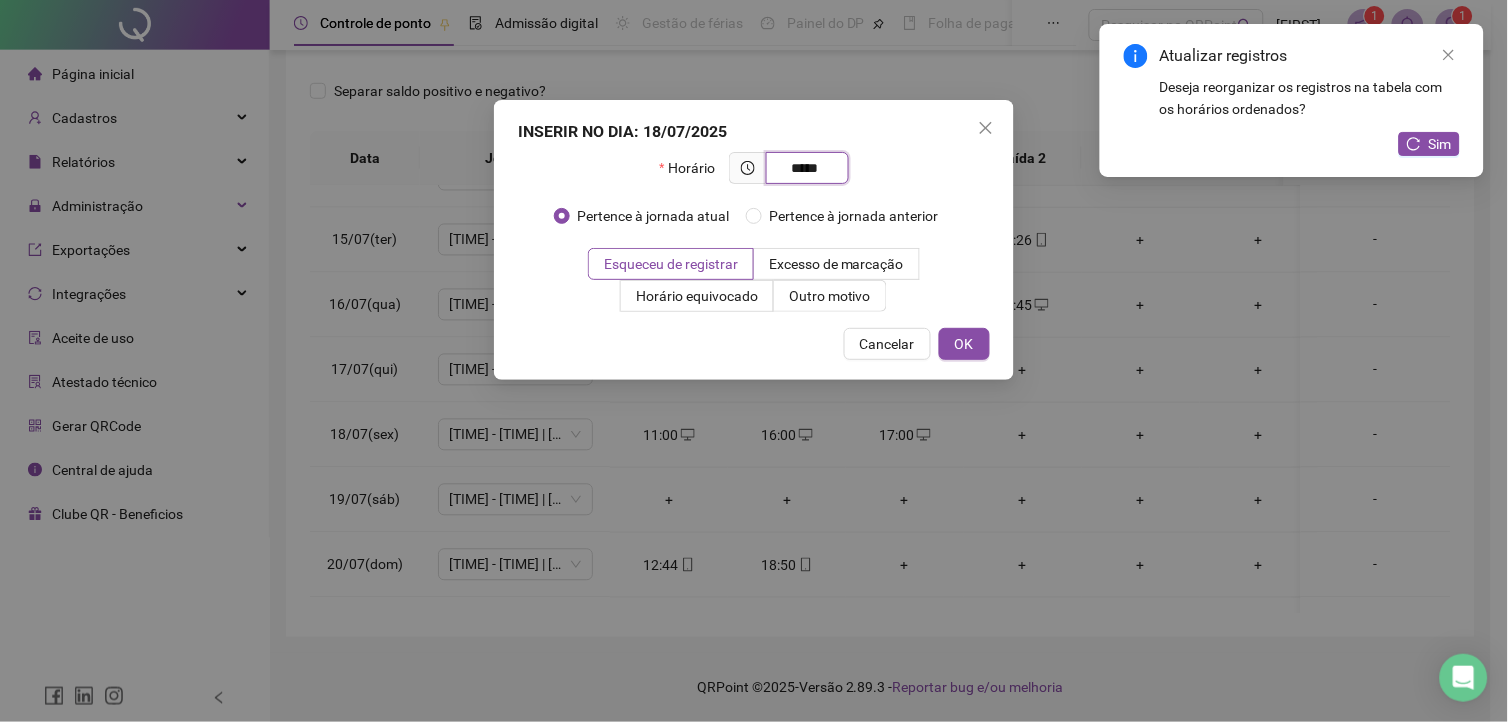type on "*****" 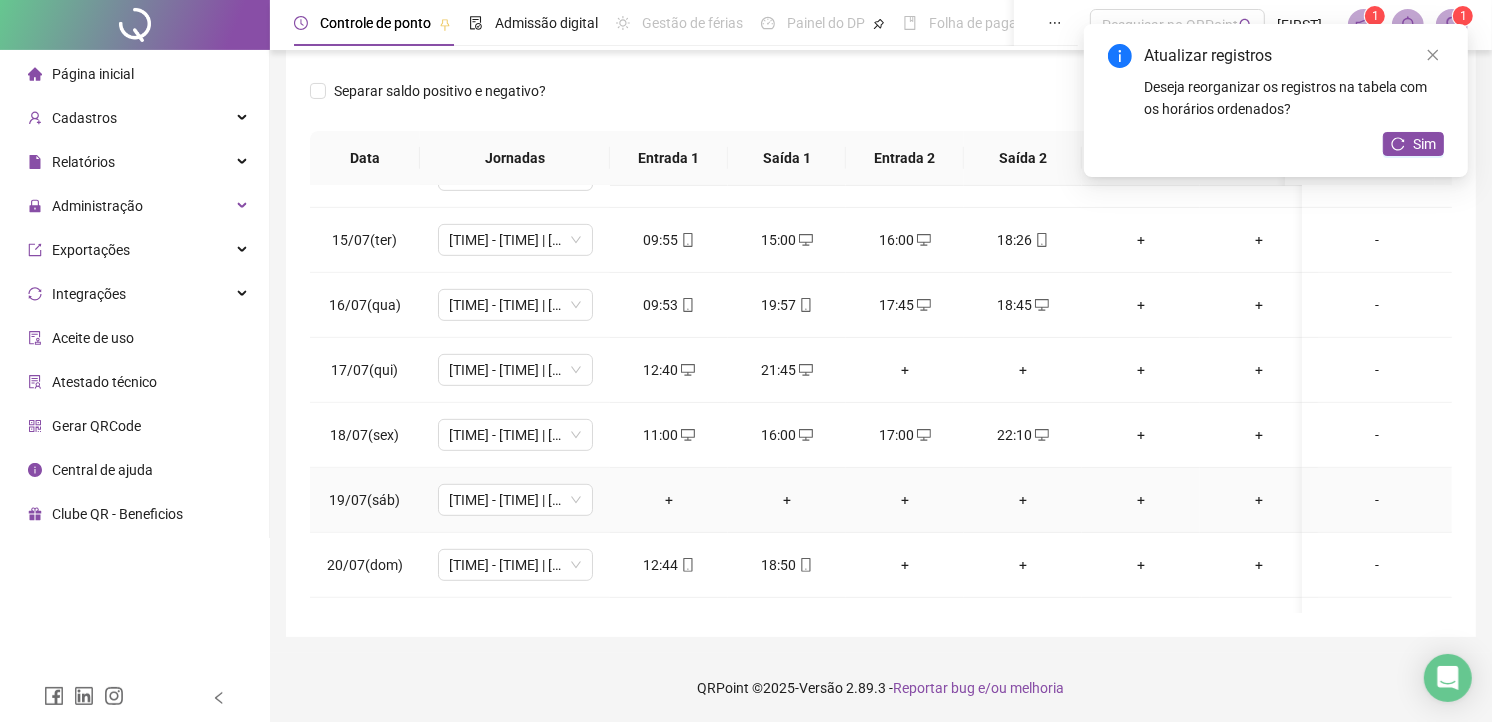 click on "+" at bounding box center [669, 500] 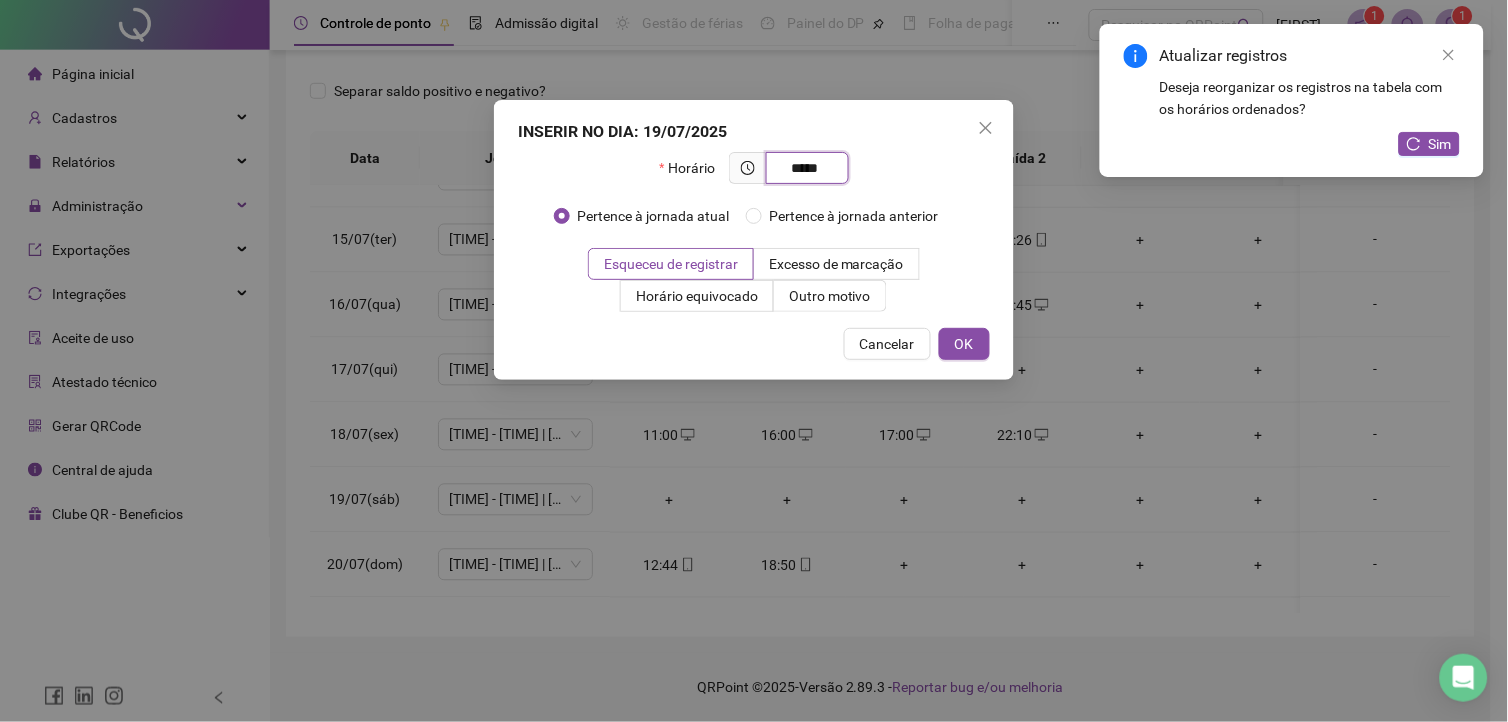 type on "*****" 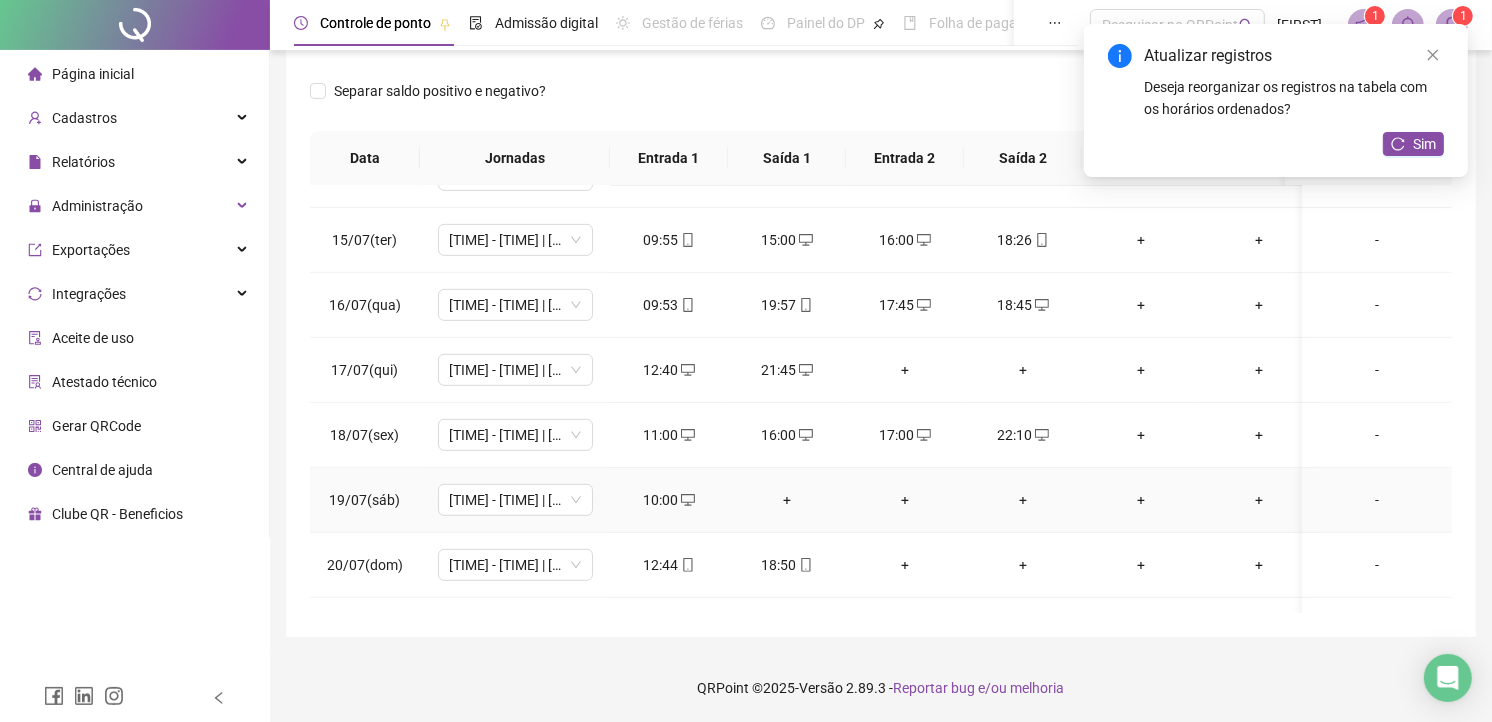 click on "+" at bounding box center [787, 500] 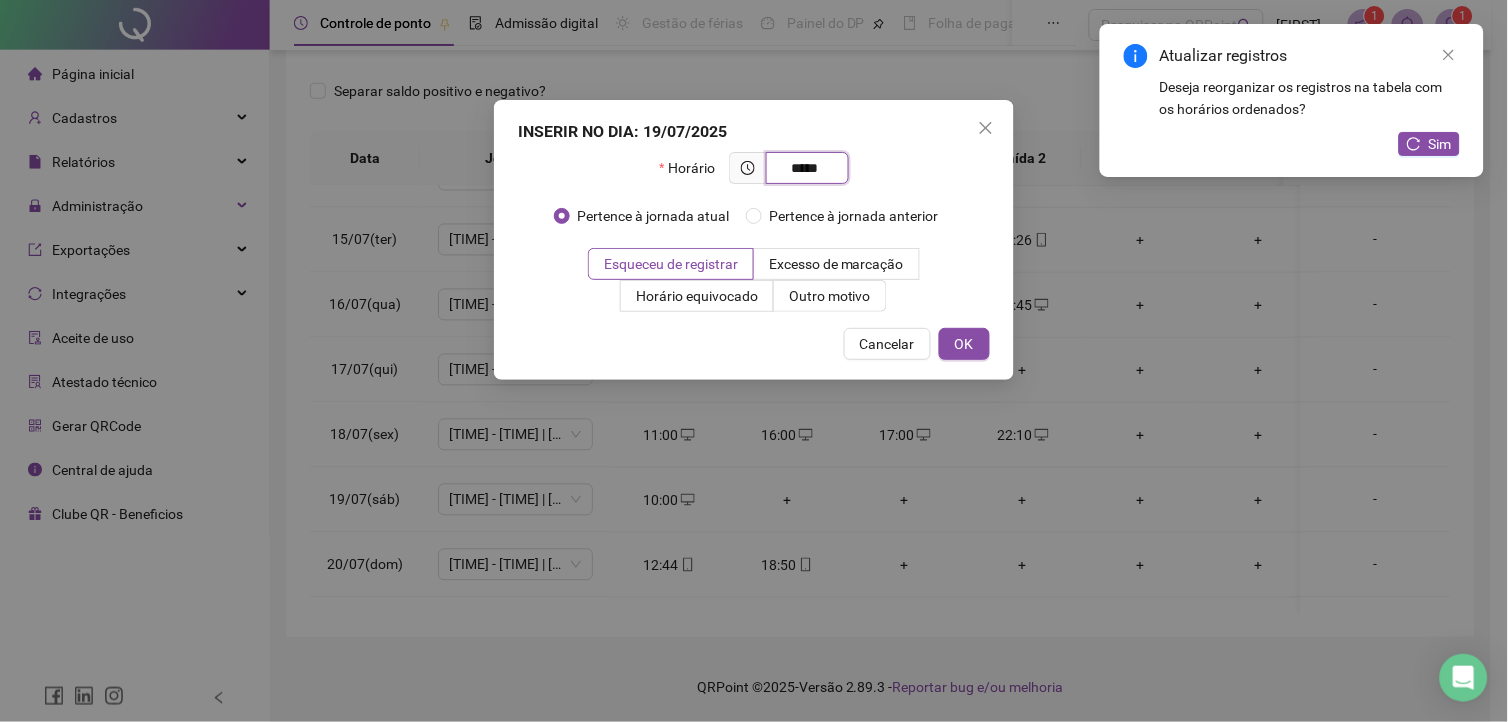 type on "*****" 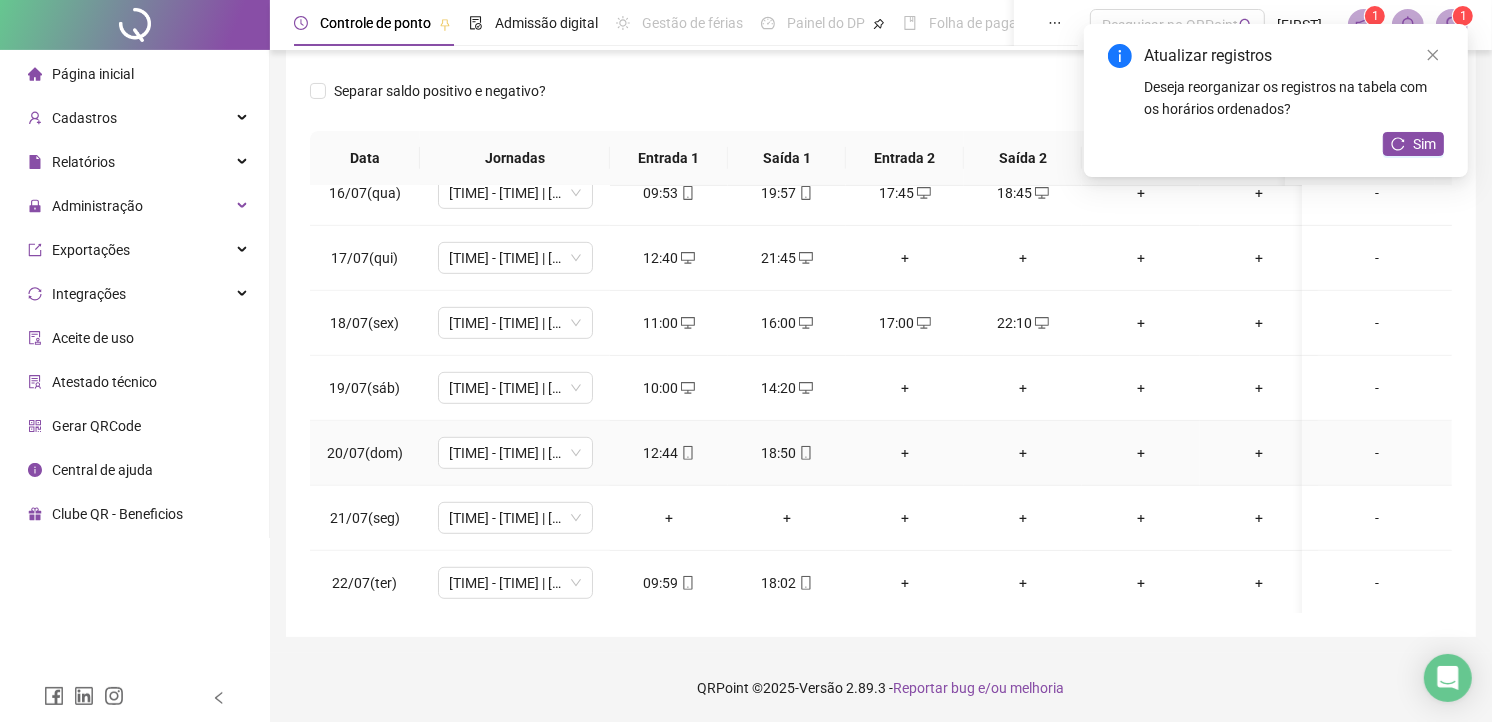 scroll, scrollTop: 1111, scrollLeft: 0, axis: vertical 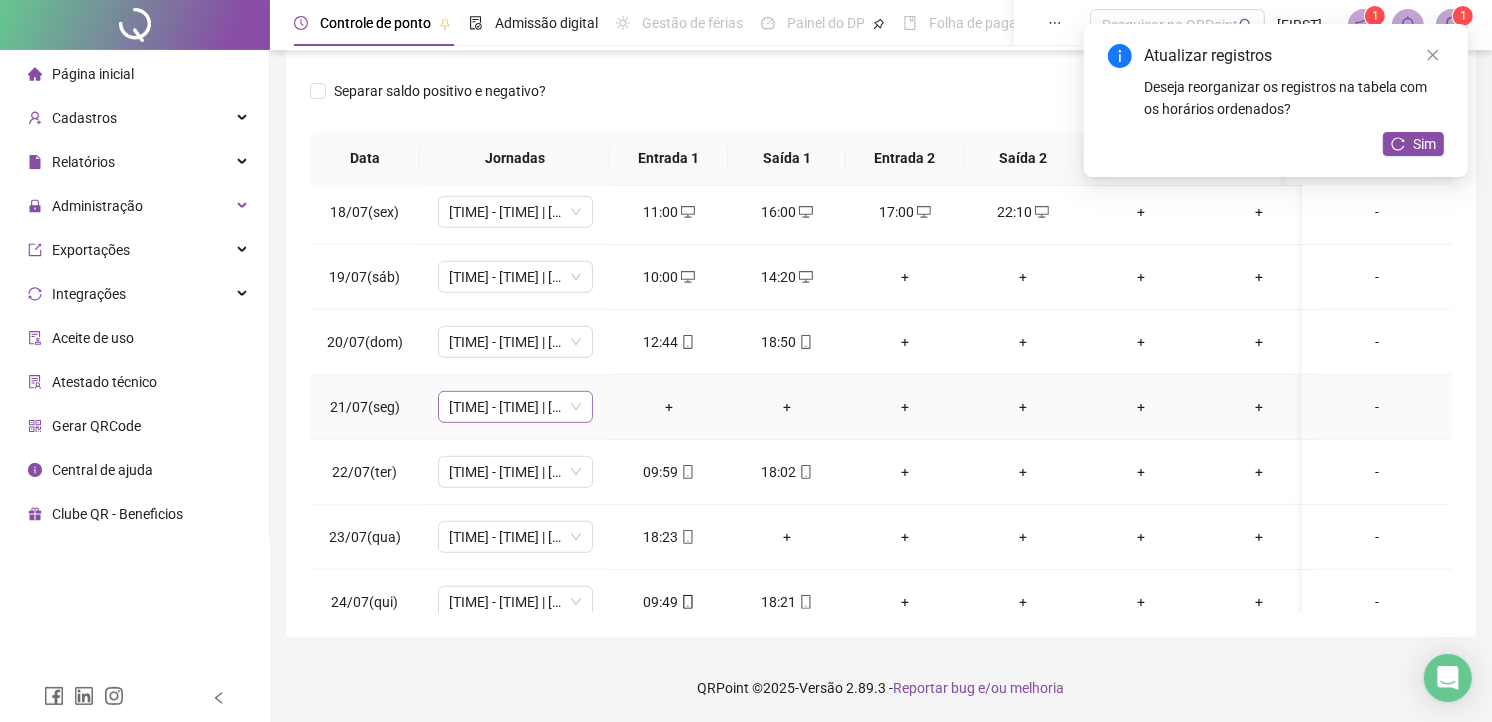 click on "[TIME] - [TIME] | [TIME] - [TIME]" at bounding box center (515, 407) 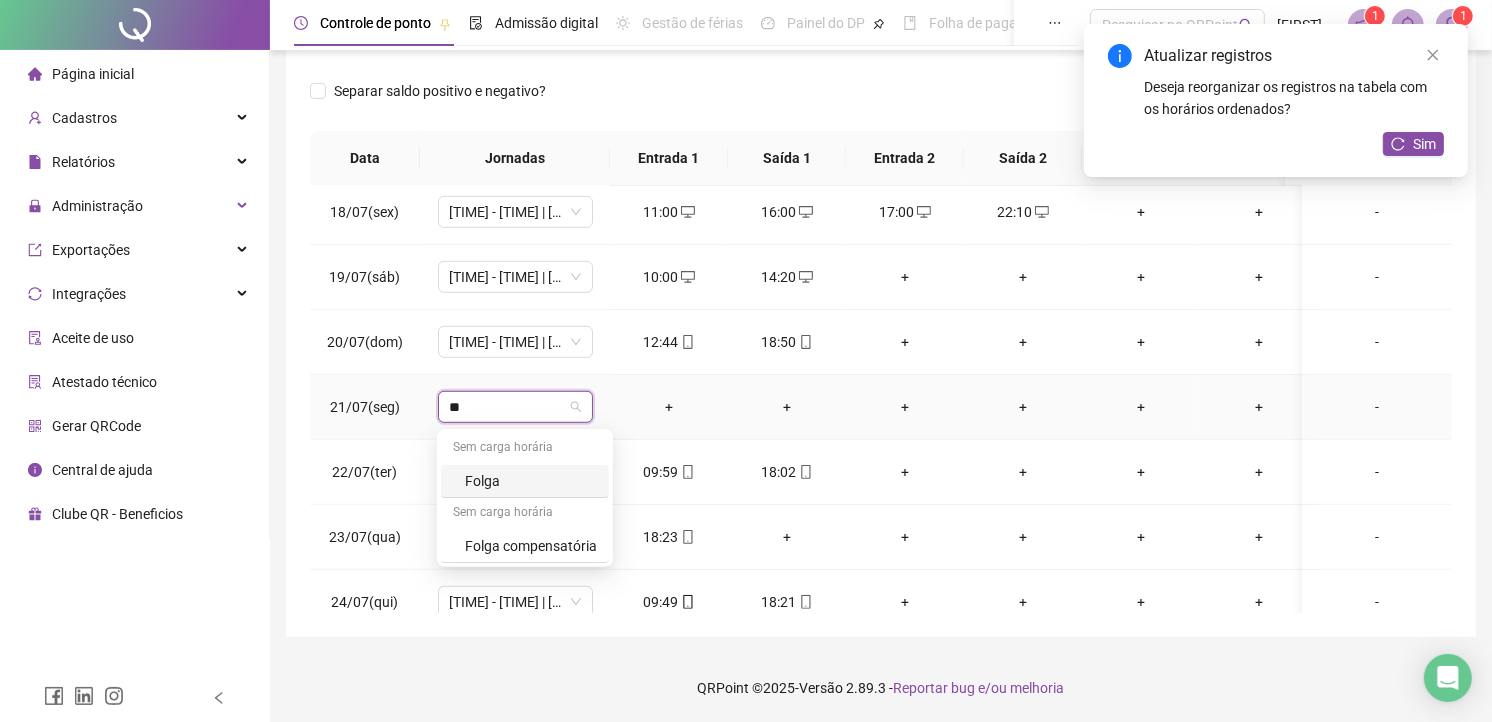 type on "***" 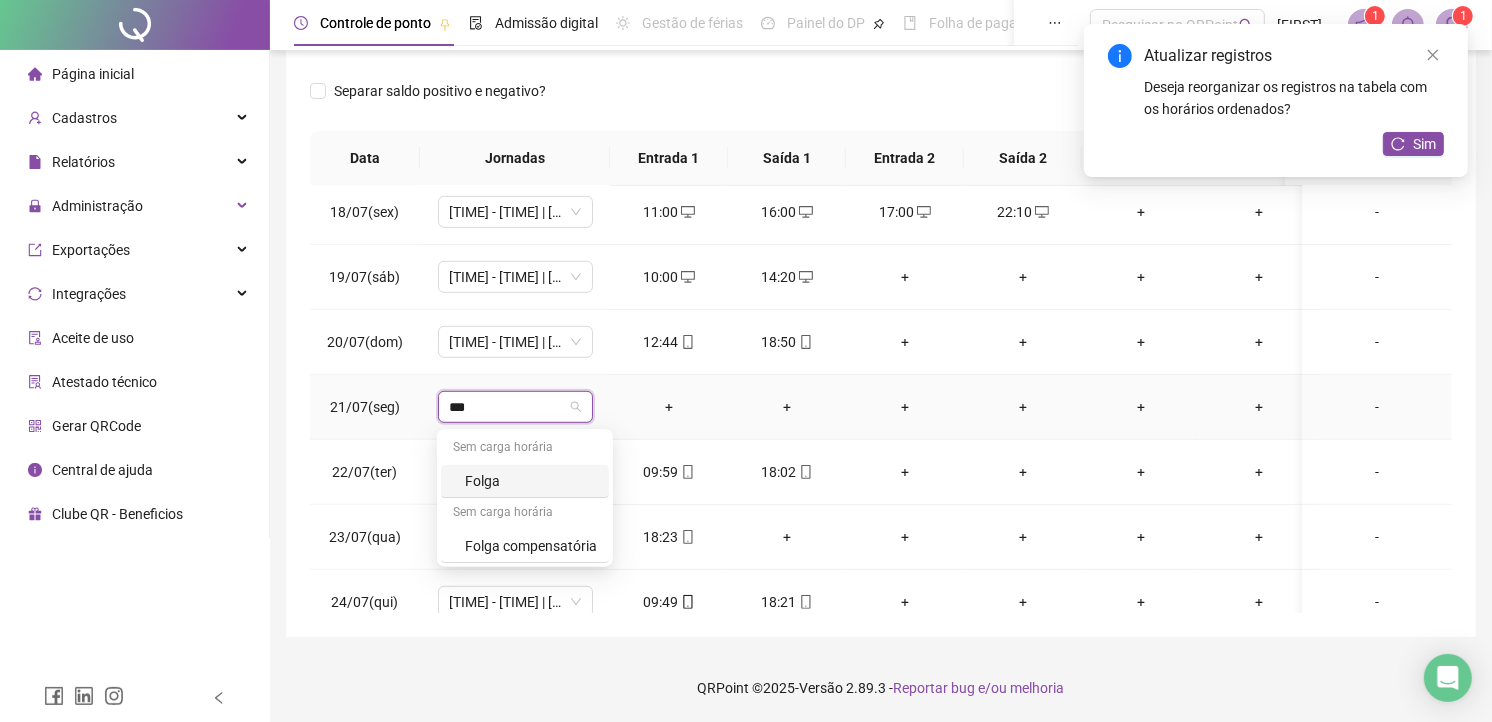 click on "Folga" at bounding box center [531, 481] 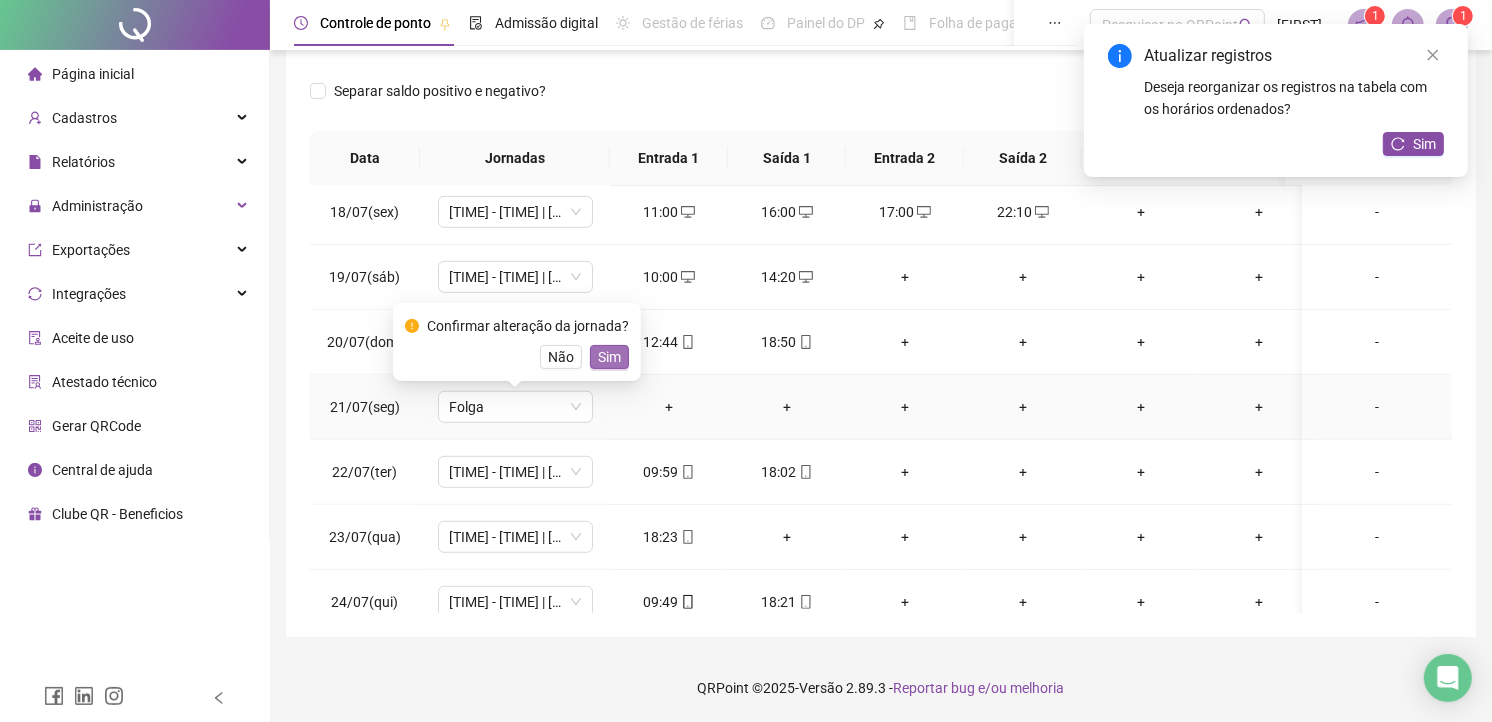 click on "Sim" at bounding box center (609, 357) 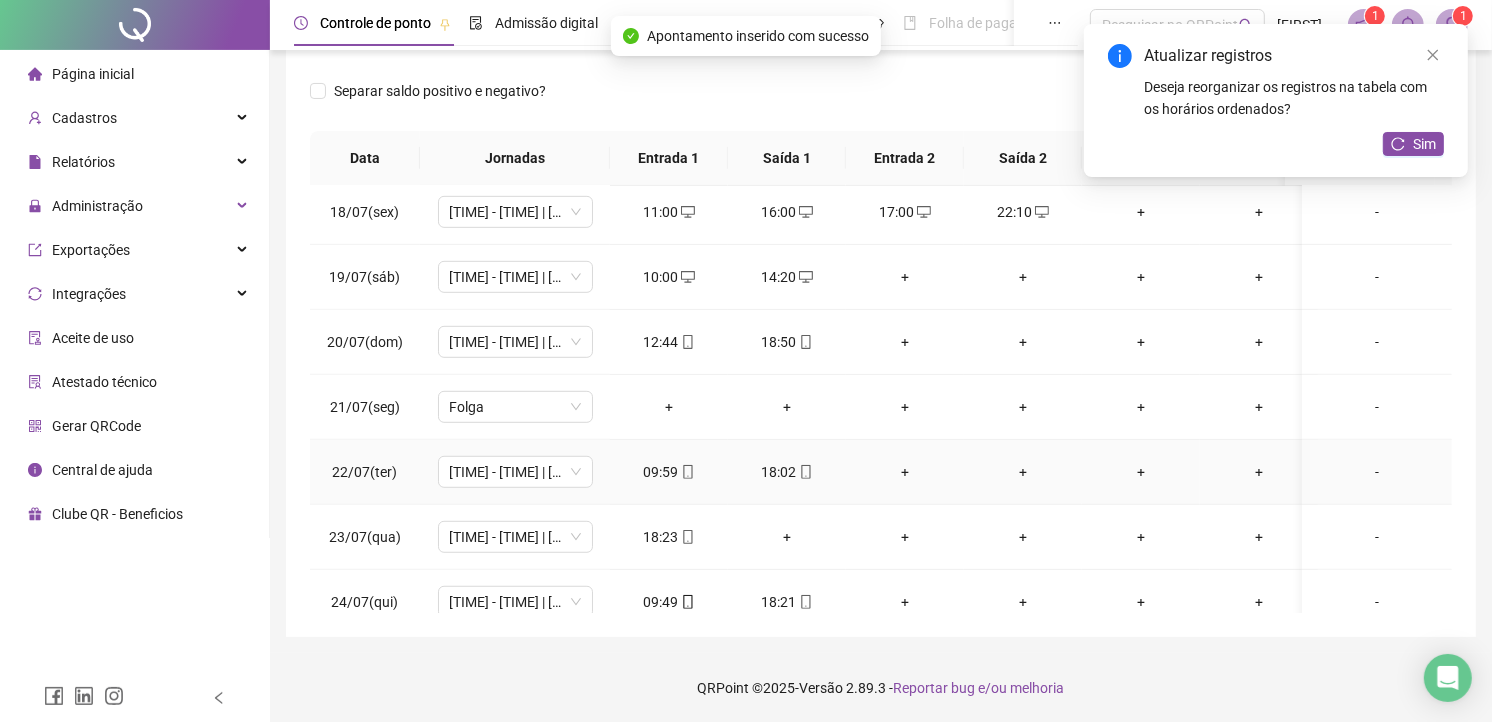 scroll, scrollTop: 1222, scrollLeft: 0, axis: vertical 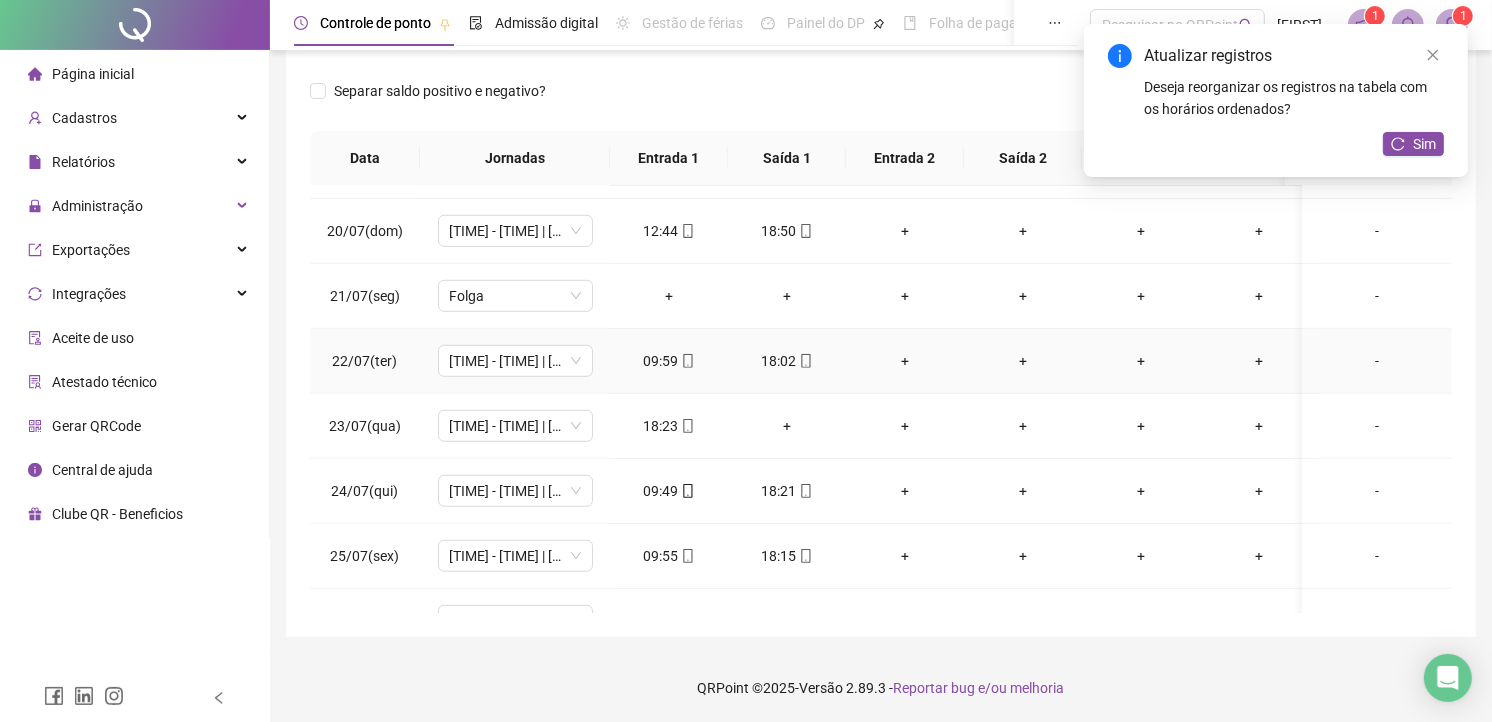 click on "+" at bounding box center [905, 361] 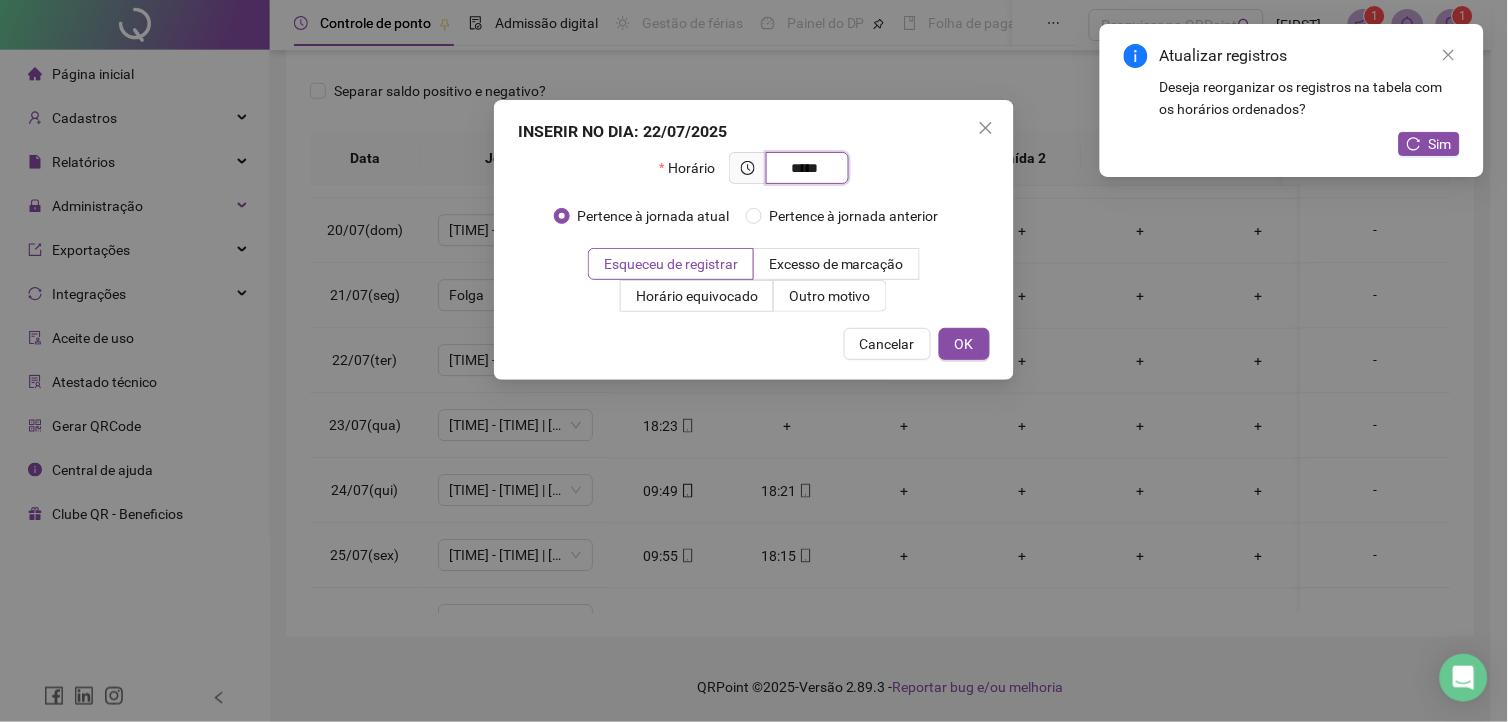 type on "*****" 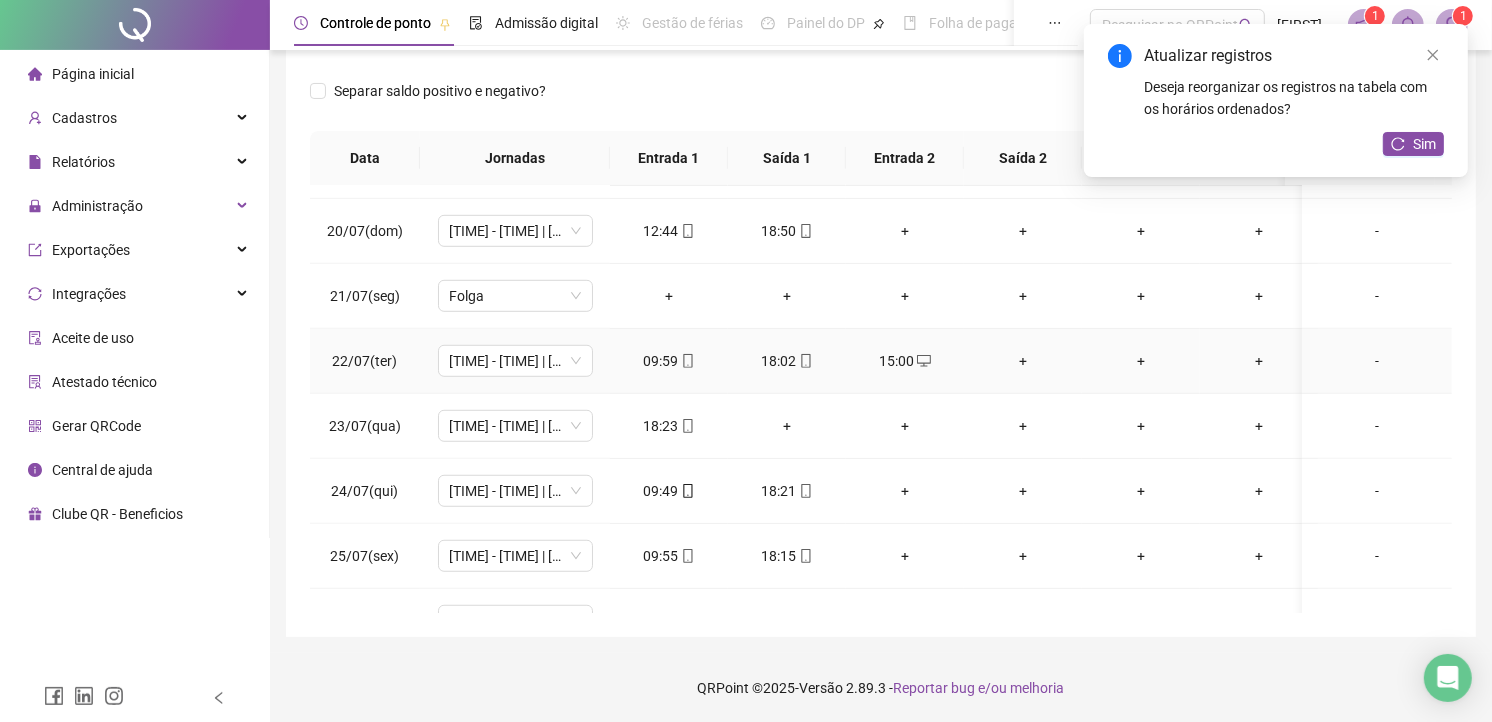 click on "+" at bounding box center (1023, 361) 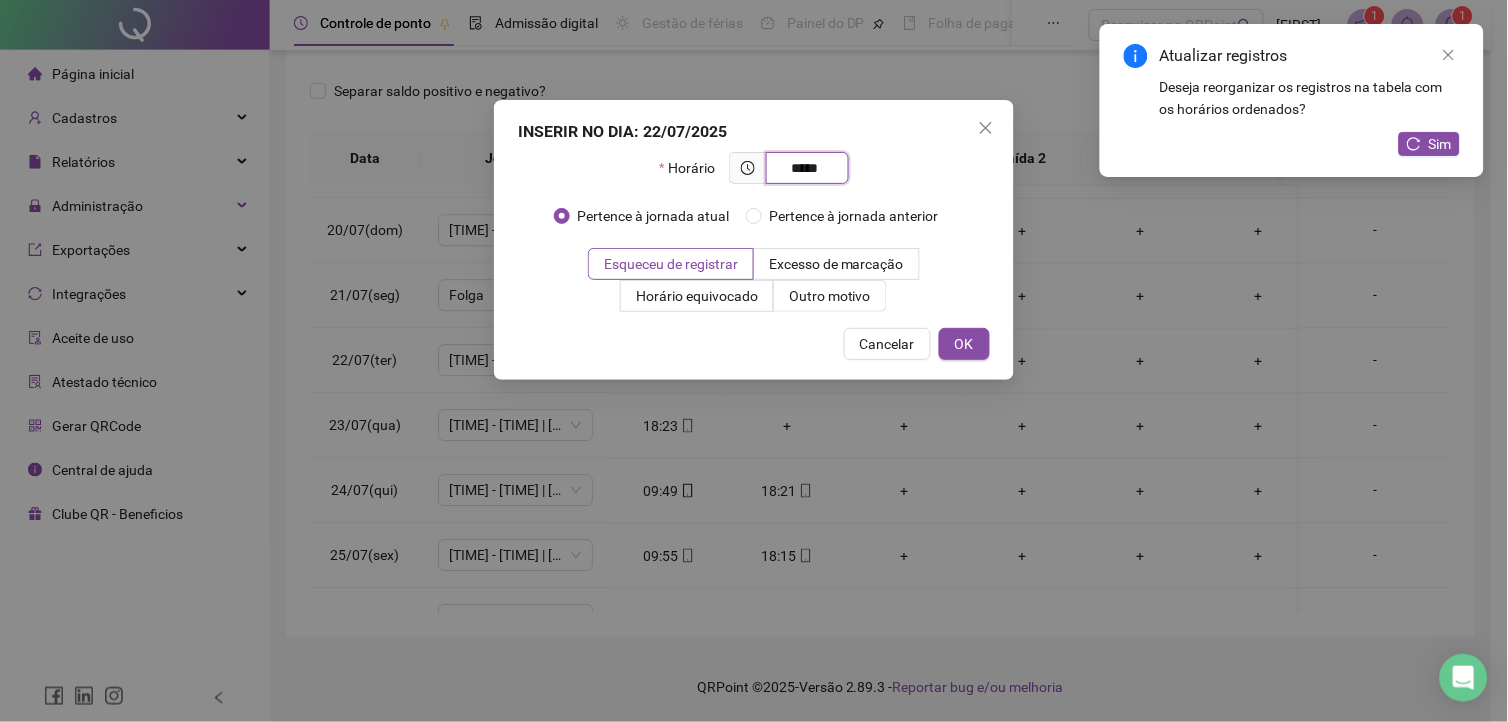 type on "*****" 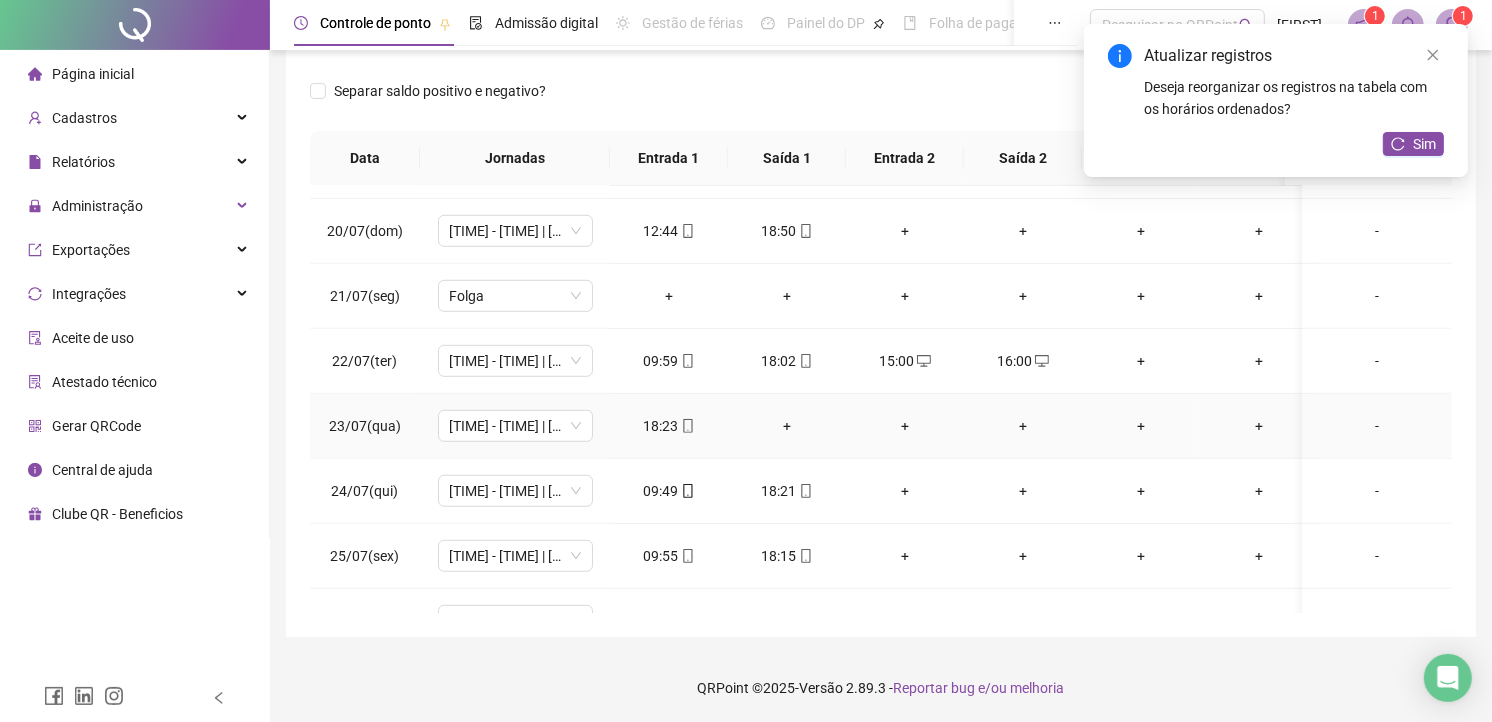 click on "+" at bounding box center (787, 426) 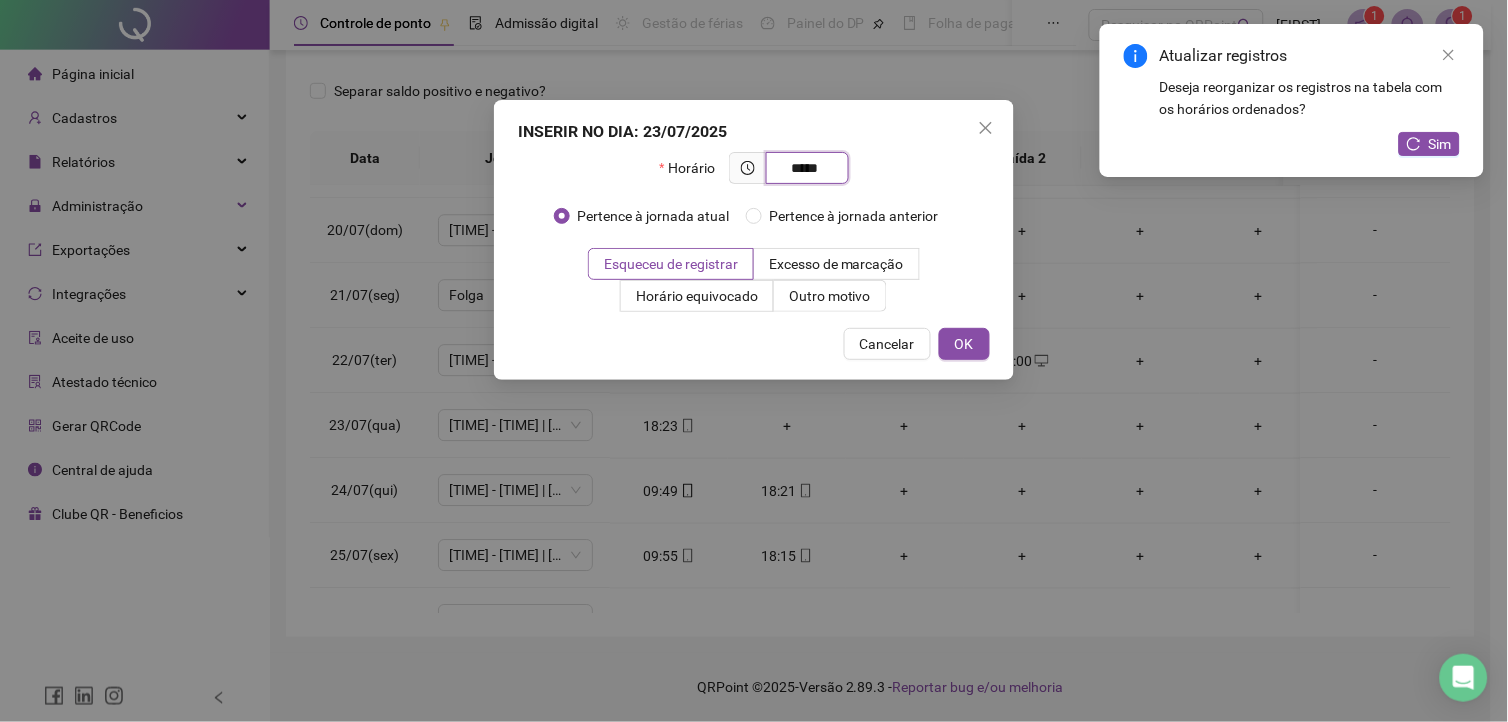 type on "*****" 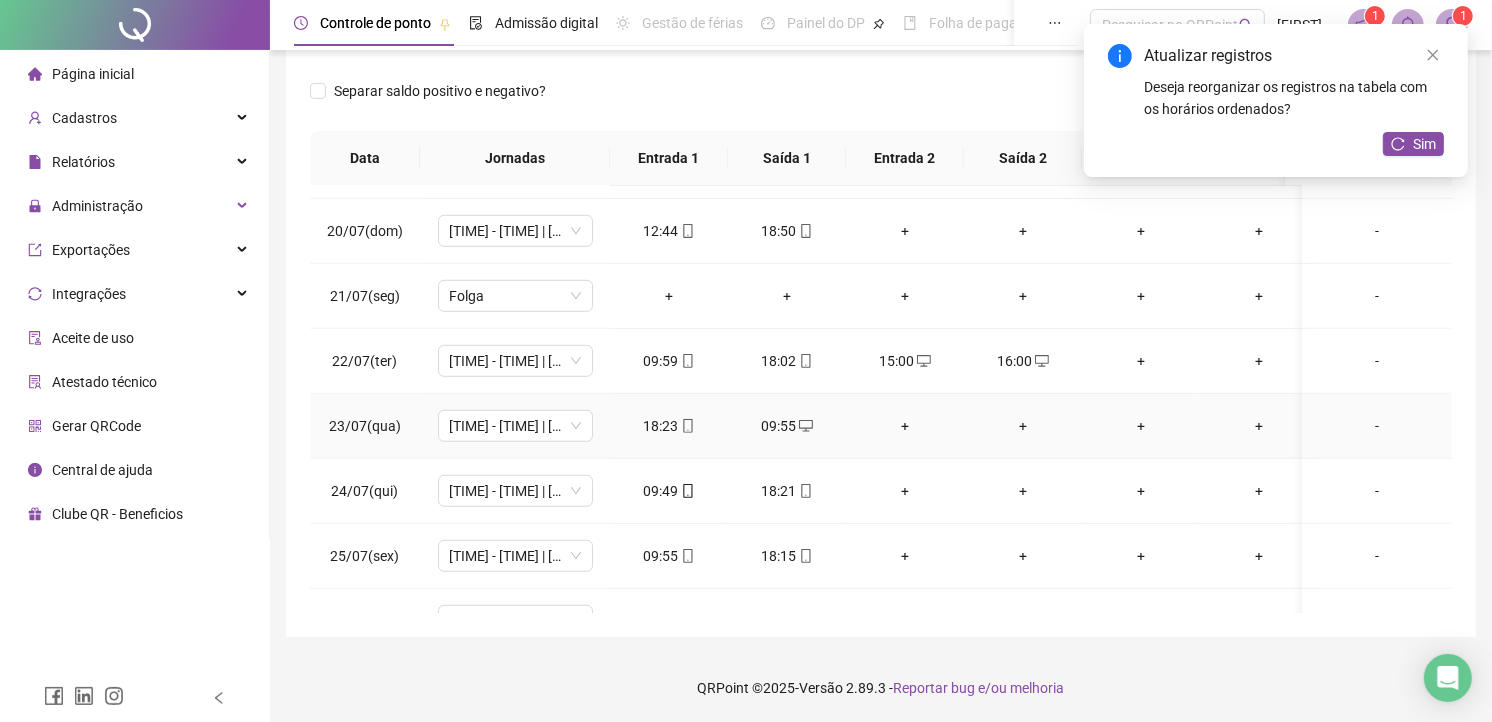 click on "+" at bounding box center [905, 426] 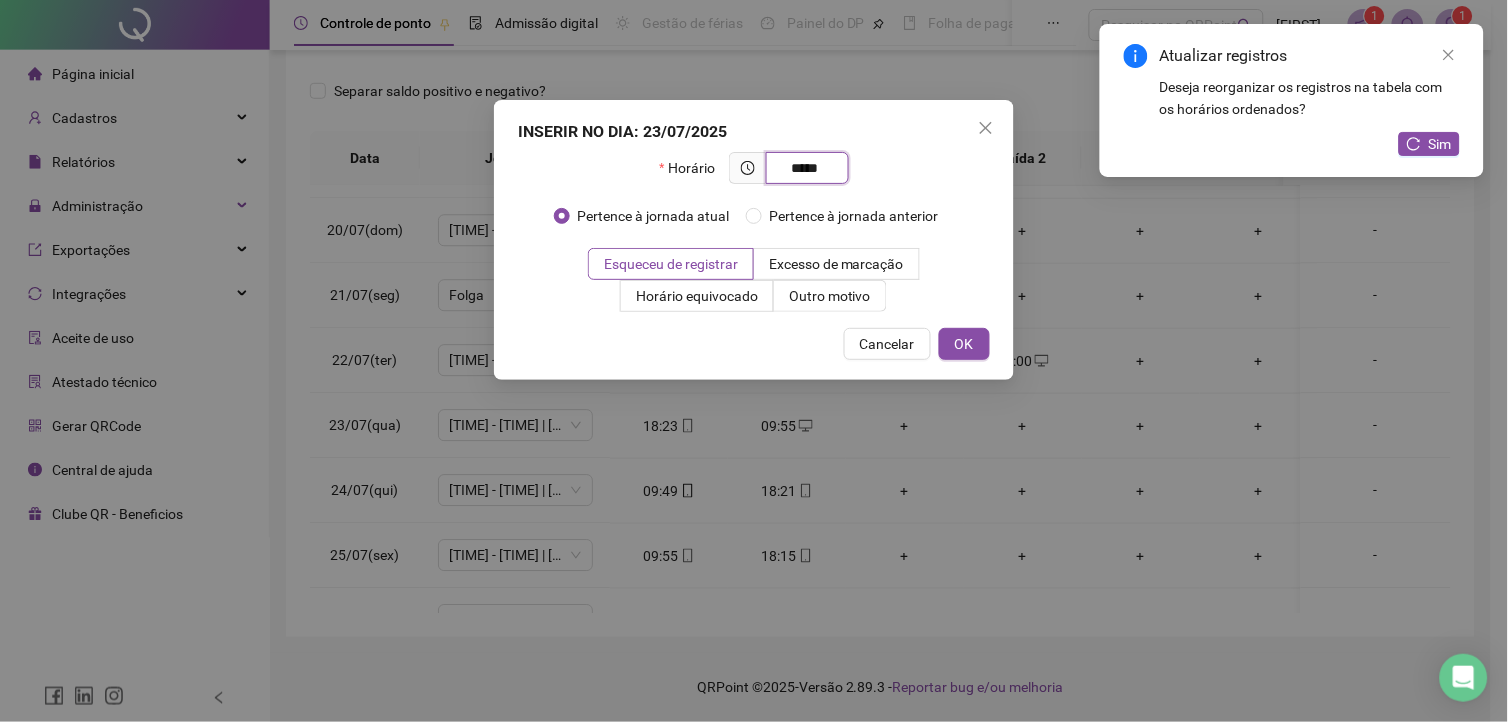 type on "*****" 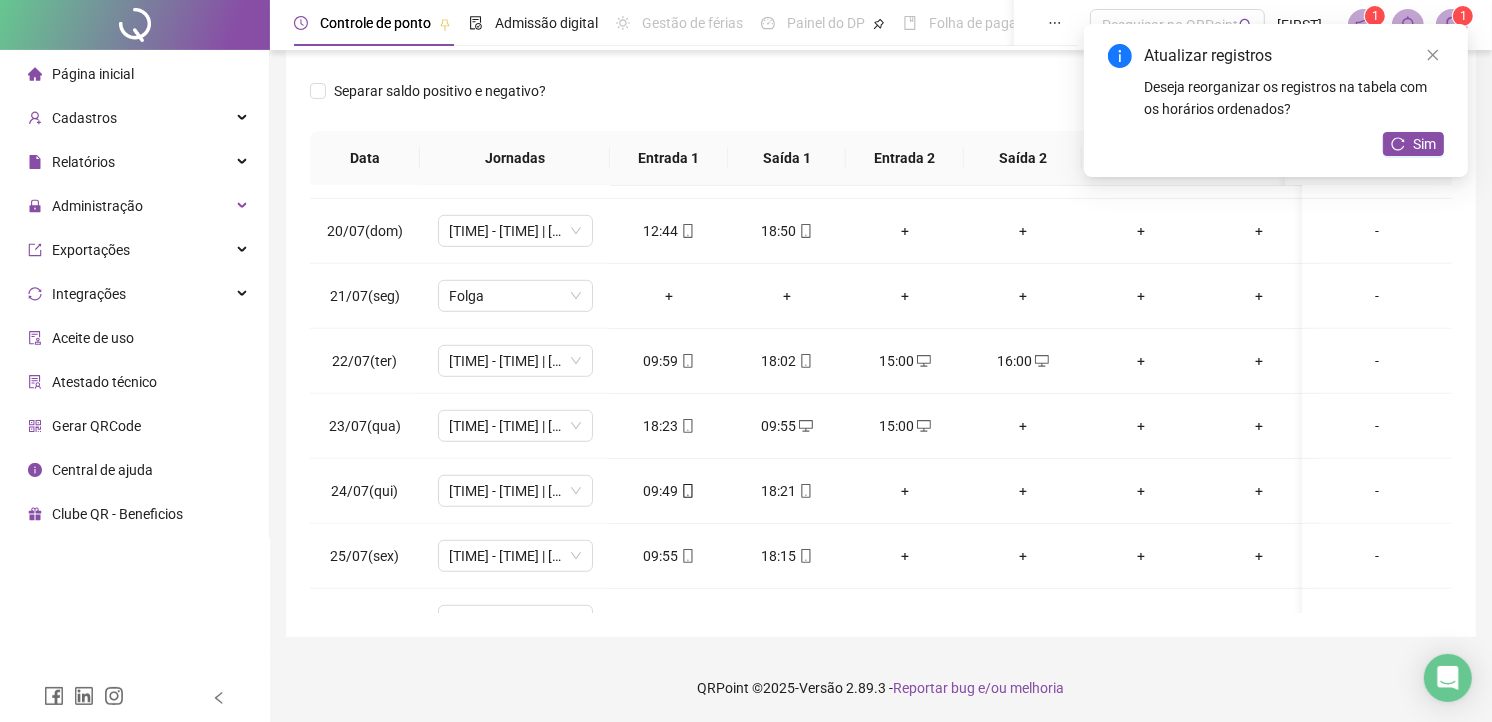 click on "+" at bounding box center [1023, 426] 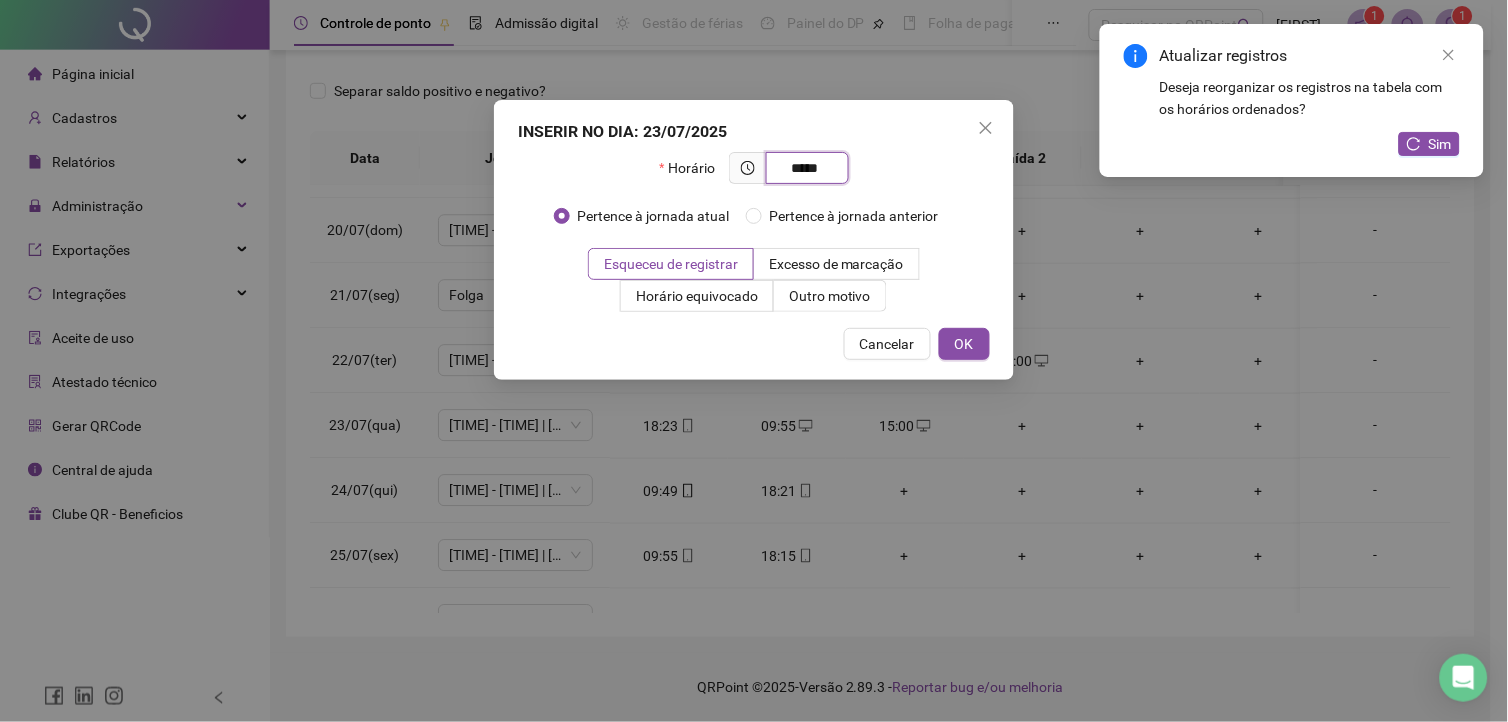 type on "*****" 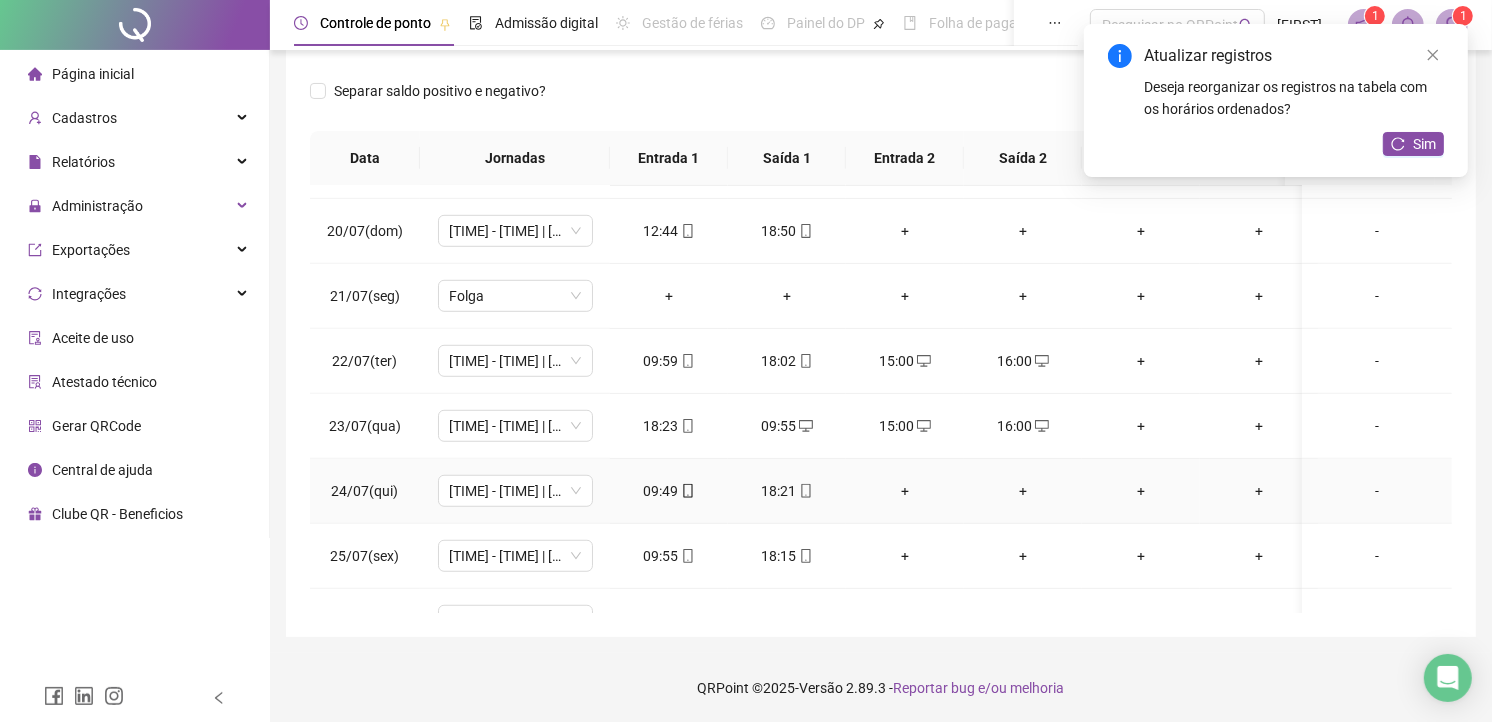 scroll, scrollTop: 1333, scrollLeft: 0, axis: vertical 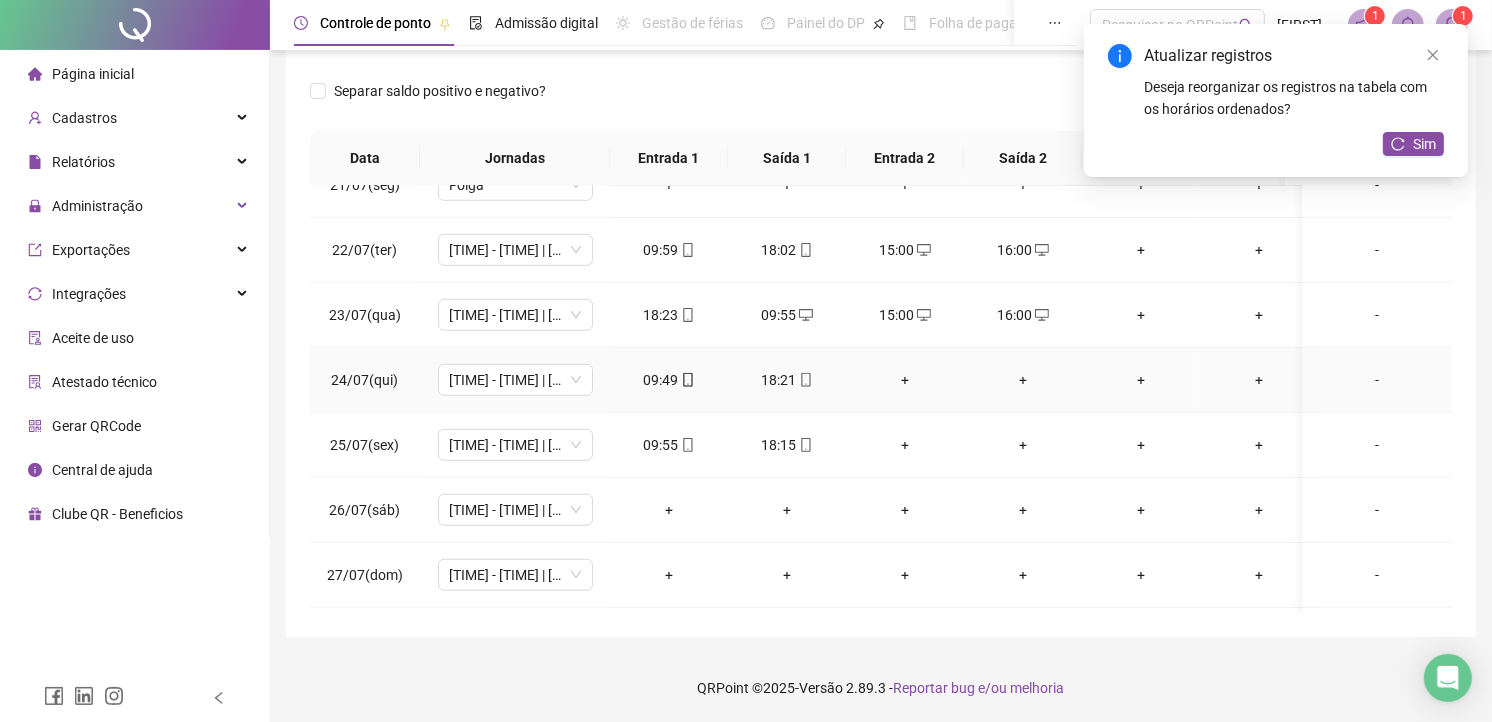 click on "+" at bounding box center (905, 380) 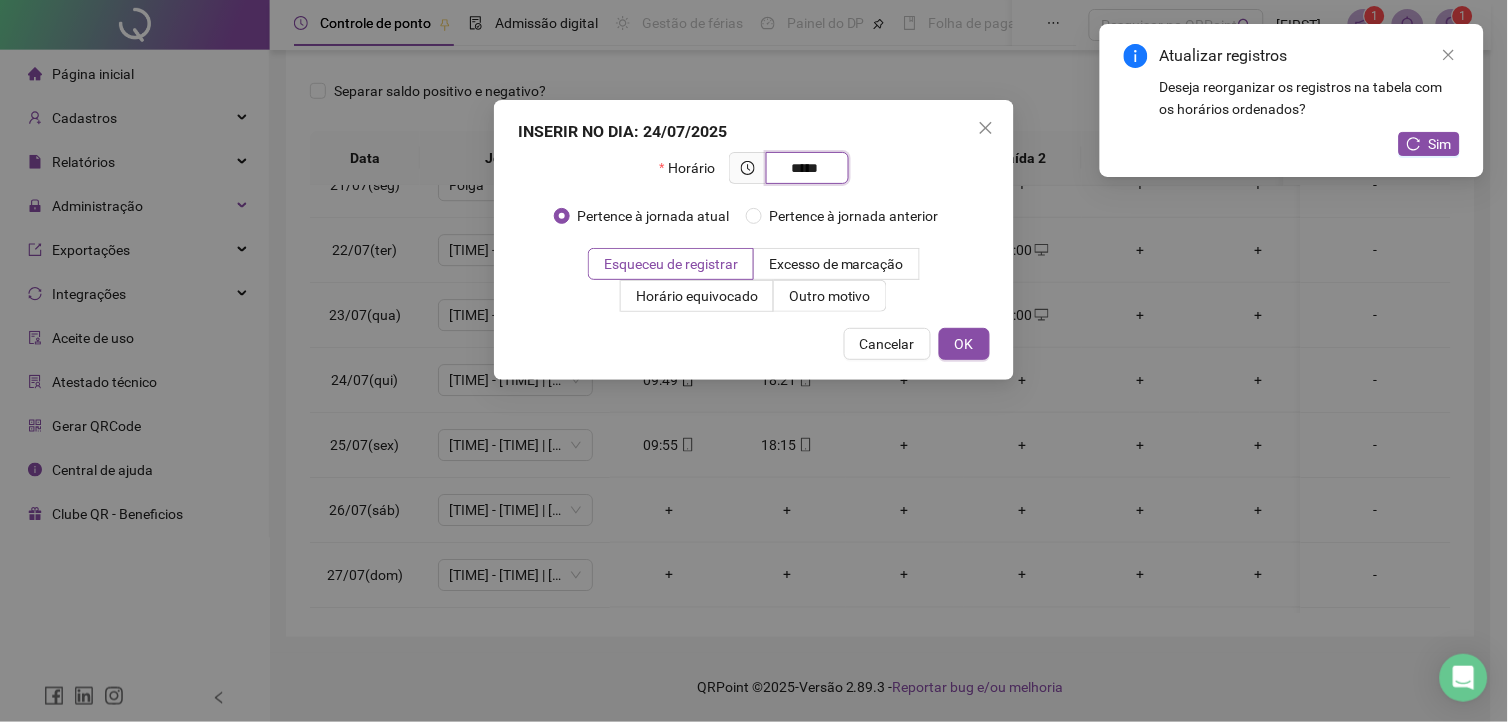type on "*****" 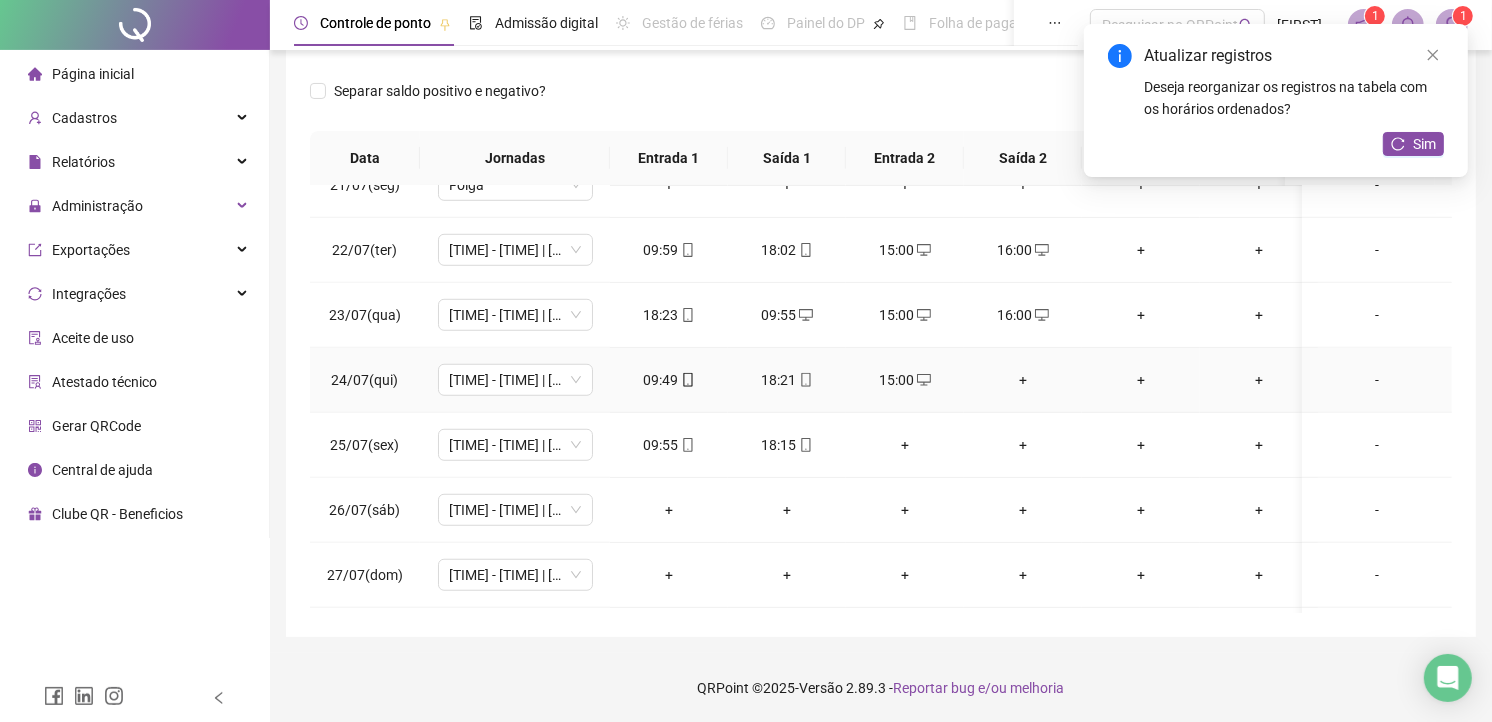 click on "+" at bounding box center [1023, 380] 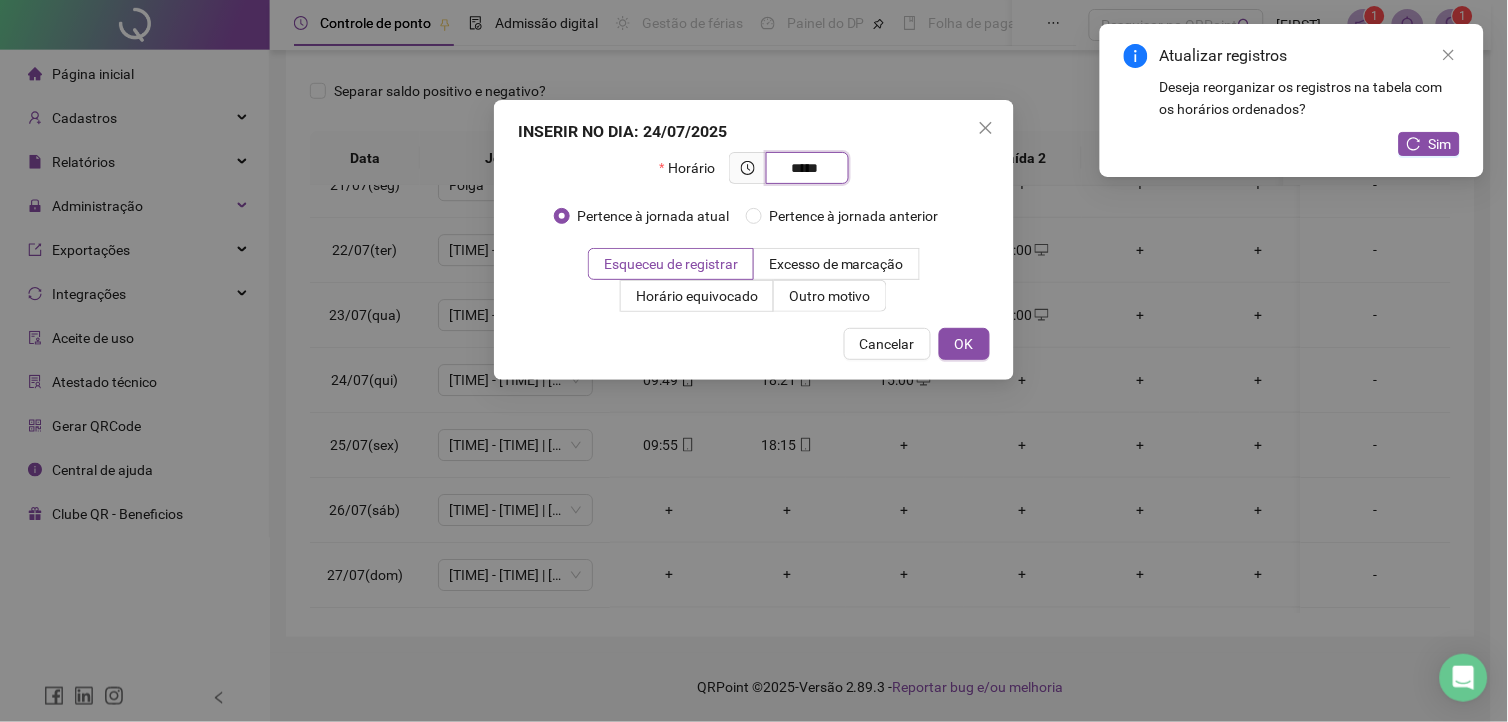 type on "*****" 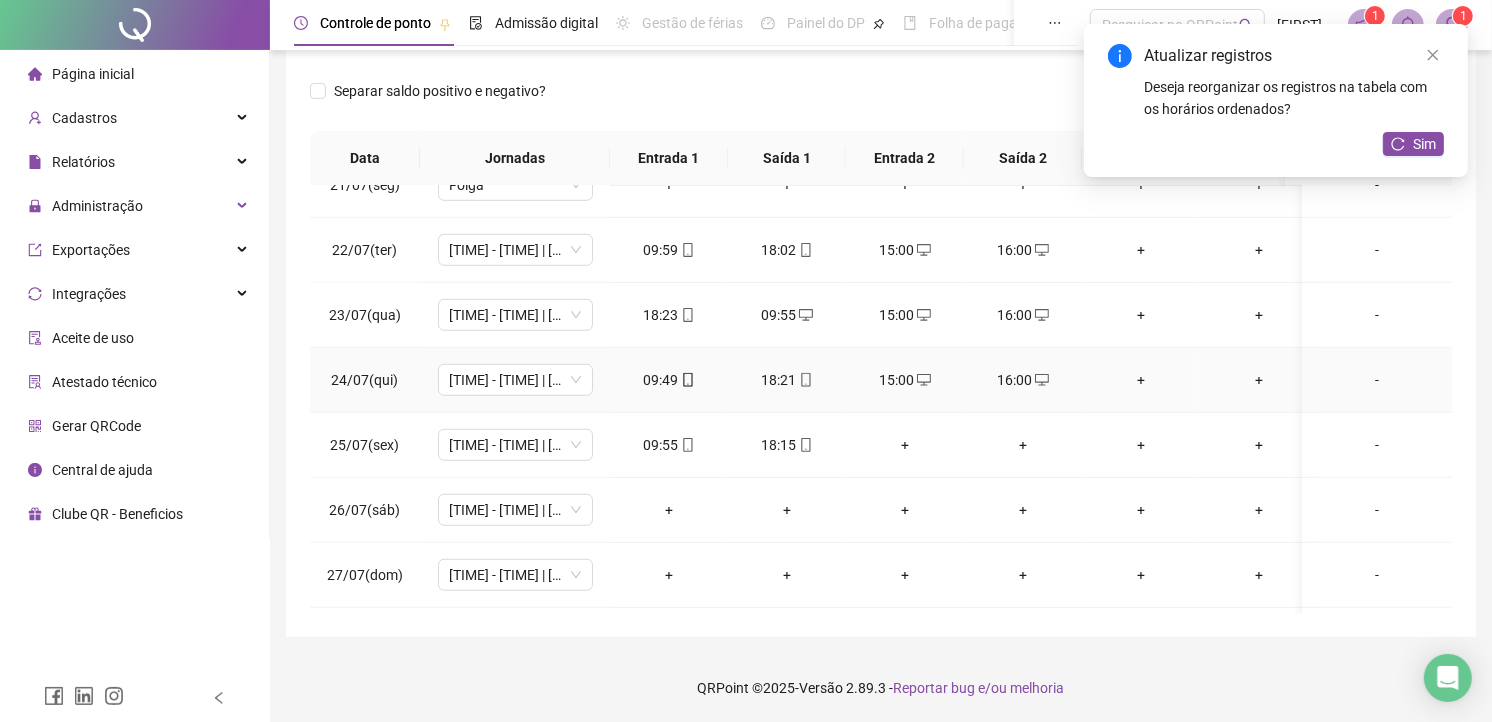 scroll, scrollTop: 1555, scrollLeft: 0, axis: vertical 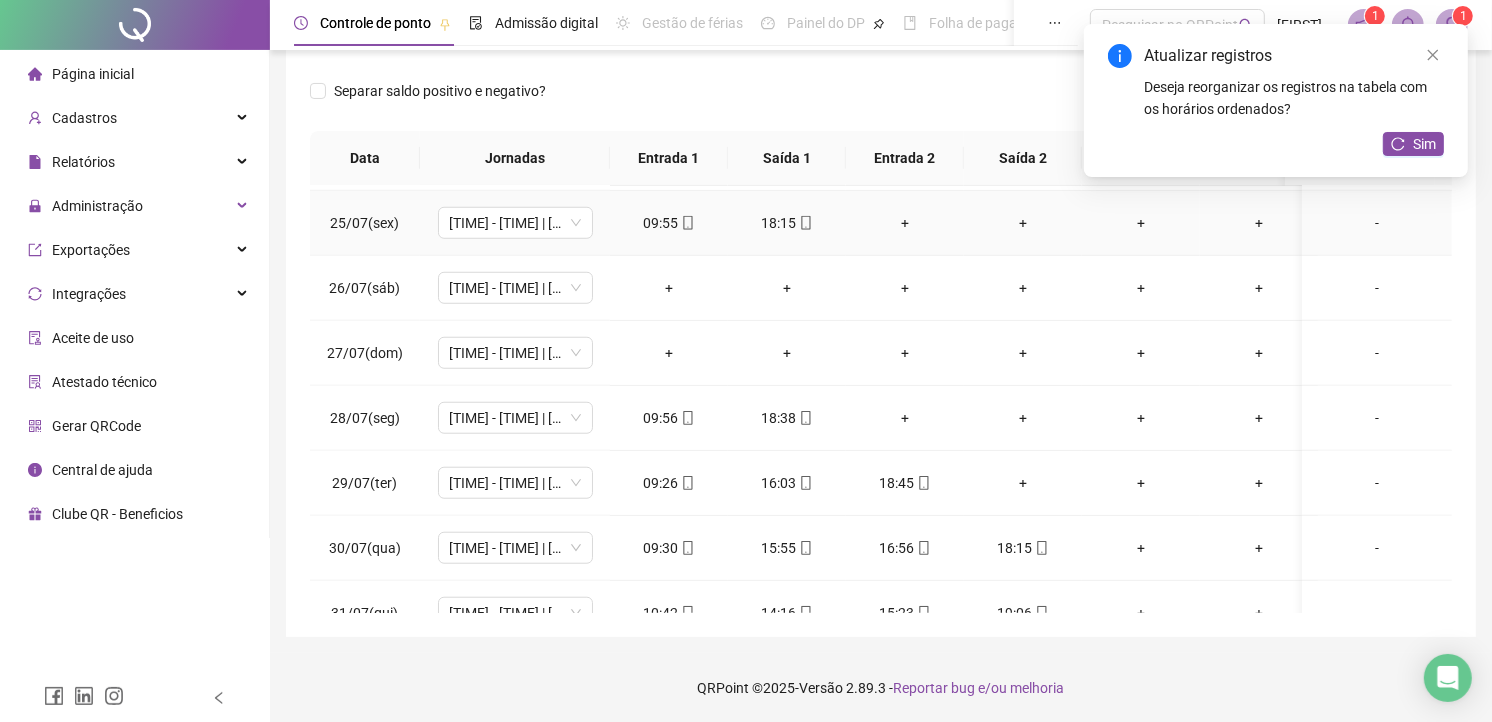 click on "+" at bounding box center [905, 223] 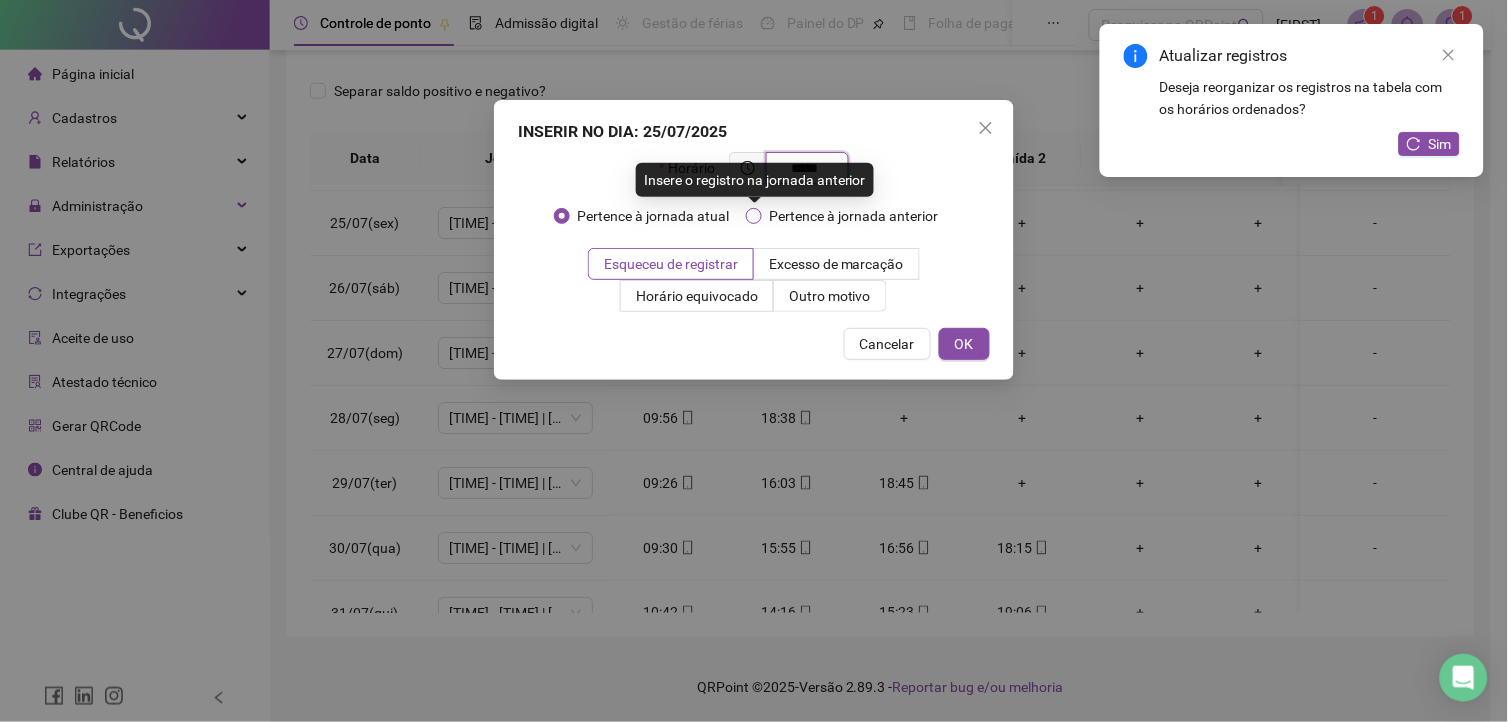 type on "*****" 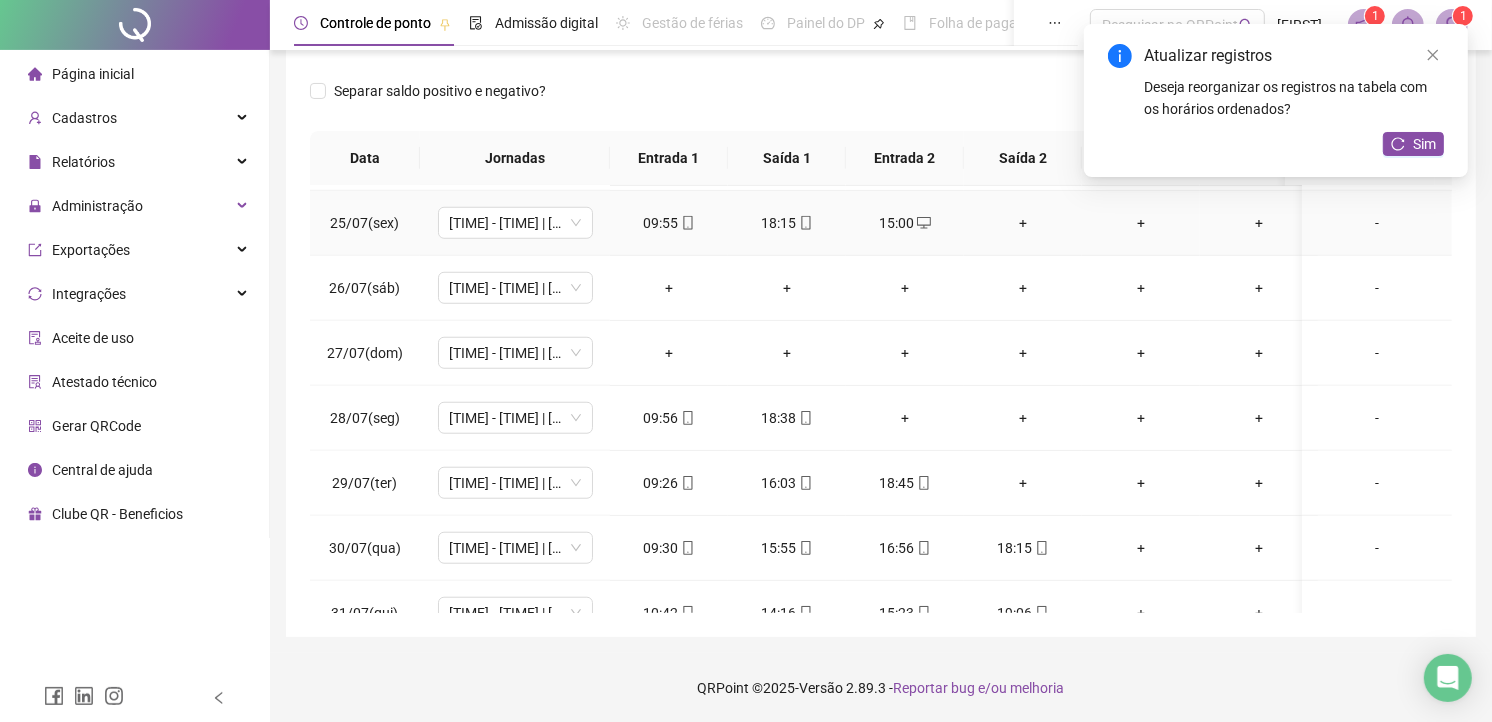 click on "+" at bounding box center [1023, 223] 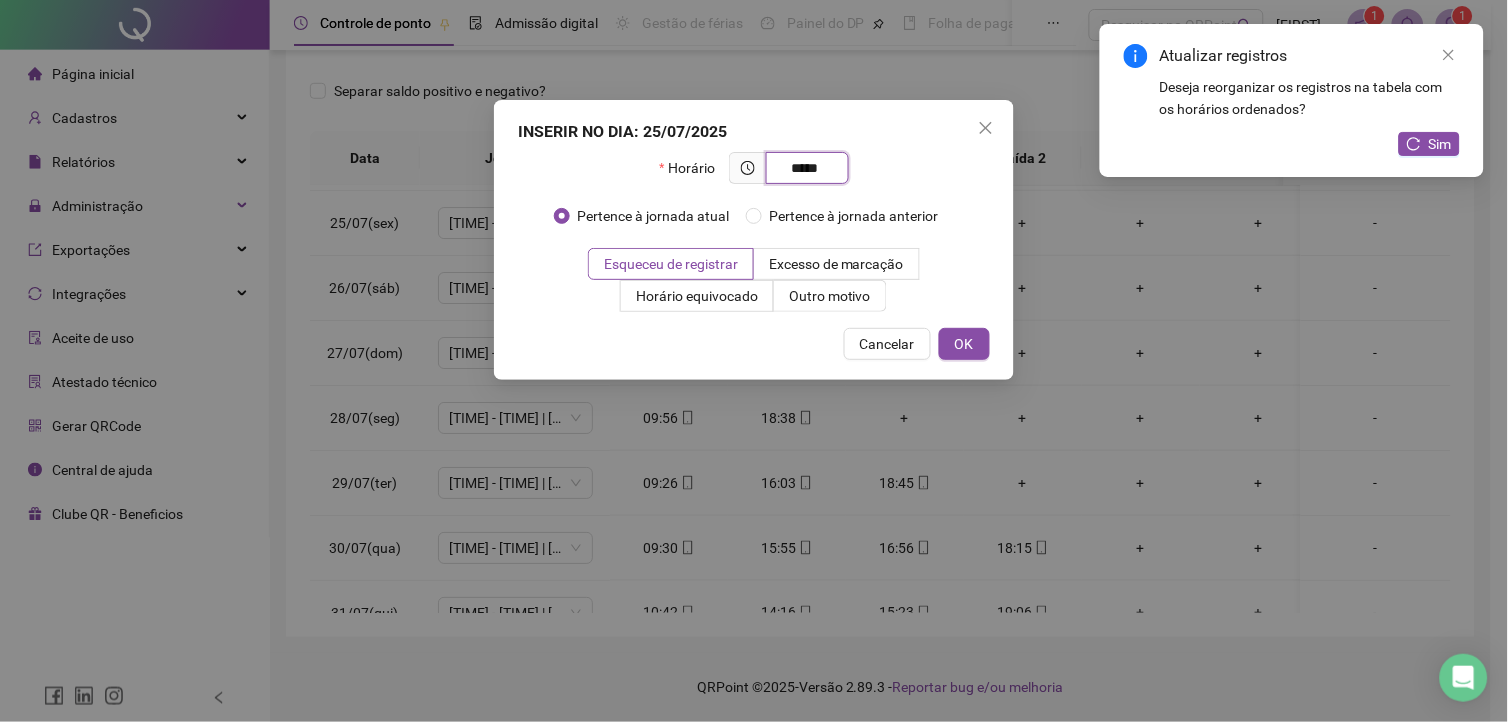type on "*****" 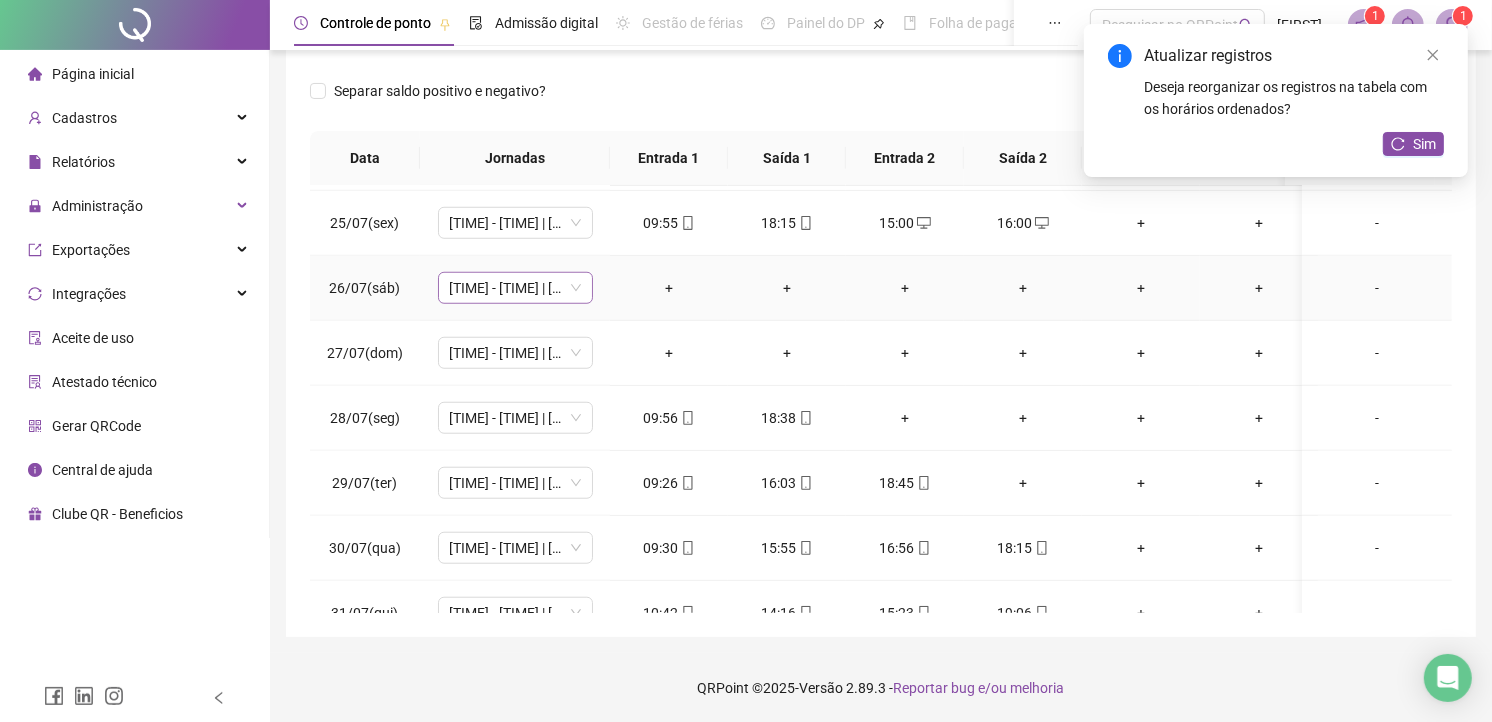 click on "[TIME] - [TIME] | [TIME] - [TIME]" at bounding box center (515, 288) 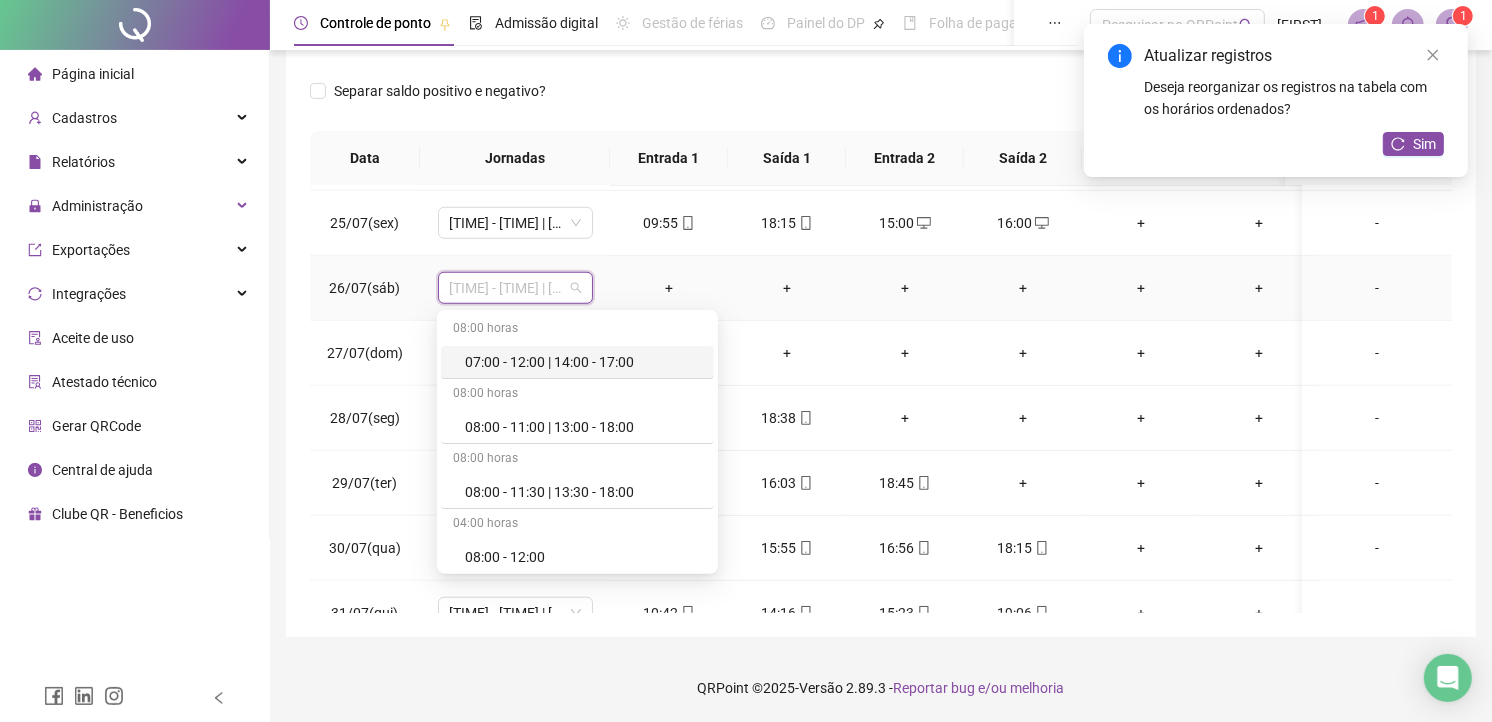 type on "*" 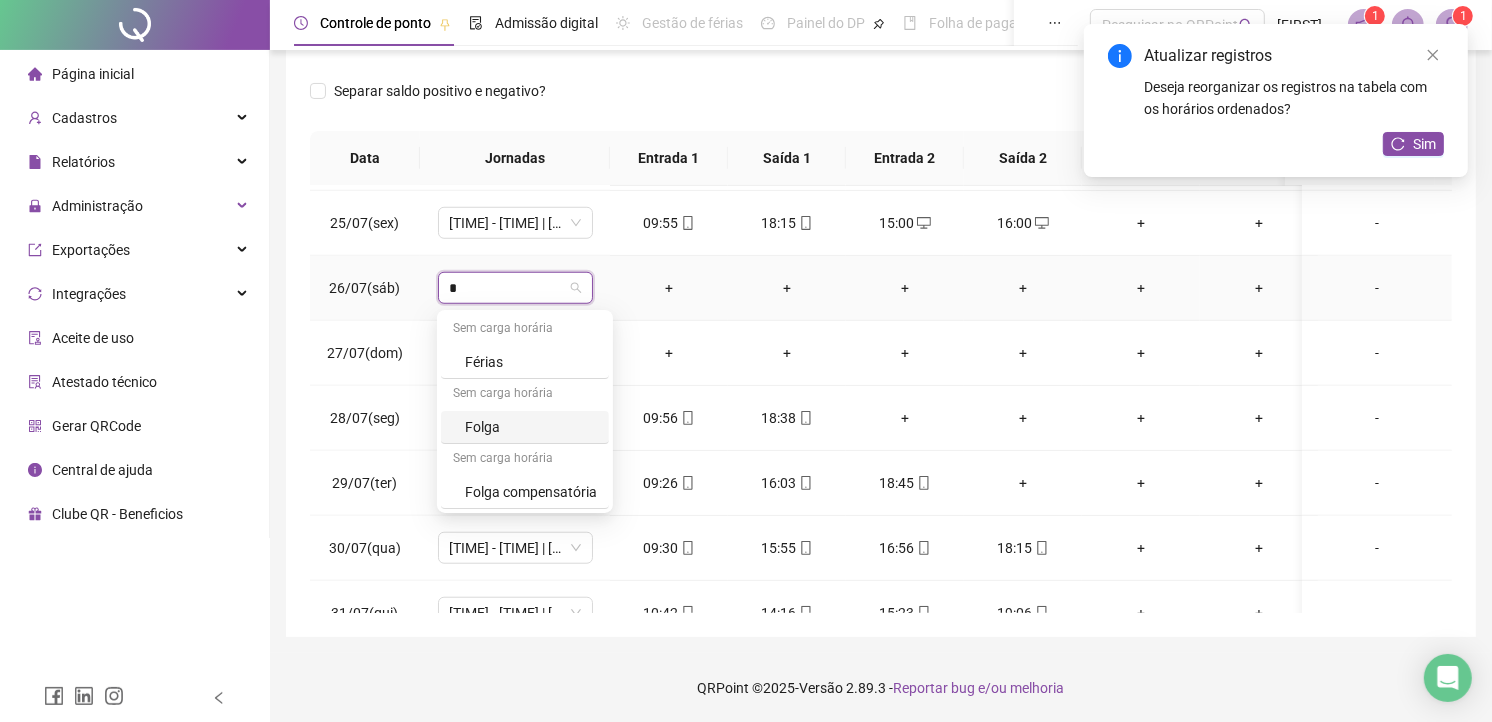 click on "Folga" at bounding box center (531, 427) 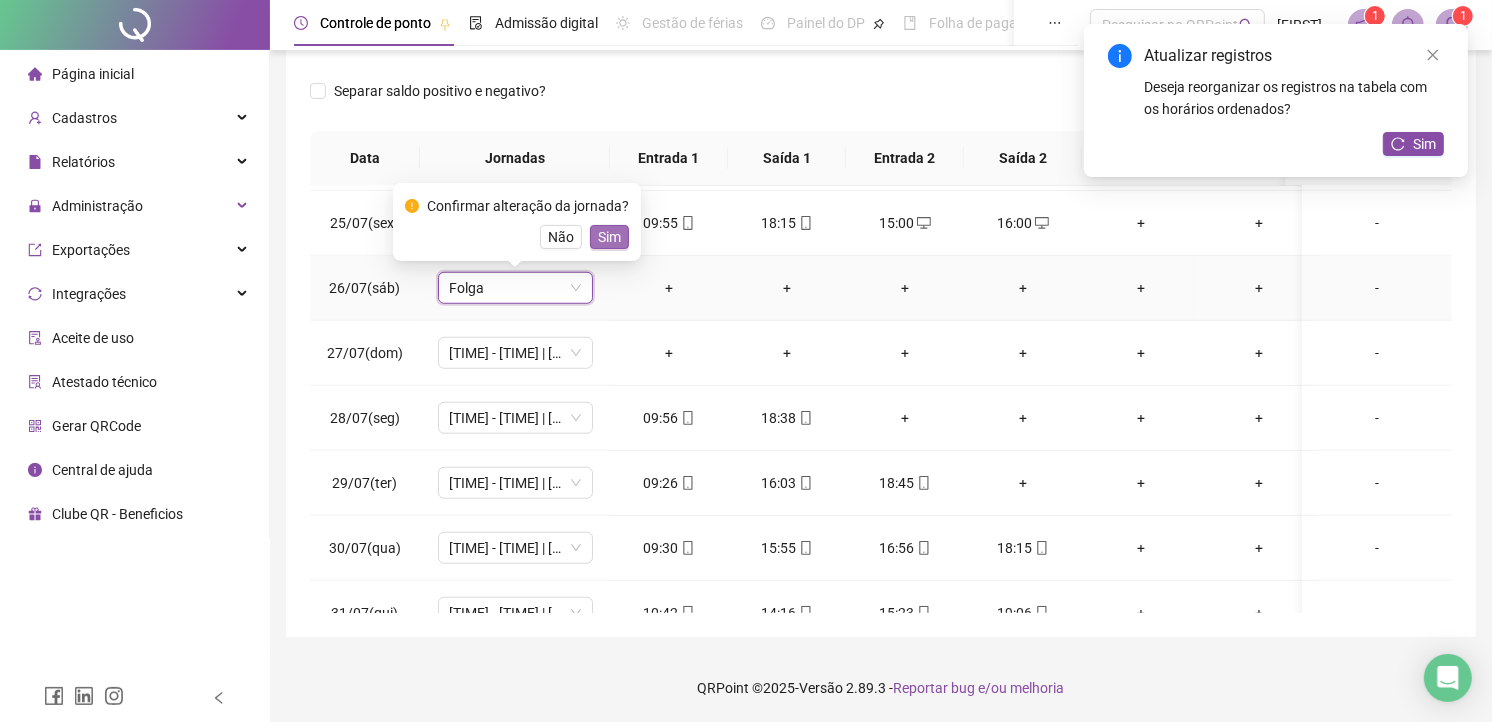 click on "Sim" at bounding box center (609, 237) 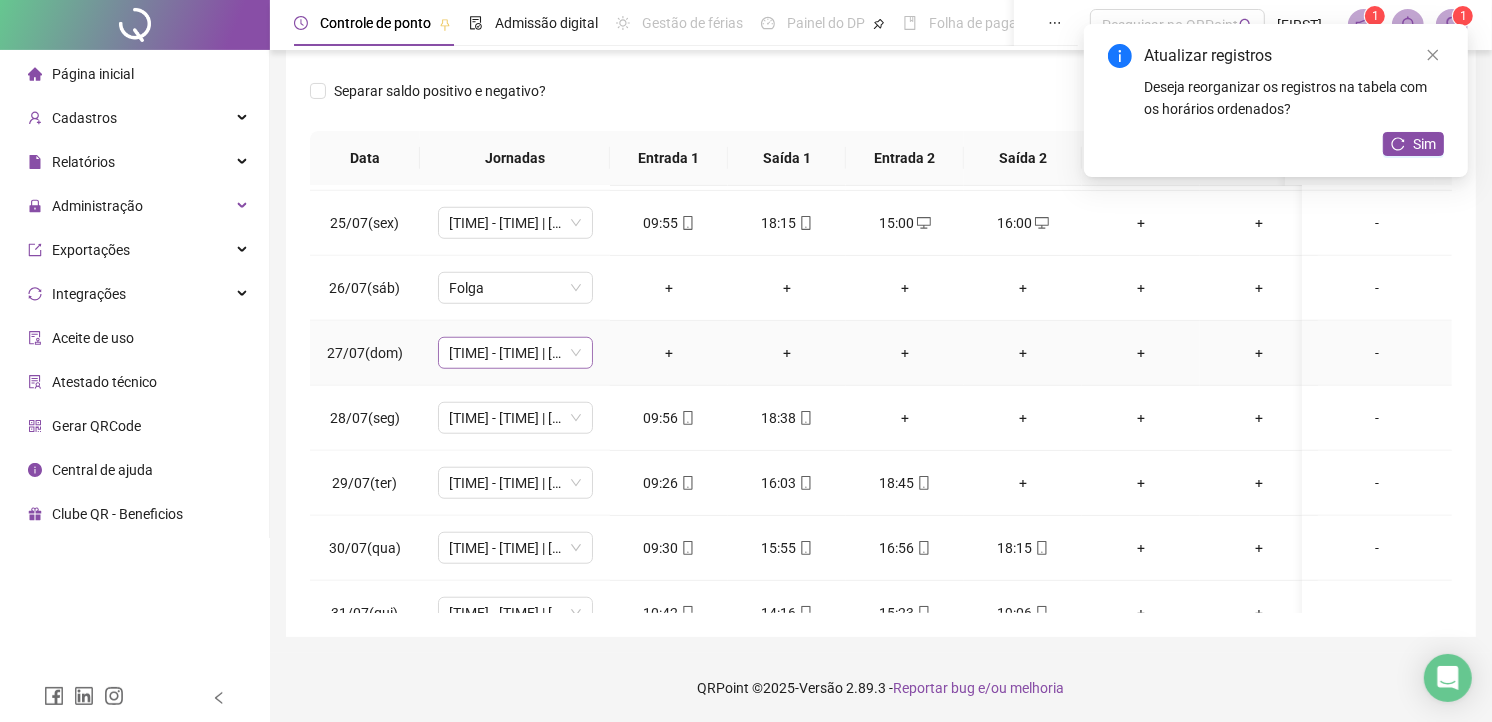 click on "[TIME] - [TIME] | [TIME] - [TIME]" at bounding box center [515, 353] 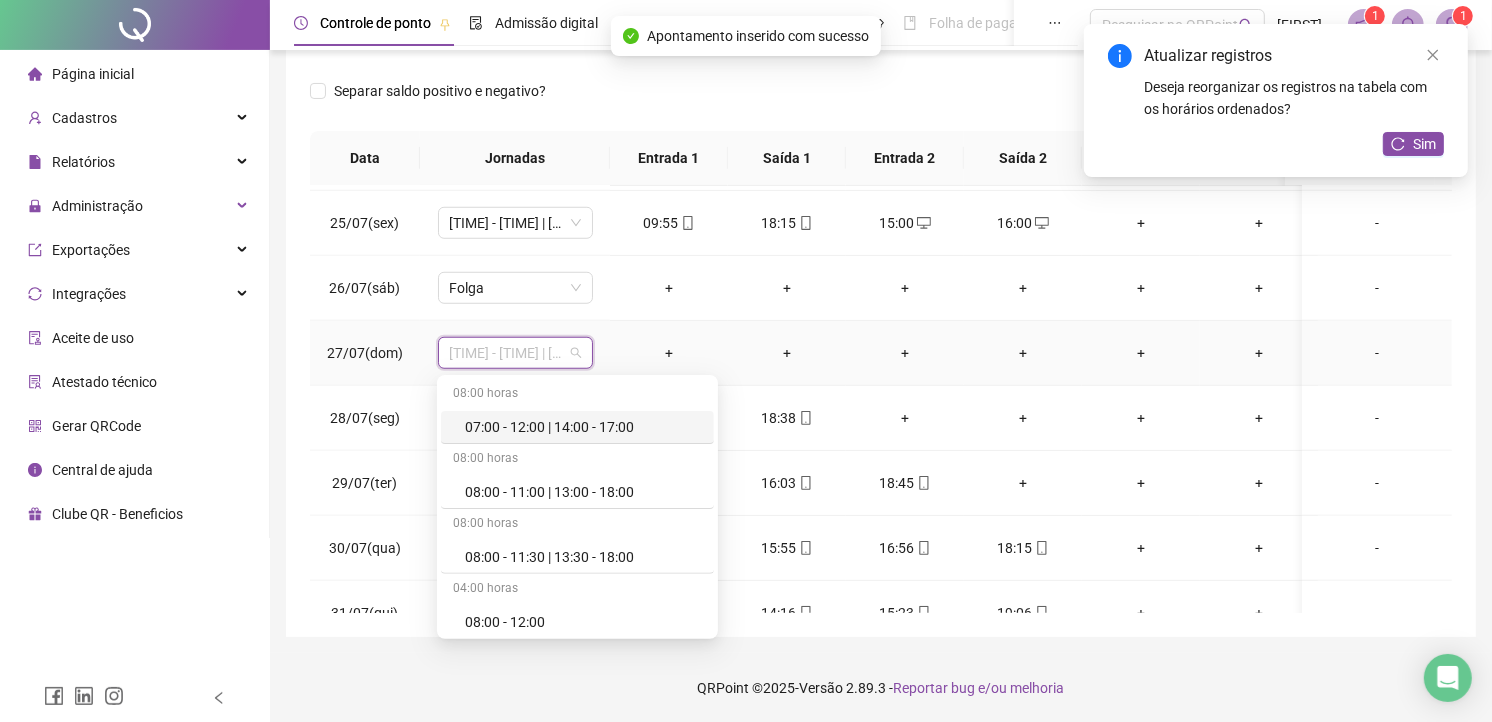 type on "*" 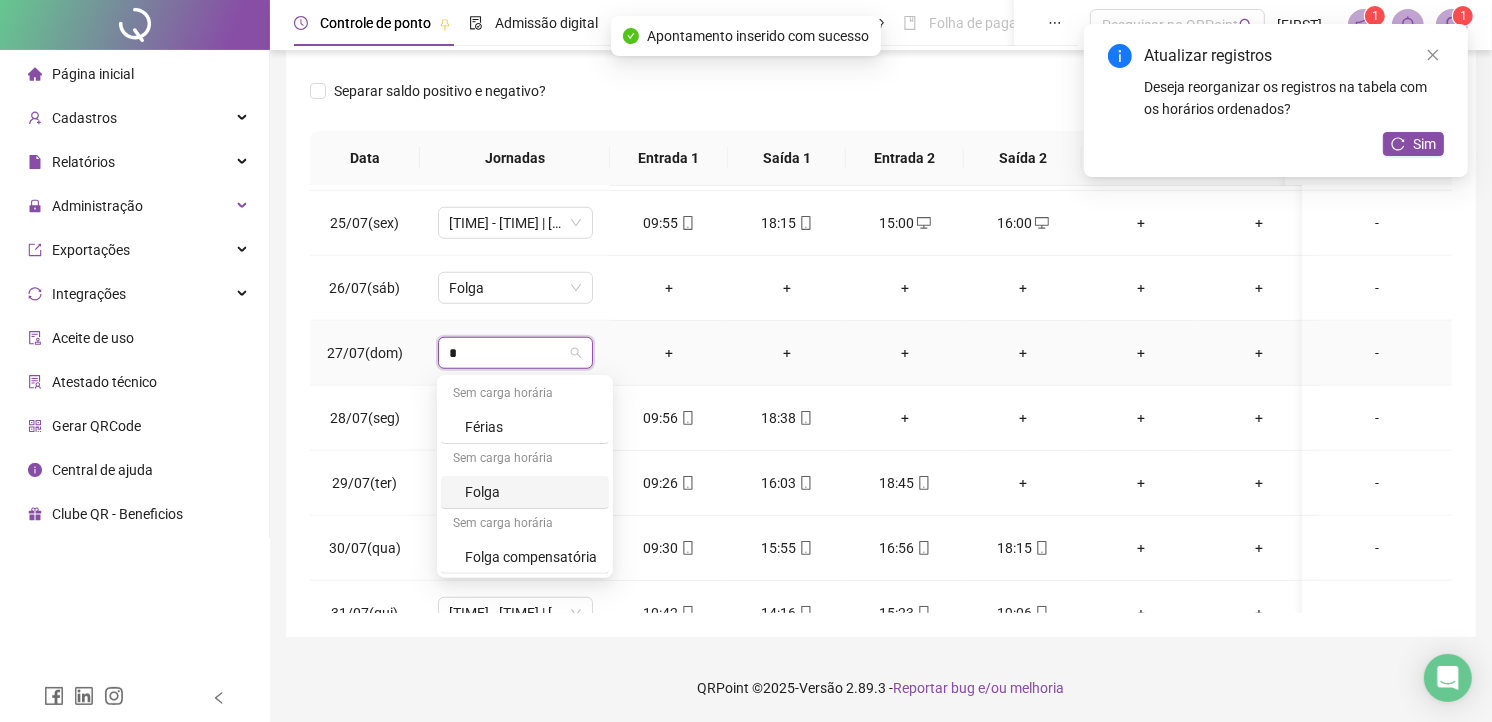 click on "Folga" at bounding box center (531, 492) 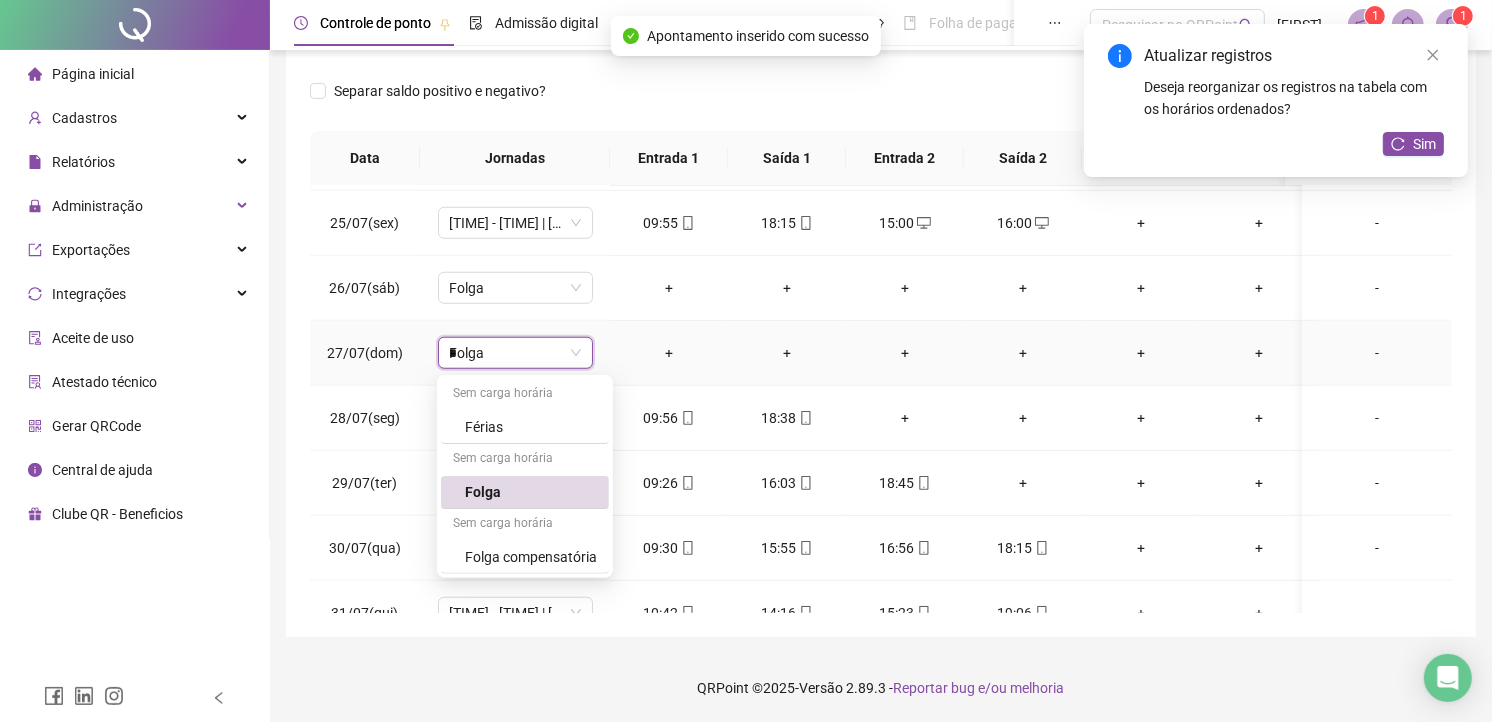 type 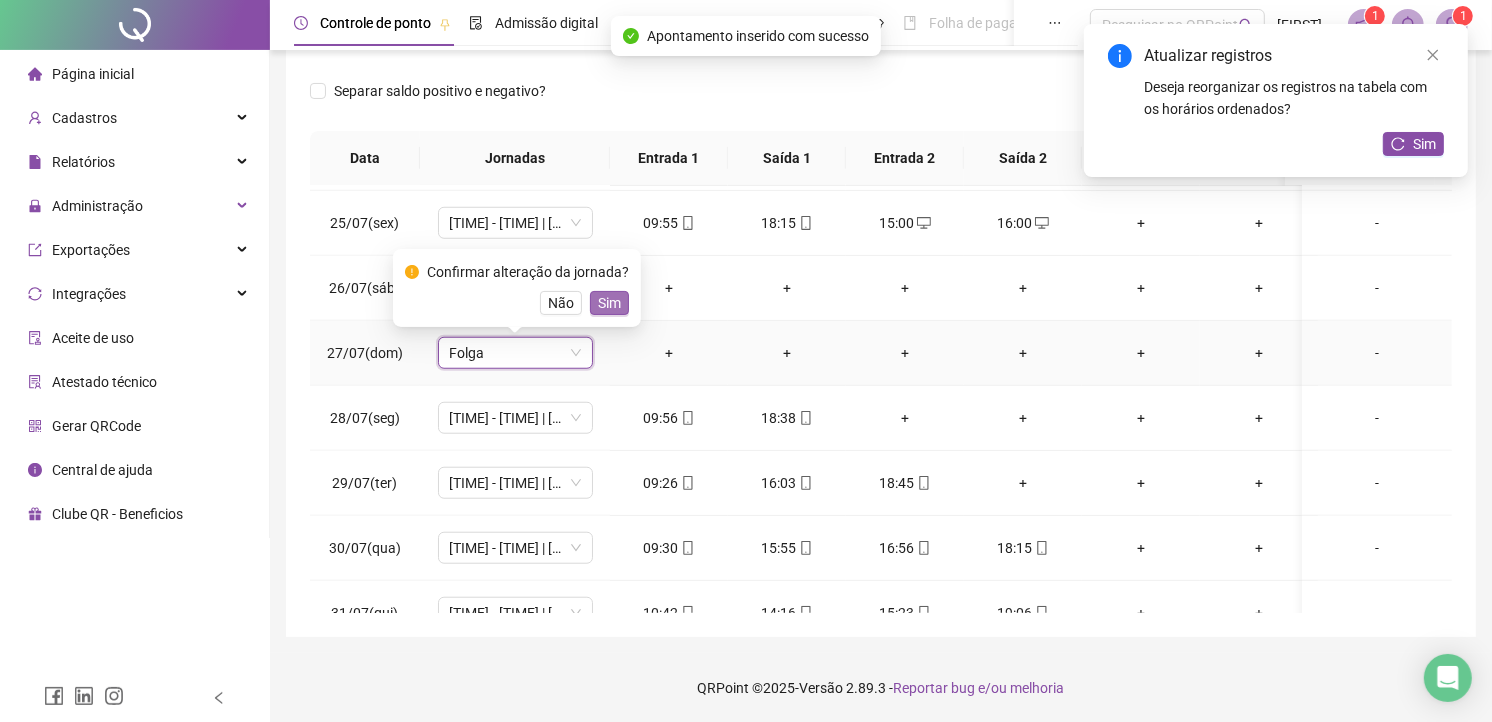 click on "Sim" at bounding box center (609, 303) 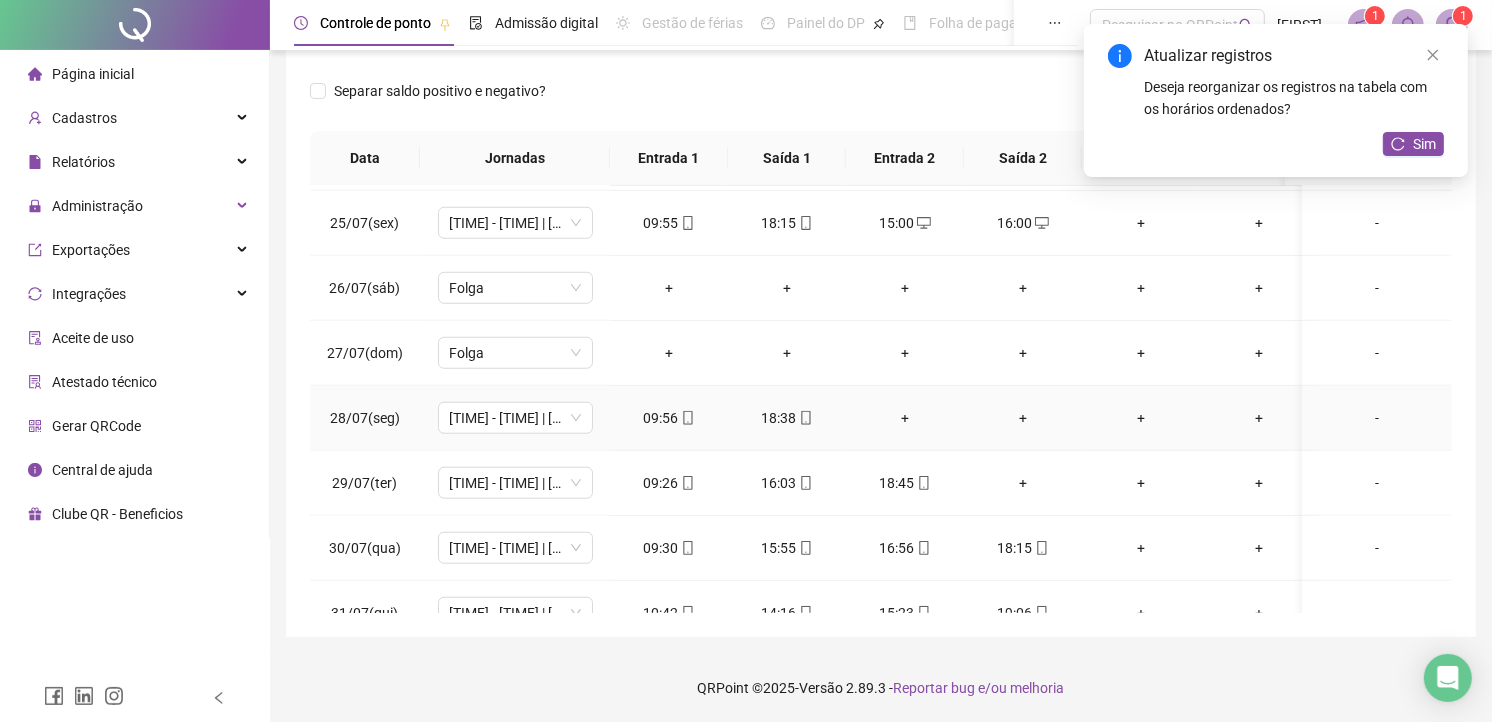 click on "+" at bounding box center [905, 418] 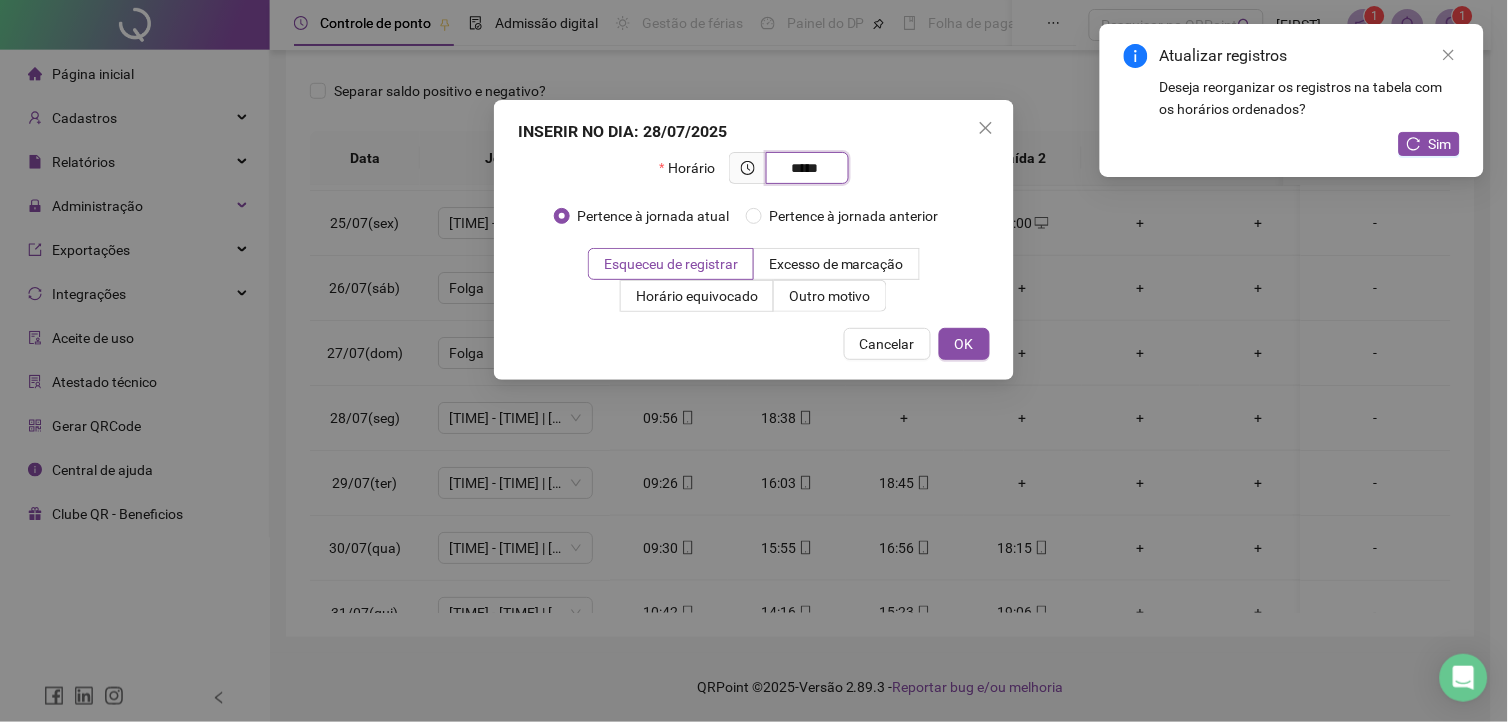 type on "*****" 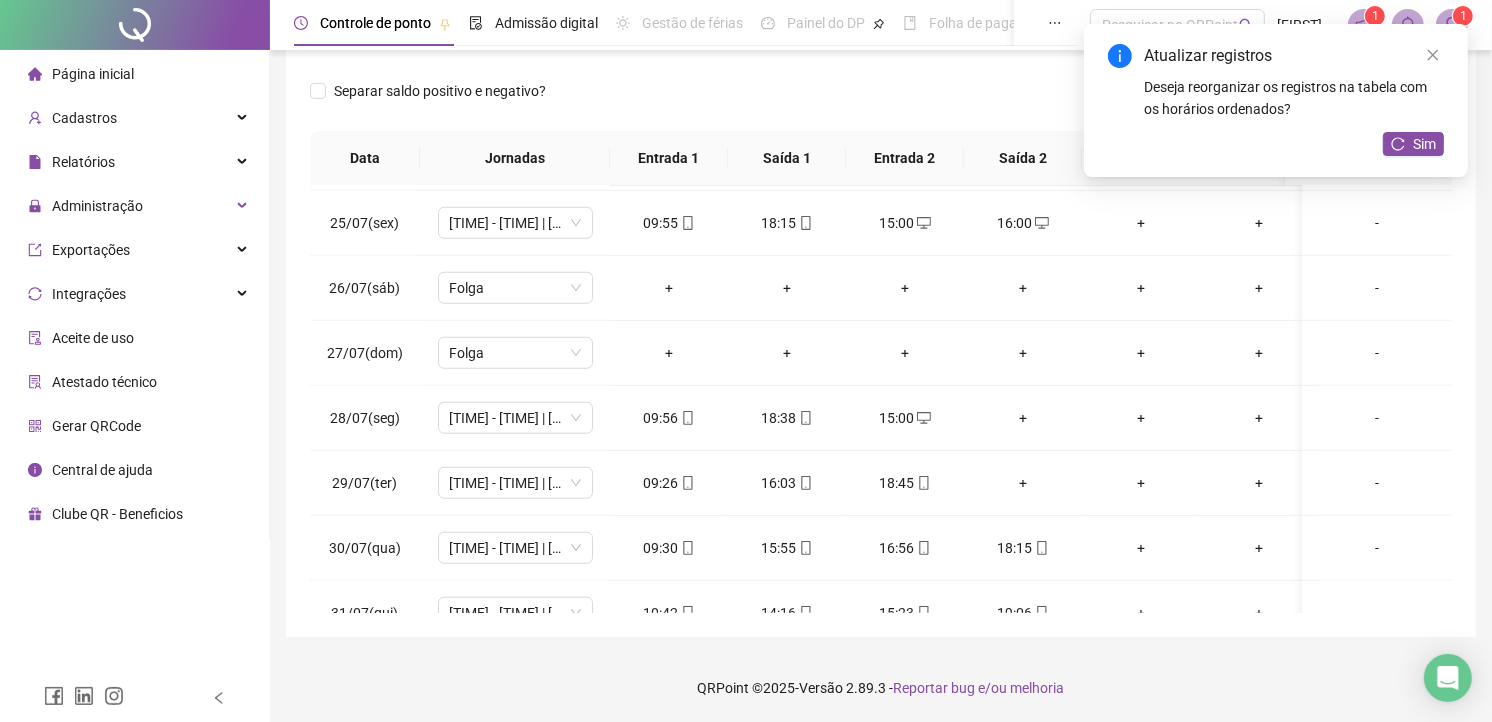 click on "+" at bounding box center (1023, 418) 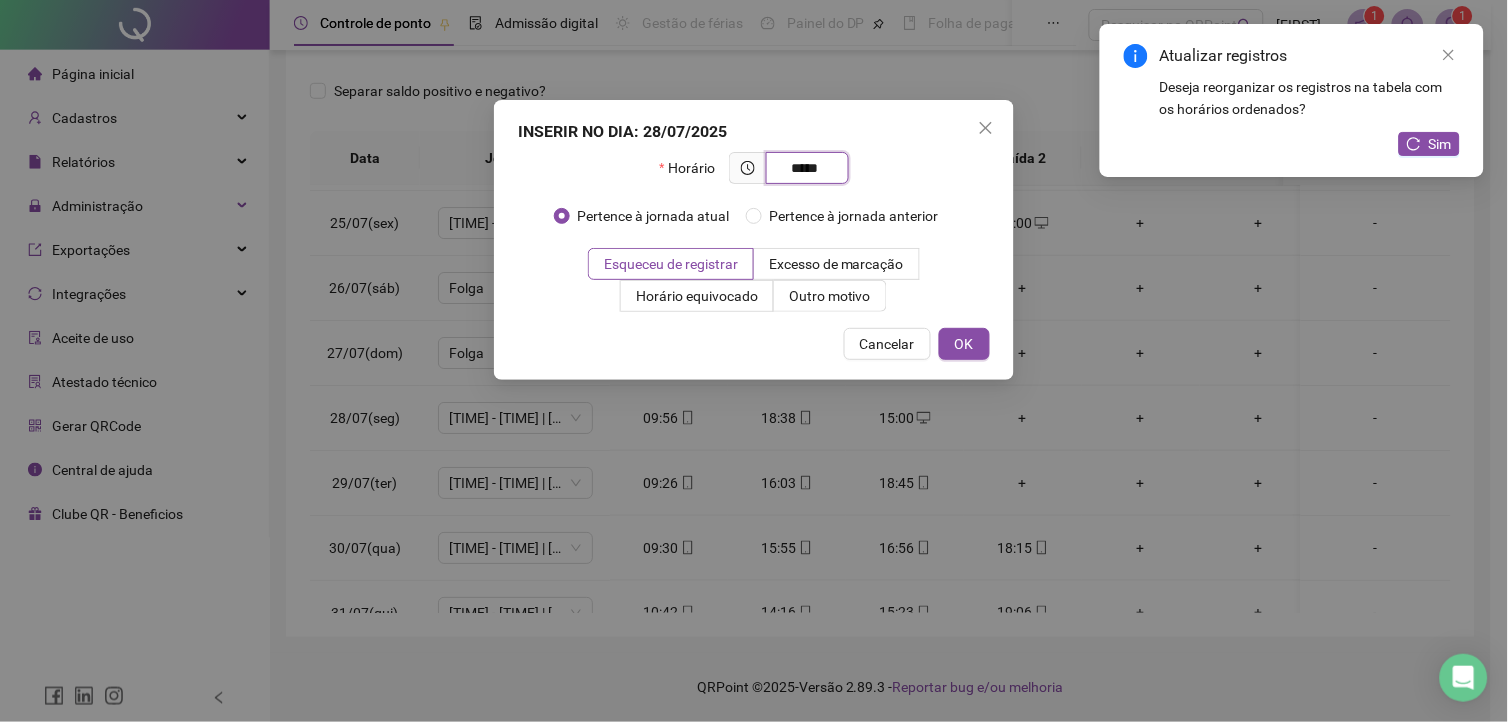 type on "*****" 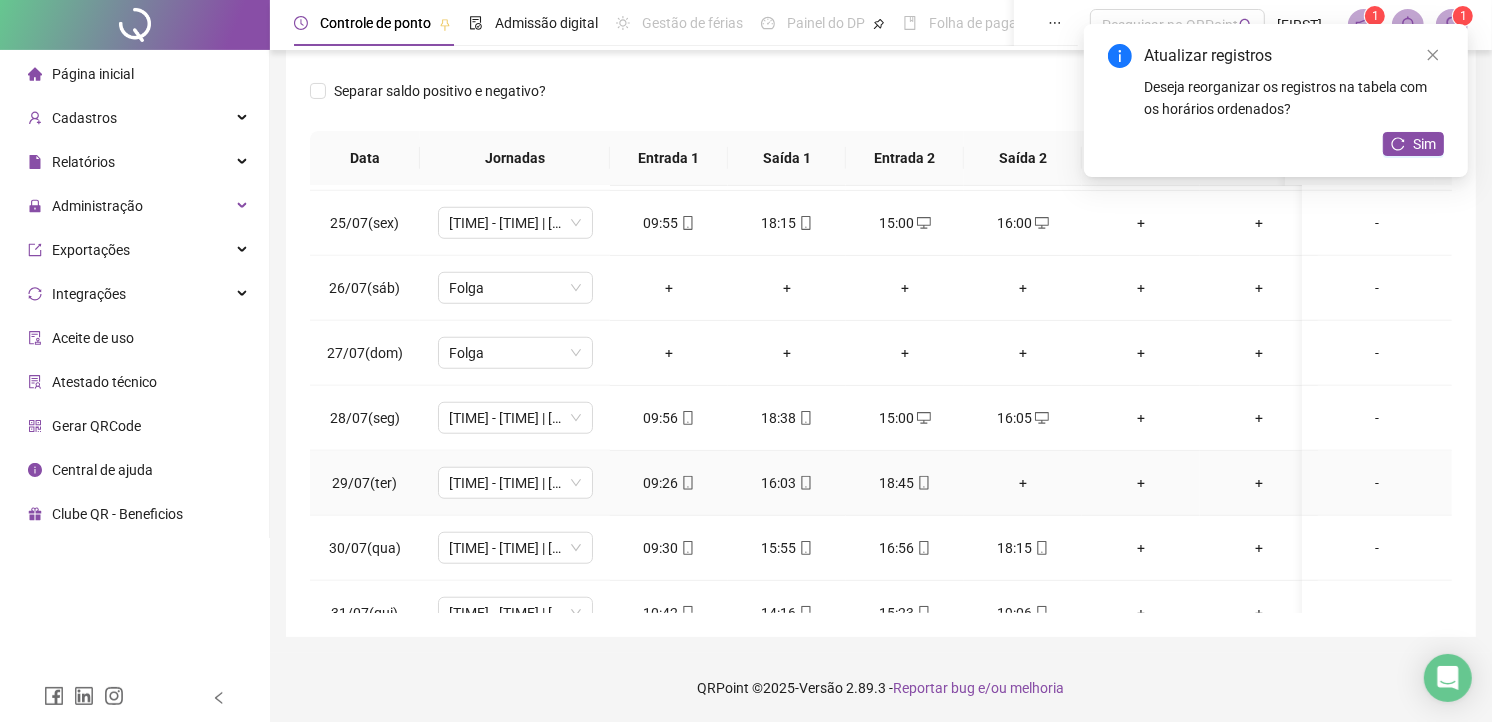 click on "+" at bounding box center [1023, 483] 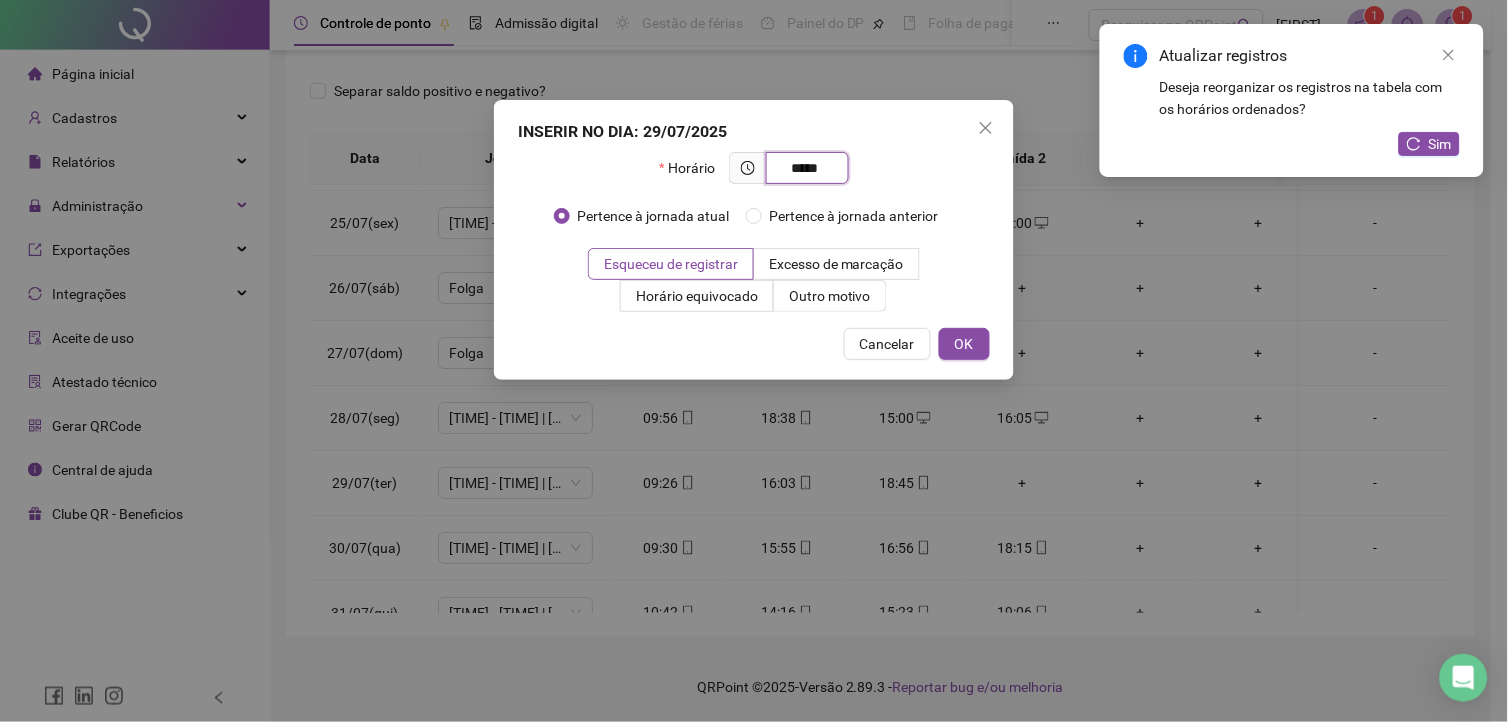 type on "*****" 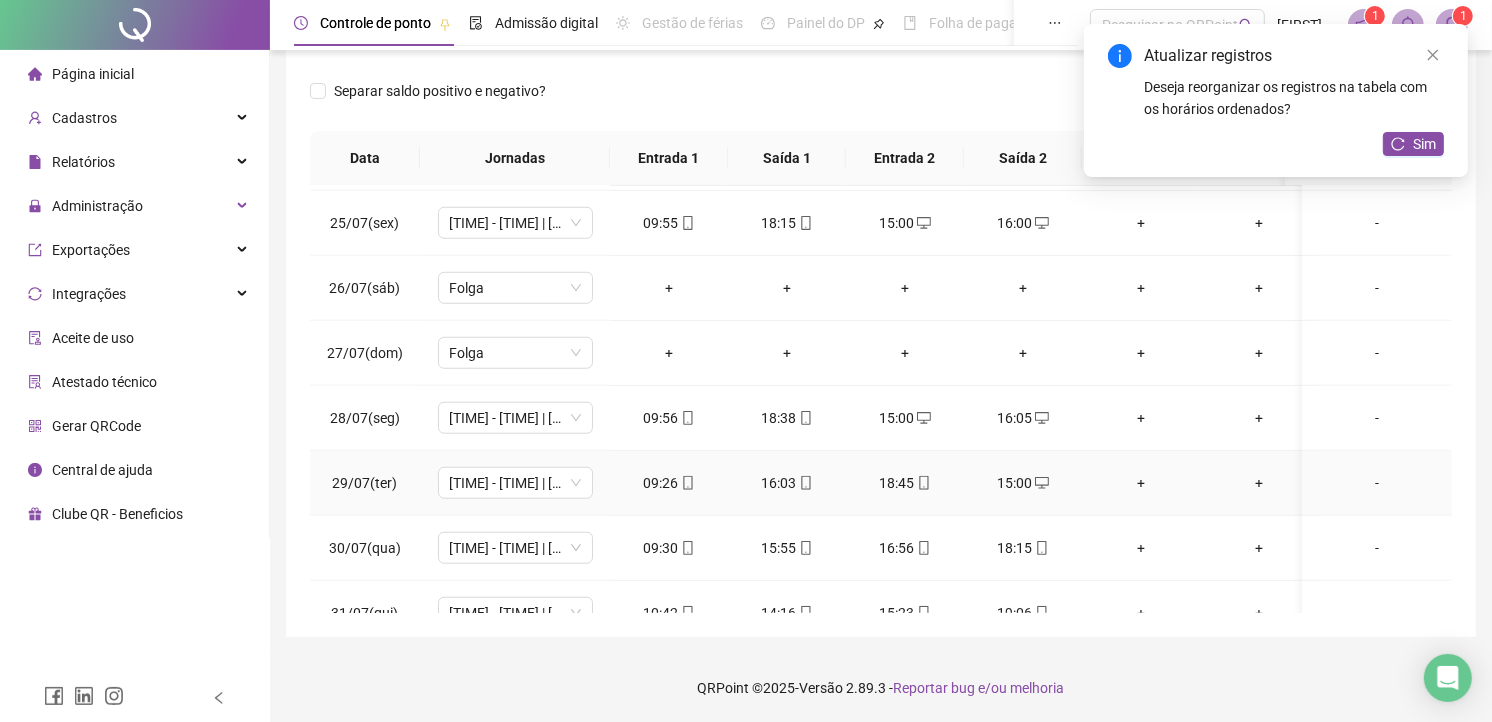 scroll, scrollTop: 1607, scrollLeft: 0, axis: vertical 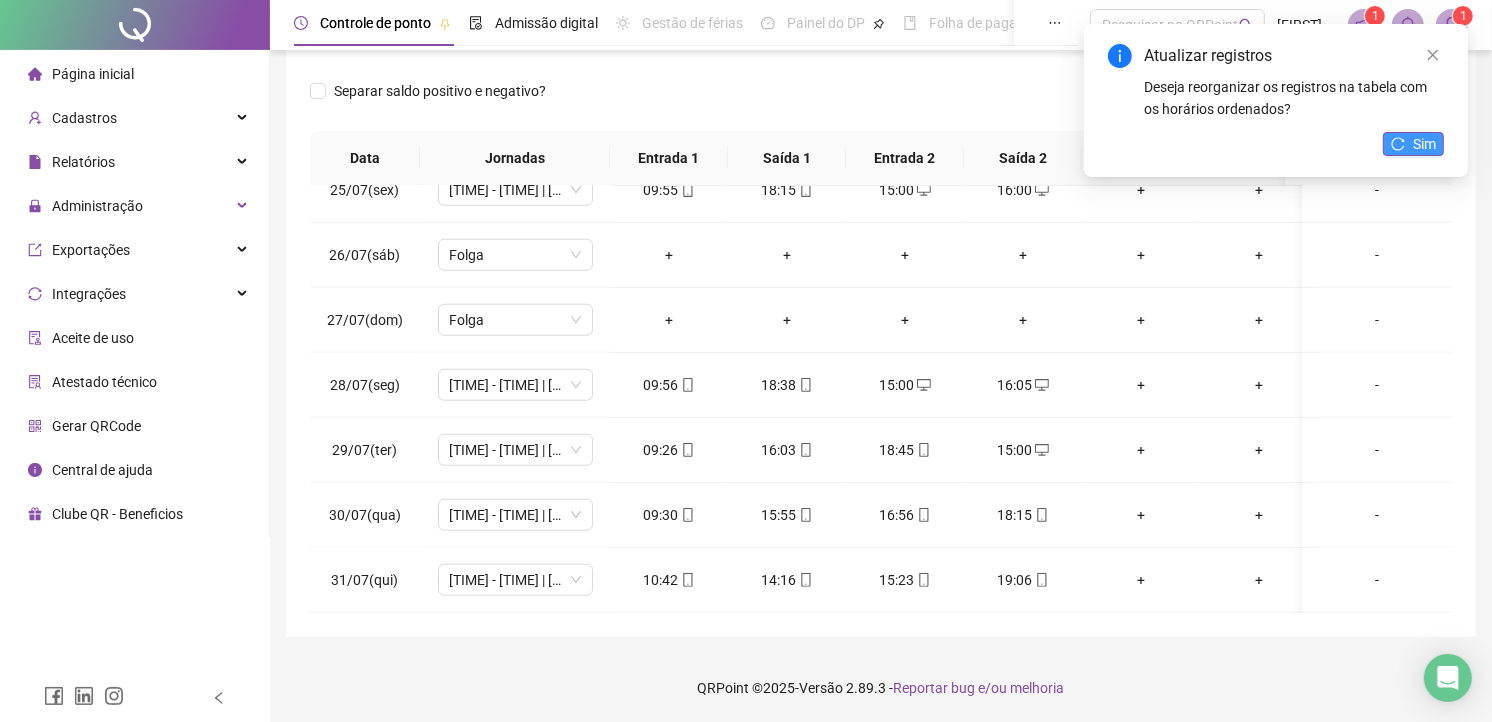click on "Sim" at bounding box center (1424, 144) 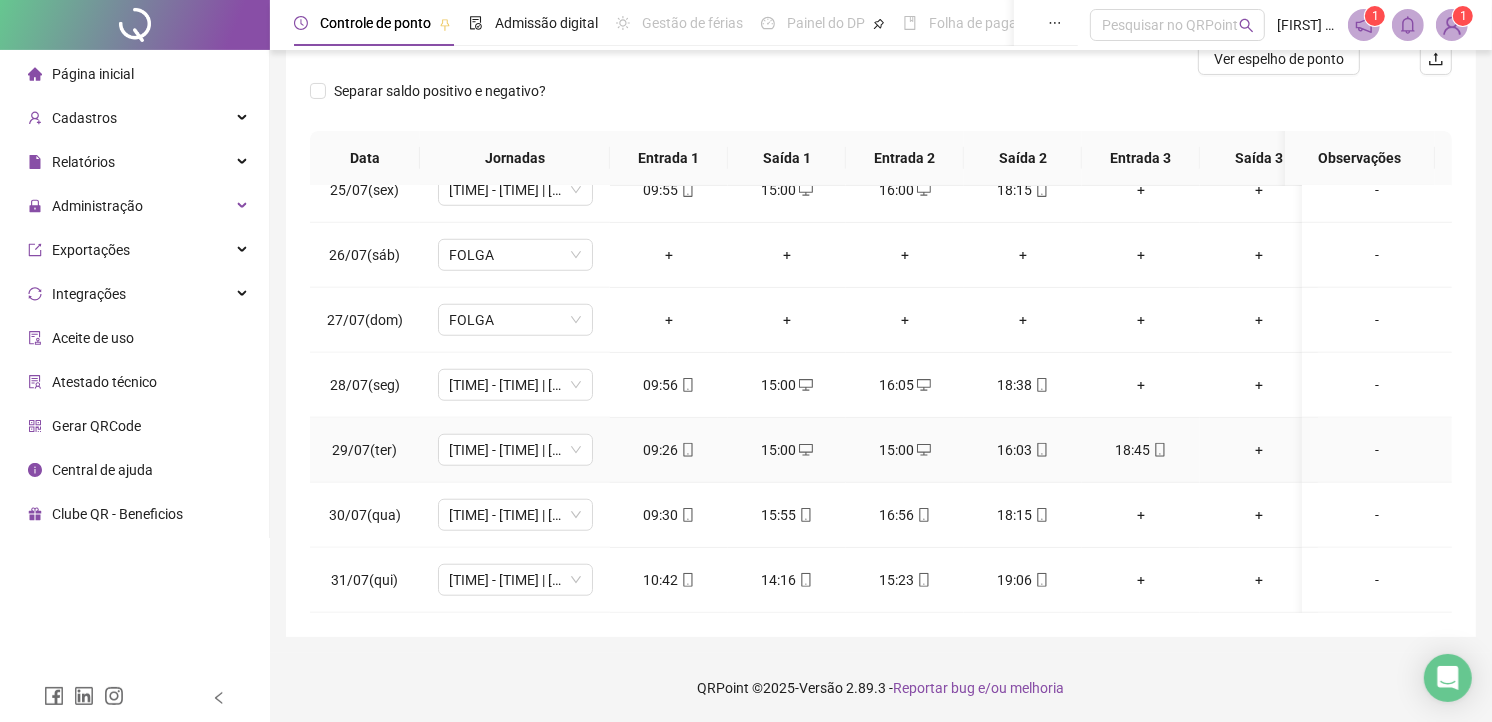 click on "15:00" at bounding box center (905, 450) 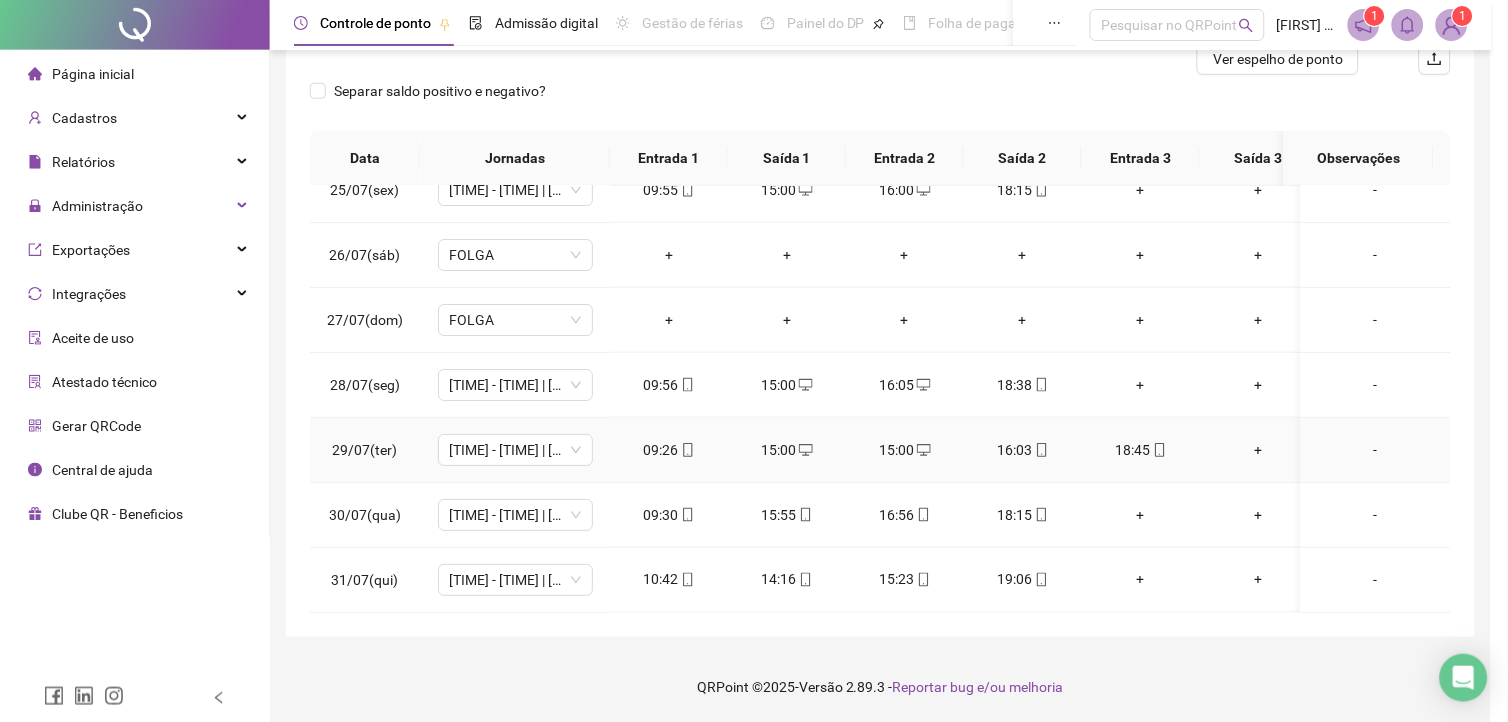 type on "**********" 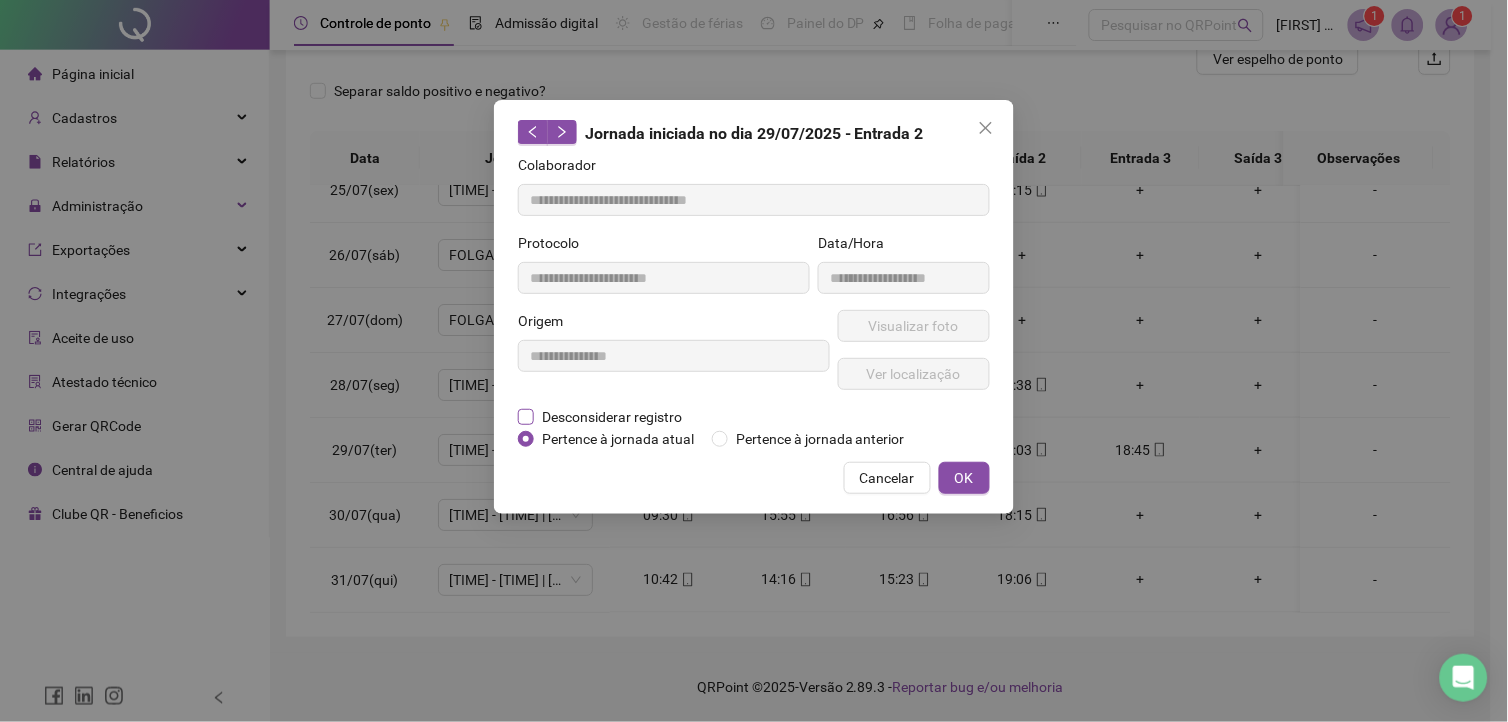click on "Desconsiderar registro" at bounding box center (612, 417) 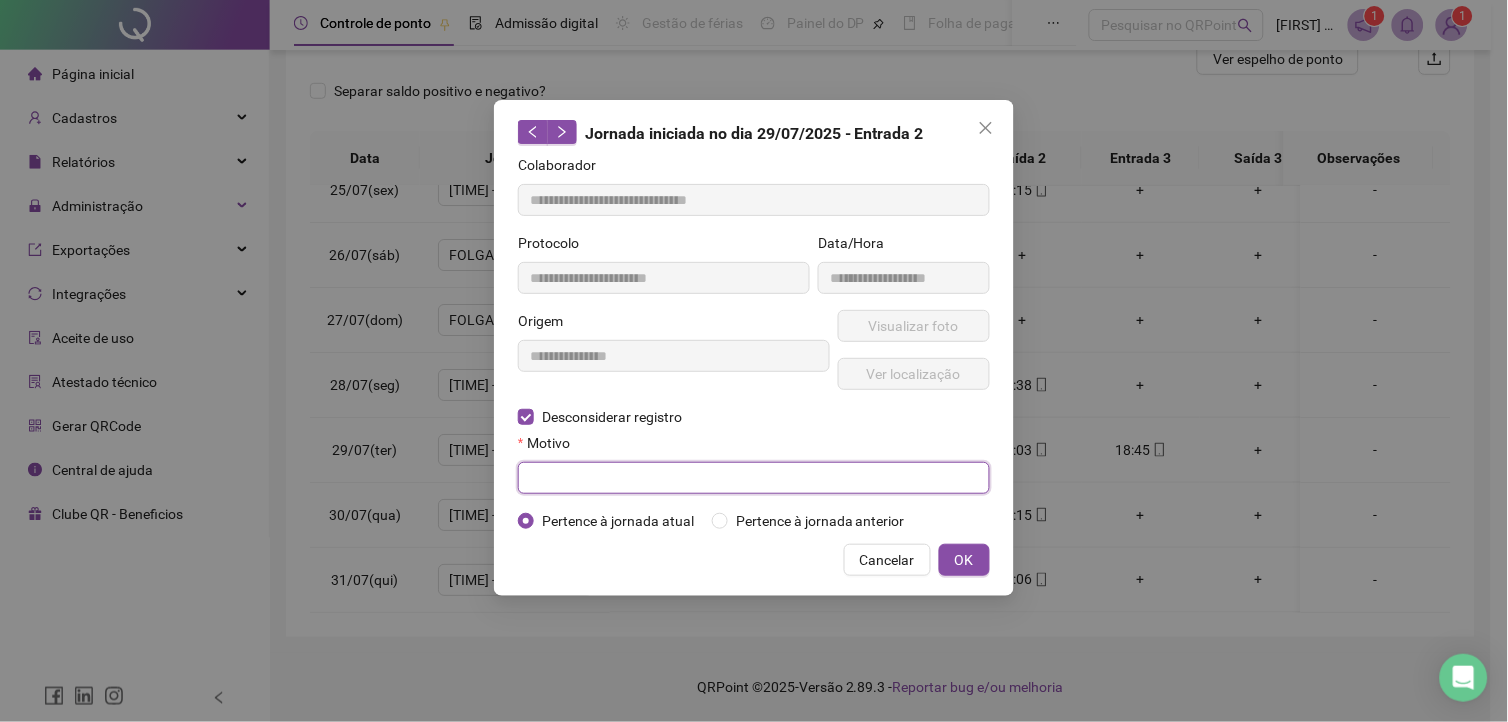 click at bounding box center [754, 478] 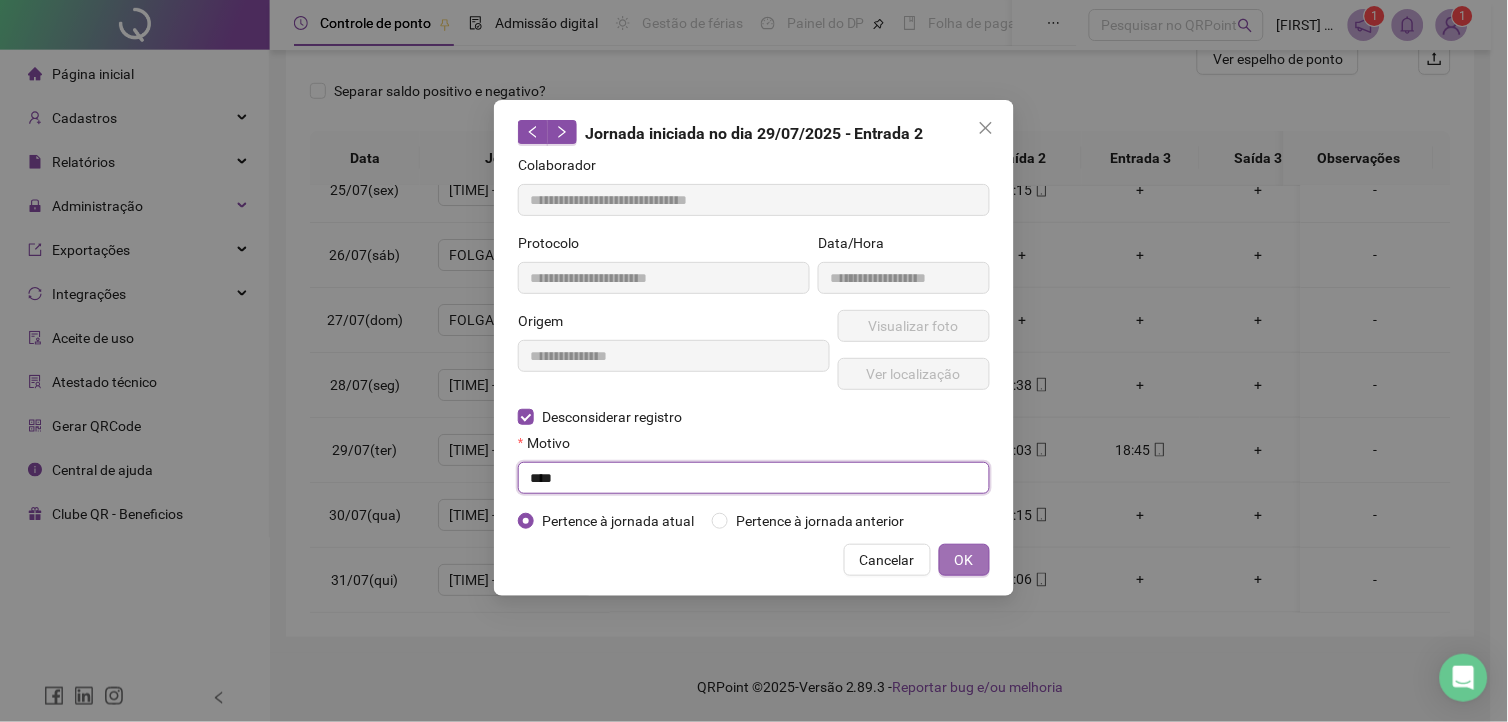 type on "****" 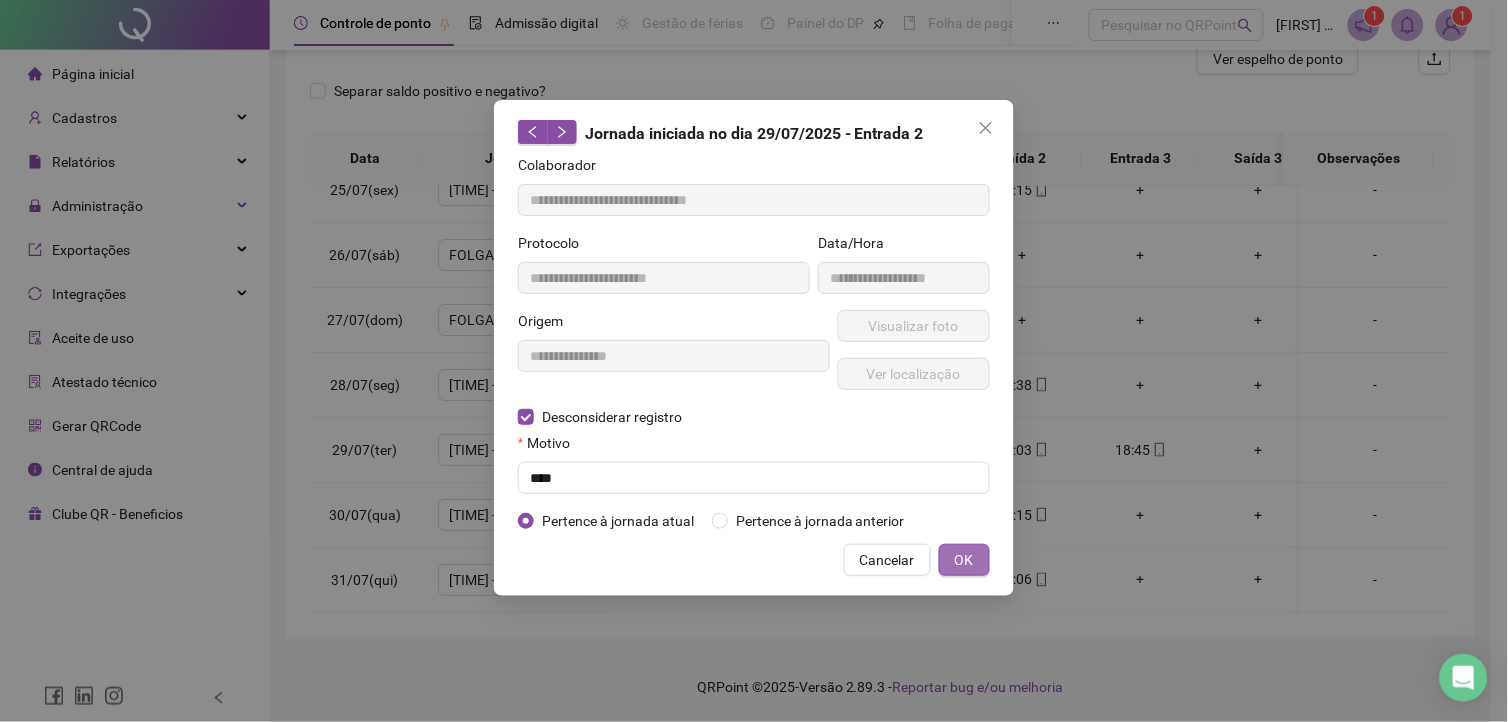 click on "OK" at bounding box center (964, 560) 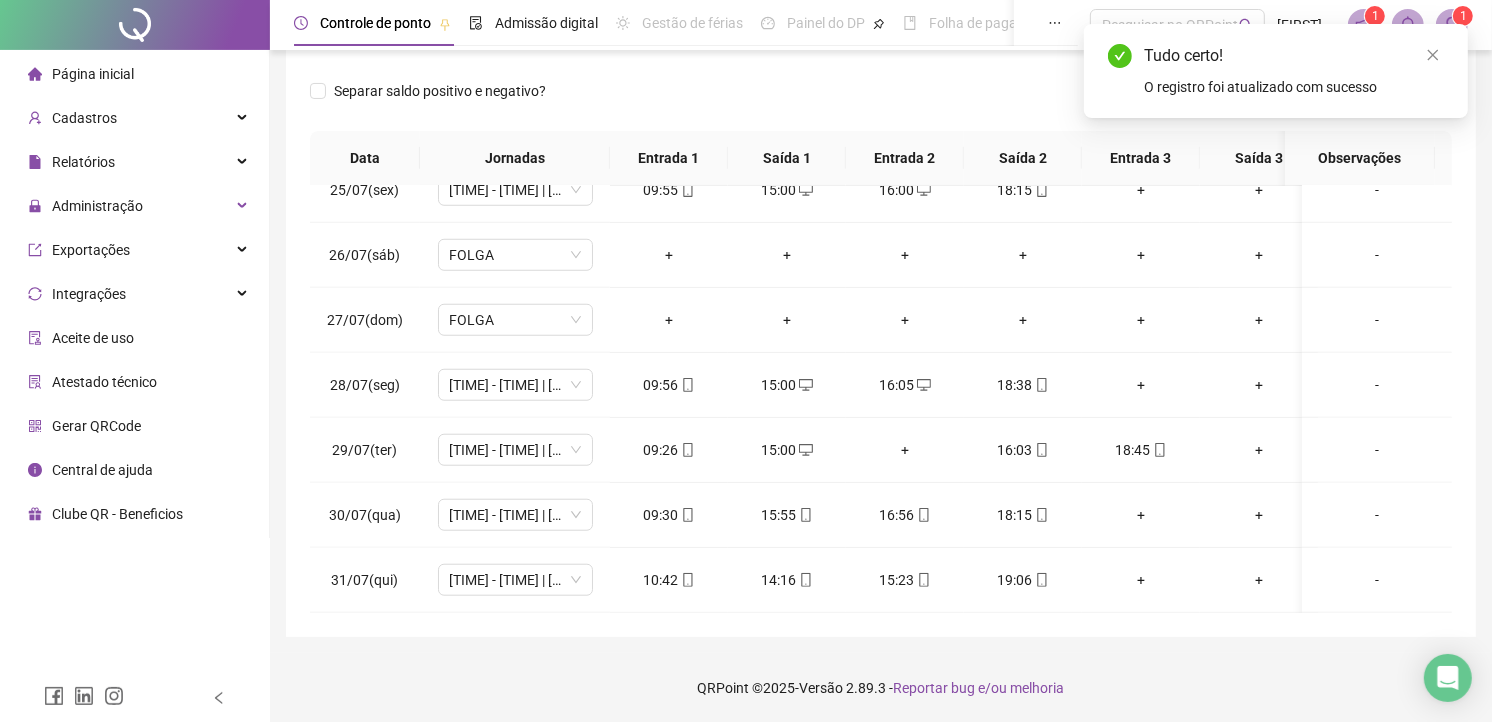 scroll, scrollTop: 53, scrollLeft: 0, axis: vertical 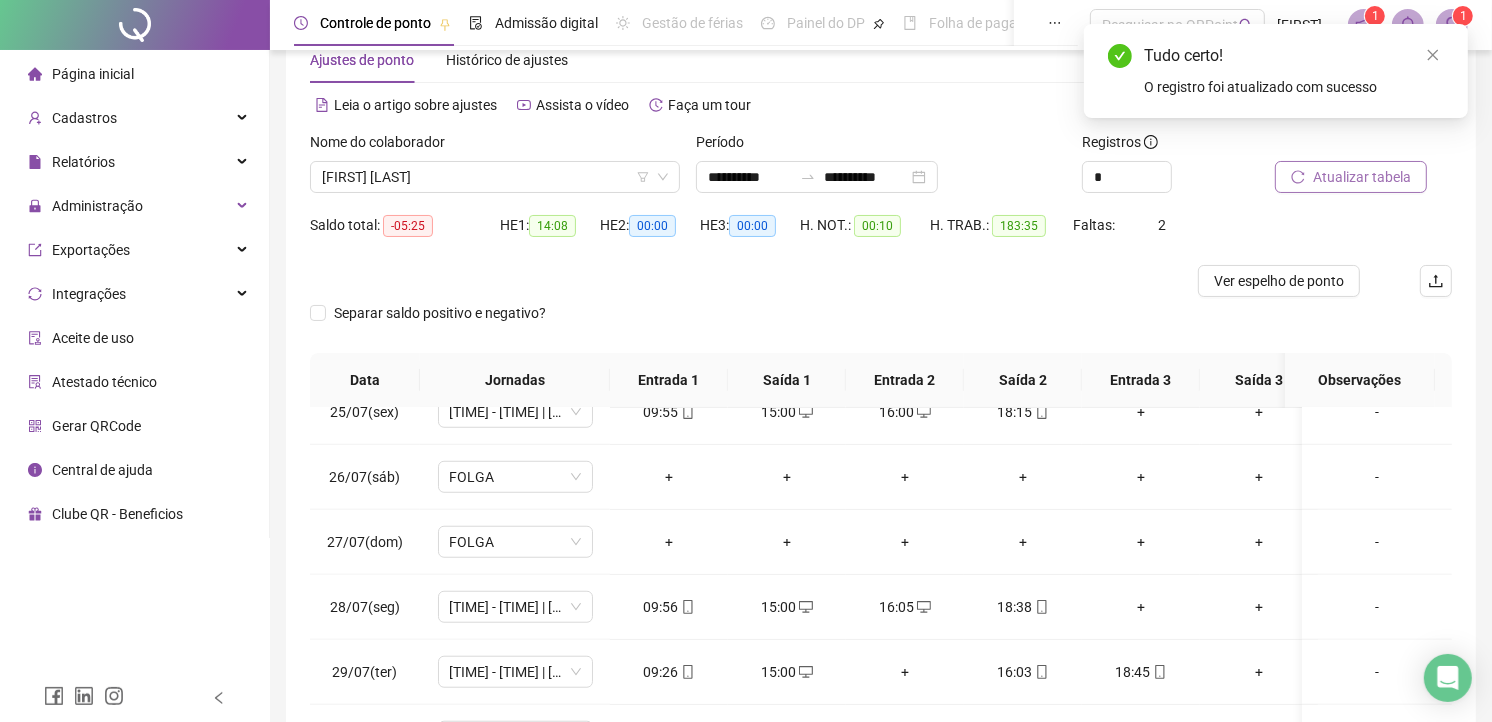 click on "Atualizar tabela" at bounding box center (1362, 177) 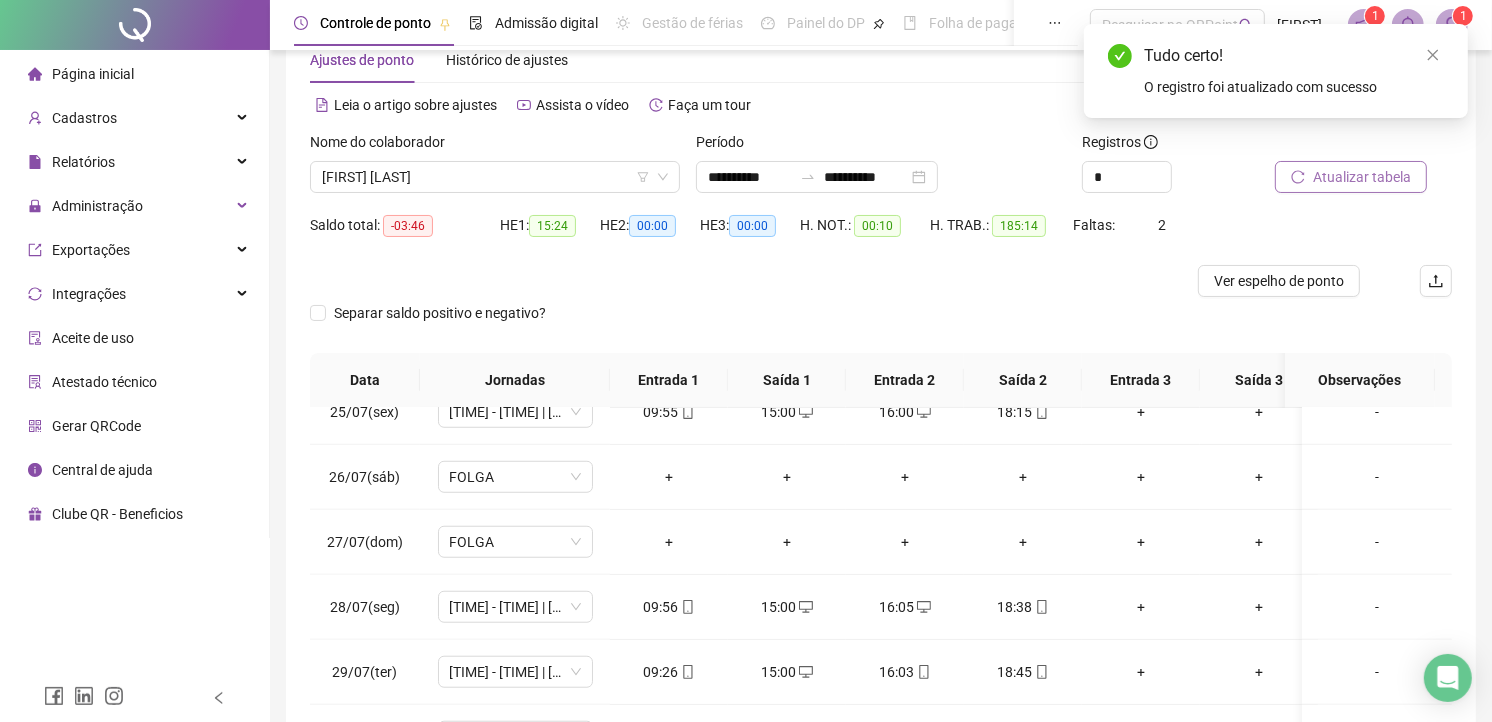 scroll, scrollTop: 275, scrollLeft: 0, axis: vertical 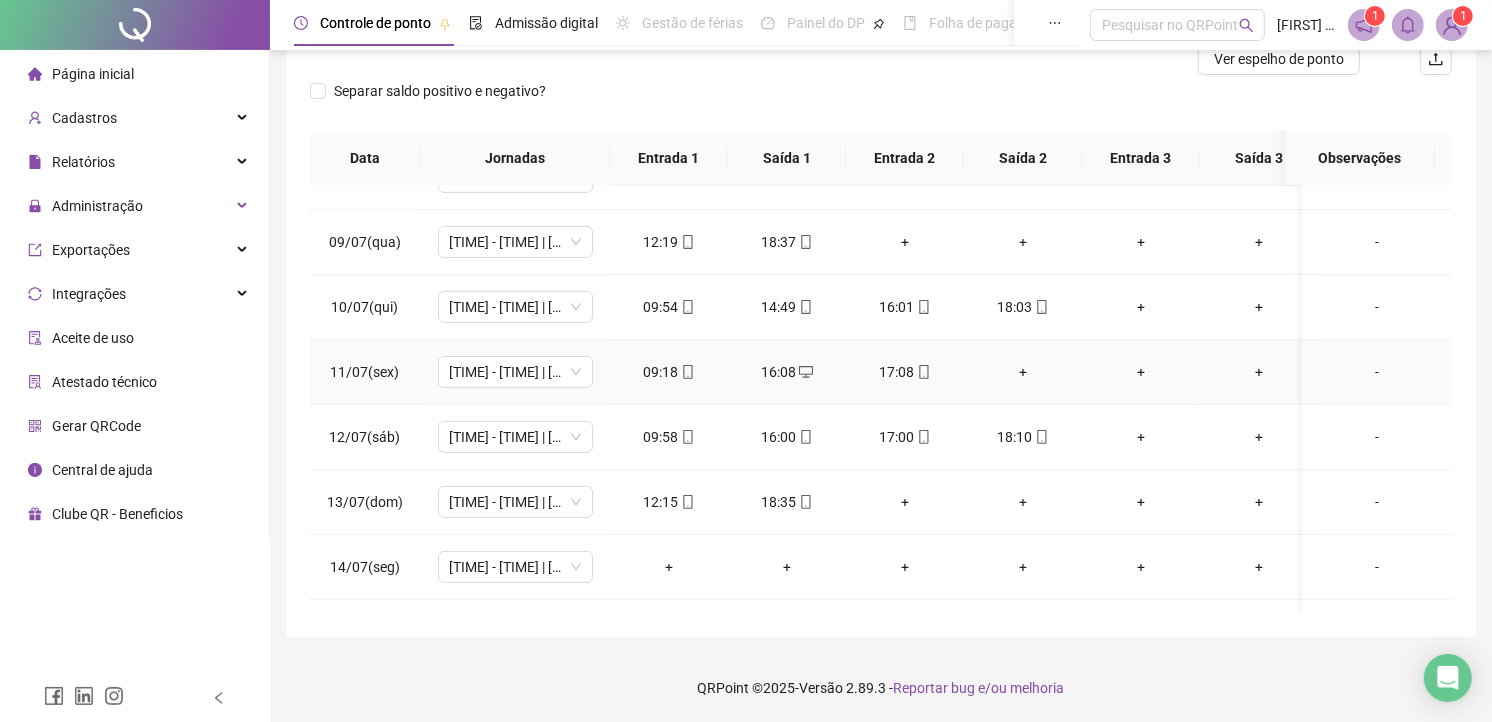 click on "+" at bounding box center (1023, 372) 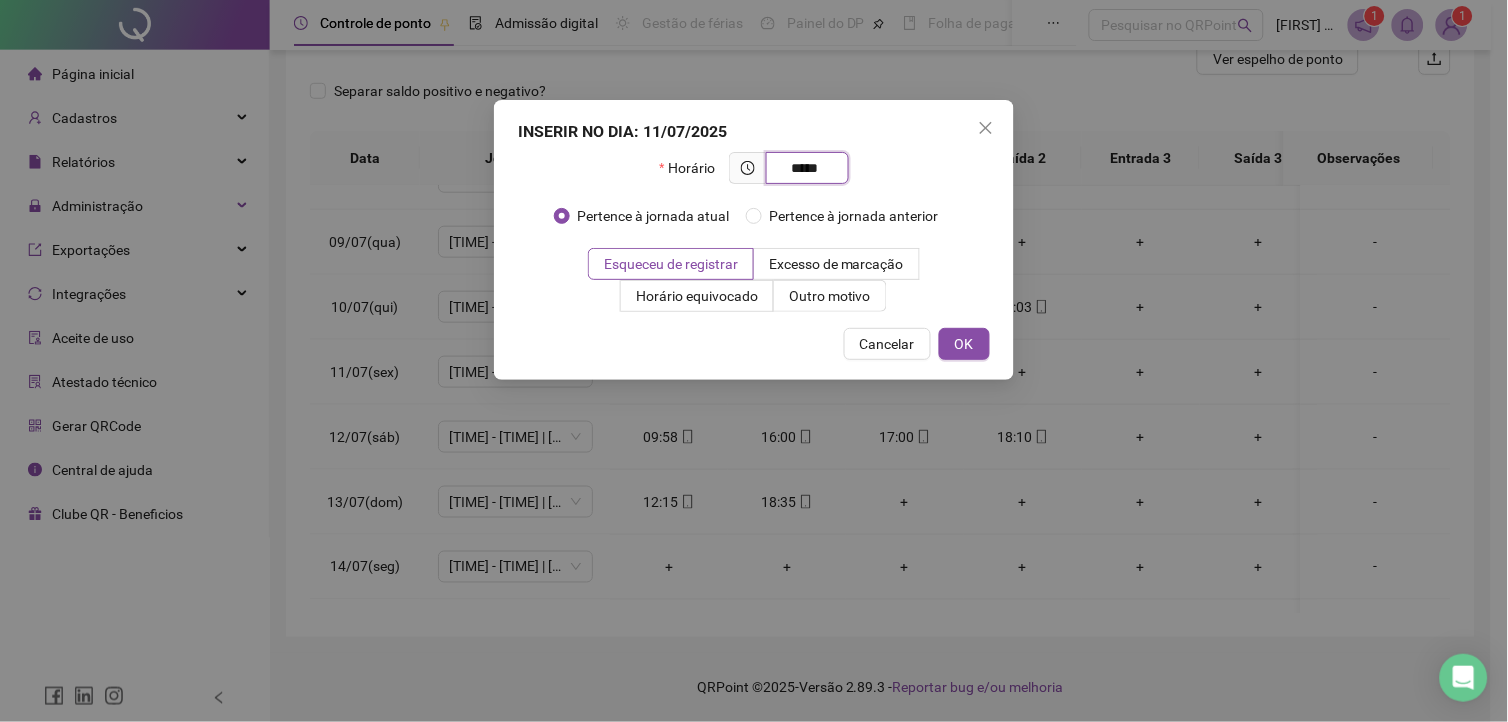 type on "*****" 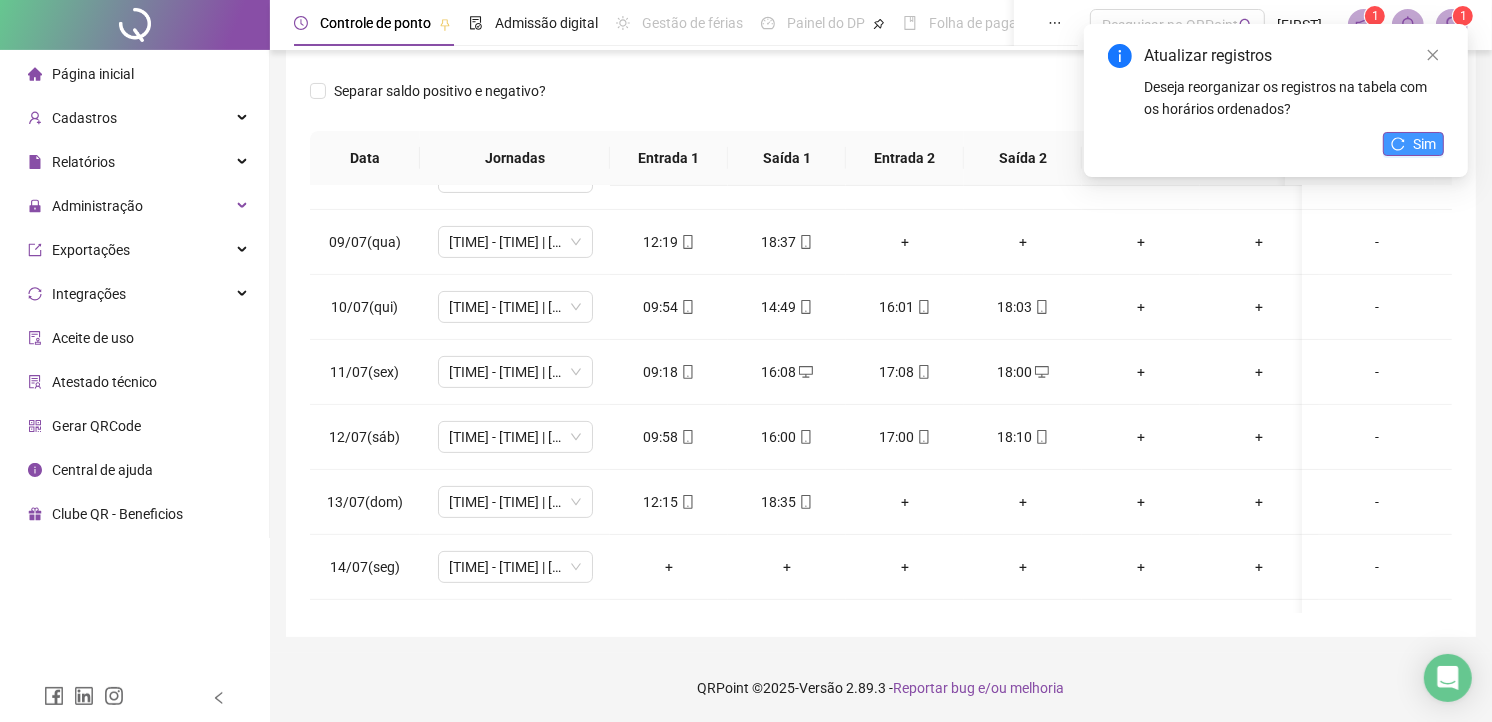 click 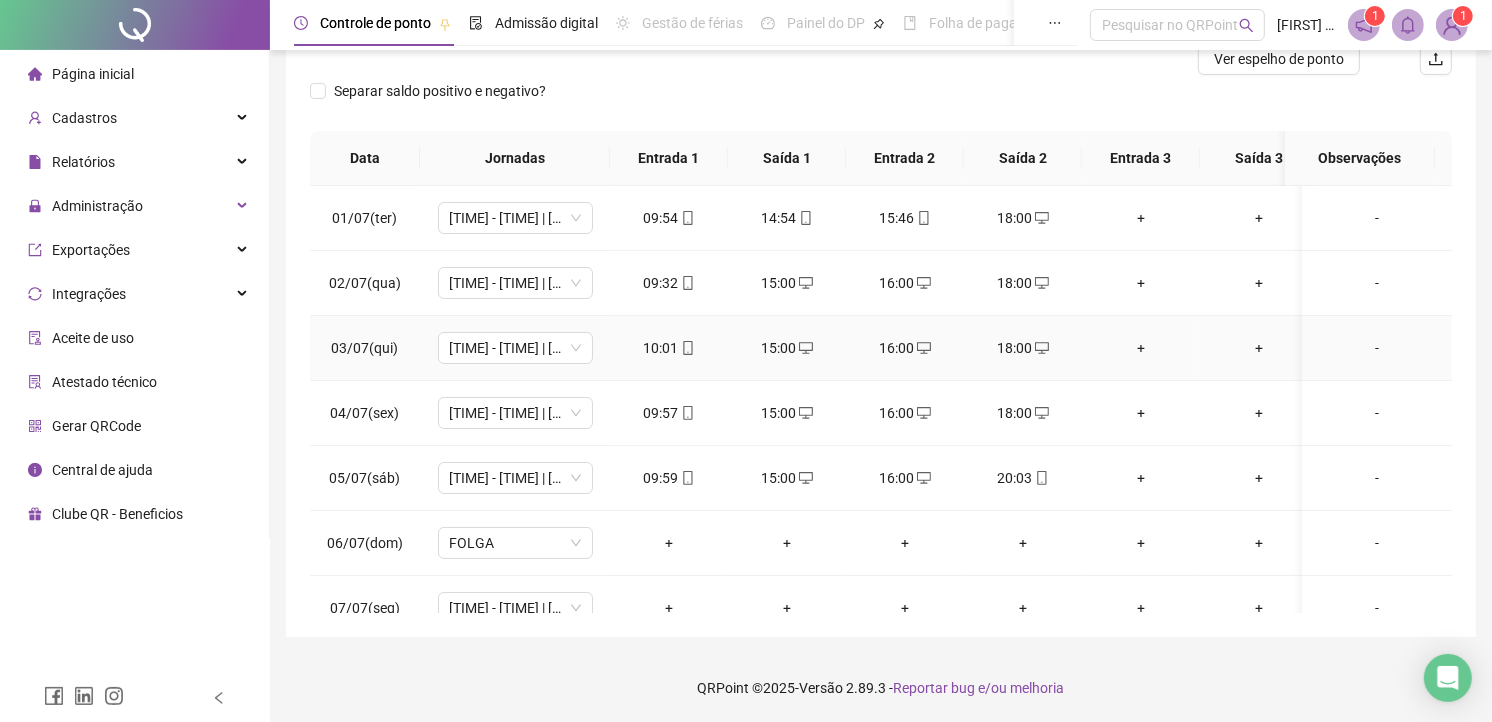 scroll, scrollTop: 333, scrollLeft: 0, axis: vertical 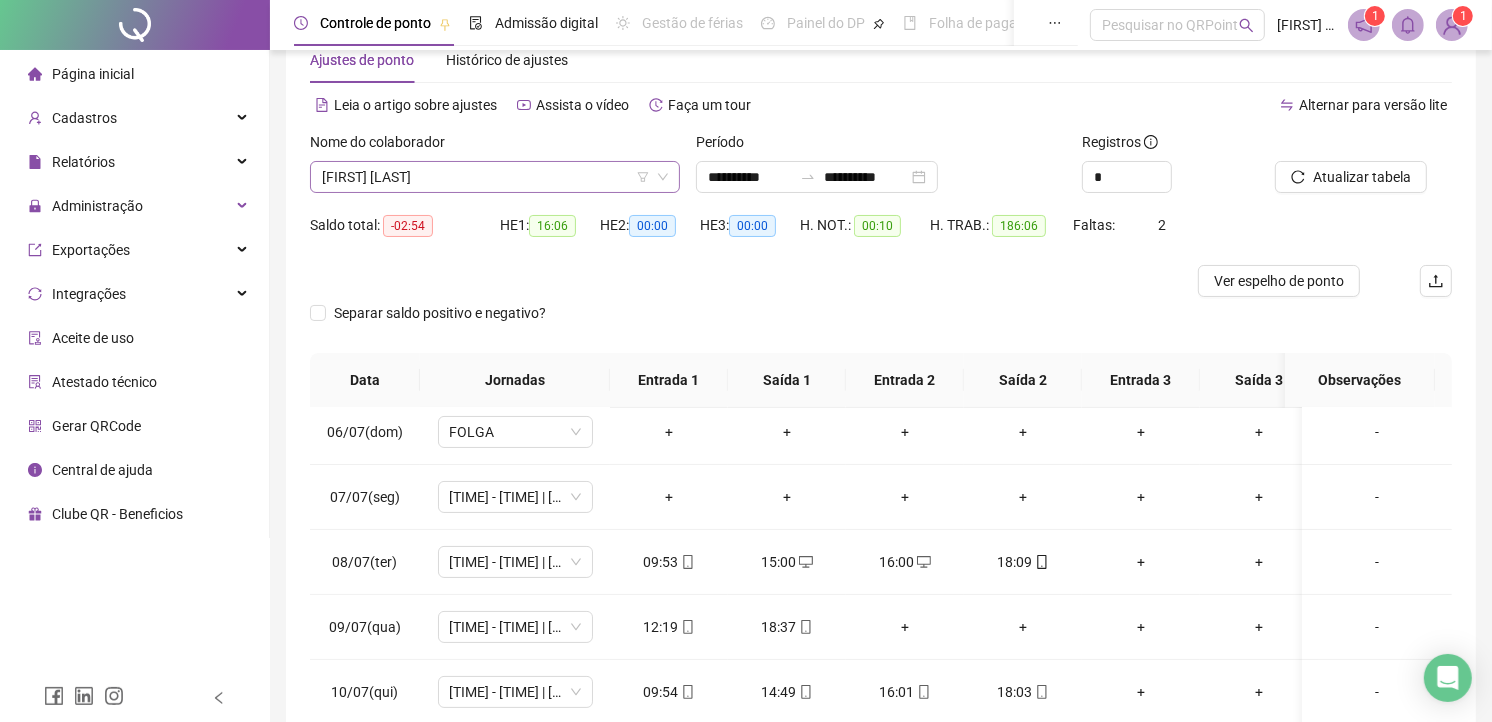 click on "[FIRST] [LAST]" at bounding box center [495, 177] 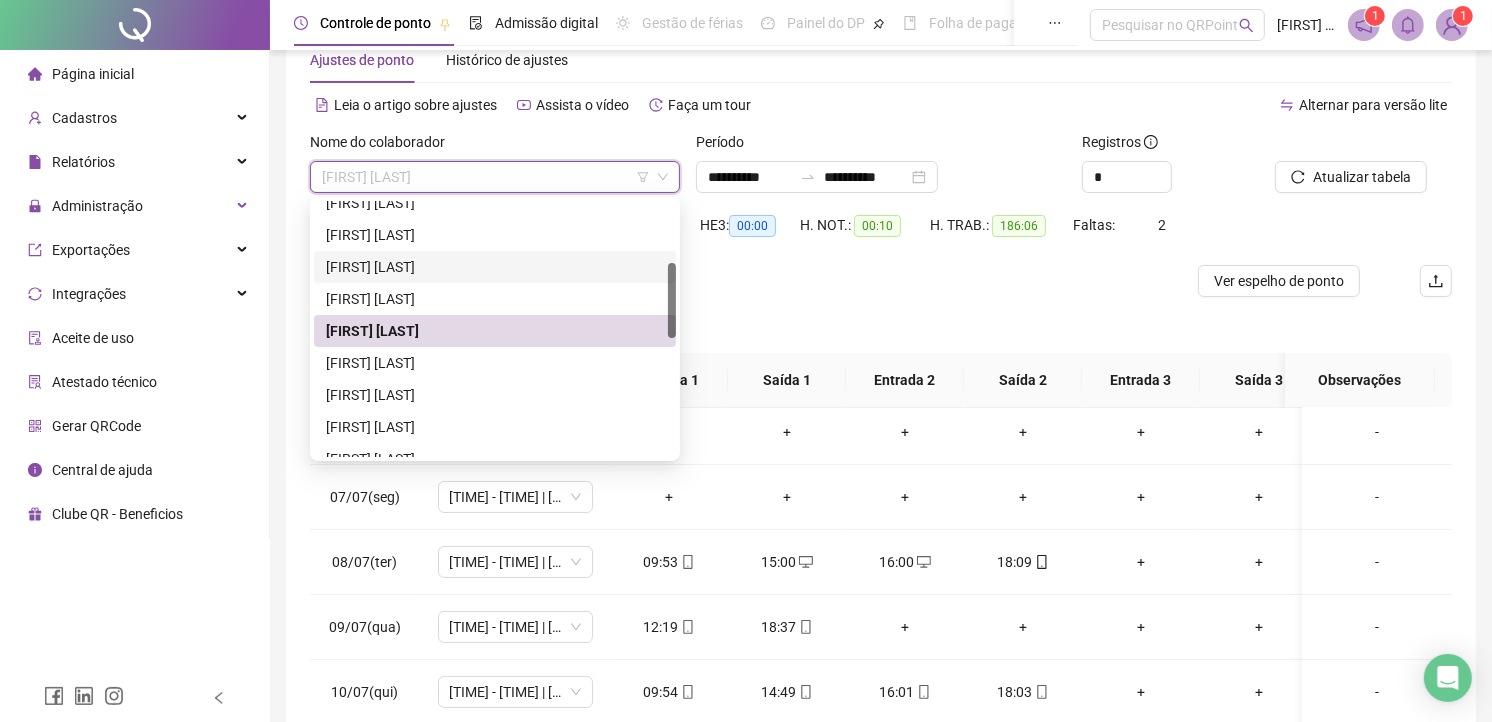 scroll, scrollTop: 540, scrollLeft: 0, axis: vertical 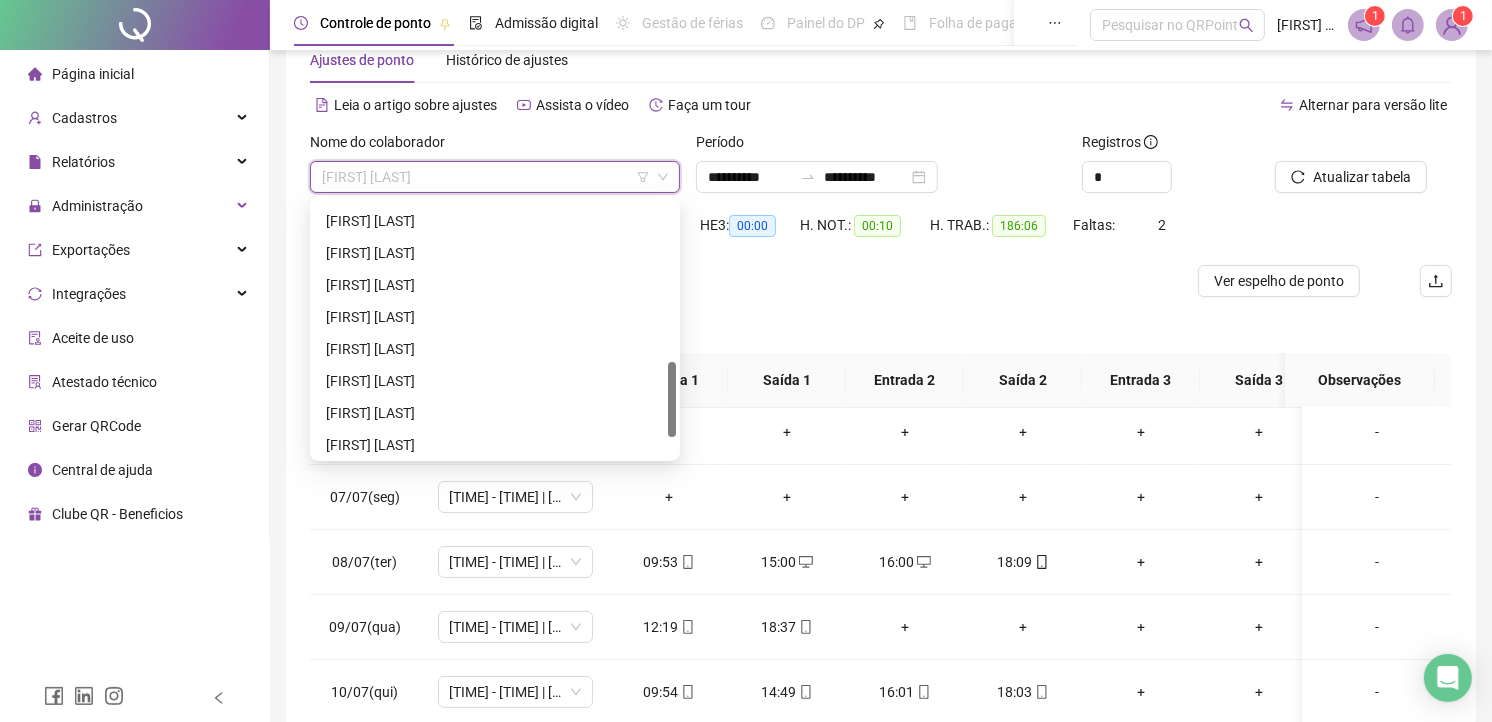 click on "[FIRST] [LAST]" at bounding box center (495, 381) 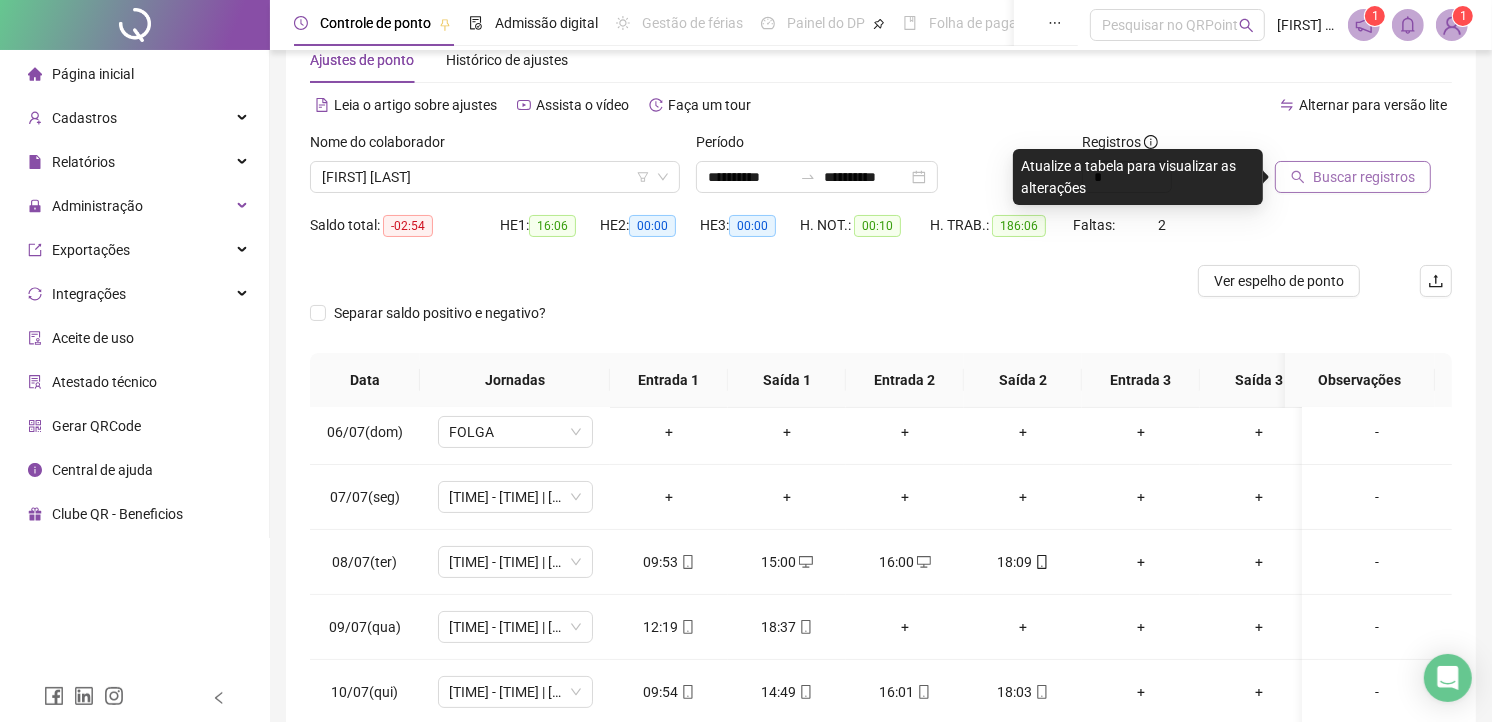 click on "Buscar registros" at bounding box center (1364, 177) 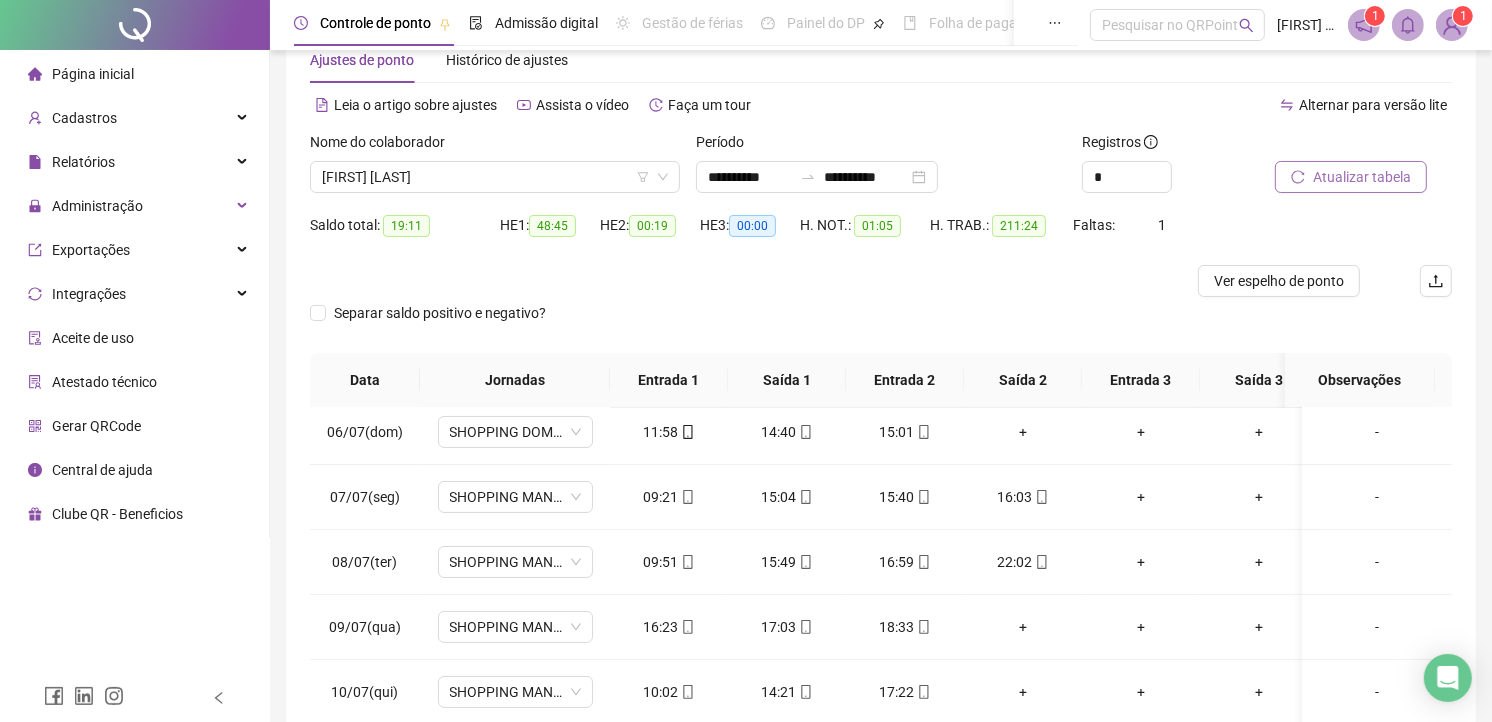 scroll, scrollTop: 164, scrollLeft: 0, axis: vertical 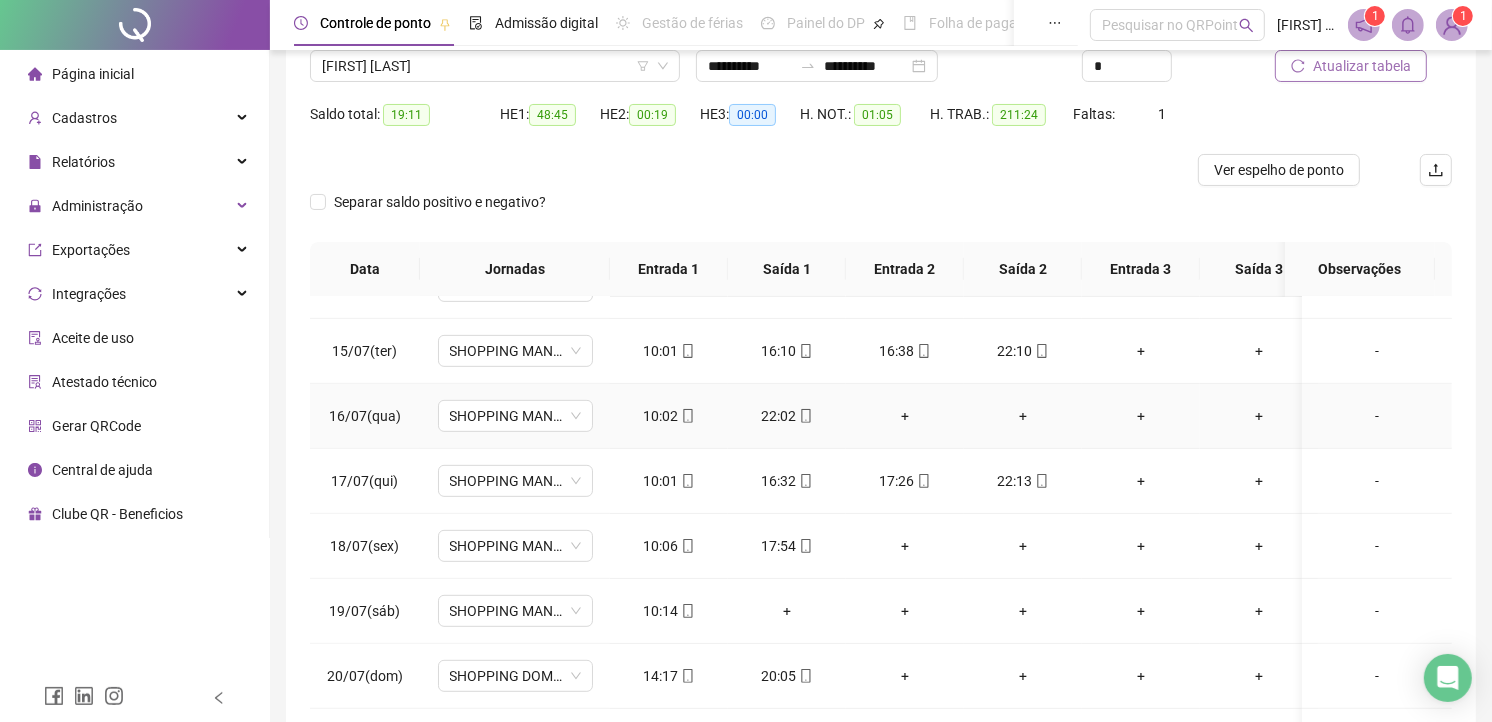click on "-" at bounding box center [1377, 416] 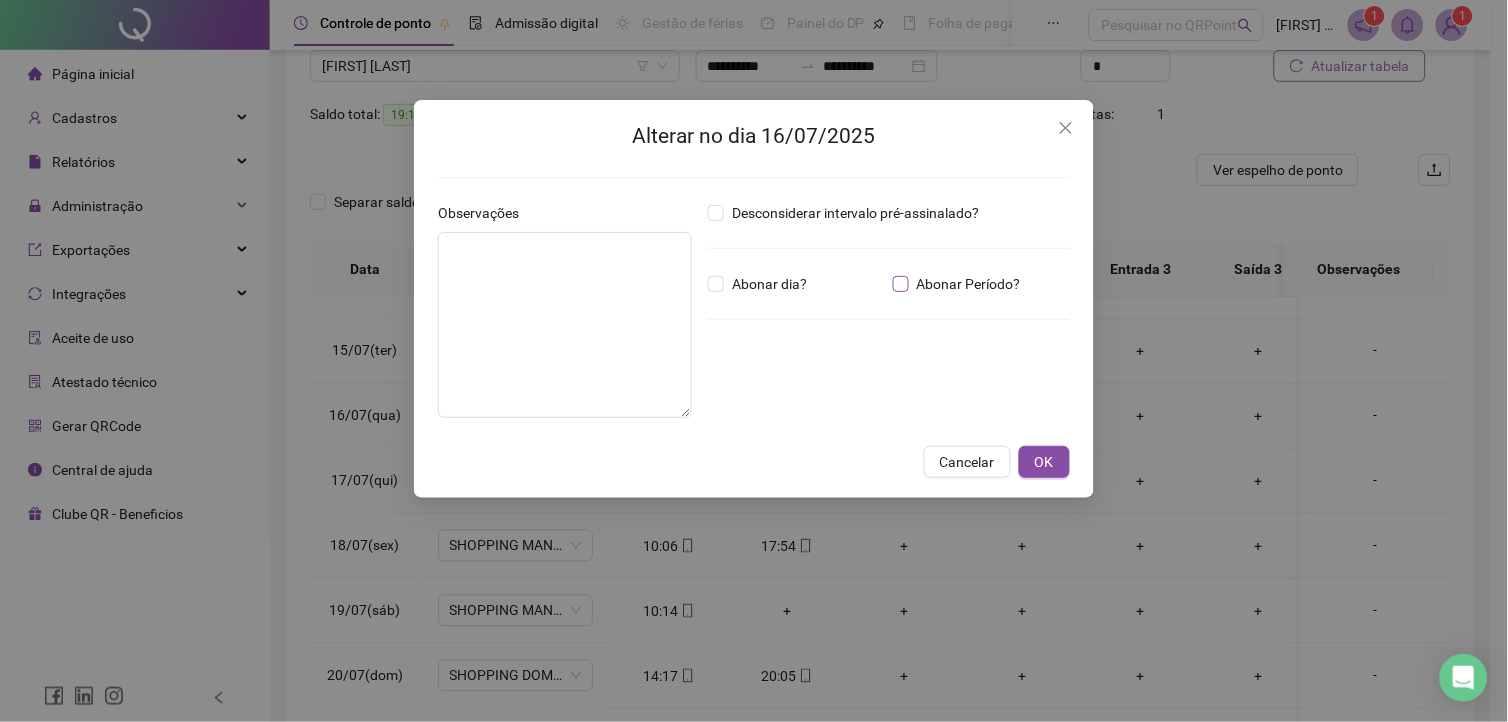 click on "Abonar Período?" at bounding box center [969, 284] 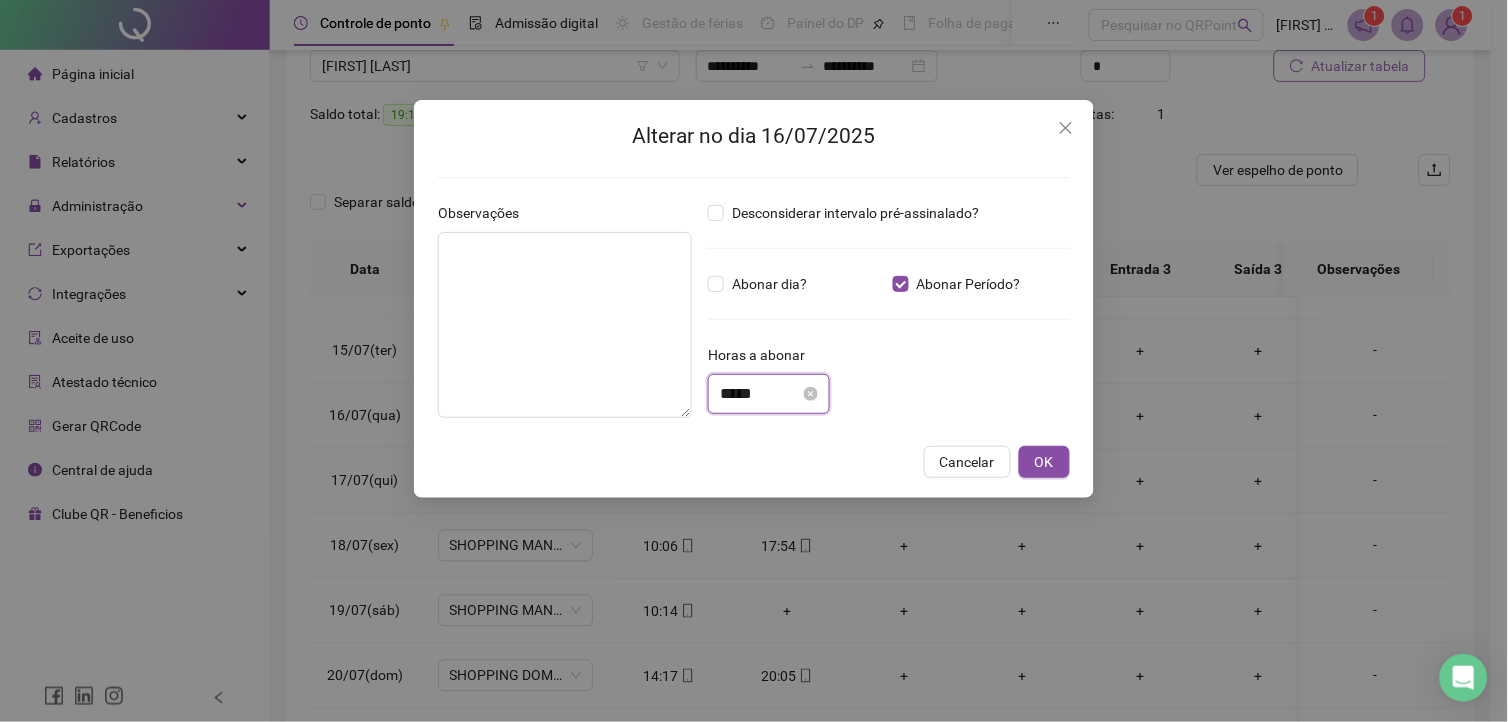 click on "*****" at bounding box center (760, 394) 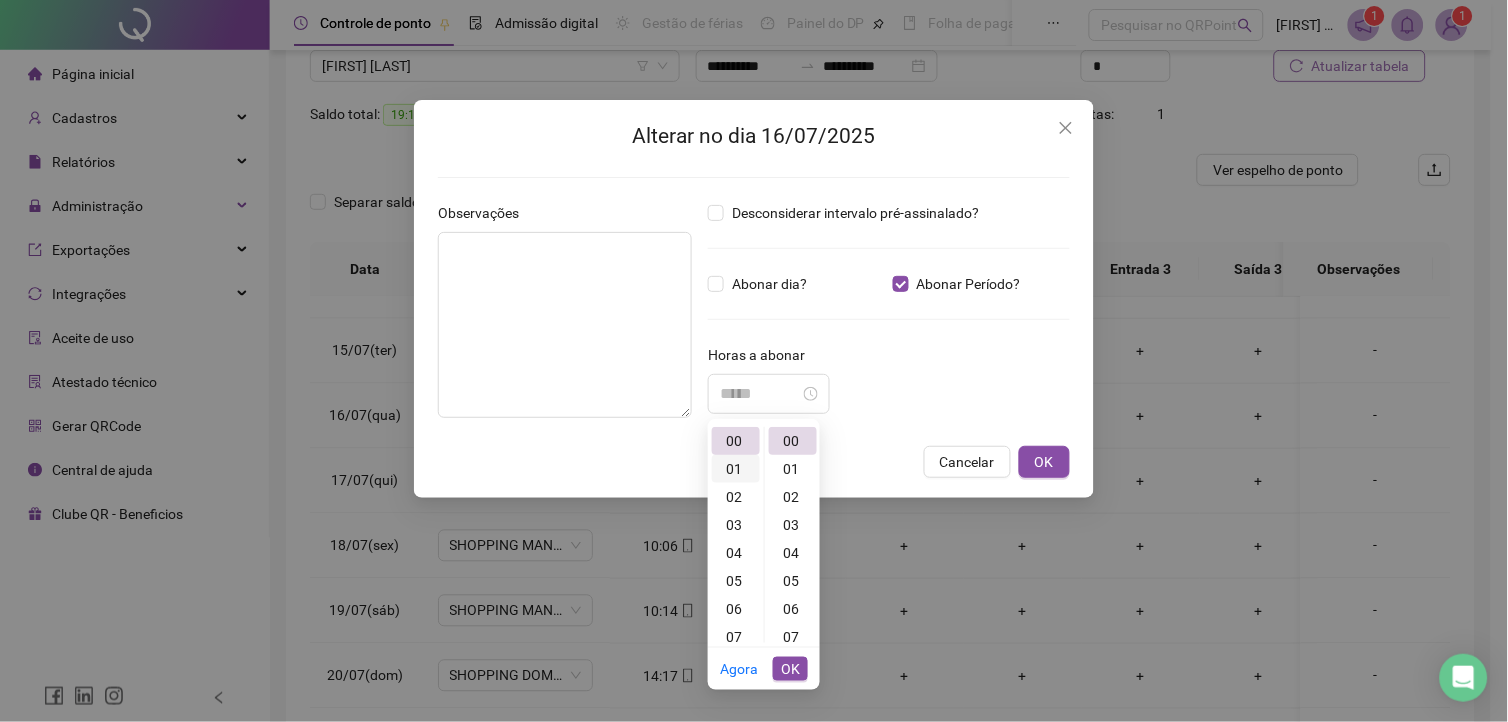 click on "01" at bounding box center (736, 469) 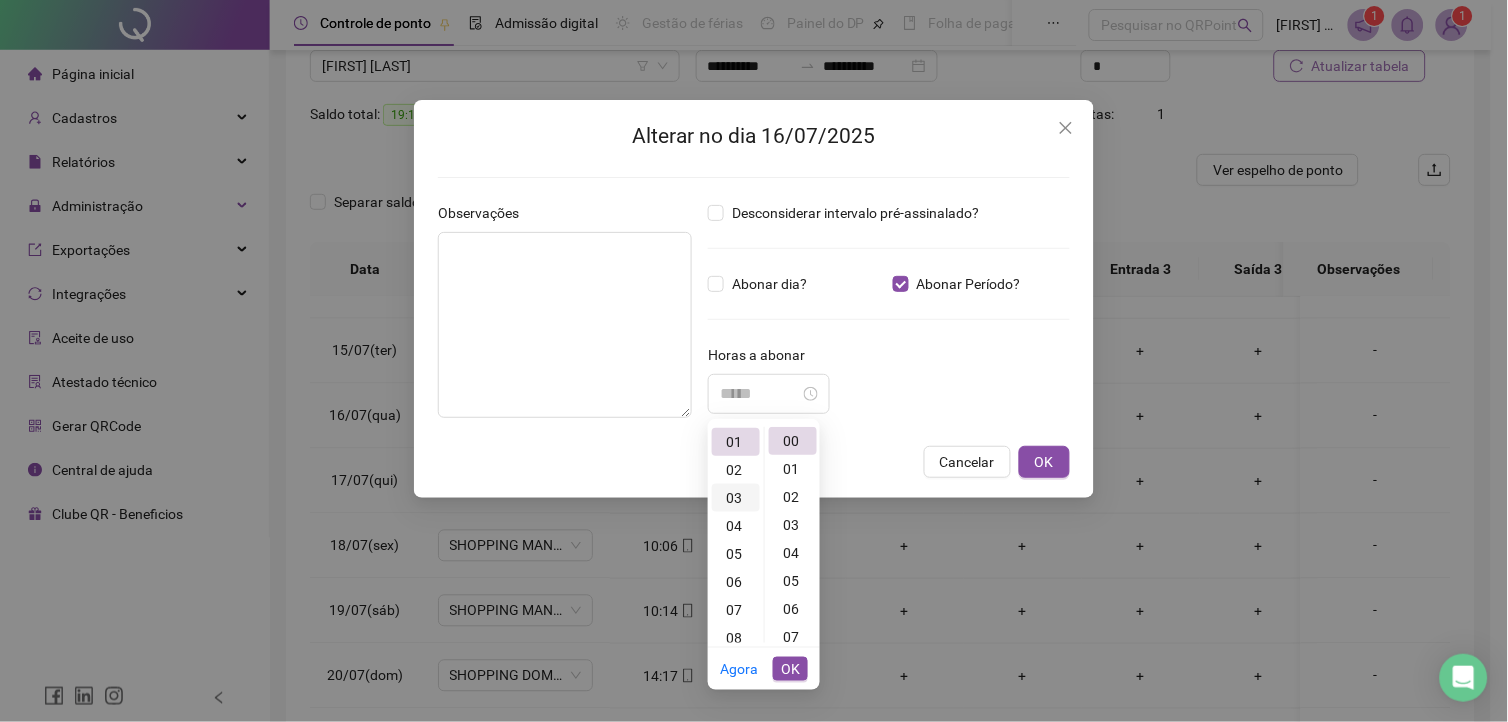 scroll, scrollTop: 27, scrollLeft: 0, axis: vertical 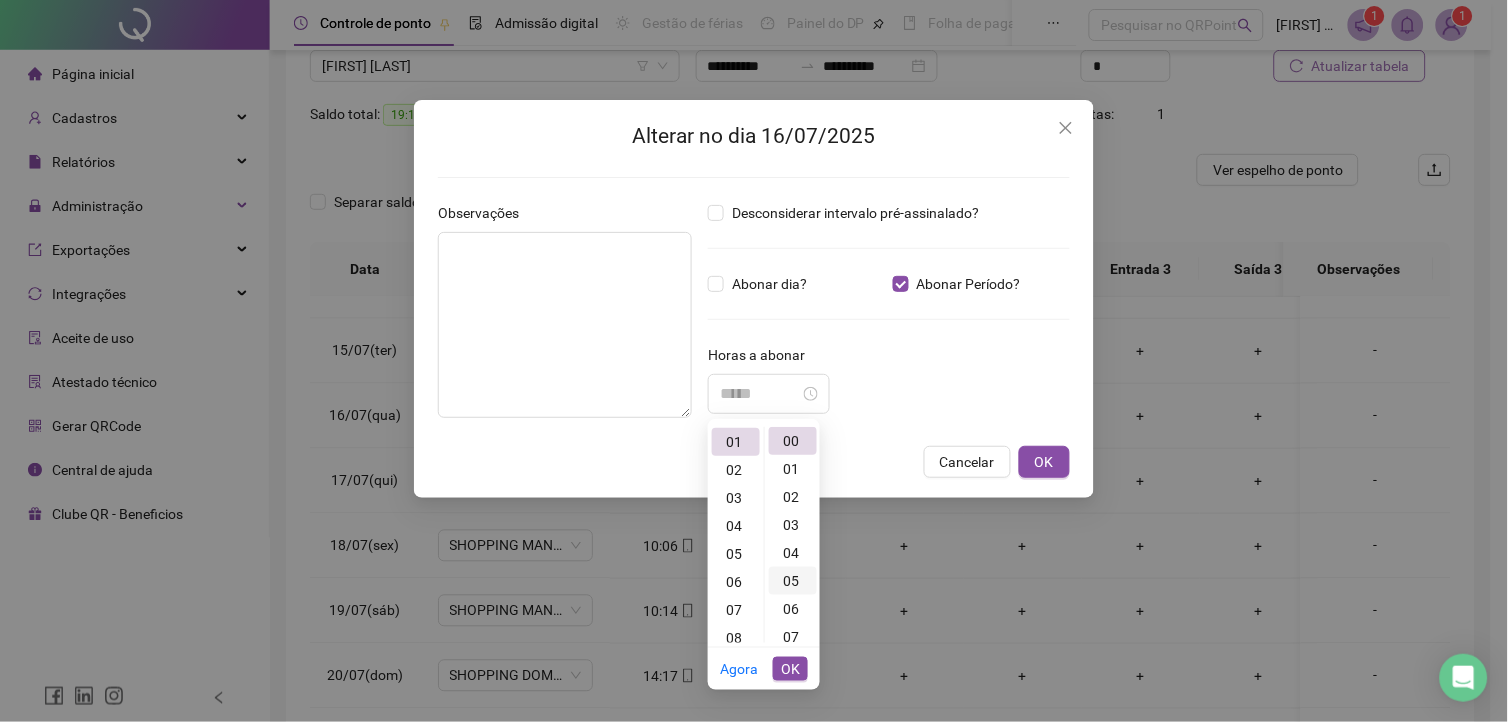 click on "05" at bounding box center (793, 581) 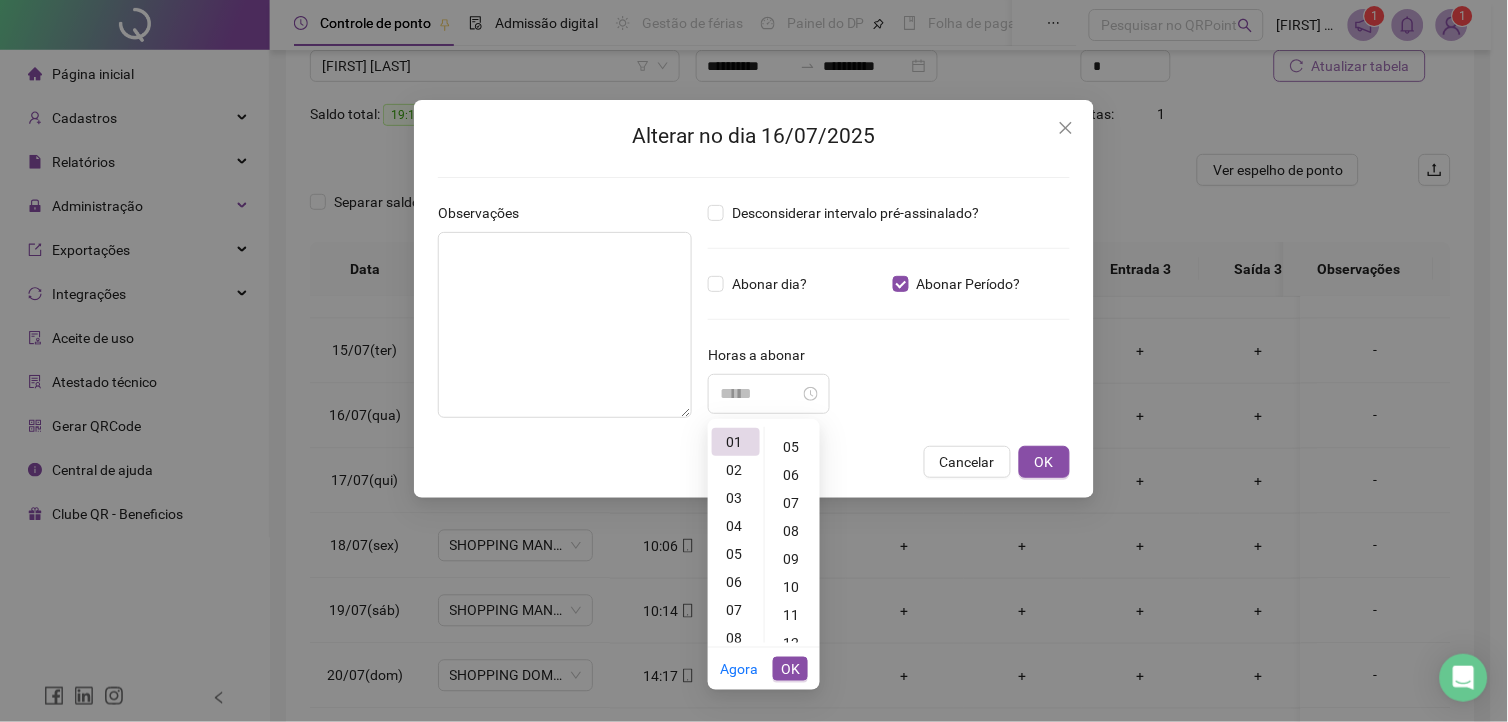 type on "*****" 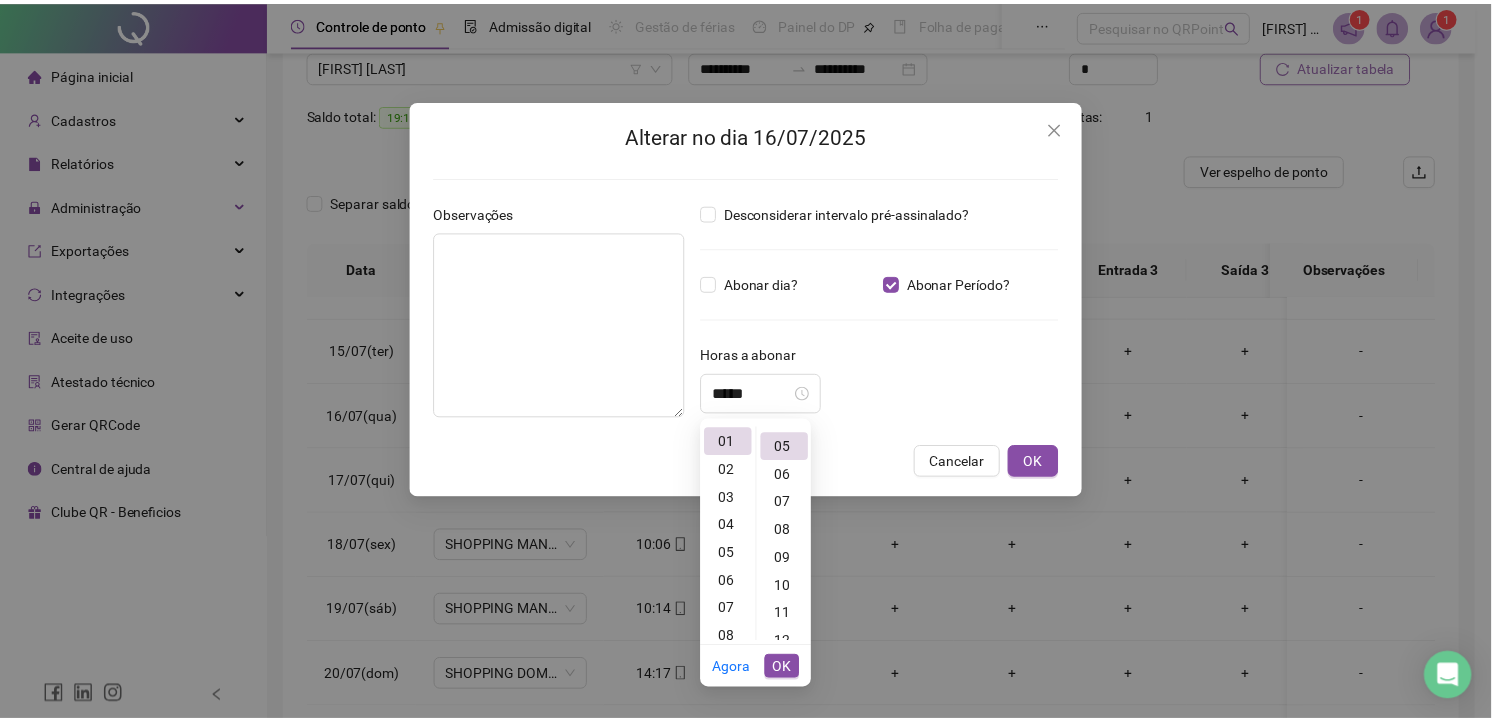 scroll, scrollTop: 140, scrollLeft: 0, axis: vertical 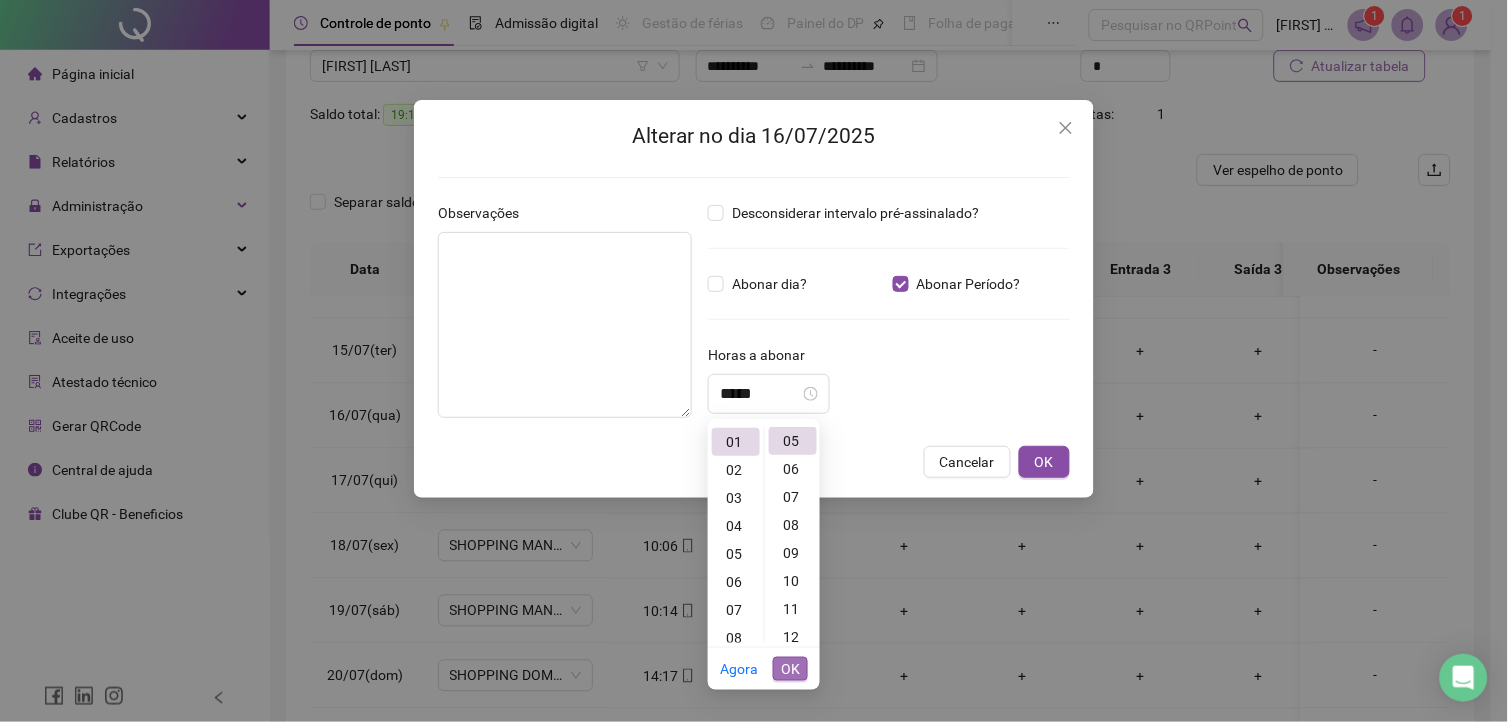 click on "OK" at bounding box center (790, 669) 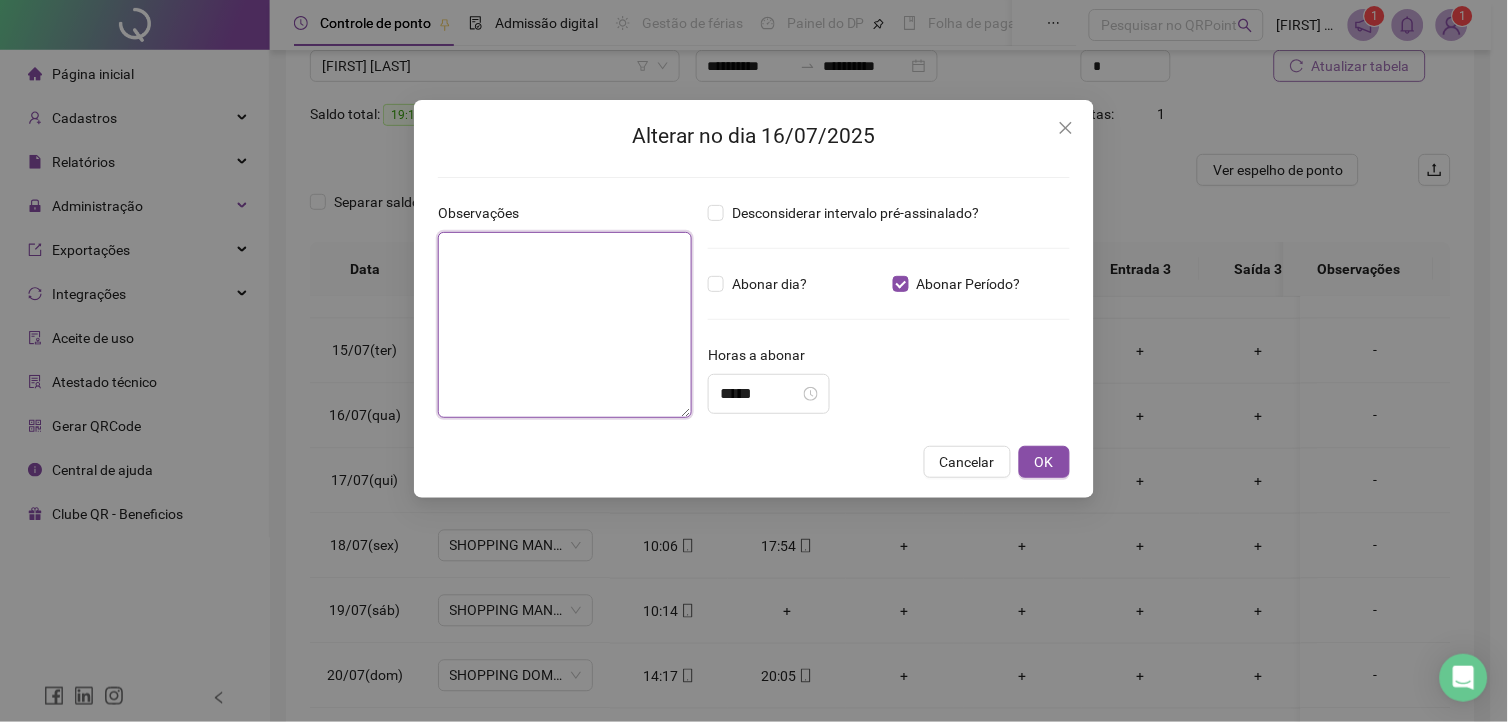 click at bounding box center [565, 325] 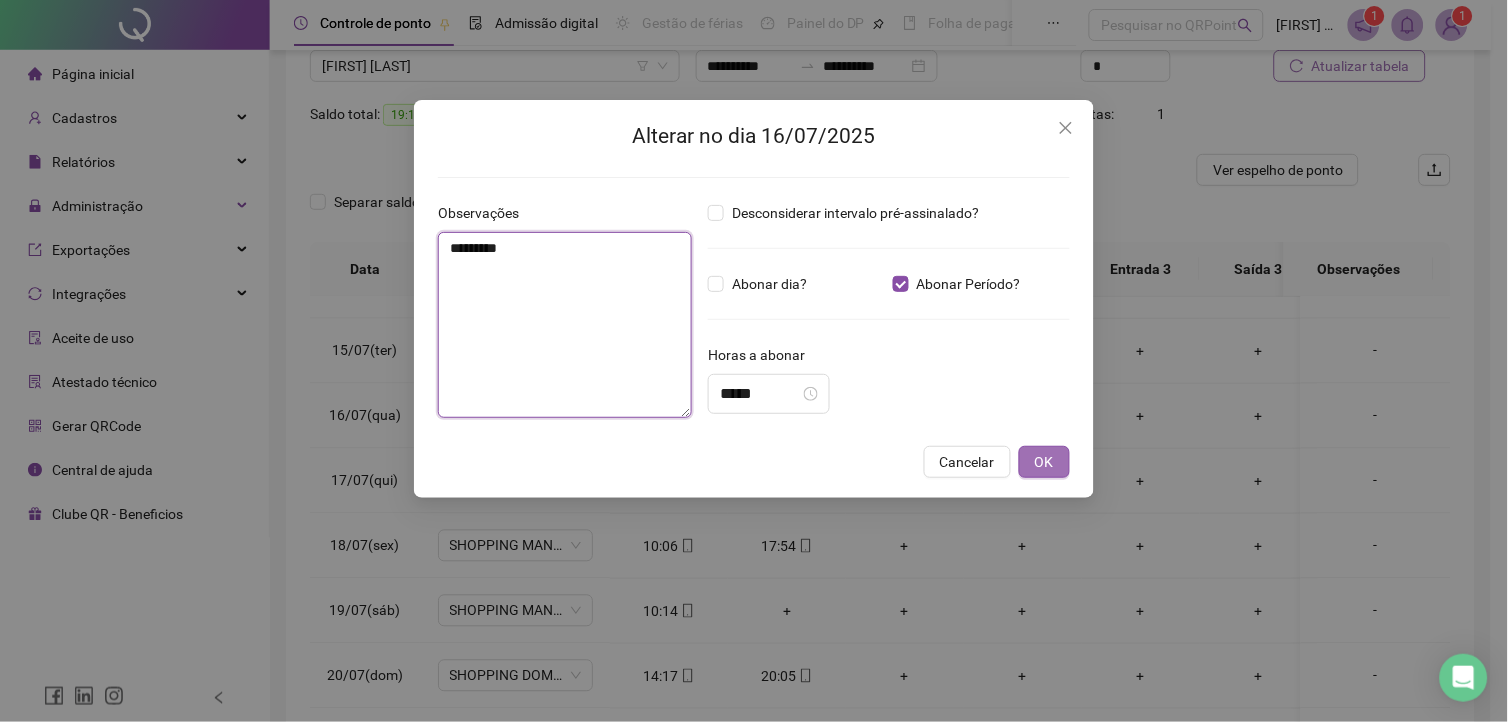 type on "*********" 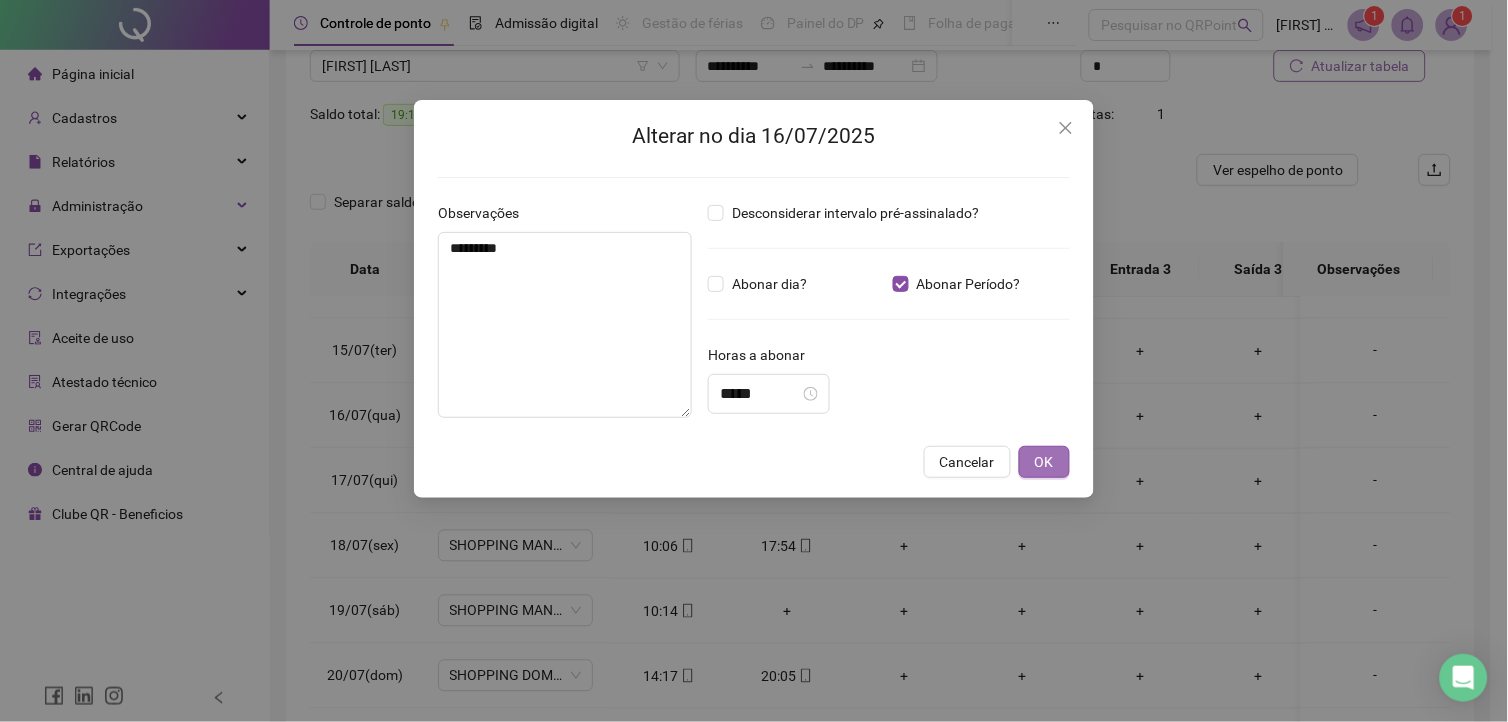 click on "OK" at bounding box center [1044, 462] 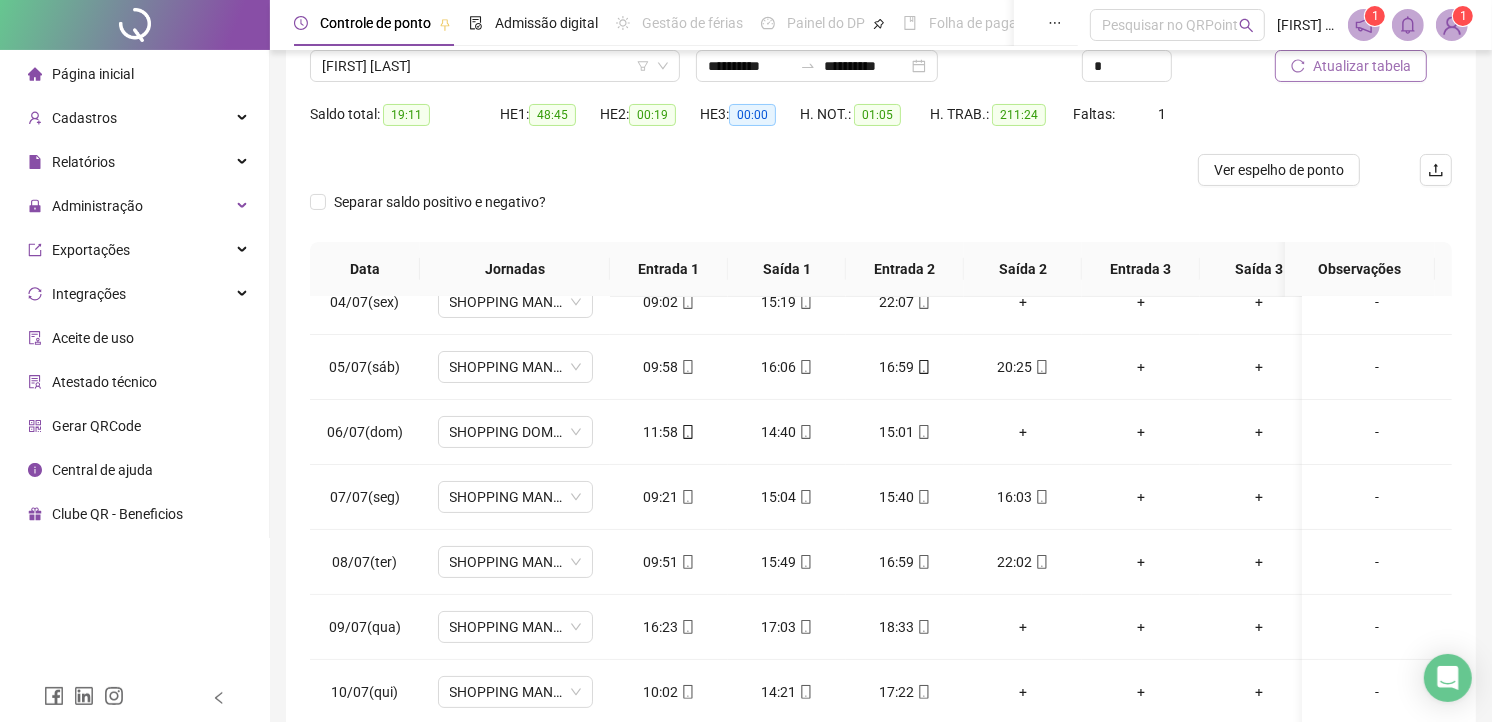 scroll, scrollTop: 0, scrollLeft: 0, axis: both 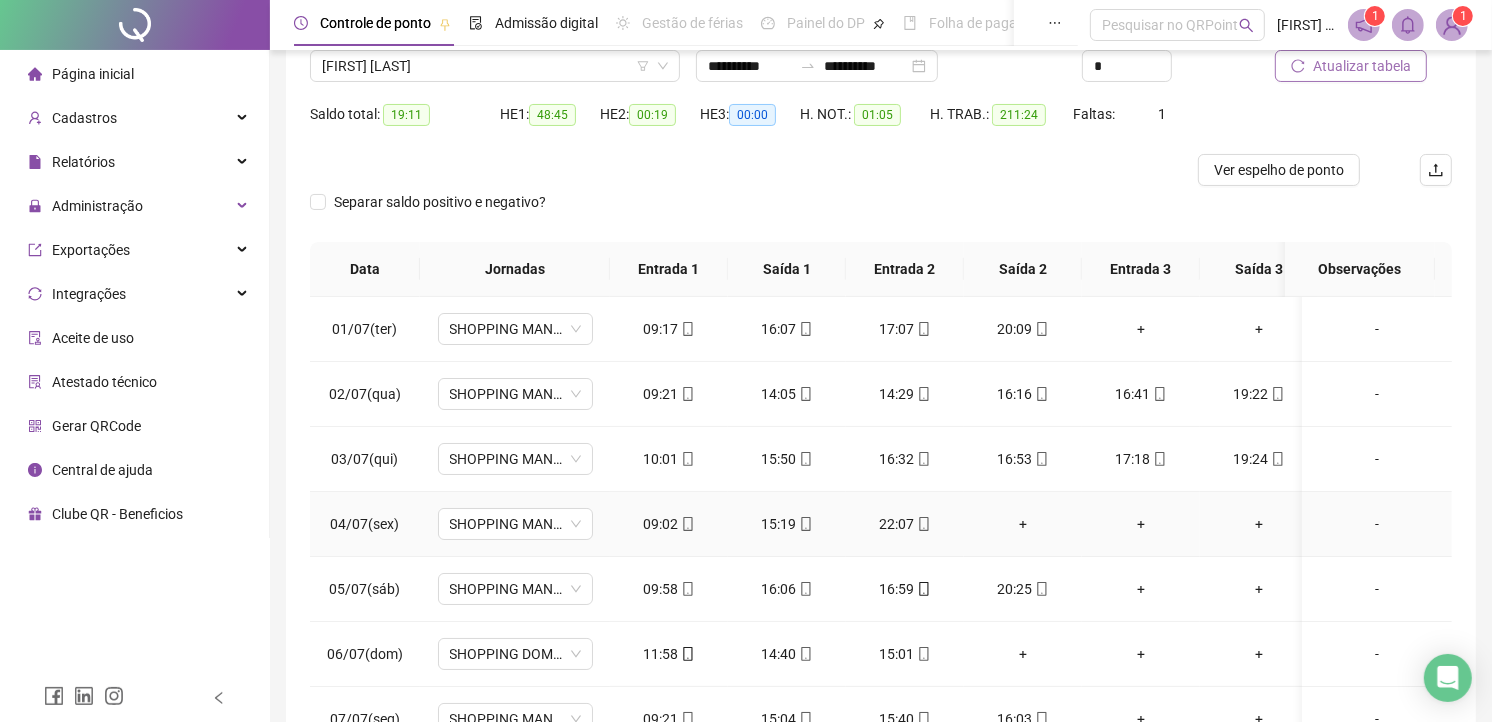 click on "+" at bounding box center (1023, 524) 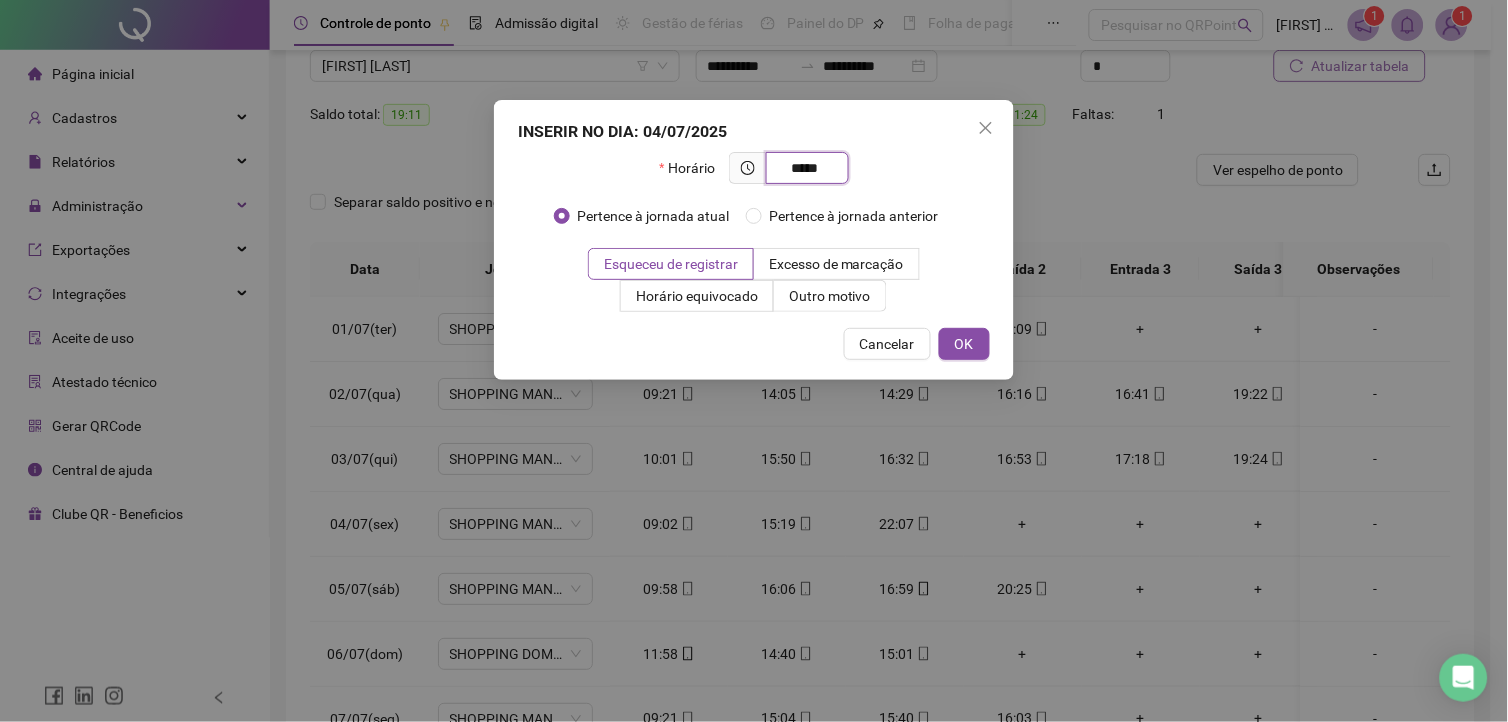 type on "*****" 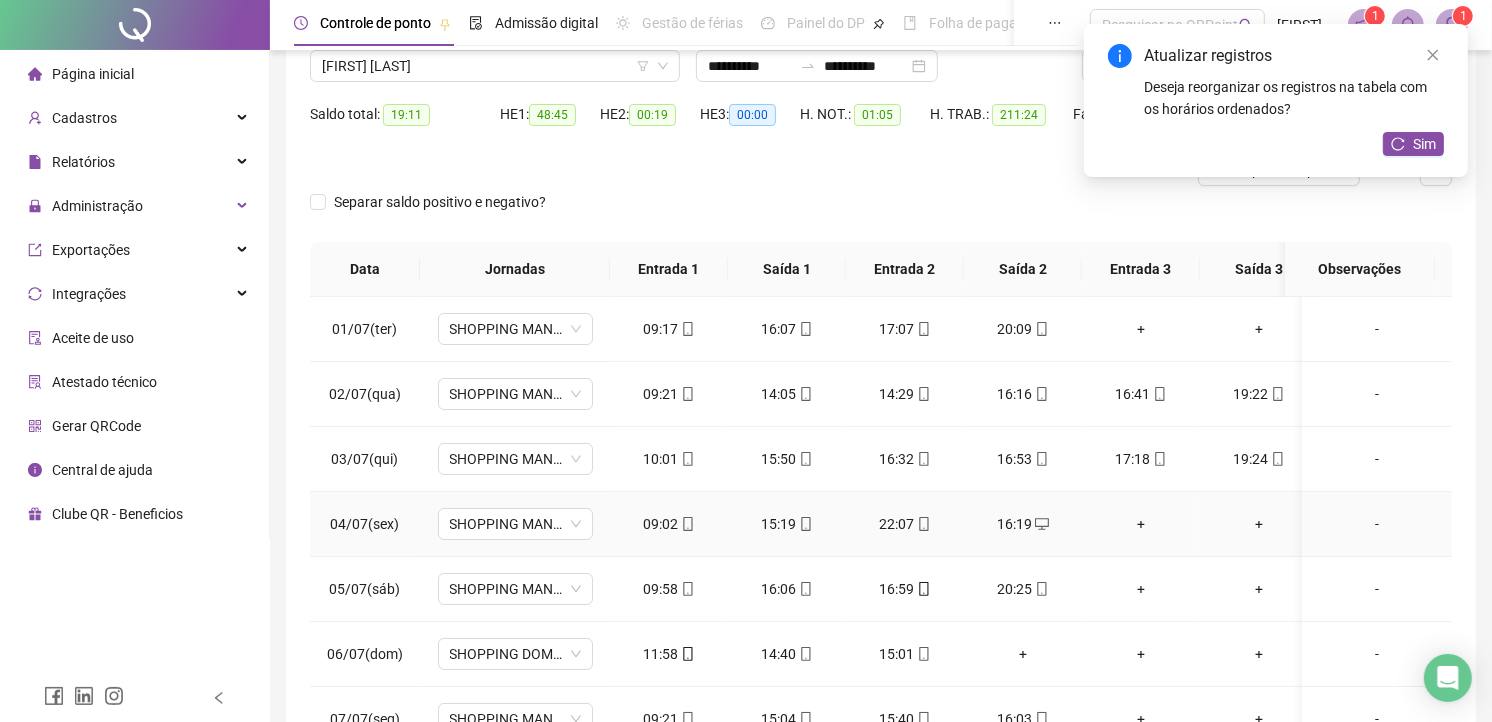 scroll, scrollTop: 222, scrollLeft: 0, axis: vertical 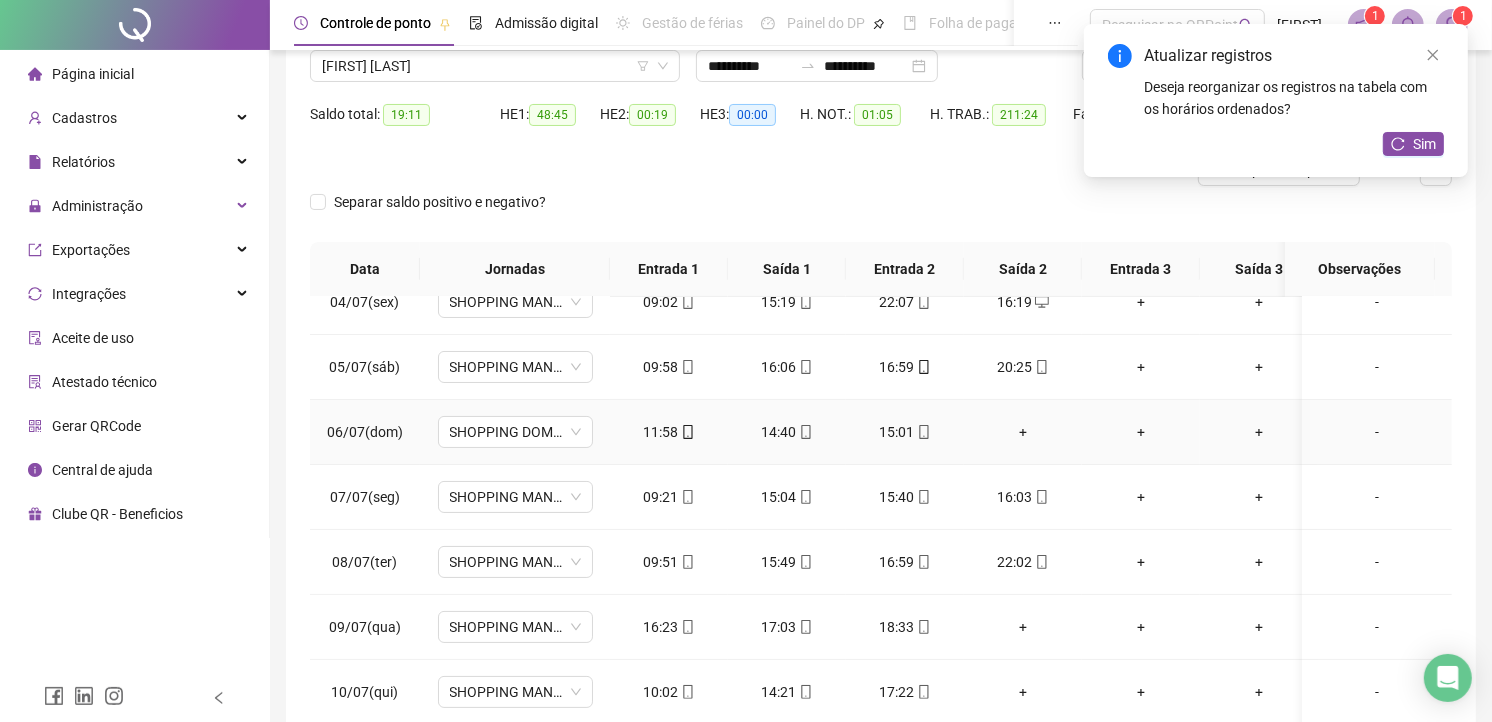 click on "+" at bounding box center (1023, 432) 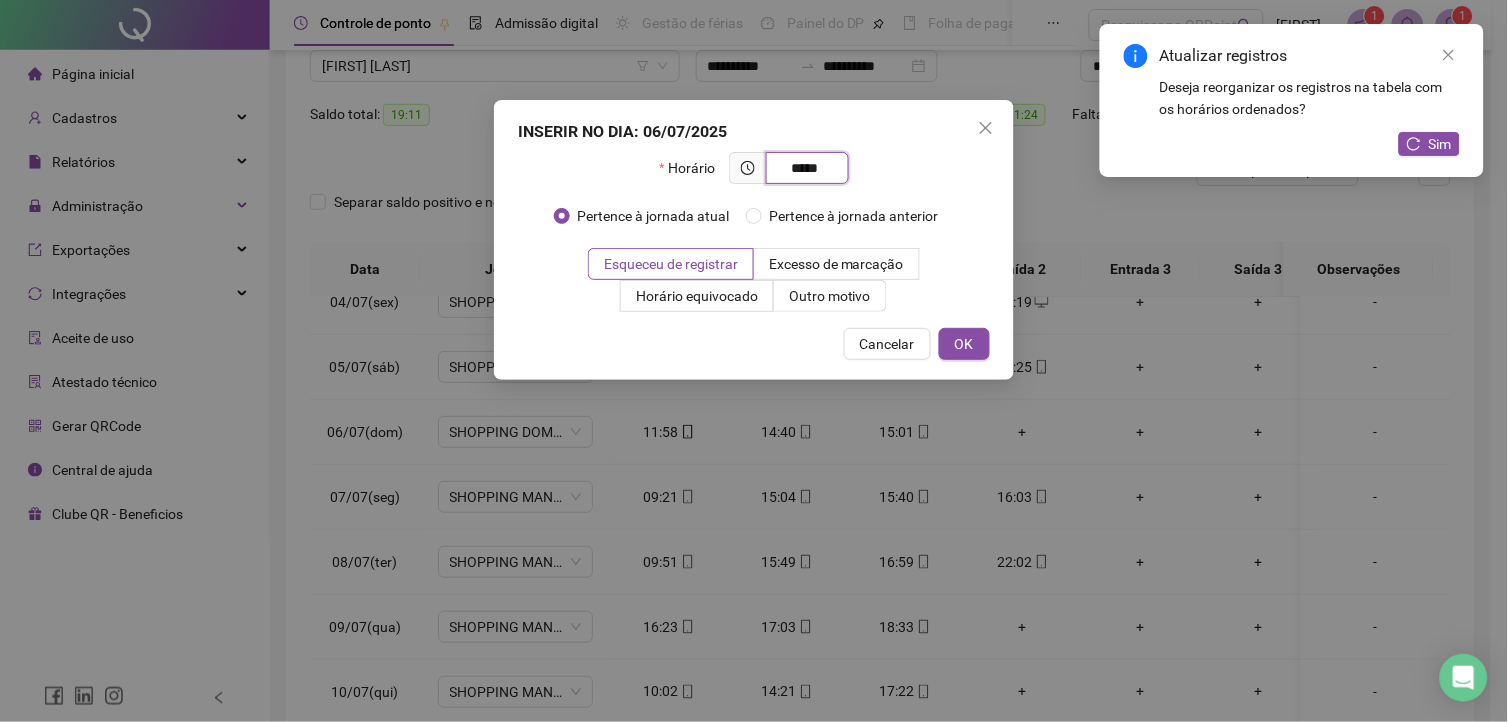 type on "*****" 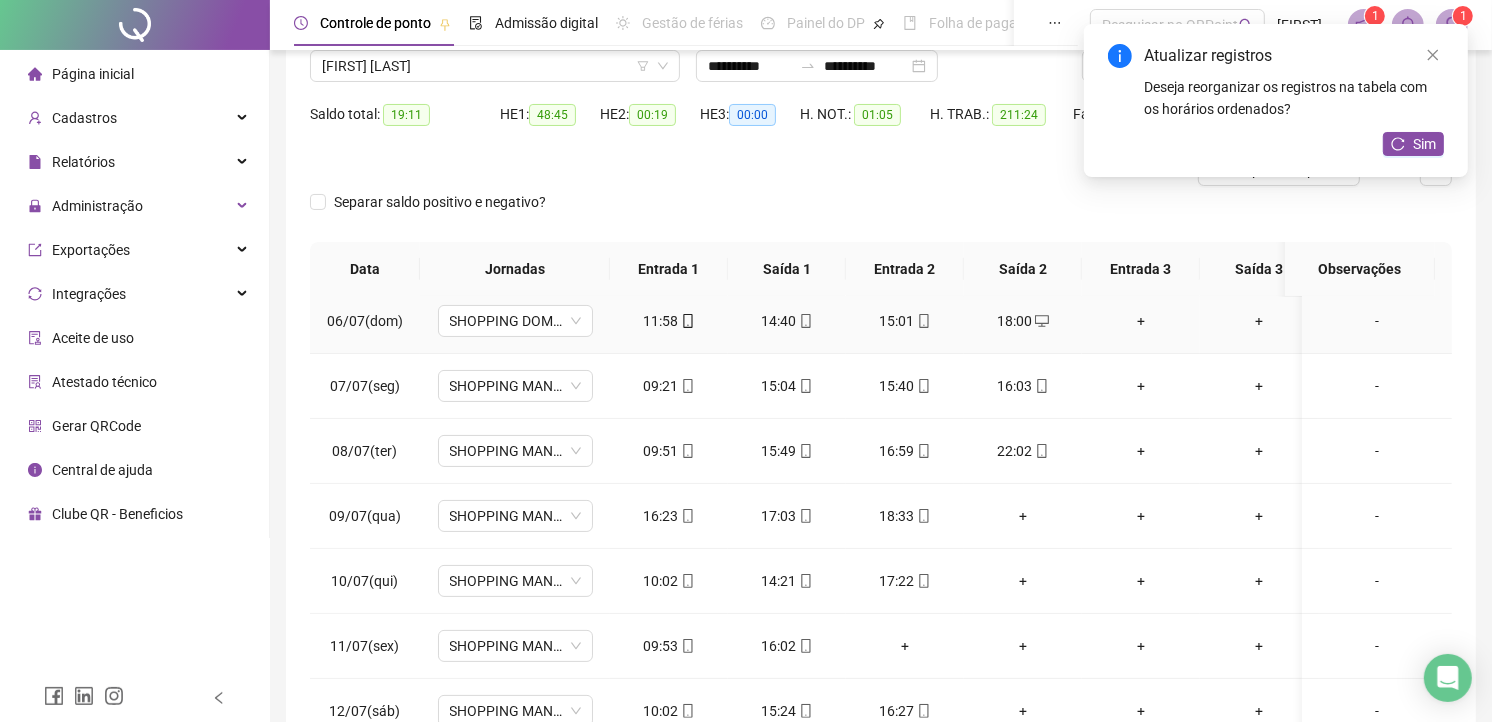 scroll, scrollTop: 444, scrollLeft: 0, axis: vertical 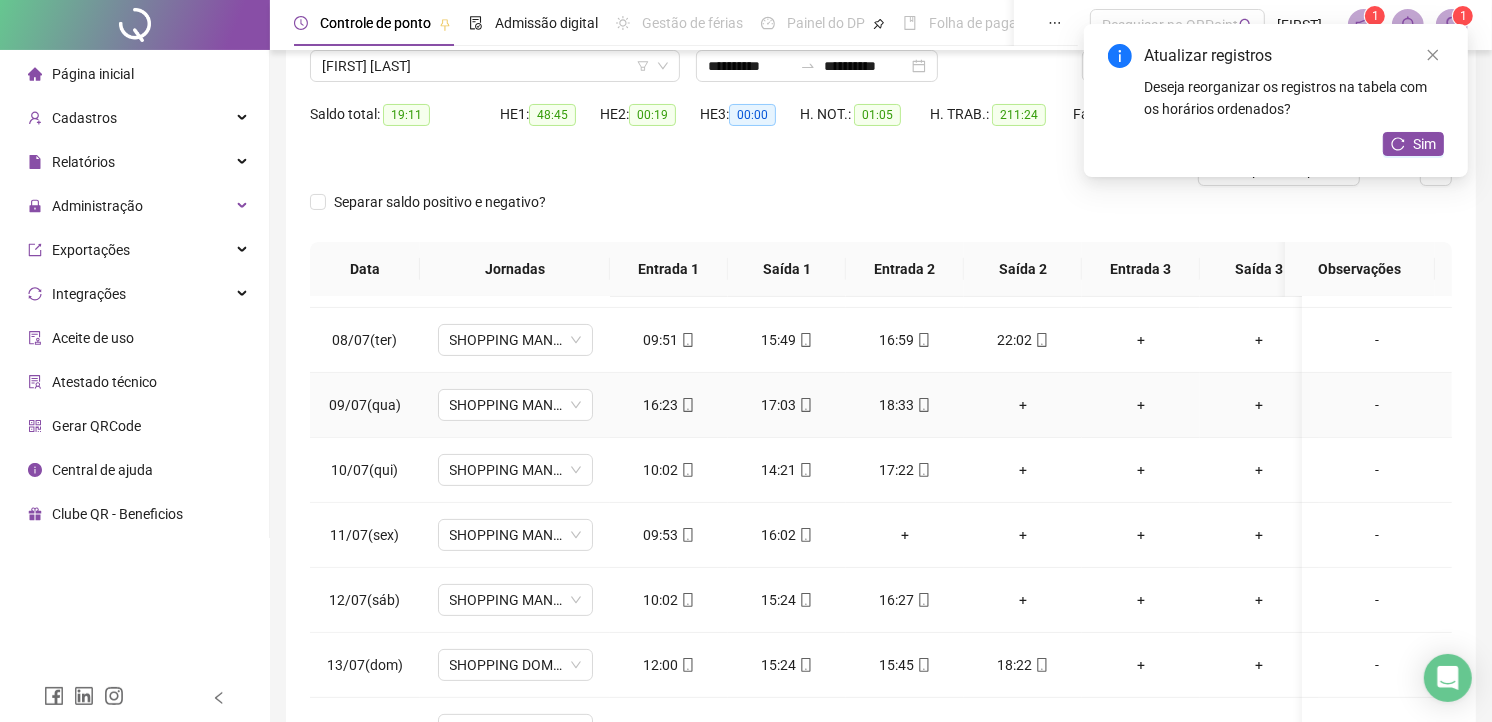 click on "+" at bounding box center [1023, 405] 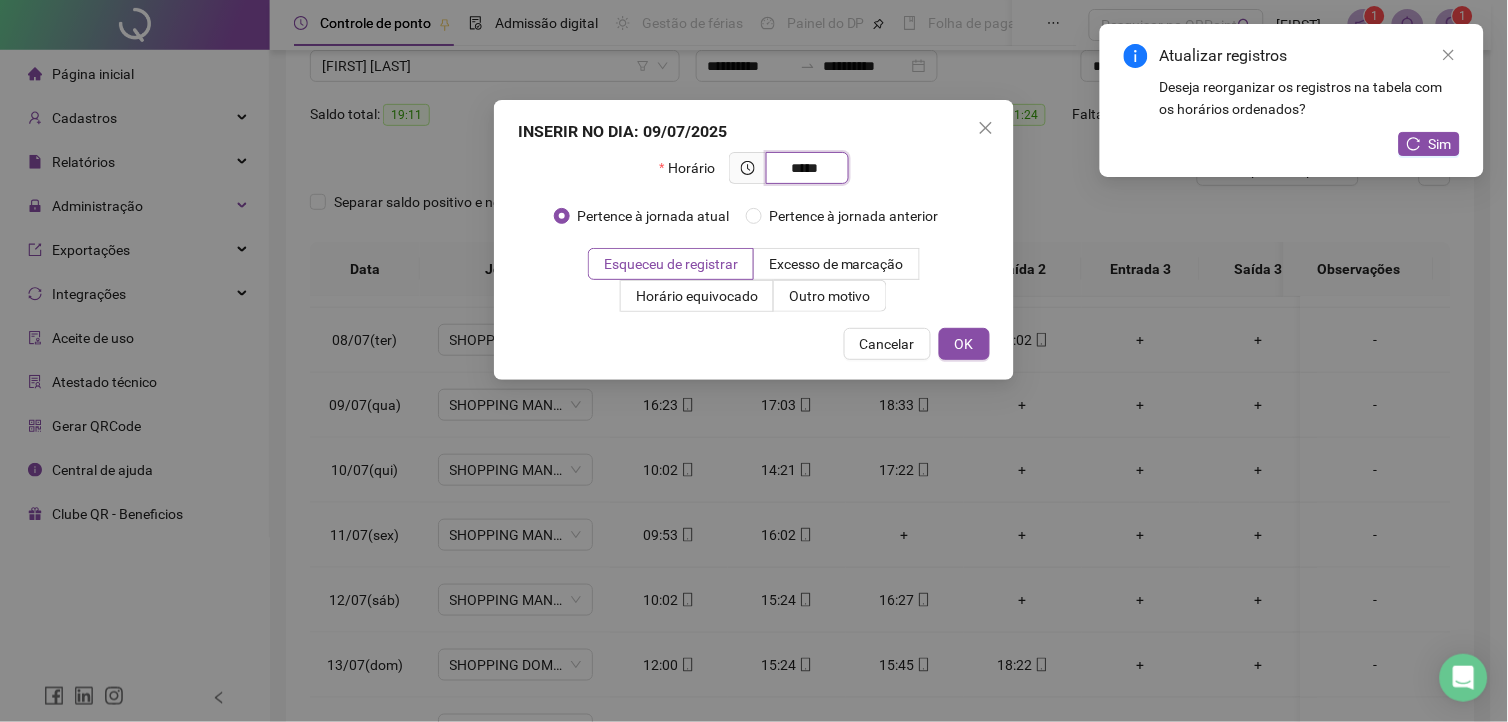 type on "*****" 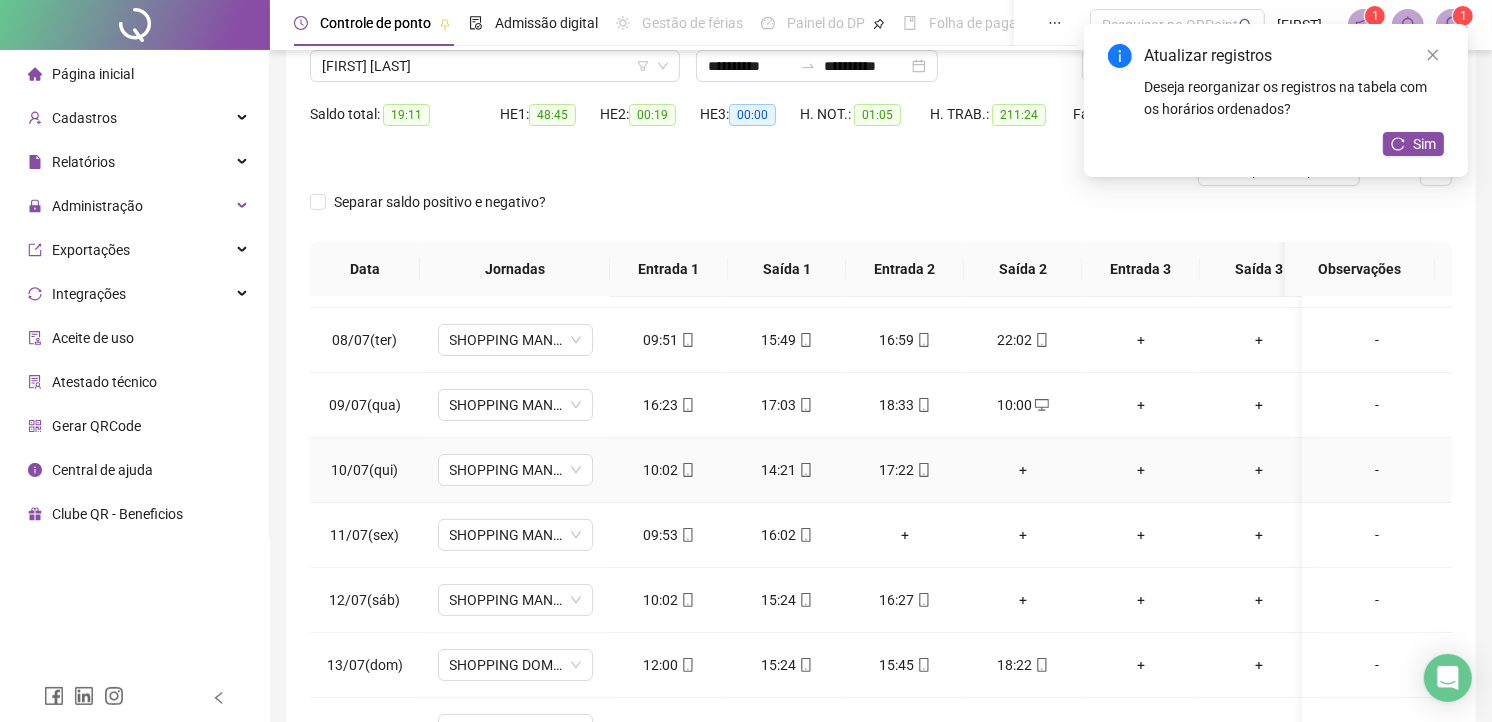 click on "+" at bounding box center [1023, 470] 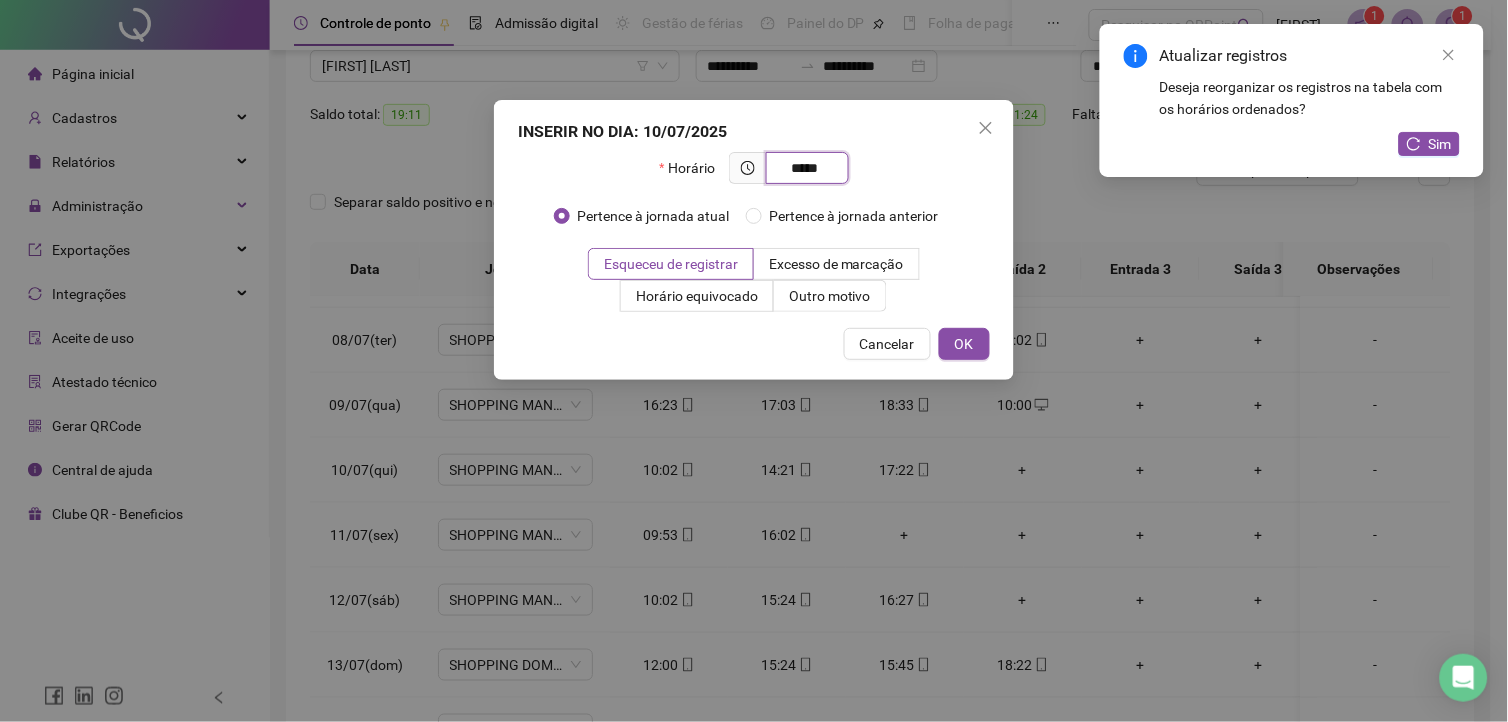 type on "*****" 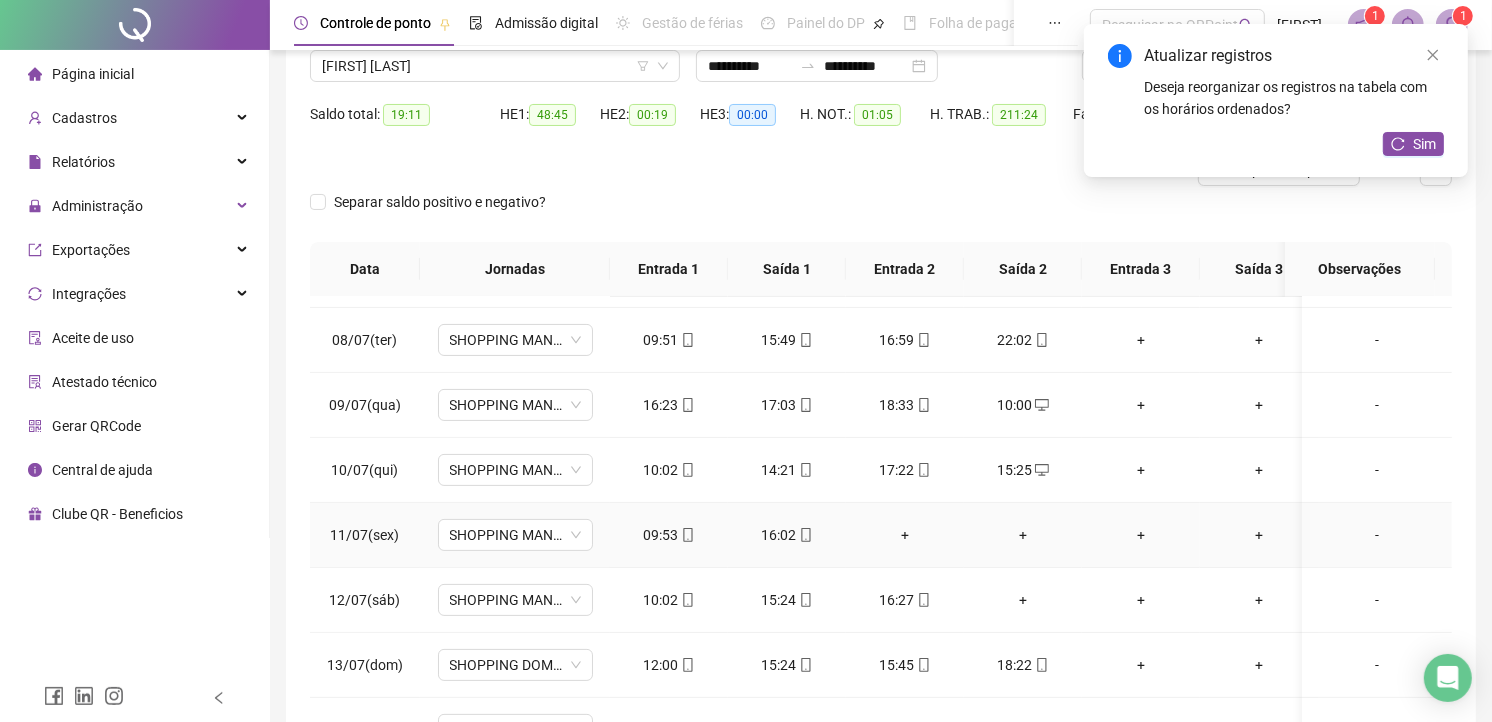 click on "+" at bounding box center (905, 535) 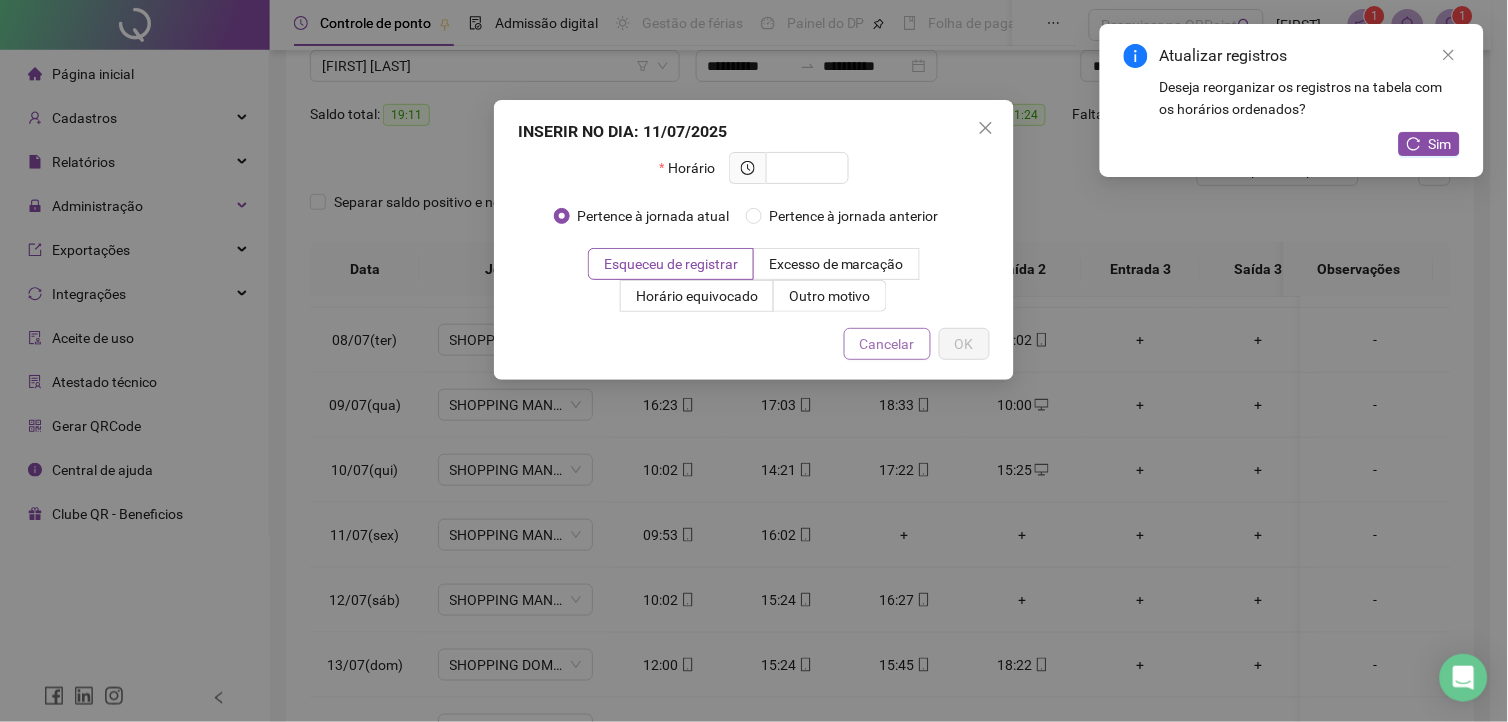 click on "Cancelar" at bounding box center [887, 344] 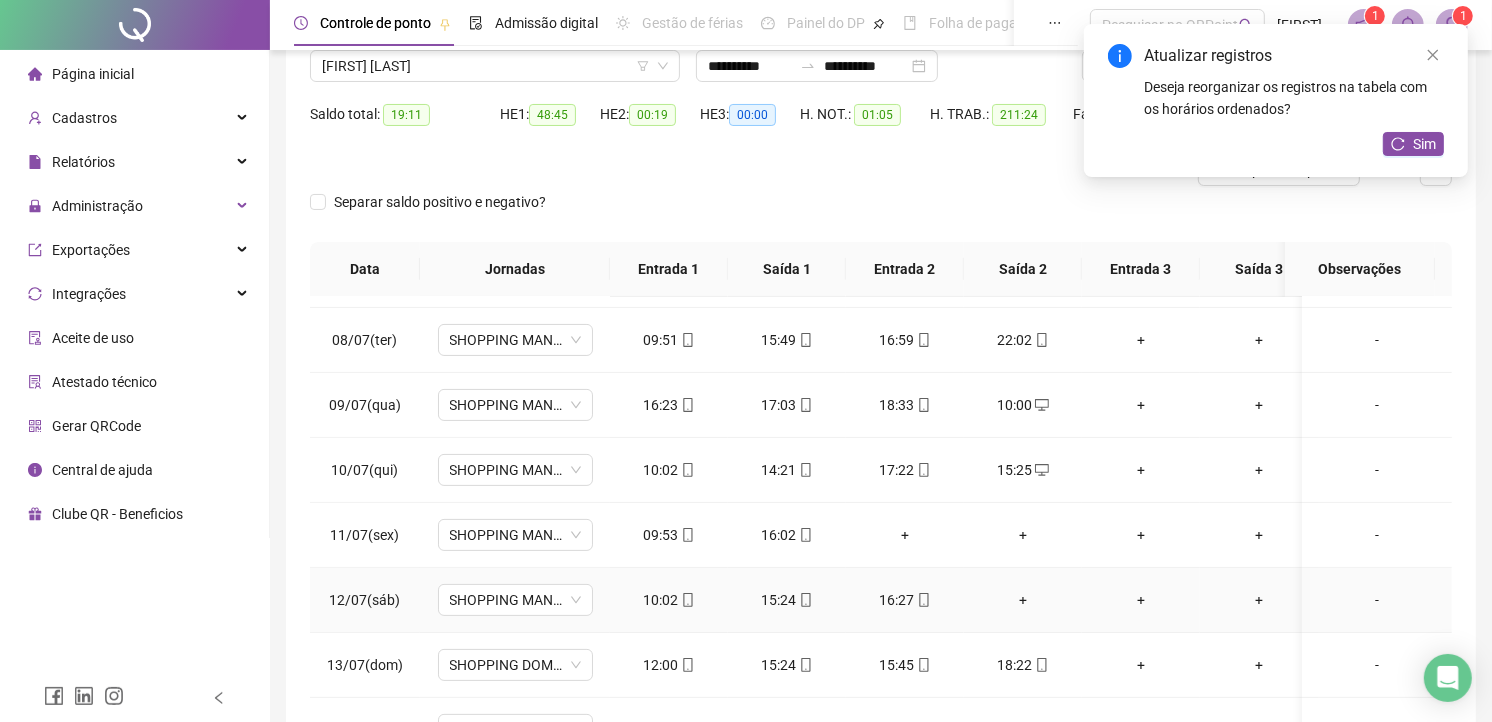 scroll, scrollTop: 555, scrollLeft: 0, axis: vertical 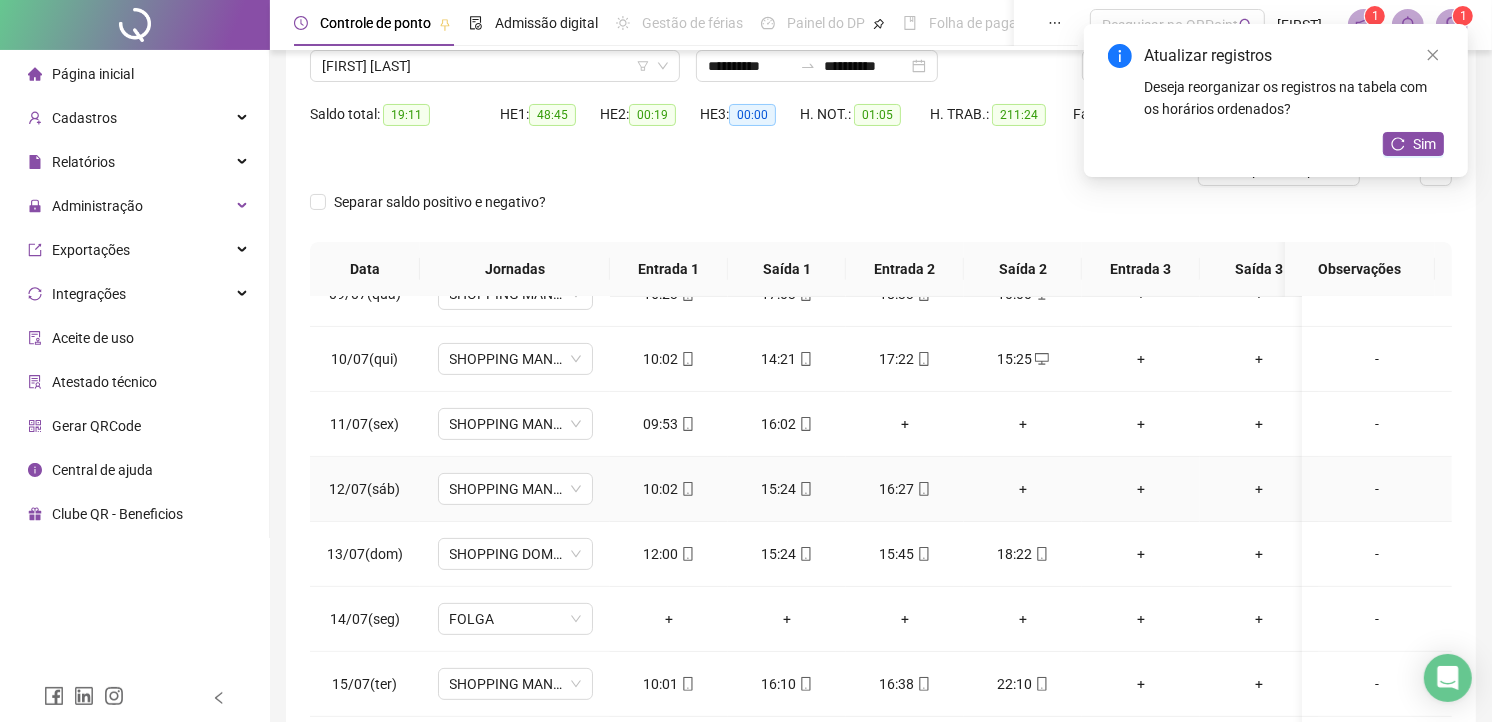 click on "+" at bounding box center (1023, 489) 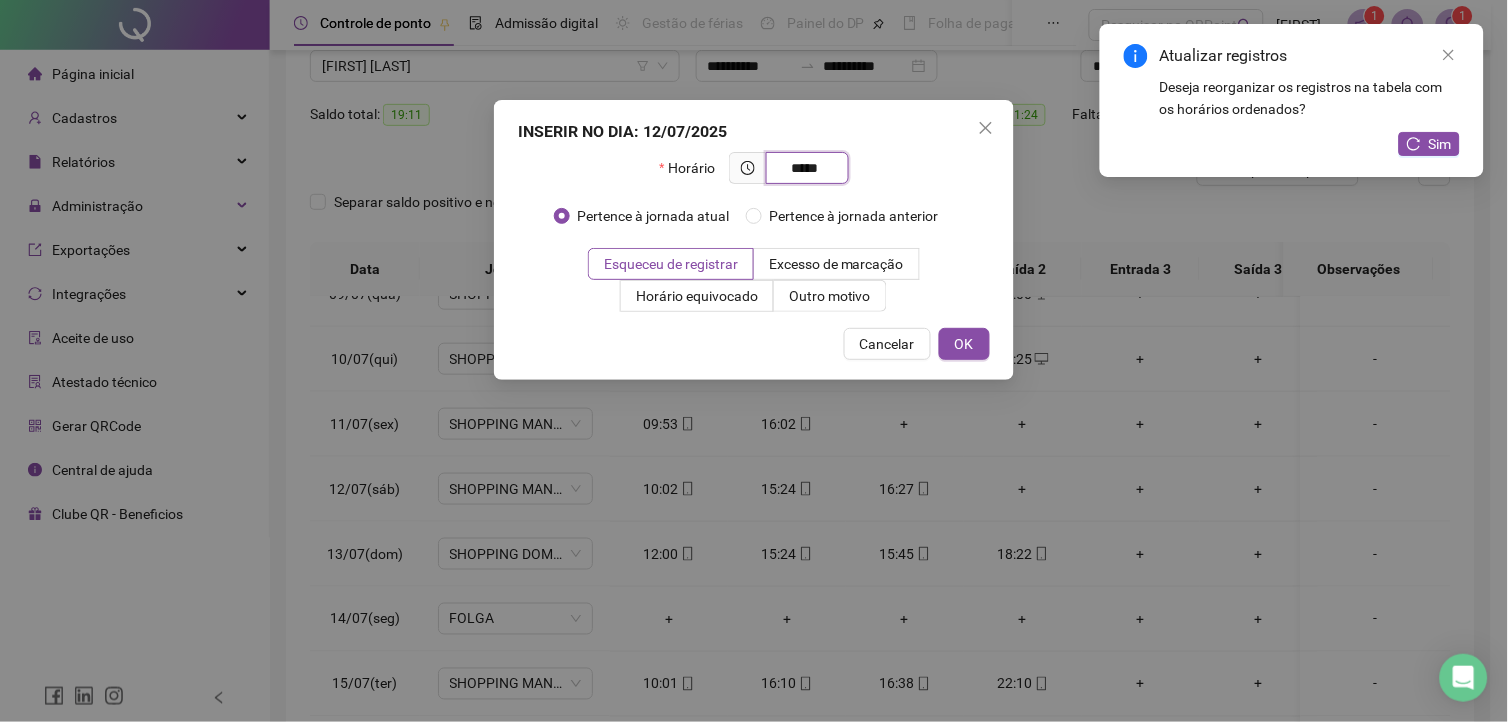 type on "*****" 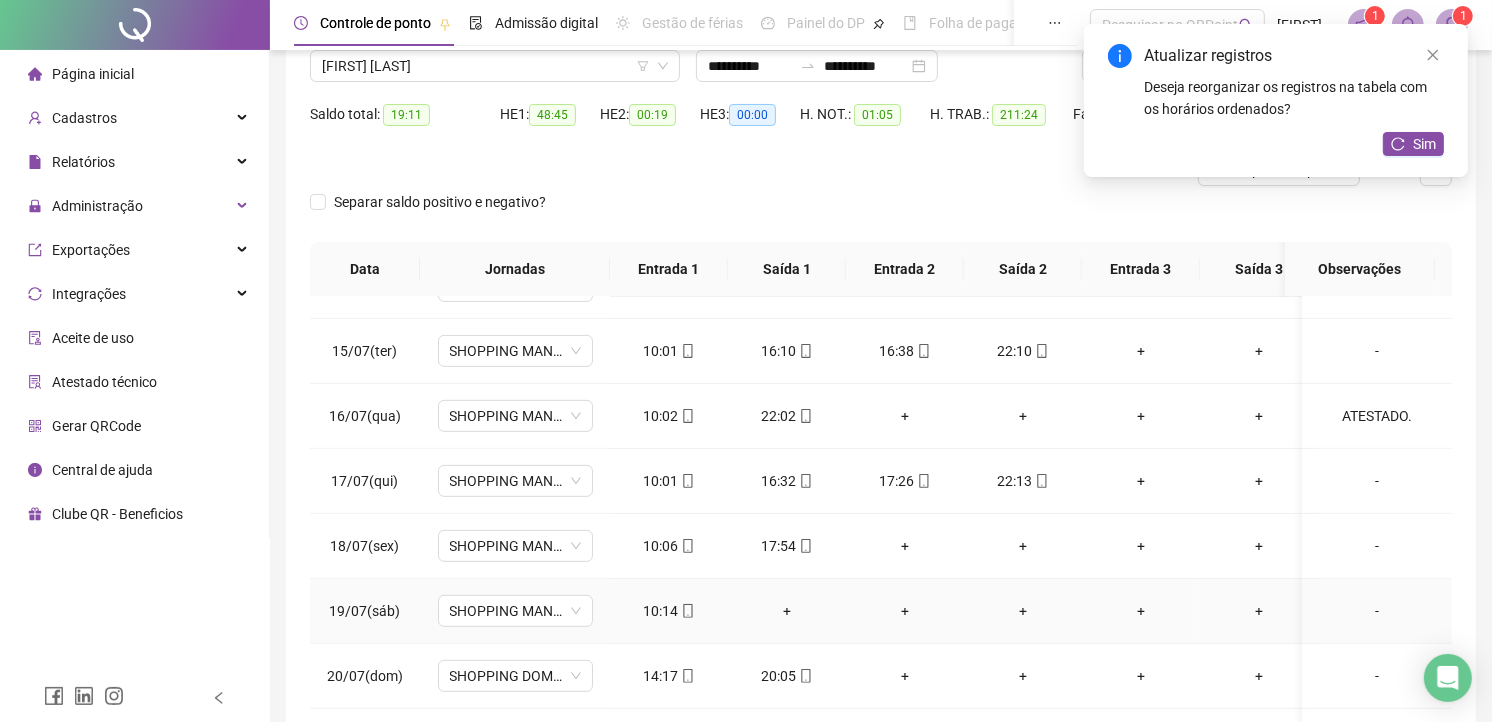 scroll, scrollTop: 1000, scrollLeft: 0, axis: vertical 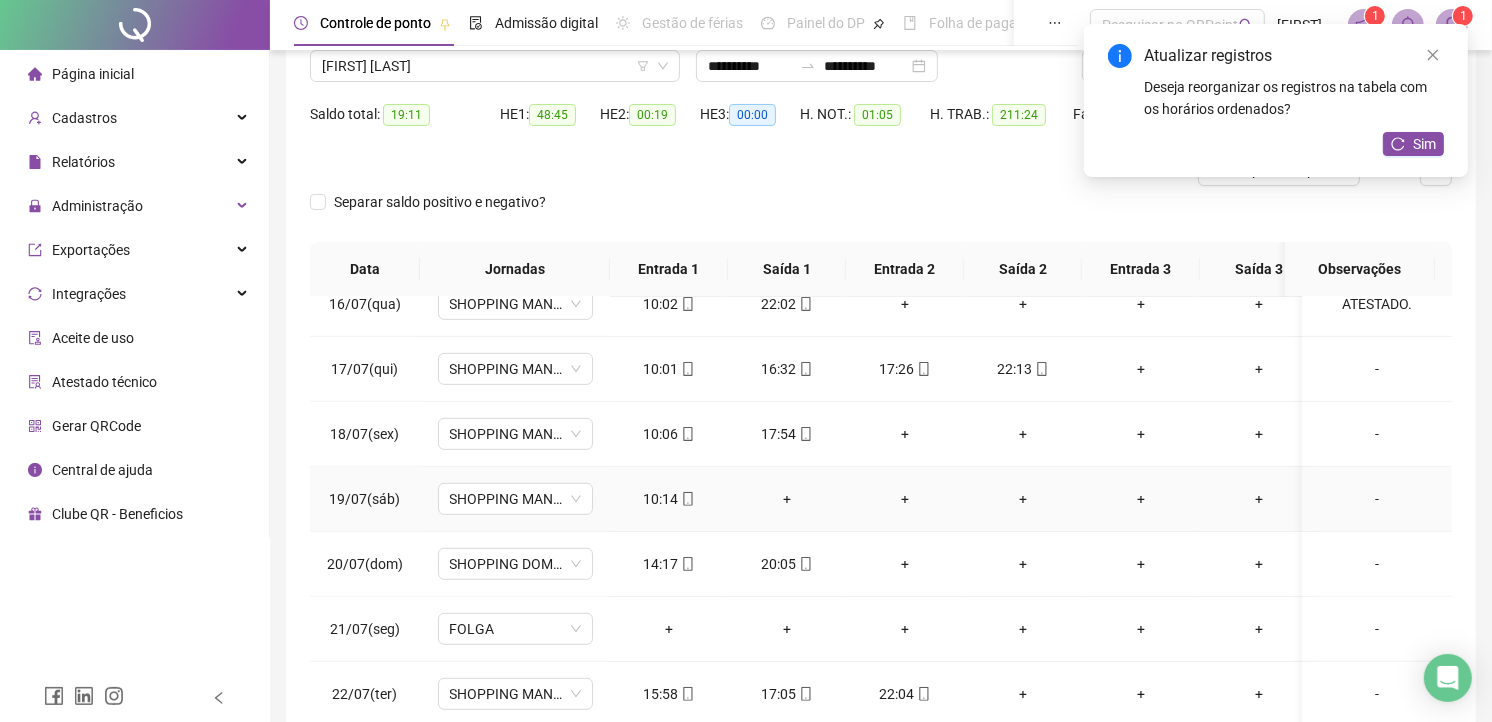 click on "+" at bounding box center [787, 499] 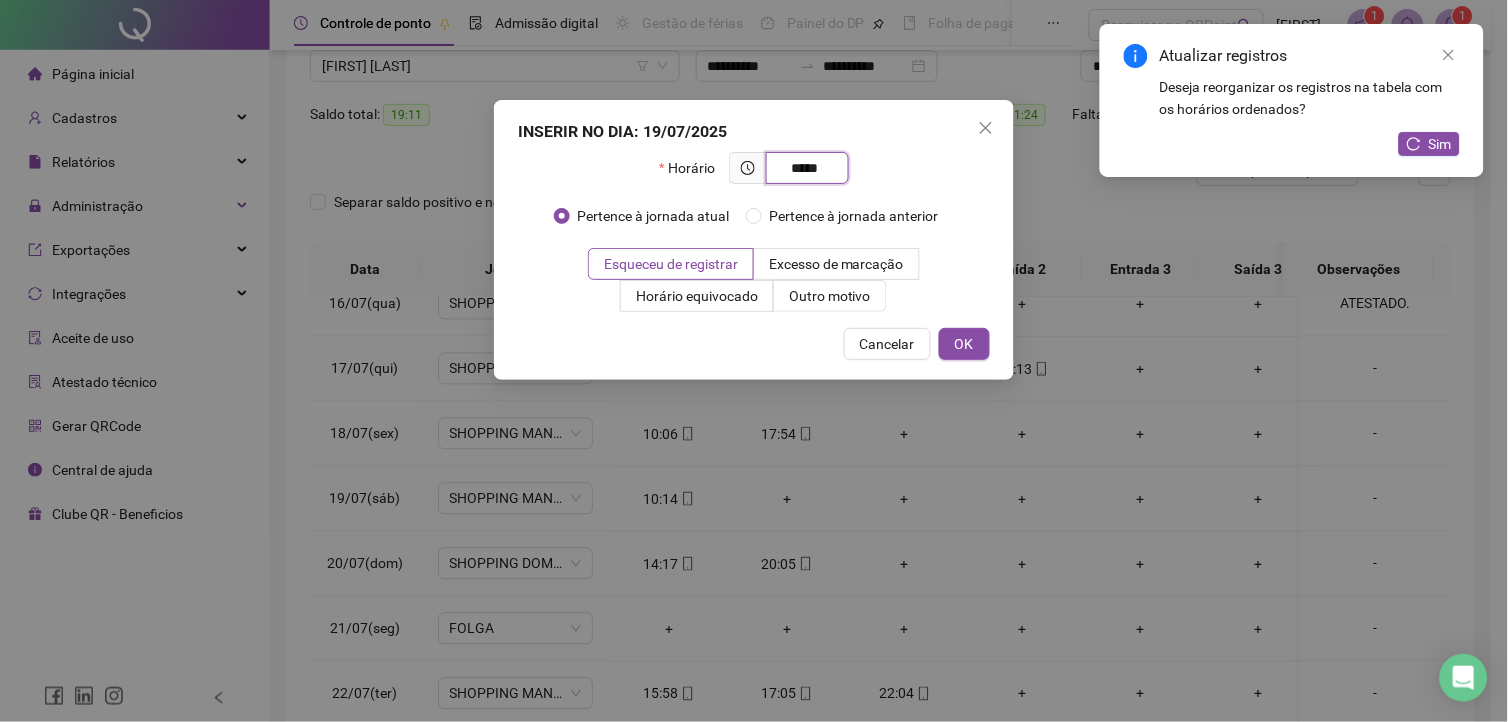 type on "*****" 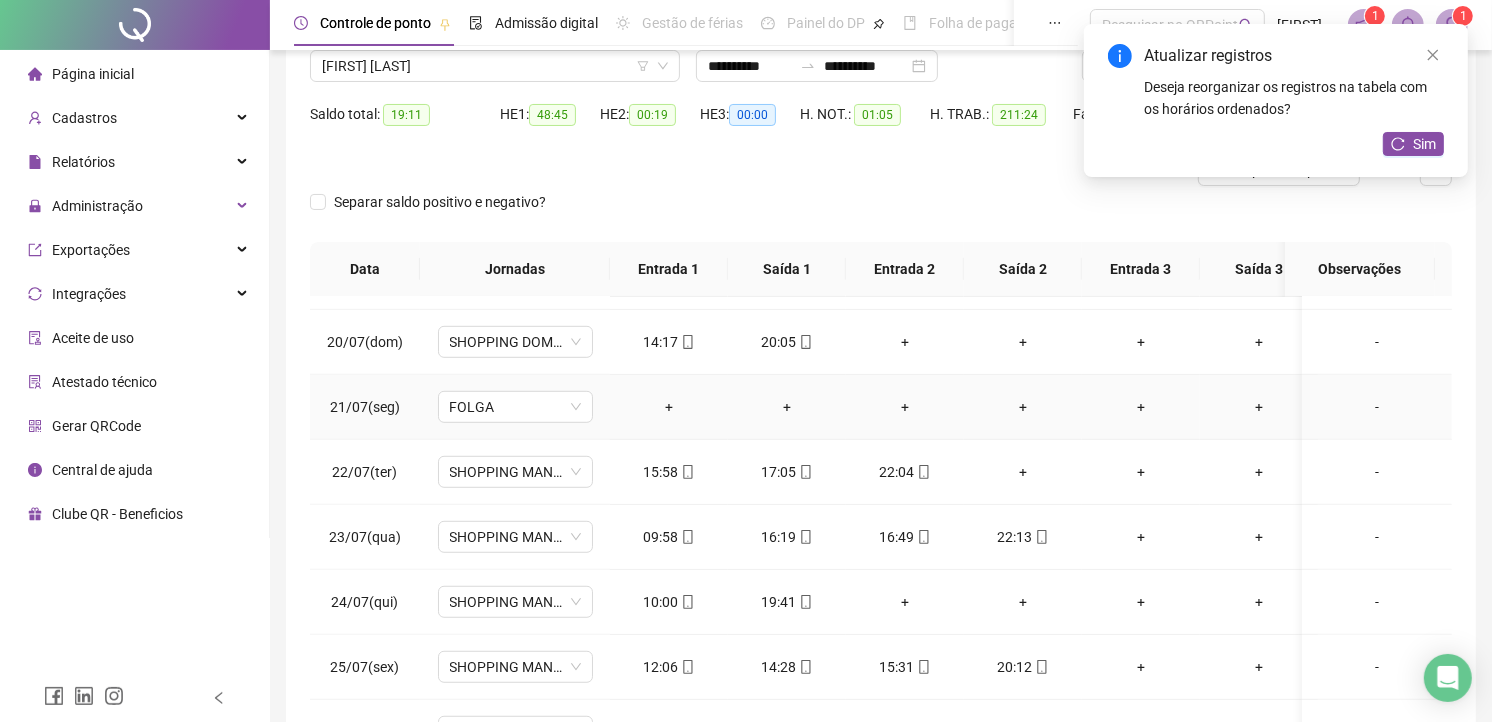 scroll, scrollTop: 1333, scrollLeft: 0, axis: vertical 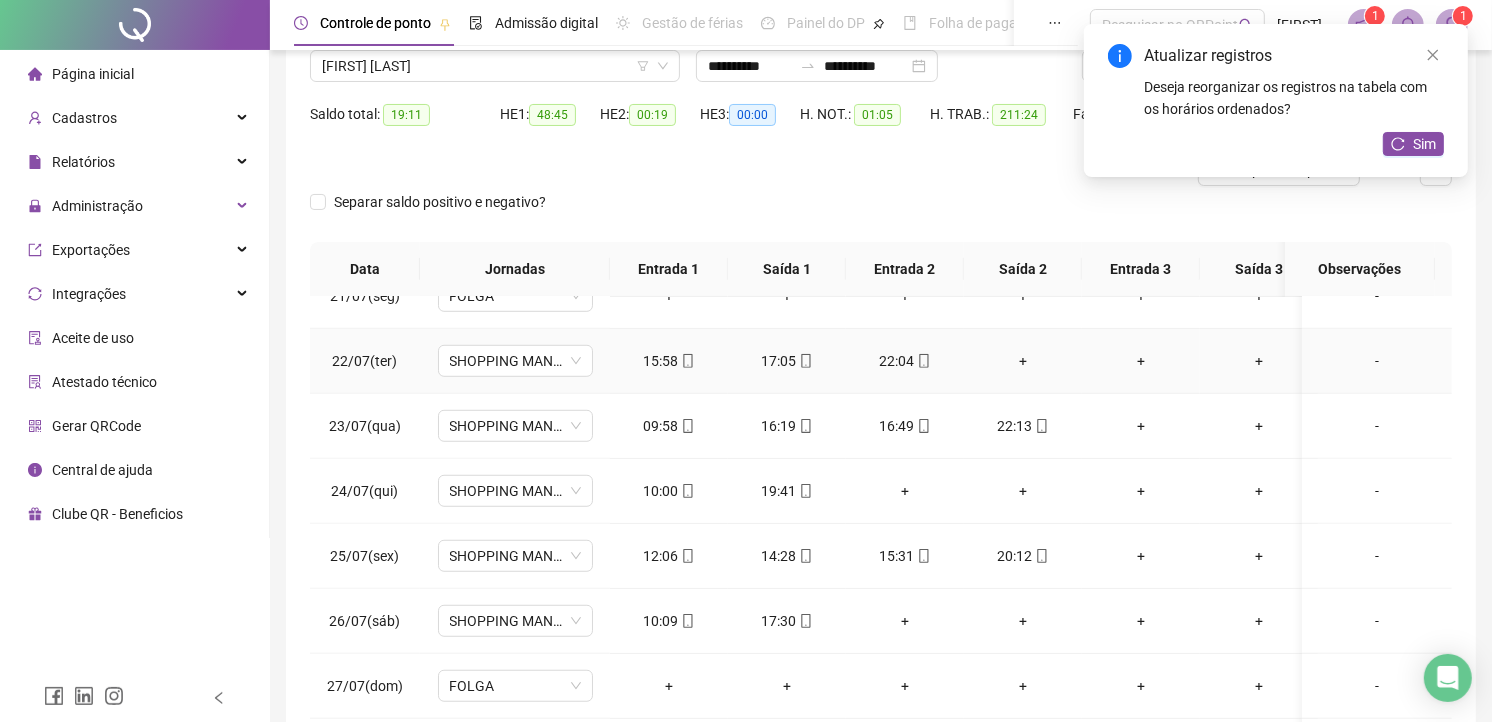 click on "+" at bounding box center [1023, 361] 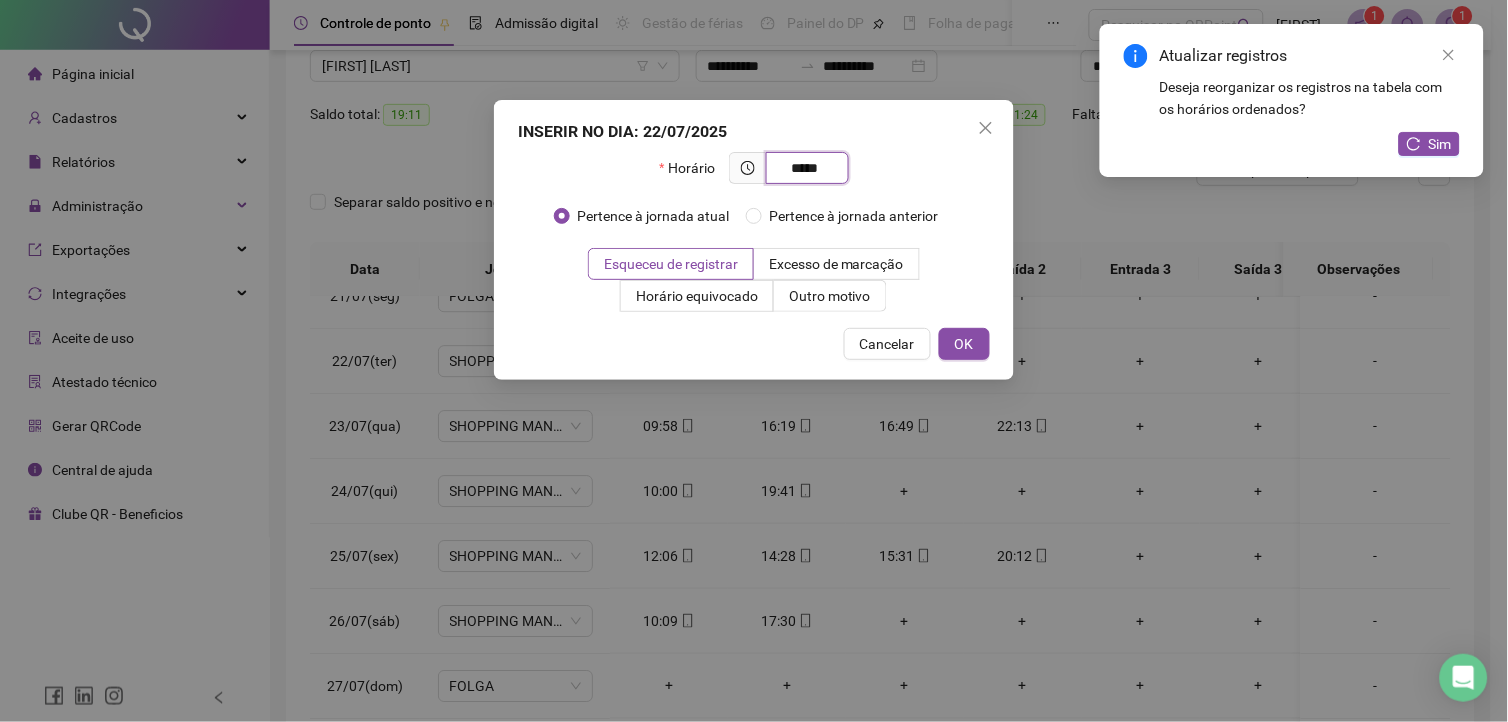 type on "*****" 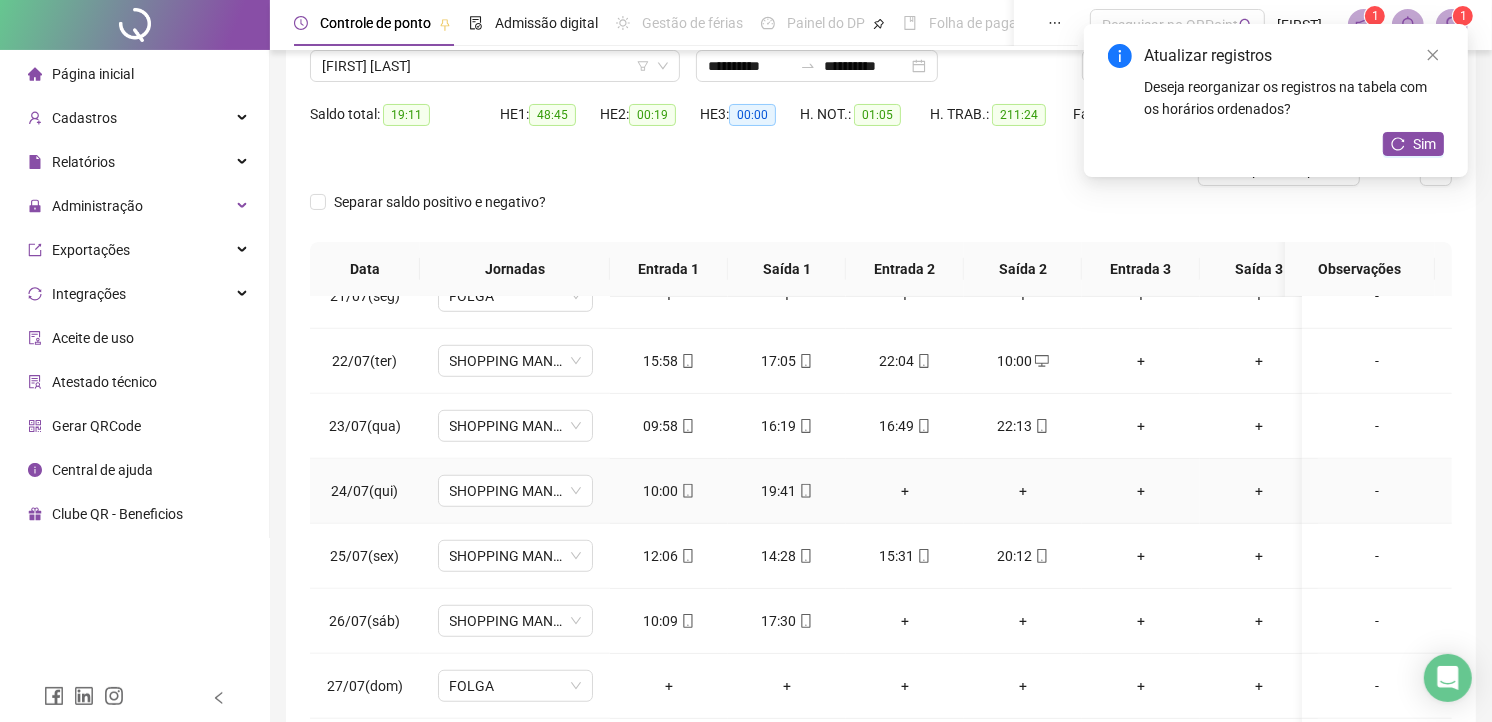 click on "+" at bounding box center [905, 491] 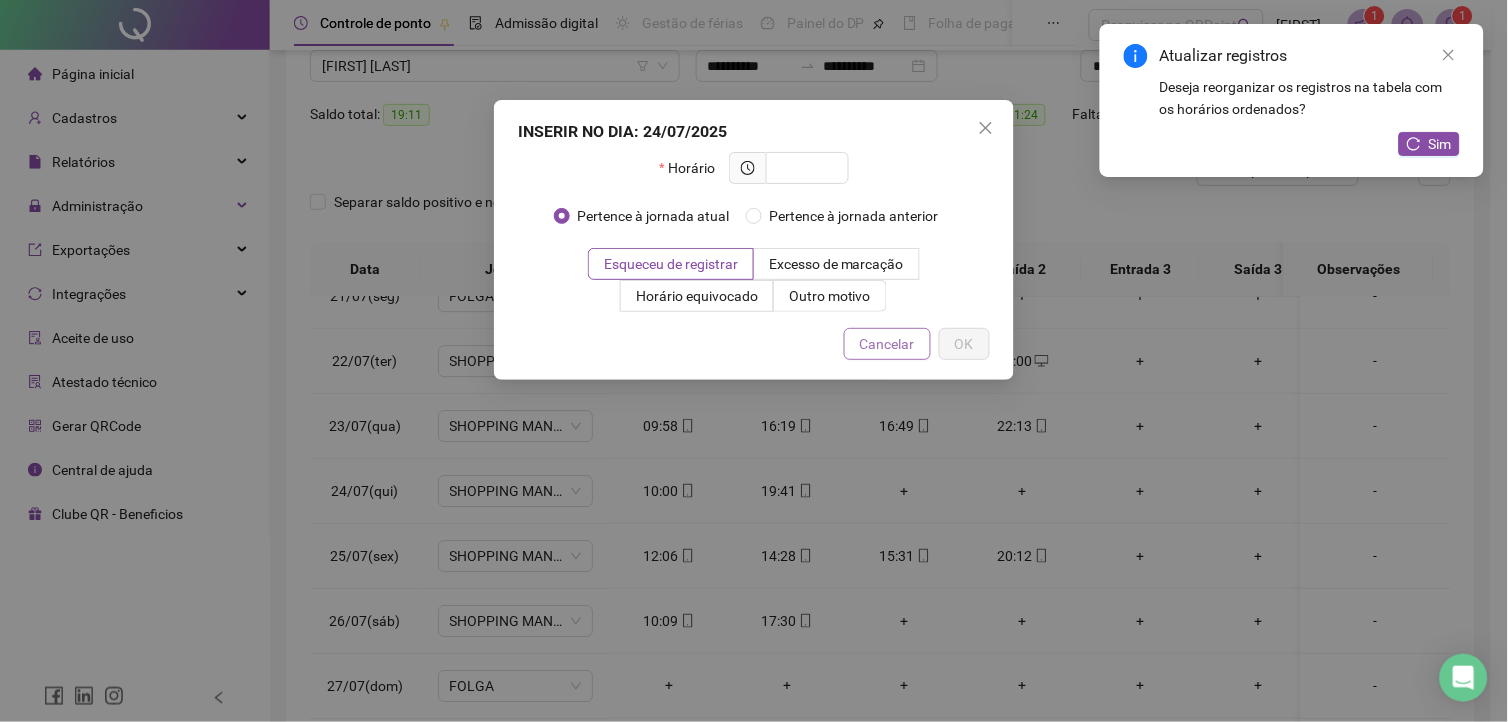 click on "Cancelar" at bounding box center [887, 344] 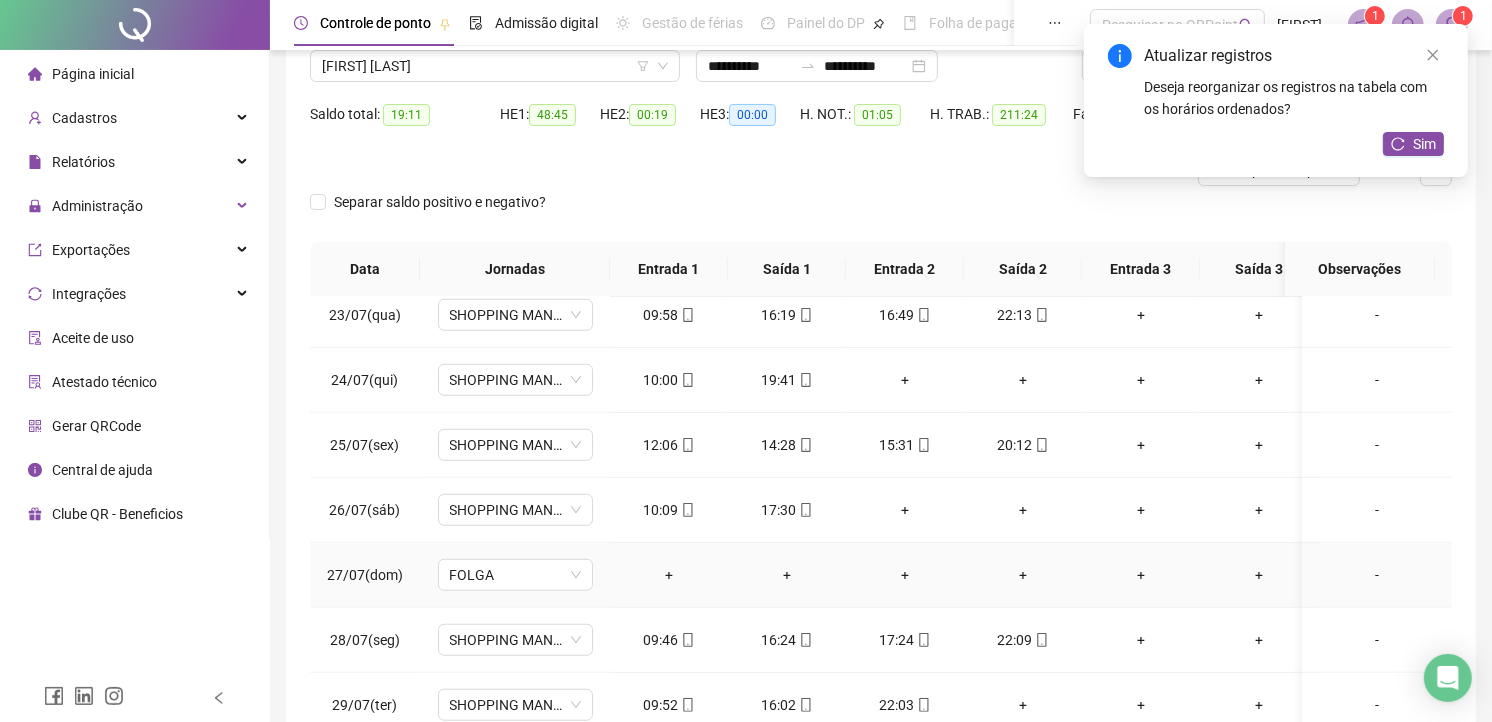 scroll, scrollTop: 1555, scrollLeft: 0, axis: vertical 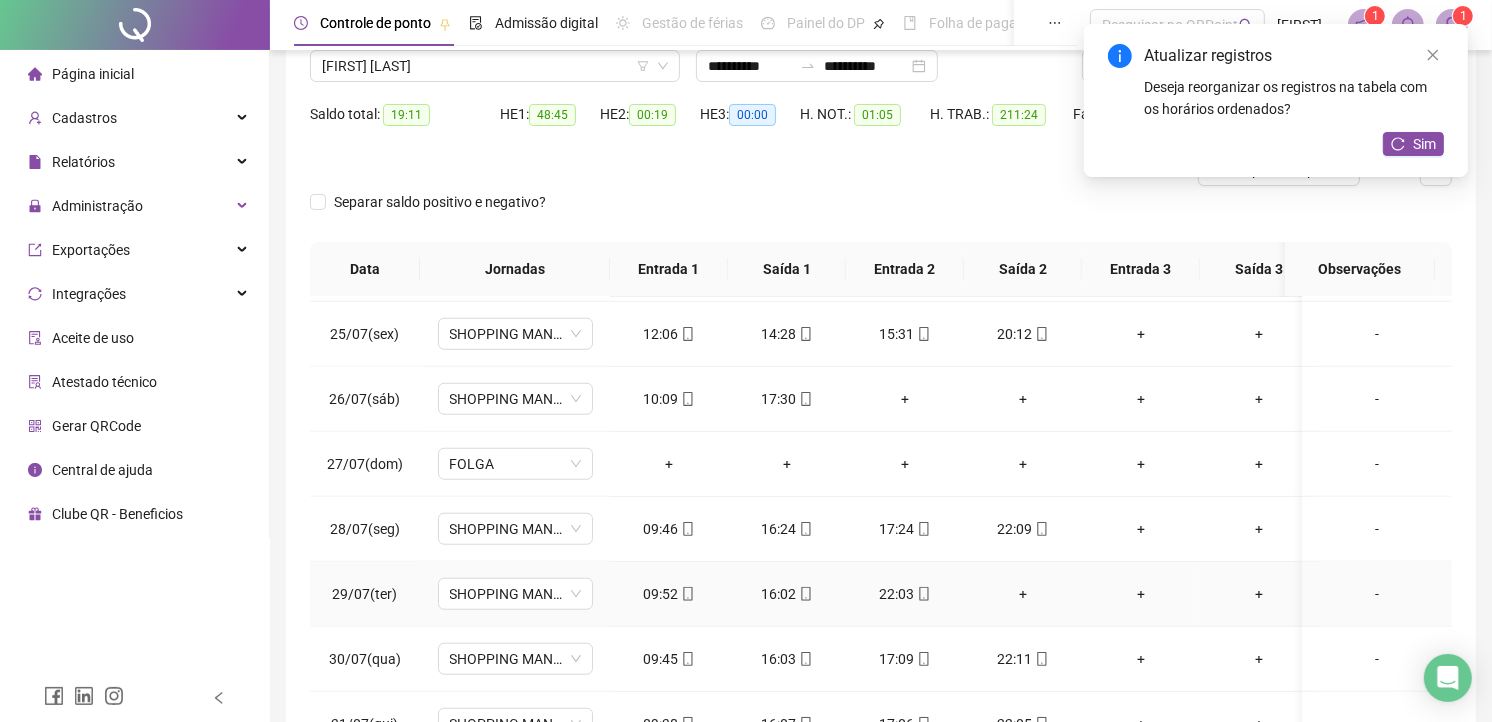 click on "+" at bounding box center (1023, 594) 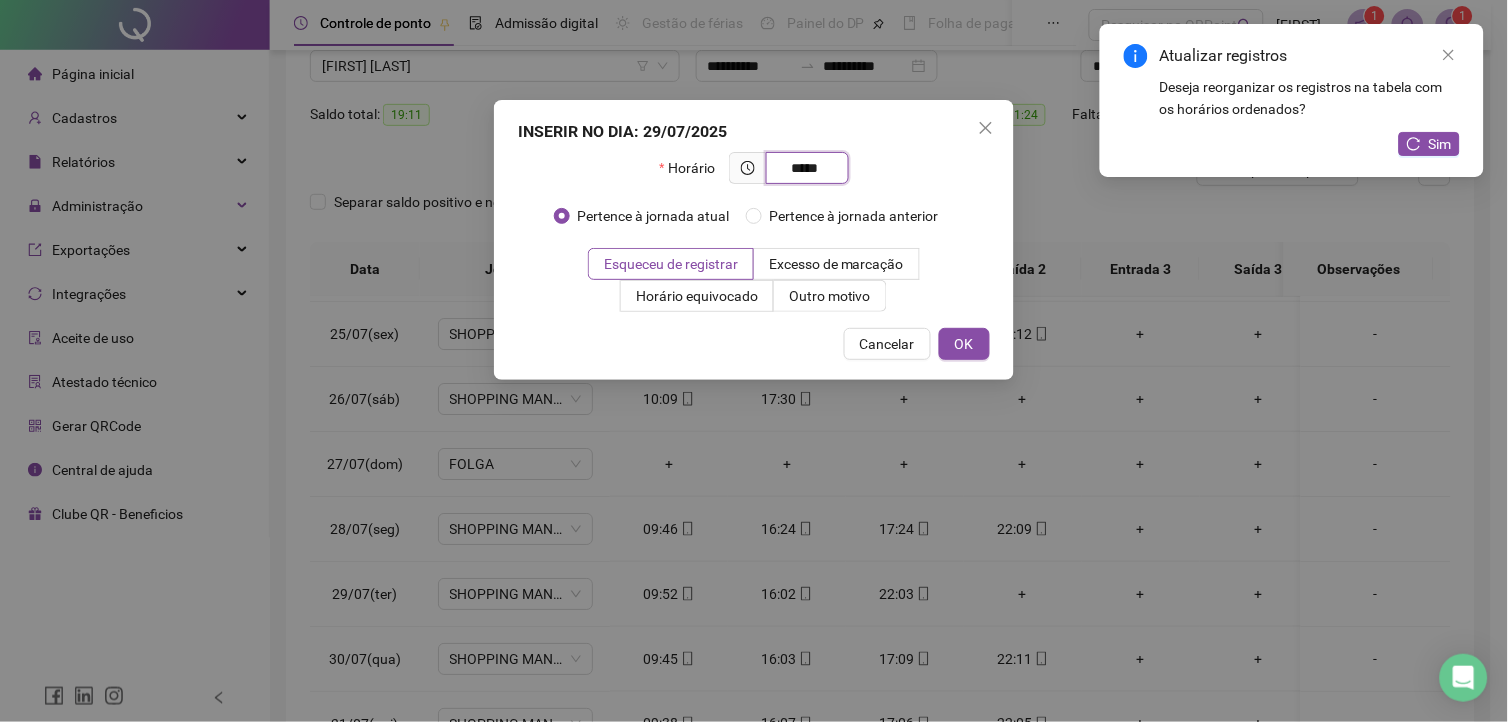 type on "*****" 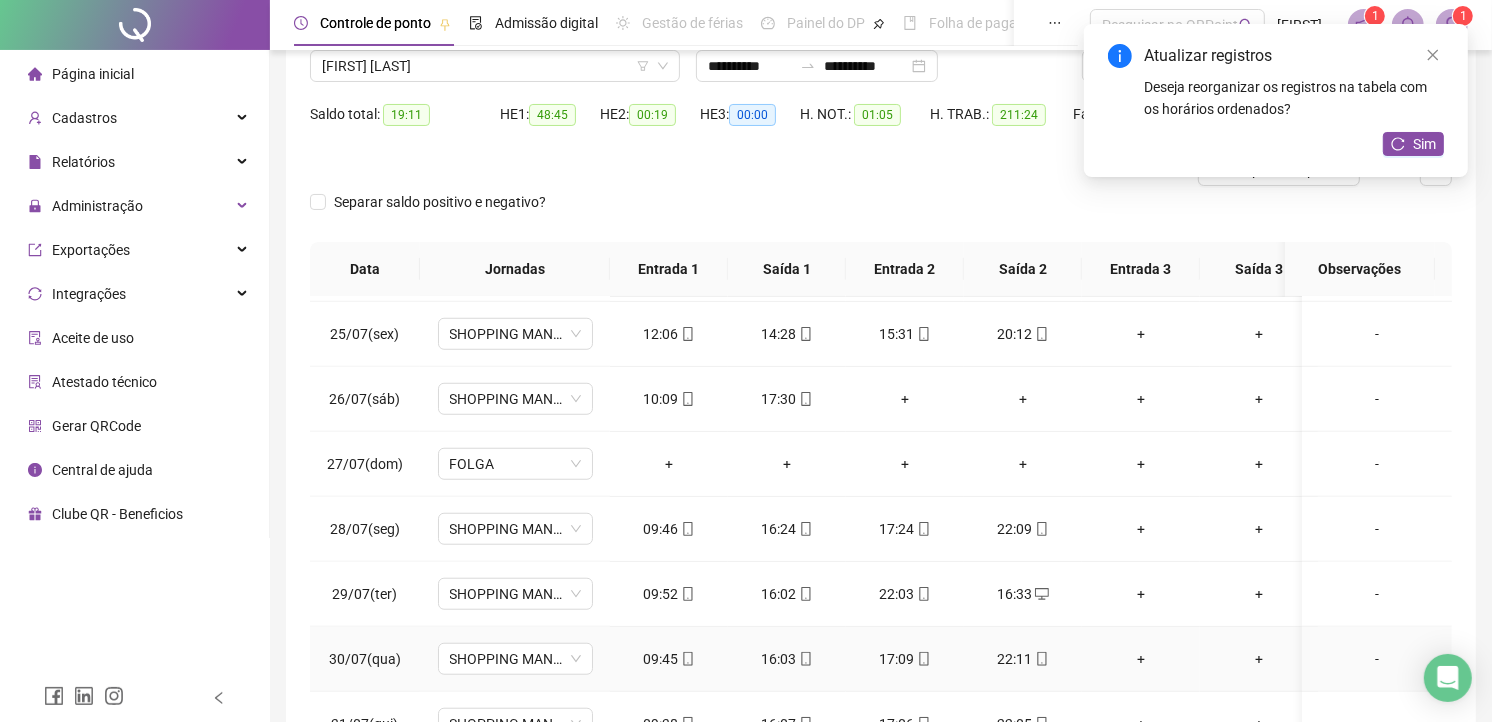 scroll, scrollTop: 1607, scrollLeft: 0, axis: vertical 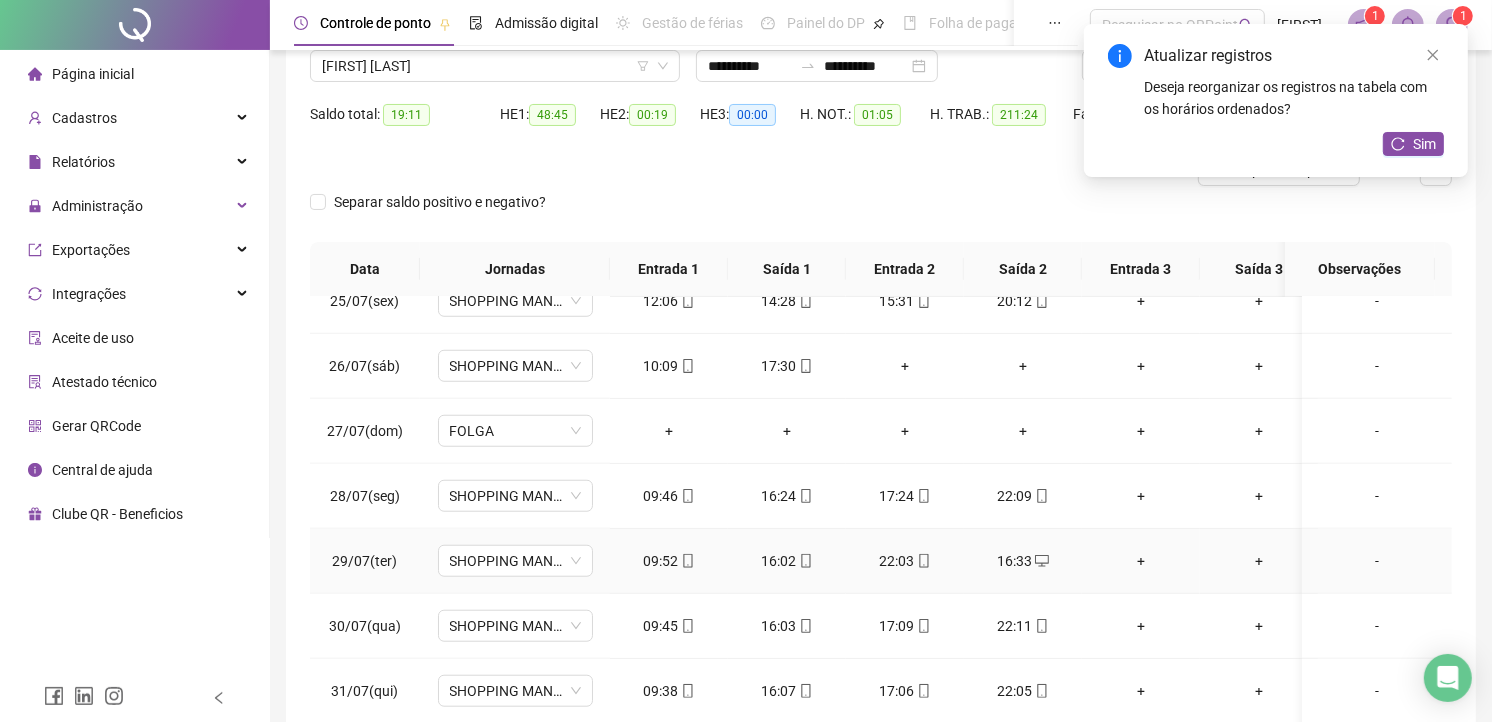 click on "+" at bounding box center [1141, 561] 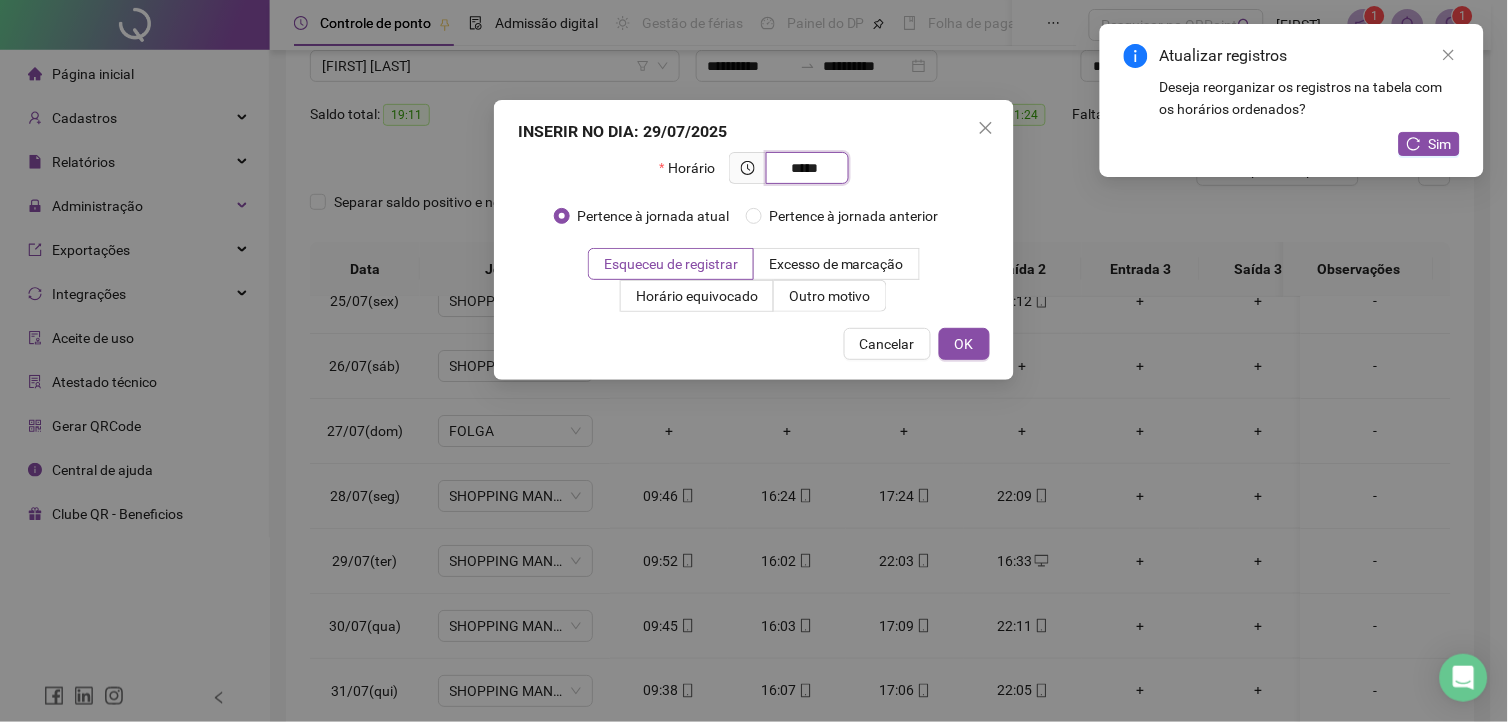 type on "*****" 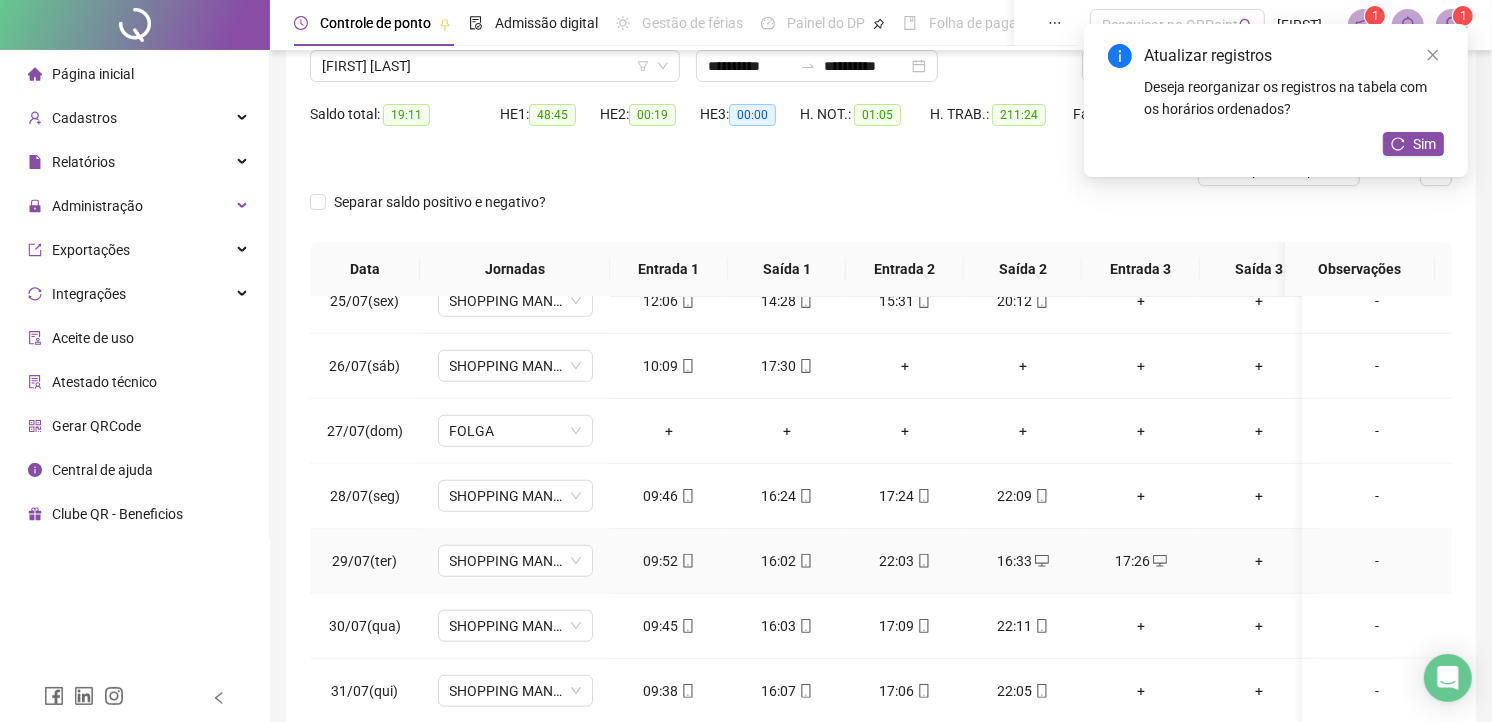 click on "+" at bounding box center (1259, 561) 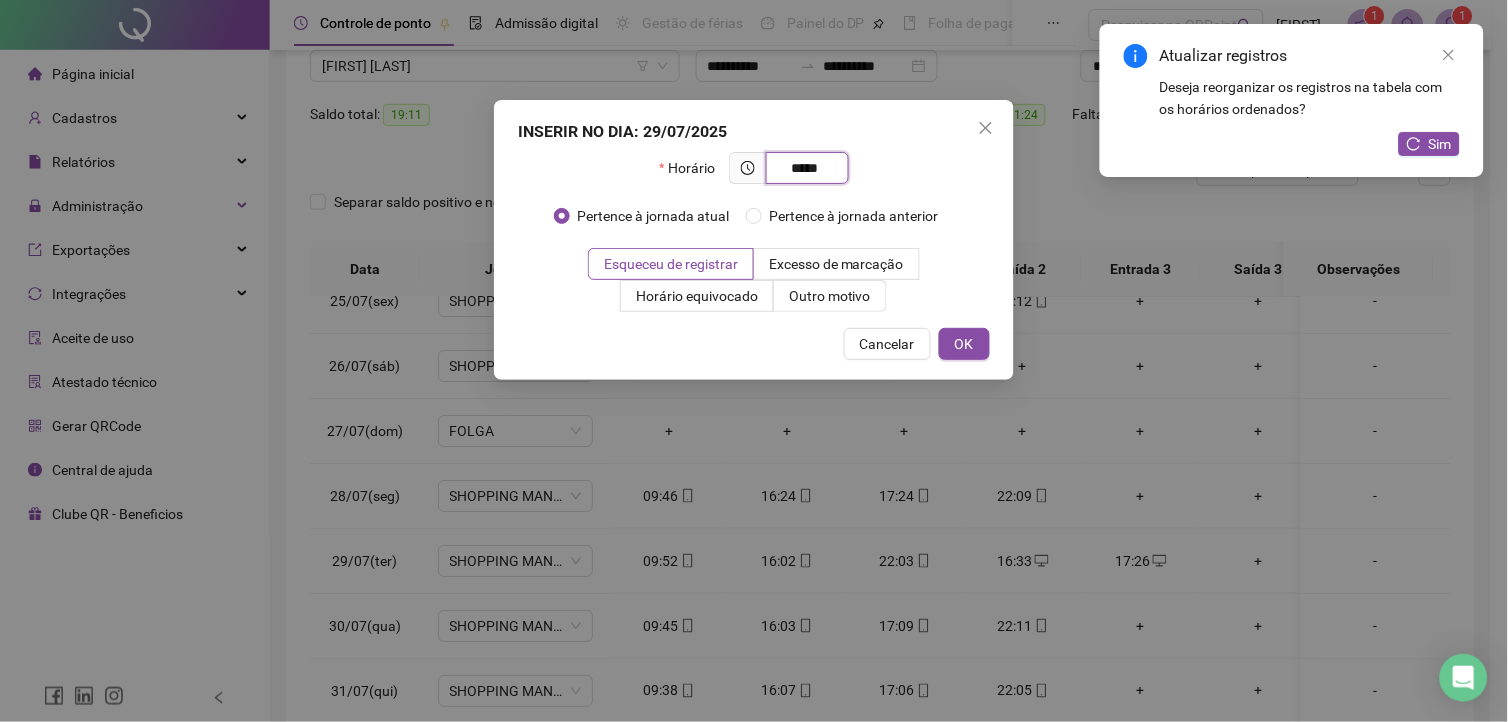 type on "*****" 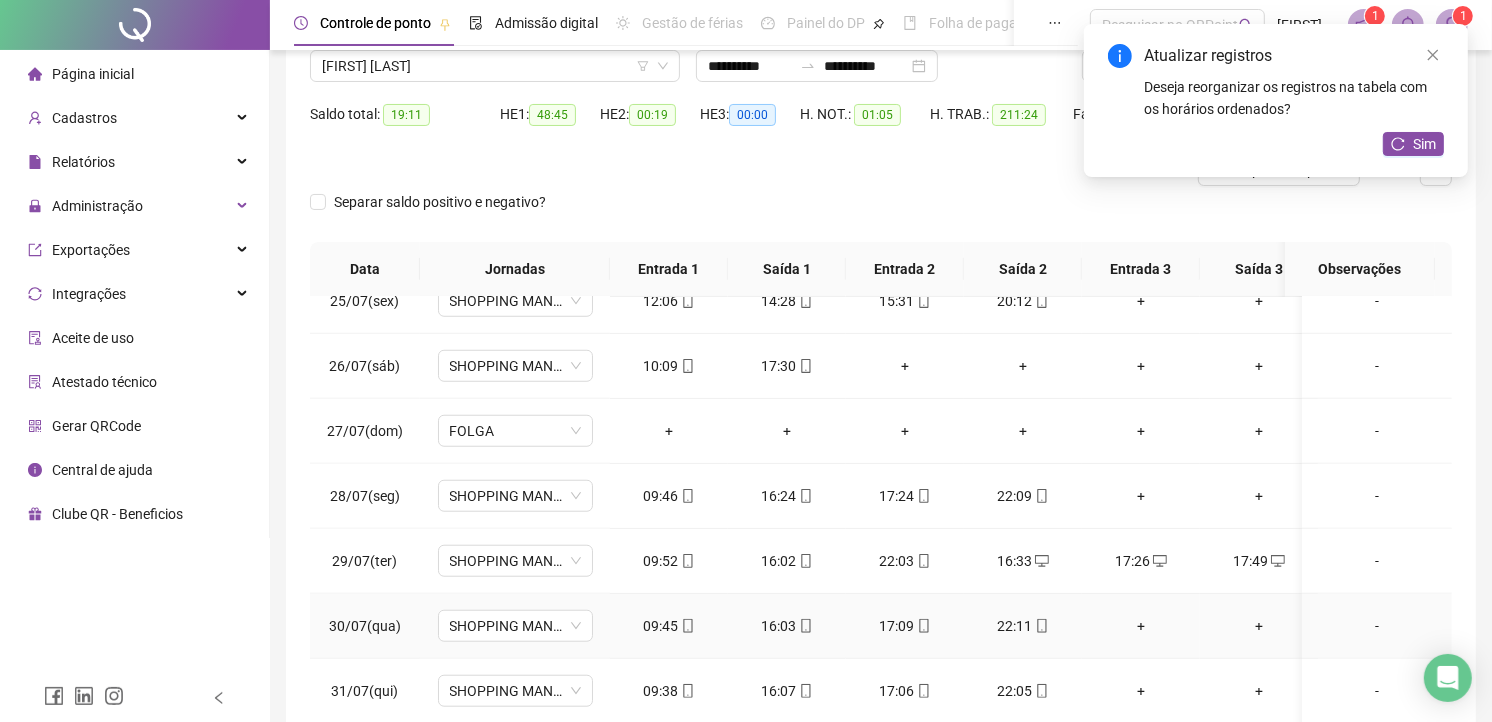scroll, scrollTop: 275, scrollLeft: 0, axis: vertical 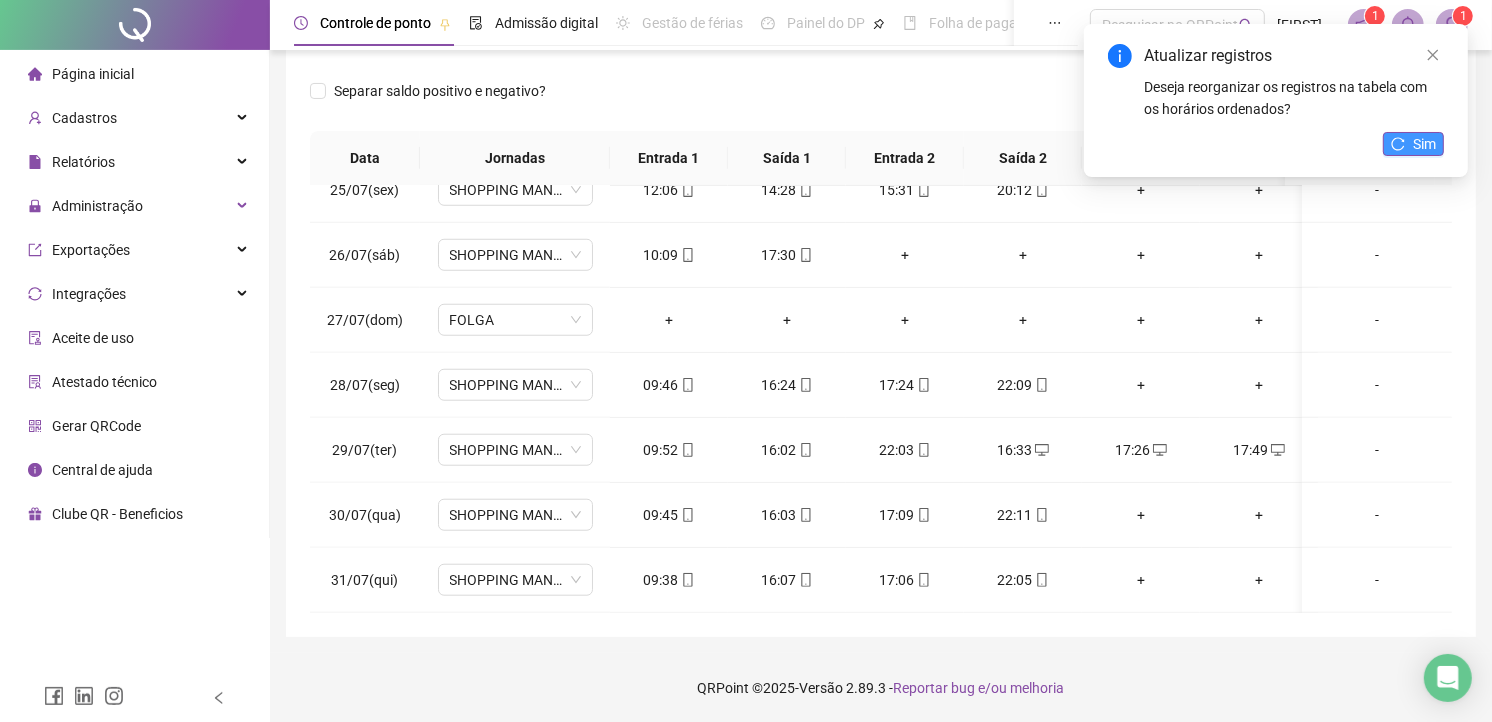click on "Sim" at bounding box center (1424, 144) 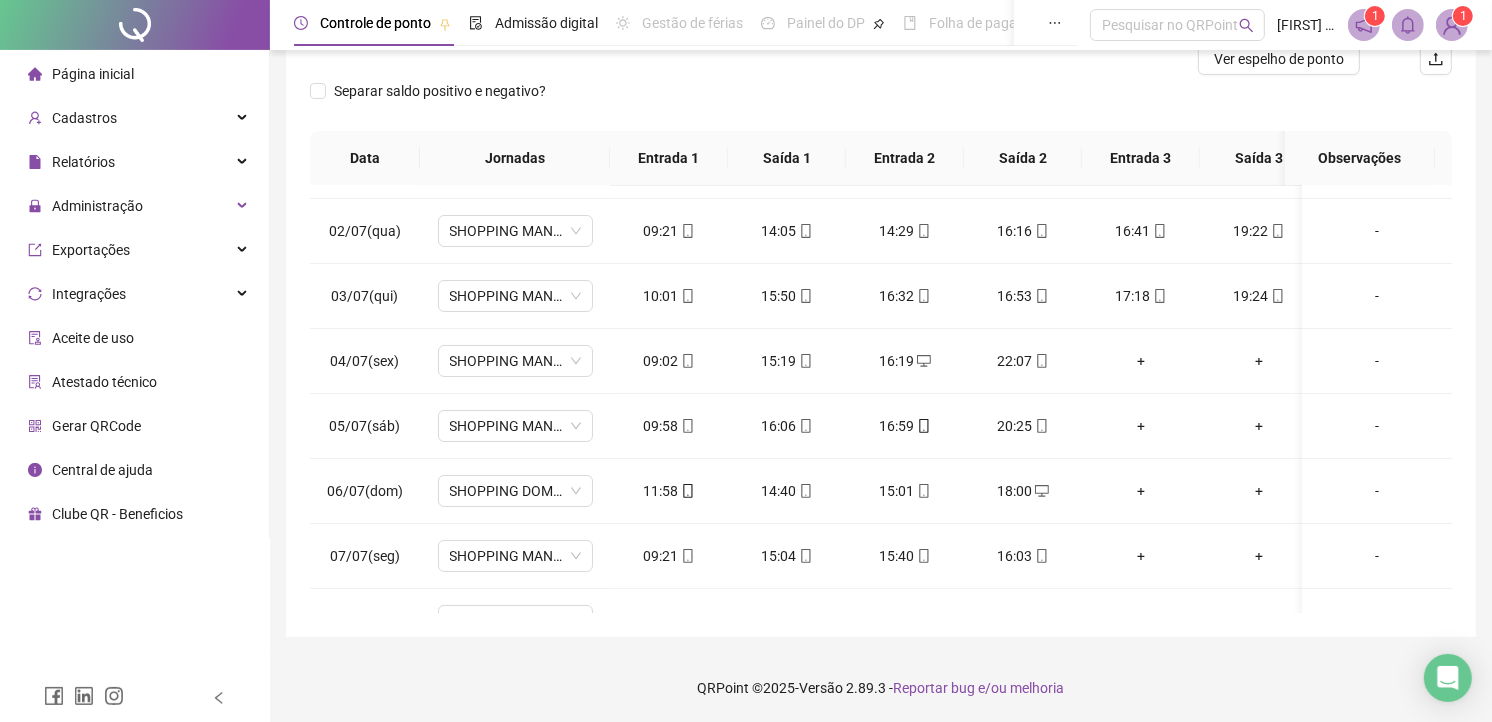scroll, scrollTop: 0, scrollLeft: 0, axis: both 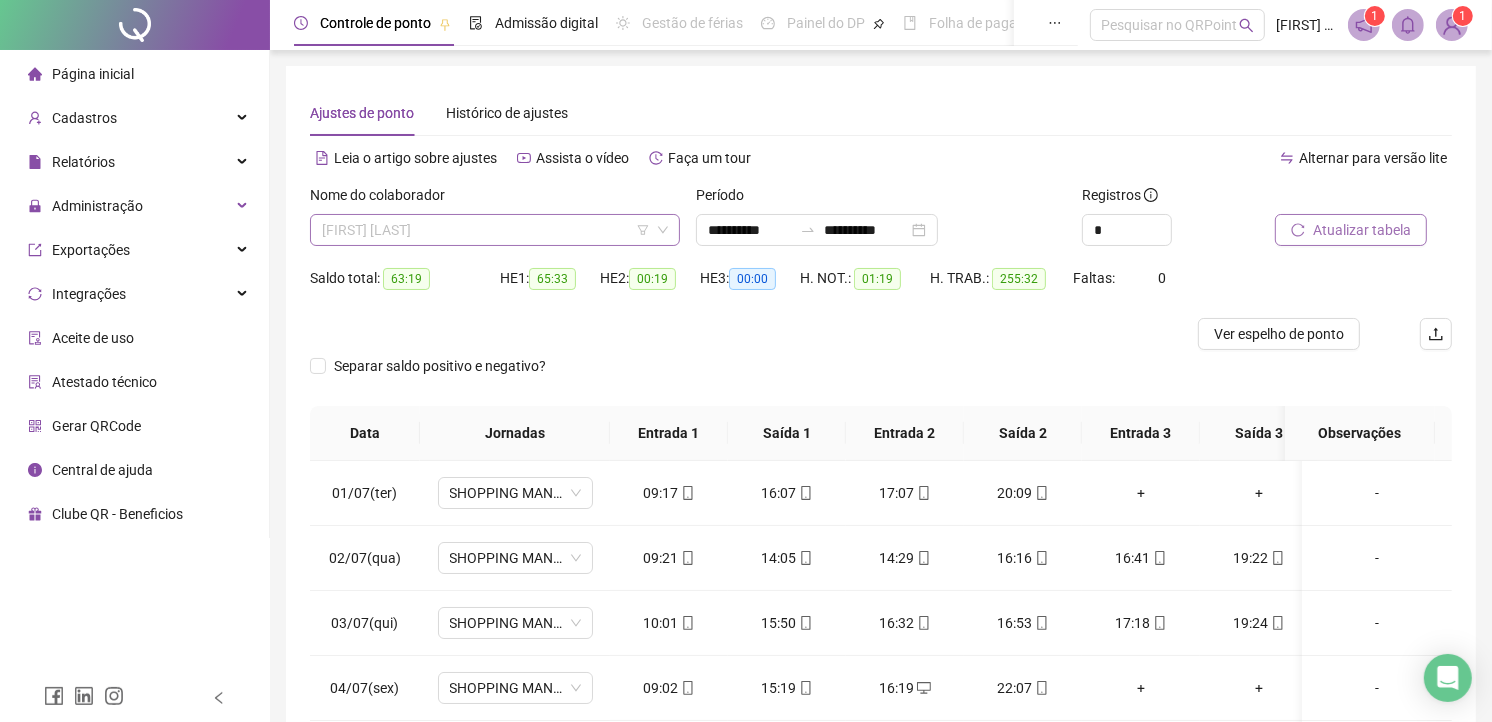 click on "[FIRST] [LAST]" at bounding box center [495, 230] 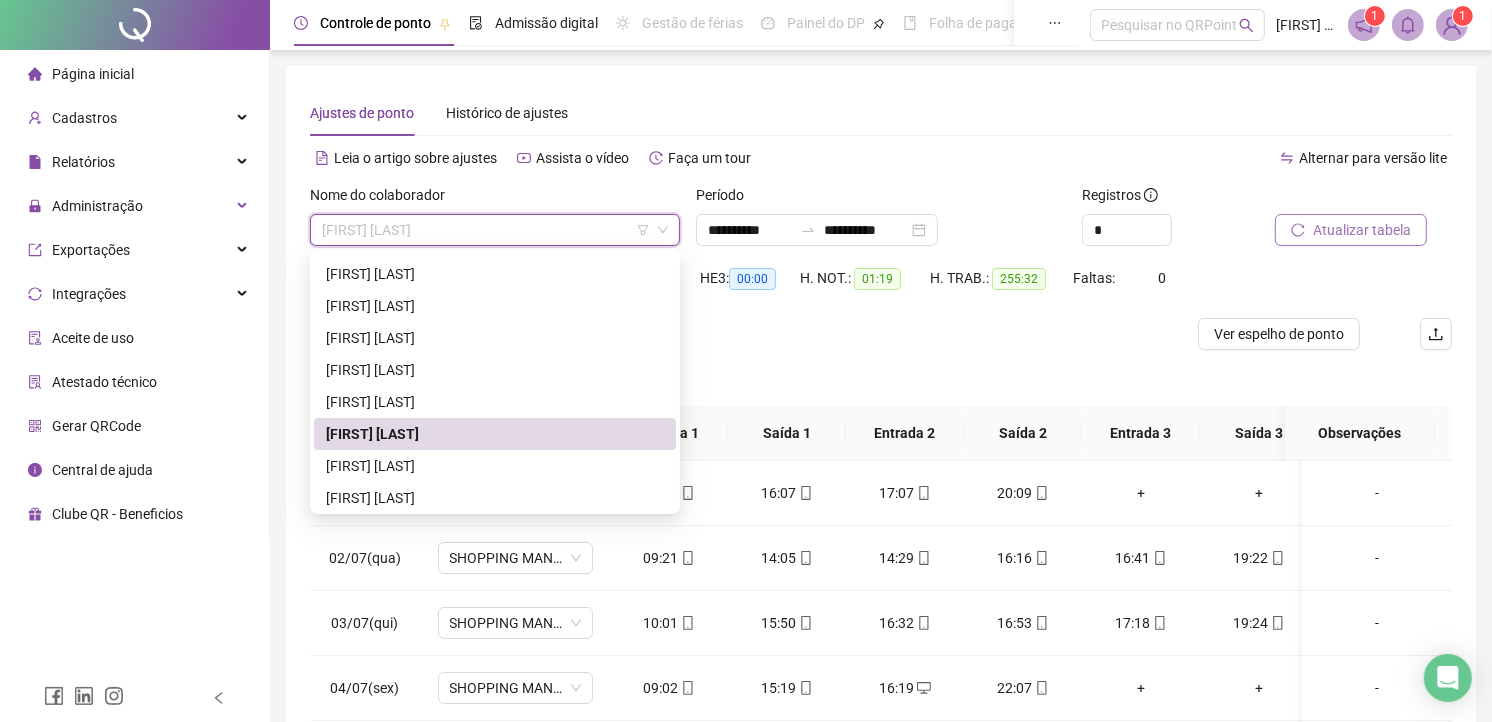 click at bounding box center (738, 334) 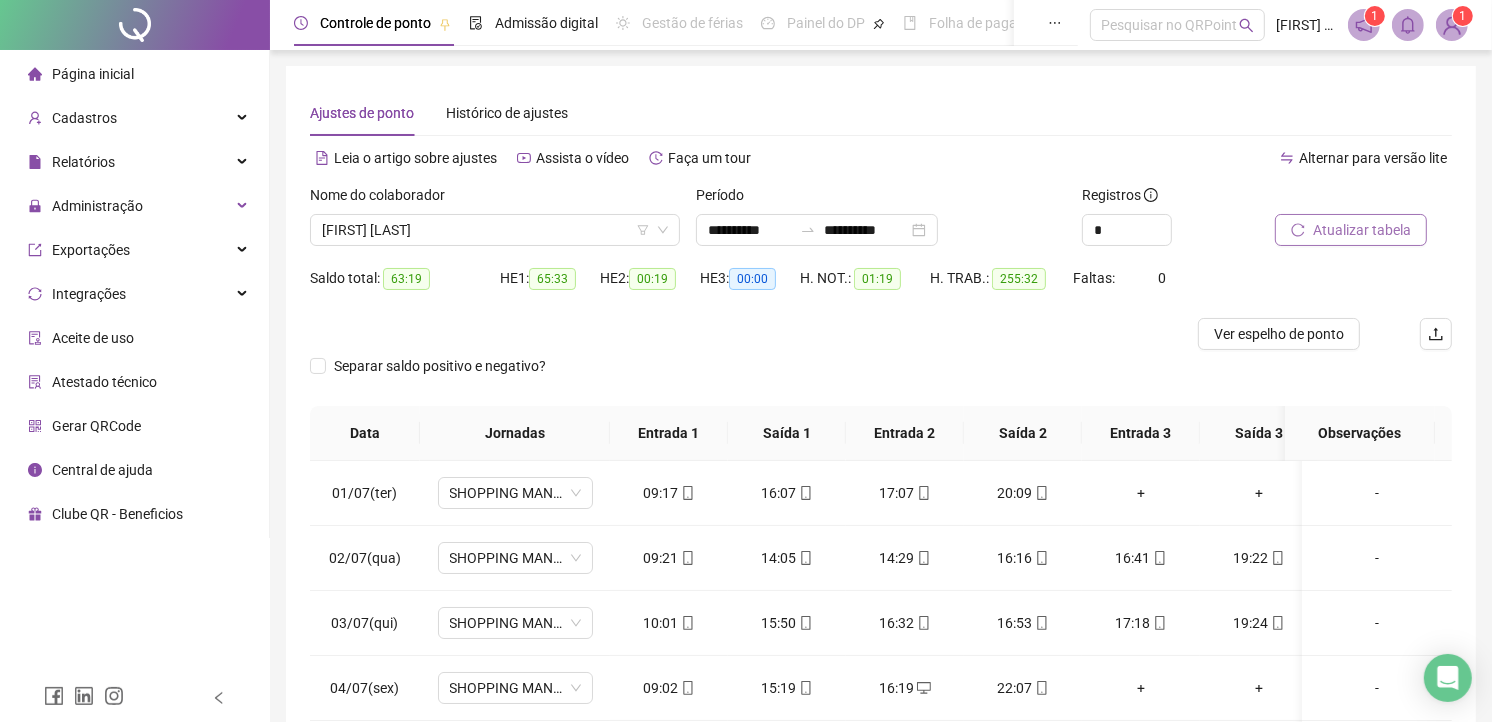 scroll, scrollTop: 222, scrollLeft: 0, axis: vertical 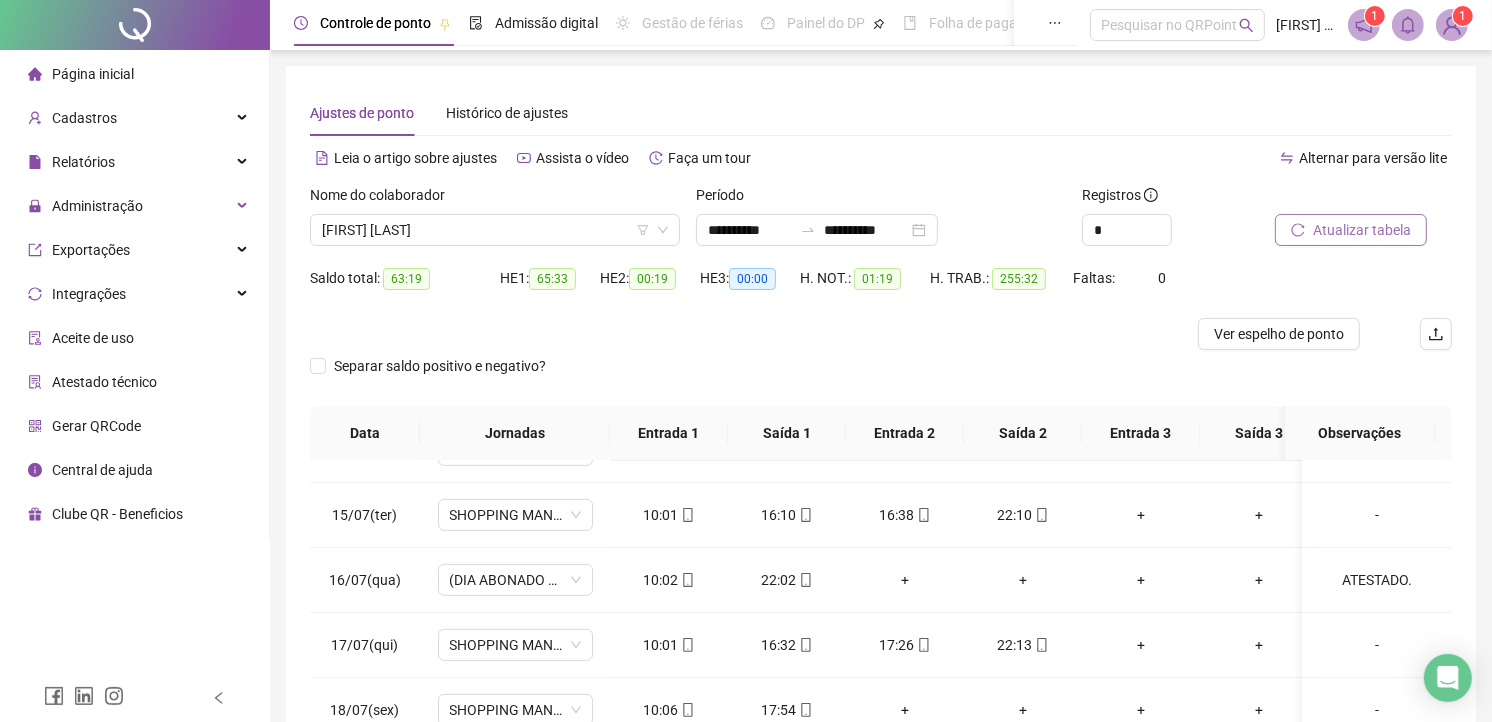 click on "Atualizar tabela" at bounding box center [1362, 230] 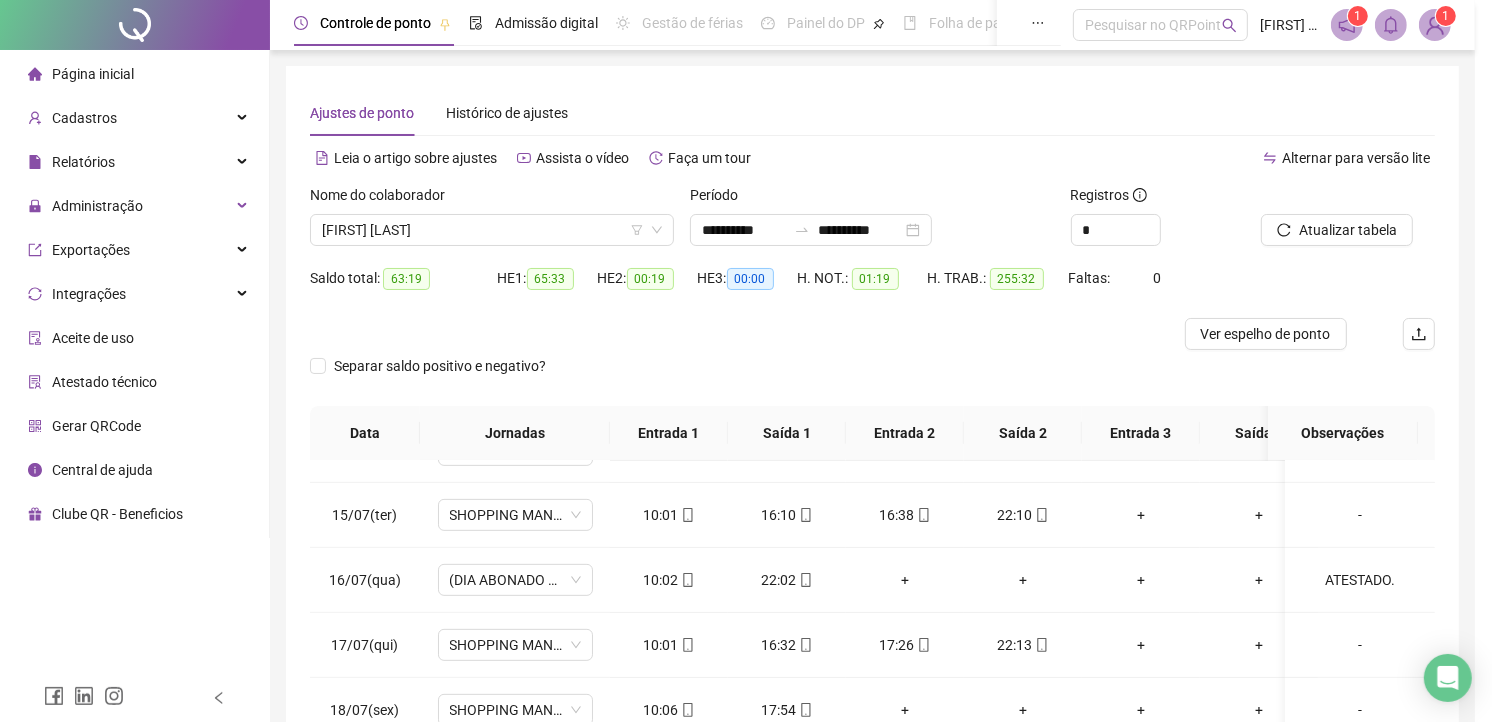 click on "Atualizando tabela Atualizando e reorganizando os registros... OK" at bounding box center (746, 361) 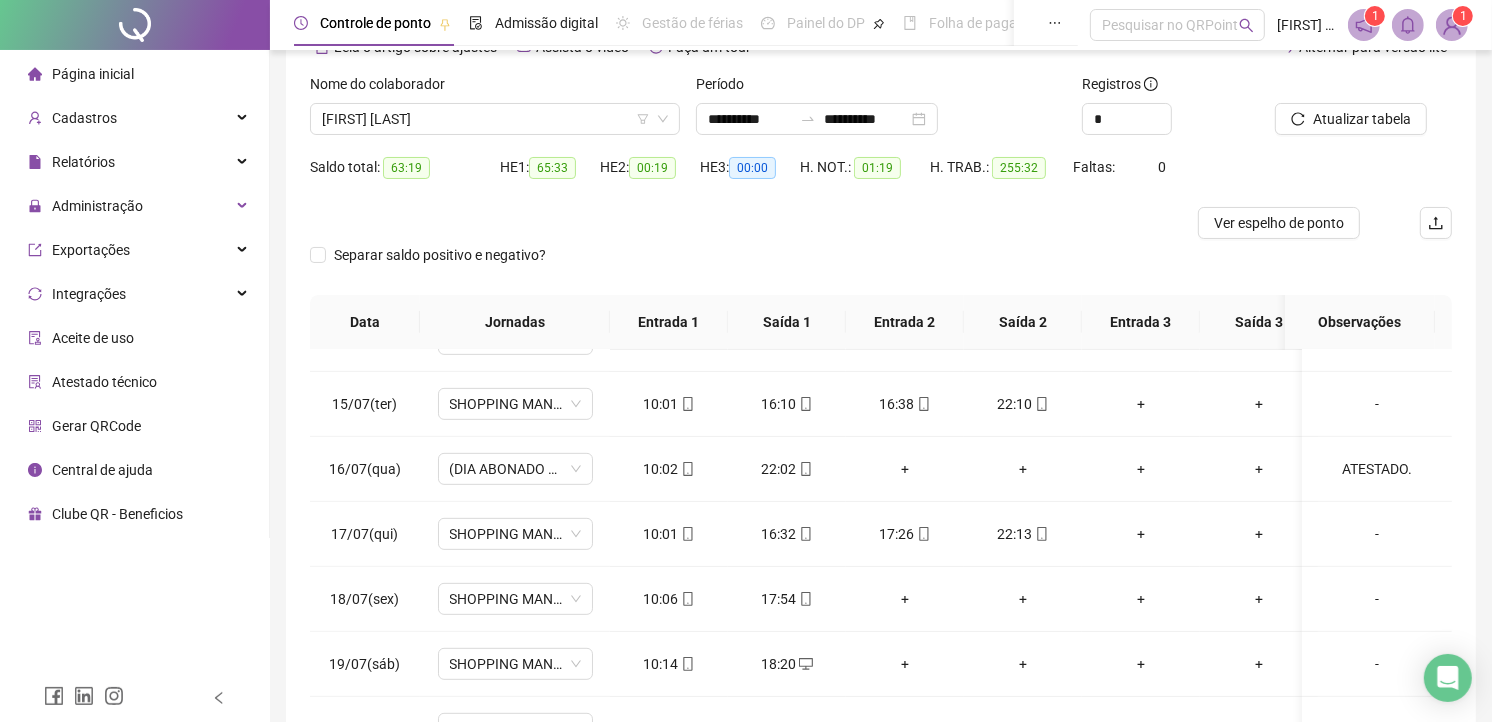 scroll, scrollTop: 275, scrollLeft: 0, axis: vertical 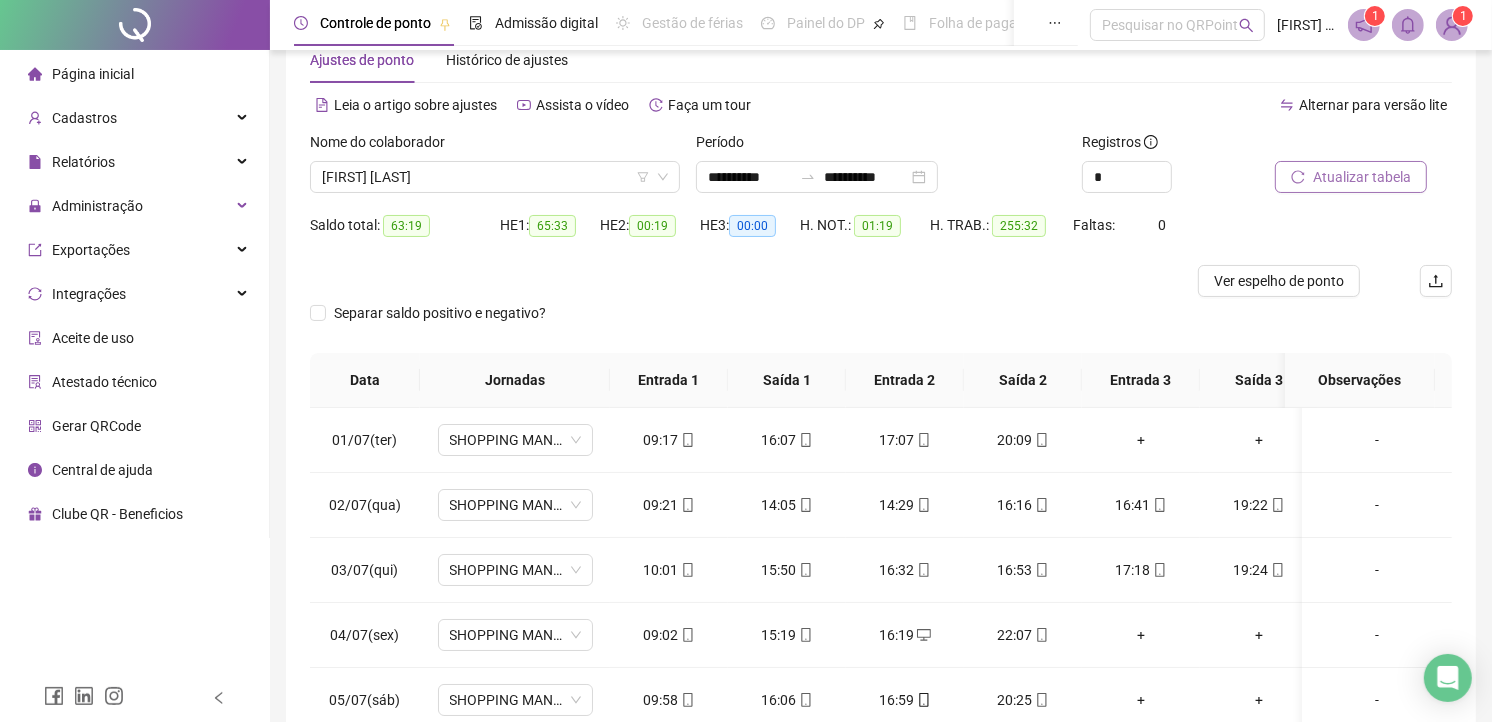 click on "Atualizar tabela" at bounding box center (1362, 177) 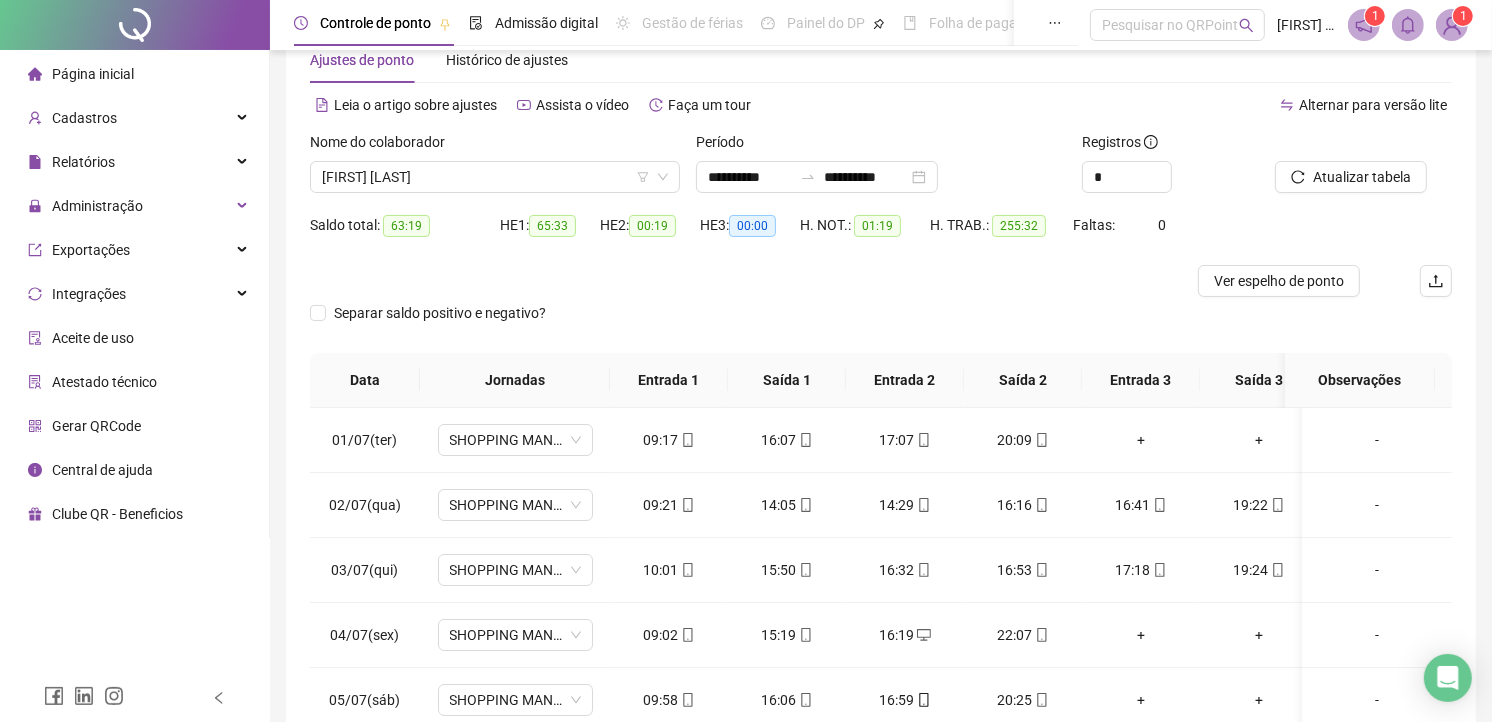 click on "Ver espelho de ponto" at bounding box center (1279, 281) 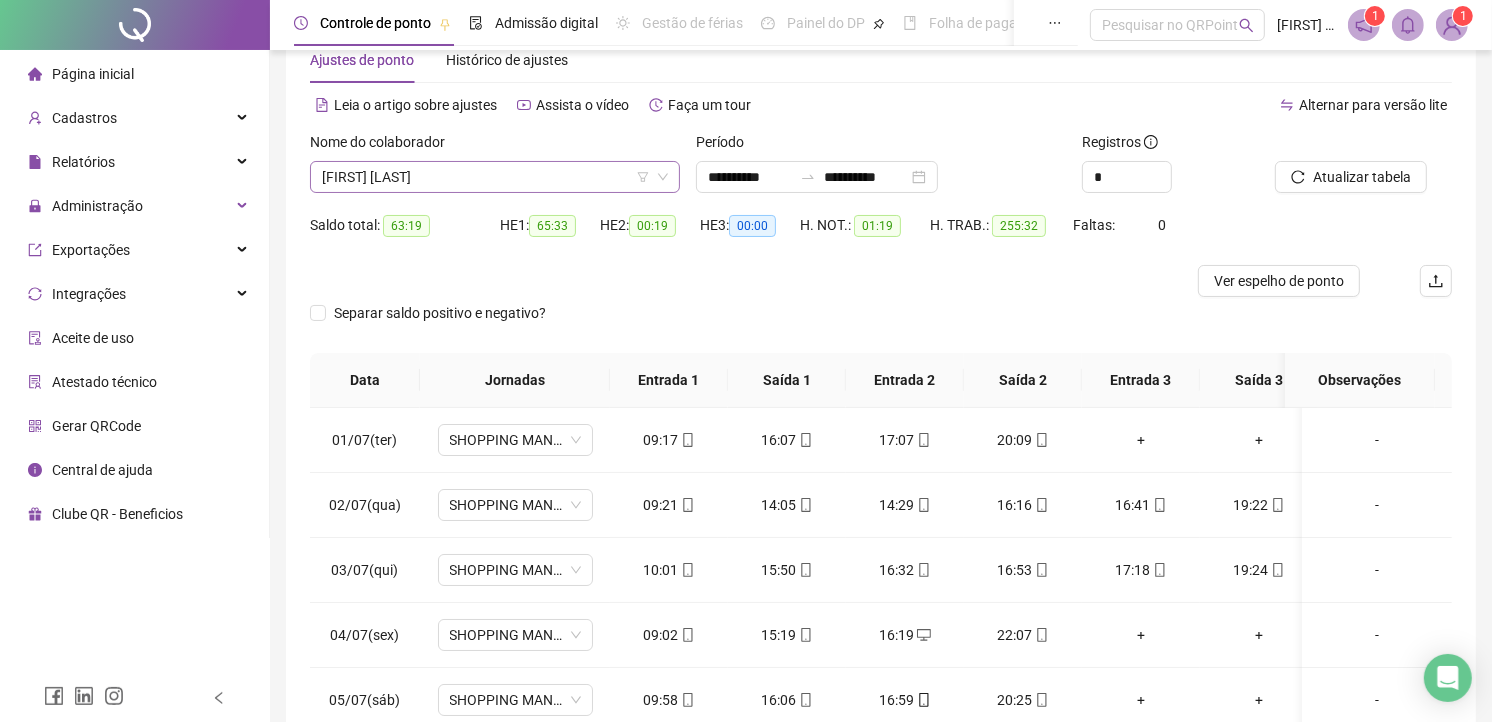 click on "[FIRST] [LAST]" at bounding box center (495, 177) 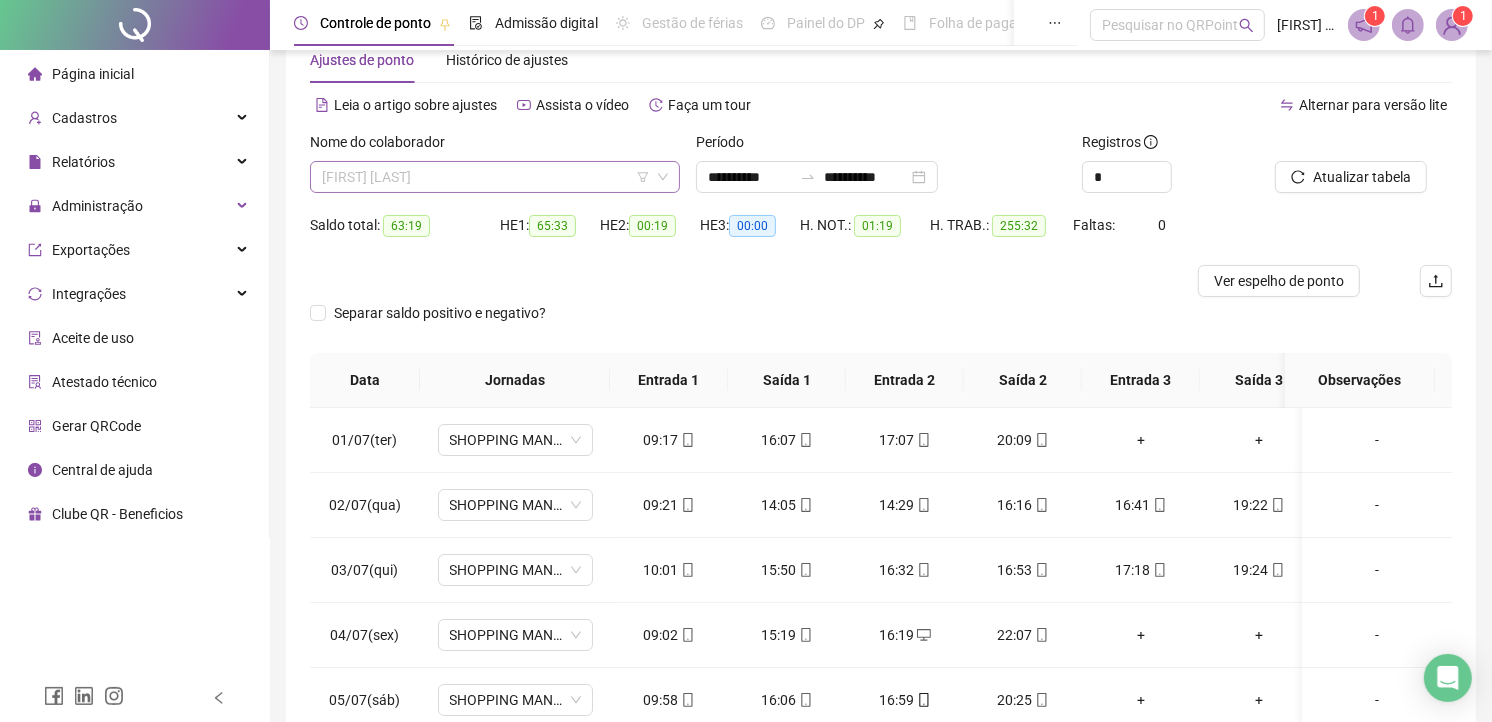 click on "[FIRST] [LAST]" at bounding box center (495, 177) 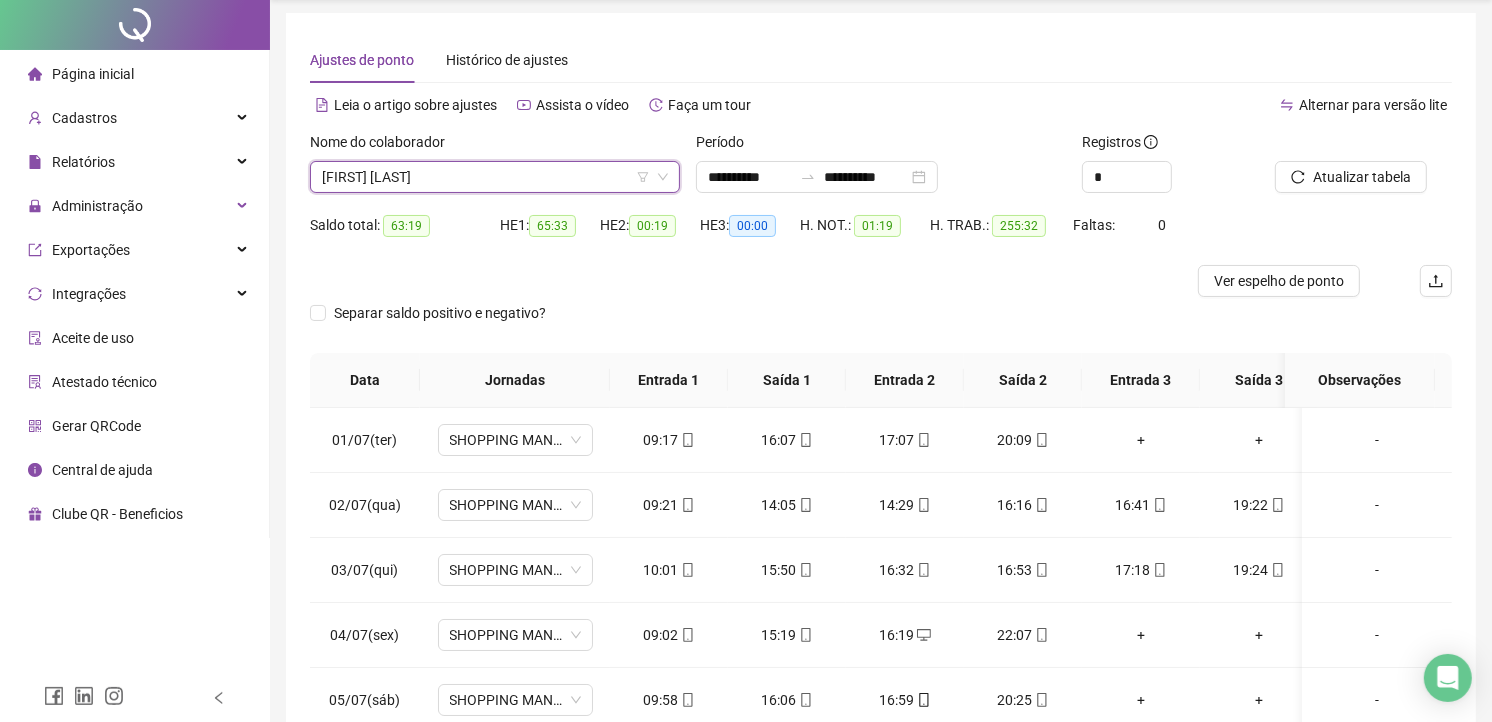 scroll, scrollTop: 0, scrollLeft: 0, axis: both 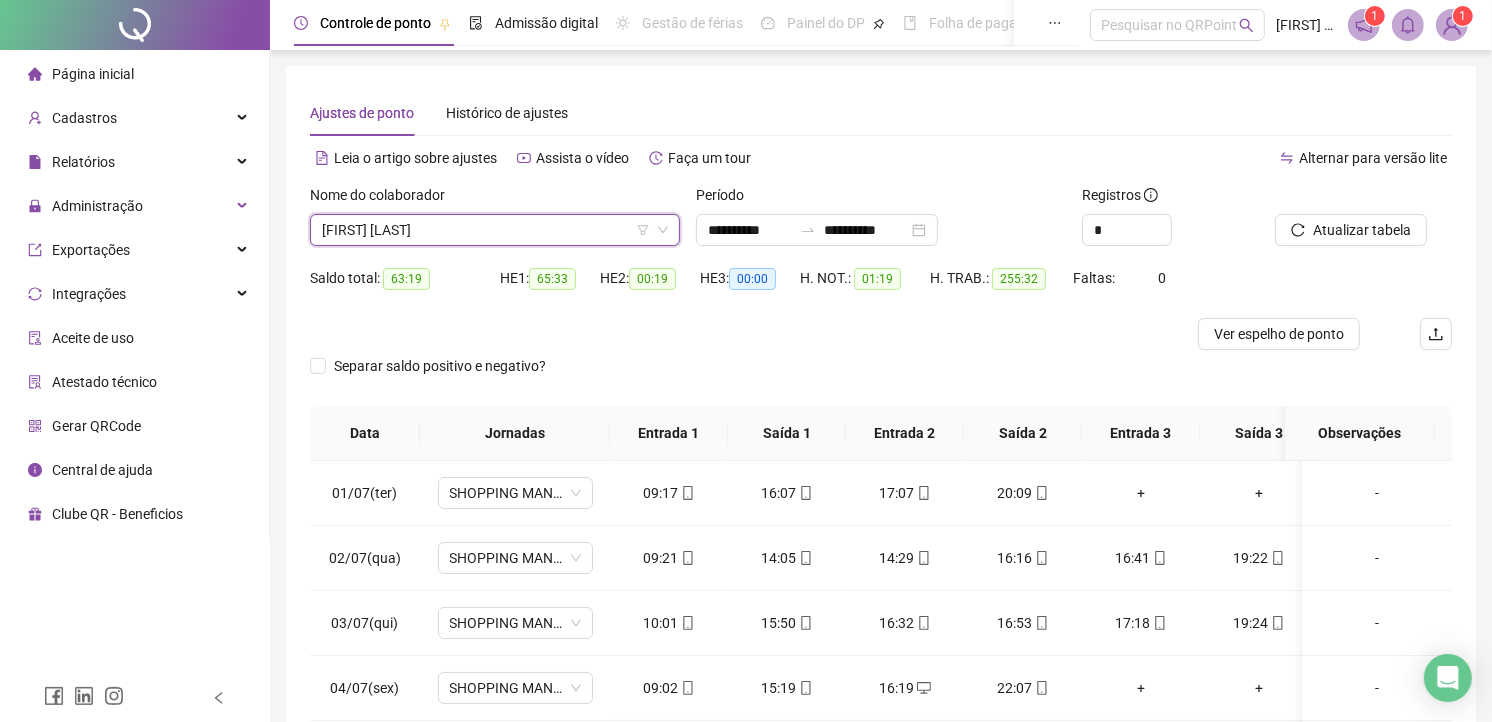 click on "[FIRST] [LAST]" at bounding box center (495, 230) 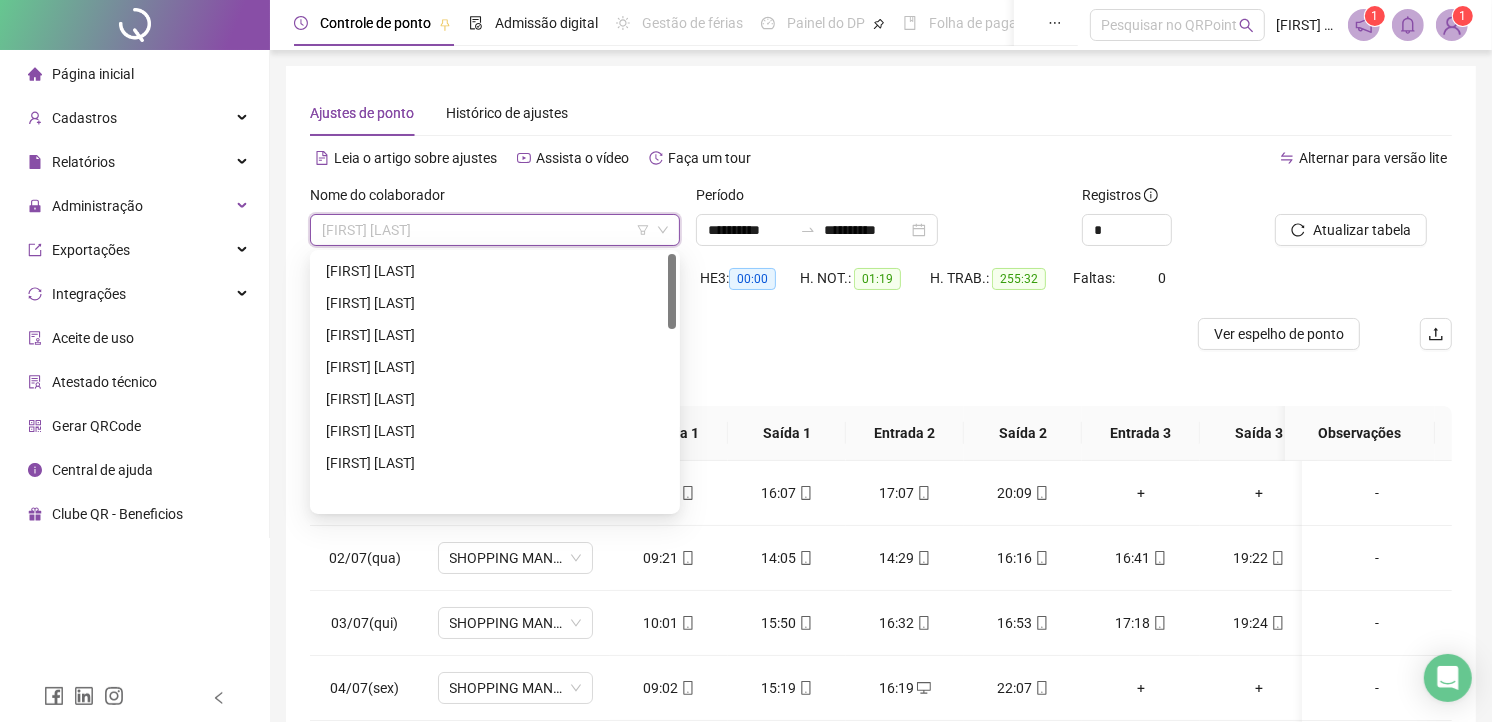 scroll, scrollTop: 0, scrollLeft: 0, axis: both 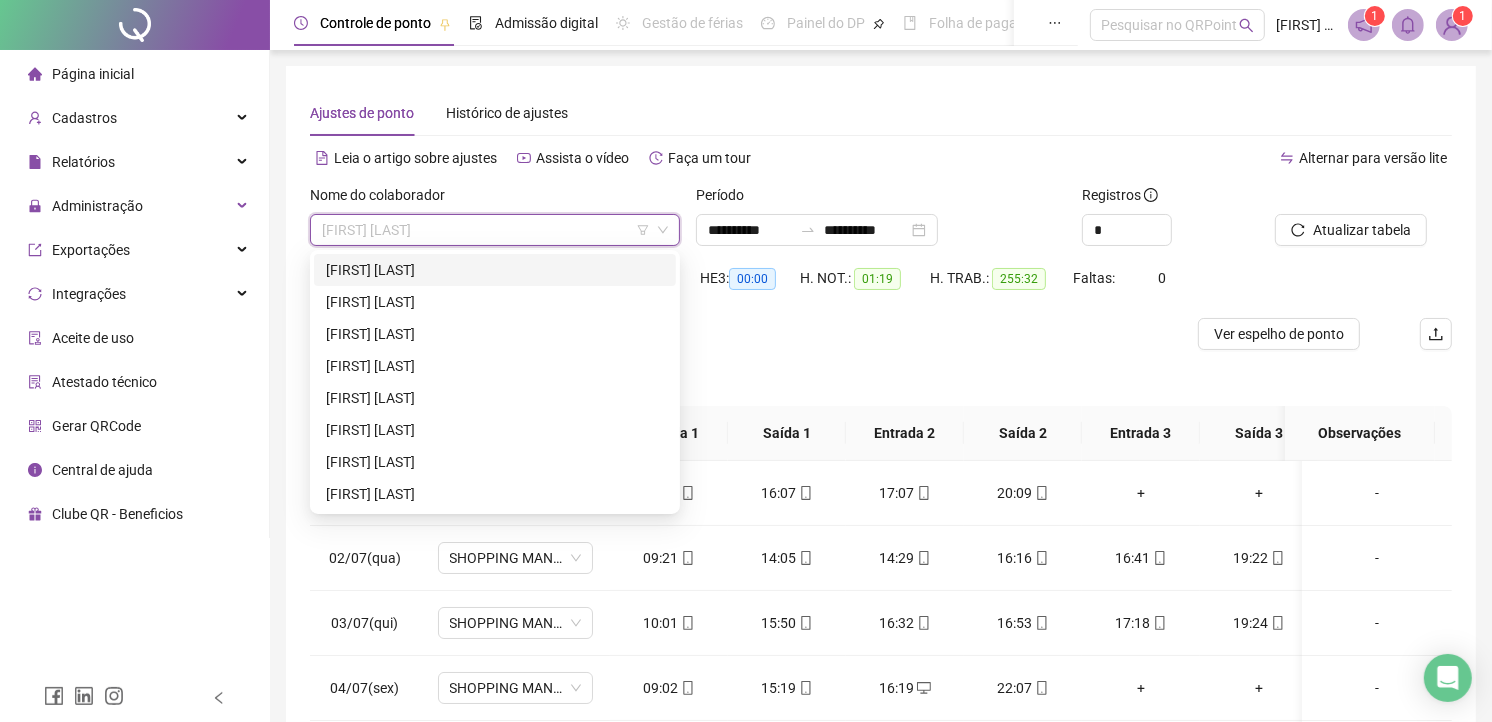 click on "[FIRST] [LAST]" at bounding box center (495, 270) 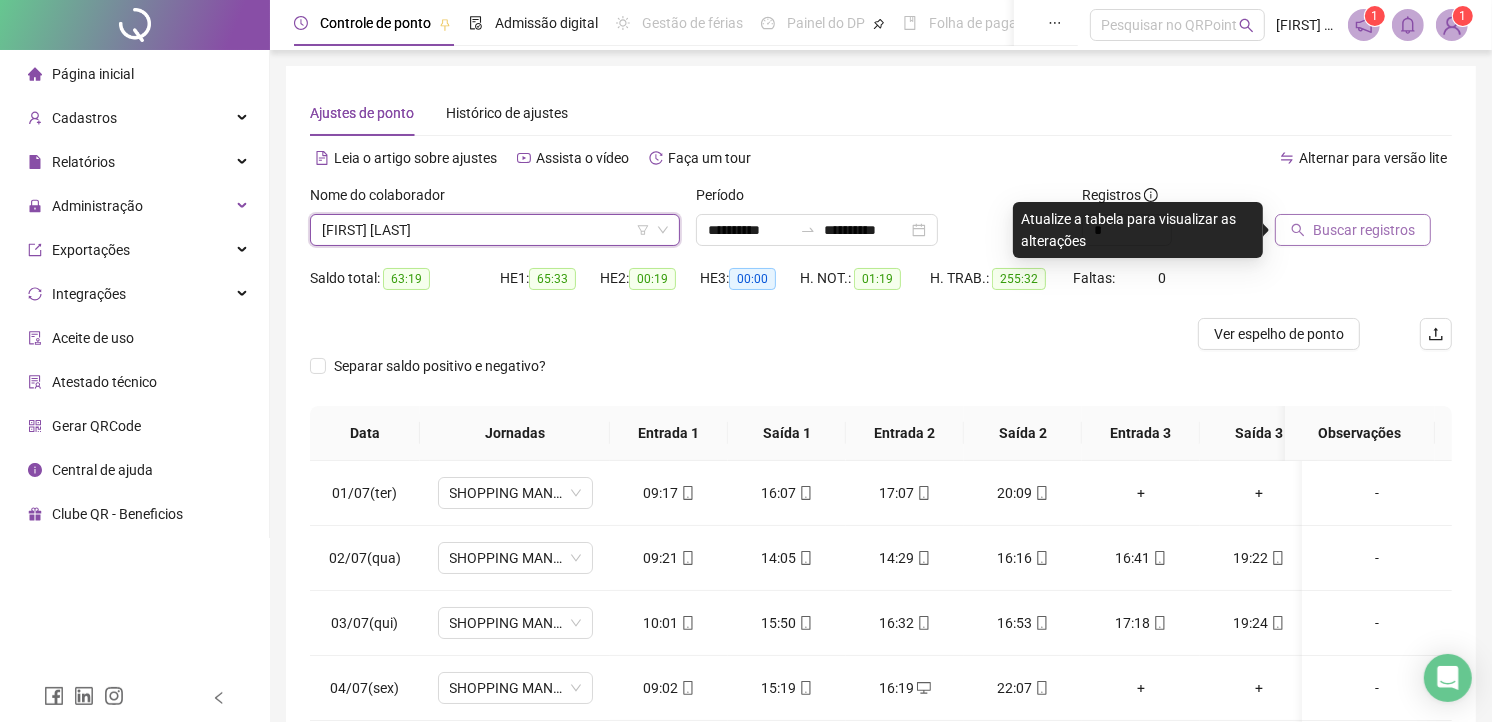click on "Buscar registros" at bounding box center [1353, 230] 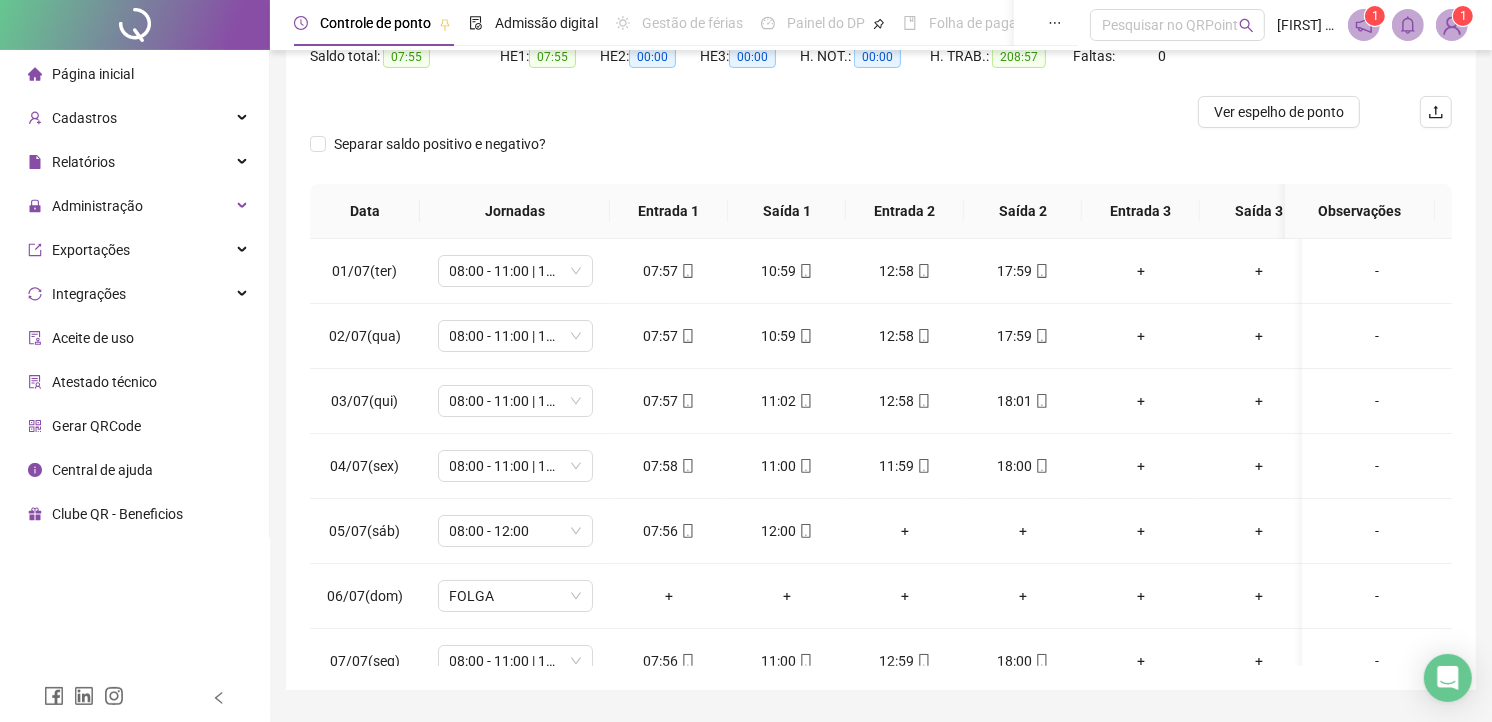 scroll, scrollTop: 0, scrollLeft: 0, axis: both 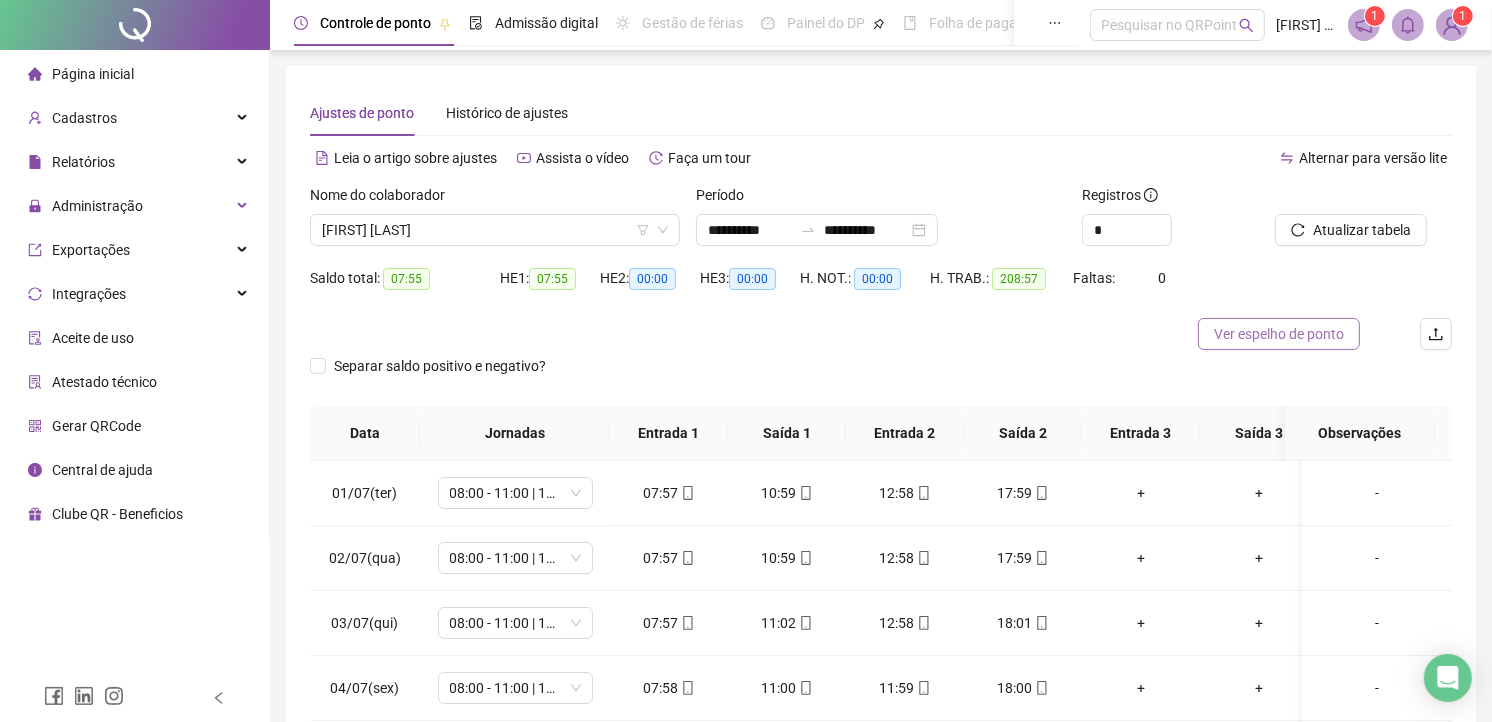 click on "Ver espelho de ponto" at bounding box center [1279, 334] 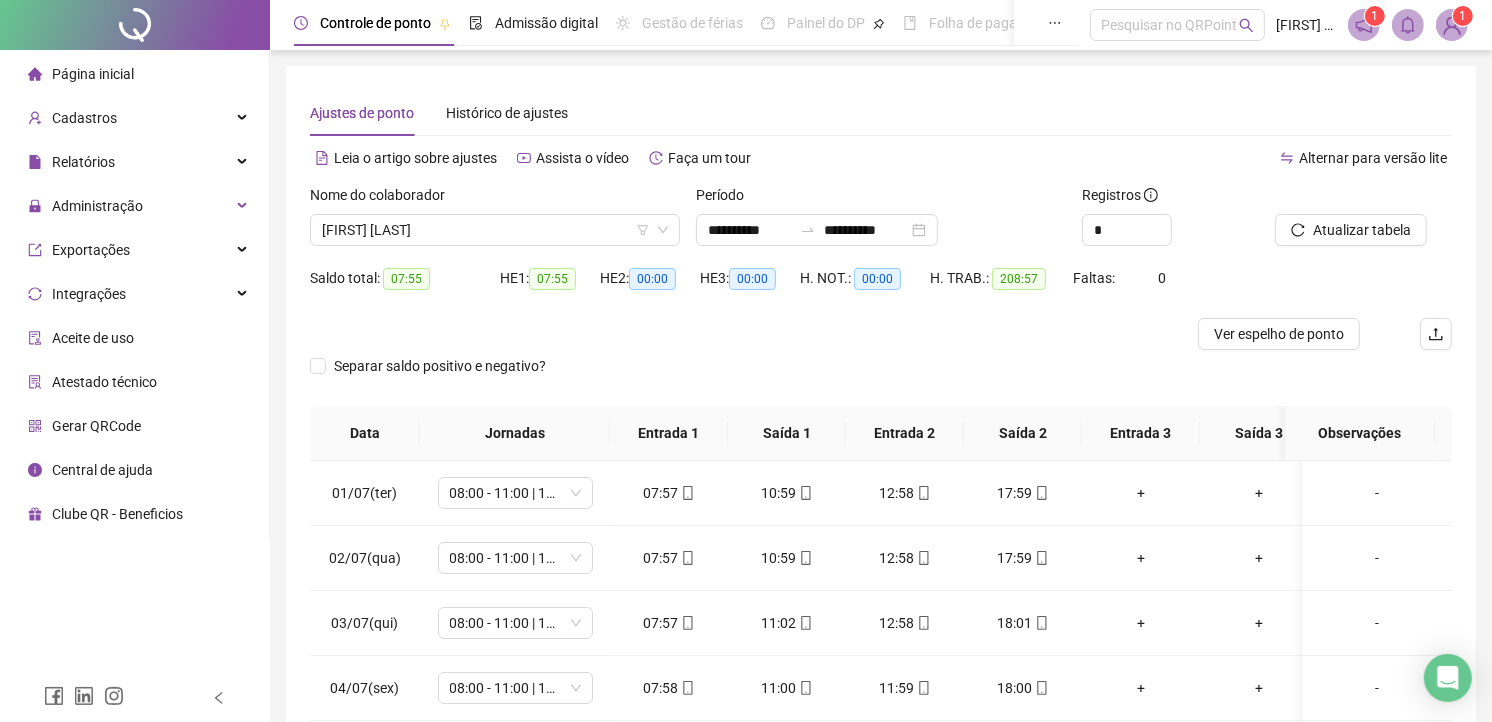 click on "[FIRST] [LAST]" at bounding box center [495, 230] 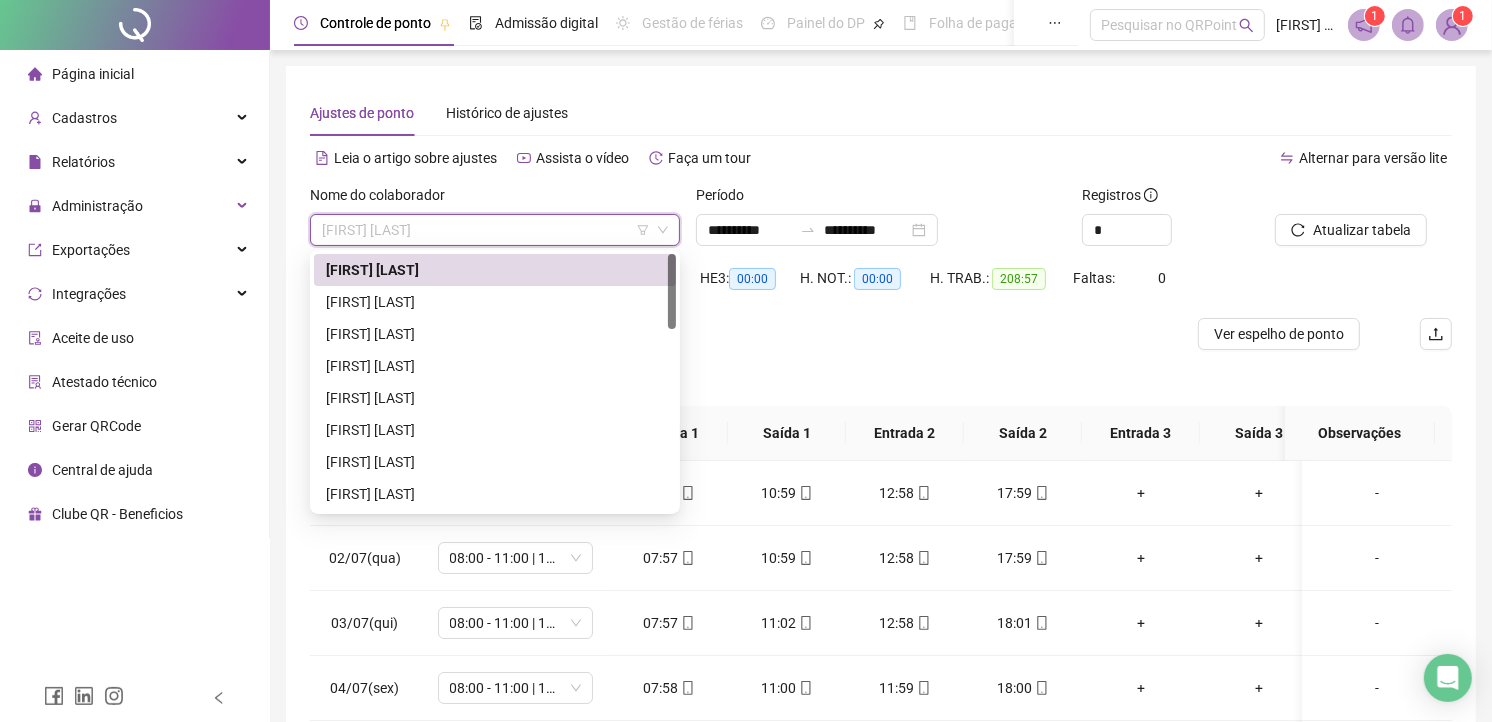 click on "[FIRST] [LAST]" at bounding box center [495, 230] 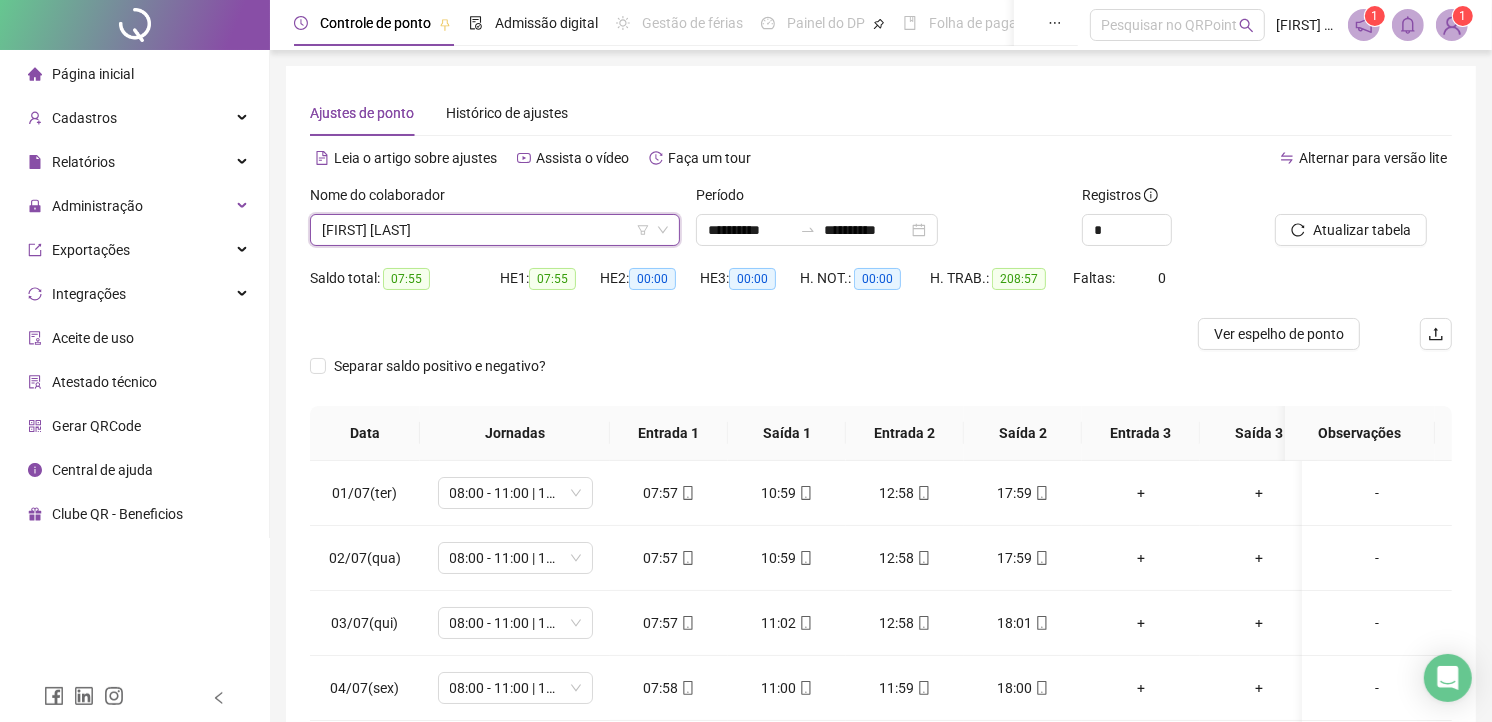 click on "[FIRST] [LAST]" at bounding box center [495, 230] 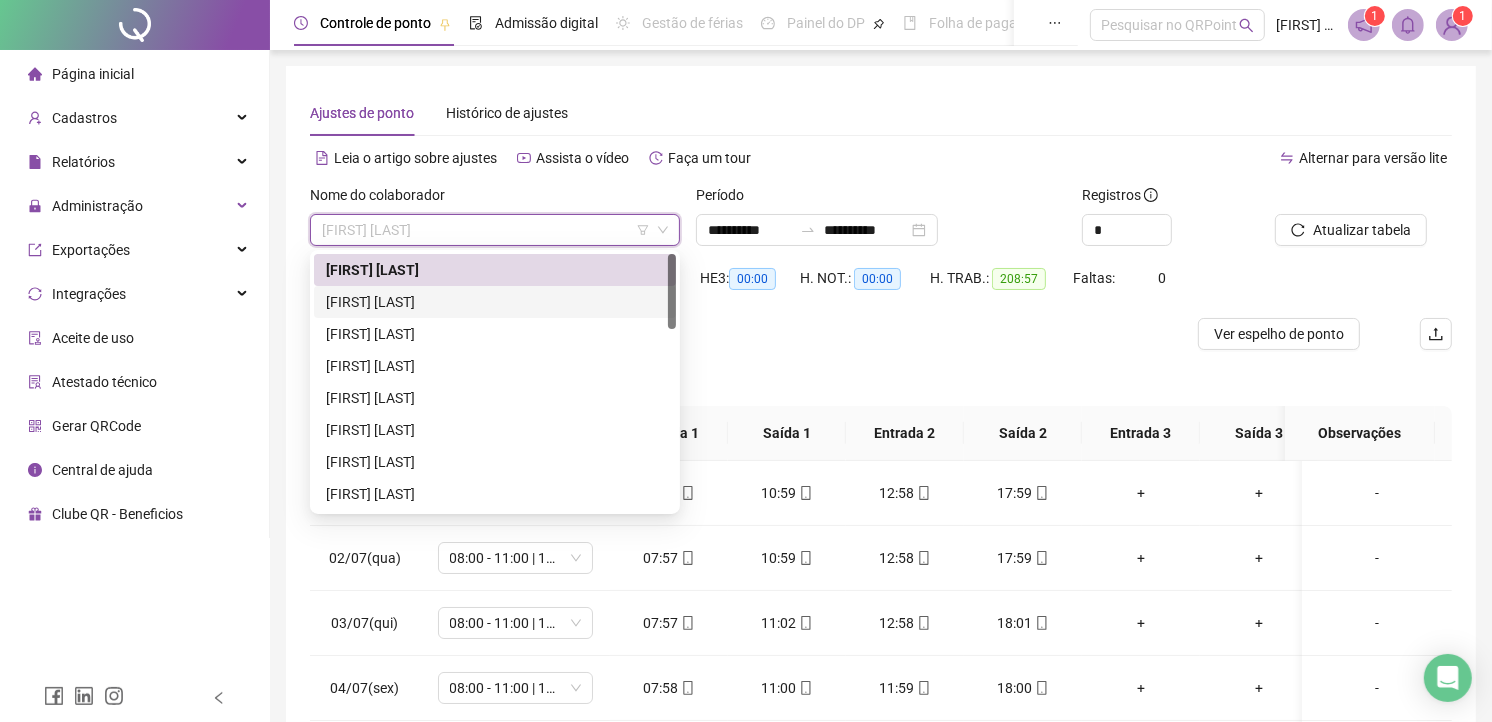 click on "[FIRST] [LAST]" at bounding box center (495, 302) 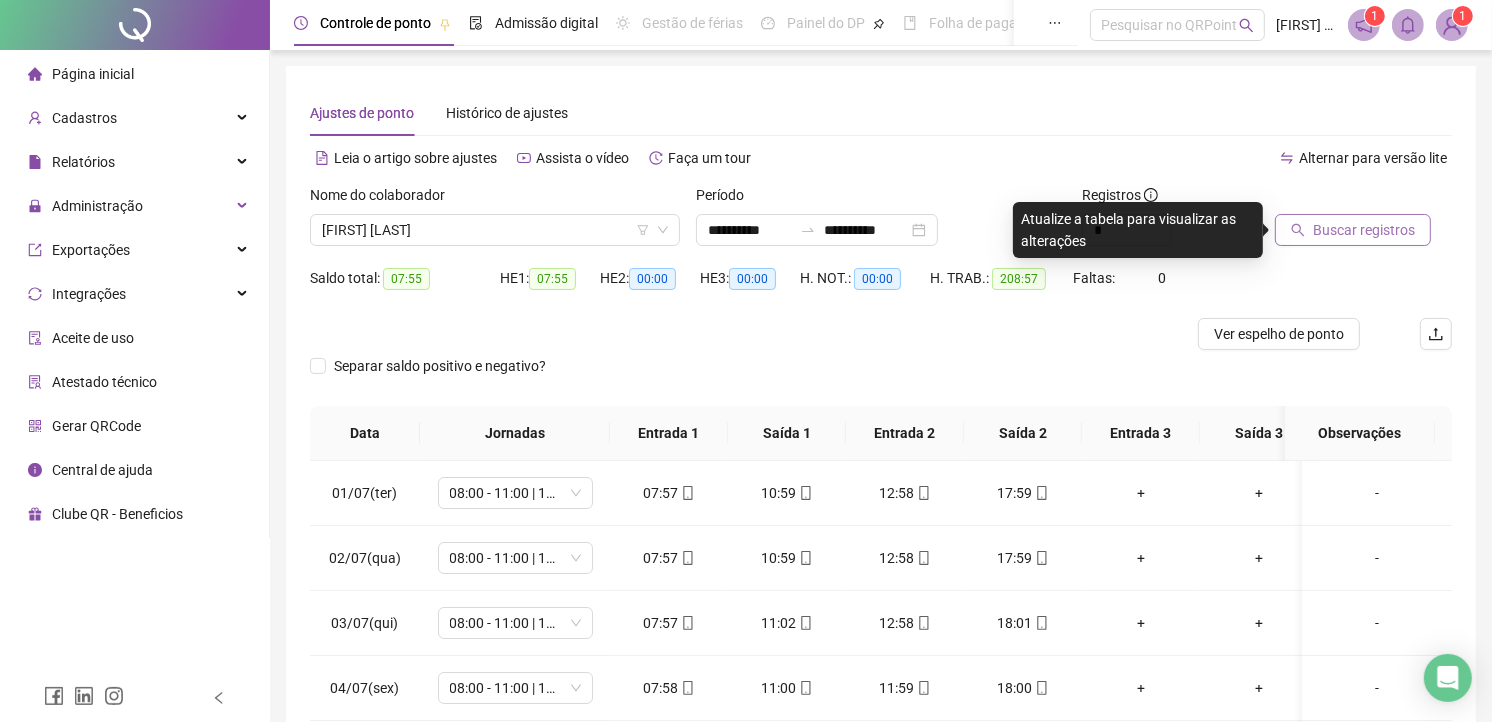 click on "Buscar registros" at bounding box center [1353, 230] 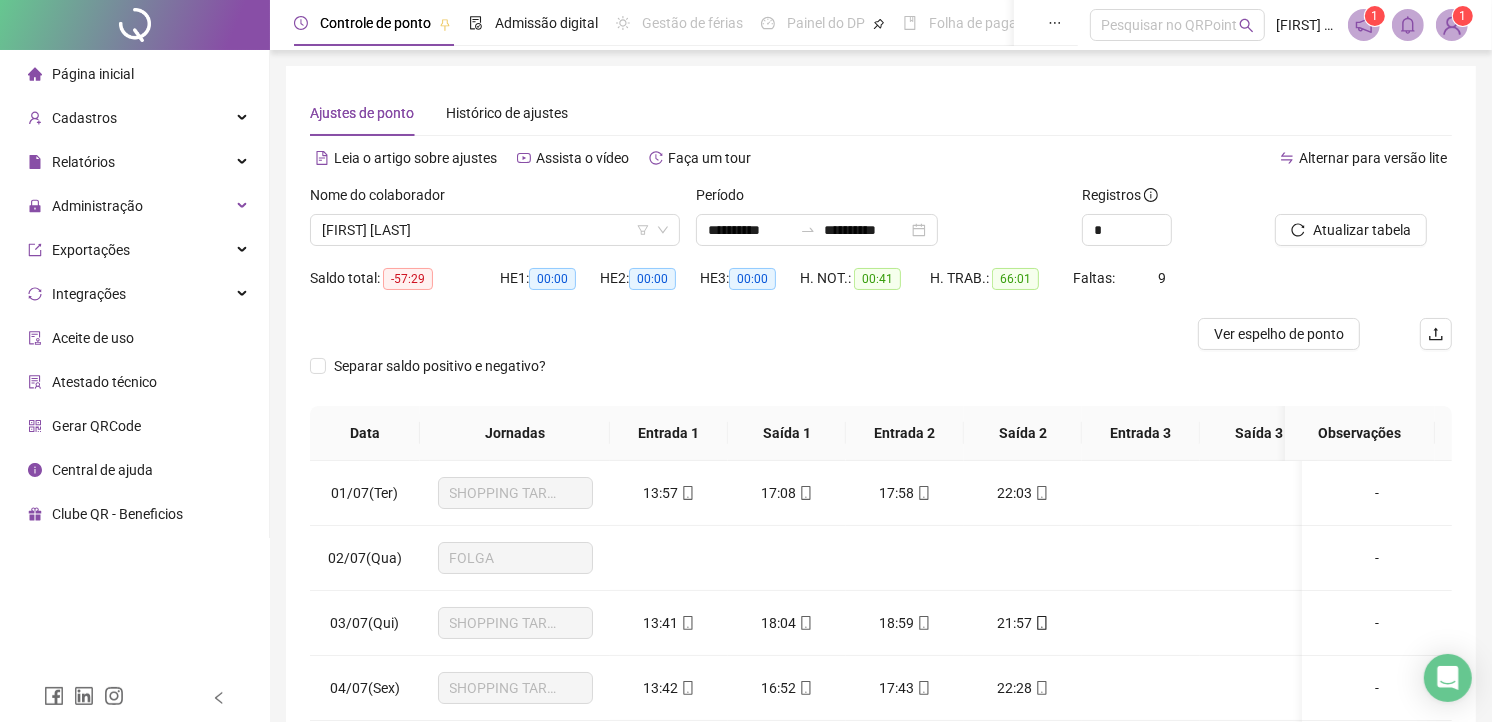 click on "[FIRST] [LAST]" at bounding box center (495, 230) 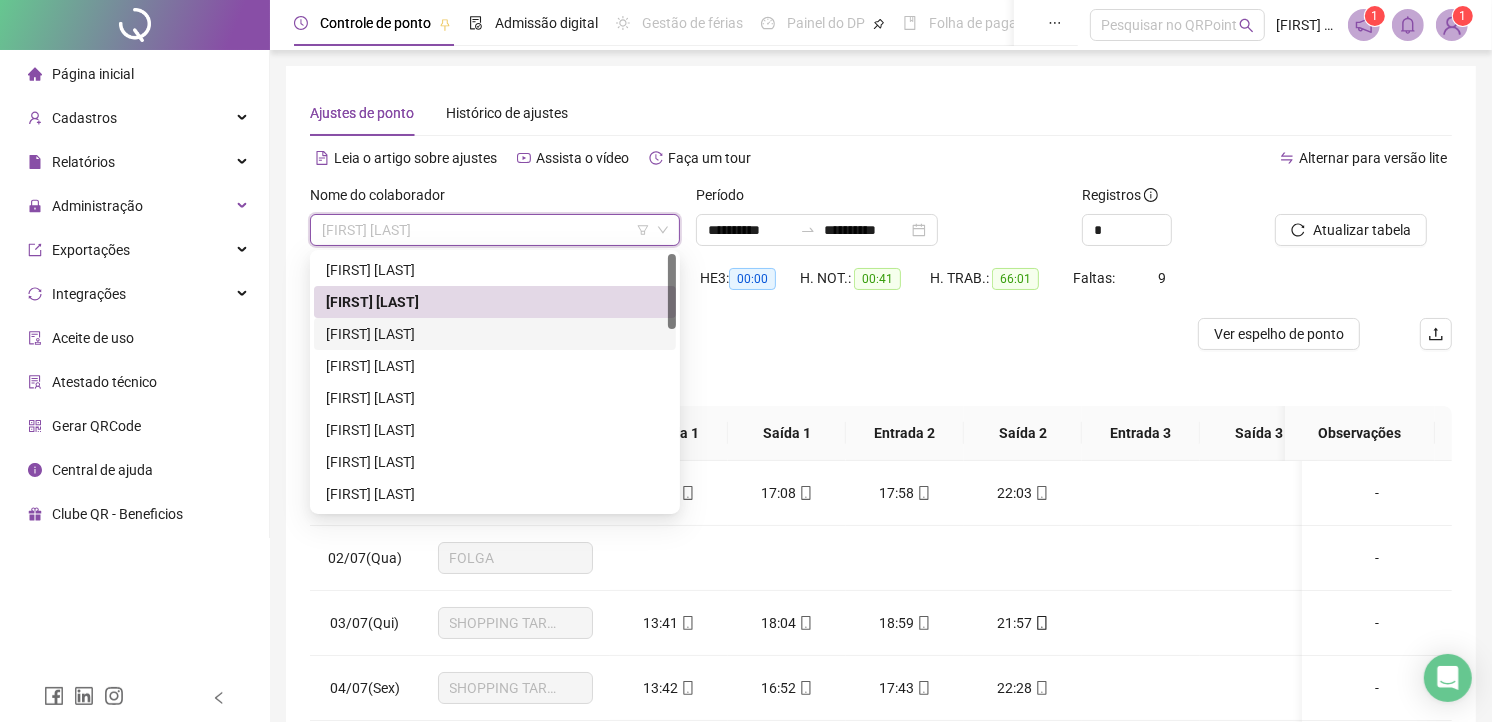 click on "[FIRST] [LAST]" at bounding box center [495, 334] 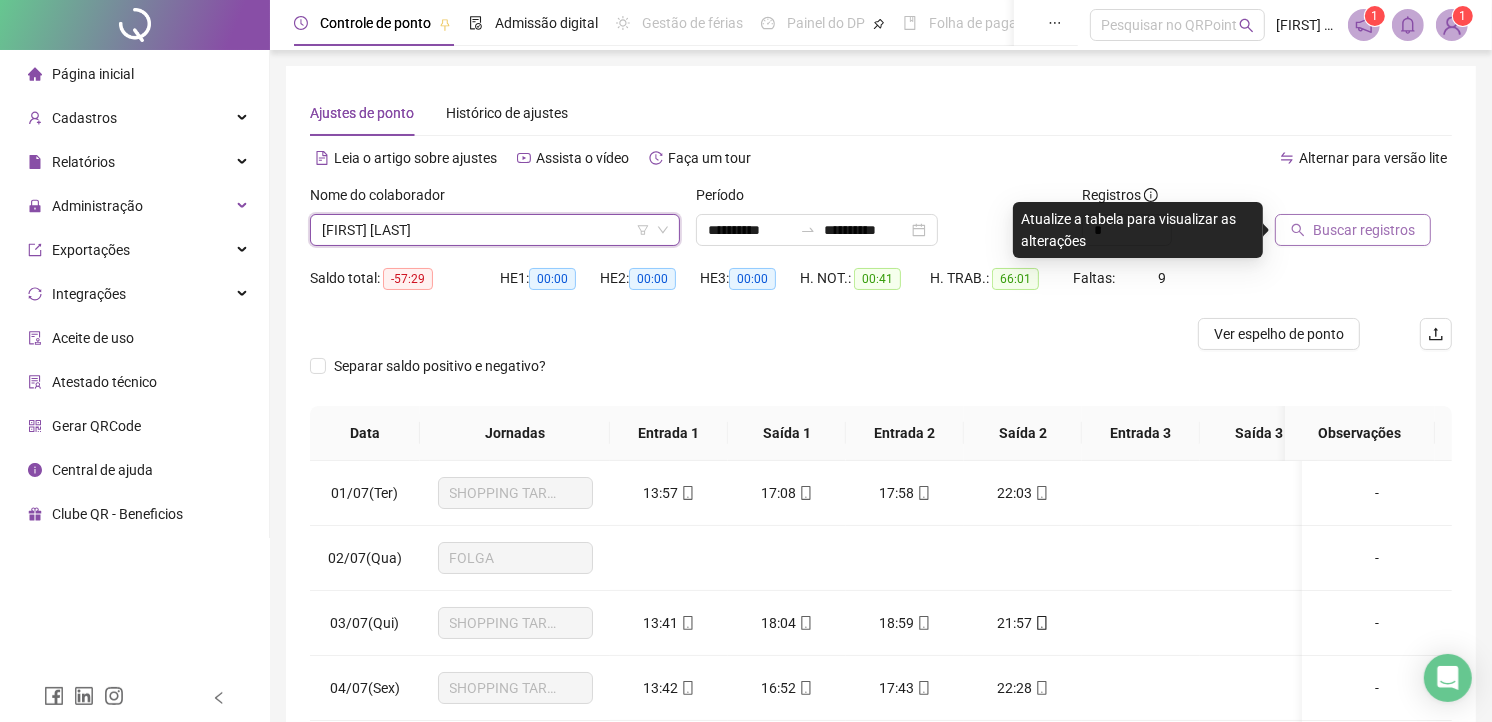 click on "Buscar registros" at bounding box center (1364, 230) 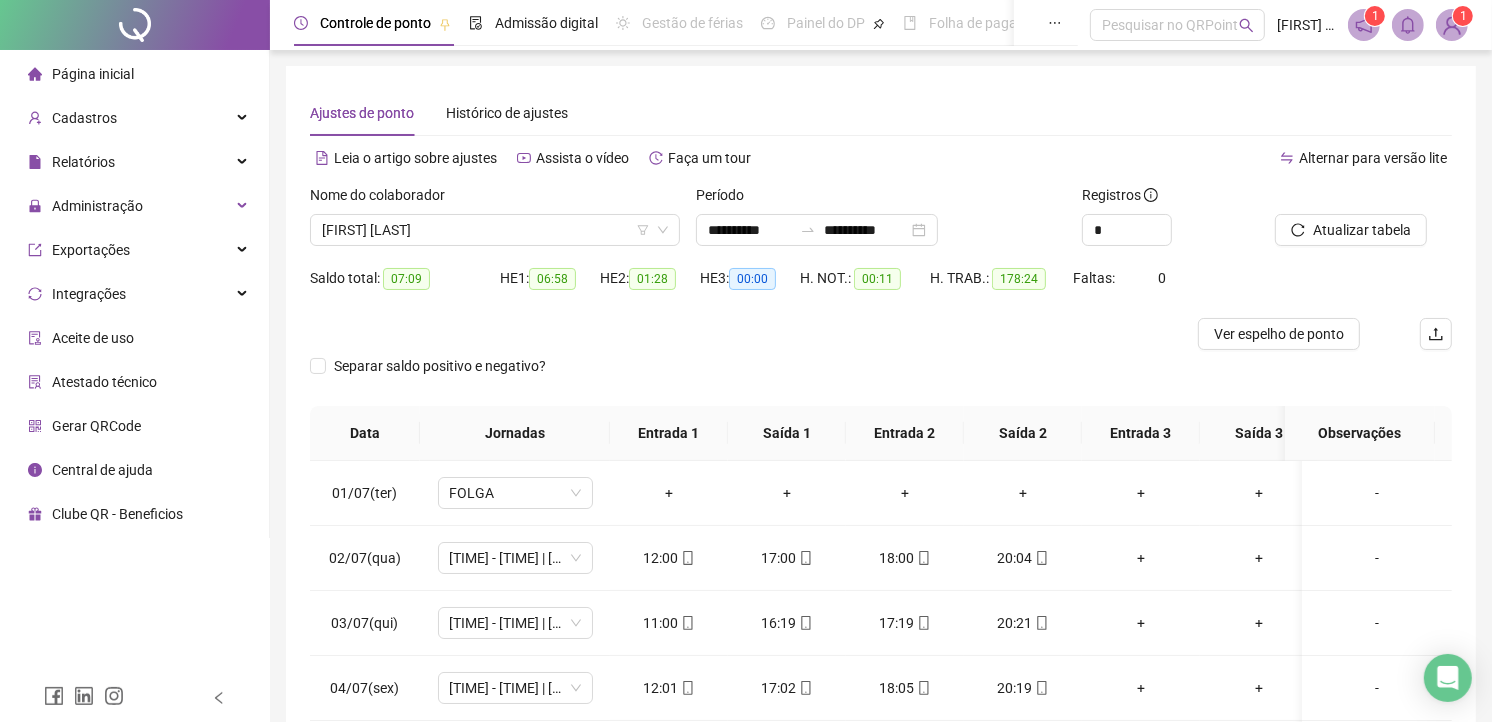 scroll, scrollTop: 275, scrollLeft: 0, axis: vertical 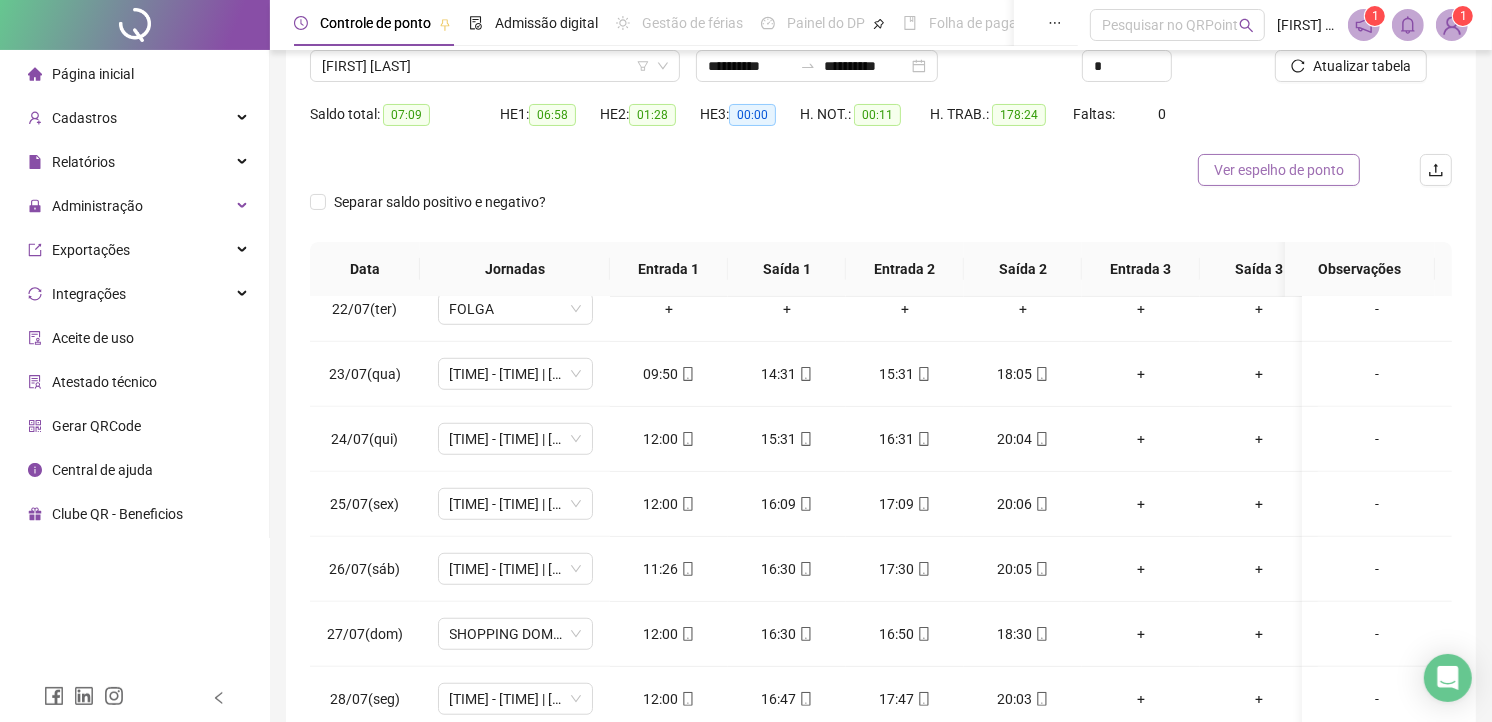click on "Ver espelho de ponto" at bounding box center [1279, 170] 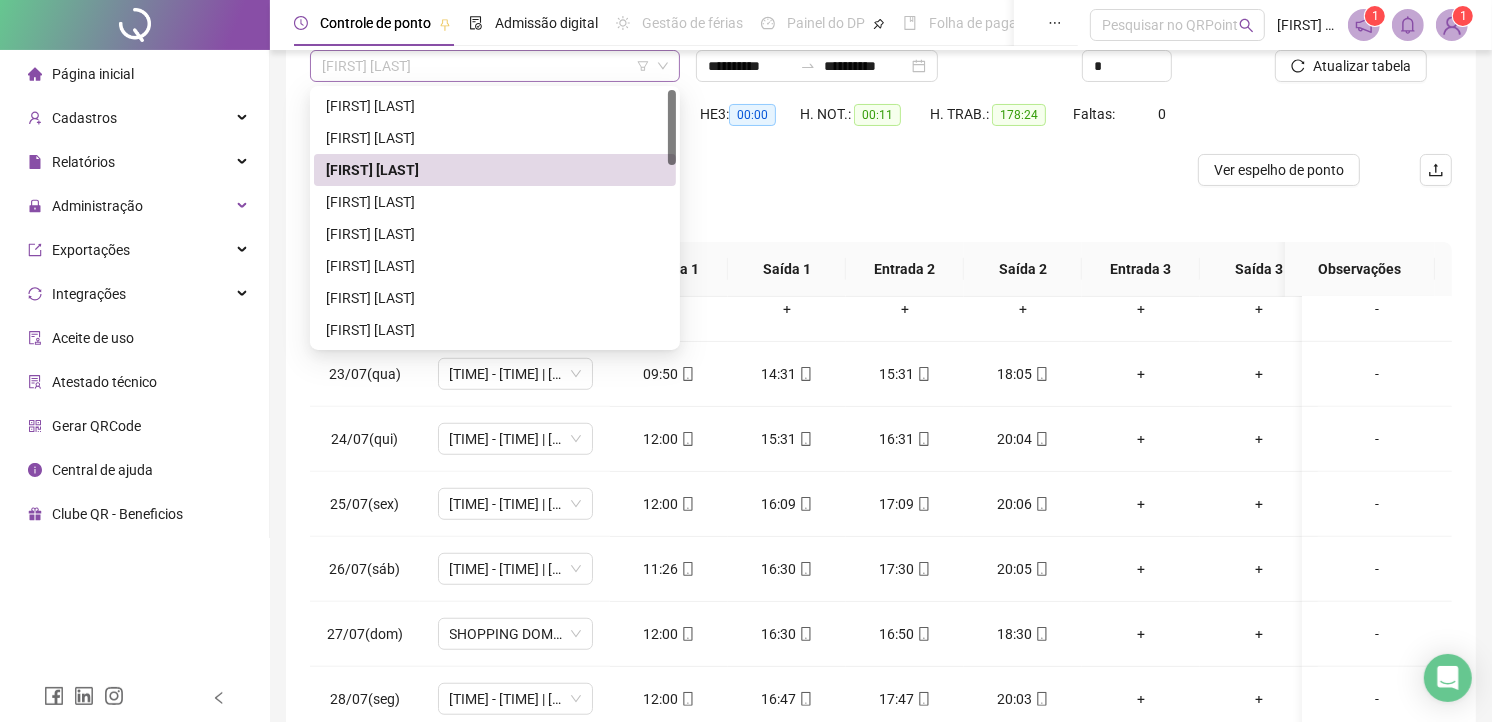 click on "[FIRST] [LAST]" at bounding box center [495, 66] 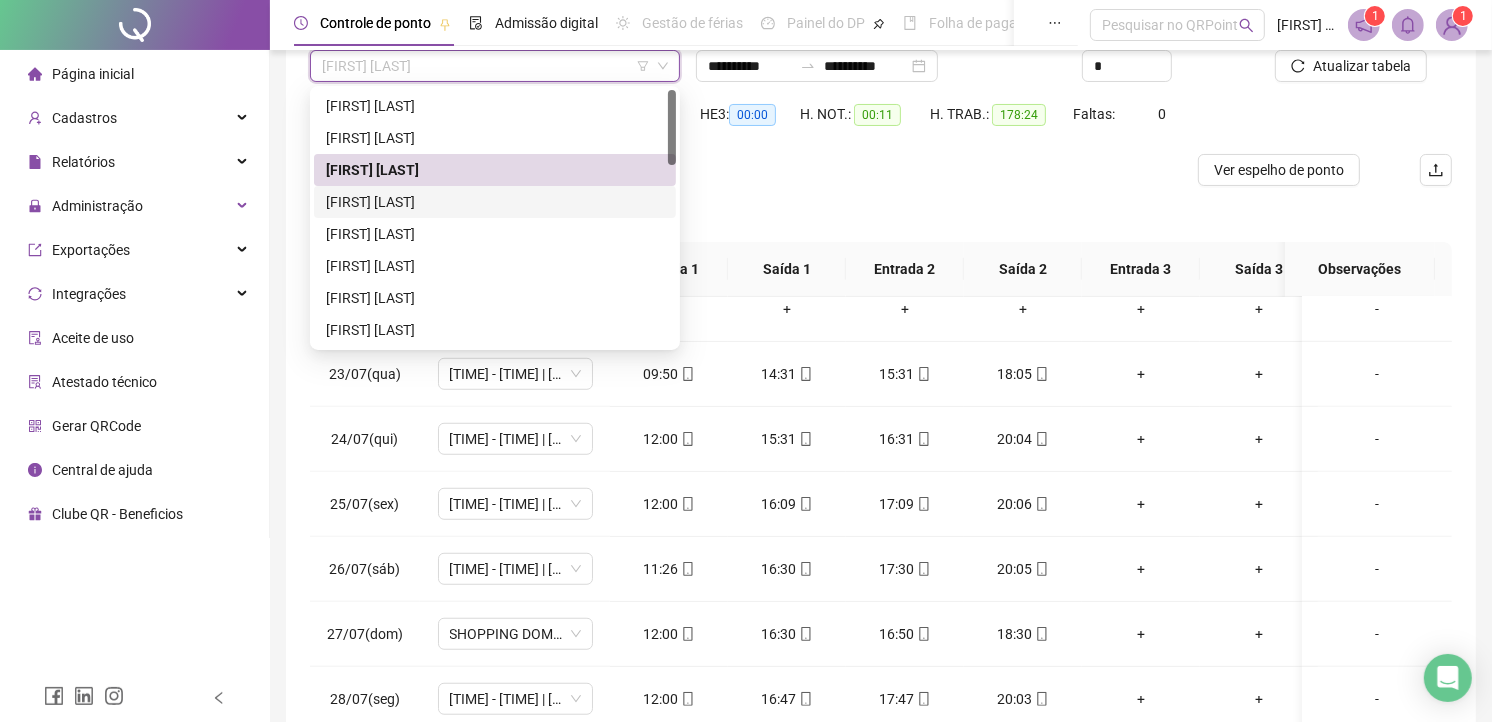 click on "[FIRST] [LAST]" at bounding box center [495, 202] 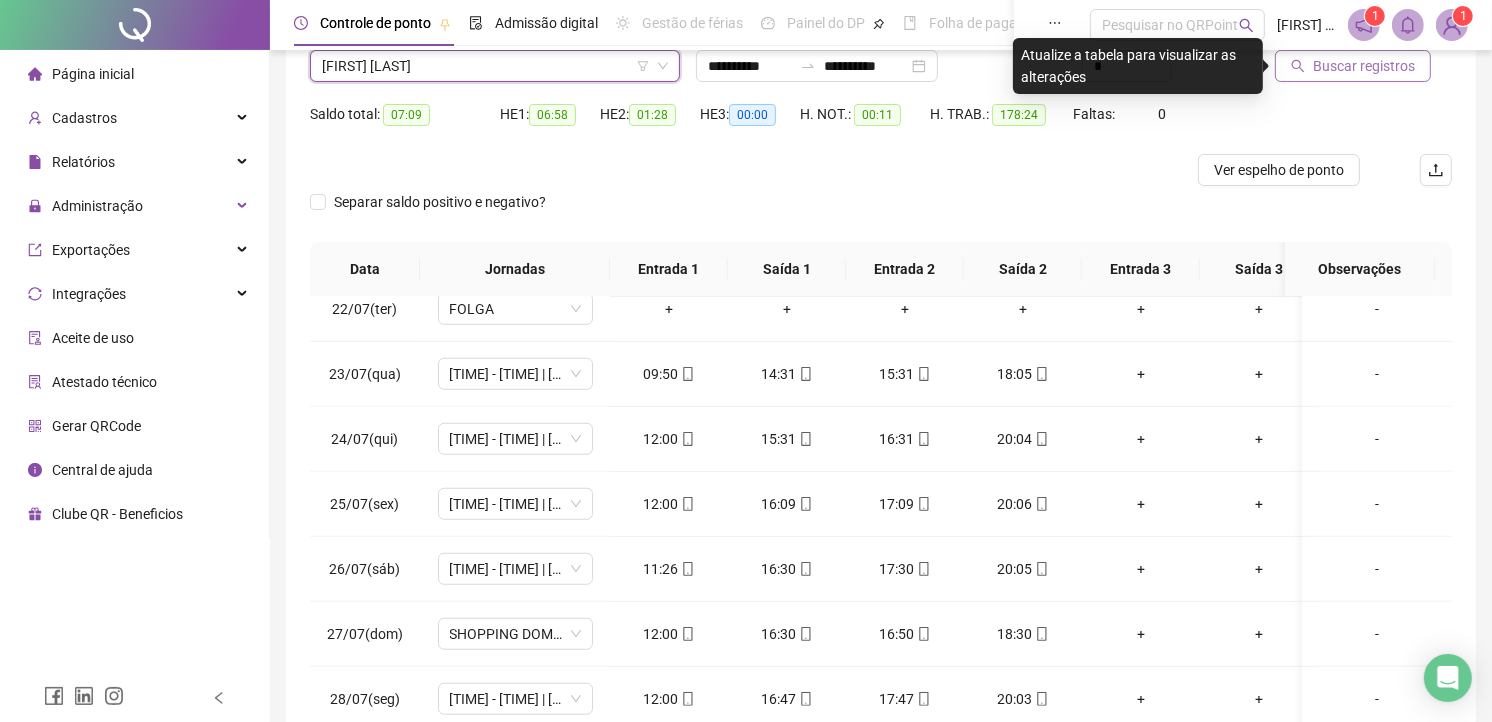 click on "Buscar registros" at bounding box center [1364, 66] 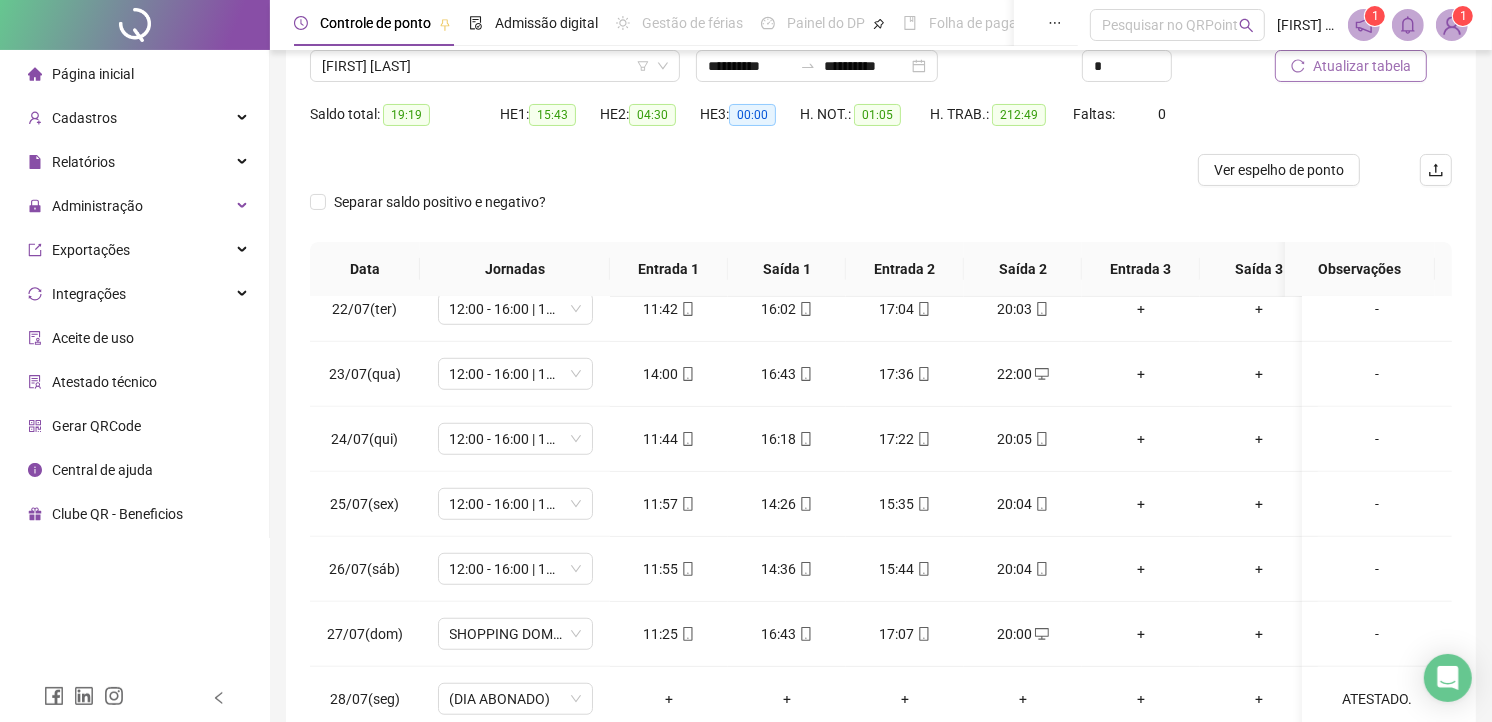 scroll, scrollTop: 275, scrollLeft: 0, axis: vertical 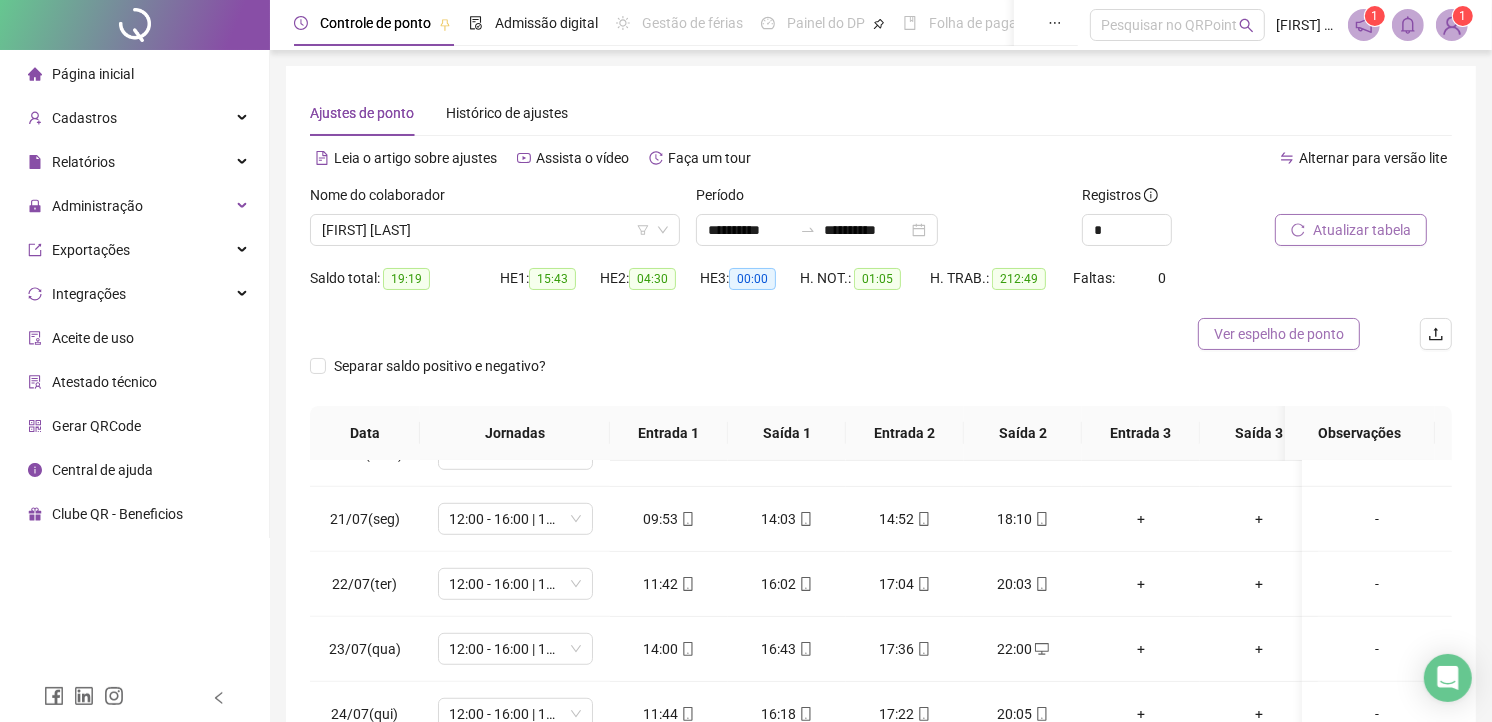 click on "Ver espelho de ponto" at bounding box center [1279, 334] 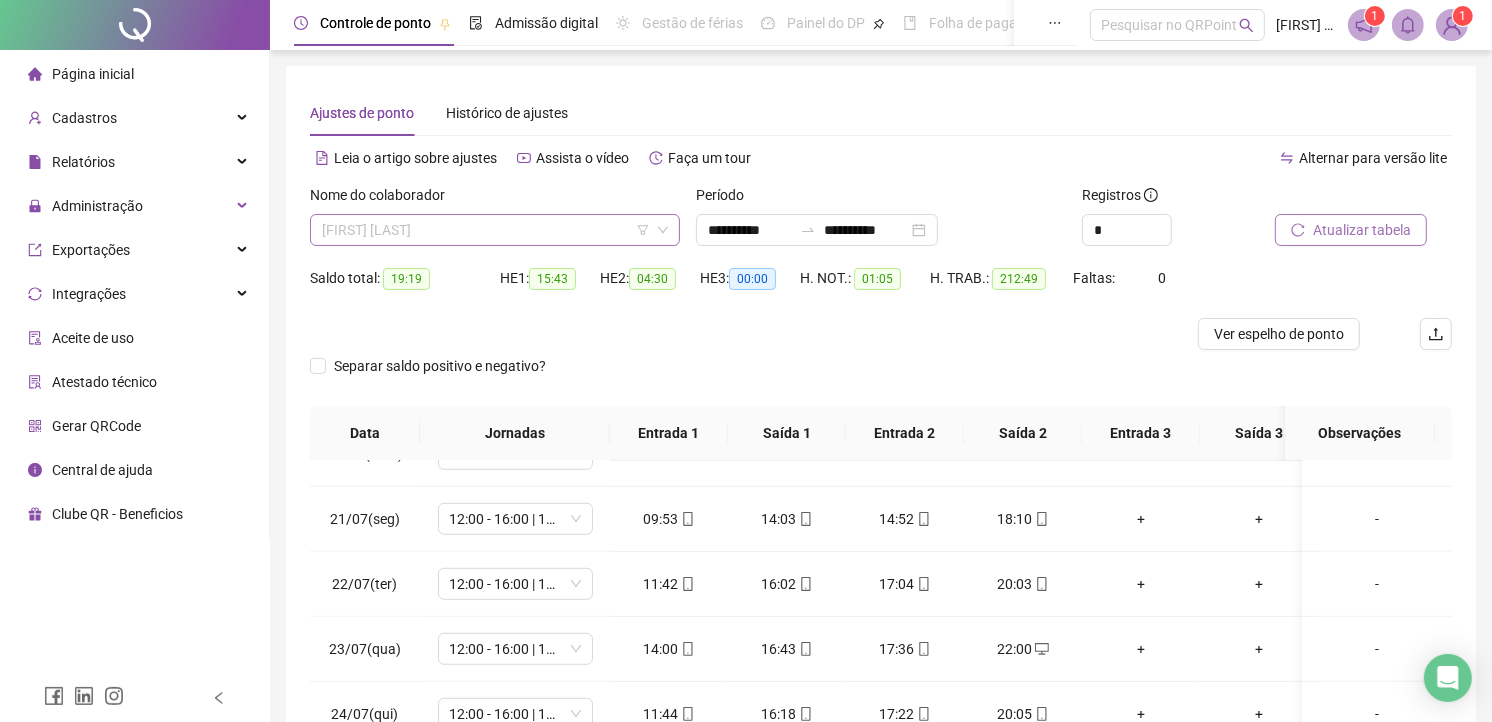 click on "[FIRST] [LAST]" at bounding box center (495, 230) 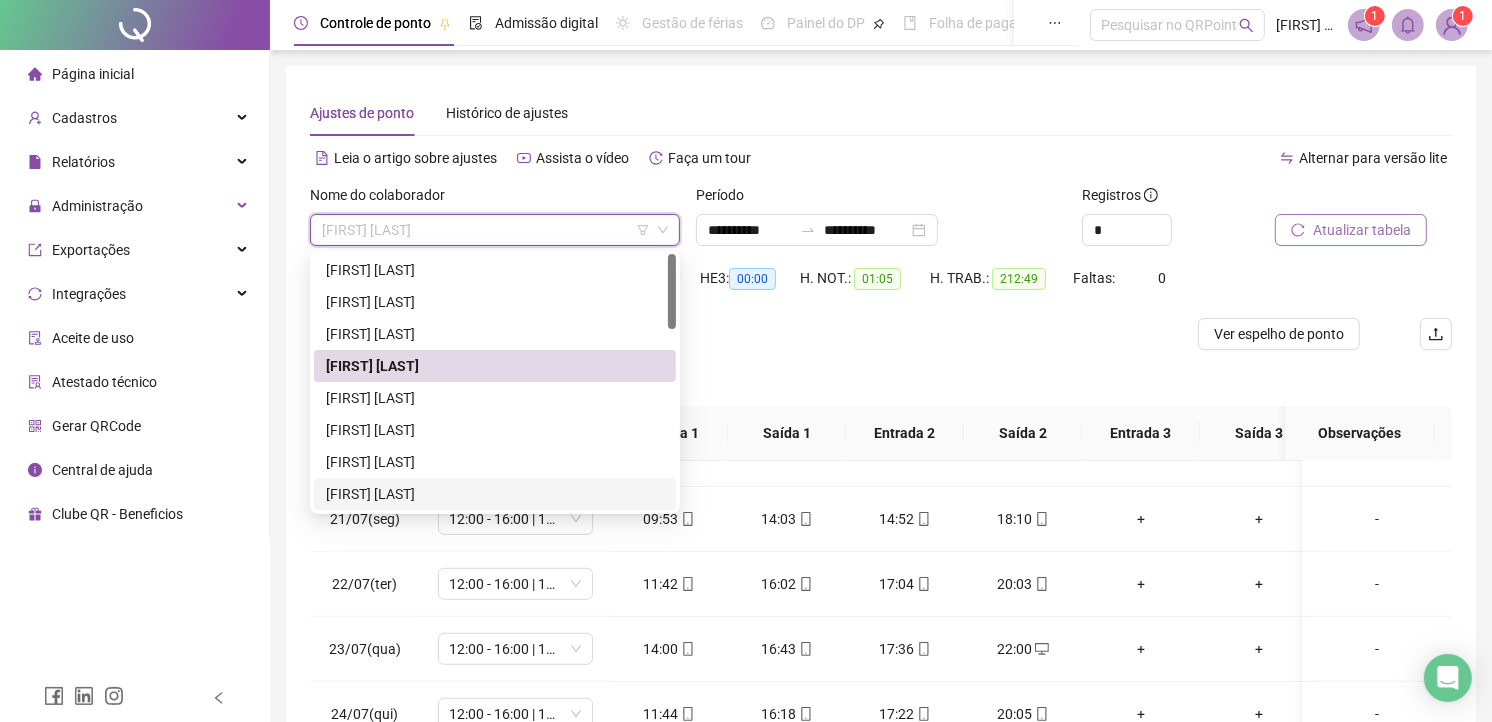 click on "[FIRST] [LAST]" at bounding box center (495, 494) 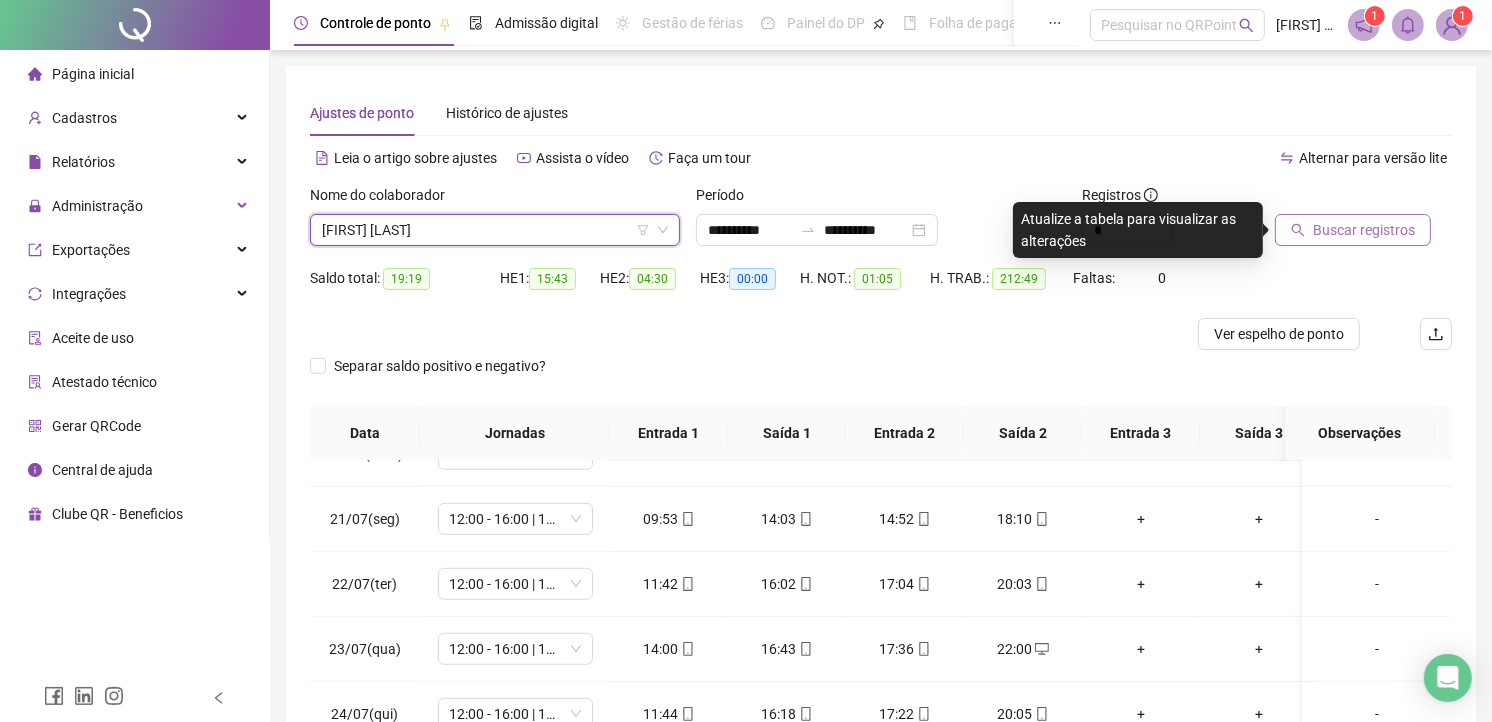 click on "Buscar registros" at bounding box center [1364, 230] 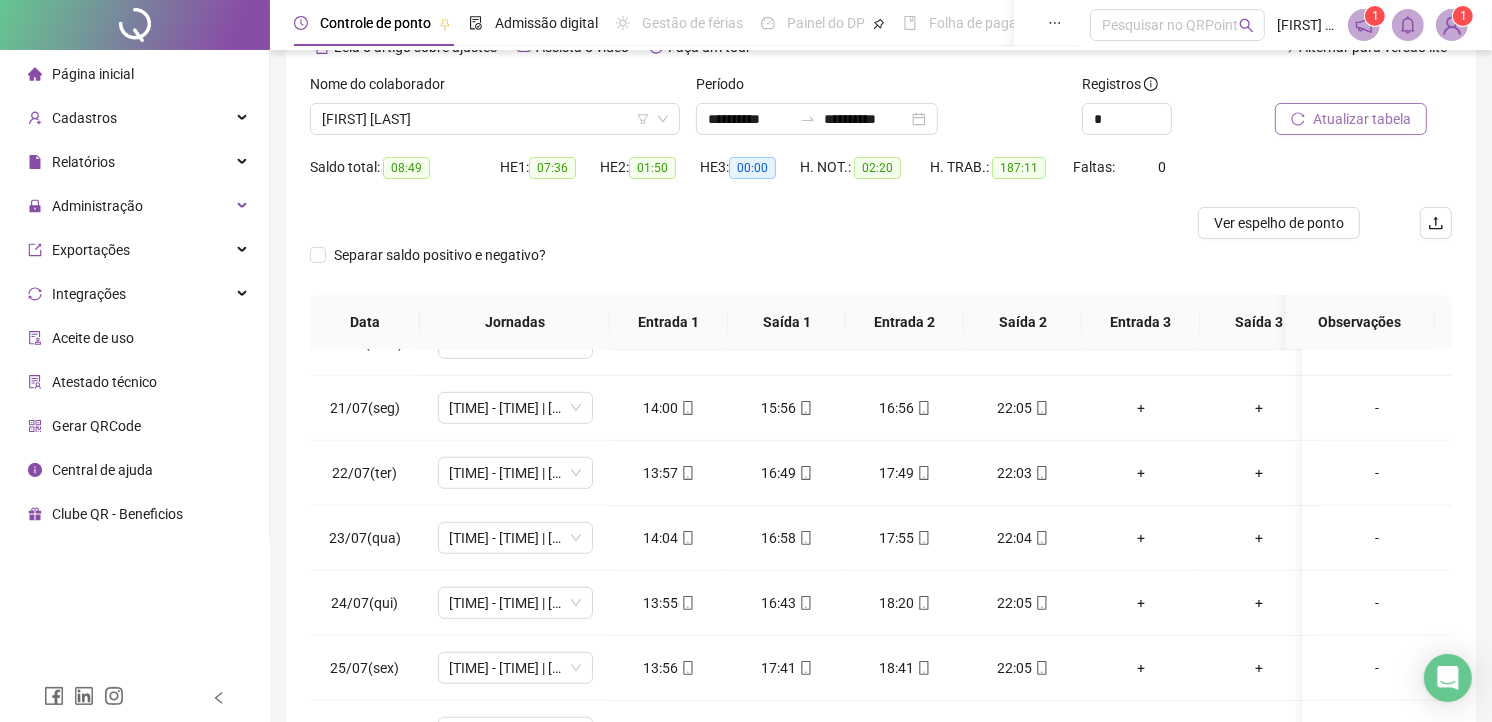 scroll, scrollTop: 275, scrollLeft: 0, axis: vertical 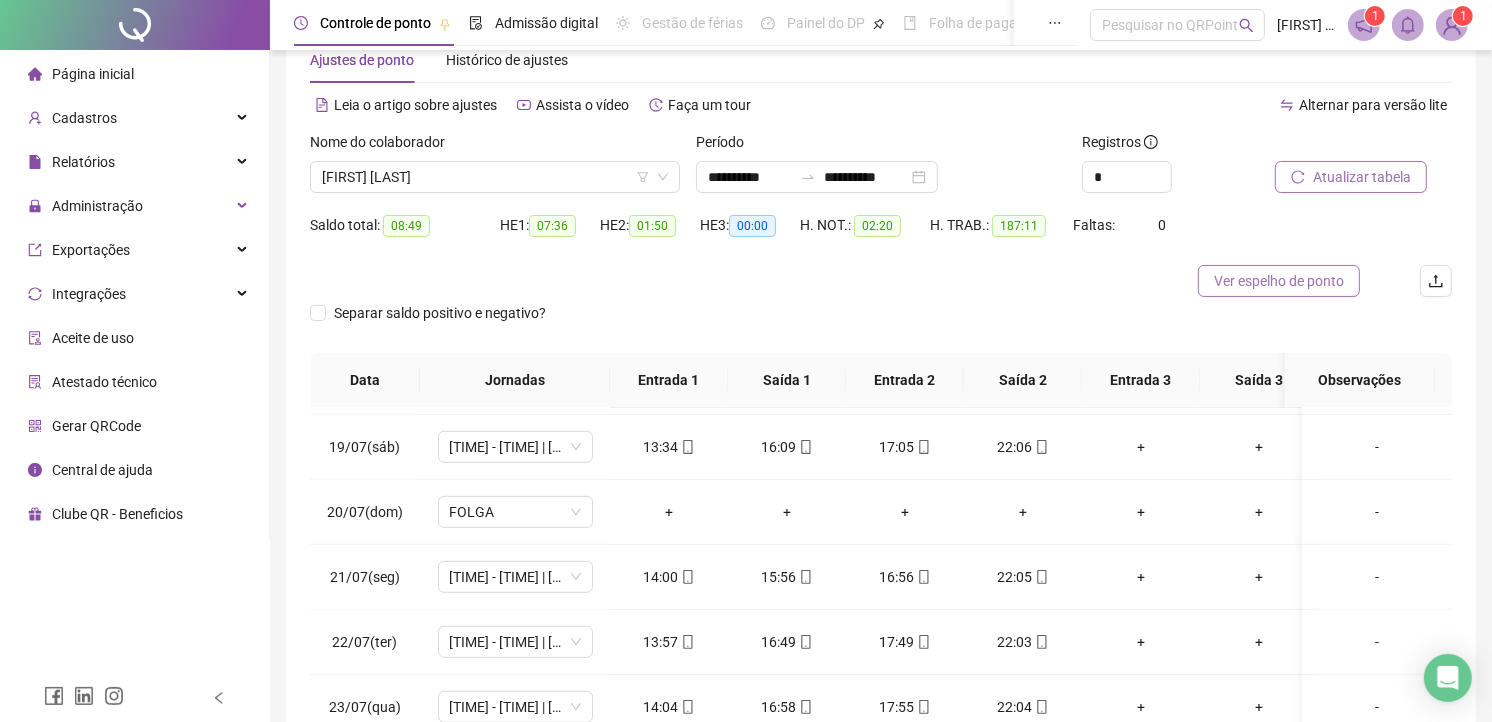 click on "Ver espelho de ponto" at bounding box center (1279, 281) 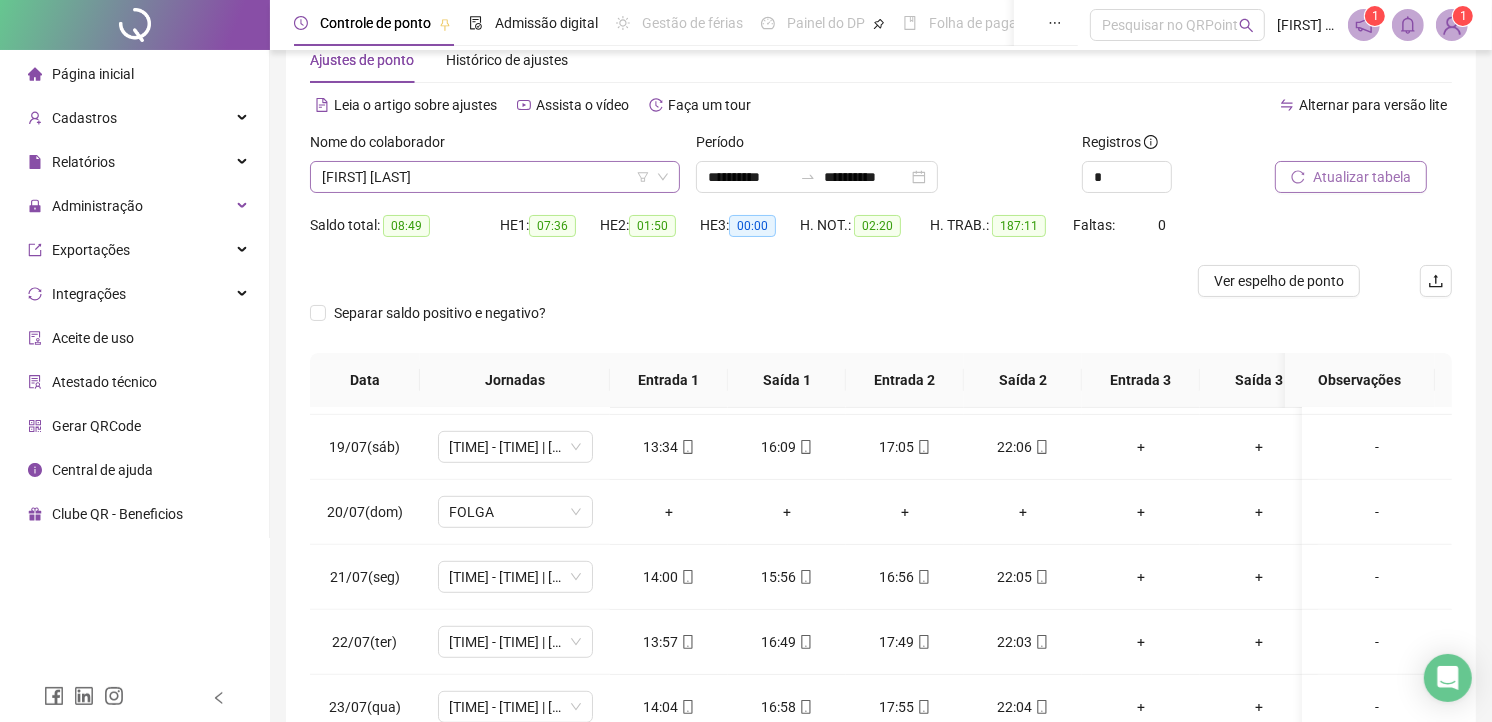 click on "[FIRST] [LAST]" at bounding box center (495, 177) 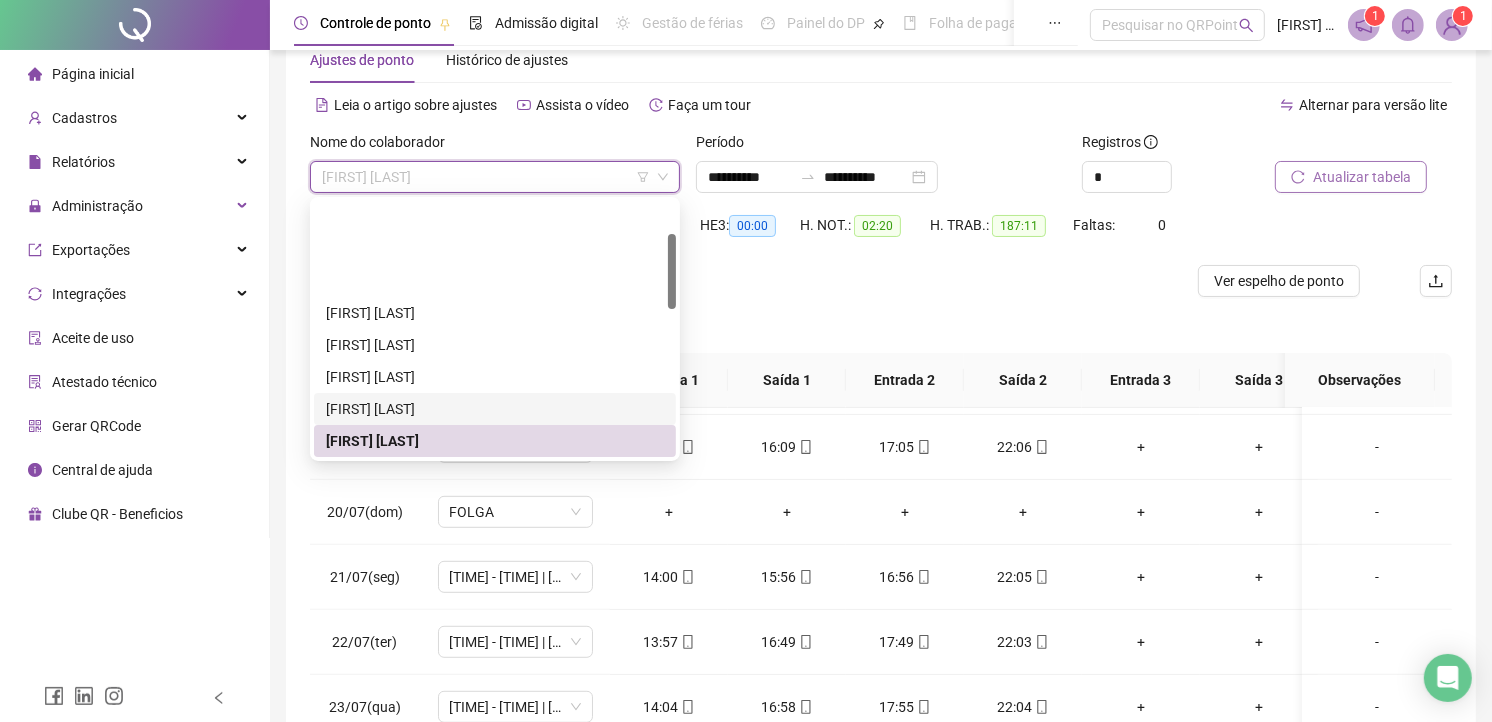 scroll, scrollTop: 111, scrollLeft: 0, axis: vertical 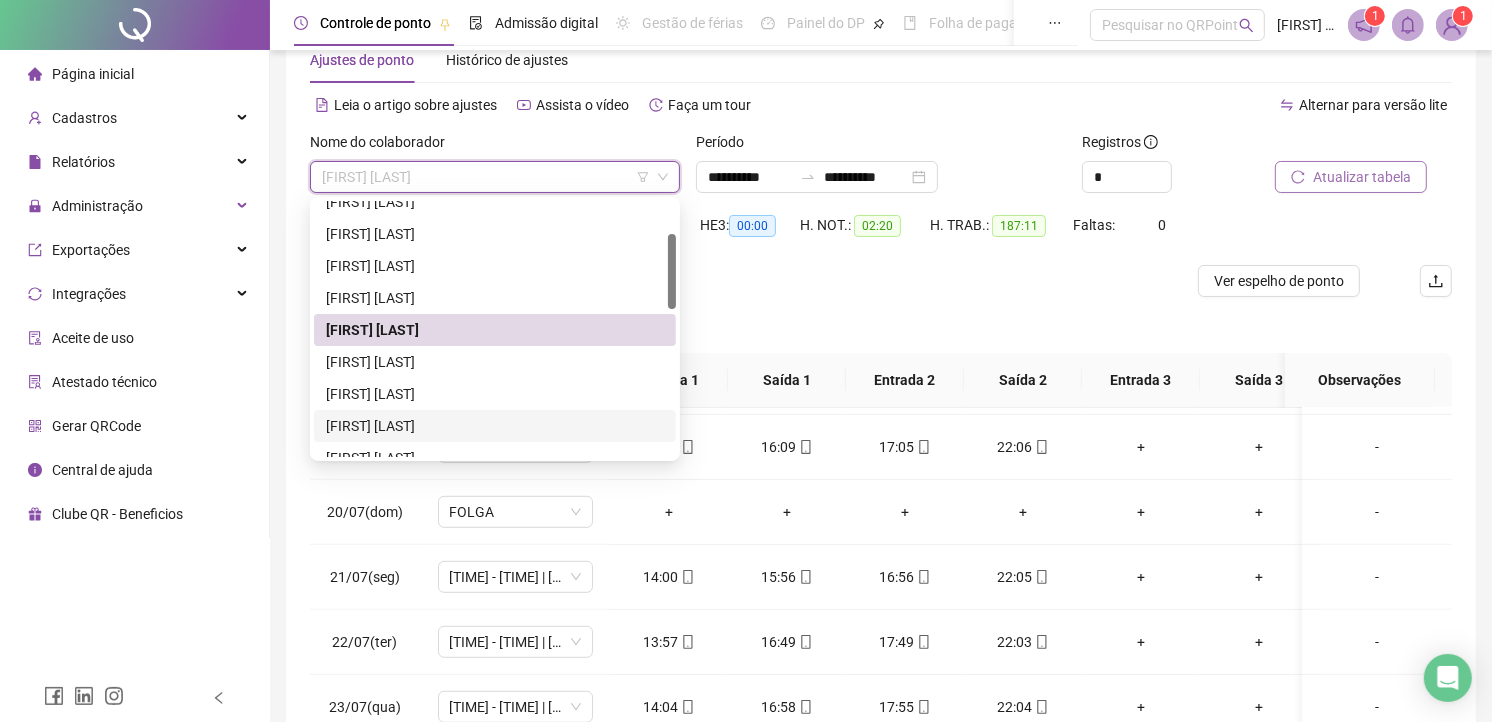 click on "[FIRST] [LAST]" at bounding box center [495, 426] 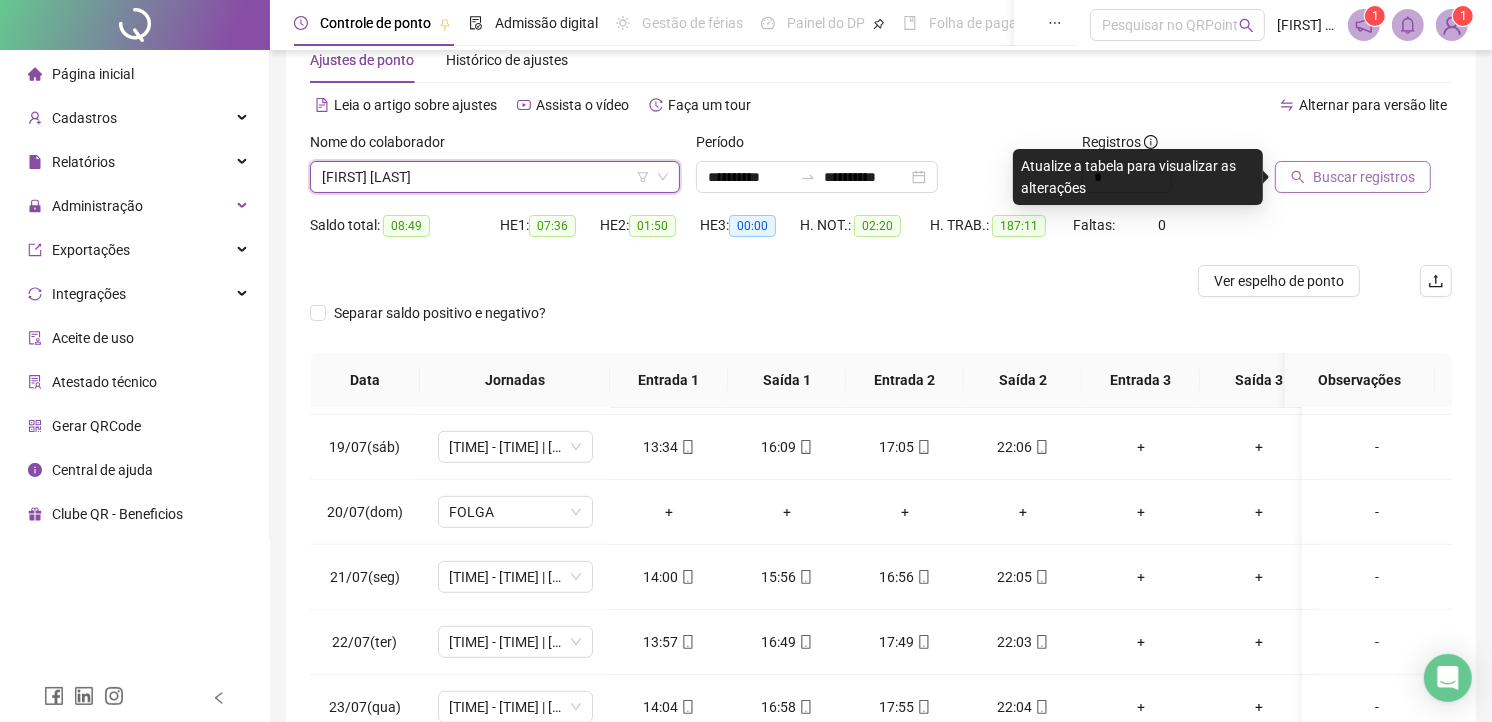 click at bounding box center (1338, 146) 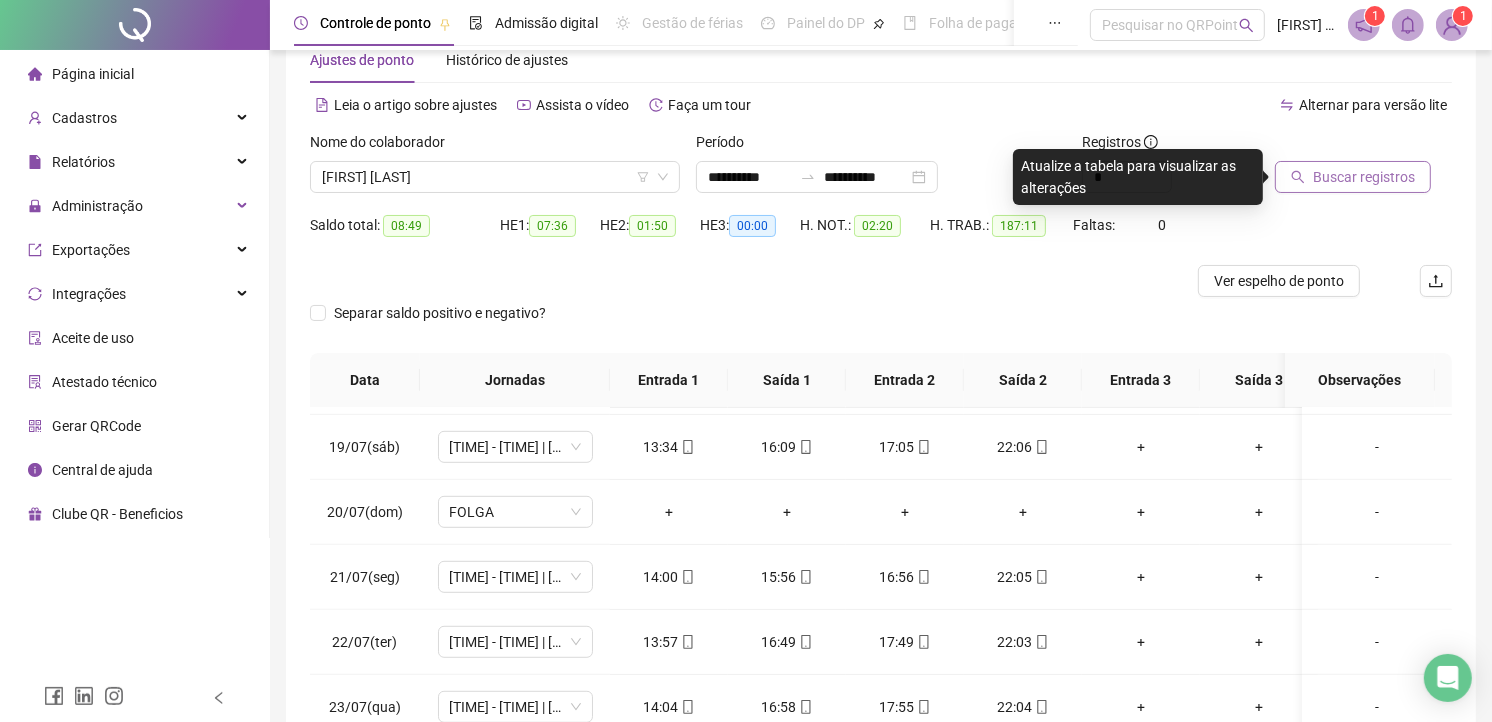 click on "Buscar registros" at bounding box center (1364, 177) 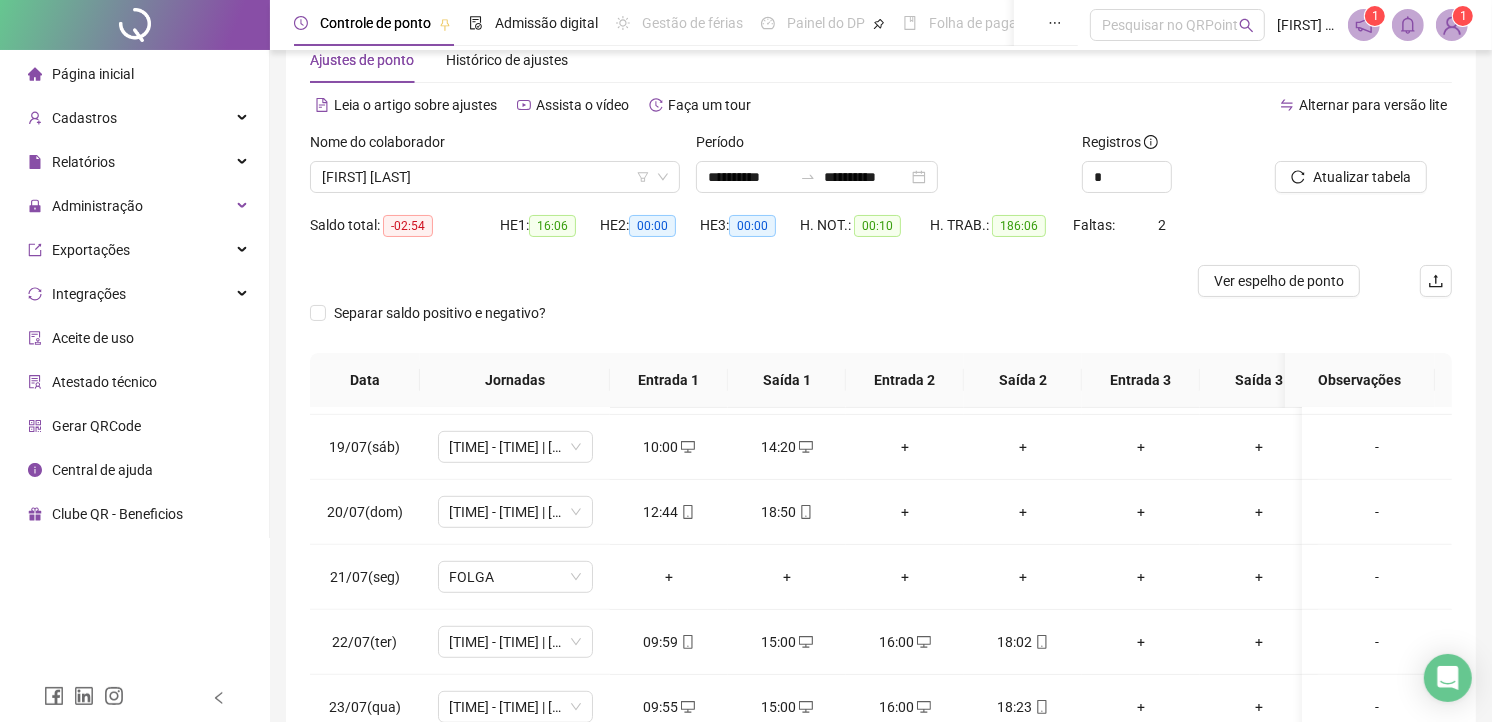 scroll, scrollTop: 275, scrollLeft: 0, axis: vertical 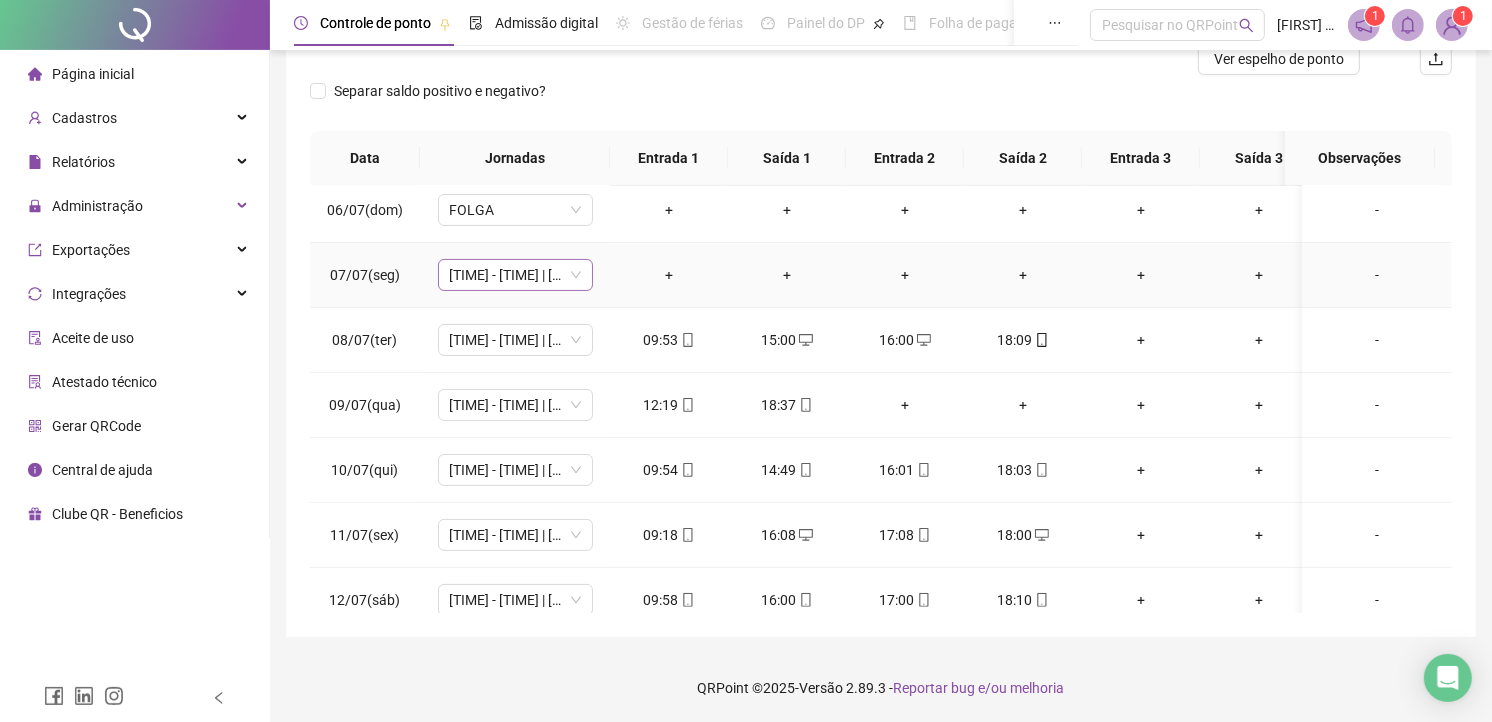click on "[TIME] - [TIME] | [TIME] - [TIME]" at bounding box center (515, 275) 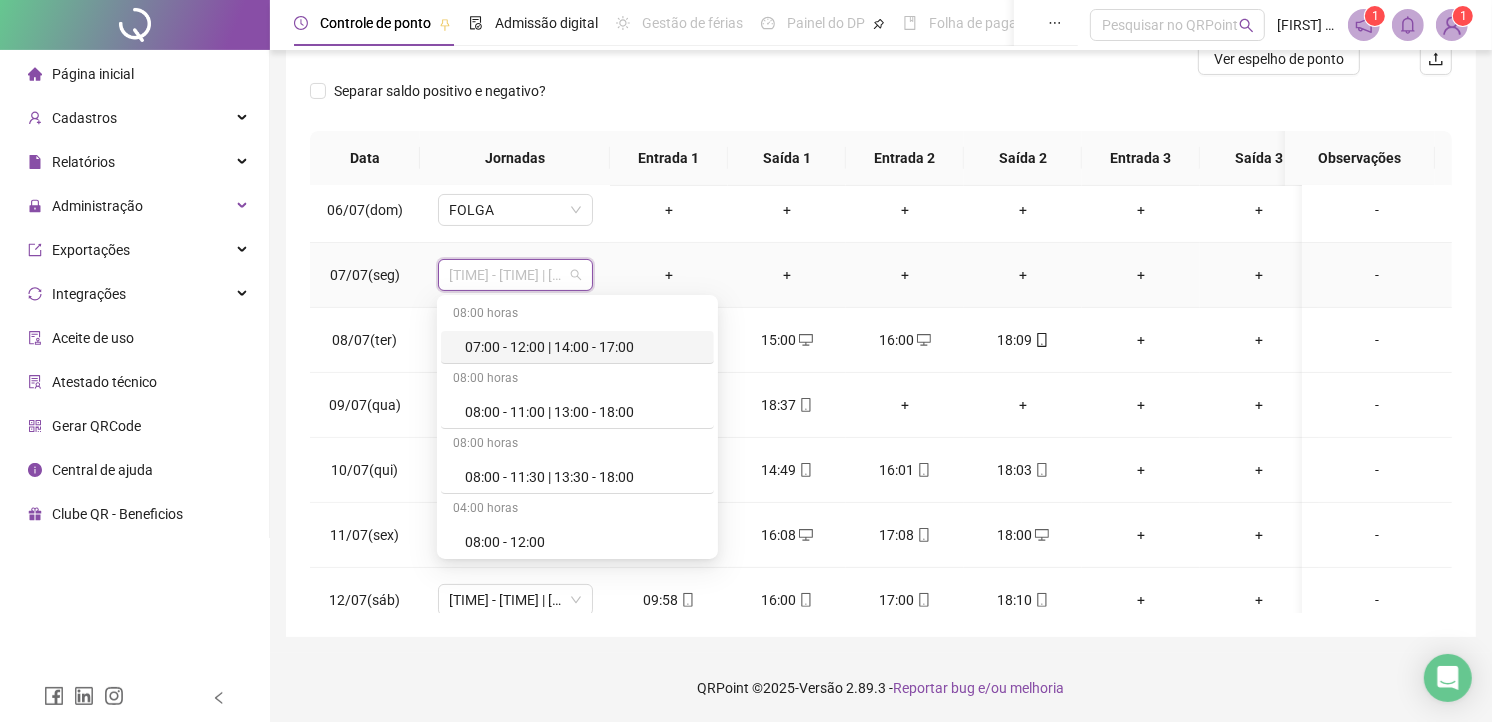 type on "*" 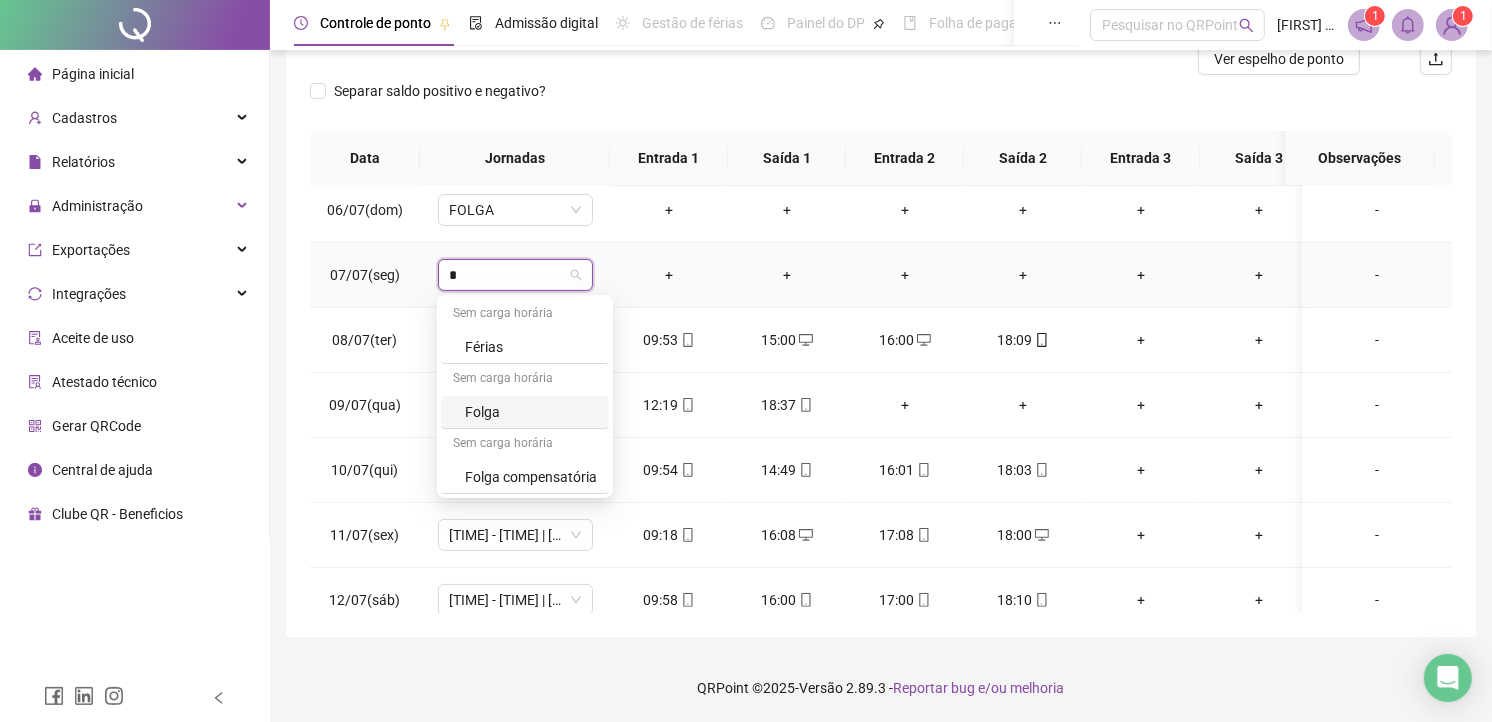 click on "Folga" at bounding box center [525, 412] 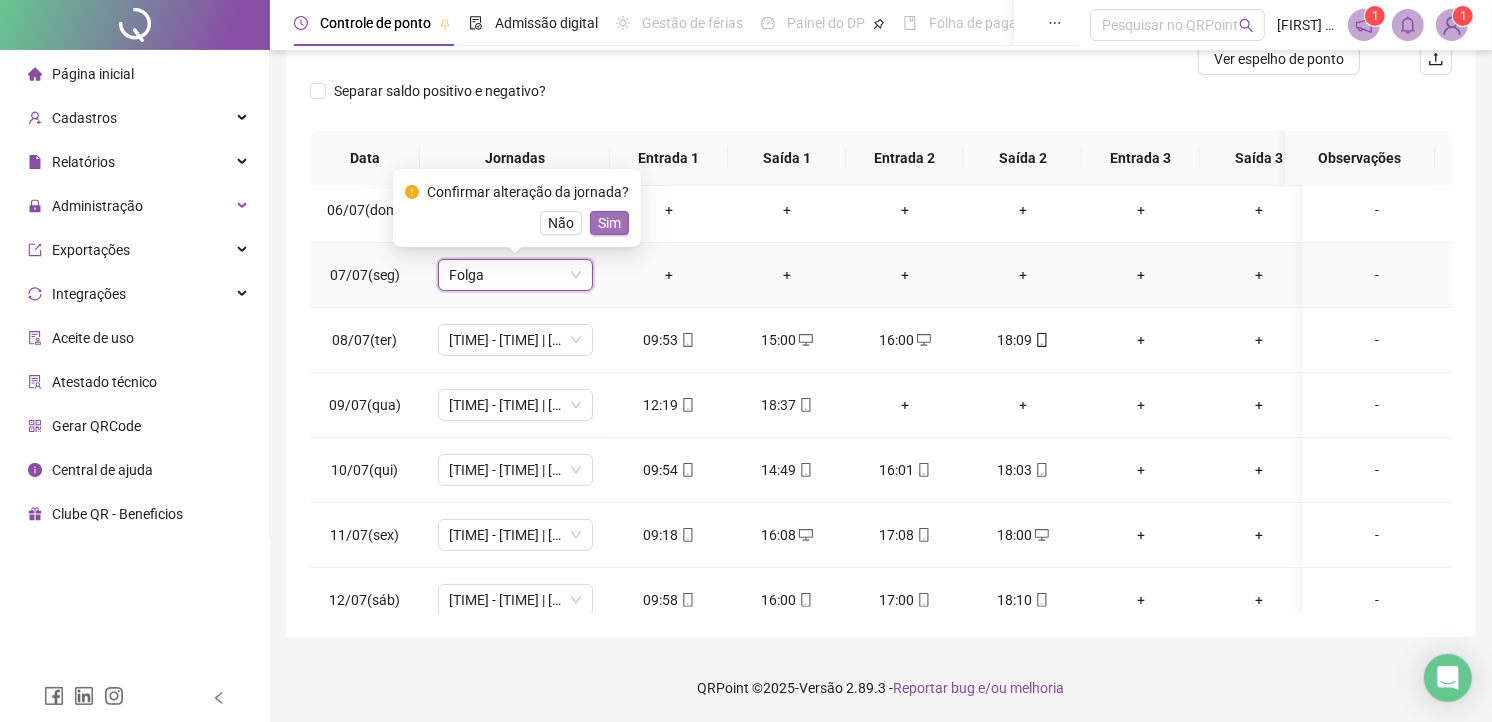 click on "Sim" at bounding box center (609, 223) 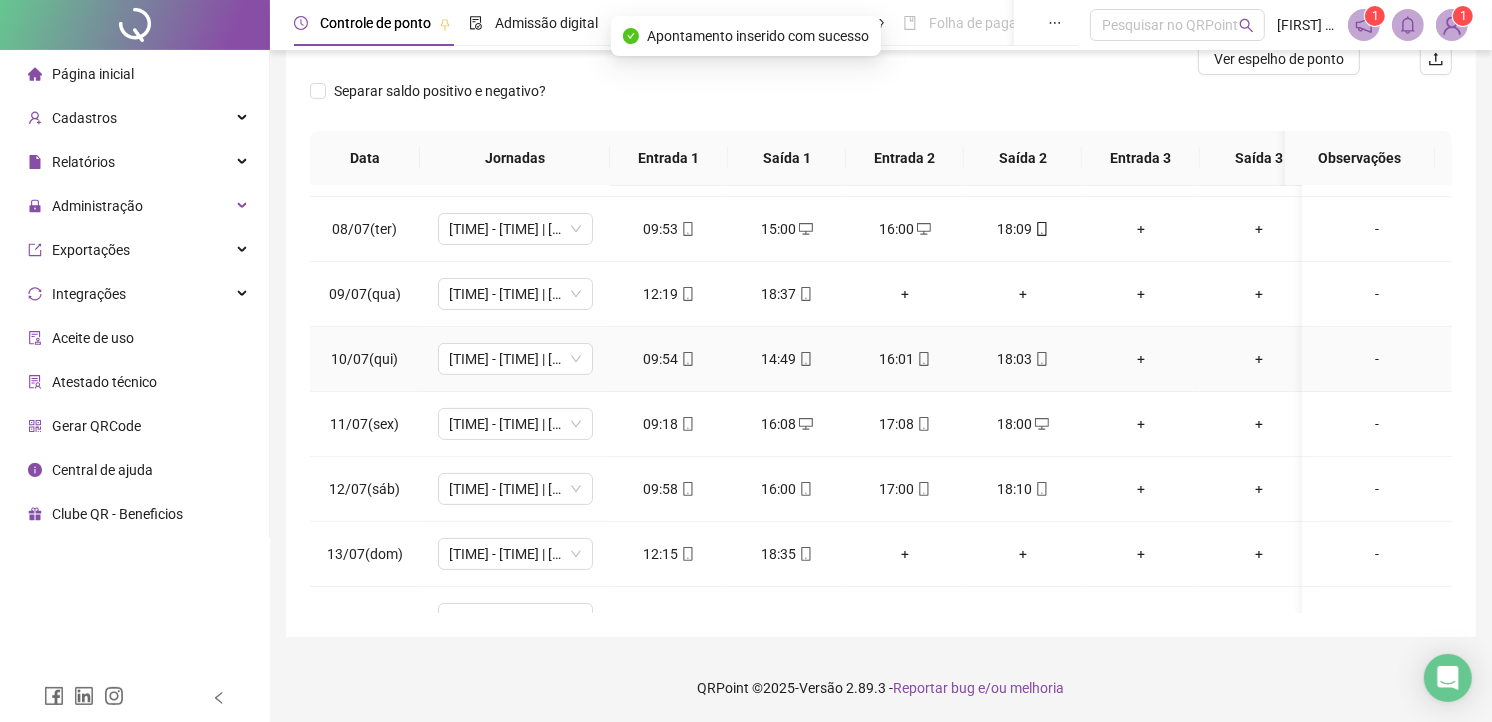 scroll, scrollTop: 555, scrollLeft: 0, axis: vertical 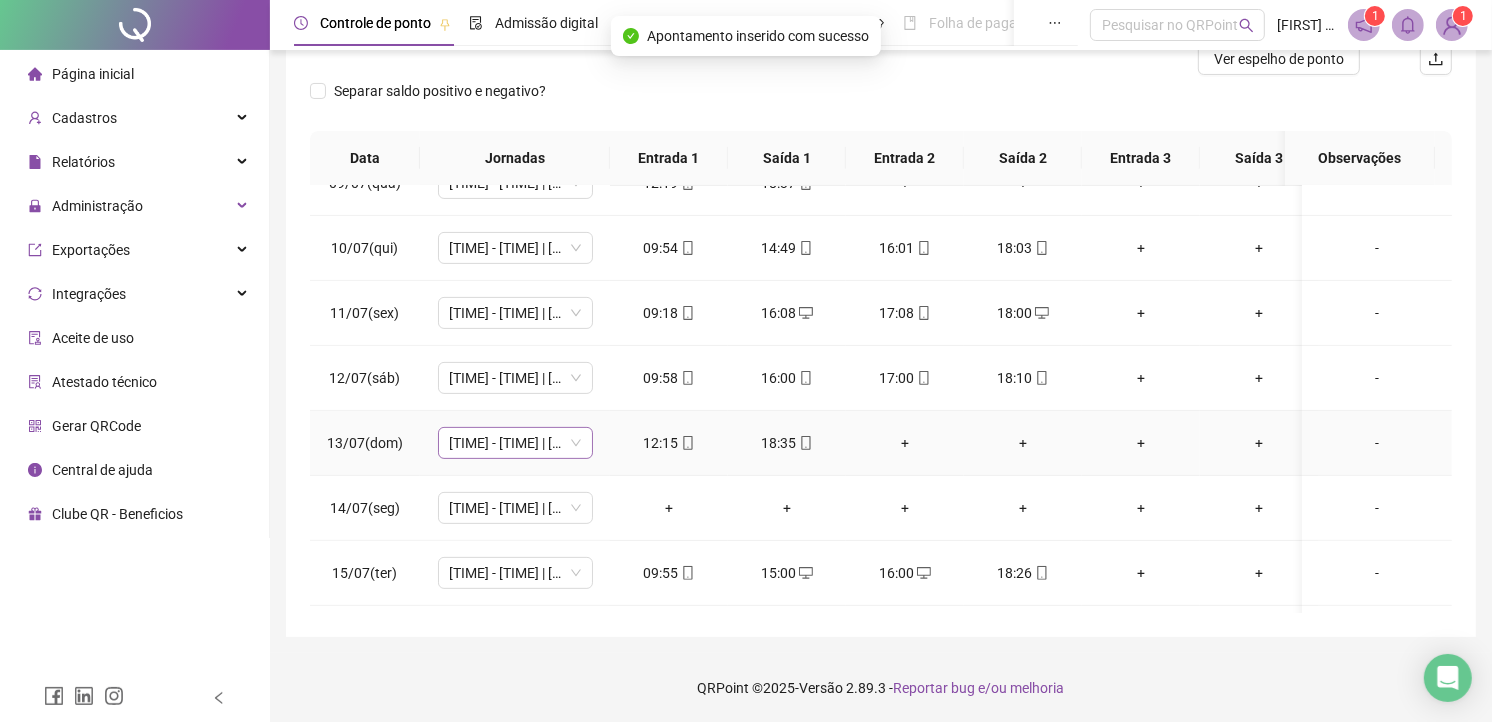 click on "[TIME] - [TIME] | [TIME] - [TIME]" at bounding box center [515, 443] 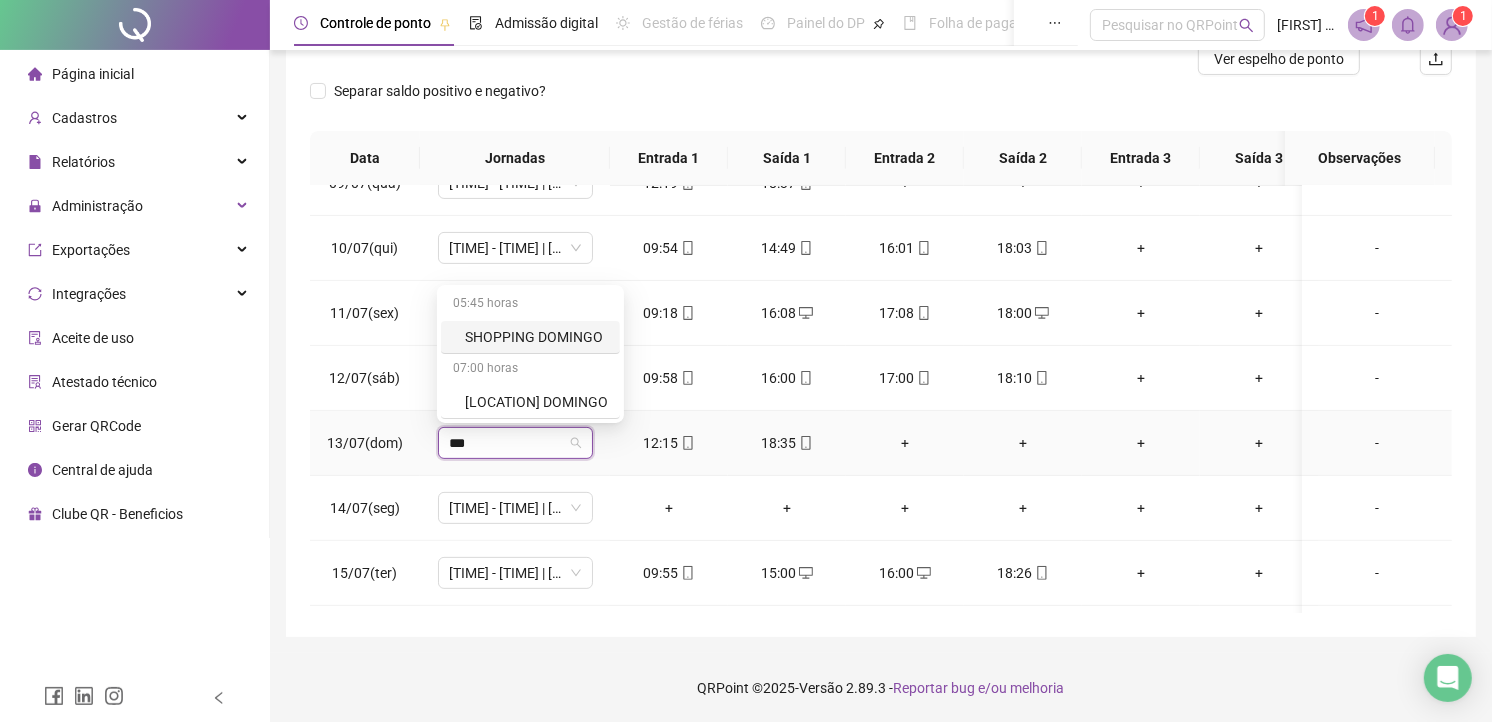 type on "****" 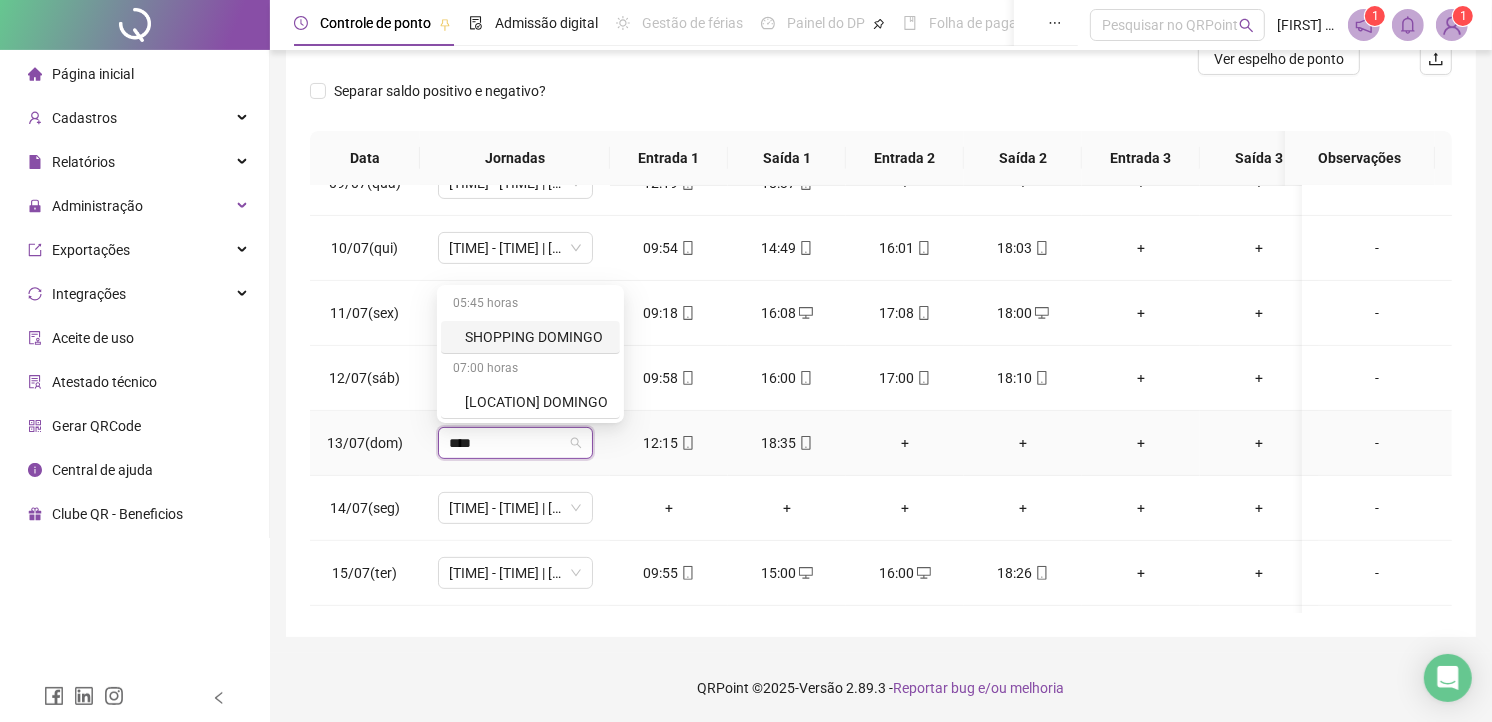 click on "SHOPPING DOMINGO" at bounding box center [536, 337] 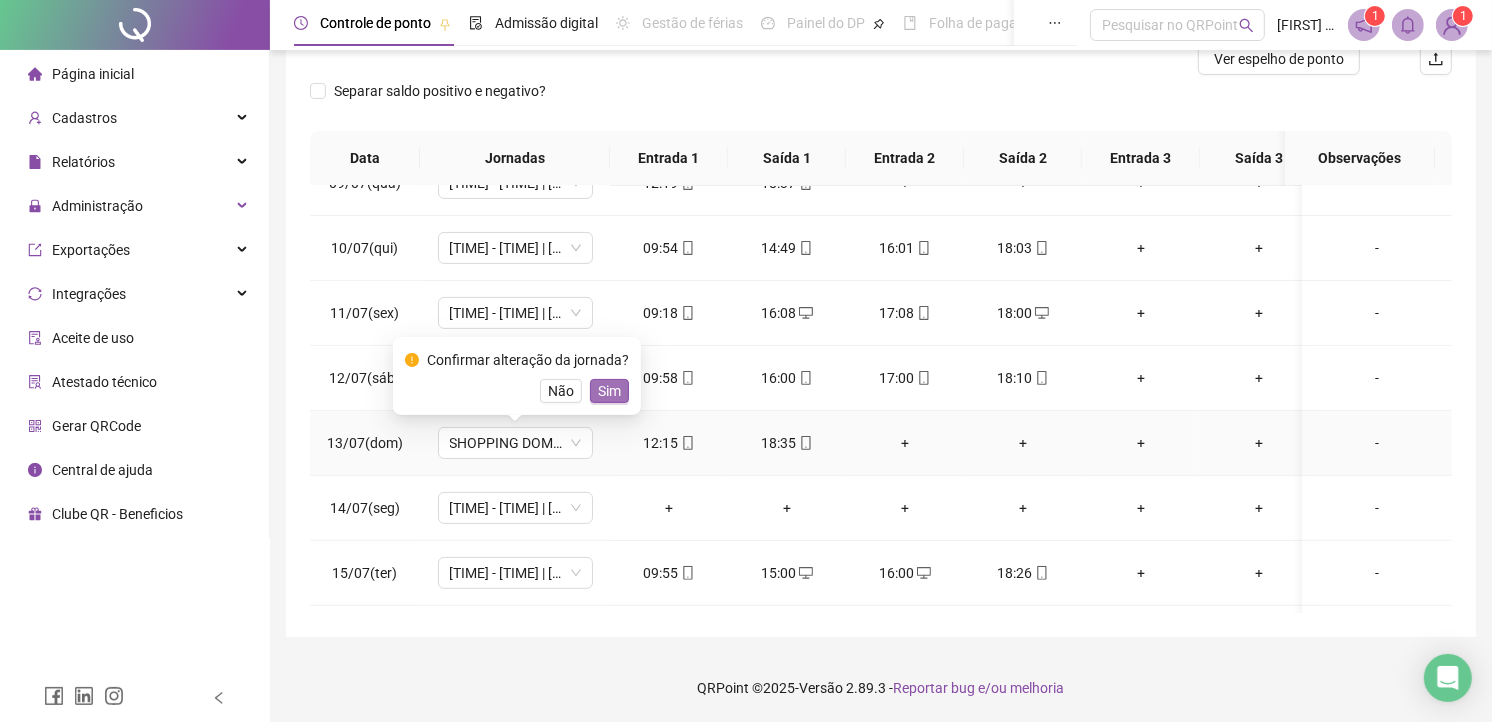 click on "Sim" at bounding box center (609, 391) 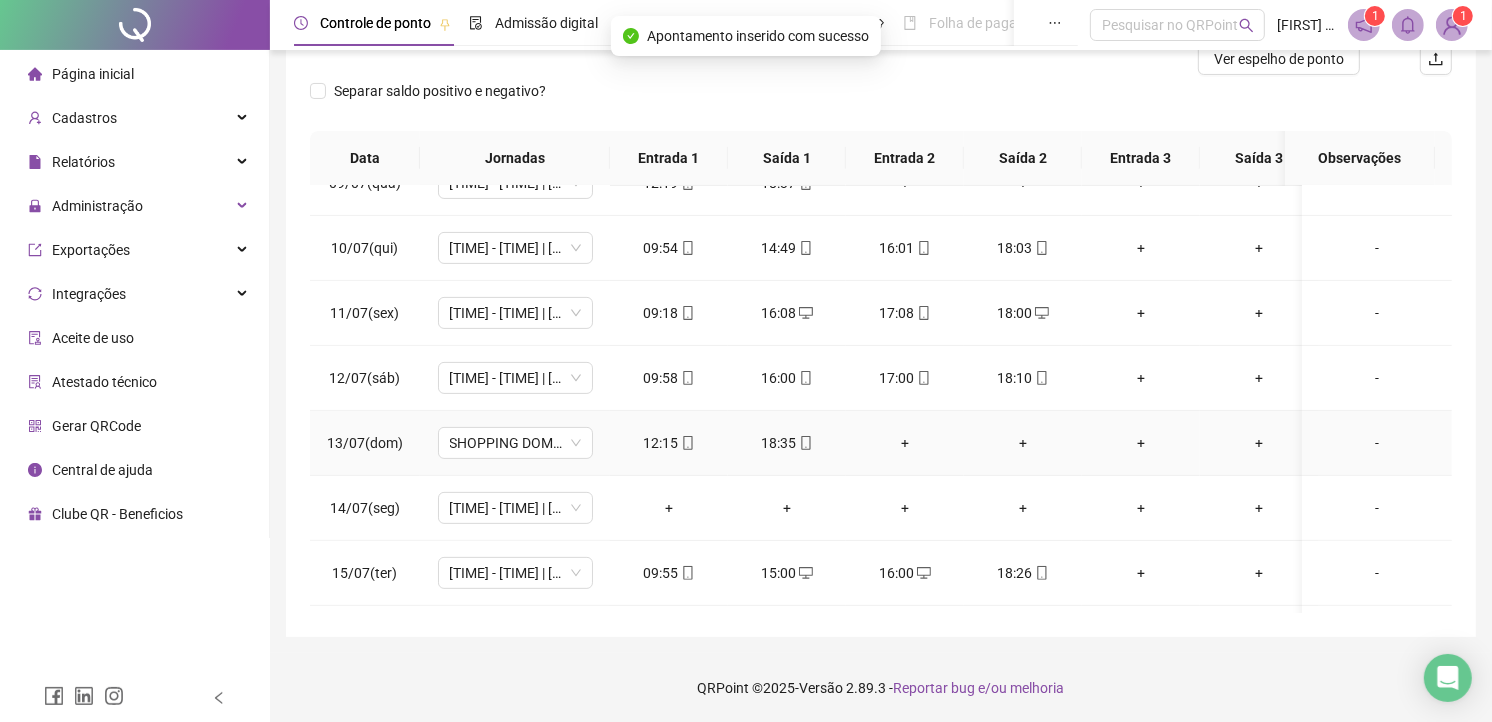 scroll, scrollTop: 666, scrollLeft: 0, axis: vertical 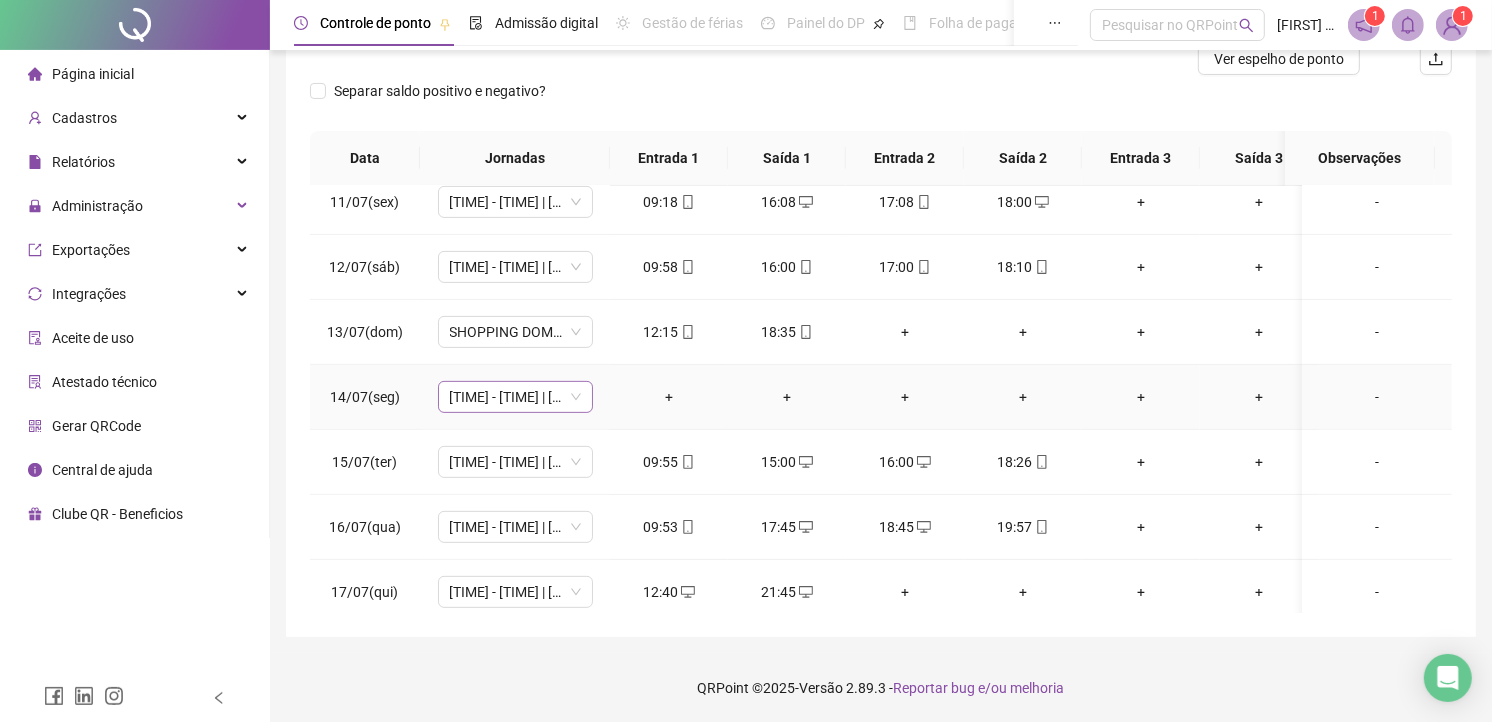 click on "[TIME] - [TIME] | [TIME] - [TIME]" at bounding box center (515, 397) 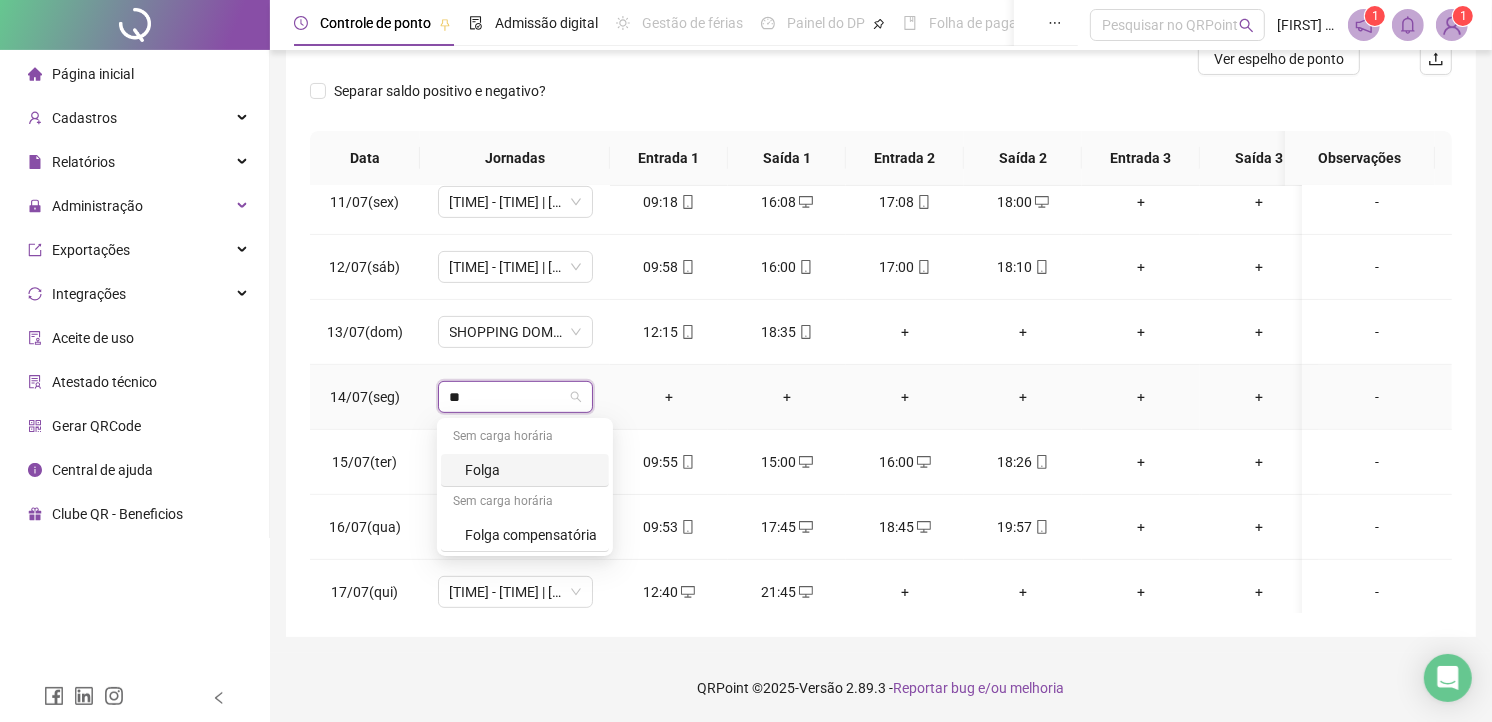 type on "***" 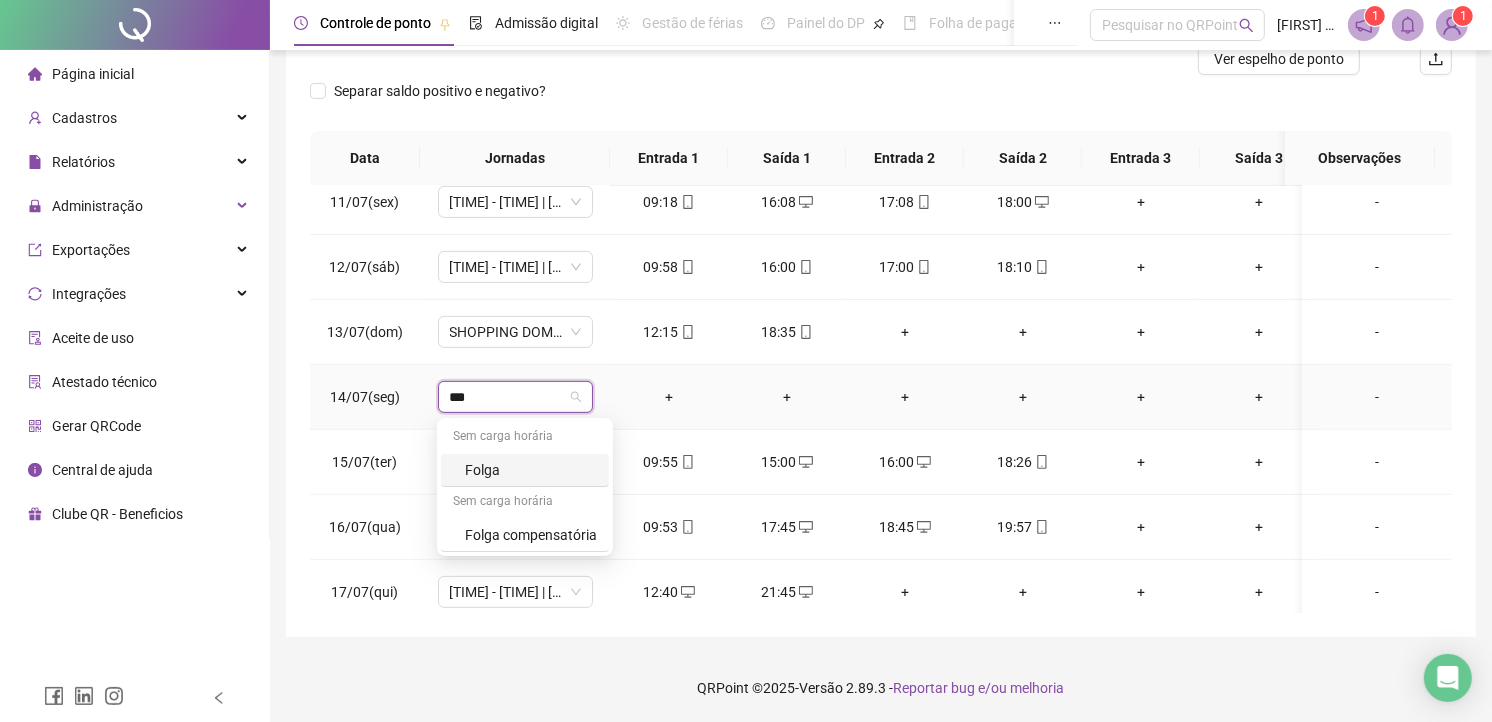 click on "Folga" at bounding box center (531, 470) 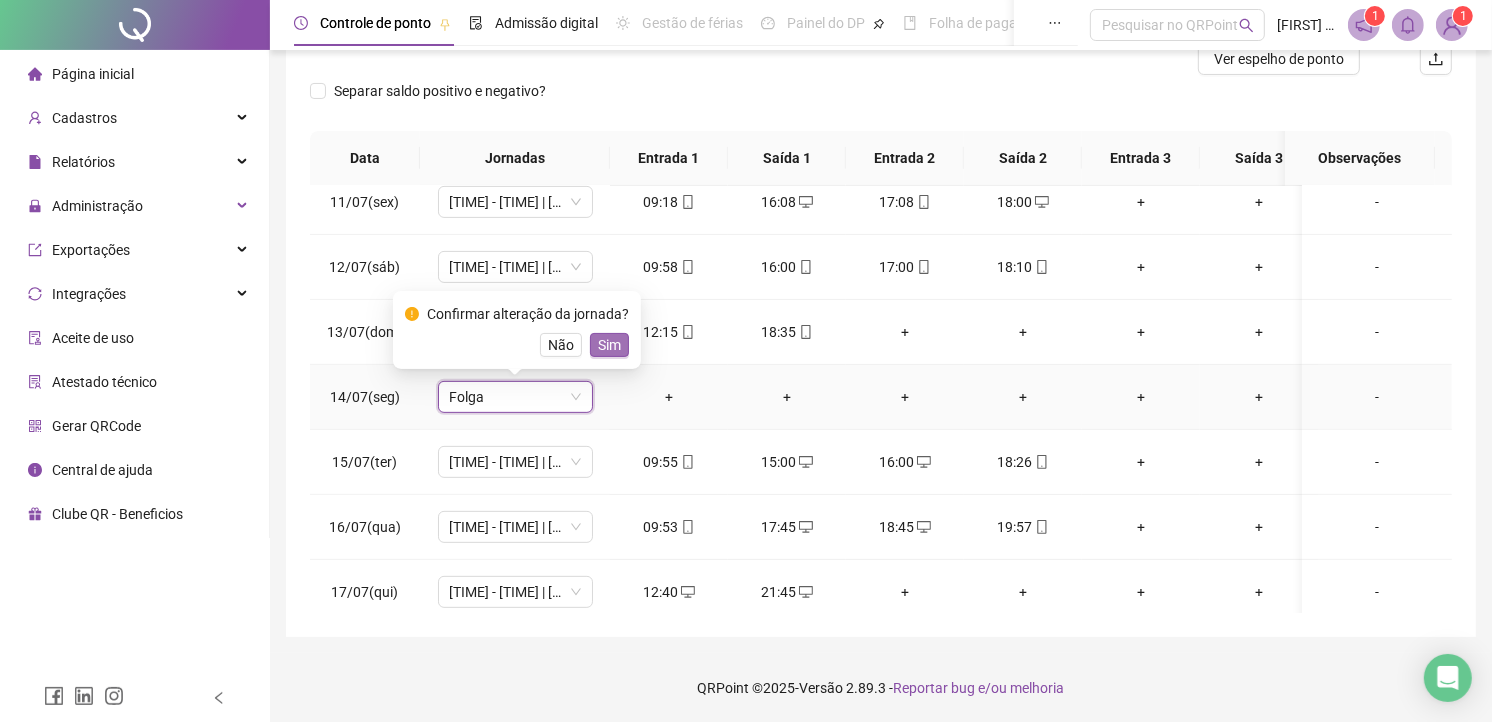 click on "Sim" at bounding box center [609, 345] 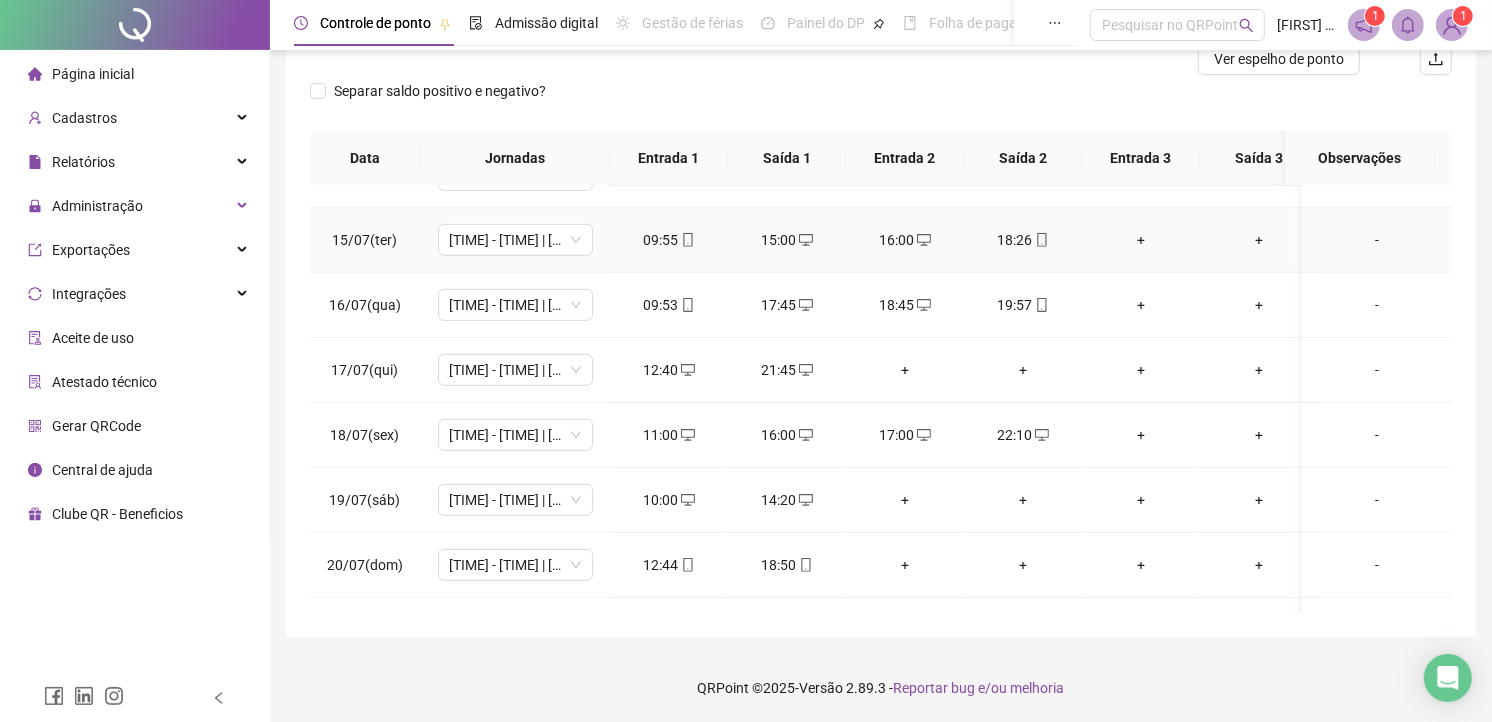 scroll, scrollTop: 1000, scrollLeft: 0, axis: vertical 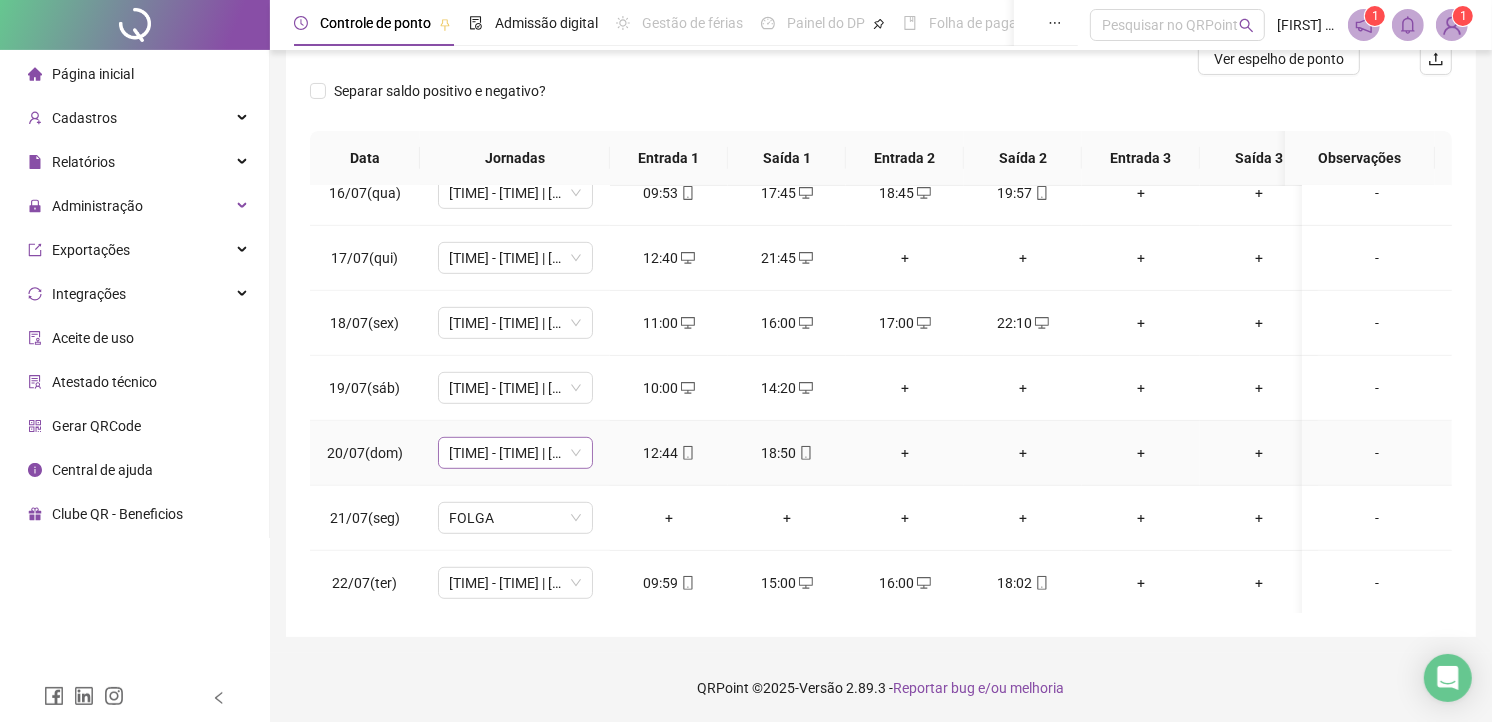 click on "[TIME] - [TIME] | [TIME] - [TIME]" at bounding box center (515, 453) 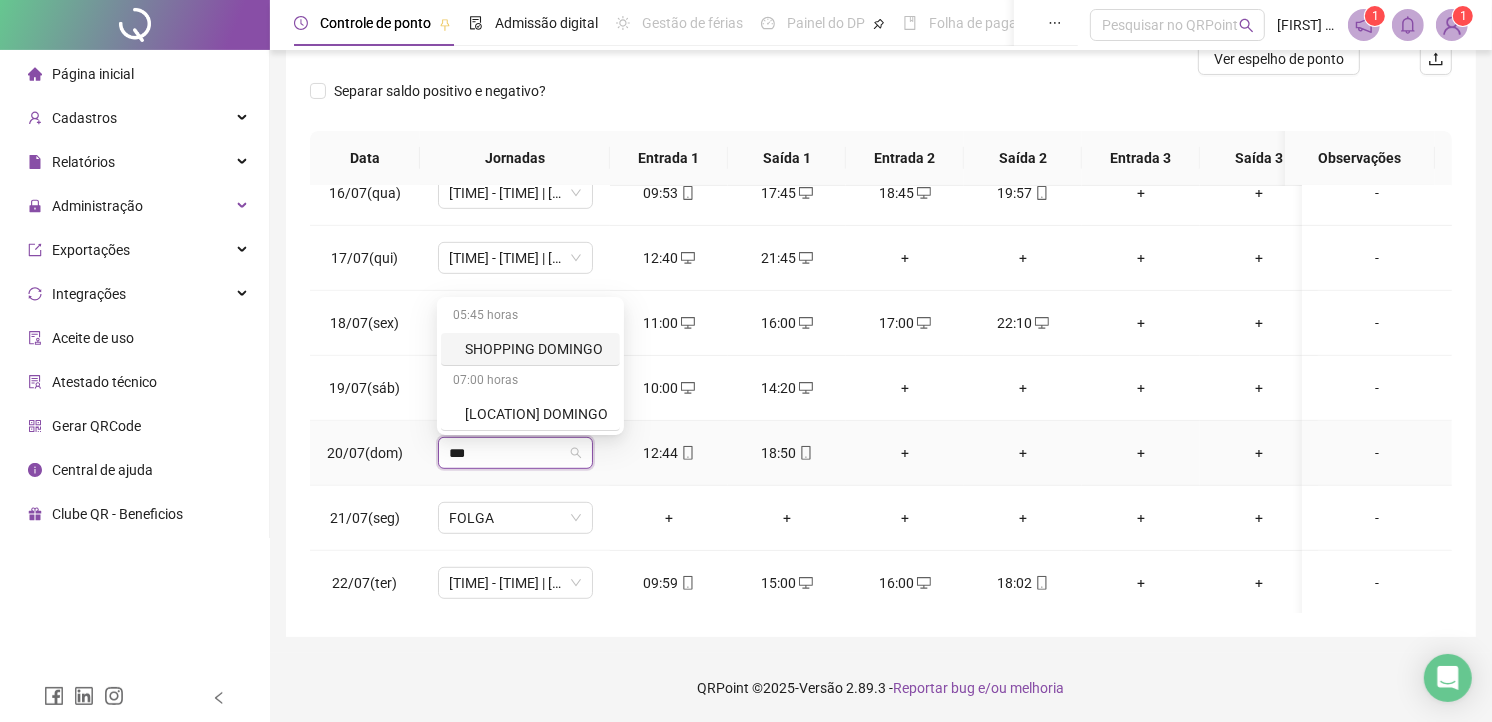 type on "****" 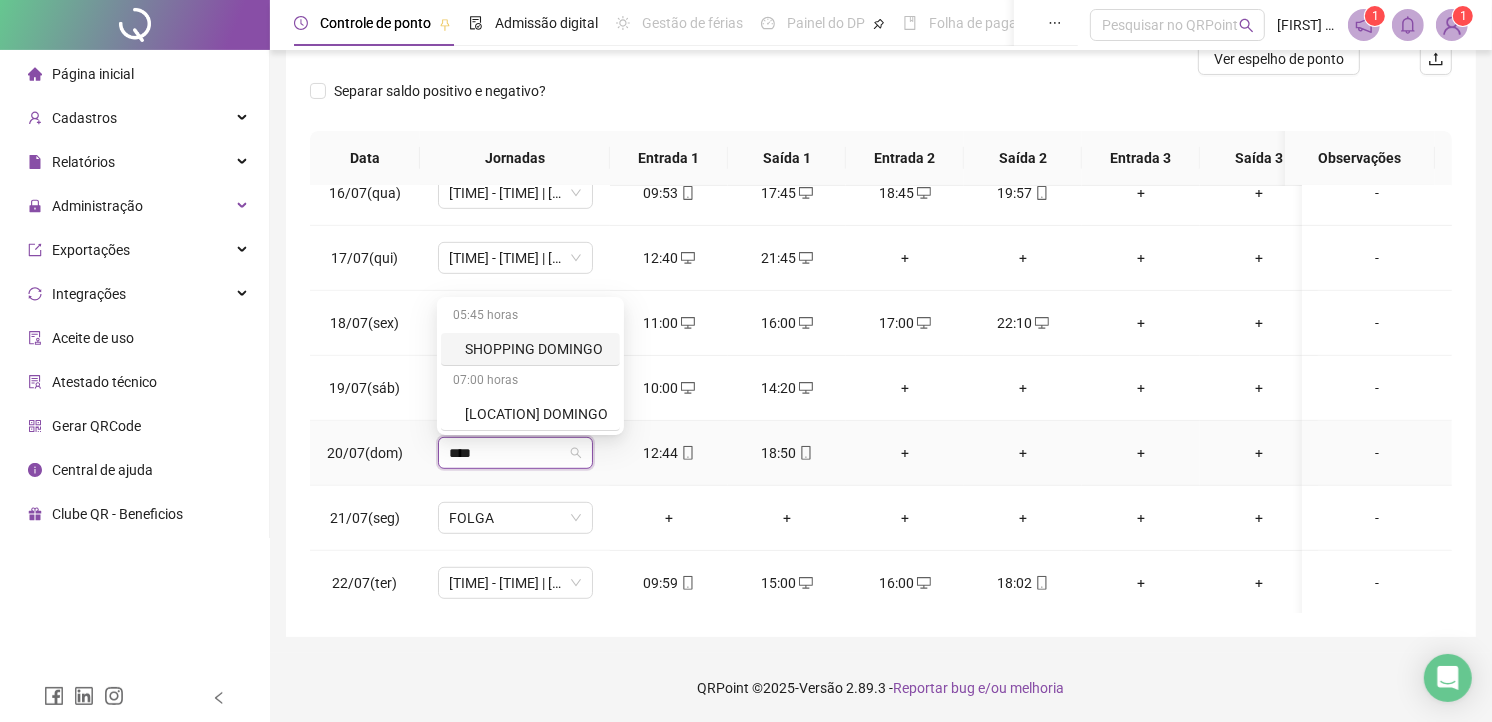 click on "SHOPPING DOMINGO" at bounding box center [530, 349] 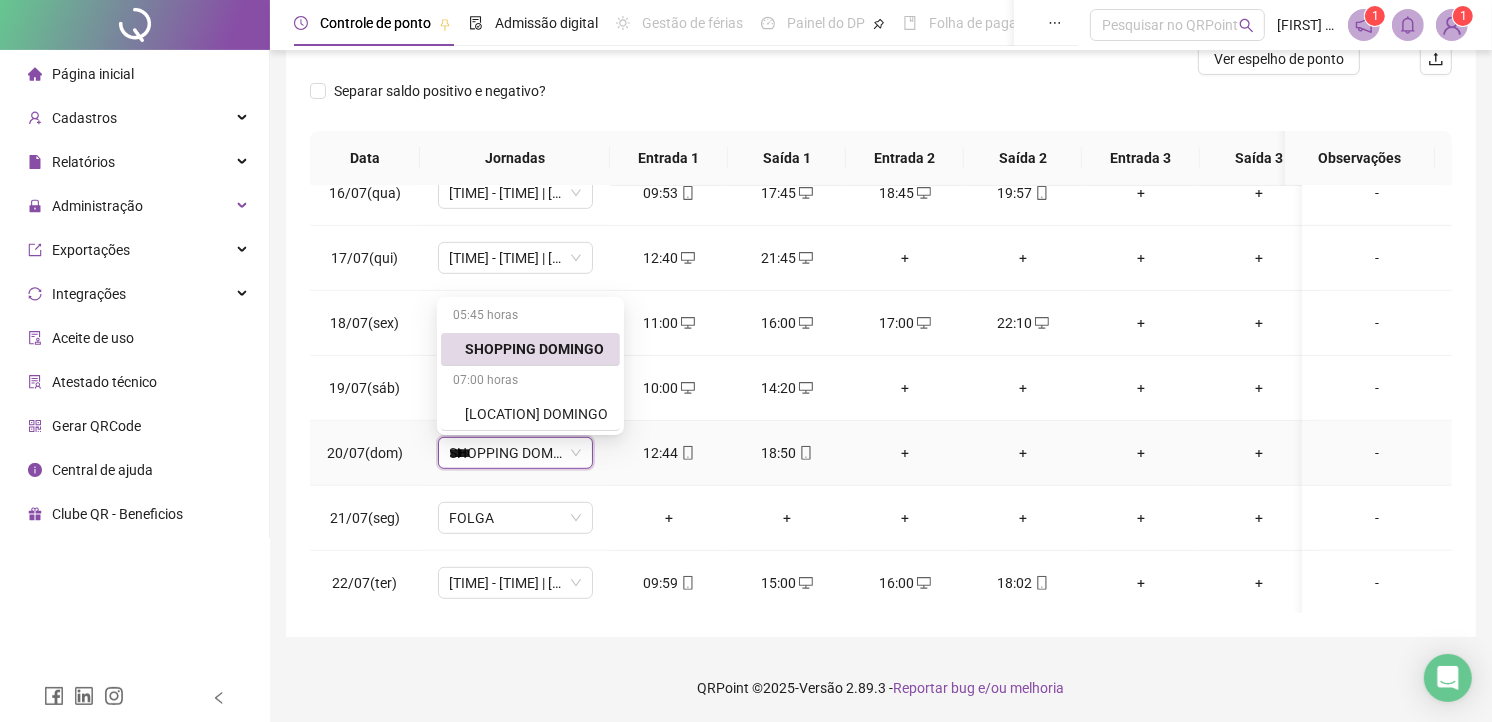 type 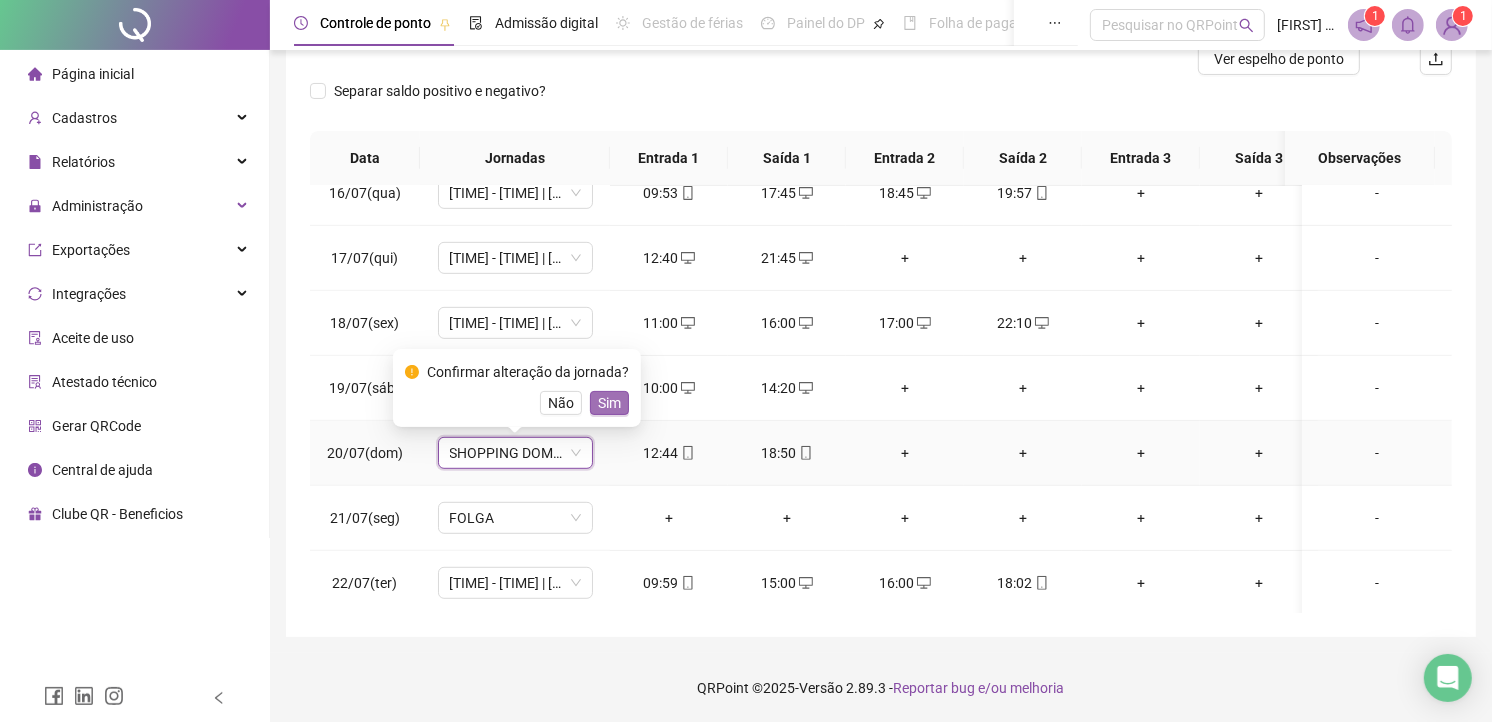 click on "Sim" at bounding box center [609, 403] 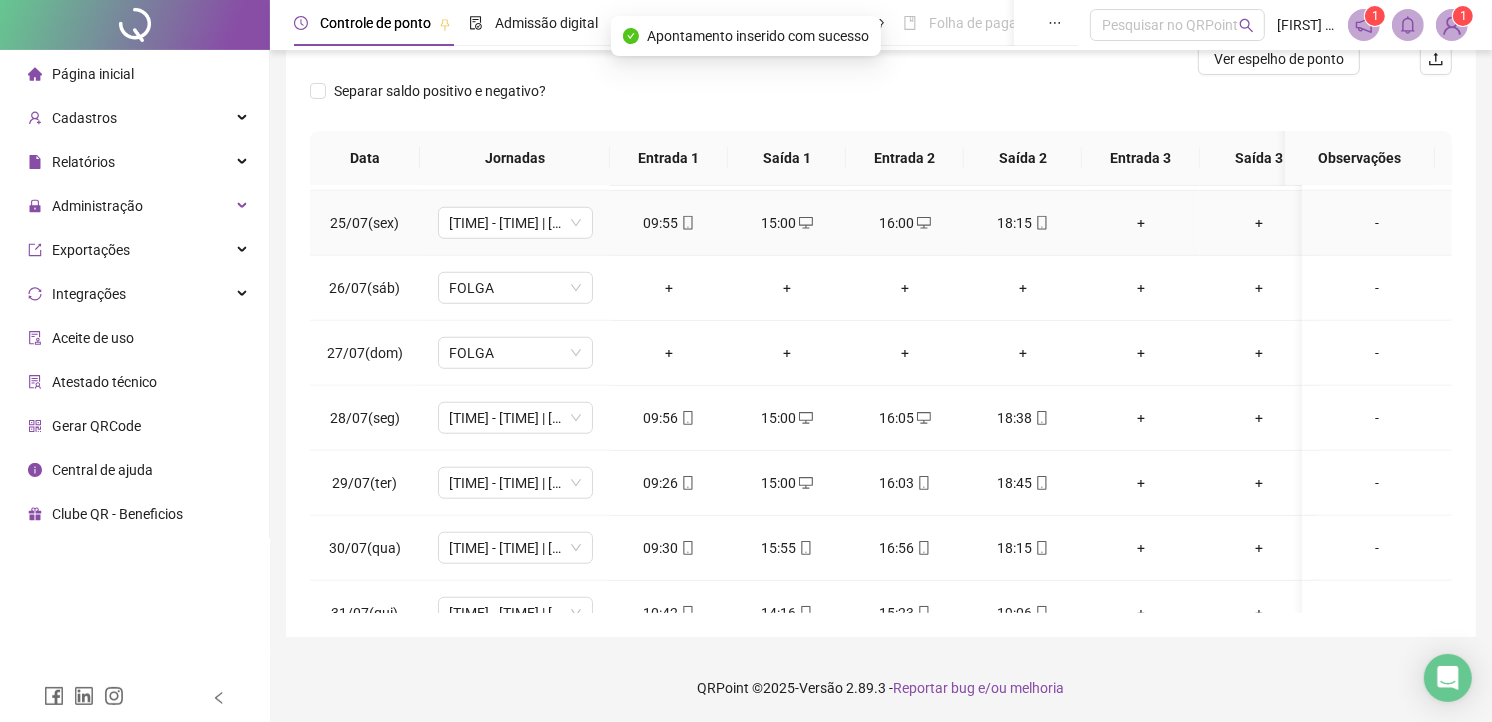 scroll, scrollTop: 1607, scrollLeft: 0, axis: vertical 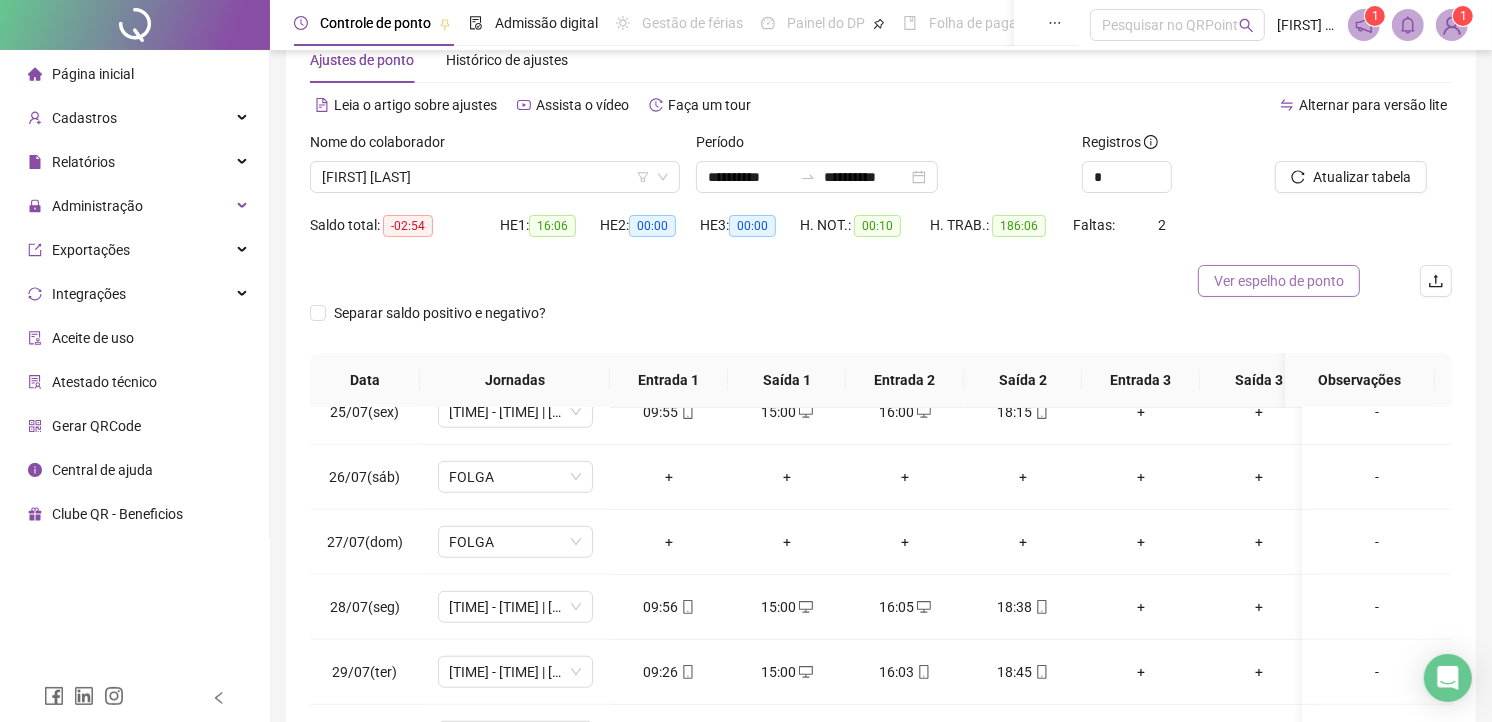 click on "Ver espelho de ponto" at bounding box center [1279, 281] 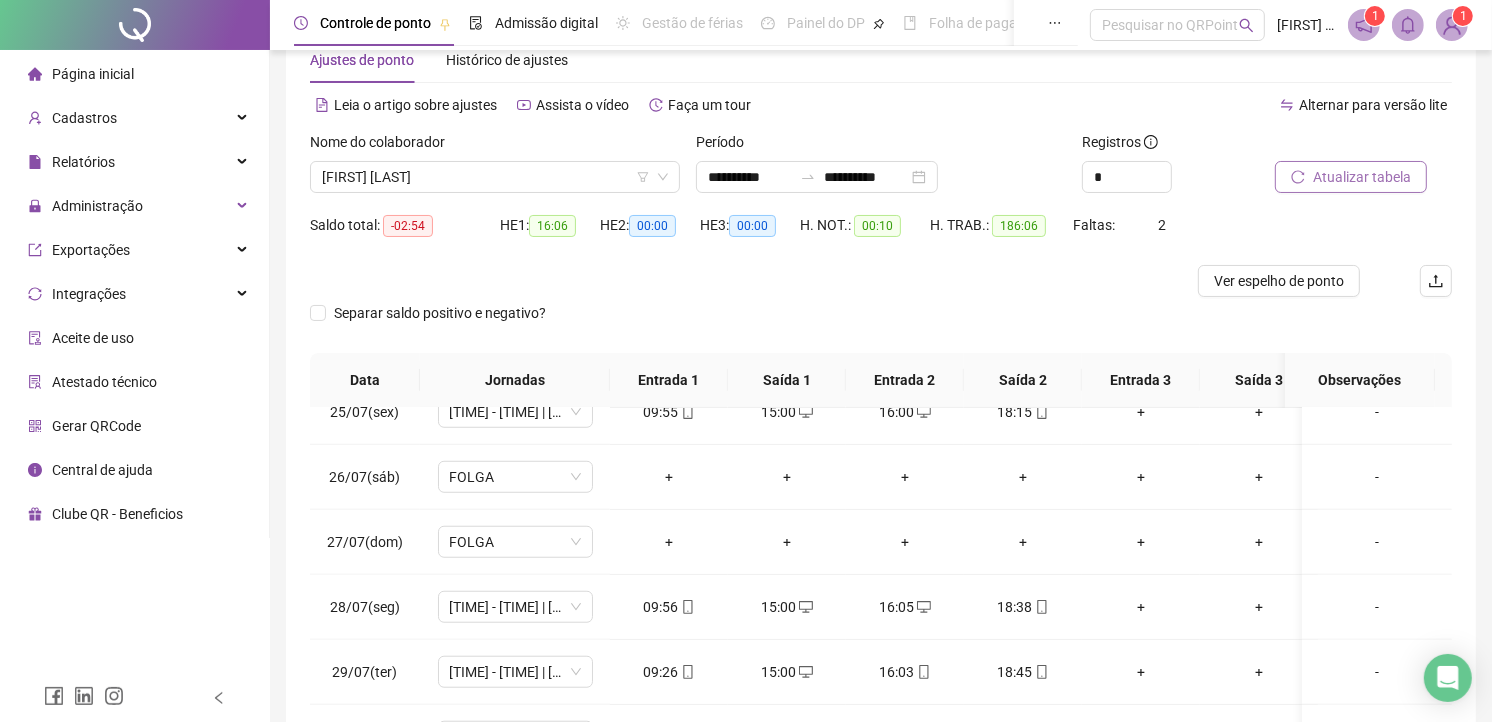 click on "Atualizar tabela" at bounding box center (1351, 177) 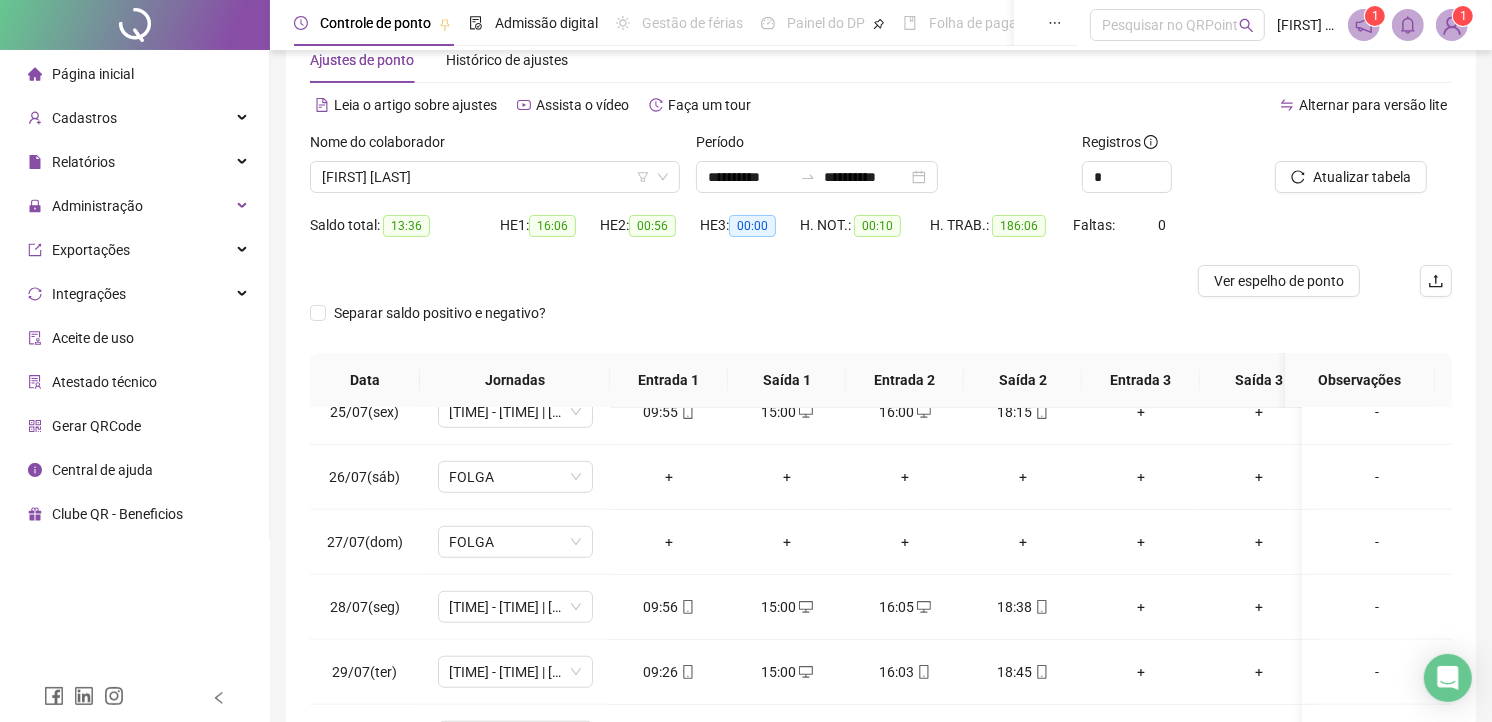 click on "Ver espelho de ponto" at bounding box center [1279, 281] 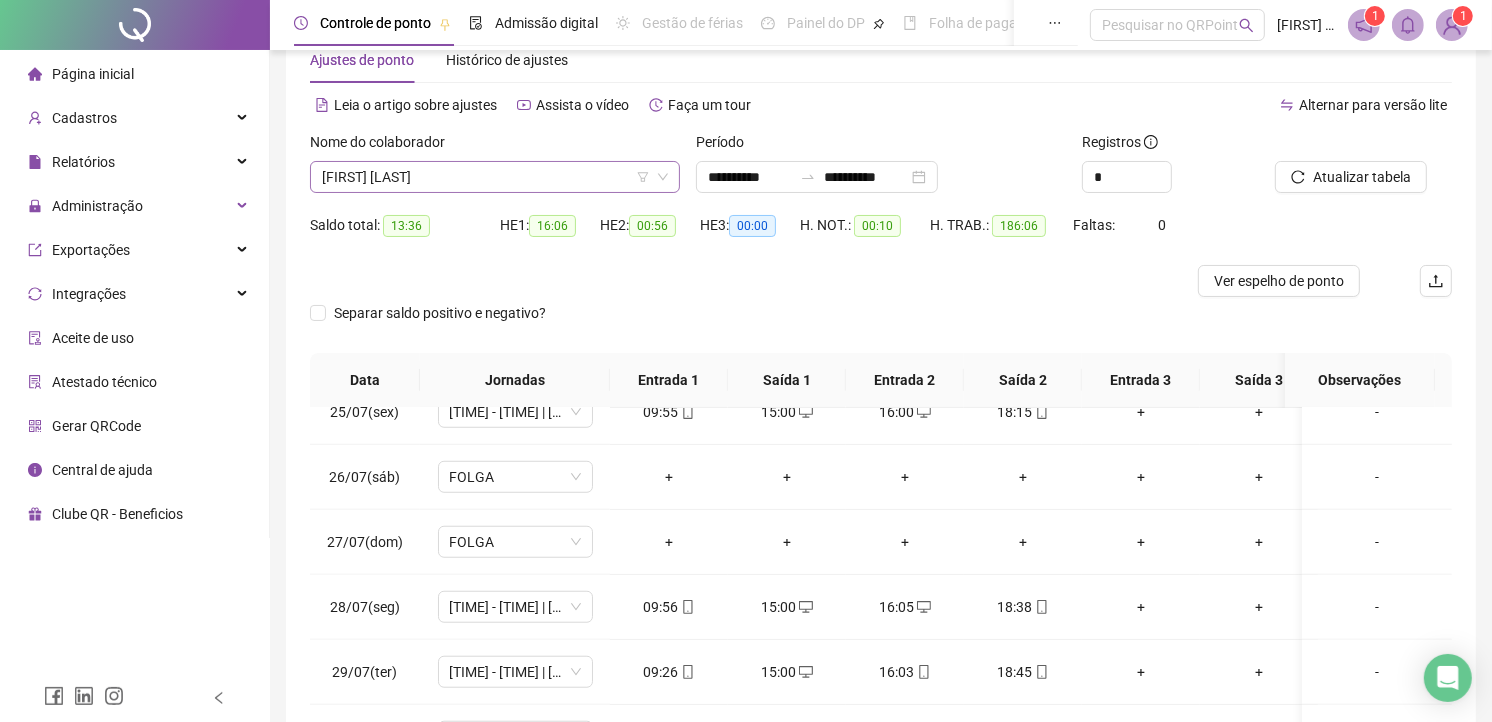 click on "[FIRST] [LAST]" at bounding box center (495, 177) 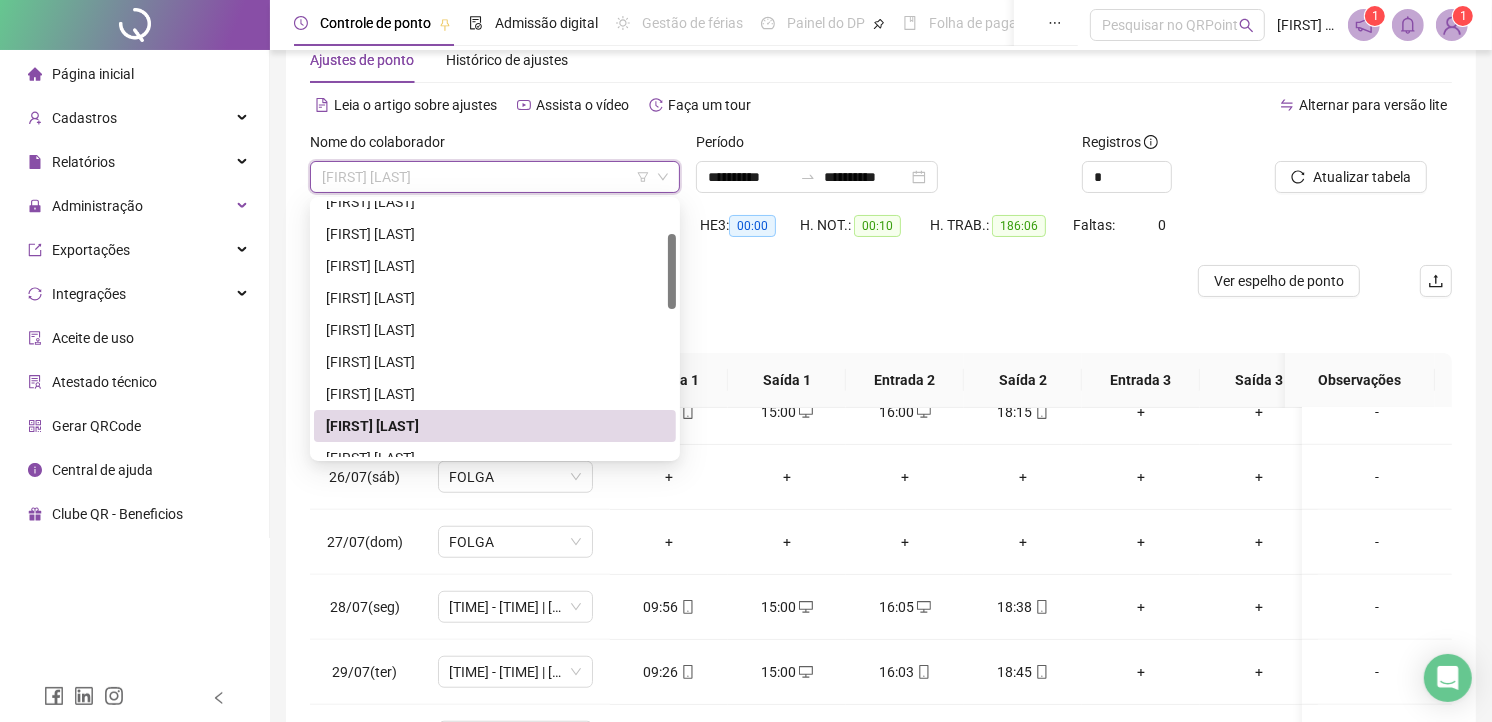 scroll, scrollTop: 222, scrollLeft: 0, axis: vertical 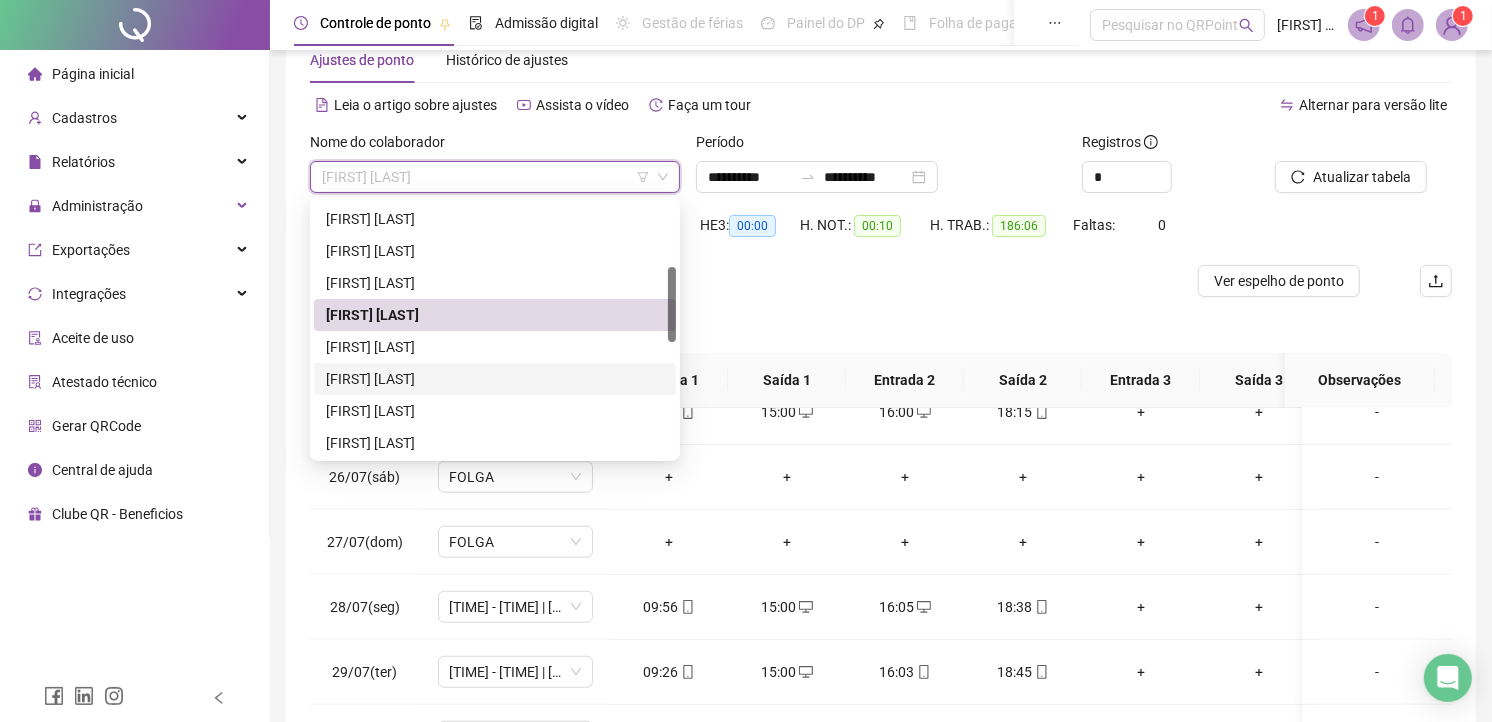 click on "[FIRST] [LAST]" at bounding box center (495, 379) 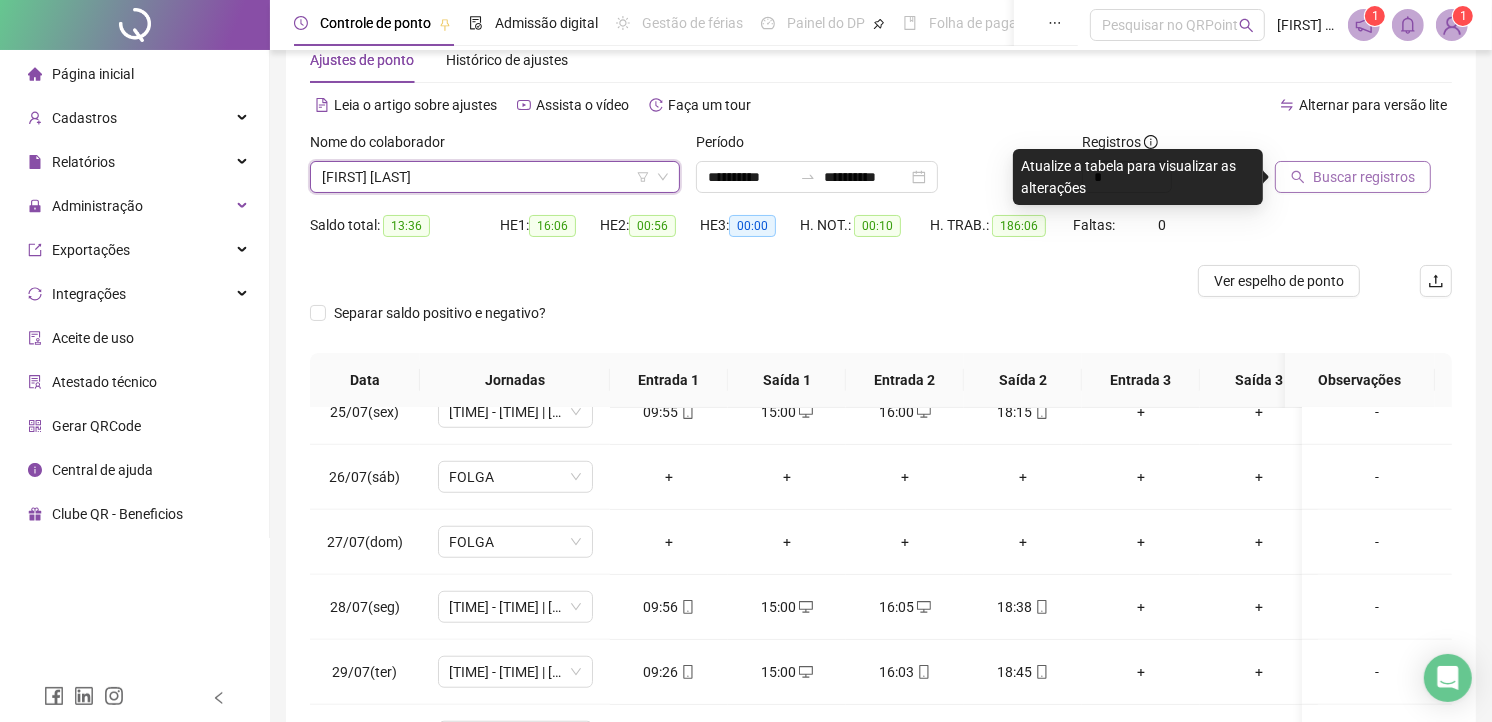 click on "Buscar registros" at bounding box center (1364, 177) 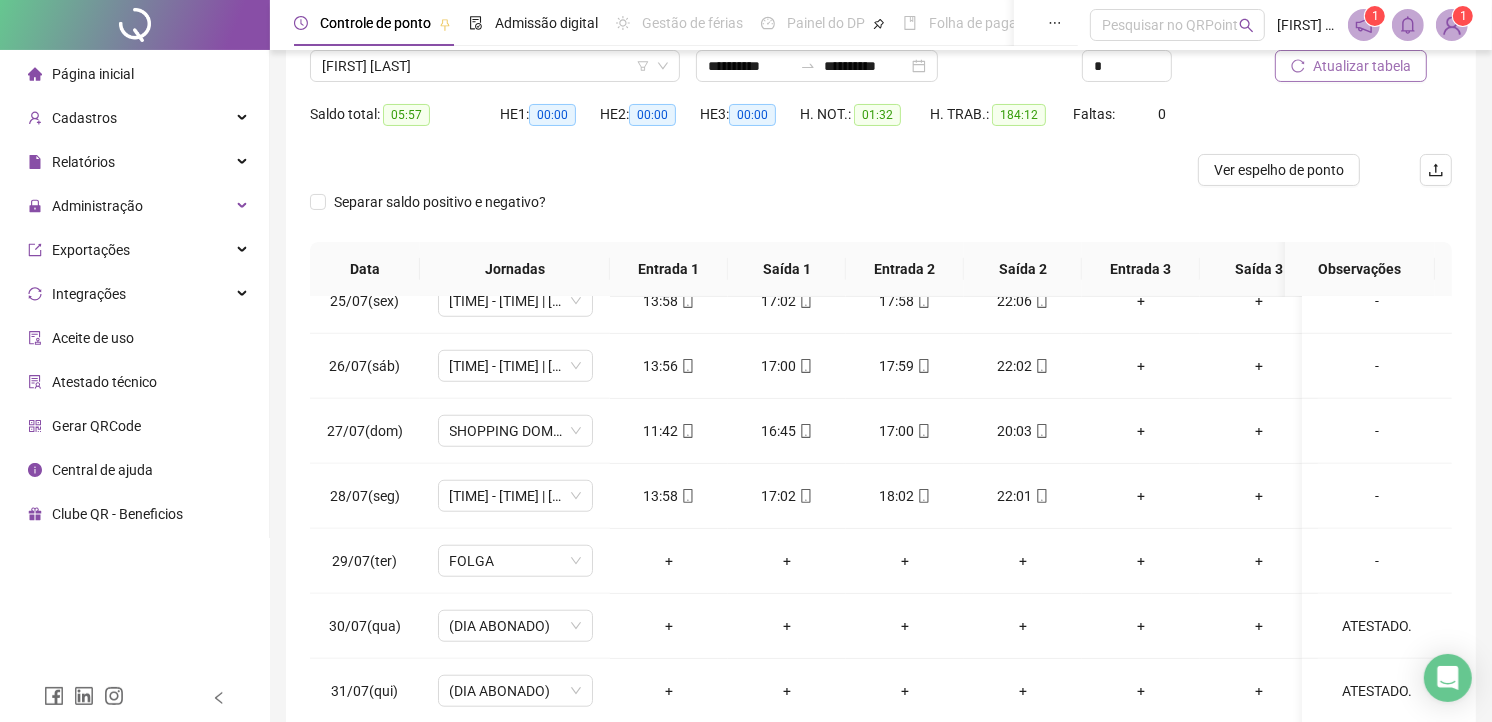 scroll, scrollTop: 275, scrollLeft: 0, axis: vertical 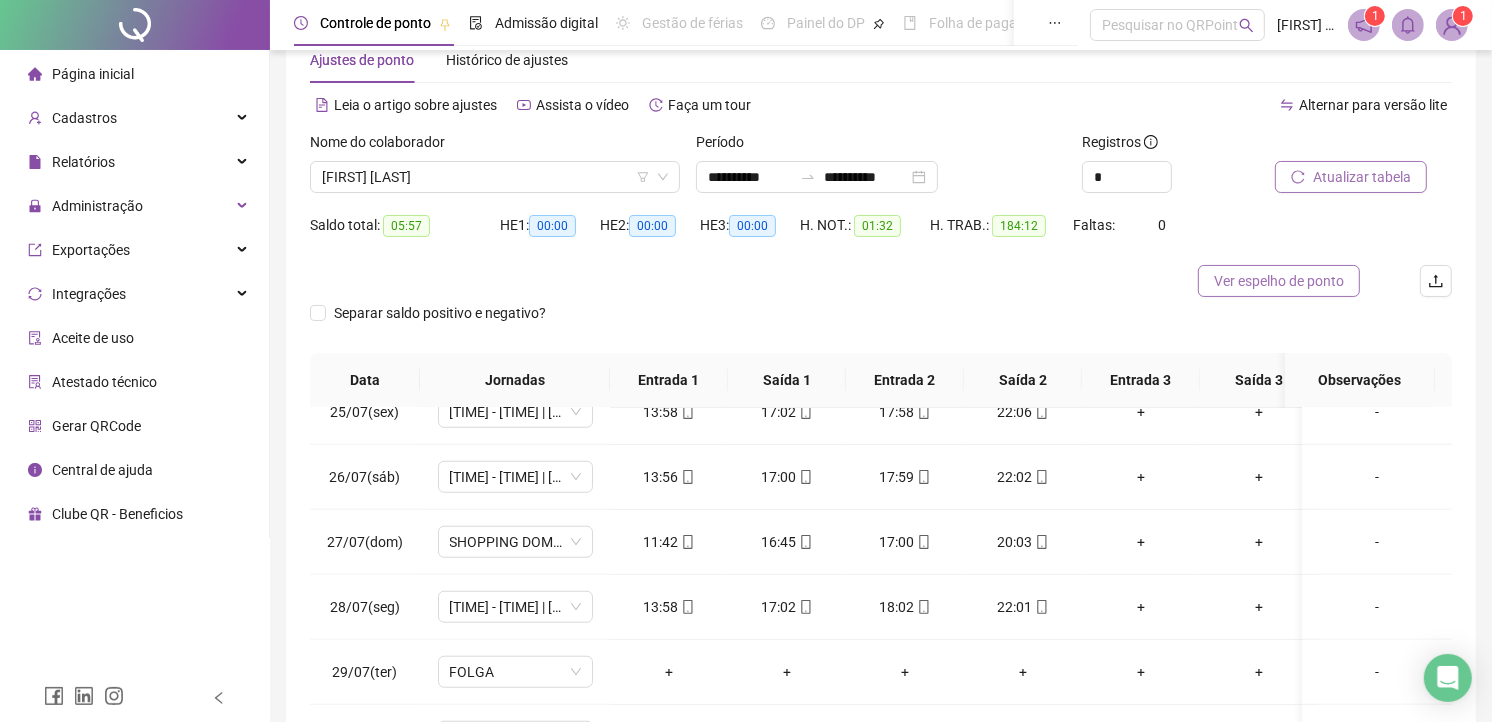 click on "Ver espelho de ponto" at bounding box center (1279, 281) 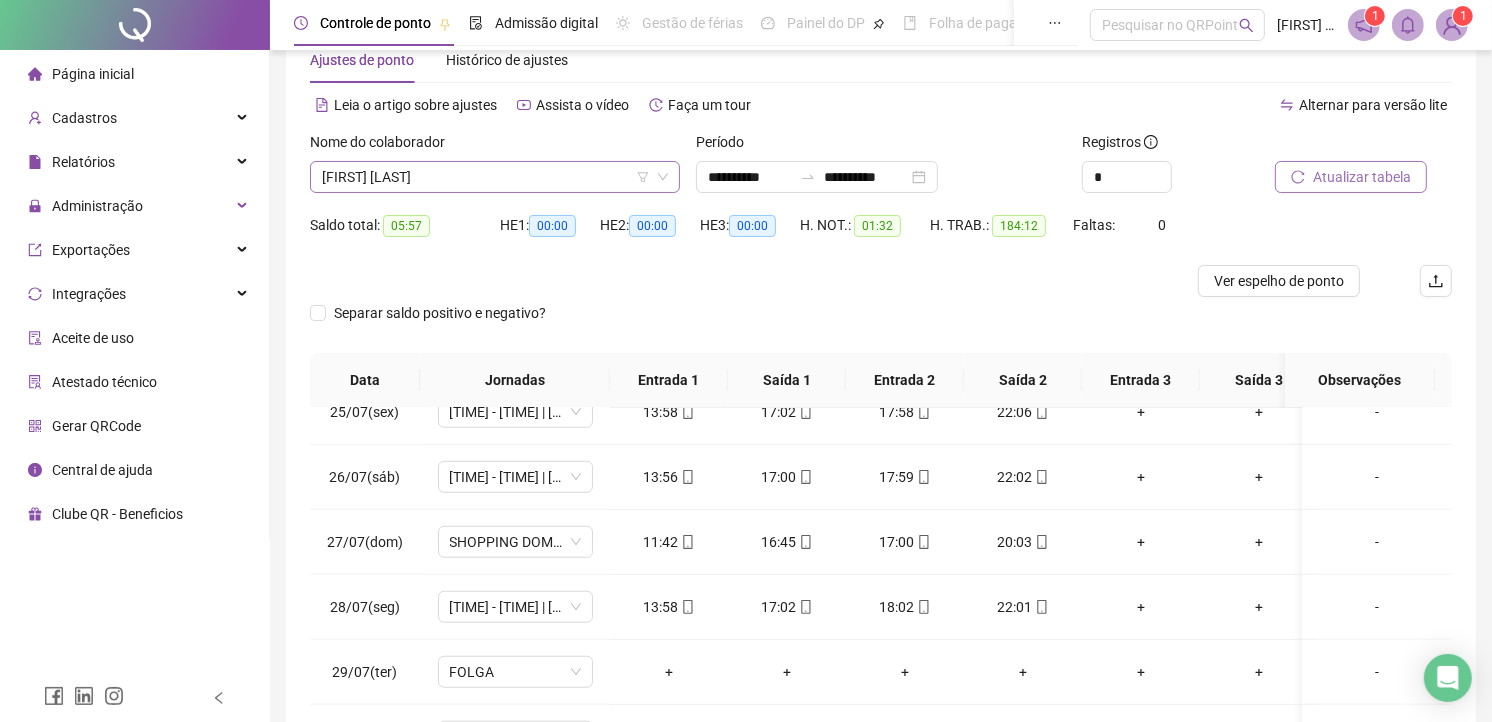 click on "[FIRST] [LAST]" at bounding box center [495, 177] 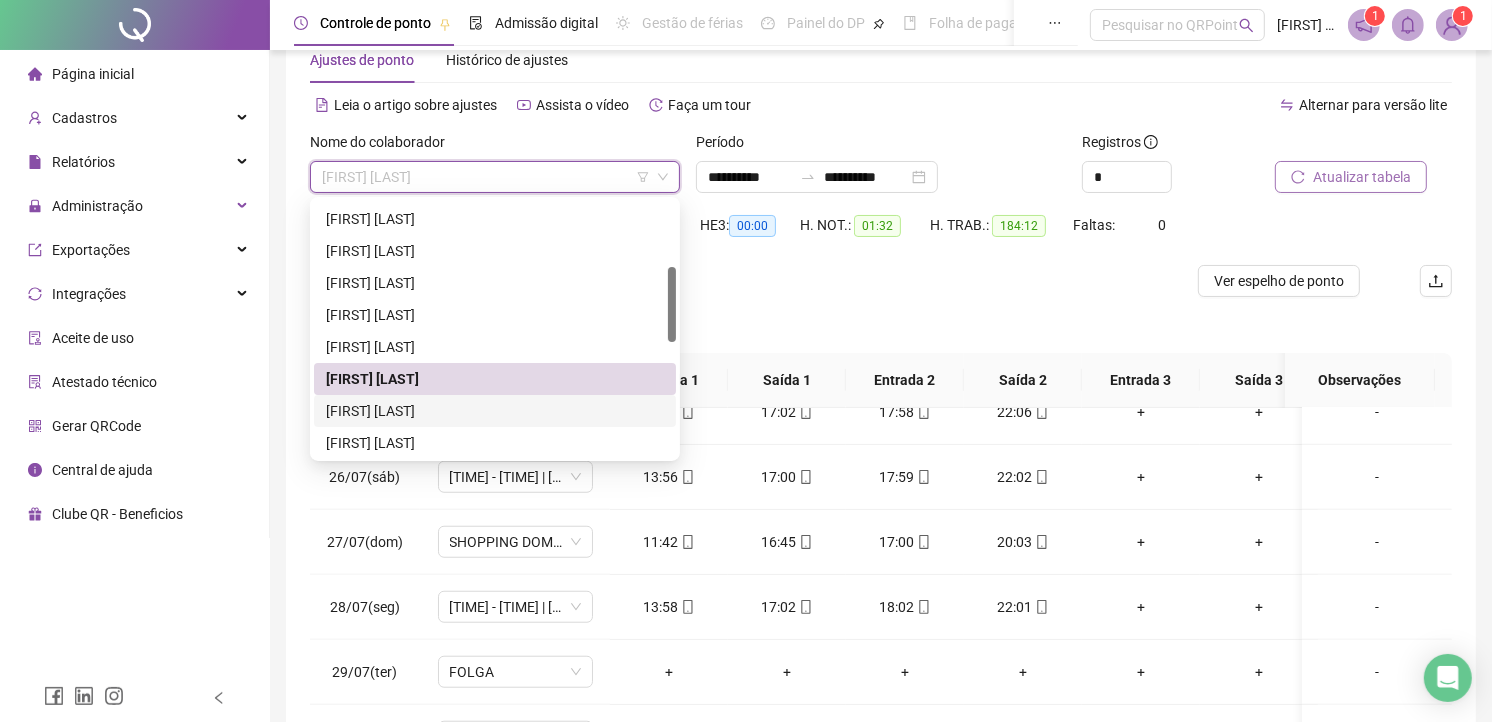 click on "[FIRST] [LAST]" at bounding box center [495, 411] 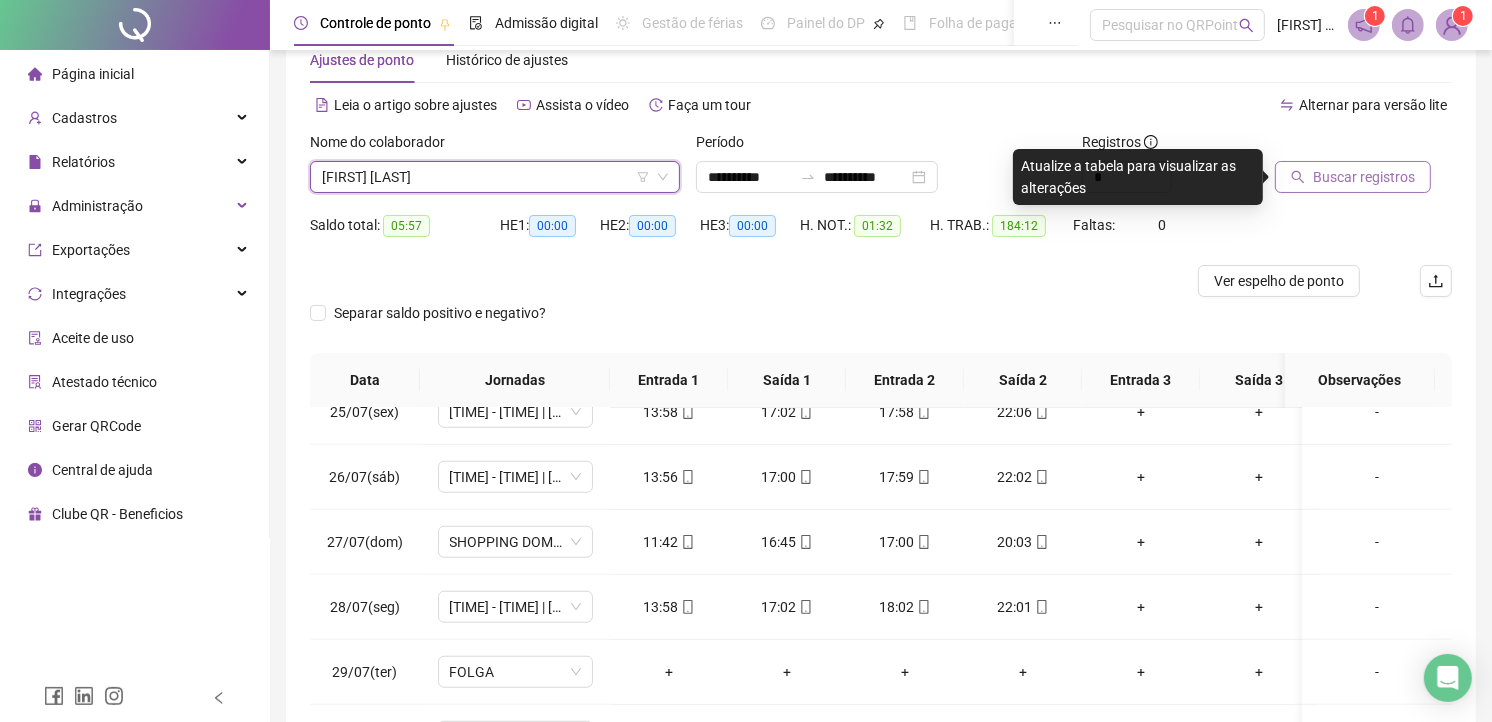 click on "Buscar registros" at bounding box center [1364, 177] 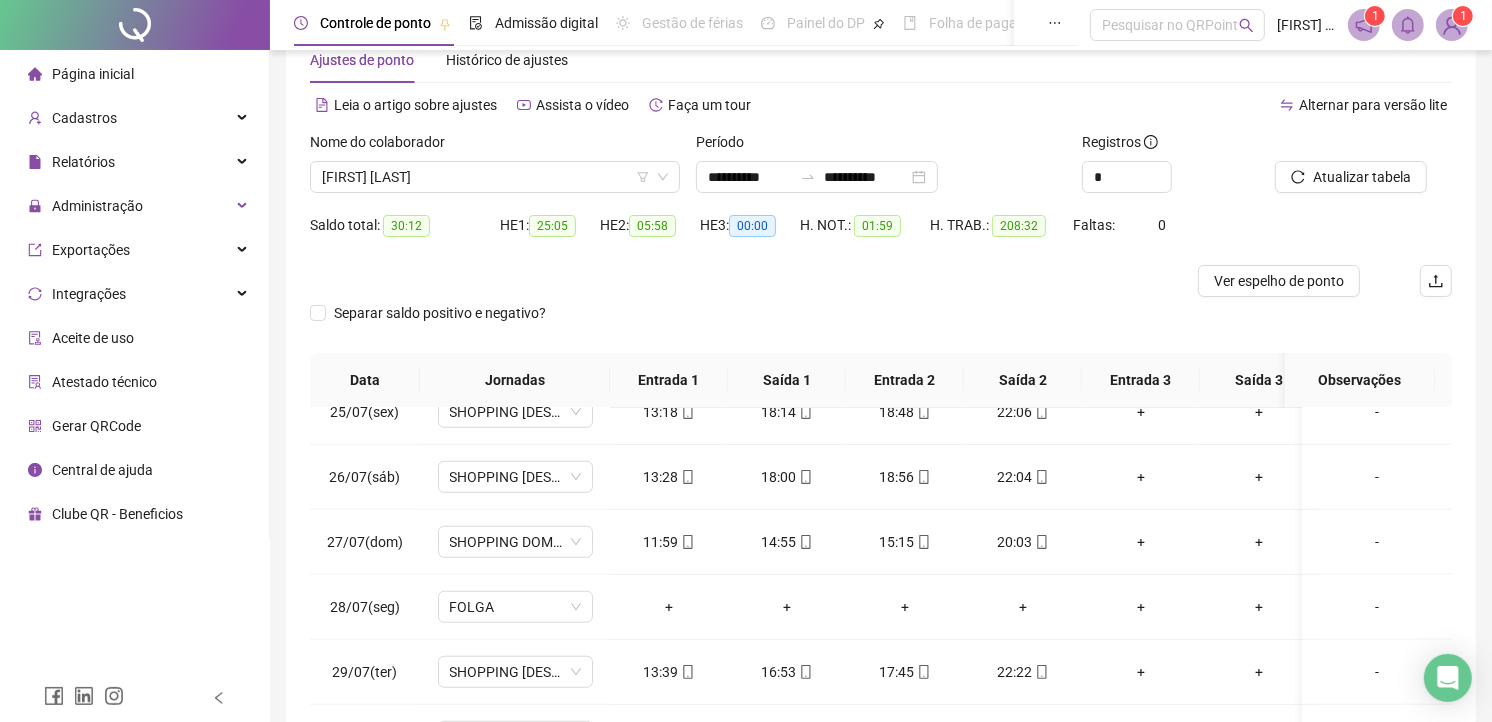 scroll, scrollTop: 275, scrollLeft: 0, axis: vertical 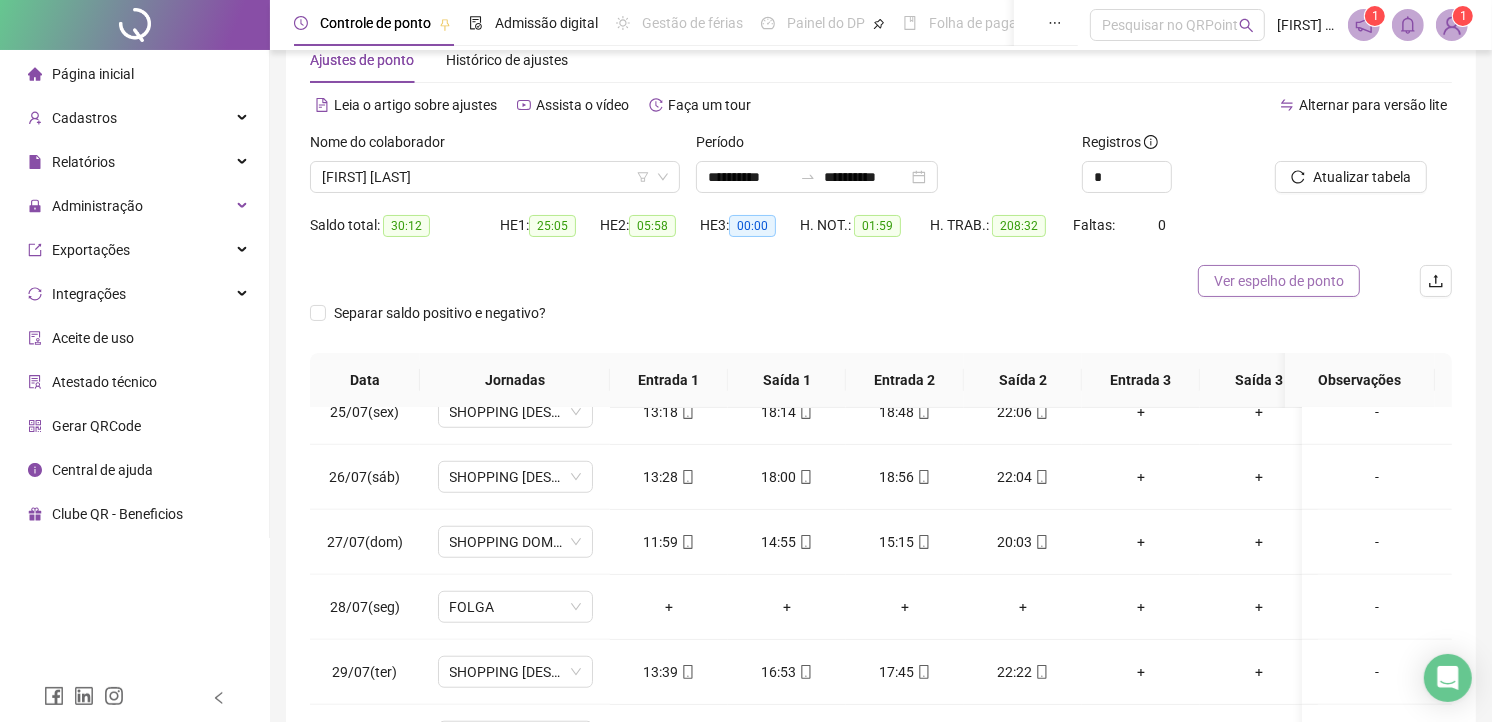 click on "Ver espelho de ponto" at bounding box center (1279, 281) 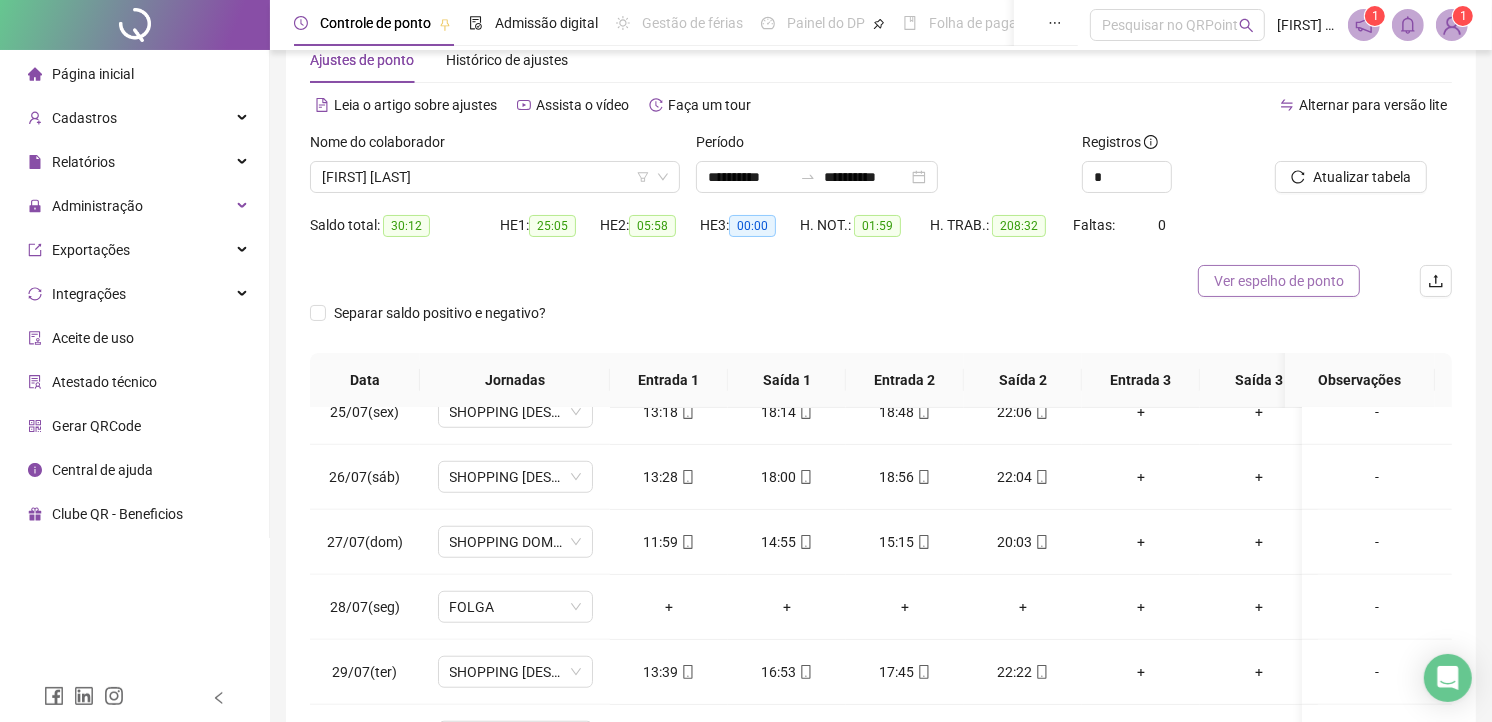 click on "Ver espelho de ponto" at bounding box center [1279, 281] 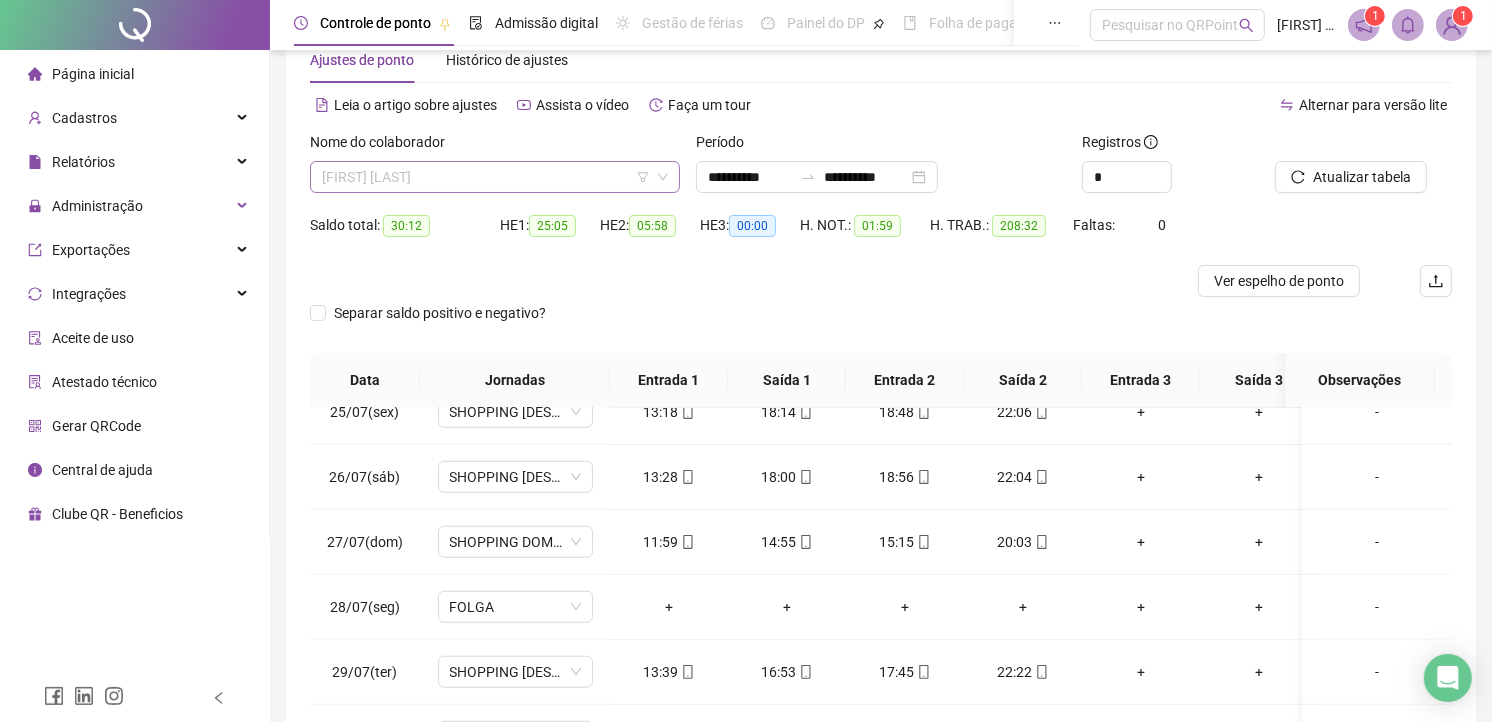 click on "[FIRST] [LAST]" at bounding box center (495, 177) 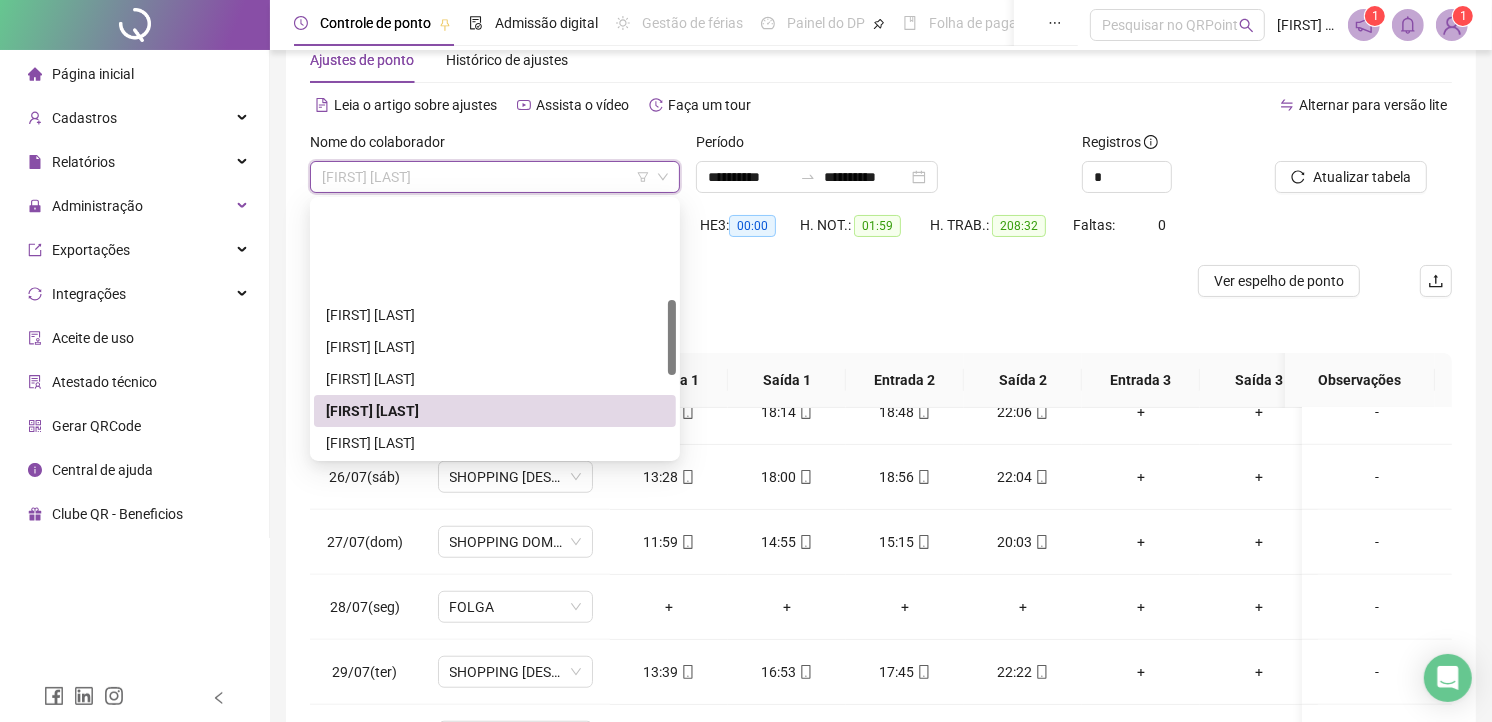 scroll, scrollTop: 333, scrollLeft: 0, axis: vertical 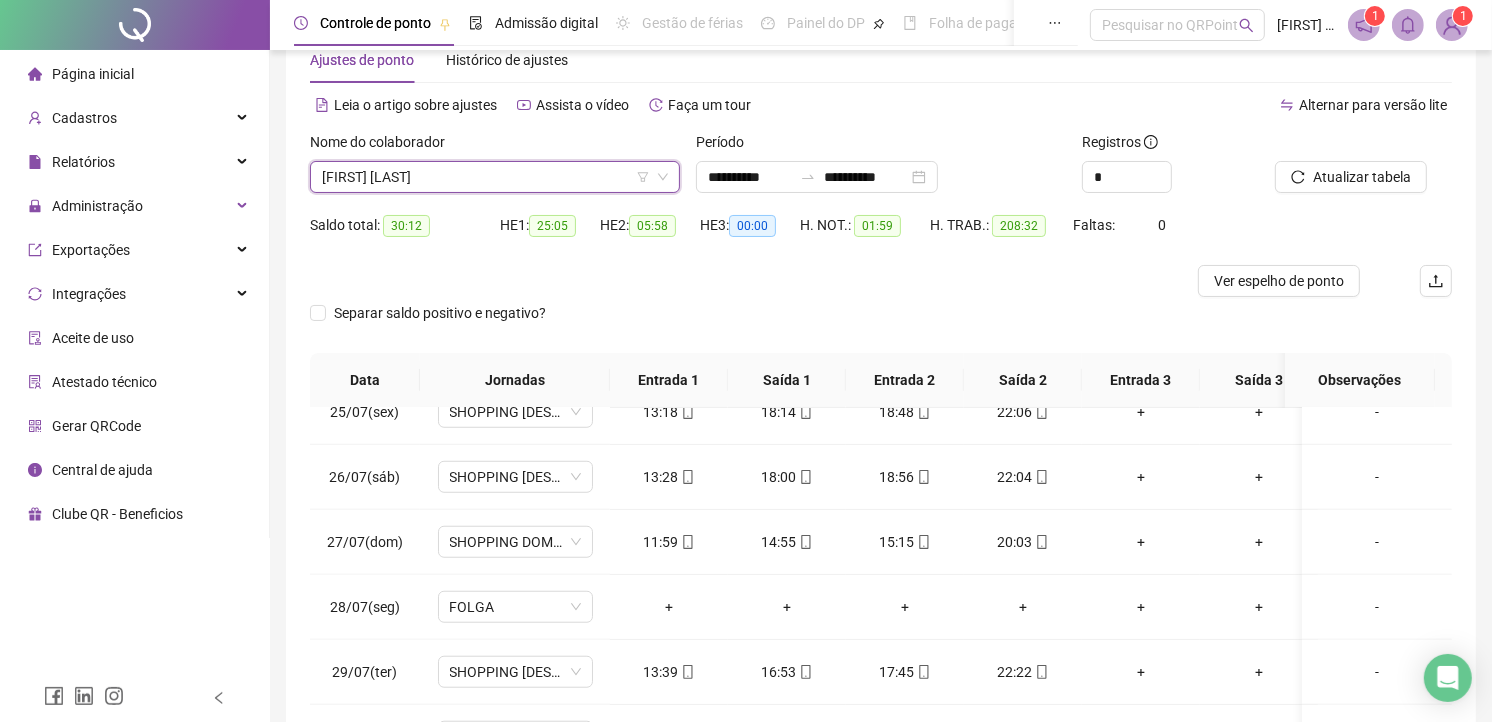 click on "[FIRST] [LAST]" at bounding box center [495, 177] 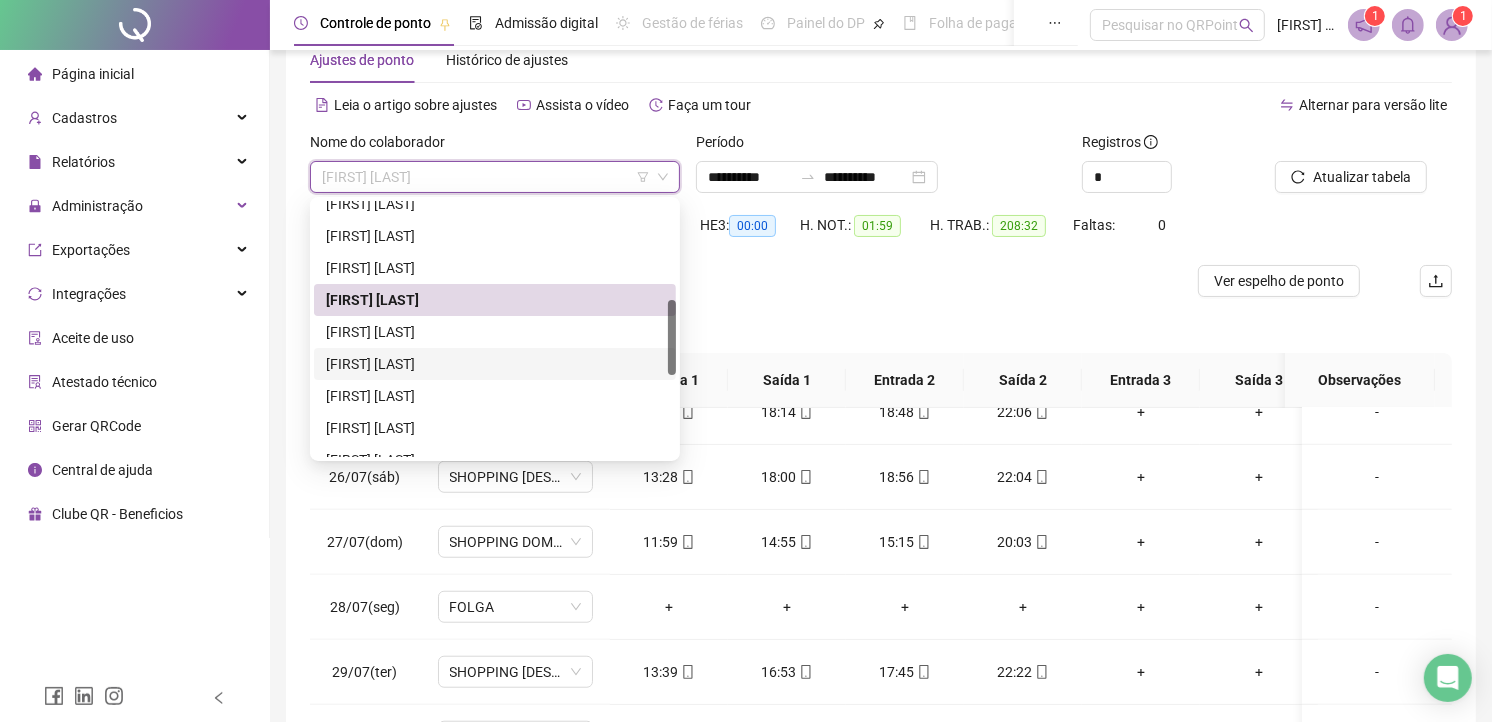 drag, startPoint x: 445, startPoint y: 363, endPoint x: 1086, endPoint y: 244, distance: 651.95245 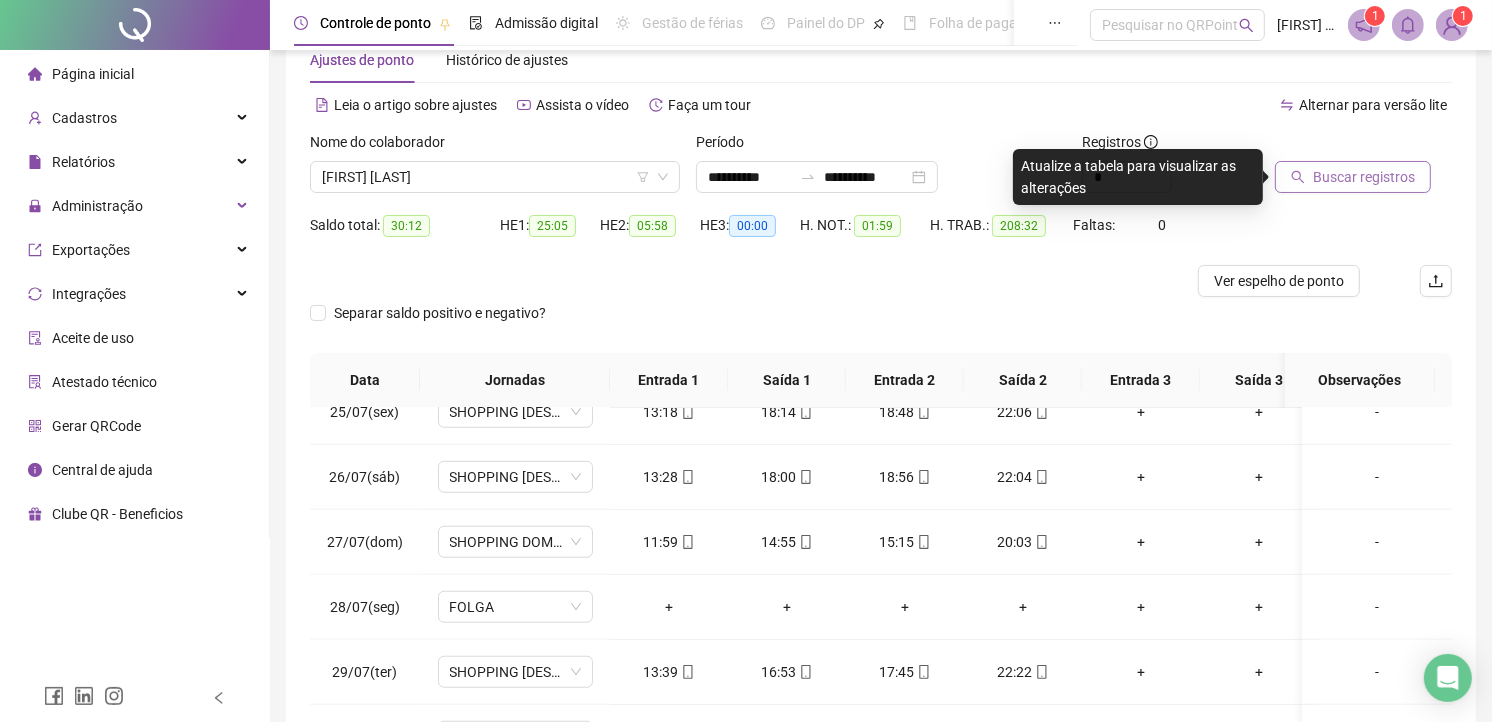 click on "Buscar registros" at bounding box center (1353, 177) 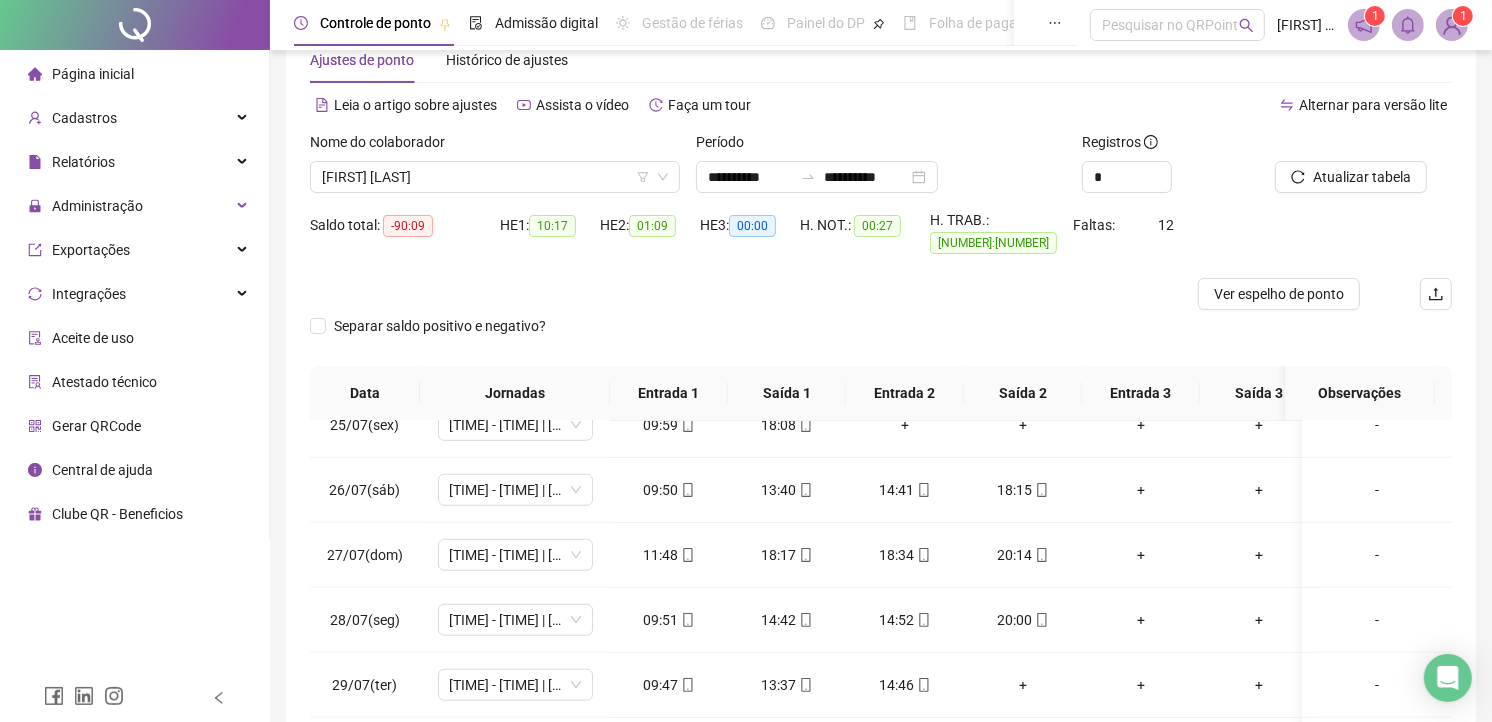 scroll, scrollTop: 275, scrollLeft: 0, axis: vertical 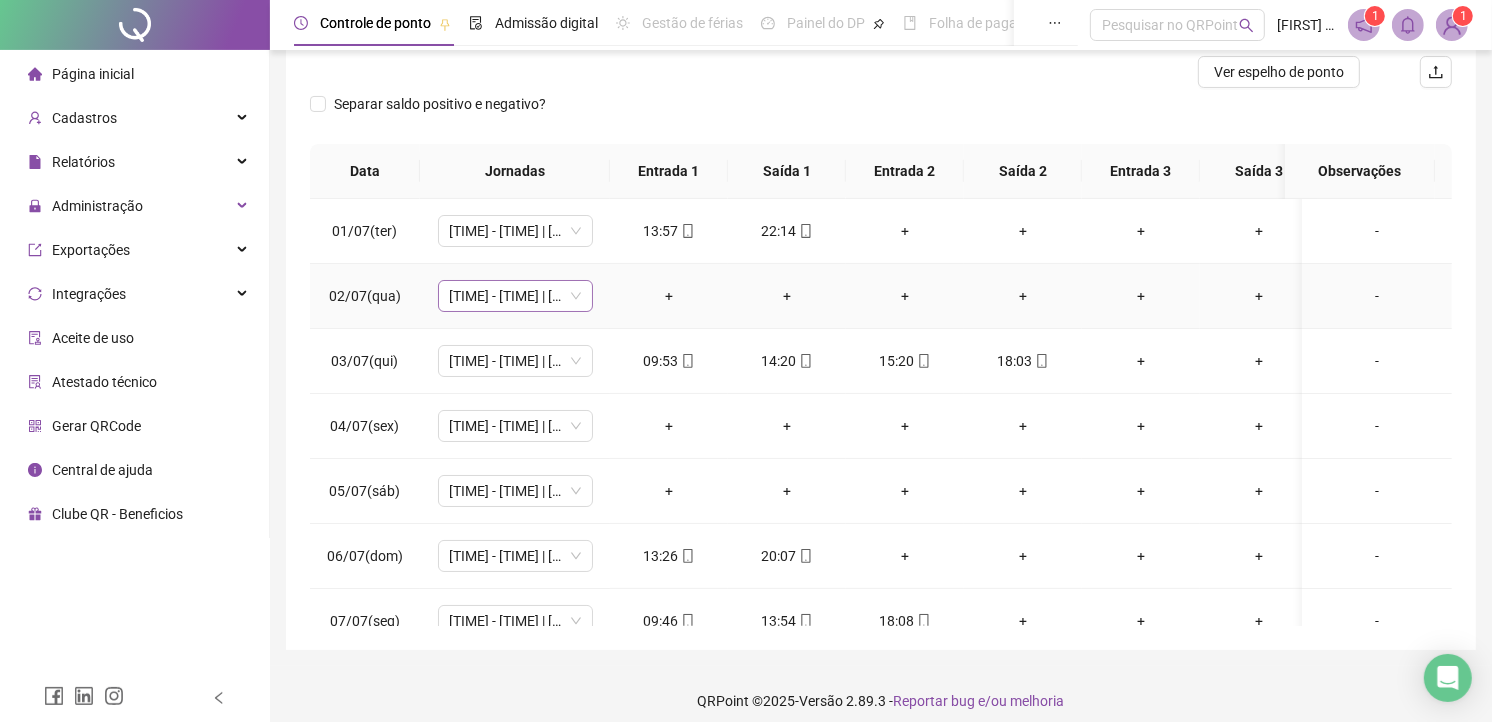click on "[TIME] - [TIME] | [TIME] - [TIME]" at bounding box center (515, 296) 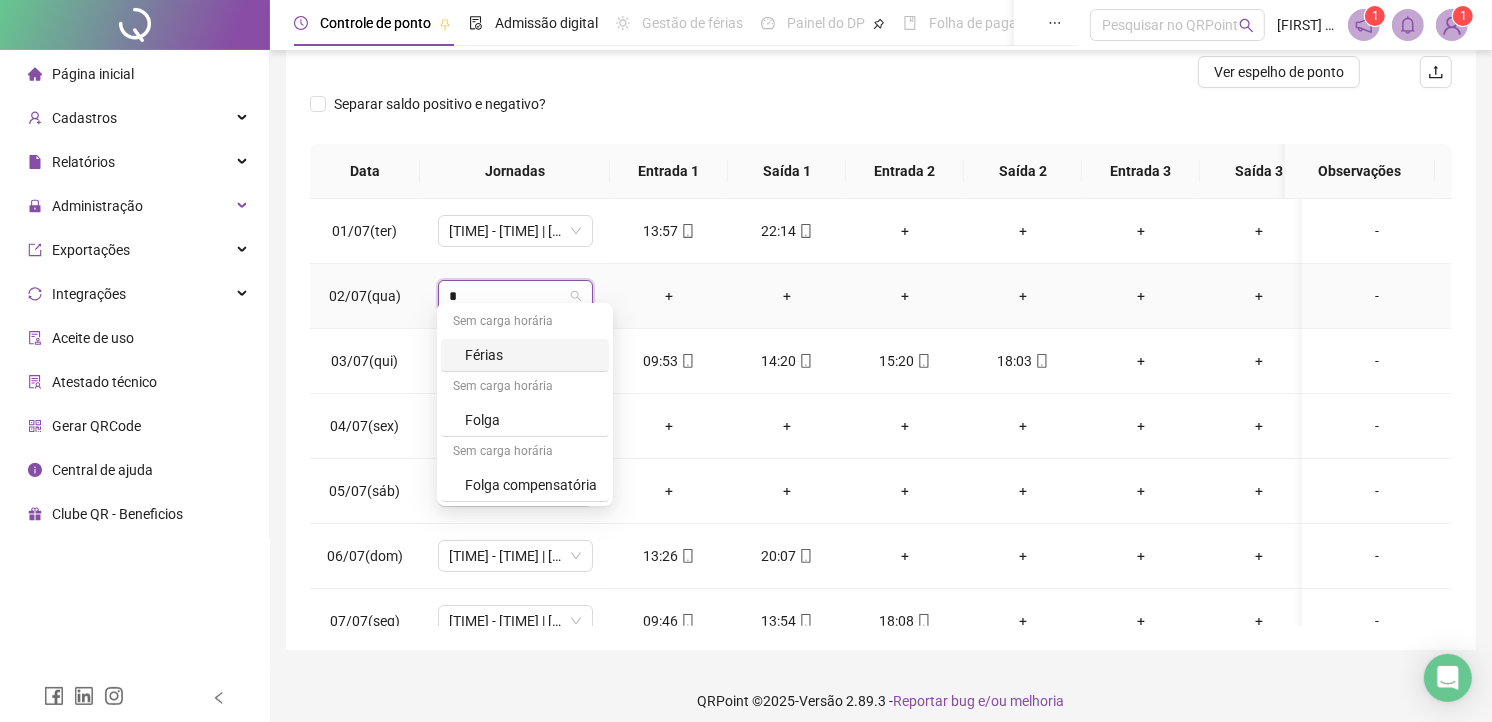 type on "**" 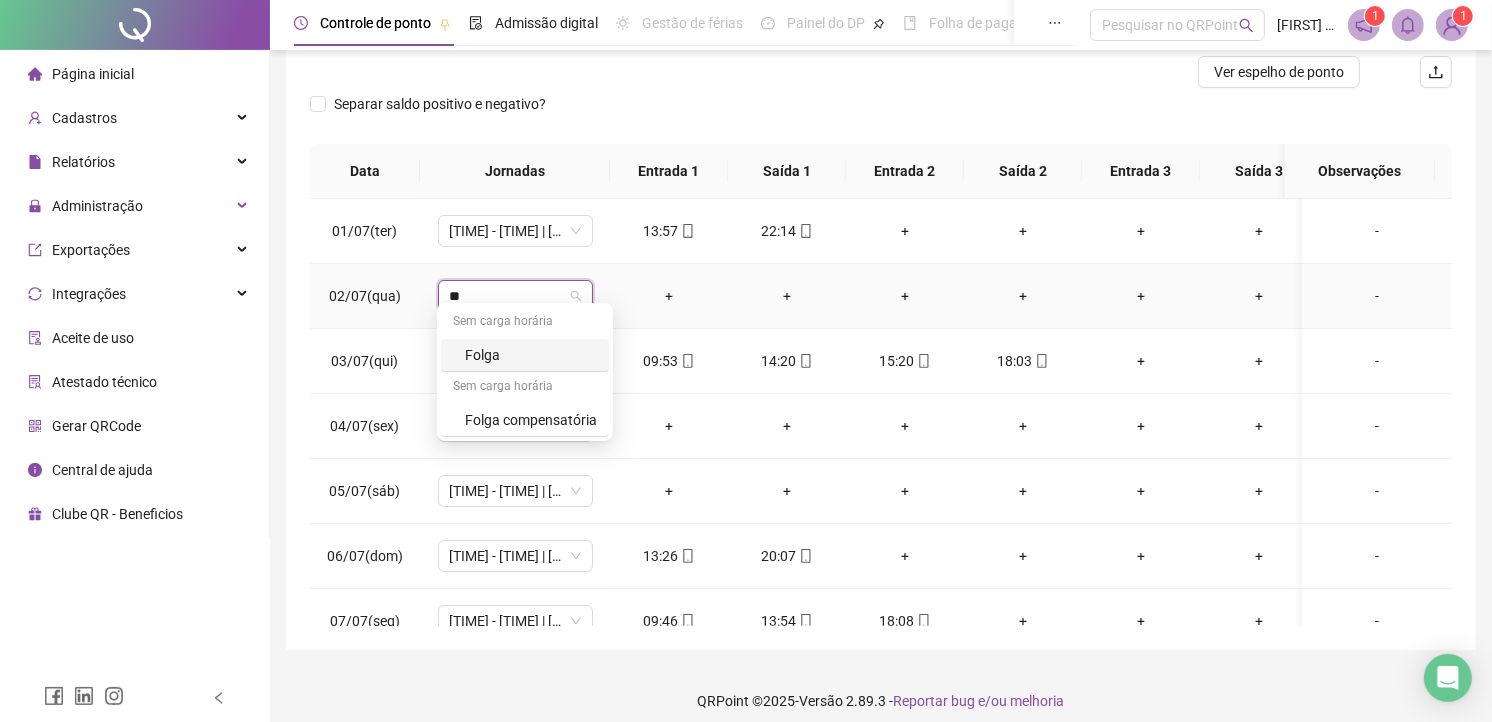 click on "Folga" at bounding box center [531, 355] 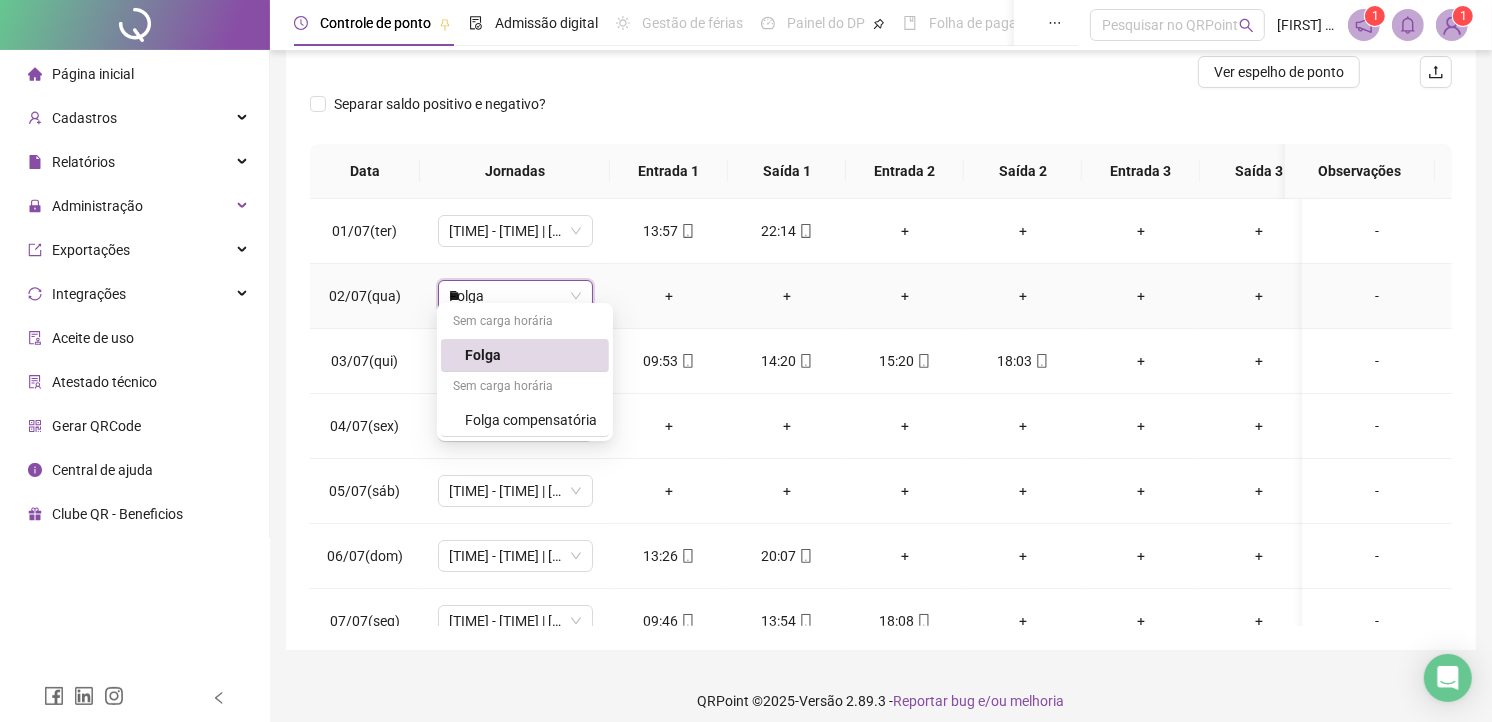 type 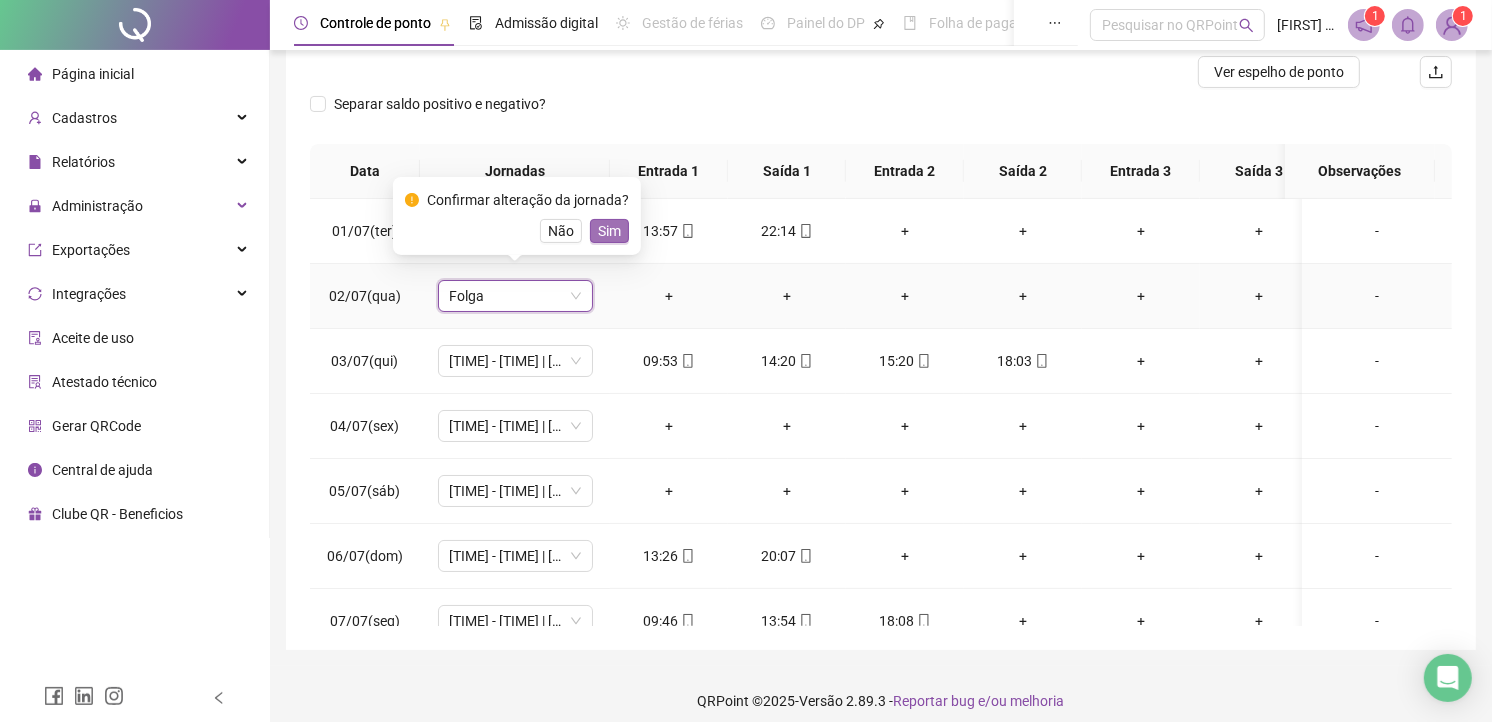 click on "Sim" at bounding box center [609, 231] 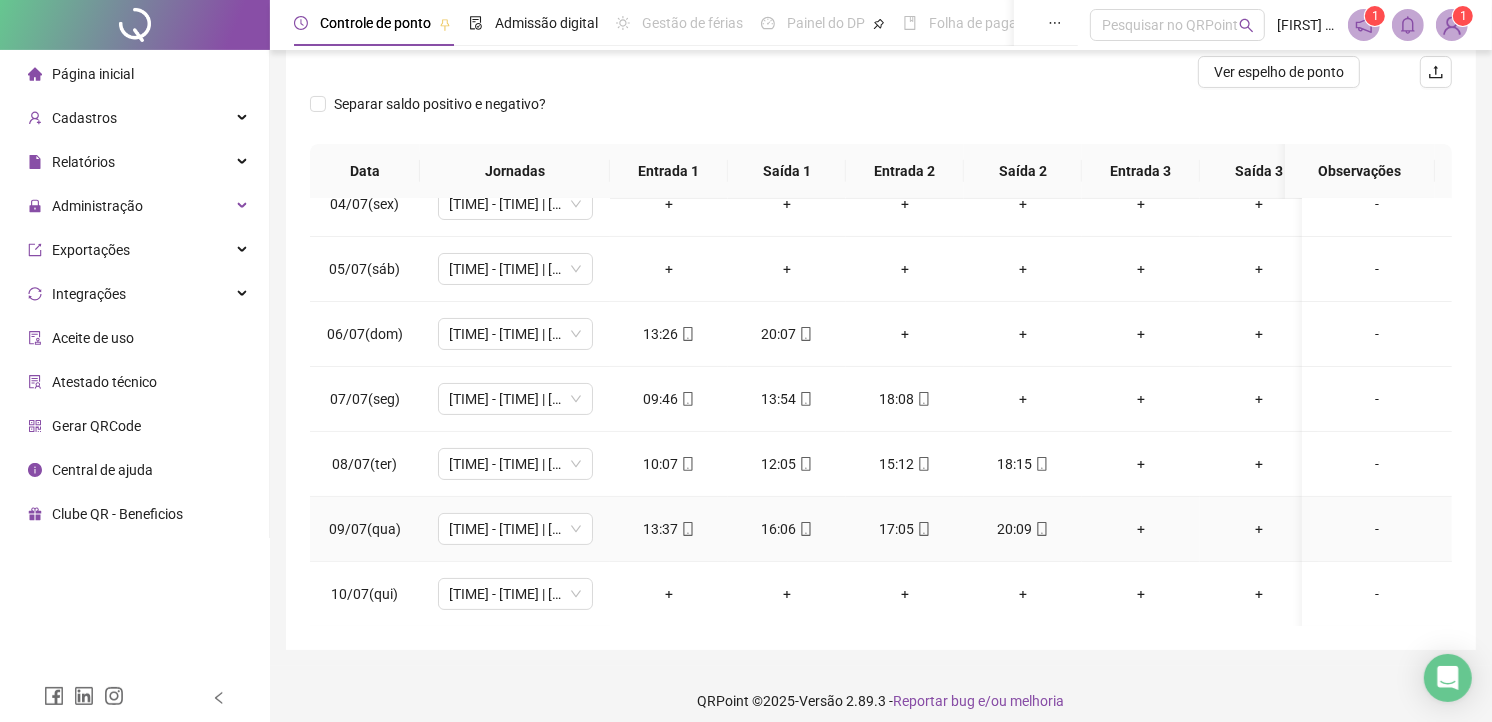 scroll, scrollTop: 333, scrollLeft: 0, axis: vertical 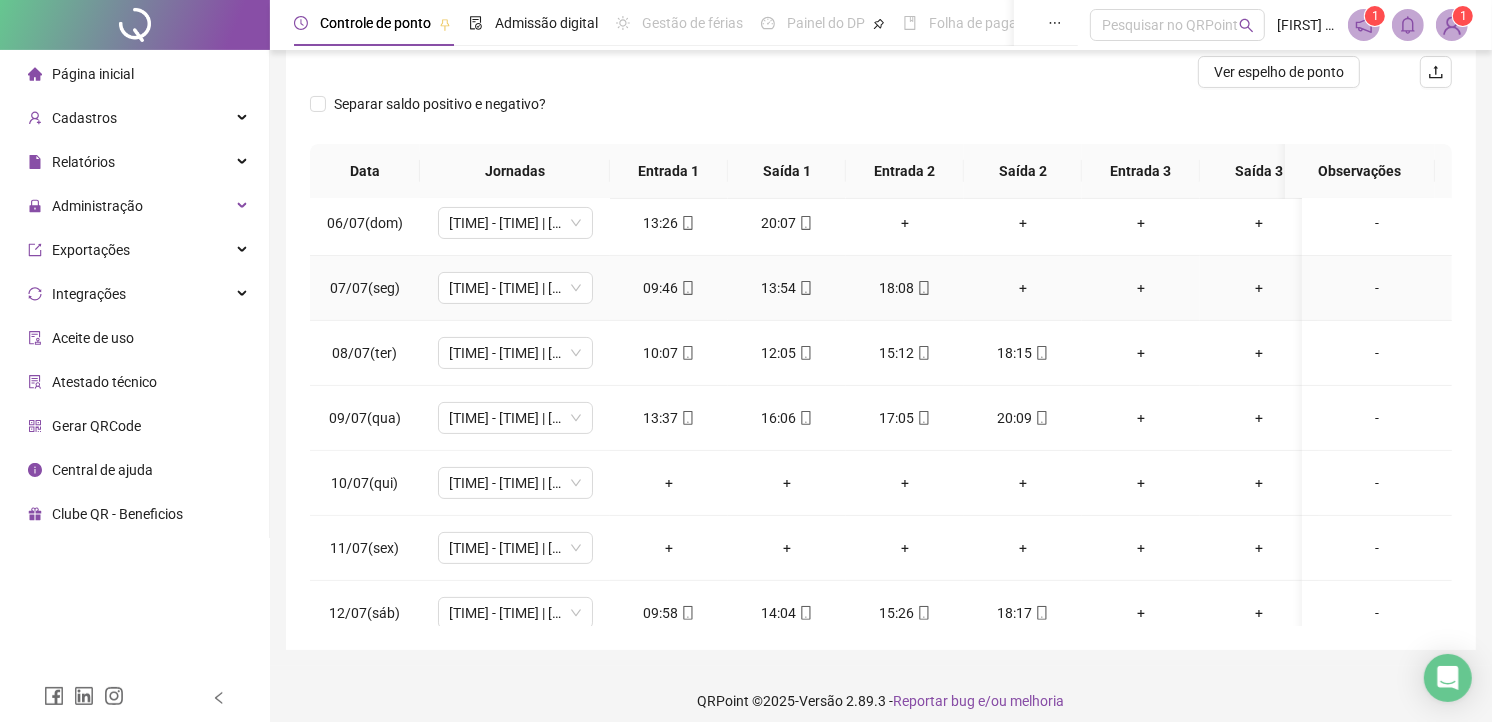 click on "+" at bounding box center (1023, 288) 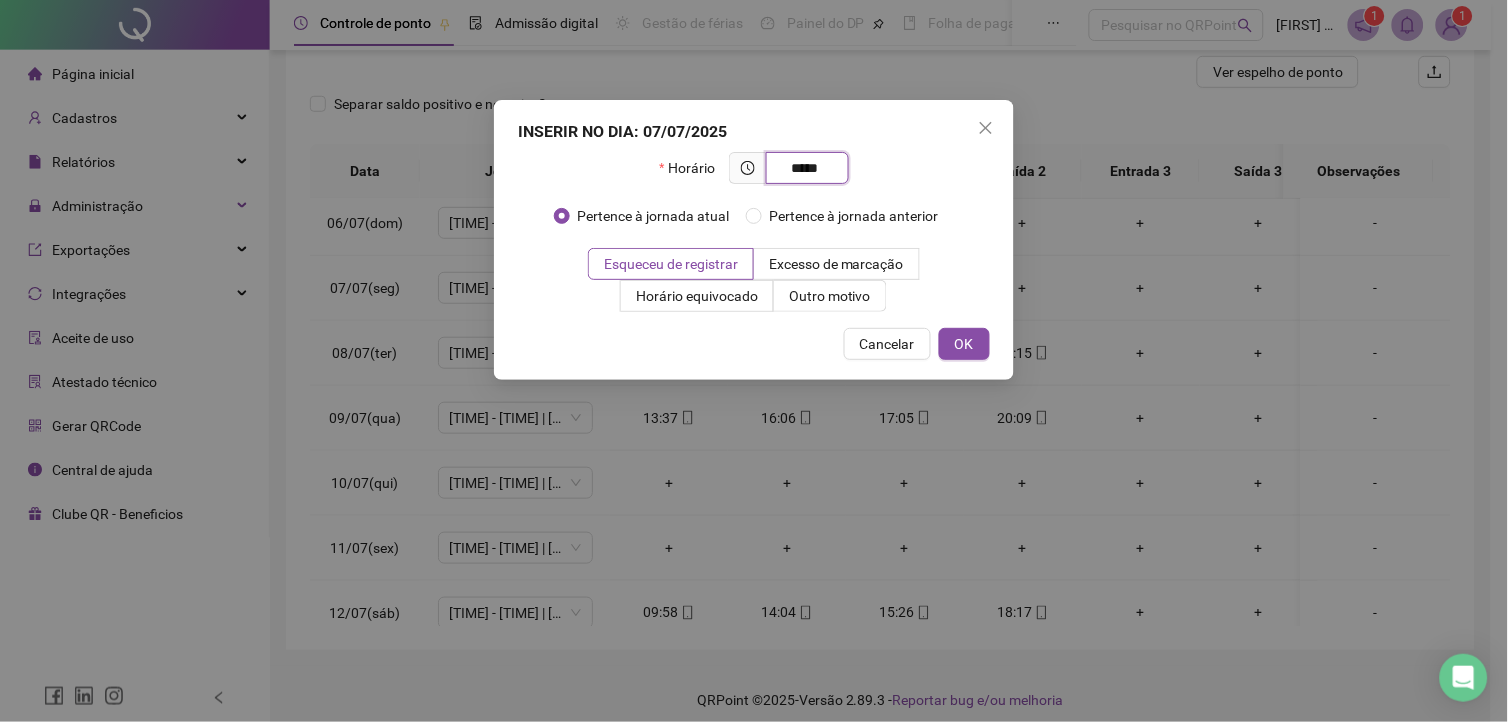 type on "*****" 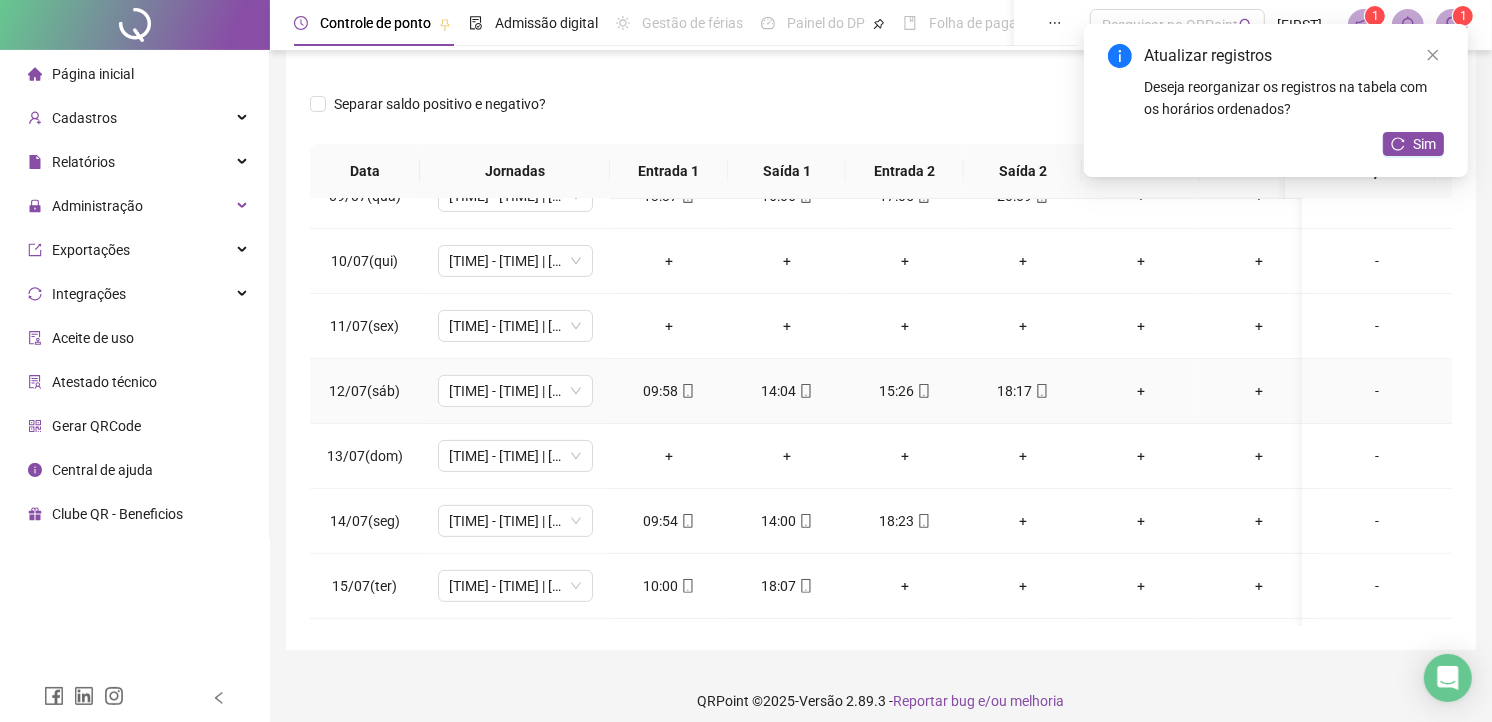 scroll, scrollTop: 444, scrollLeft: 0, axis: vertical 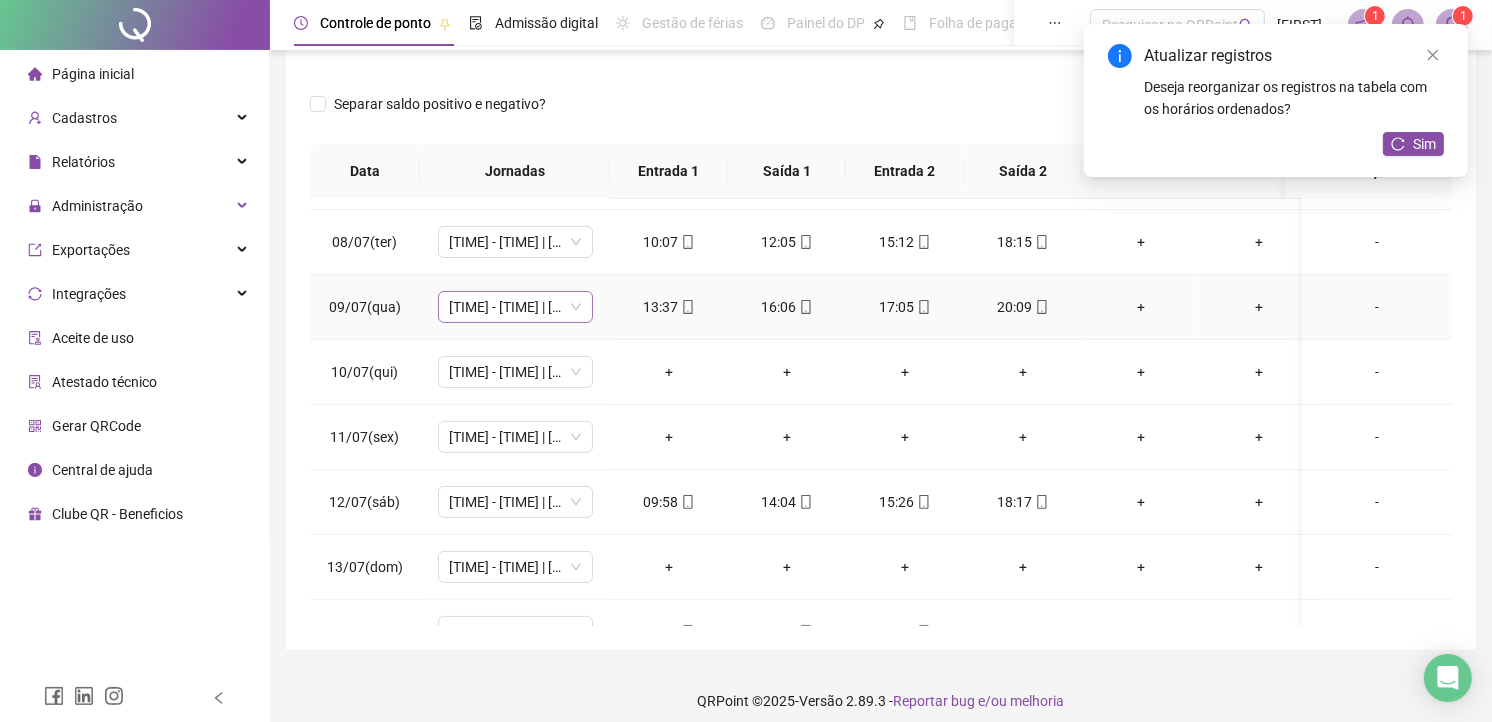 click on "[TIME] - [TIME] | [TIME] - [TIME]" at bounding box center [515, 307] 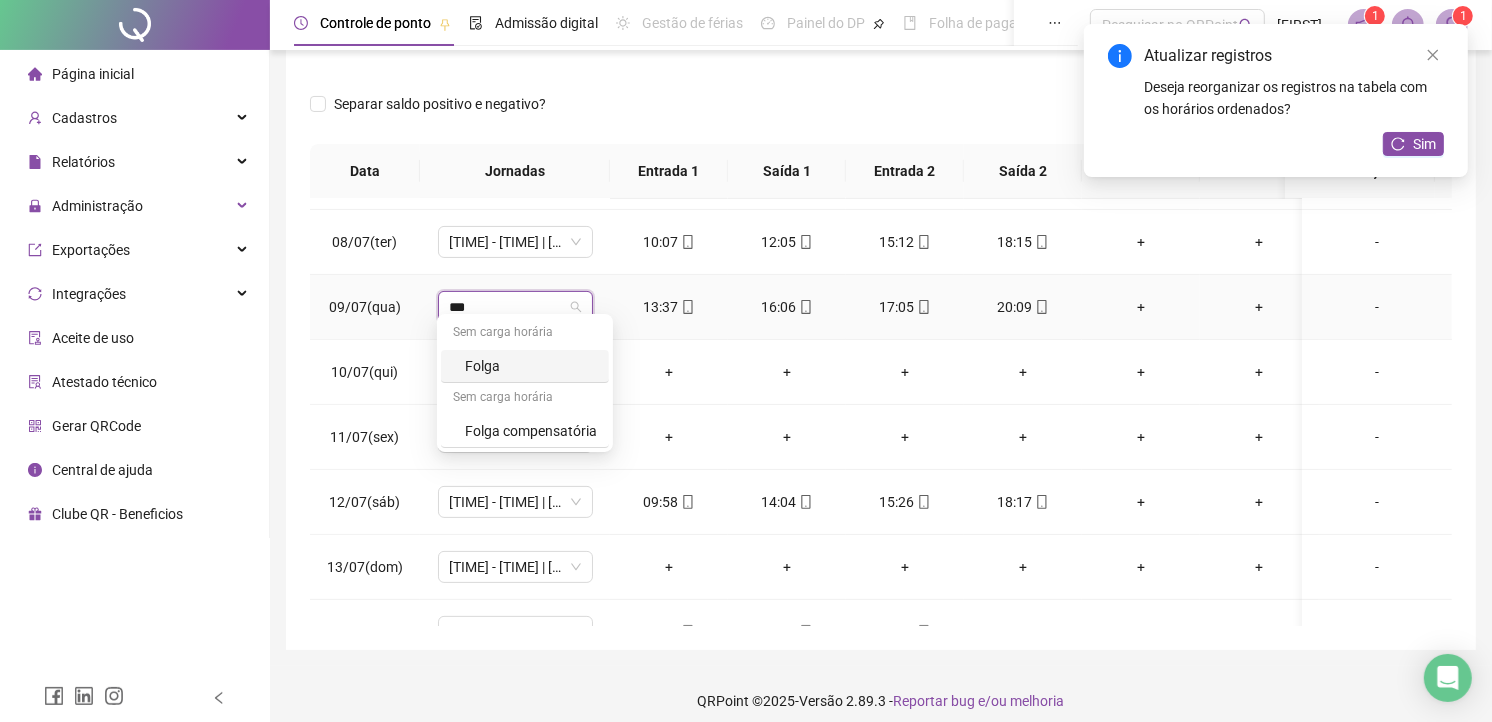 type on "****" 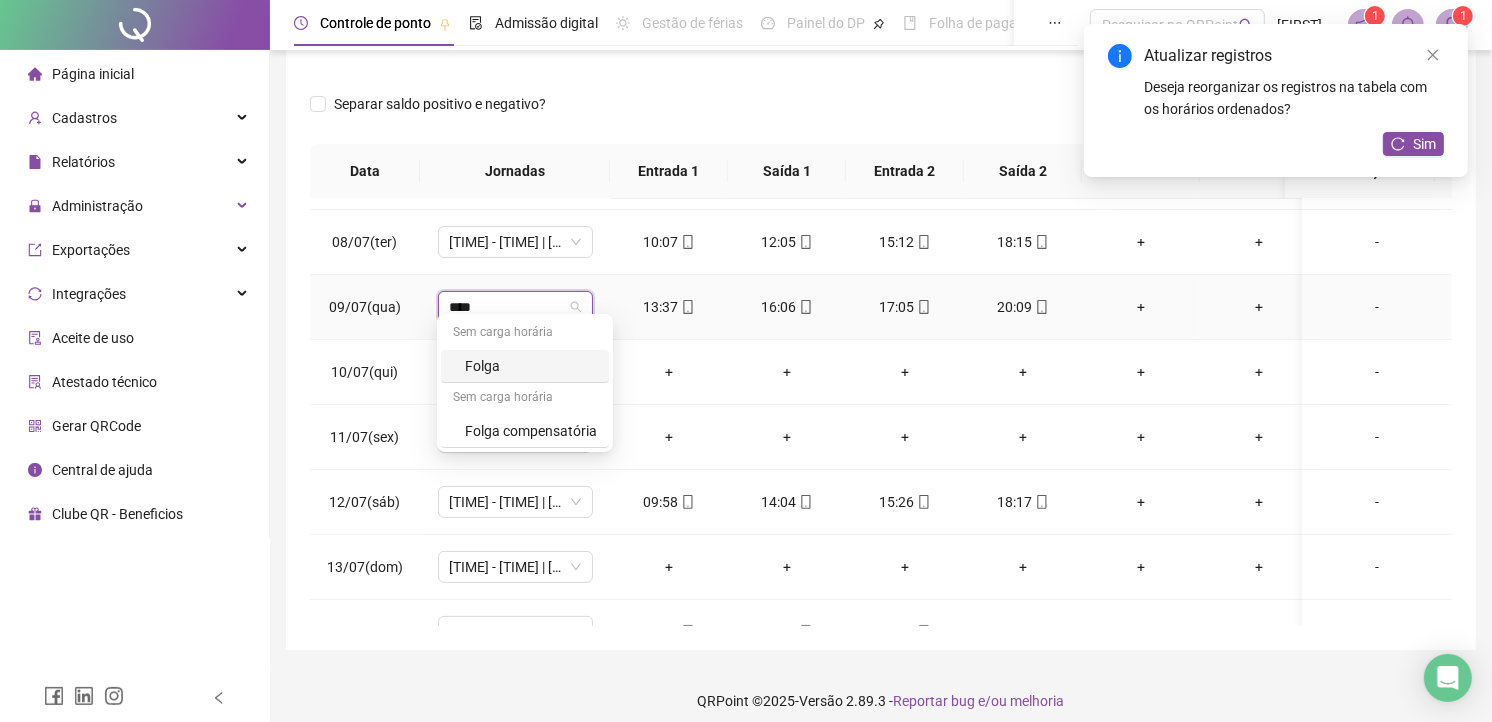 click on "Folga" at bounding box center [531, 366] 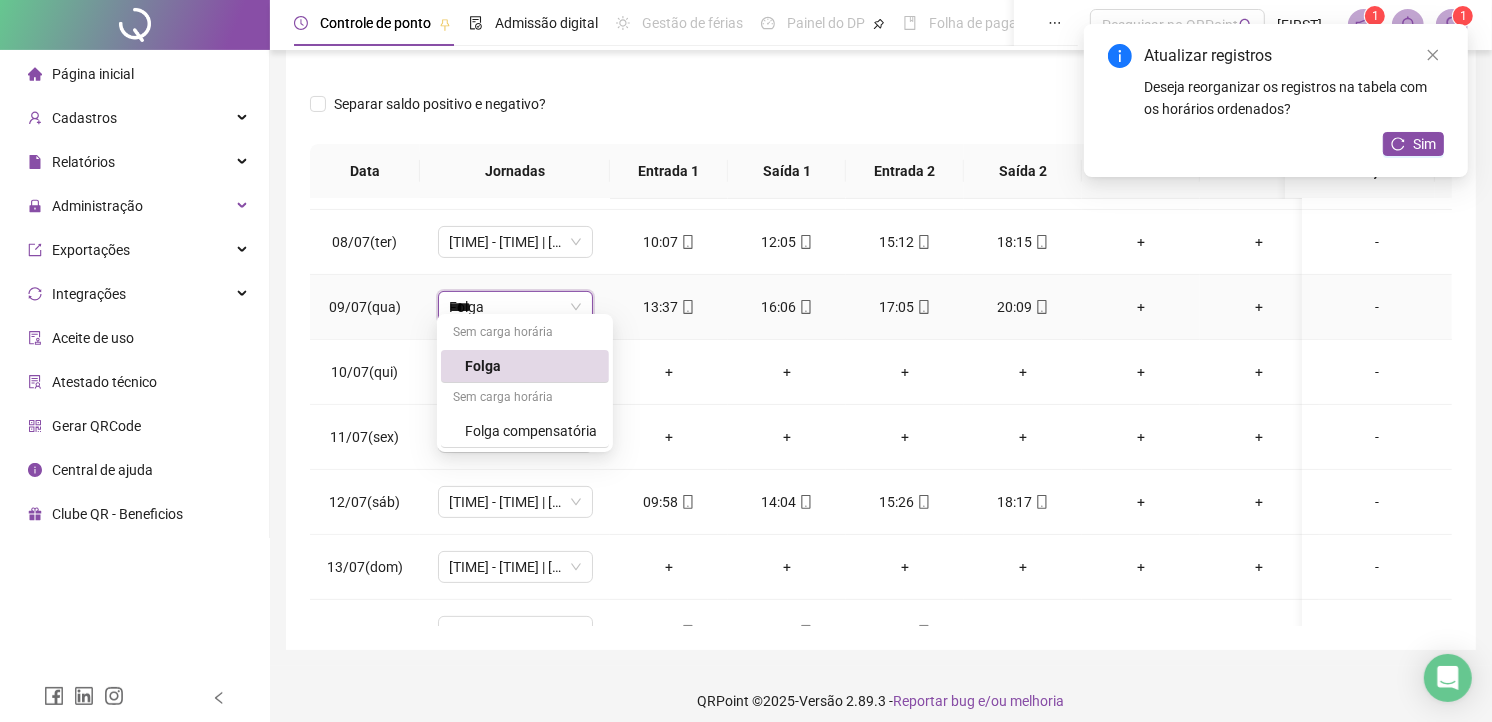 type 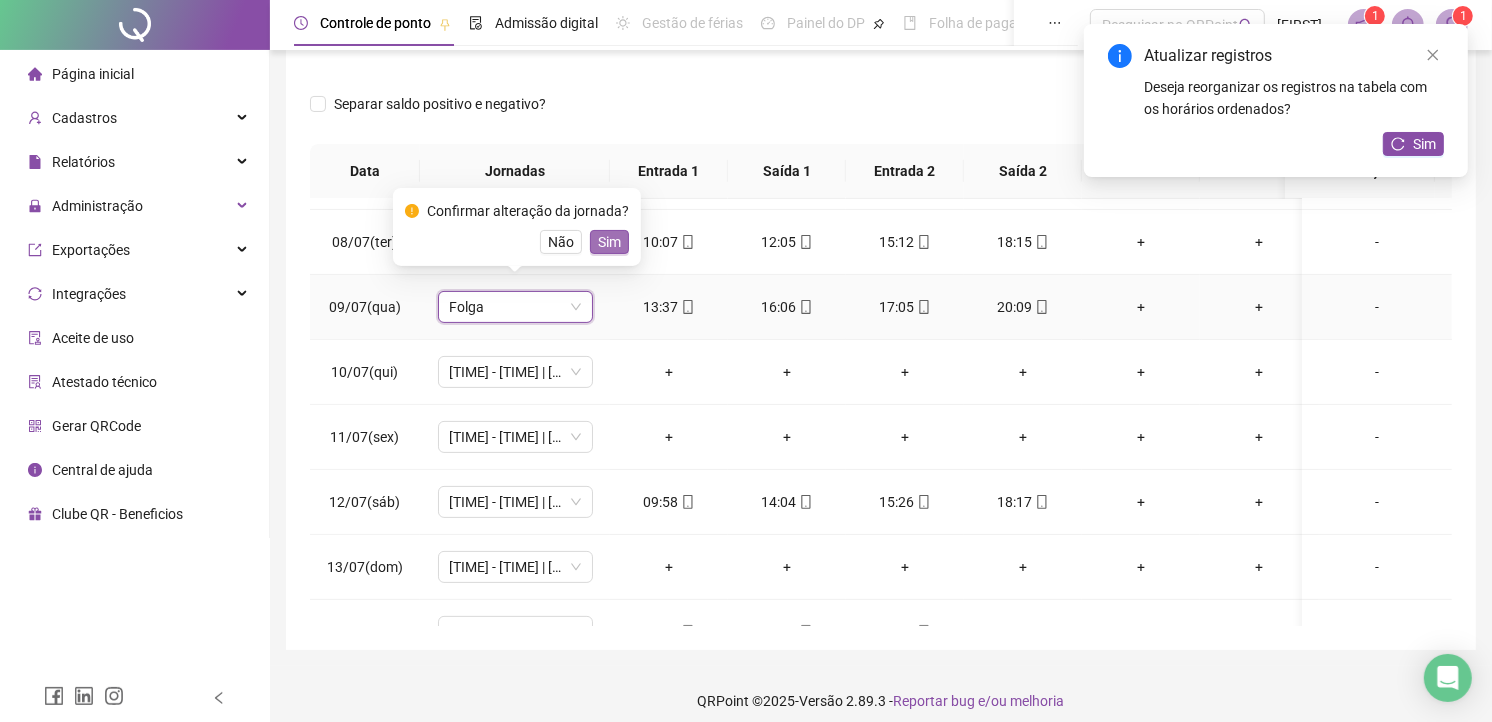 click on "Sim" at bounding box center [609, 242] 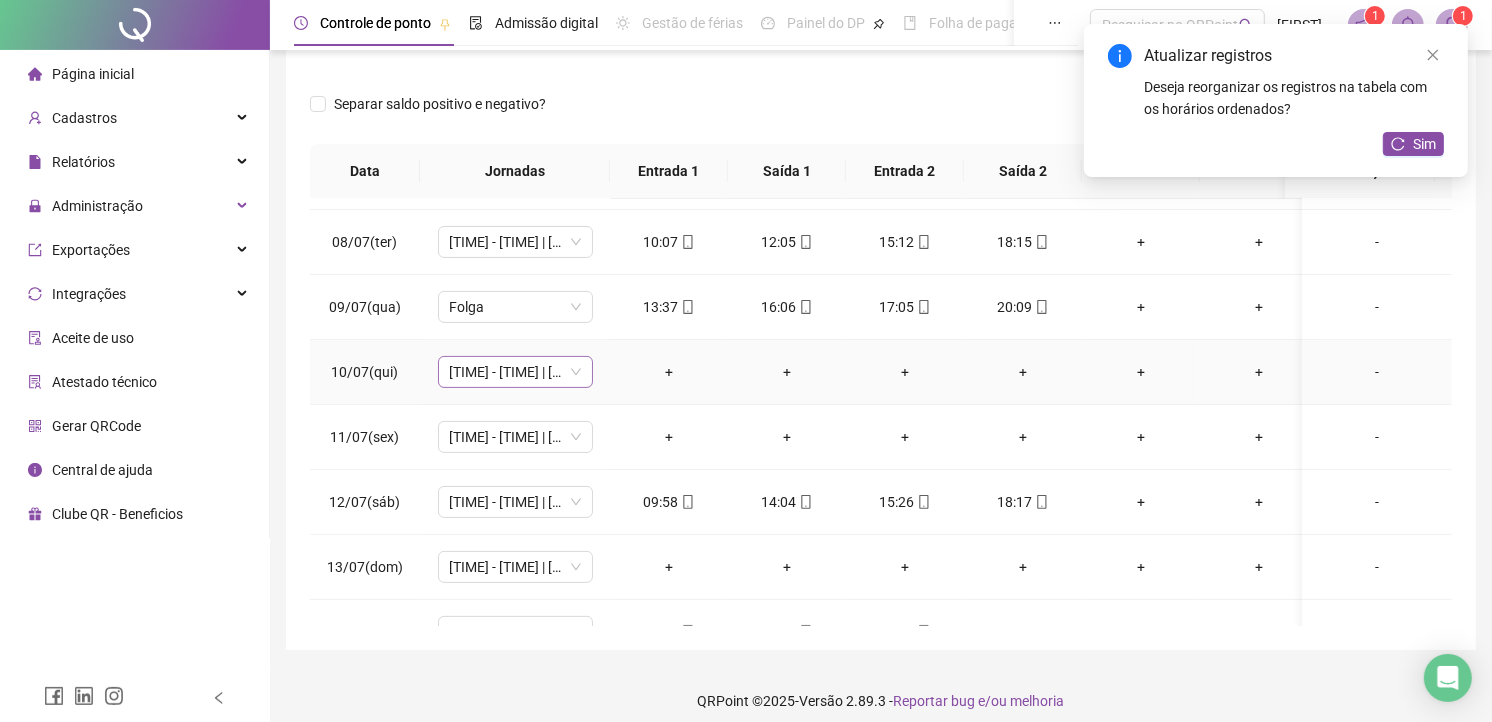 click on "[TIME] - [TIME] | [TIME] - [TIME]" at bounding box center (515, 372) 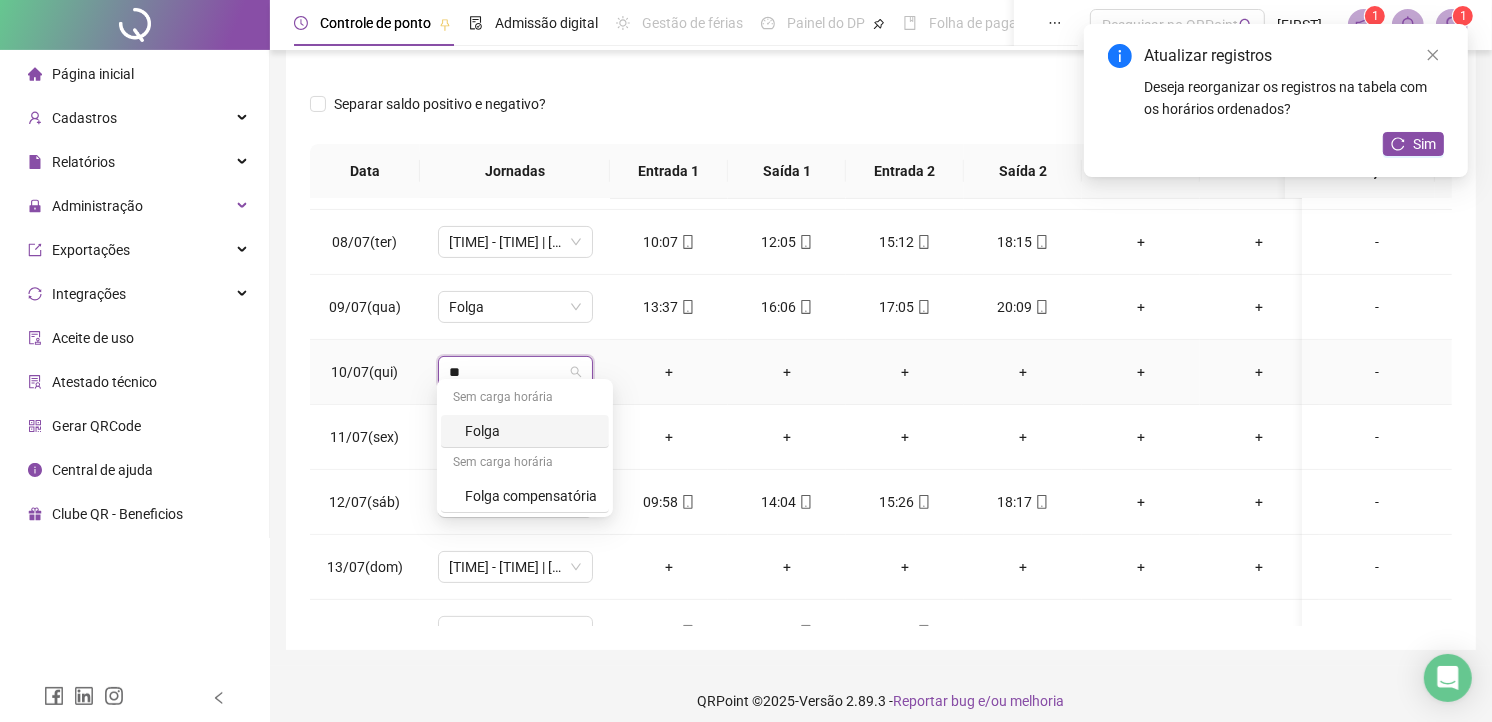 type on "***" 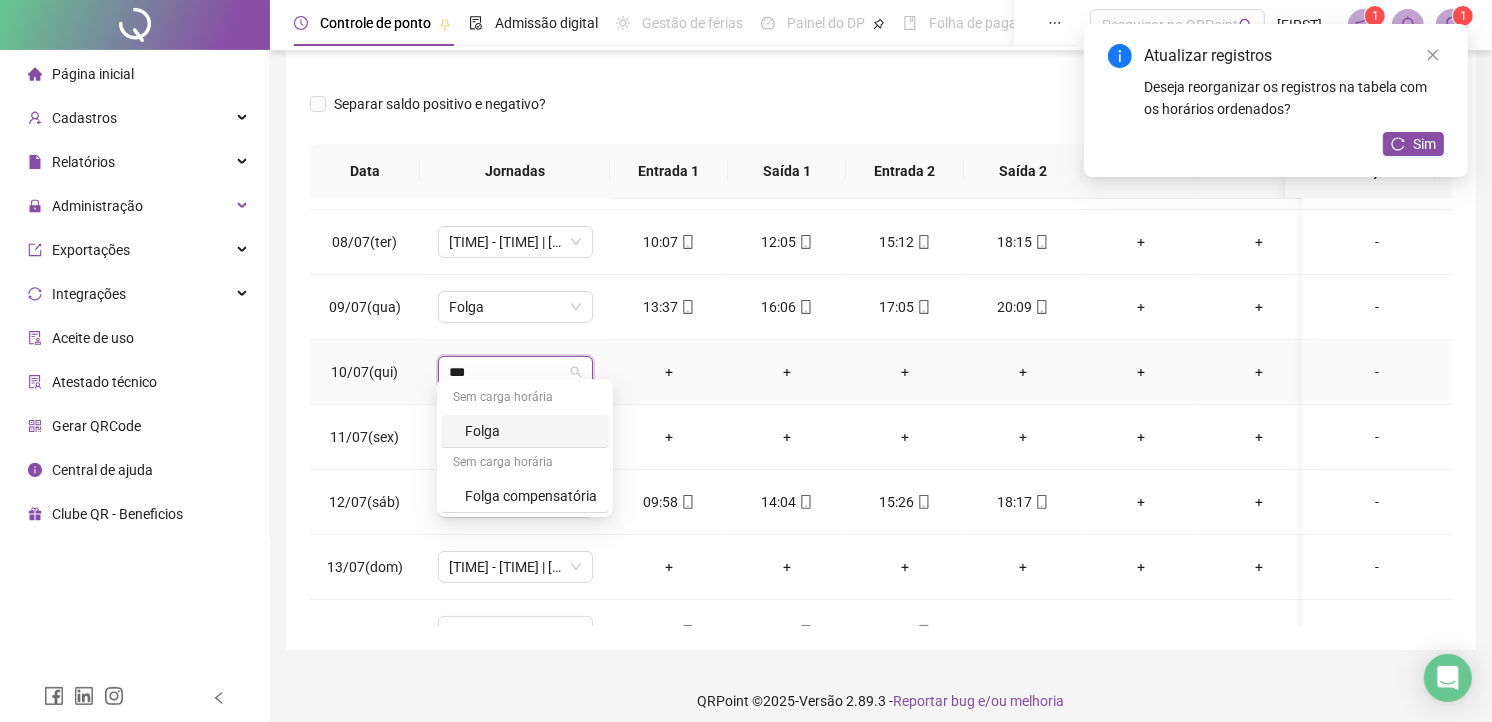 click on "Folga" at bounding box center (525, 431) 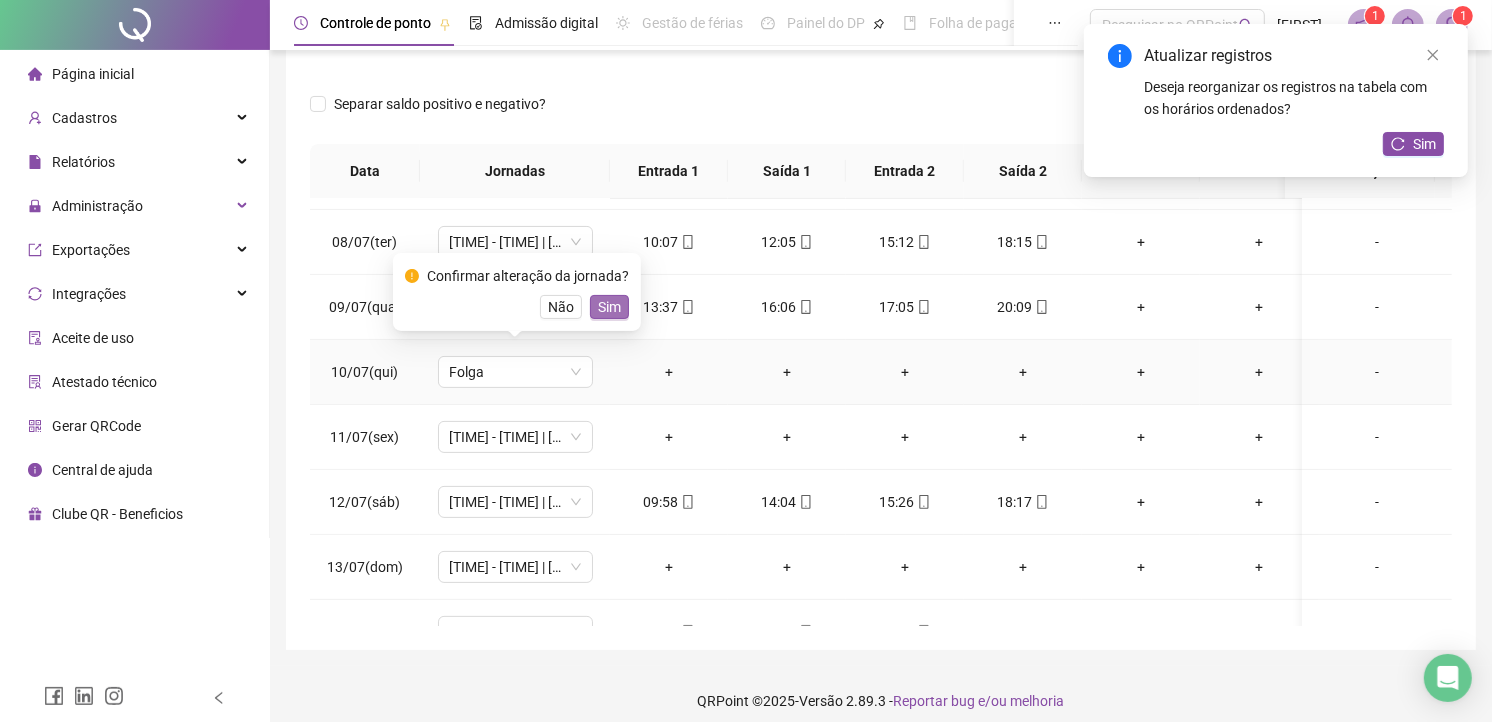 click on "Sim" at bounding box center [609, 307] 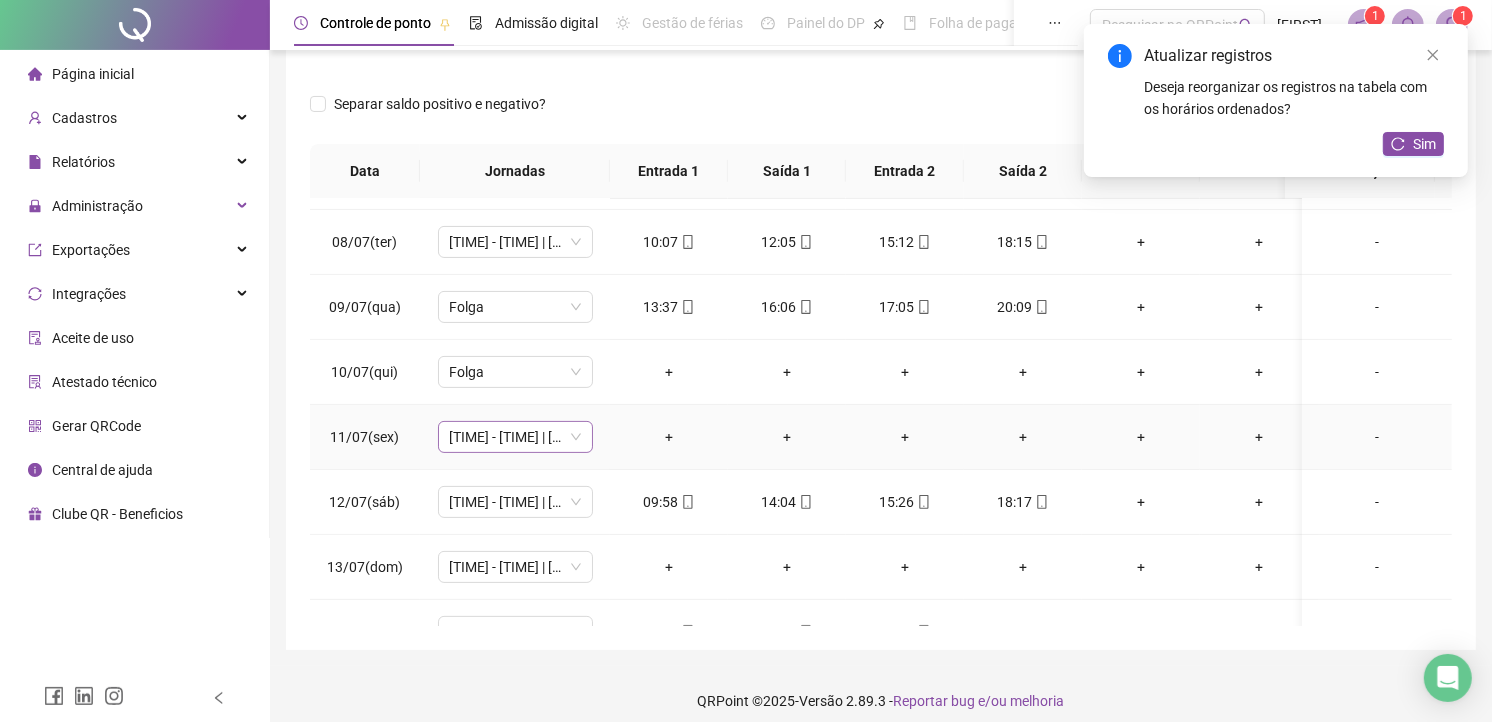 click on "[TIME] - [TIME] | [TIME] - [TIME]" at bounding box center [515, 437] 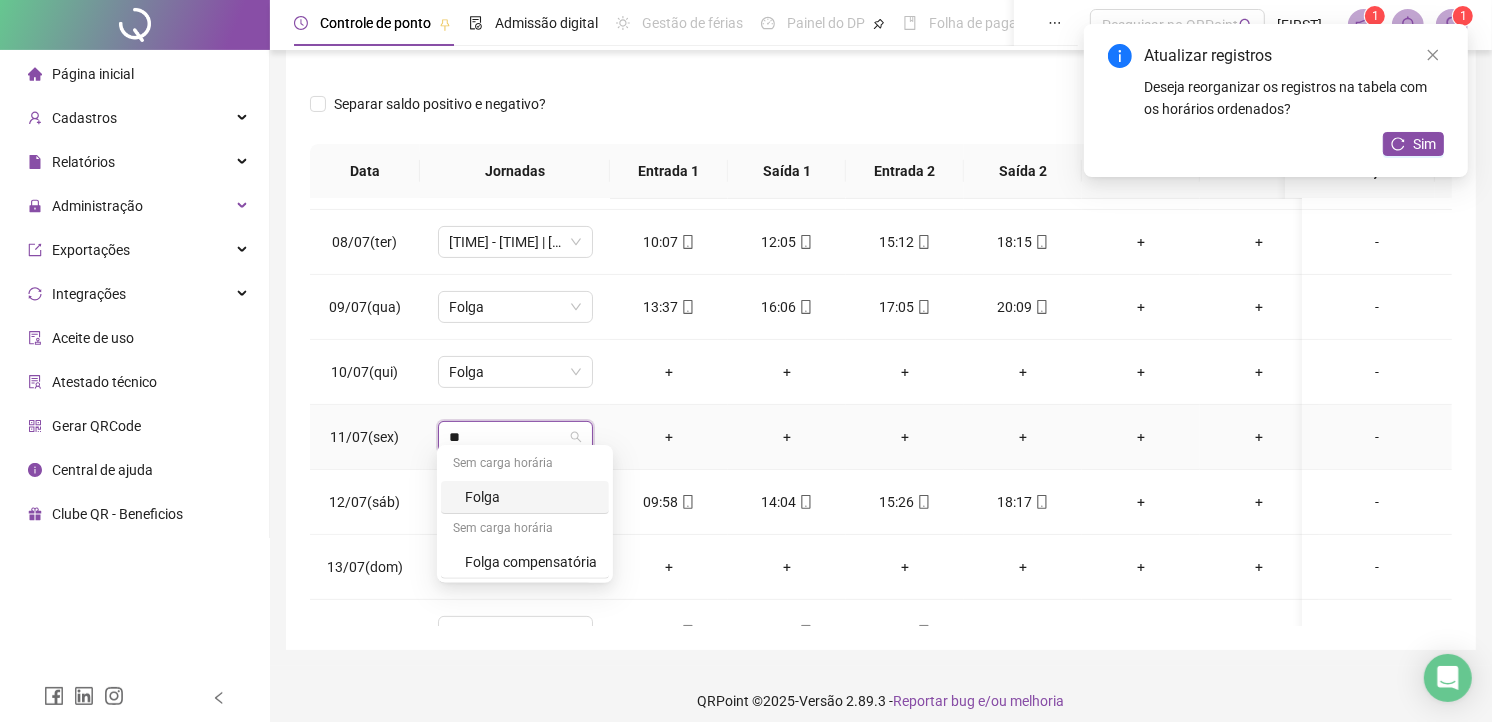 type on "***" 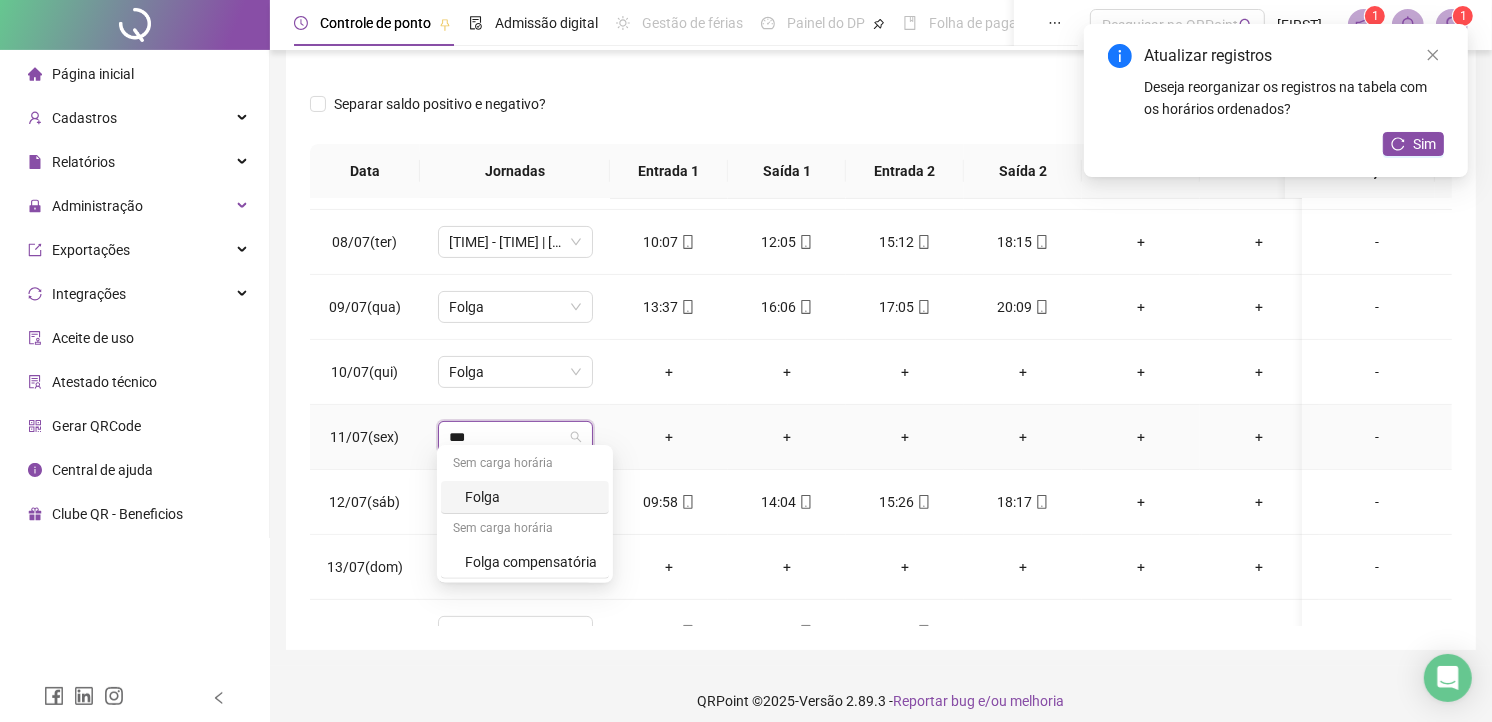 click on "Folga" at bounding box center [531, 497] 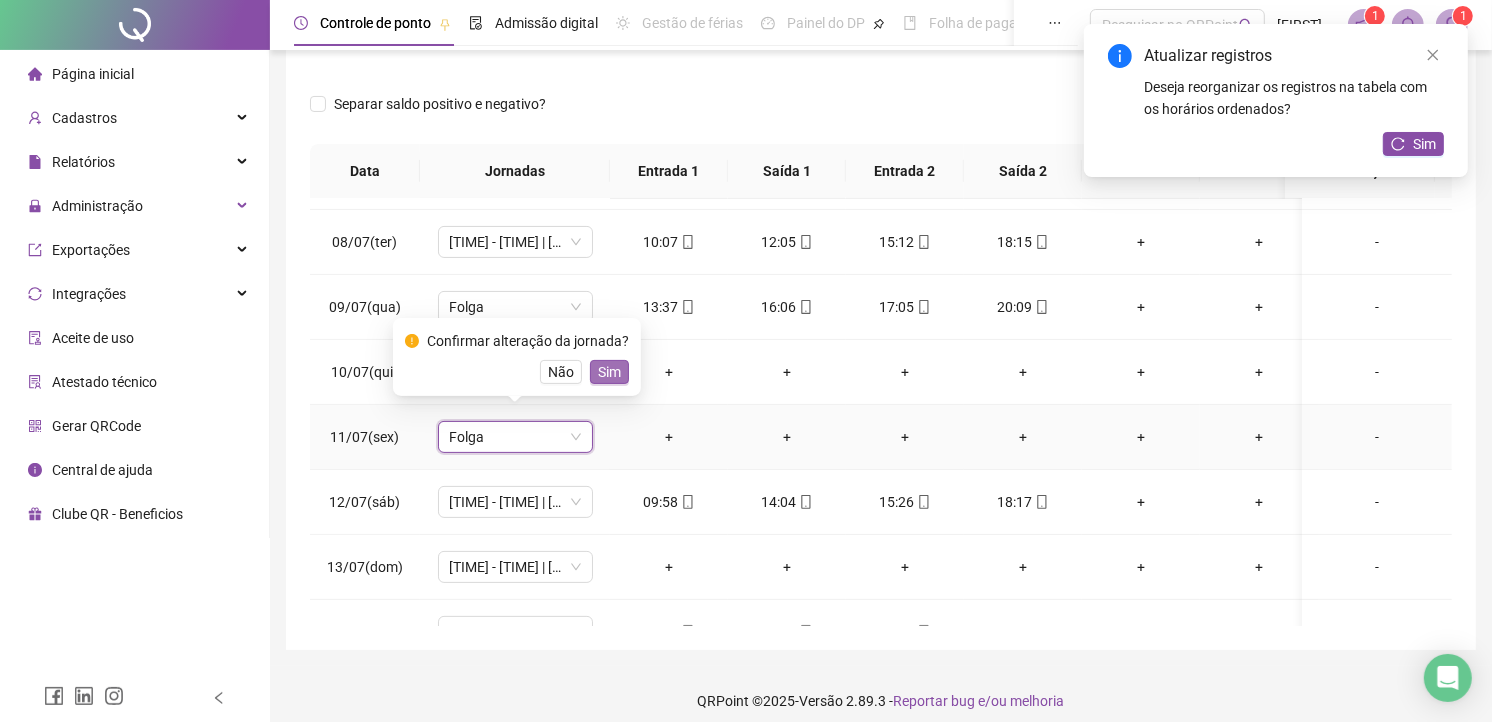click on "Sim" at bounding box center [609, 372] 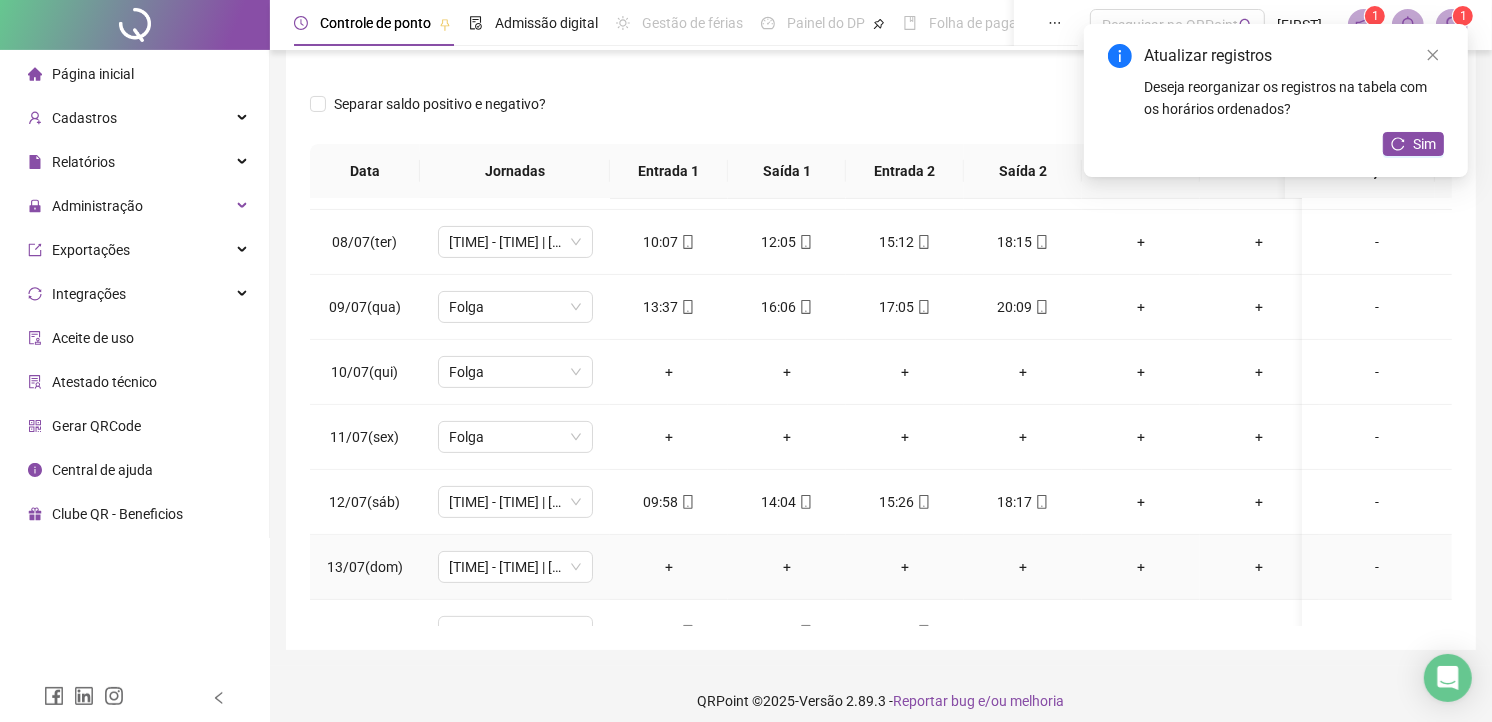 scroll, scrollTop: 555, scrollLeft: 0, axis: vertical 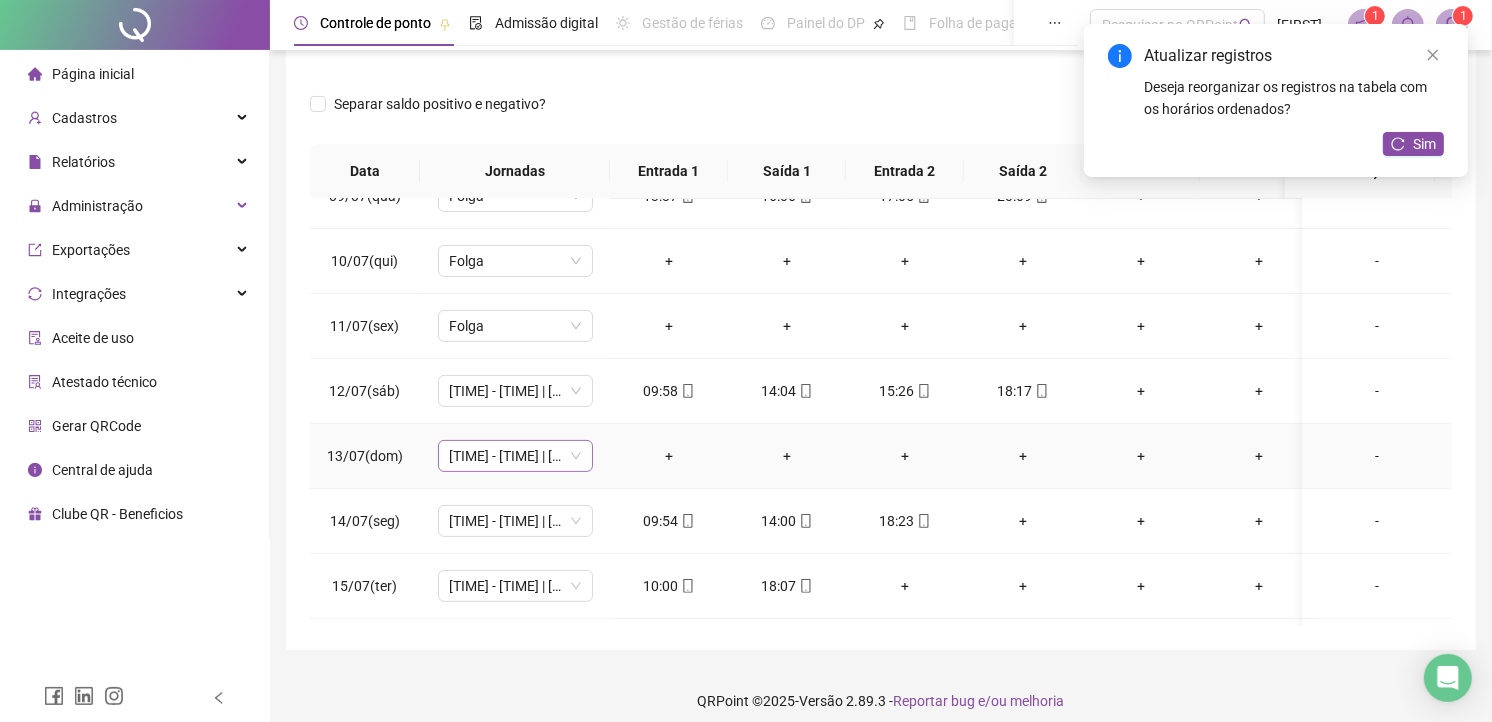 click on "[TIME] - [TIME] | [TIME] - [TIME]" at bounding box center [515, 456] 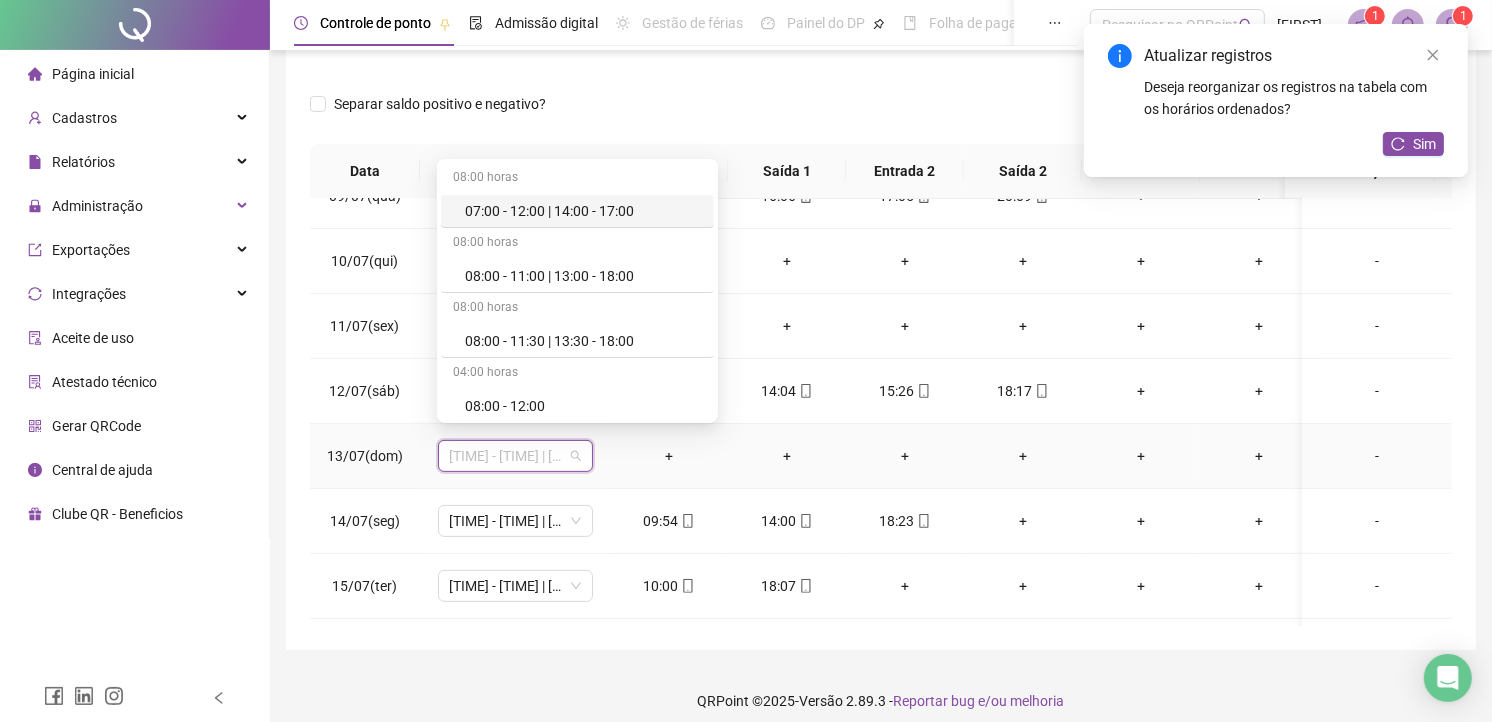 type on "*" 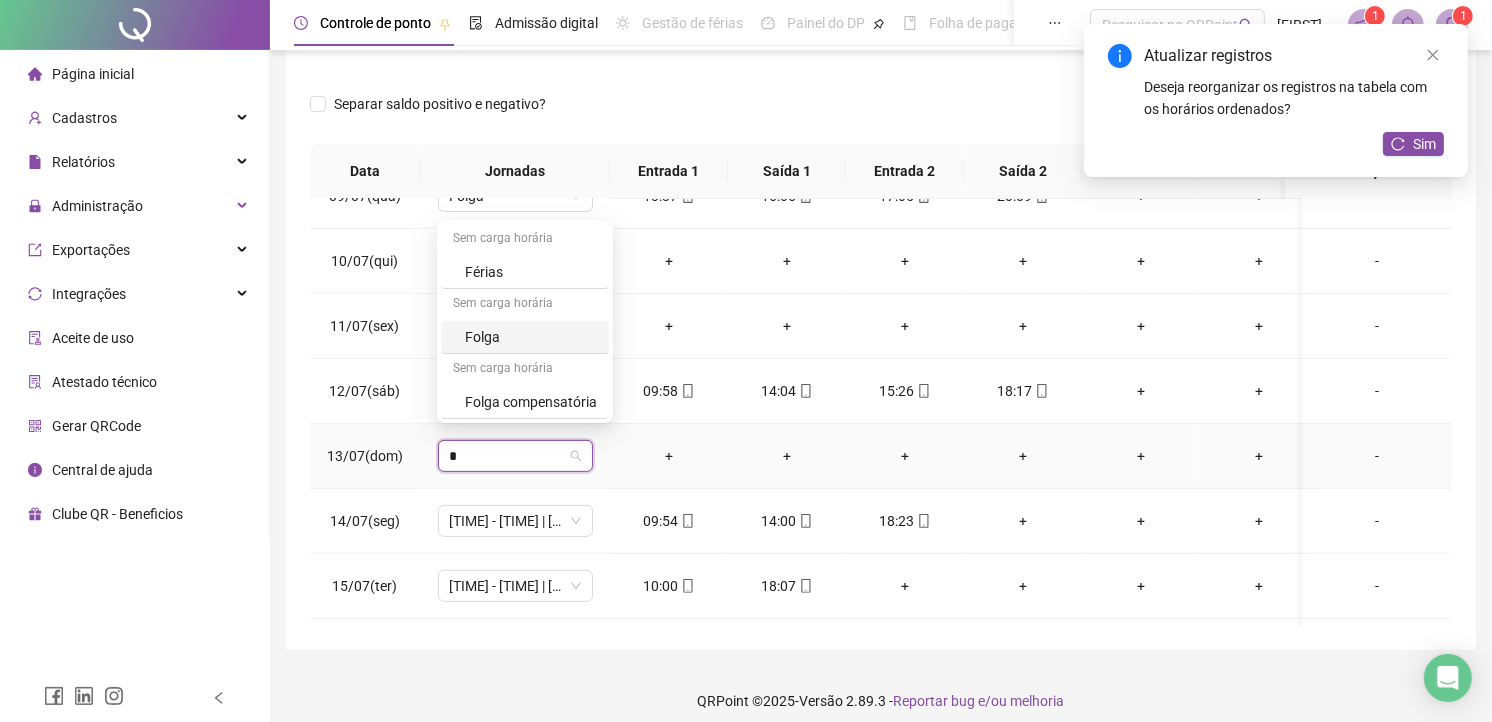 click on "Folga" at bounding box center [525, 337] 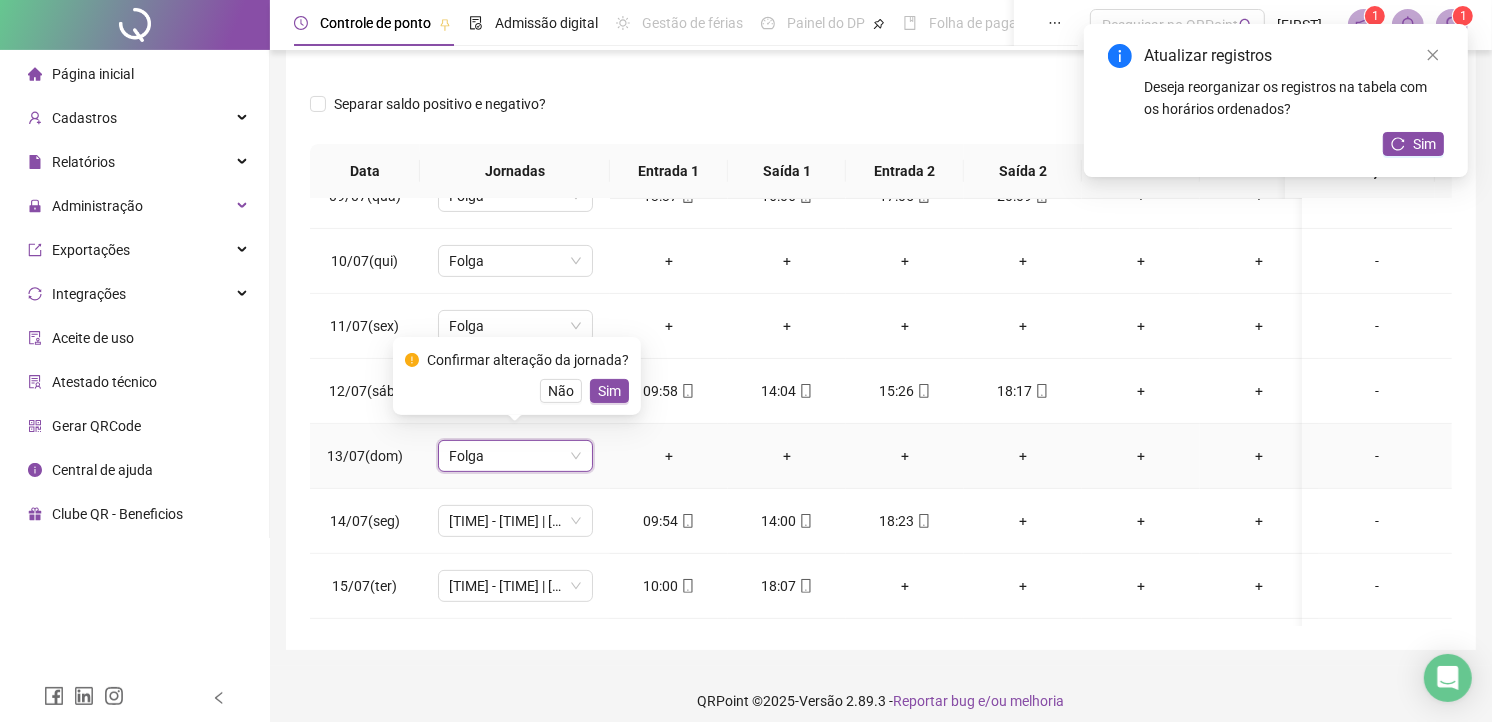 click on "Sim" at bounding box center (609, 391) 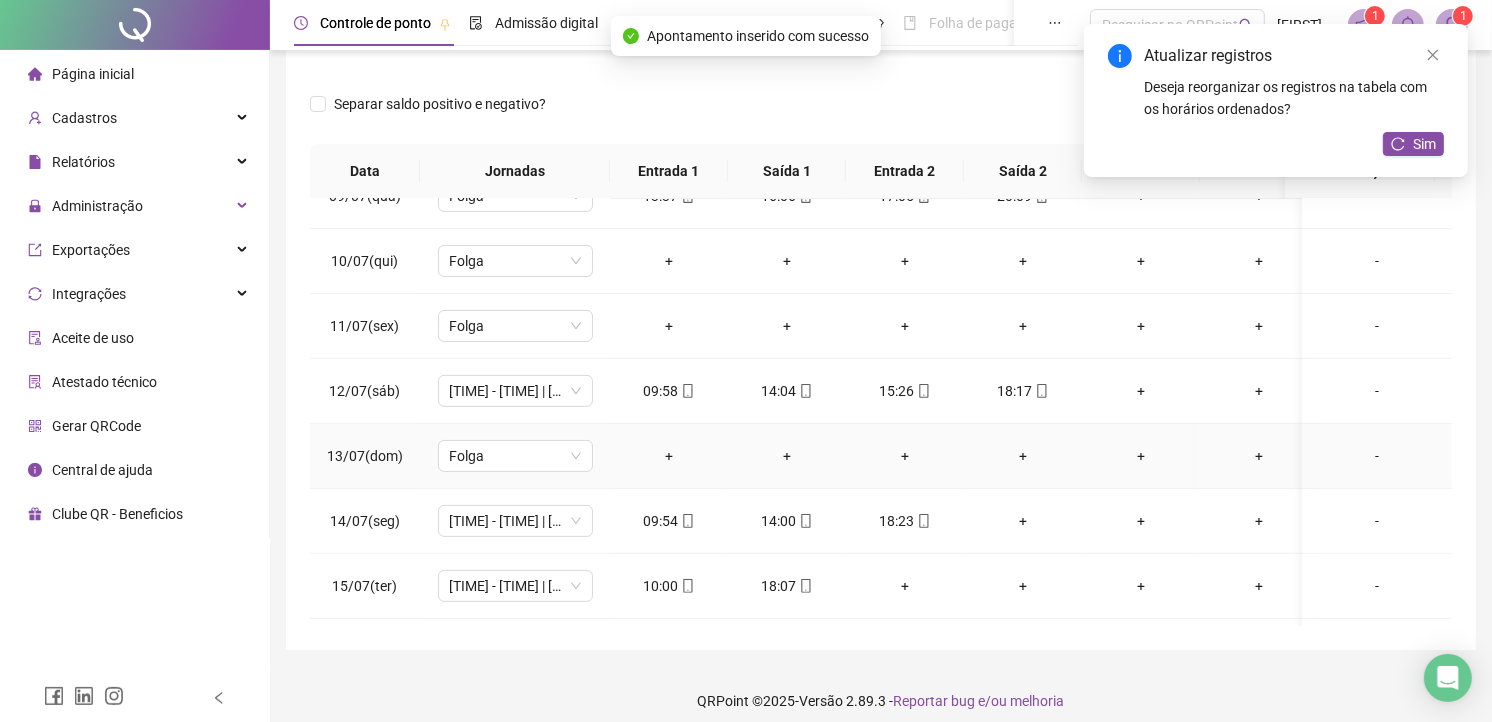 scroll, scrollTop: 666, scrollLeft: 0, axis: vertical 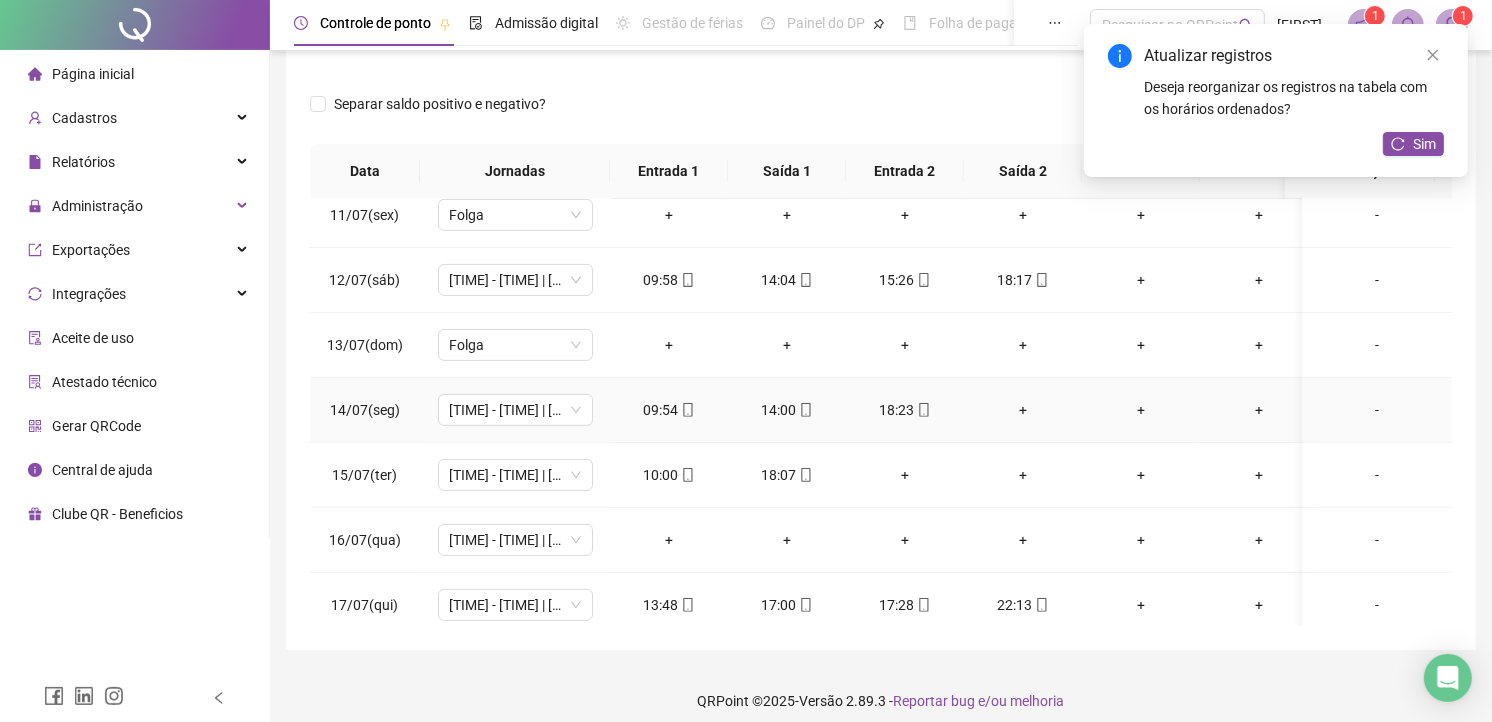 click on "+" at bounding box center (1023, 410) 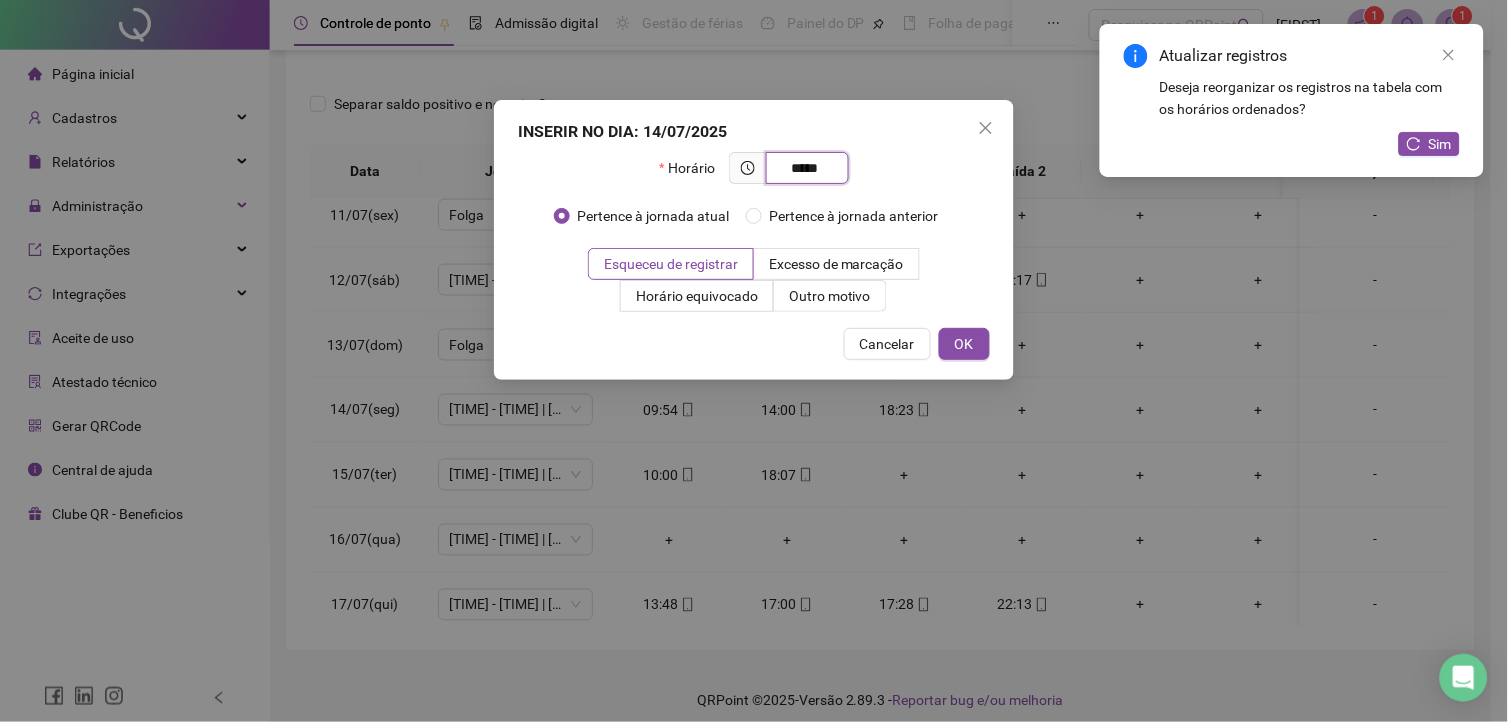 type on "*****" 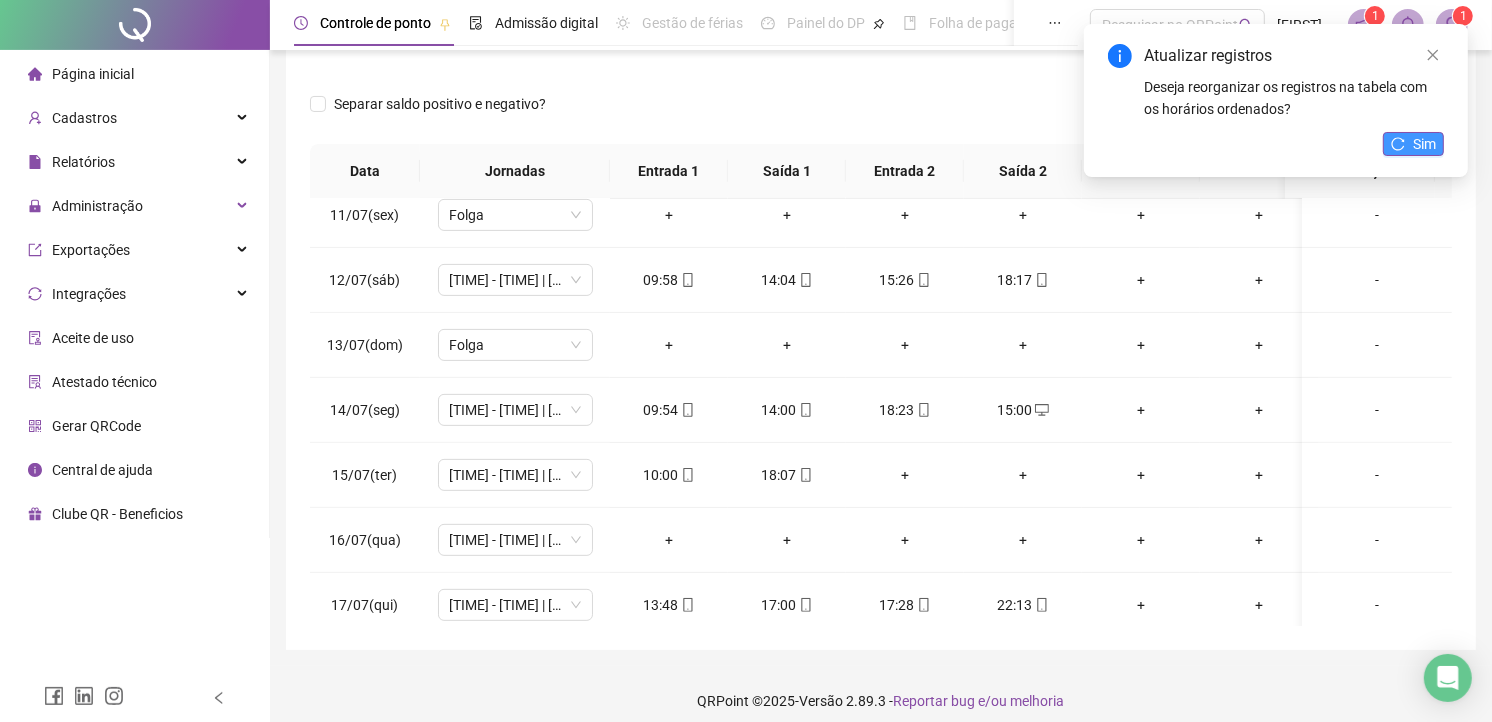 click on "Sim" at bounding box center [1424, 144] 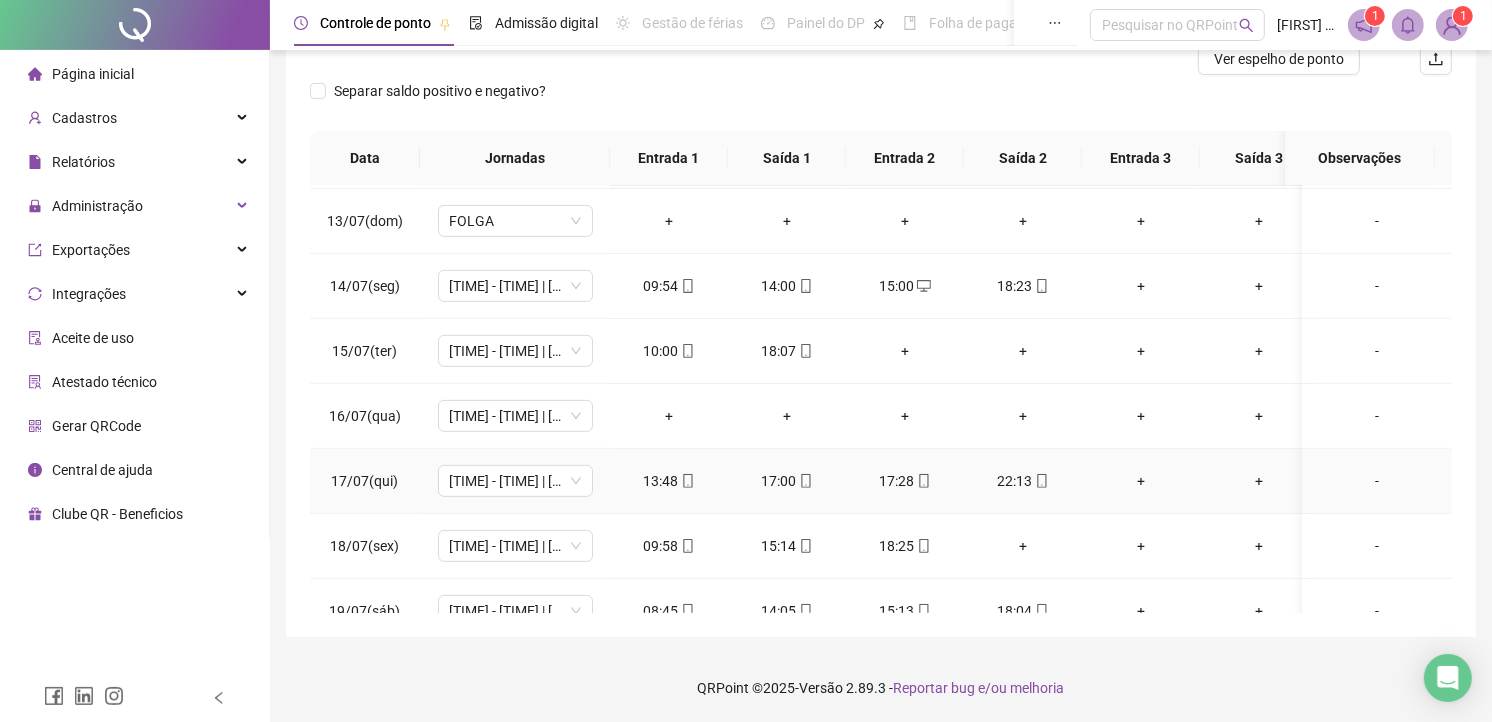 scroll, scrollTop: 888, scrollLeft: 0, axis: vertical 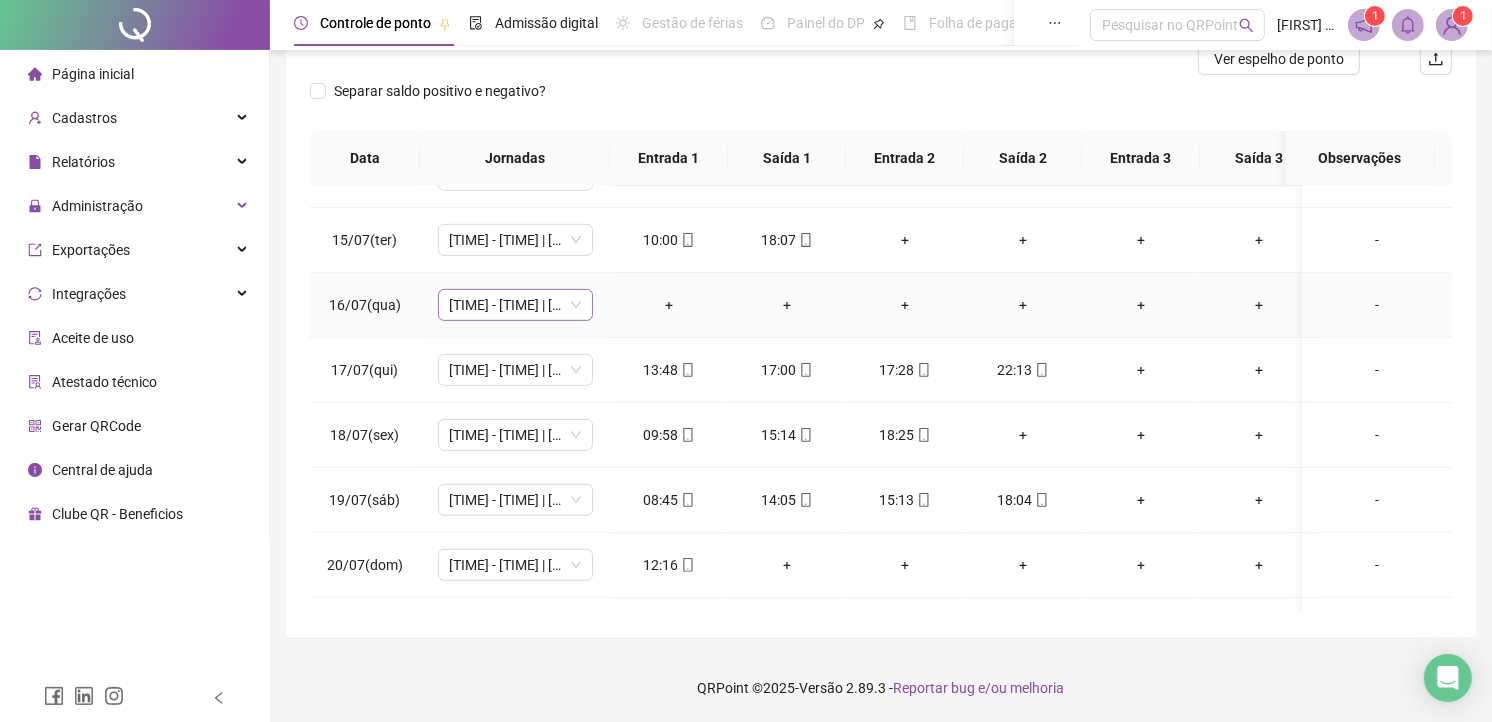 click on "[TIME] - [TIME] | [TIME] - [TIME]" at bounding box center [515, 305] 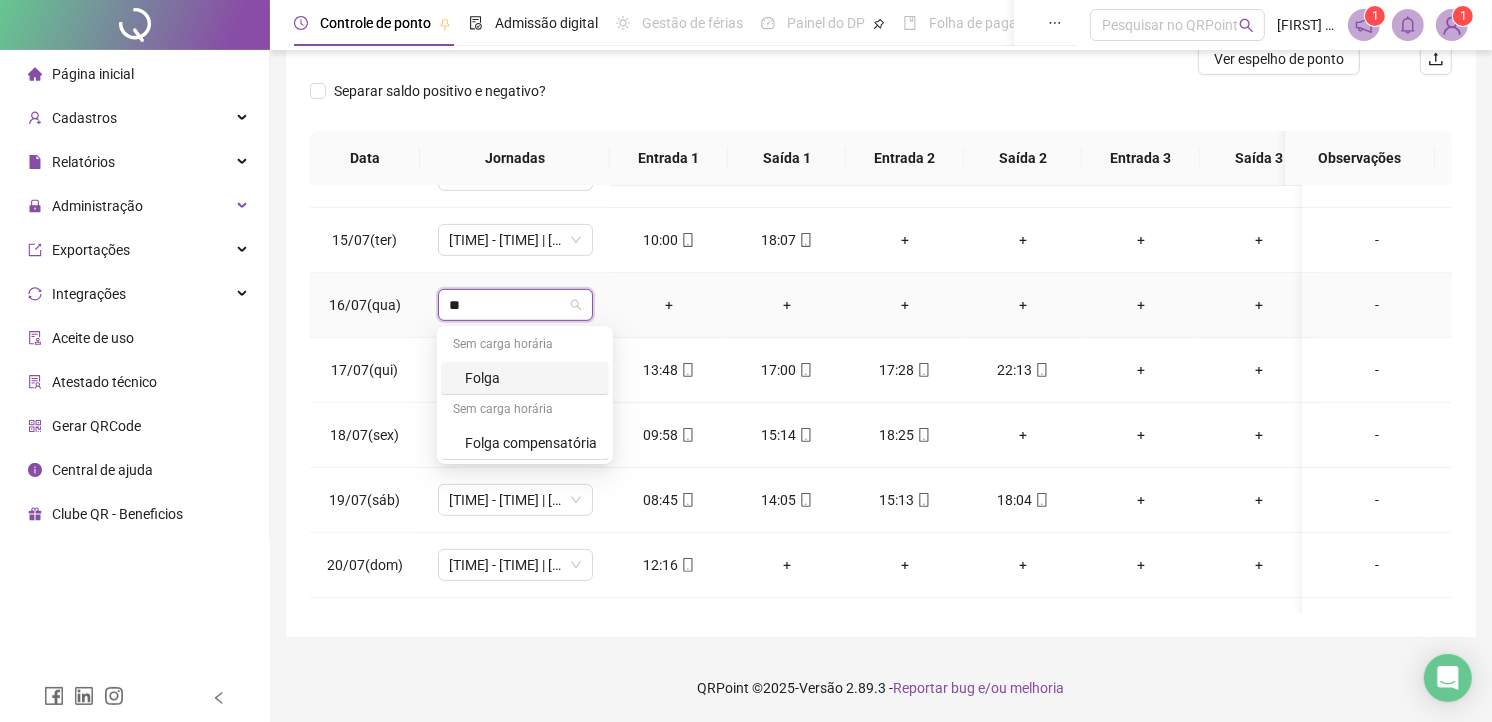 type on "***" 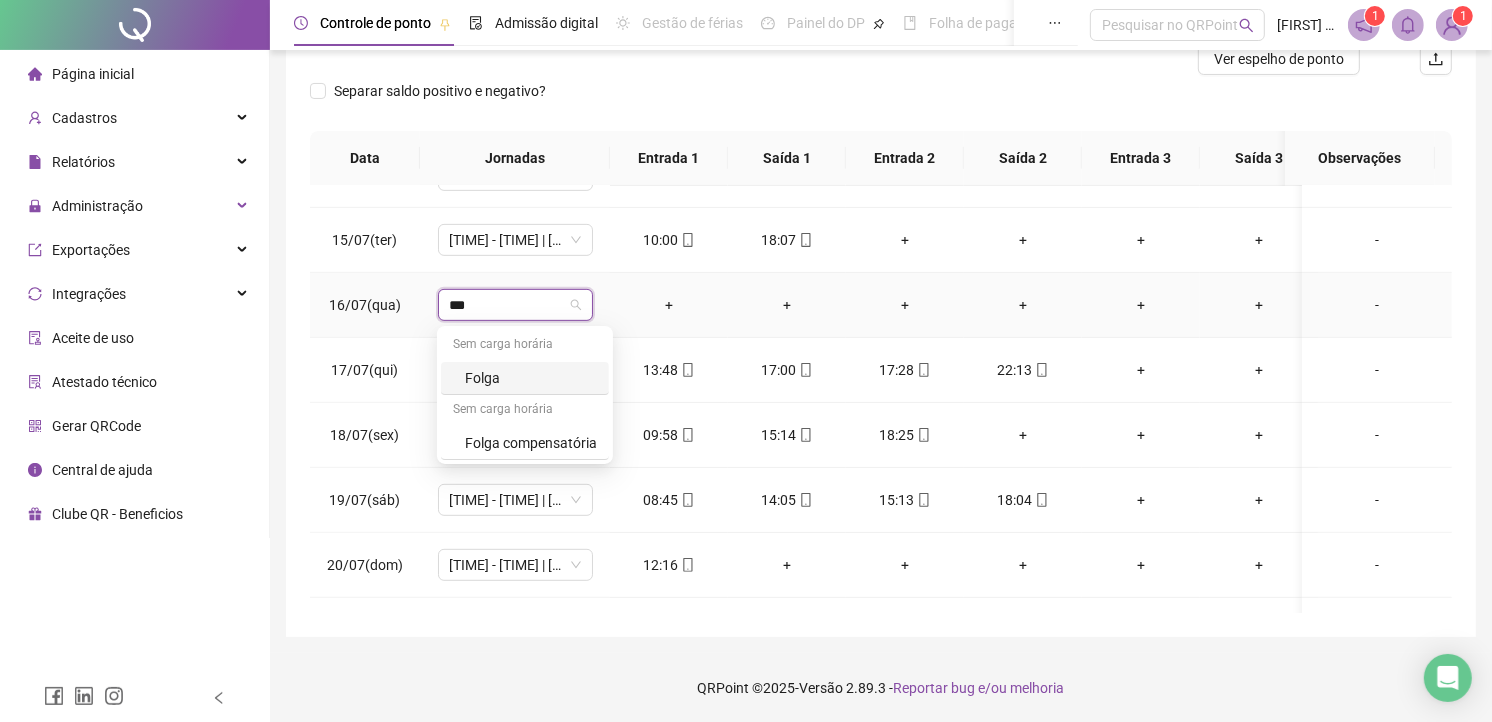 click on "Folga" at bounding box center (531, 378) 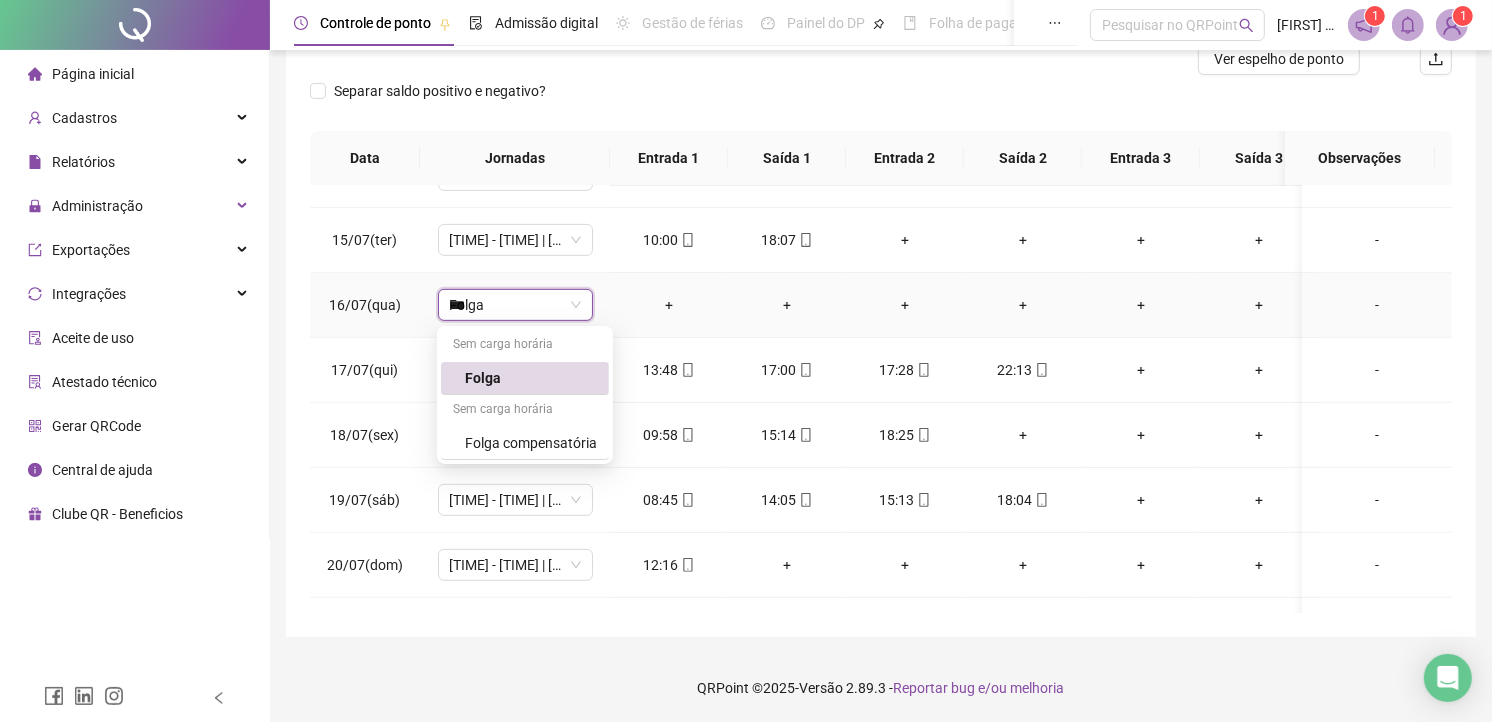 type 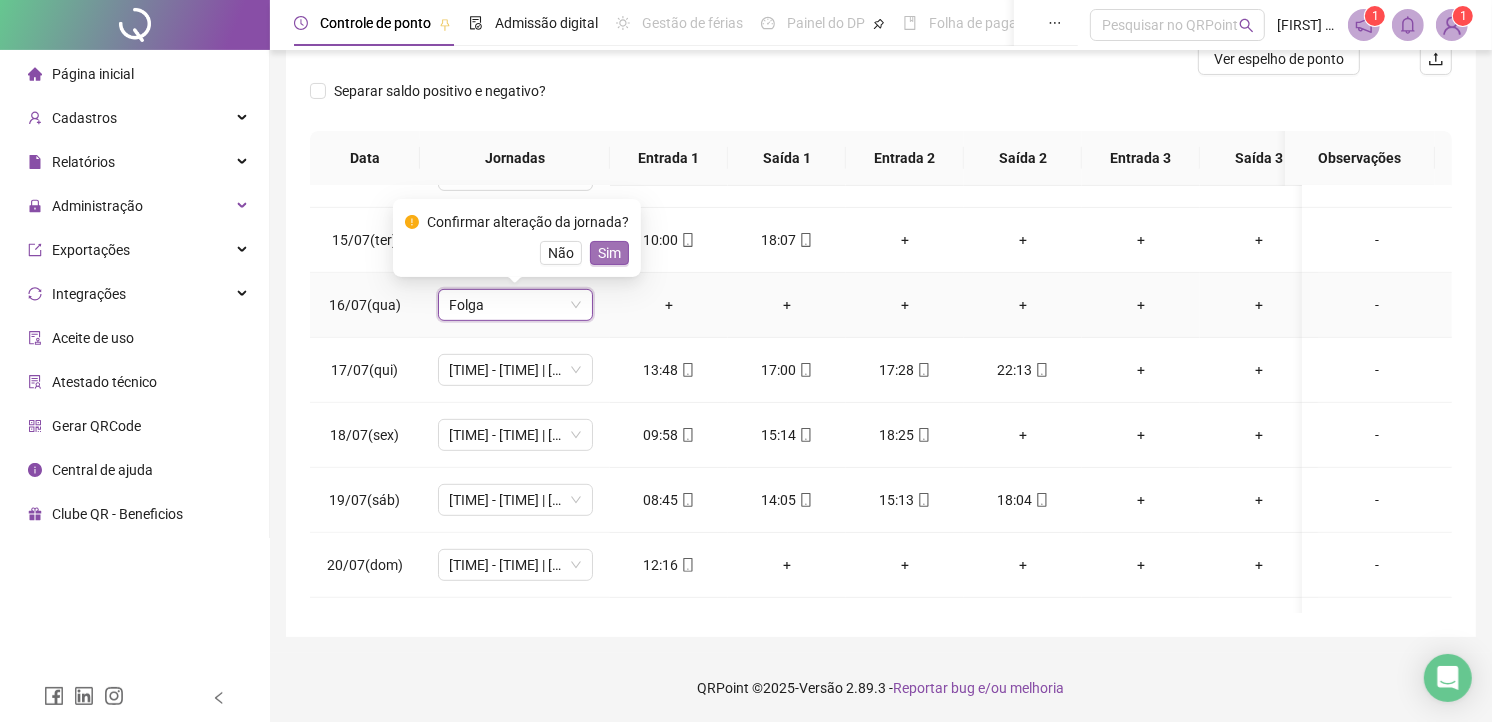 click on "Sim" at bounding box center (609, 253) 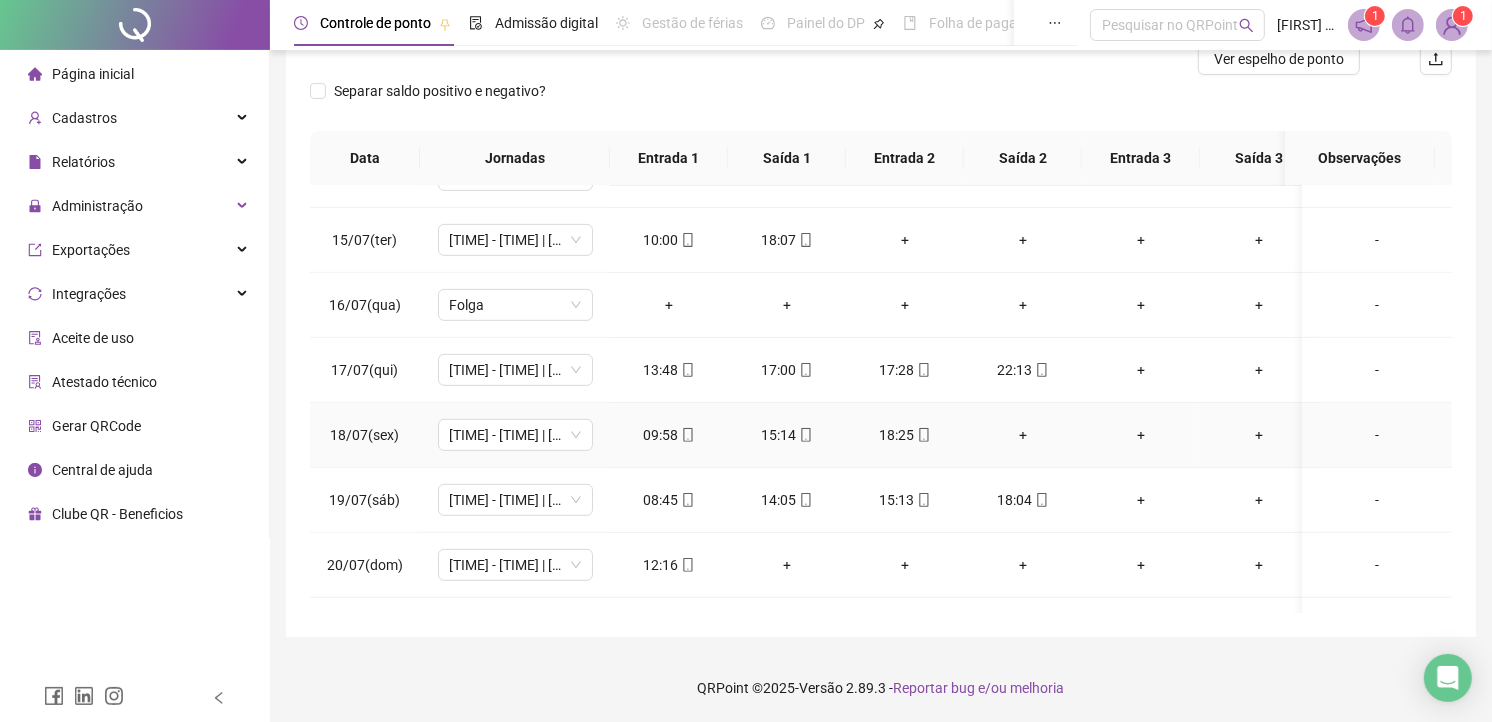 click on "+" at bounding box center [1023, 435] 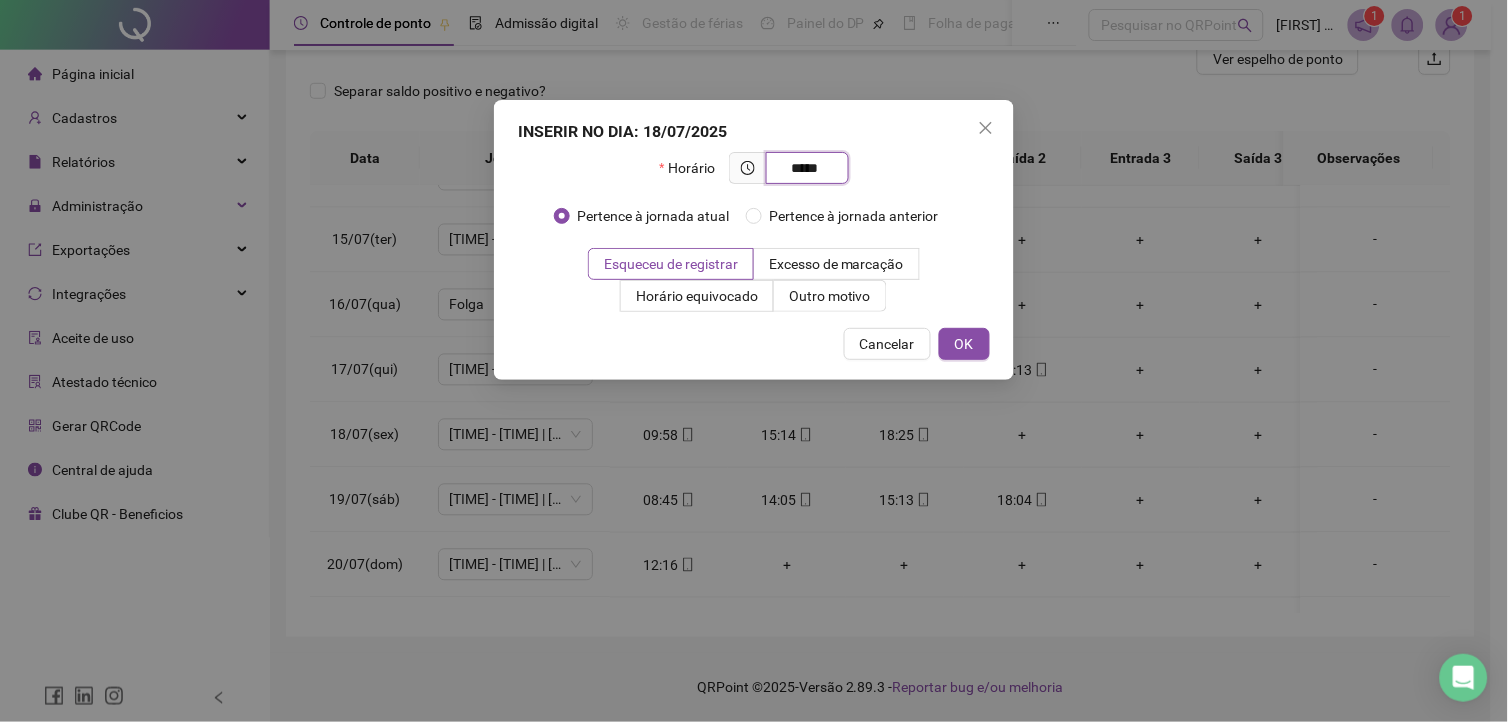 type on "*****" 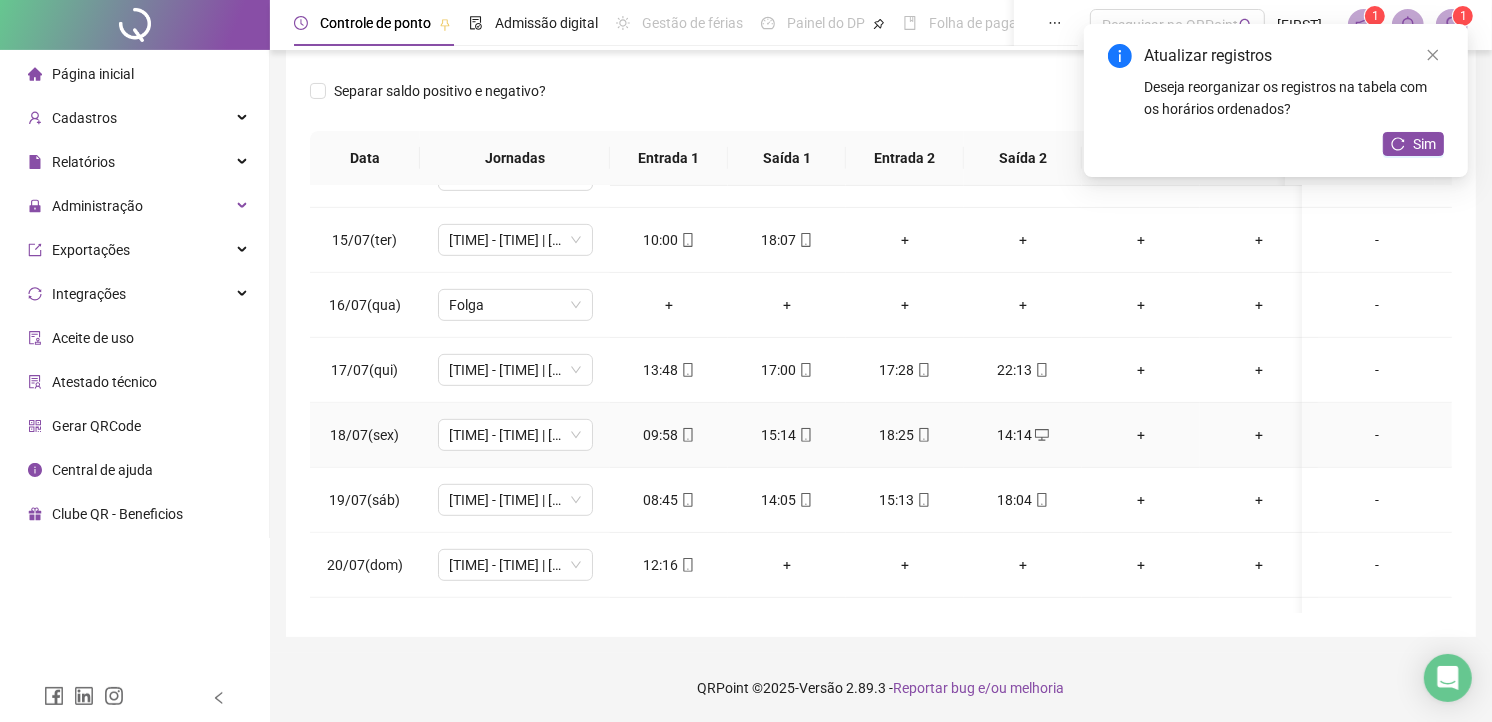 scroll, scrollTop: 1000, scrollLeft: 0, axis: vertical 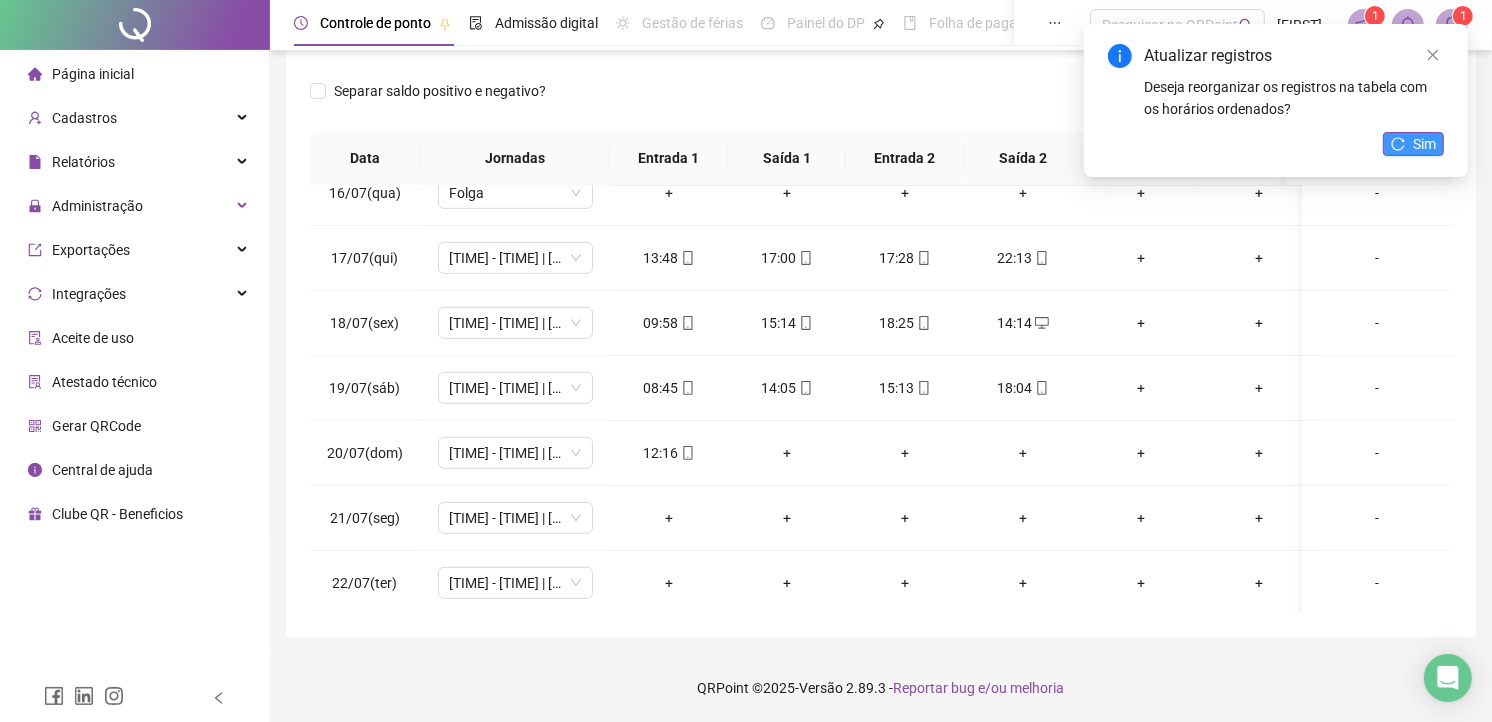 click on "Sim" at bounding box center (1424, 144) 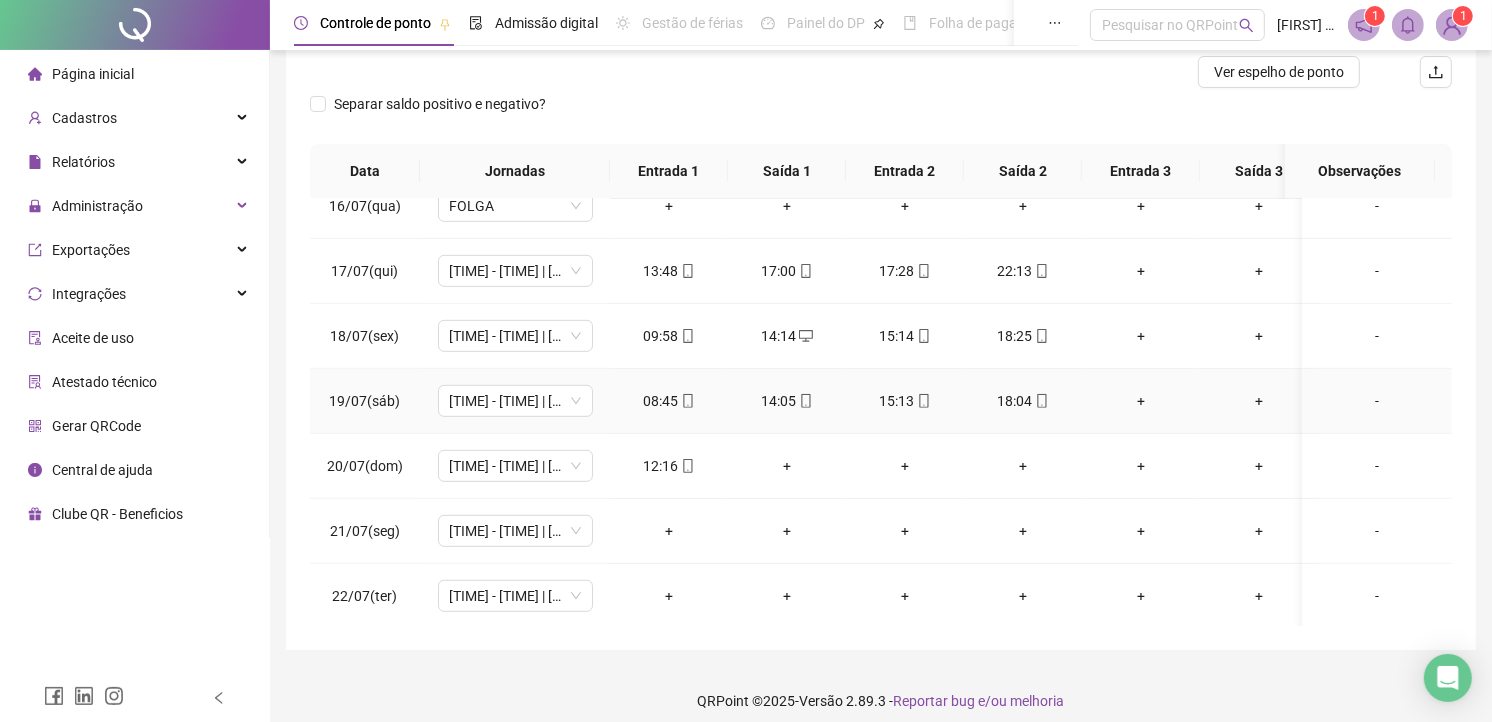 scroll, scrollTop: 1111, scrollLeft: 0, axis: vertical 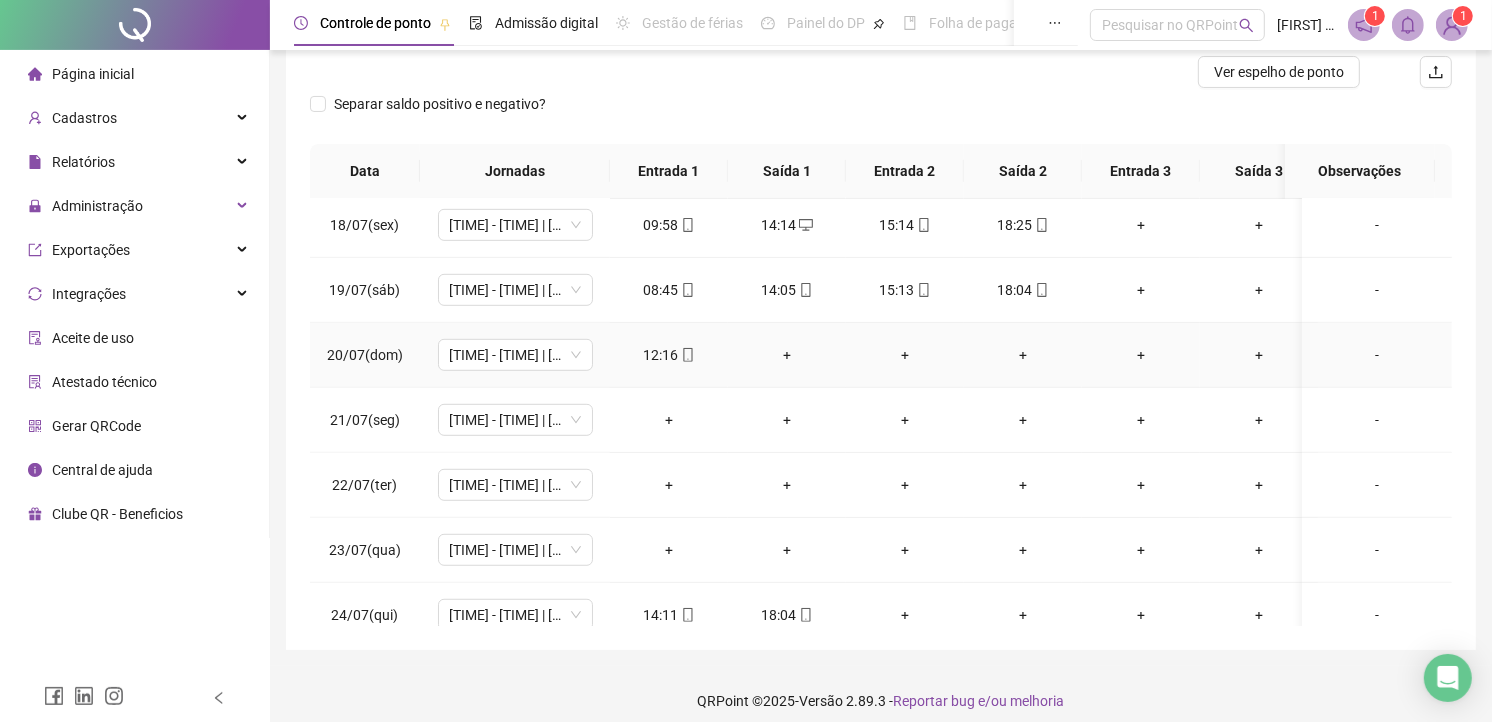click on "+" at bounding box center (787, 355) 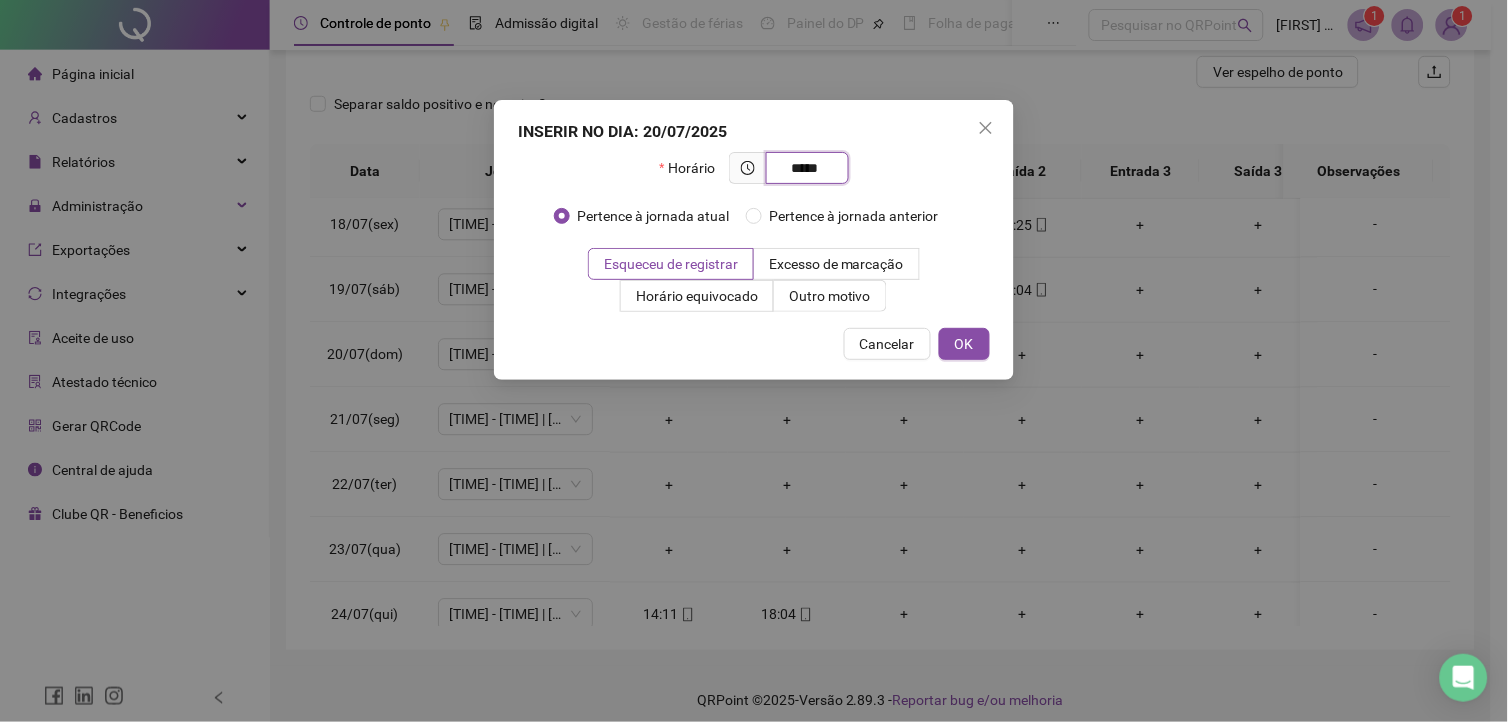 type on "*****" 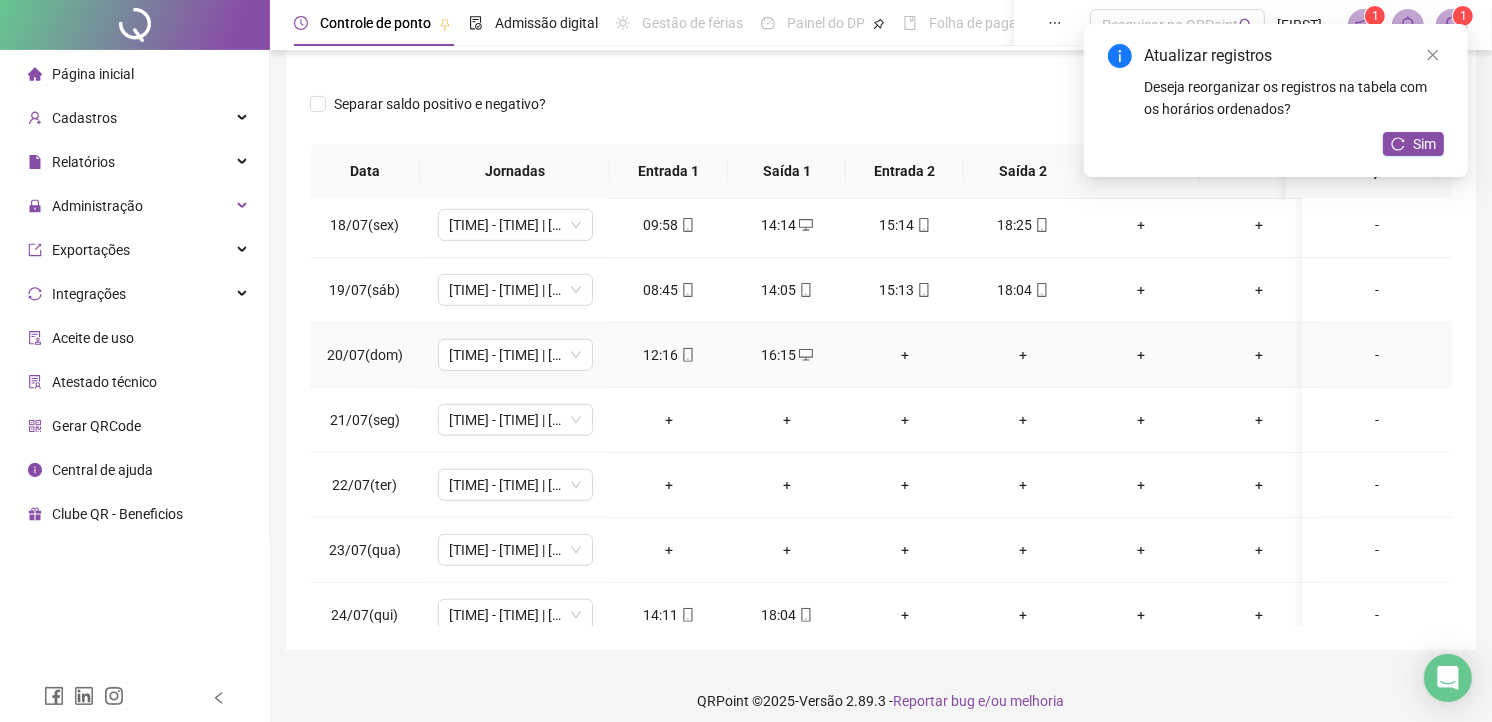 click on "+" at bounding box center [905, 355] 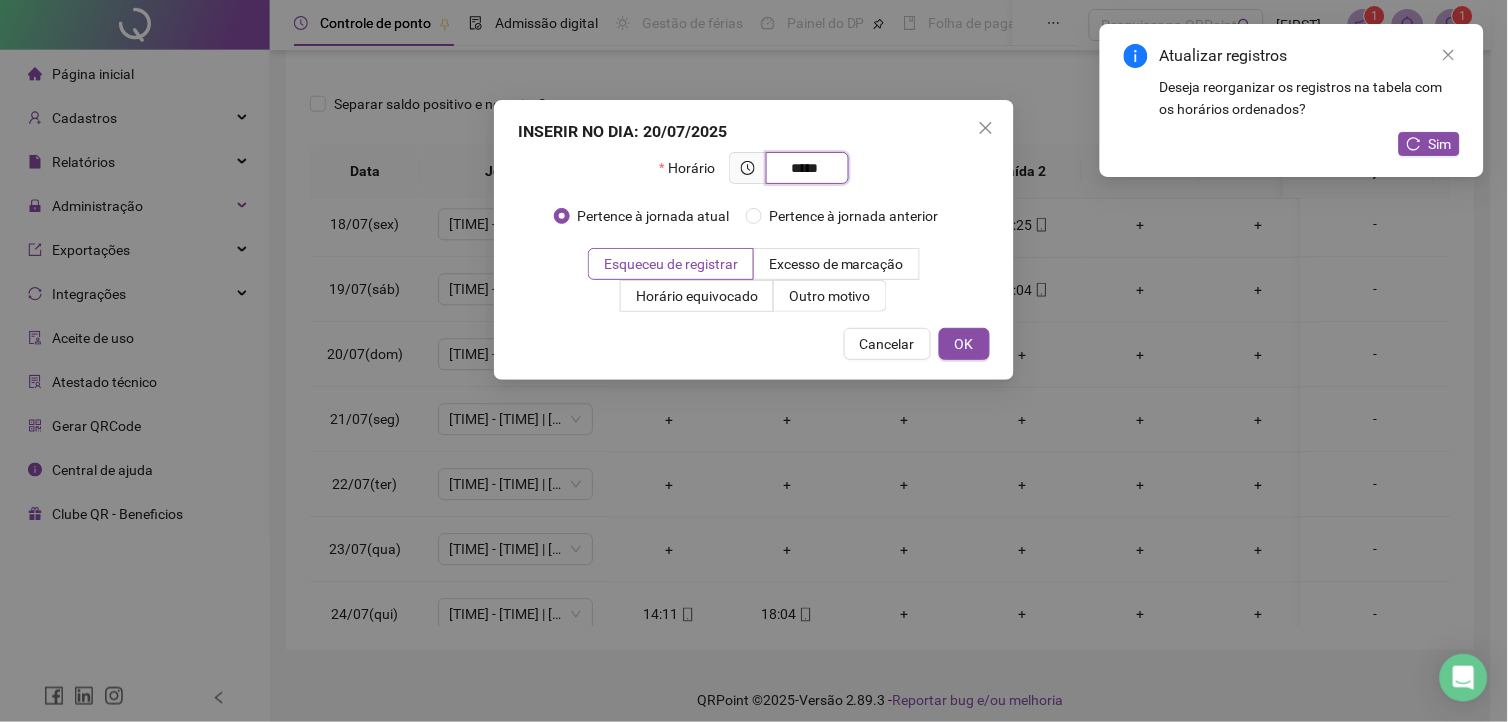 type on "*****" 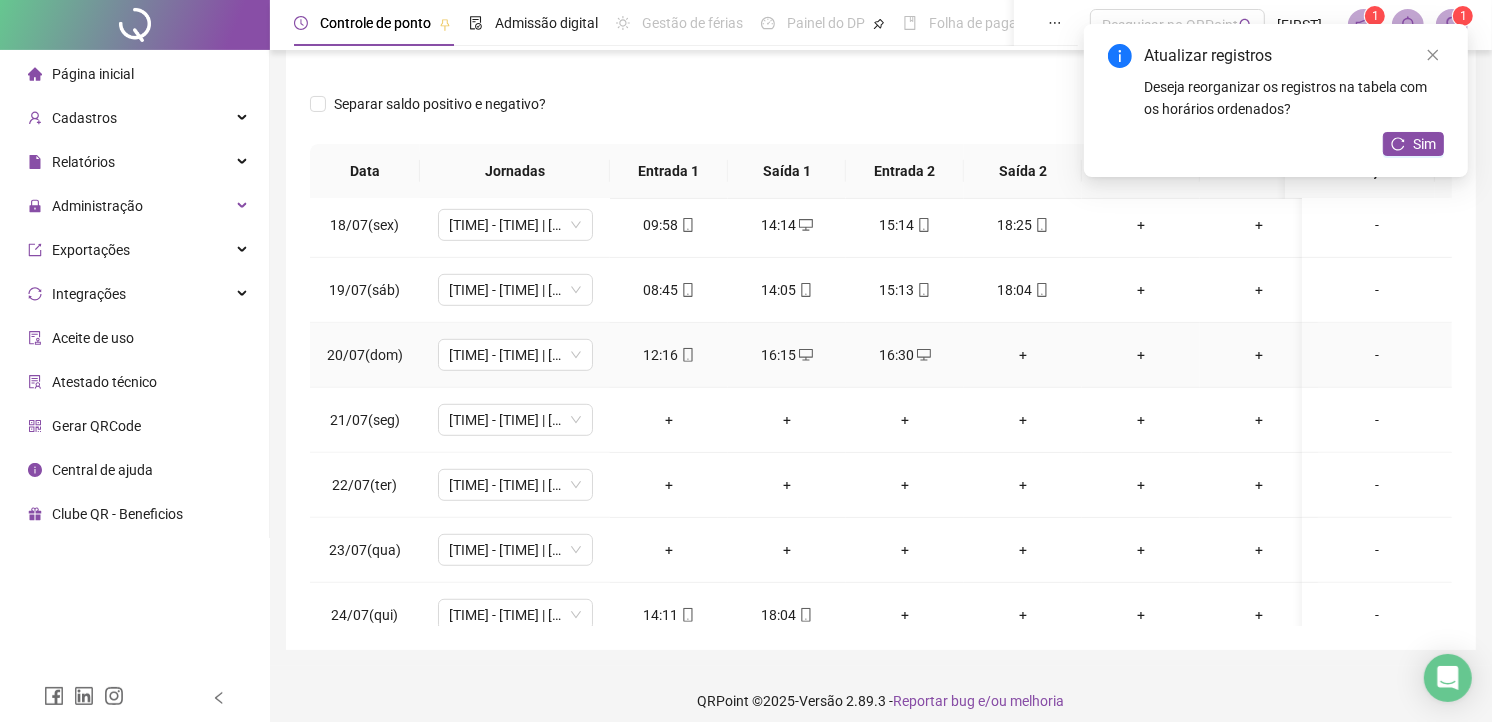 click on "+" at bounding box center (1023, 355) 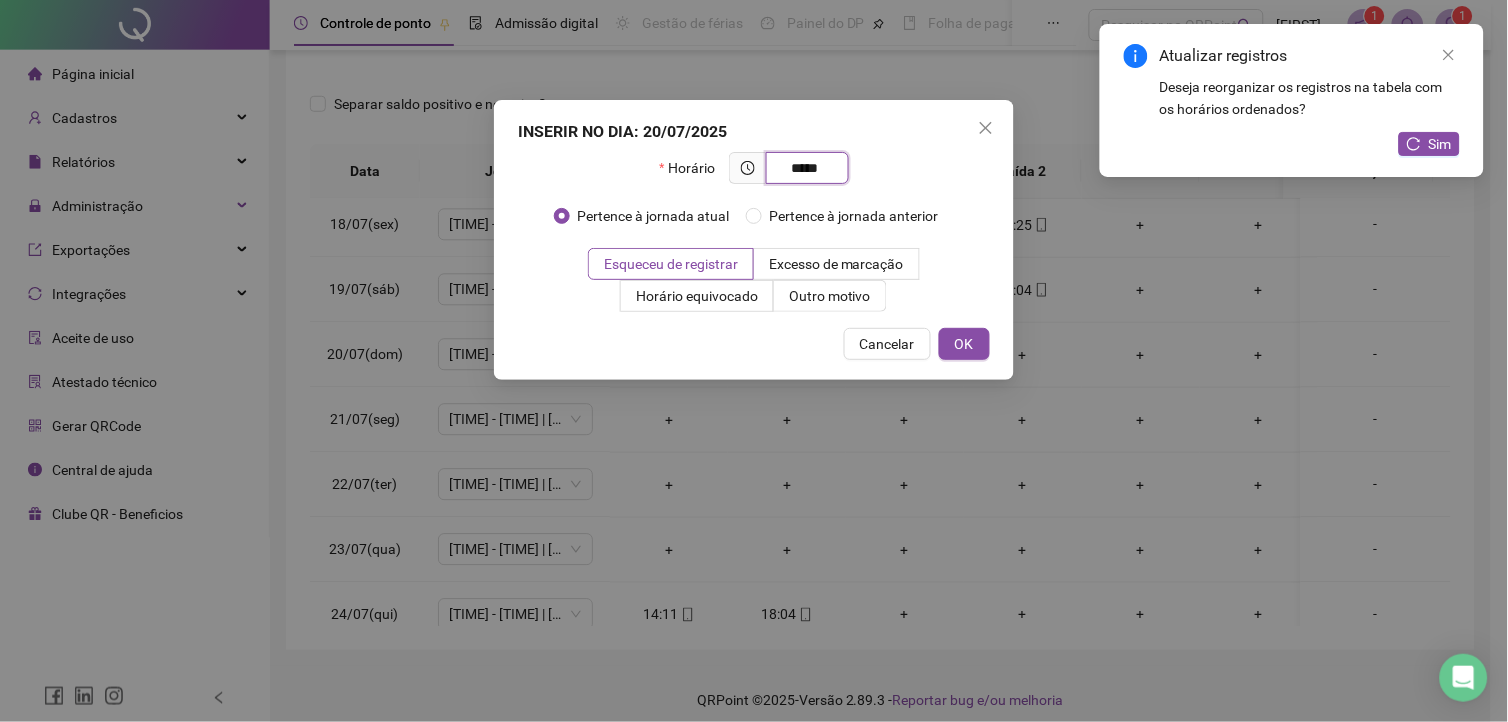 type on "*****" 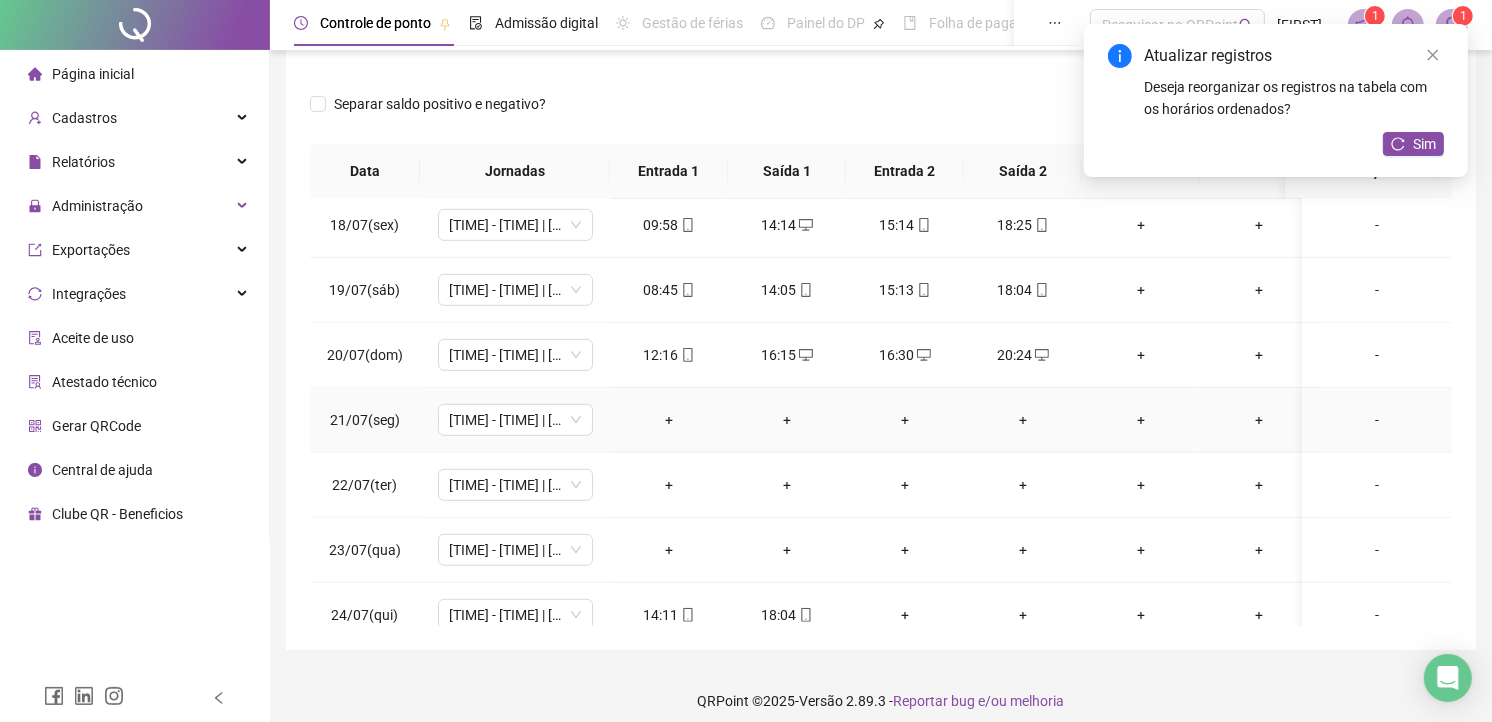 click on "+" at bounding box center [669, 420] 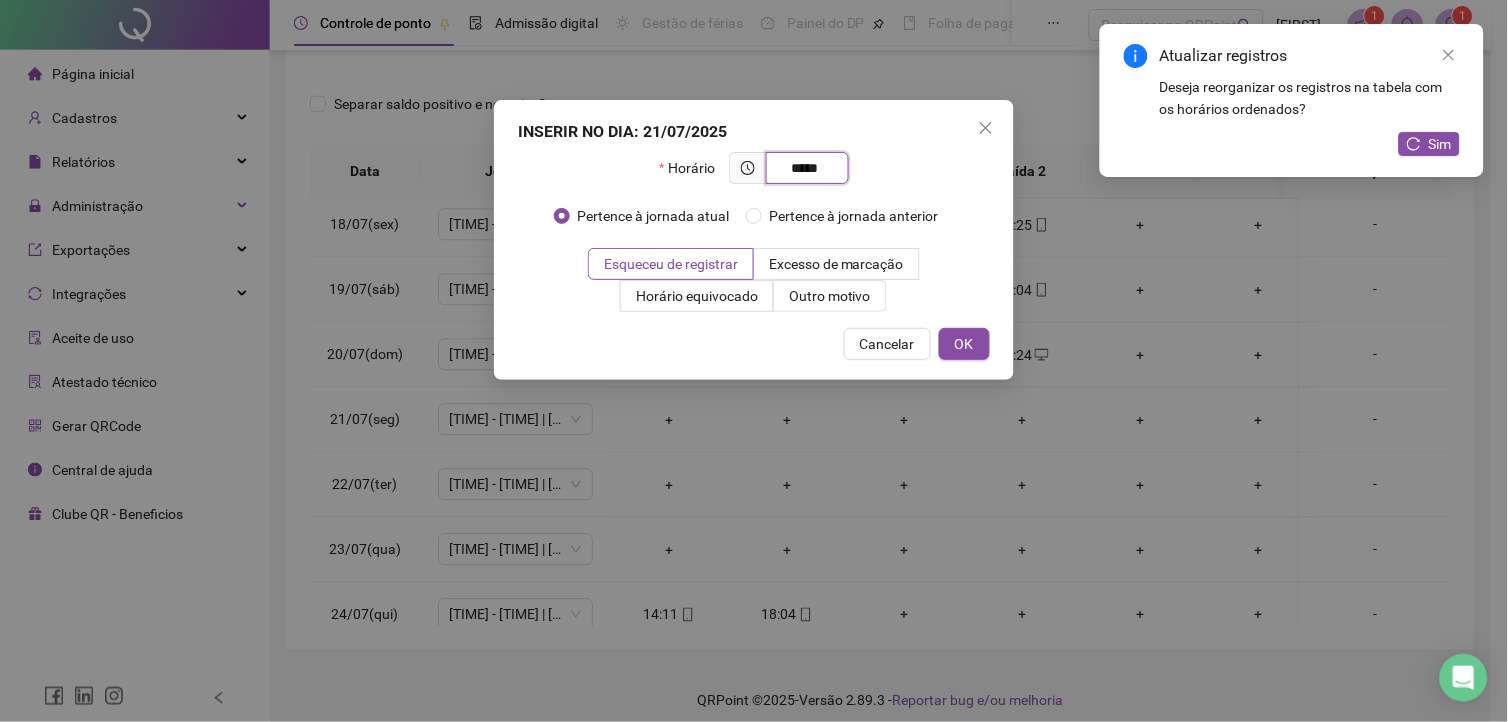 type on "*****" 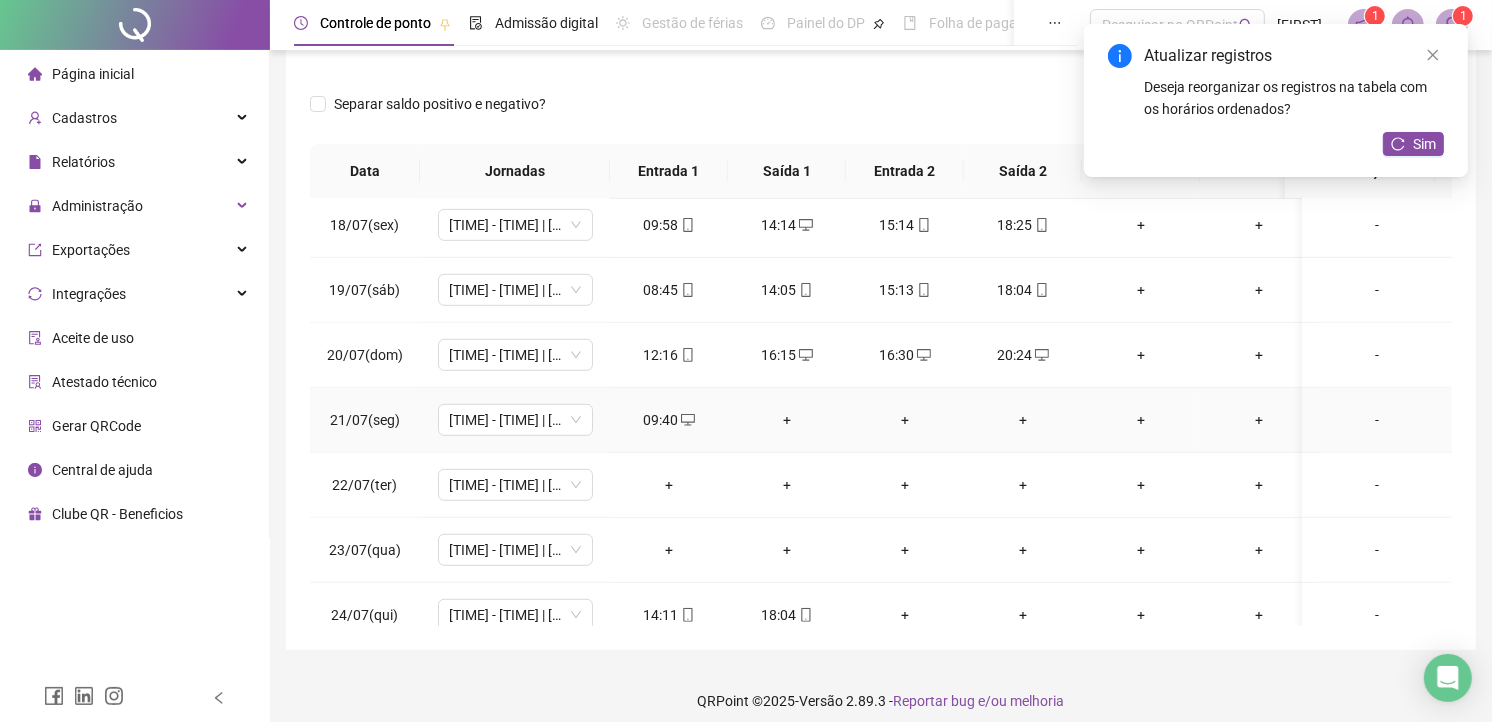 click on "+" at bounding box center (787, 420) 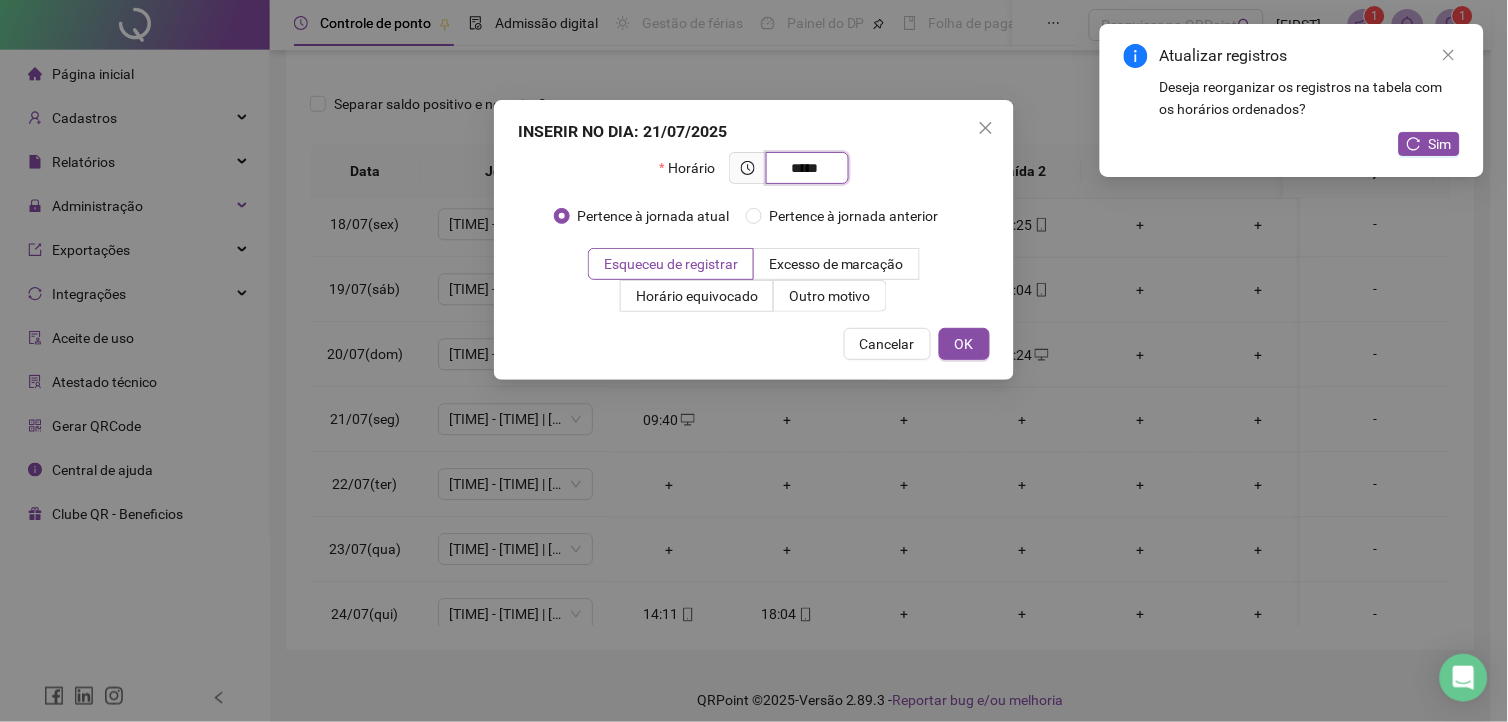 type on "*****" 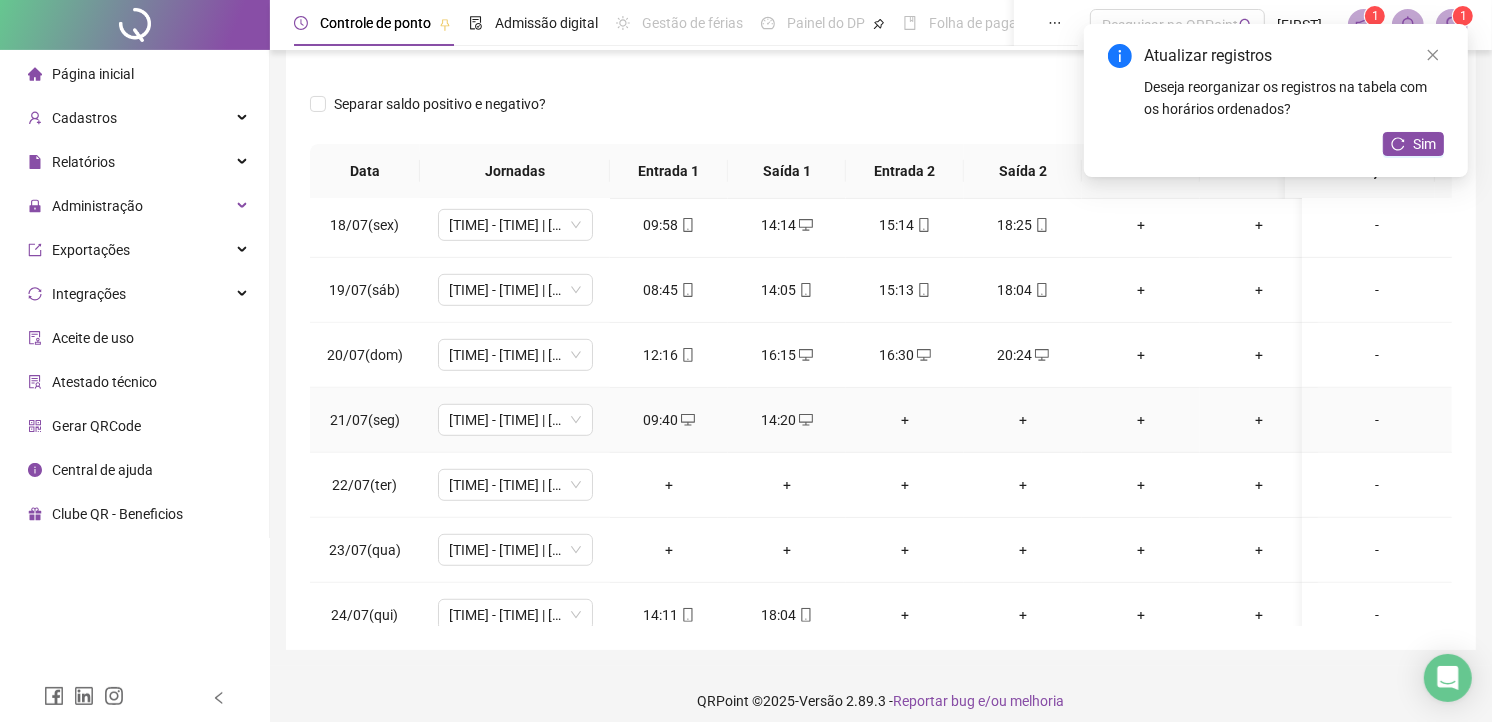 click on "+" at bounding box center [905, 420] 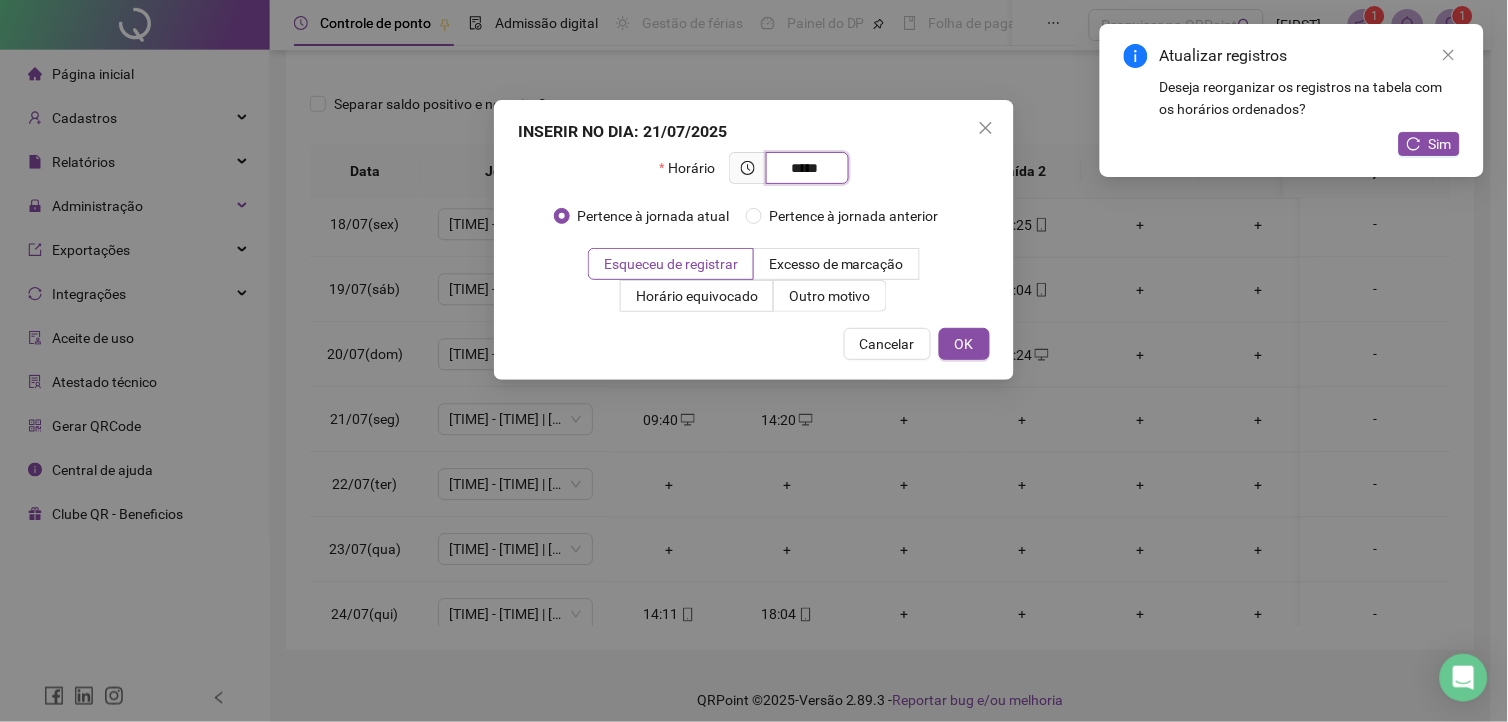 type on "*****" 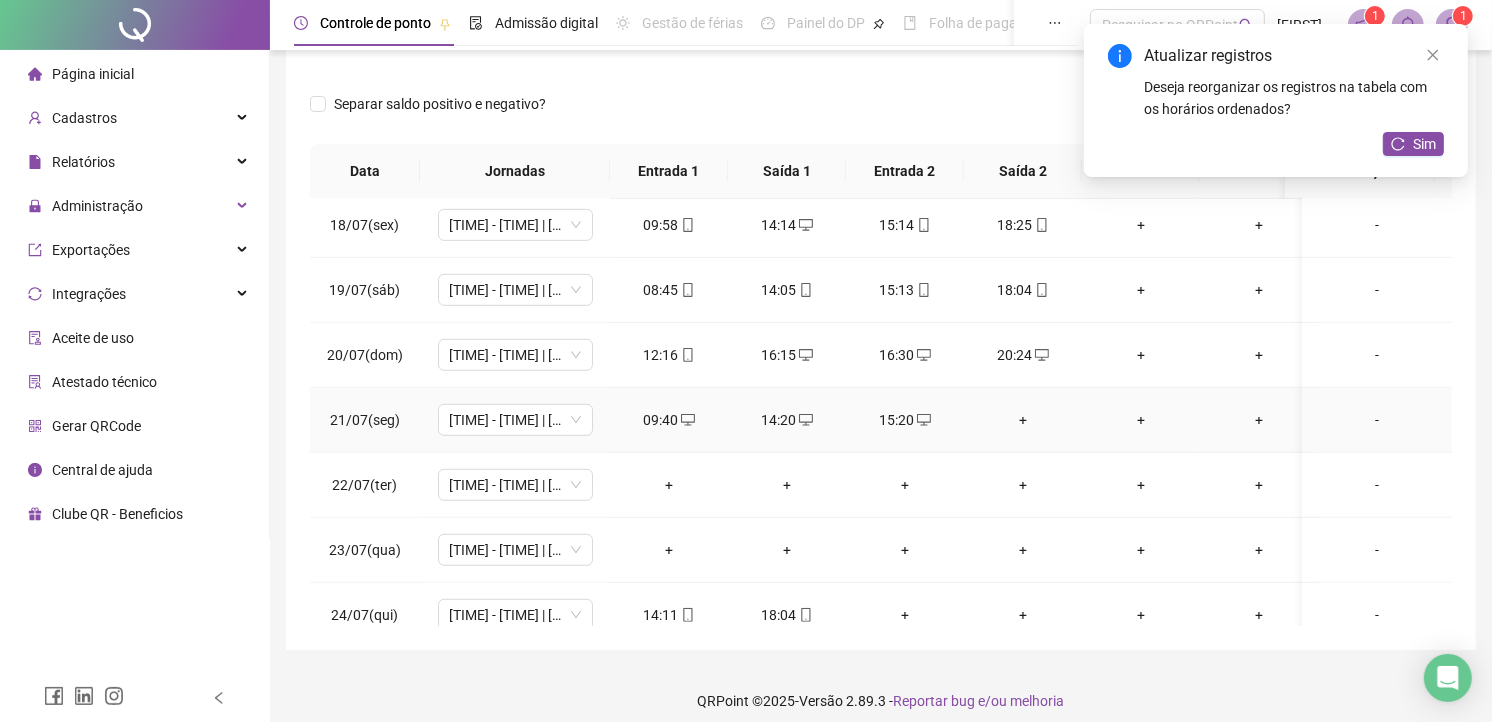 click on "+" at bounding box center [1023, 420] 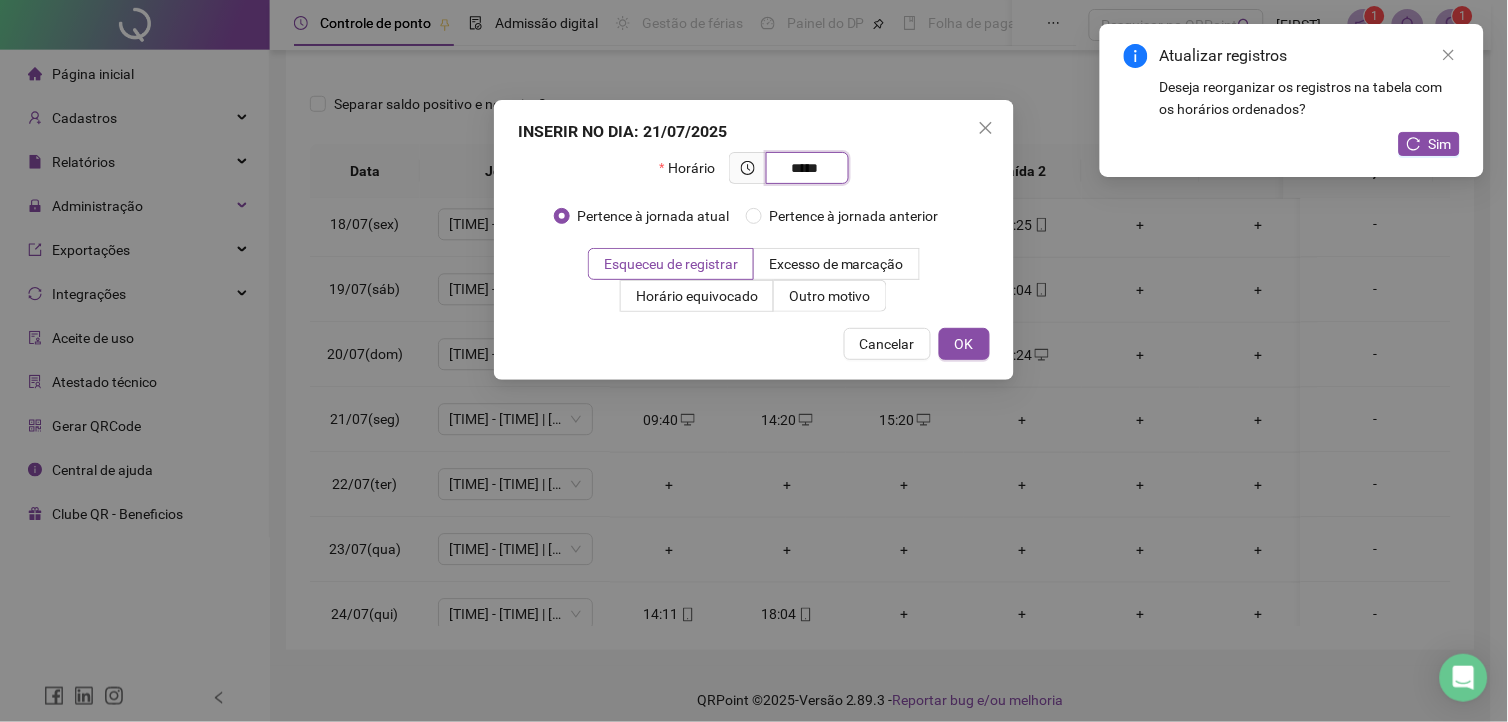 type on "*****" 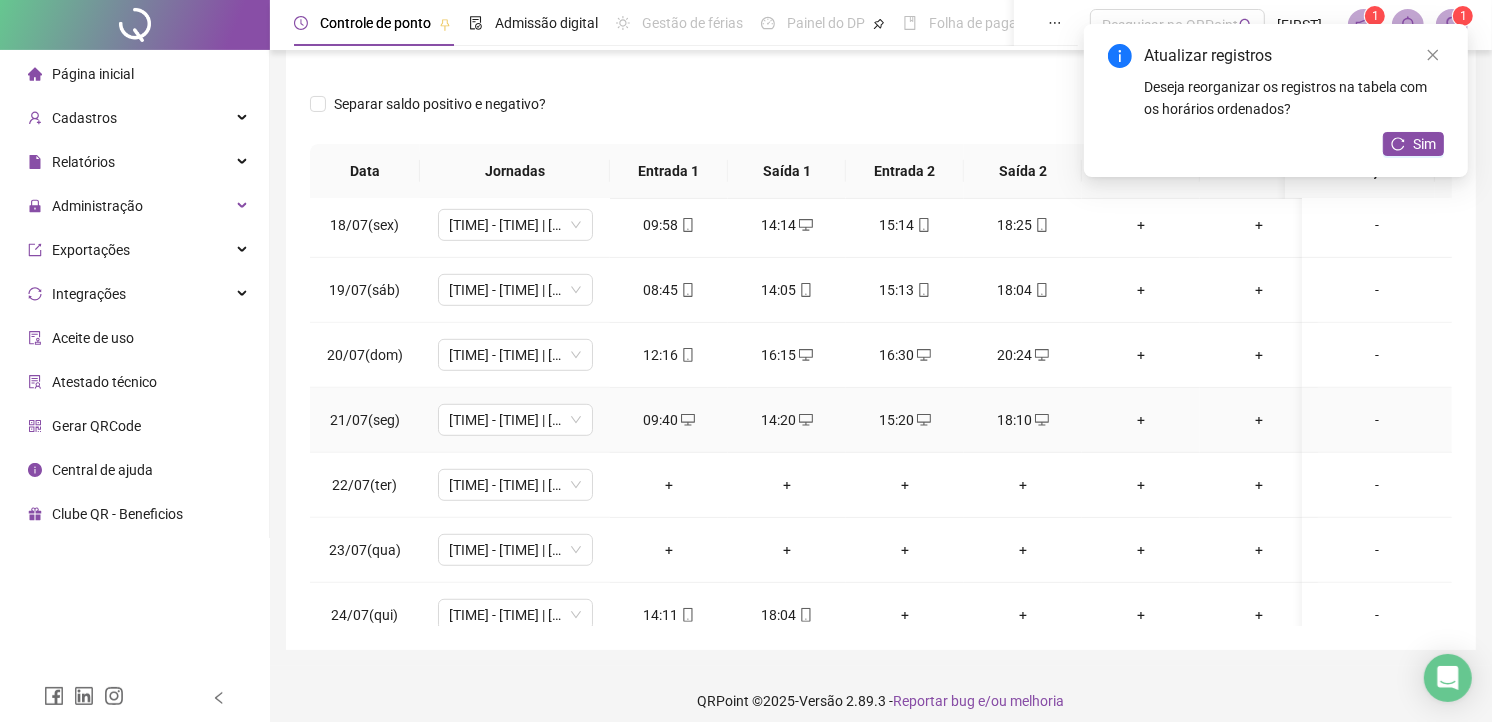 scroll, scrollTop: 1222, scrollLeft: 0, axis: vertical 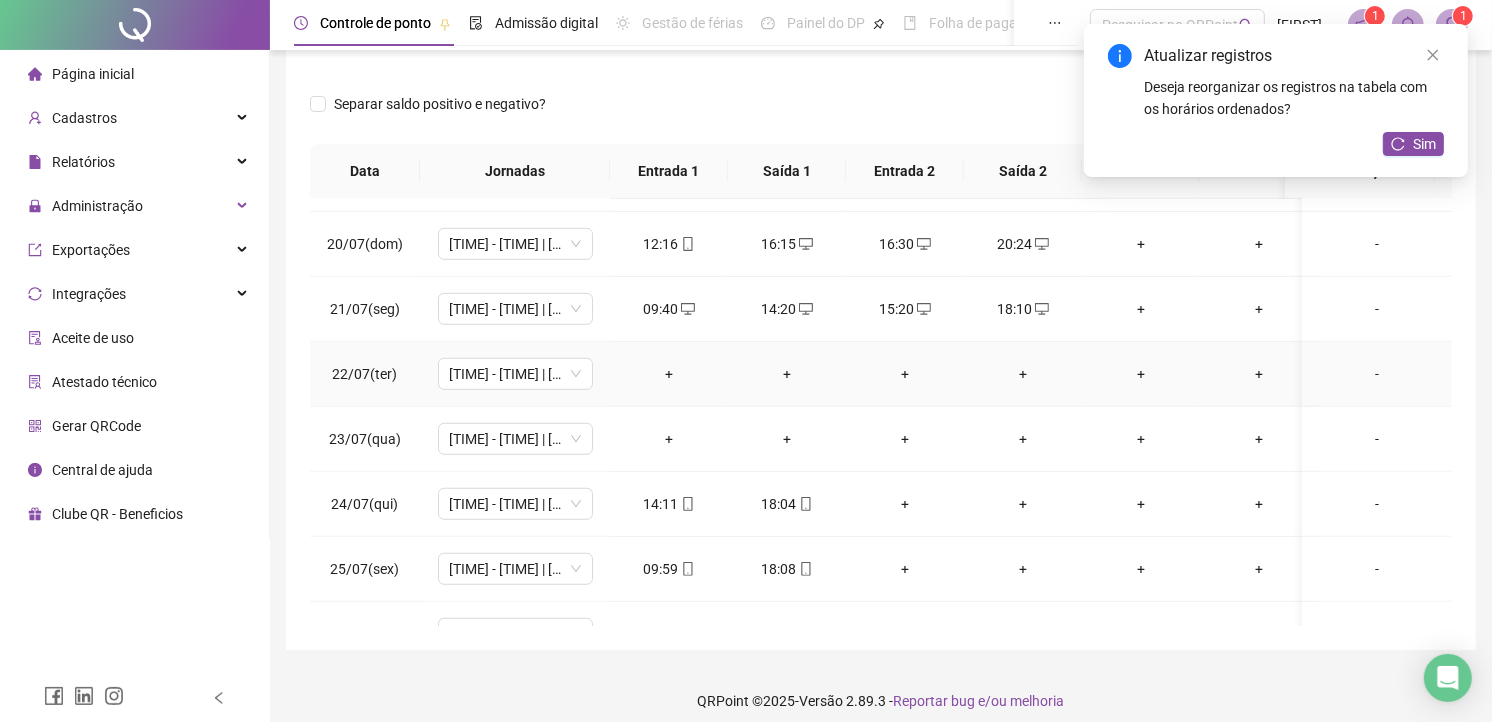 click on "+" at bounding box center [669, 374] 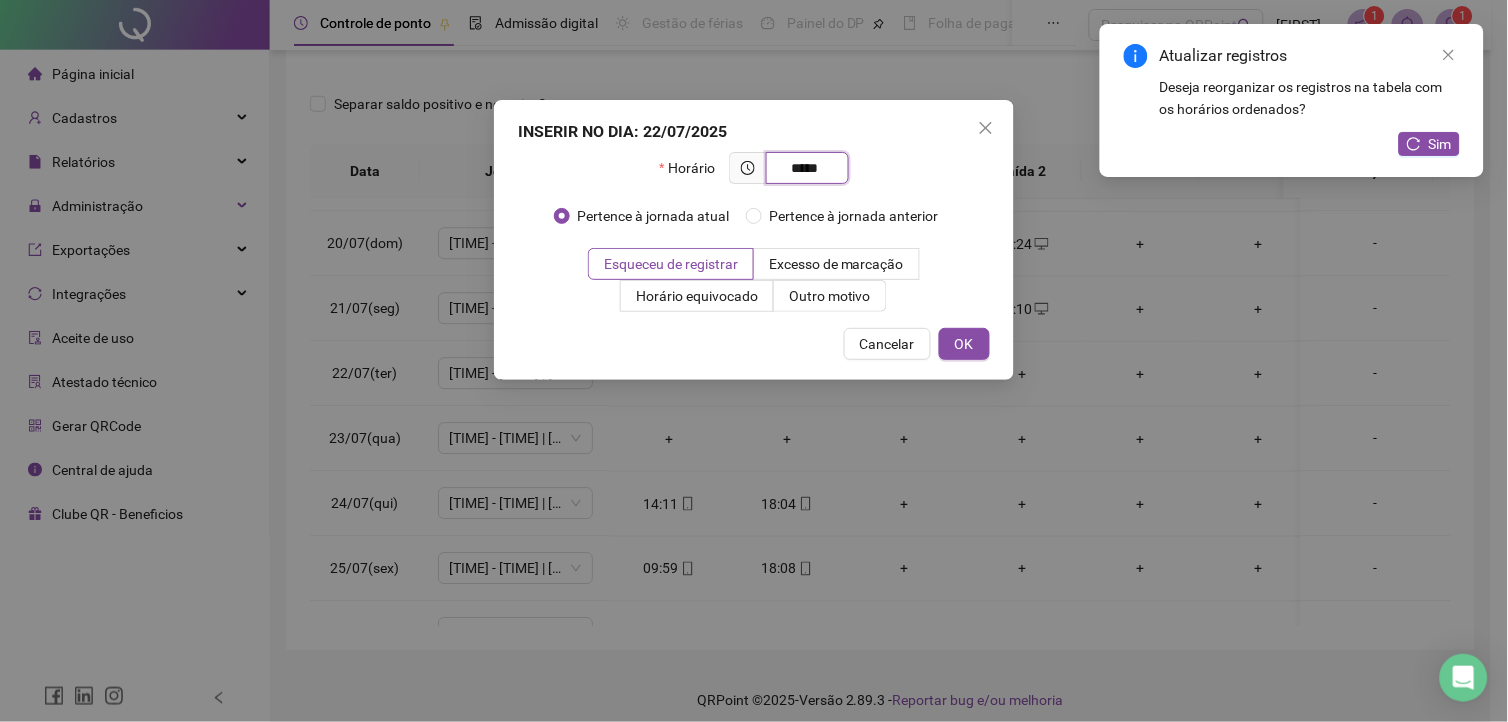 type on "*****" 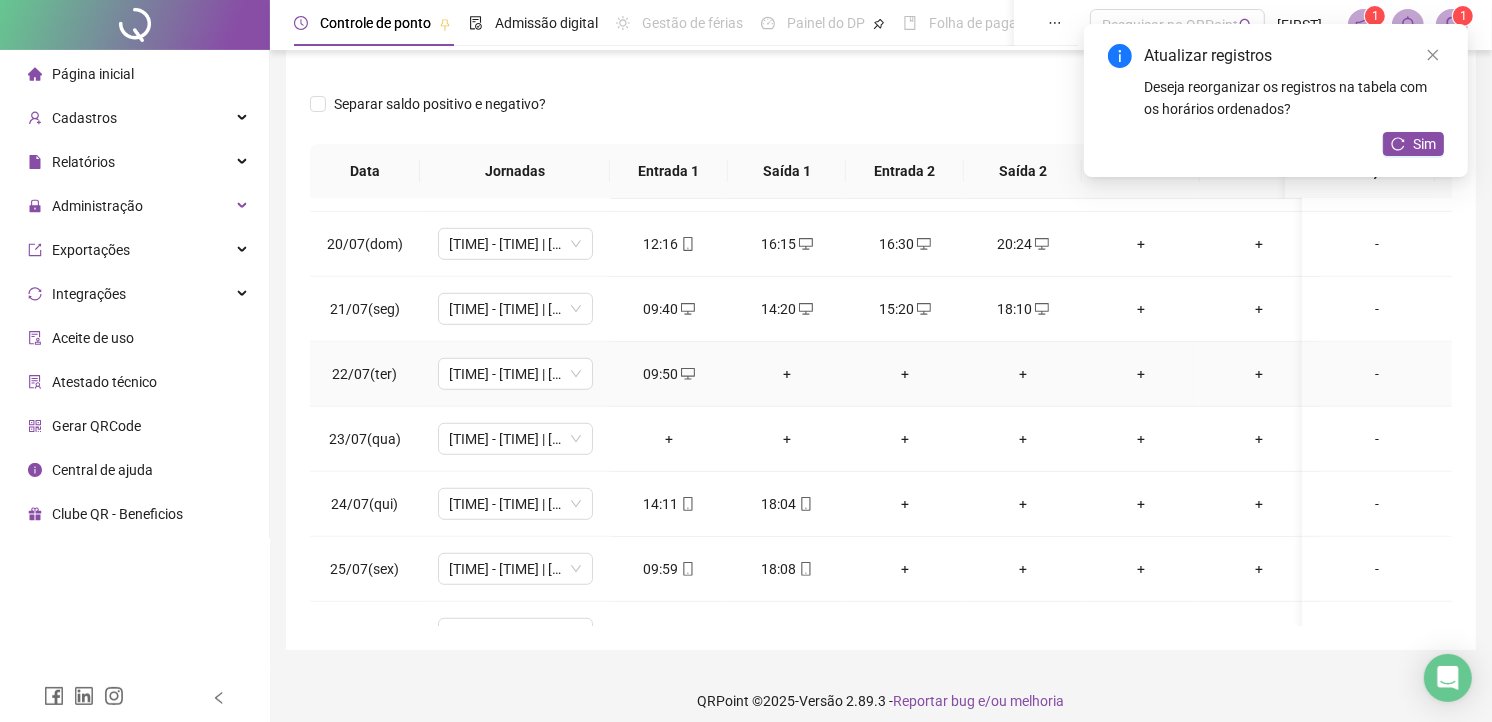 click on "+" at bounding box center (787, 374) 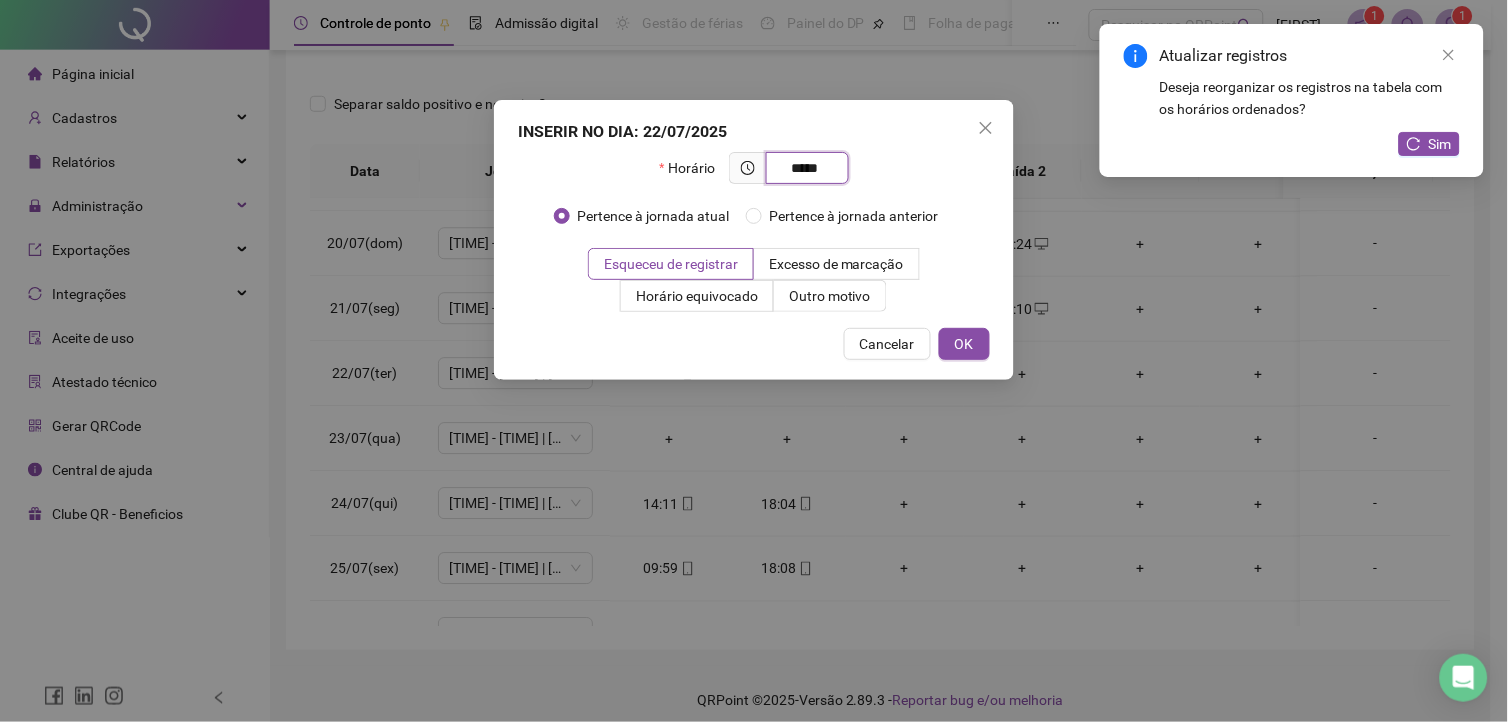 type on "*****" 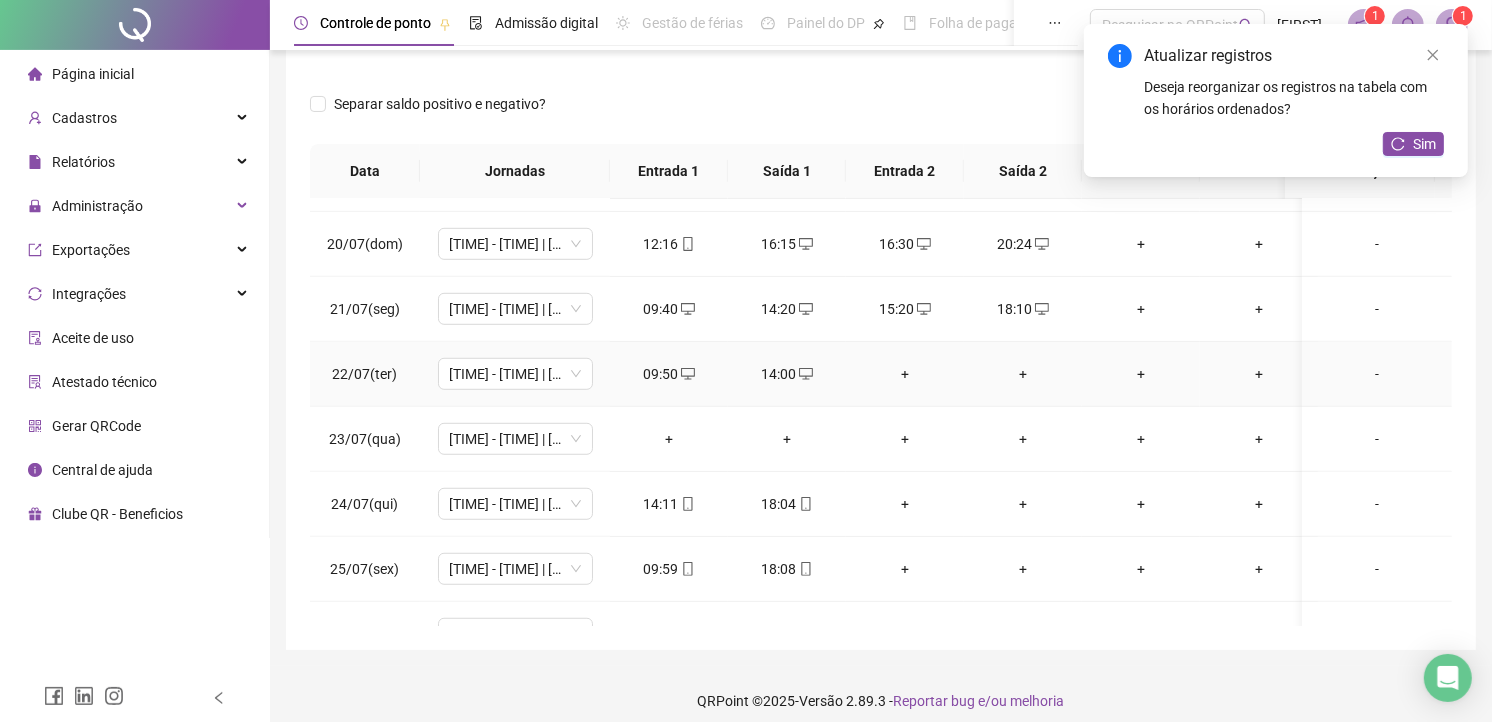 click on "+" at bounding box center [905, 374] 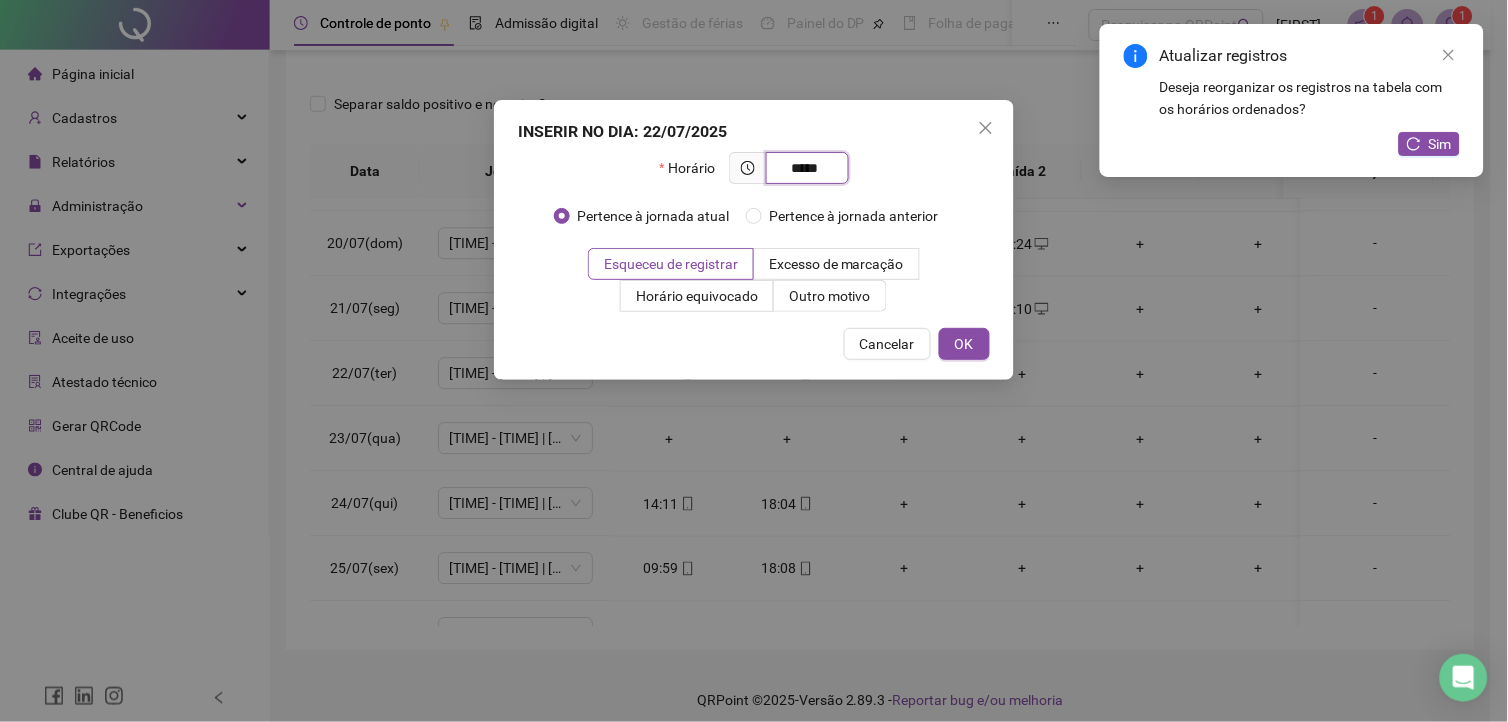type on "*****" 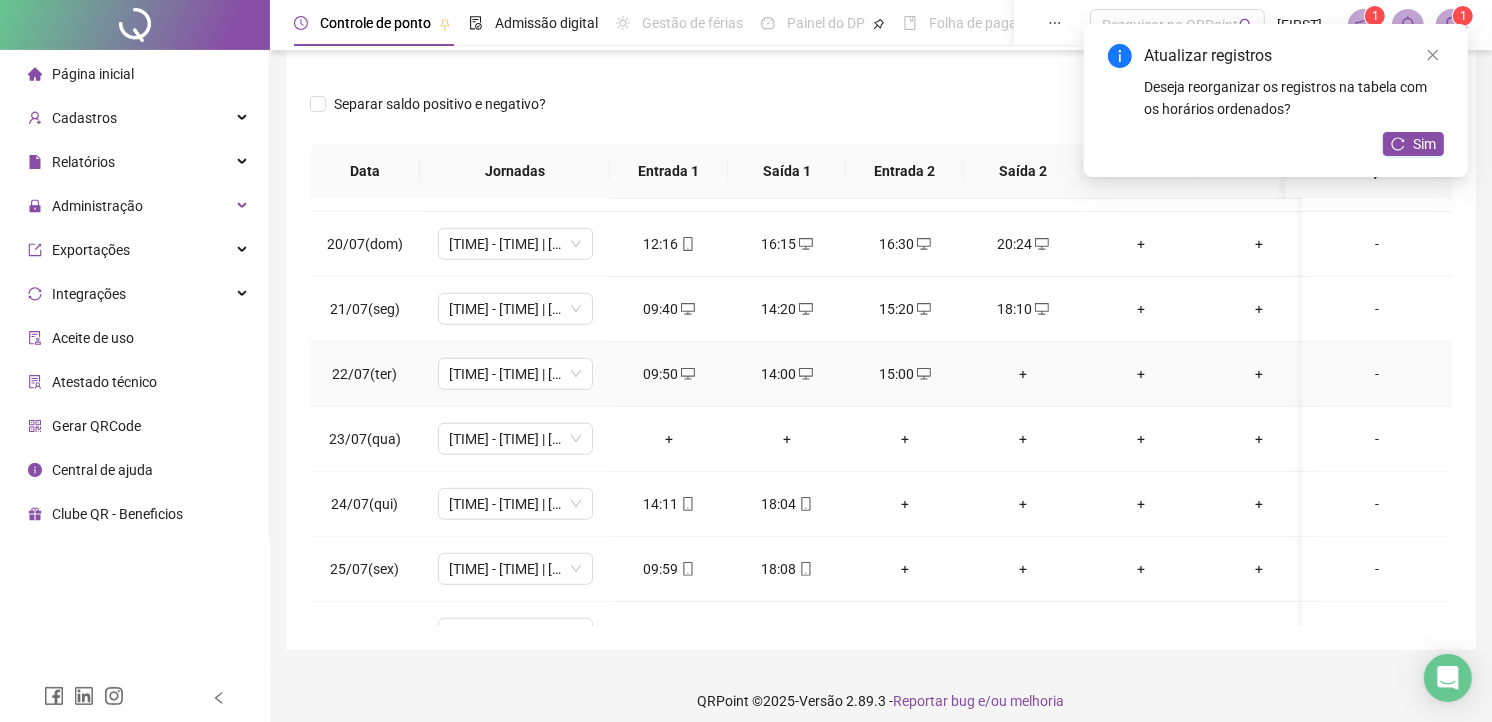 click on "+" at bounding box center (1023, 374) 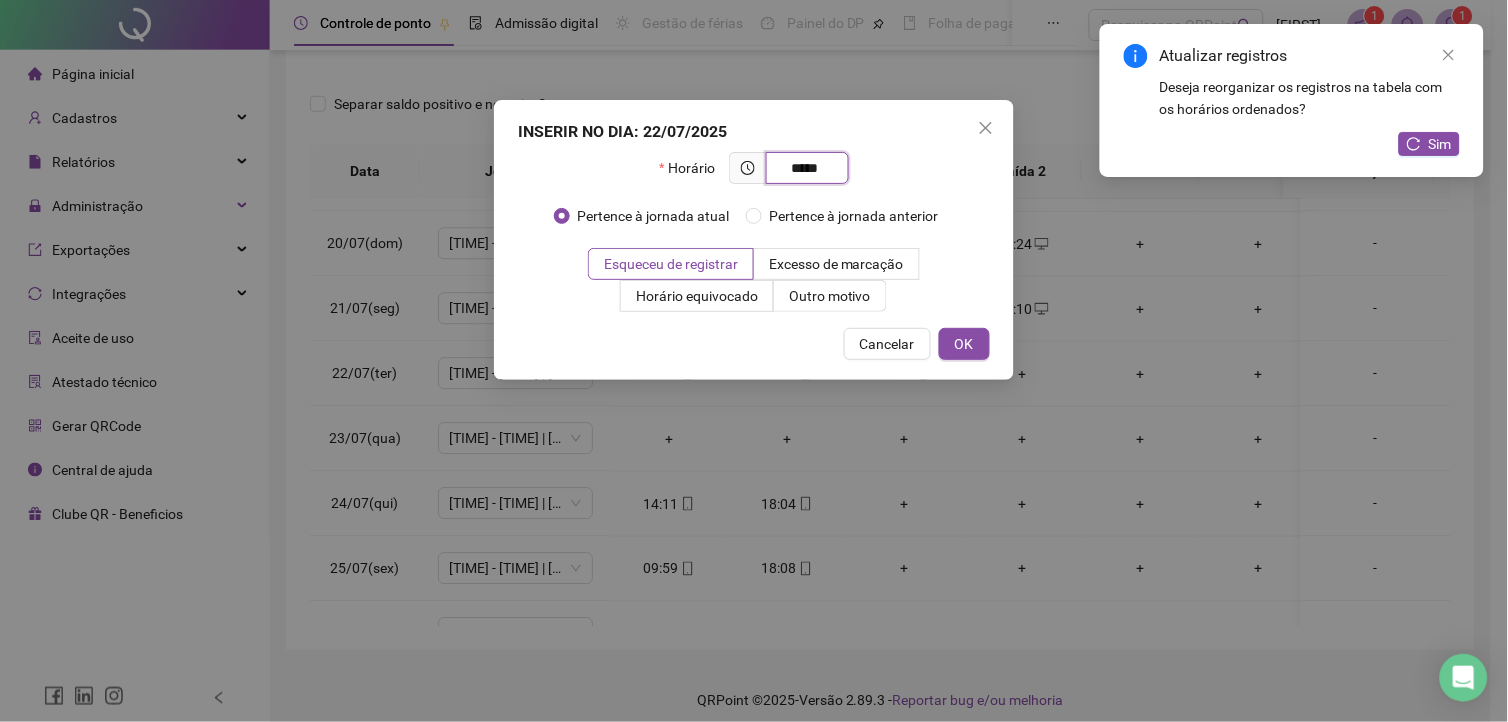 type on "*****" 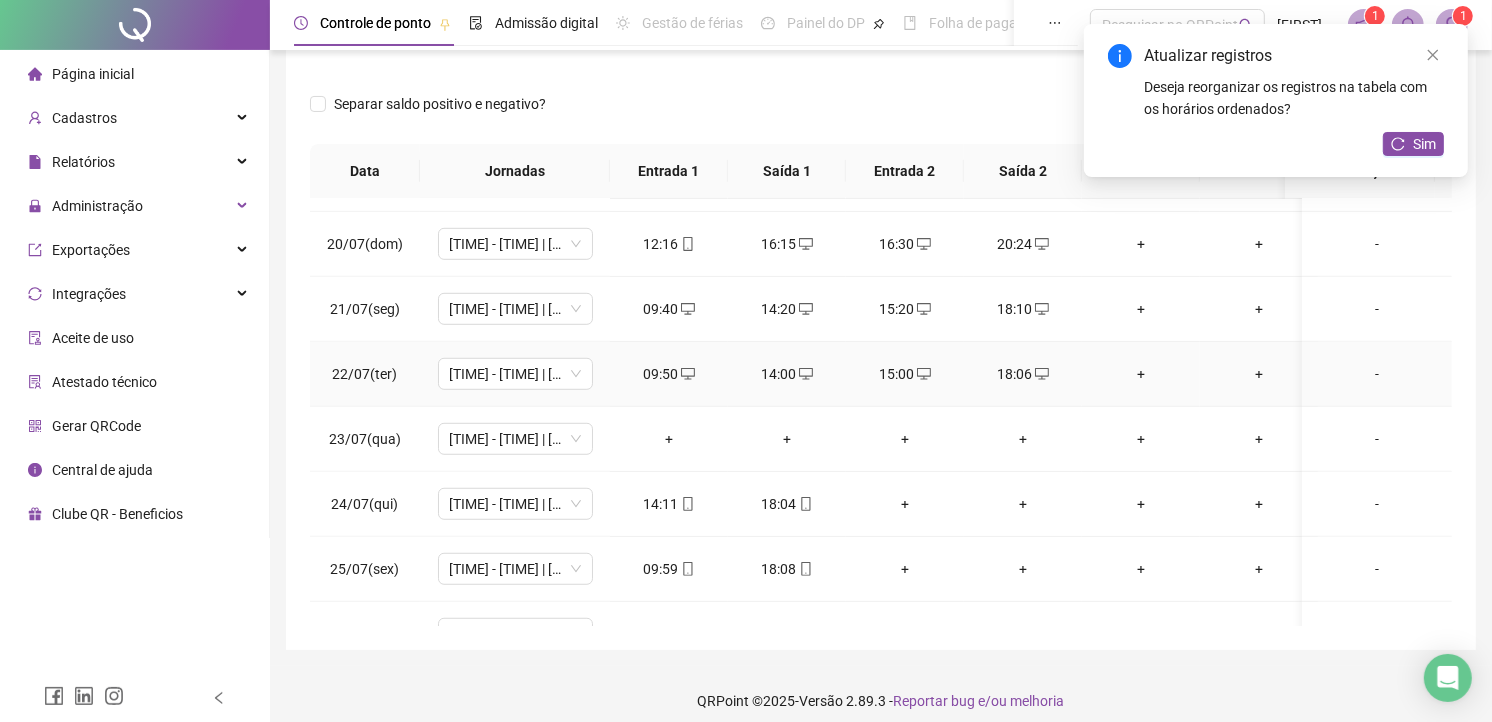 scroll, scrollTop: 1333, scrollLeft: 0, axis: vertical 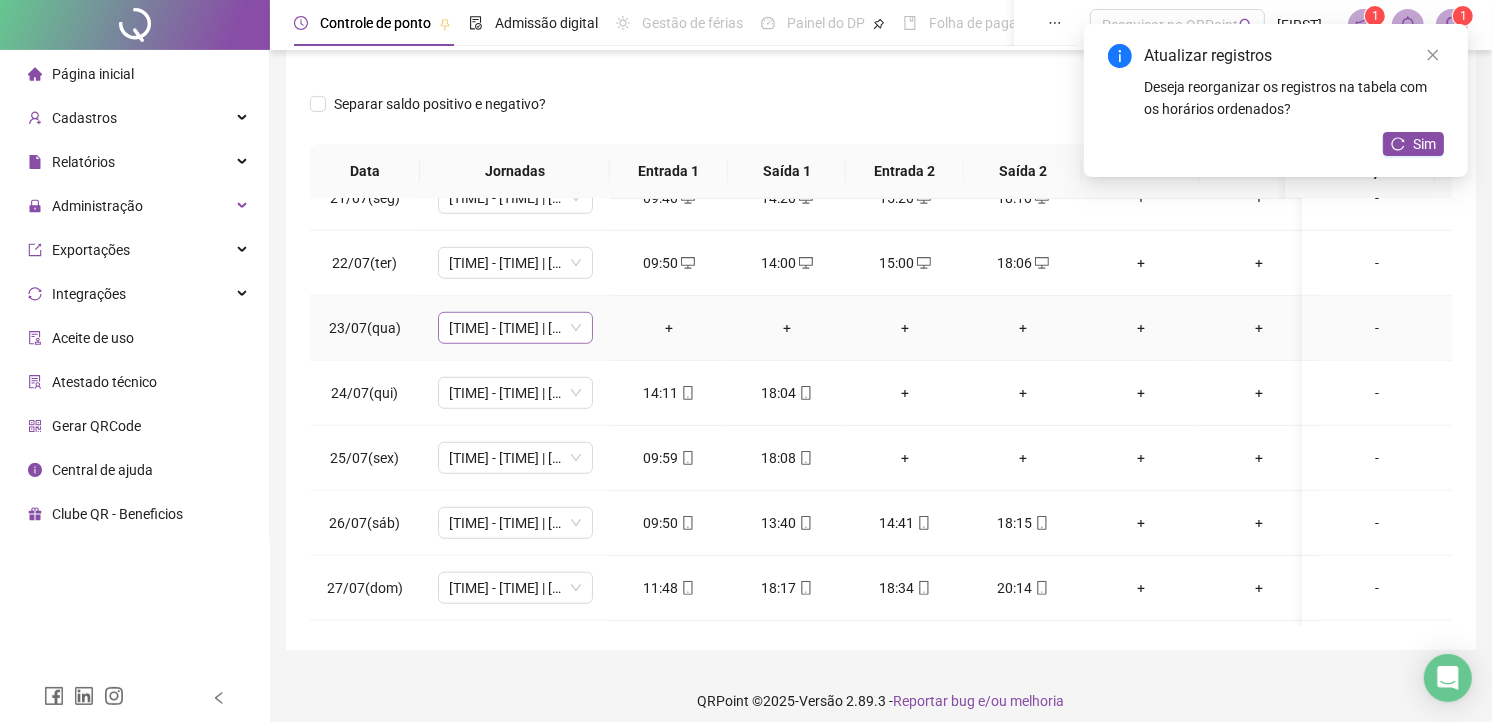 click on "[TIME] - [TIME] | [TIME] - [TIME]" at bounding box center (515, 328) 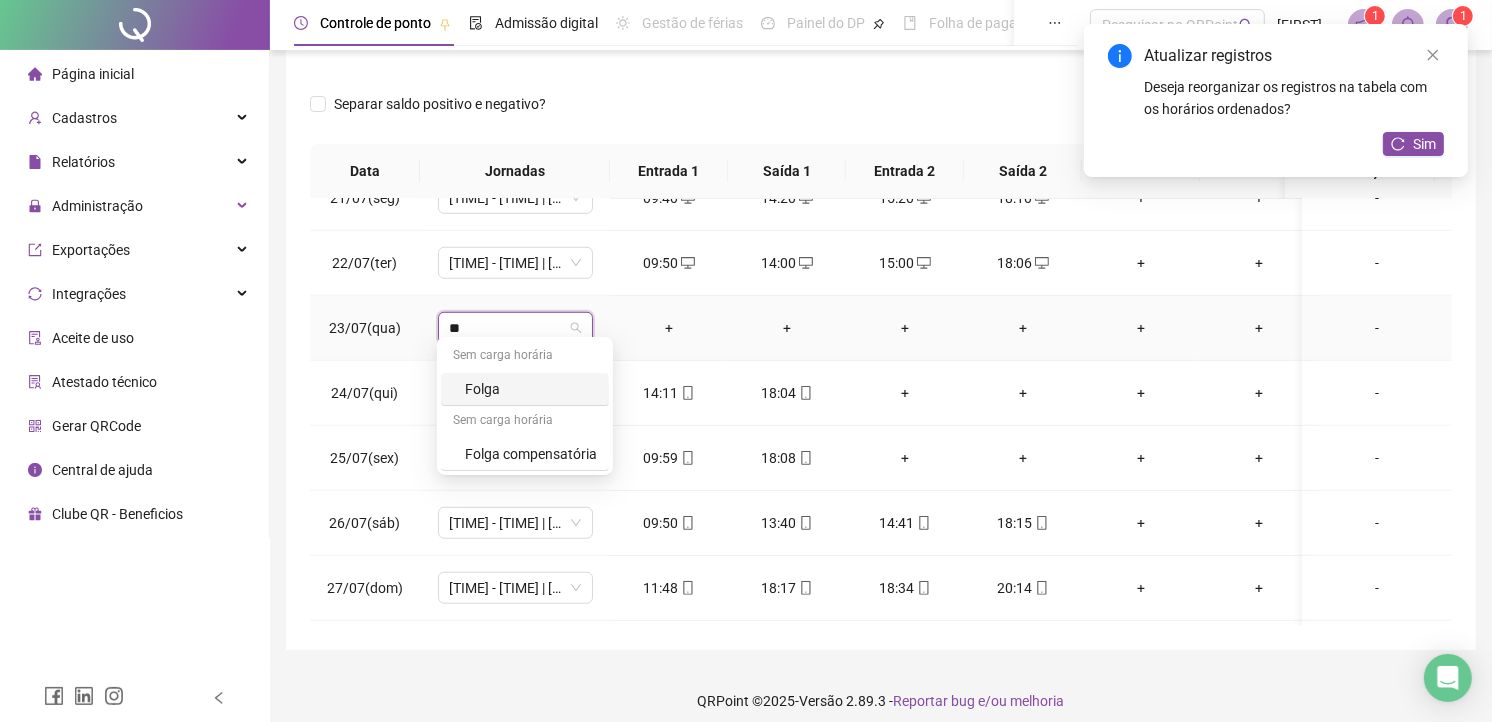 type on "***" 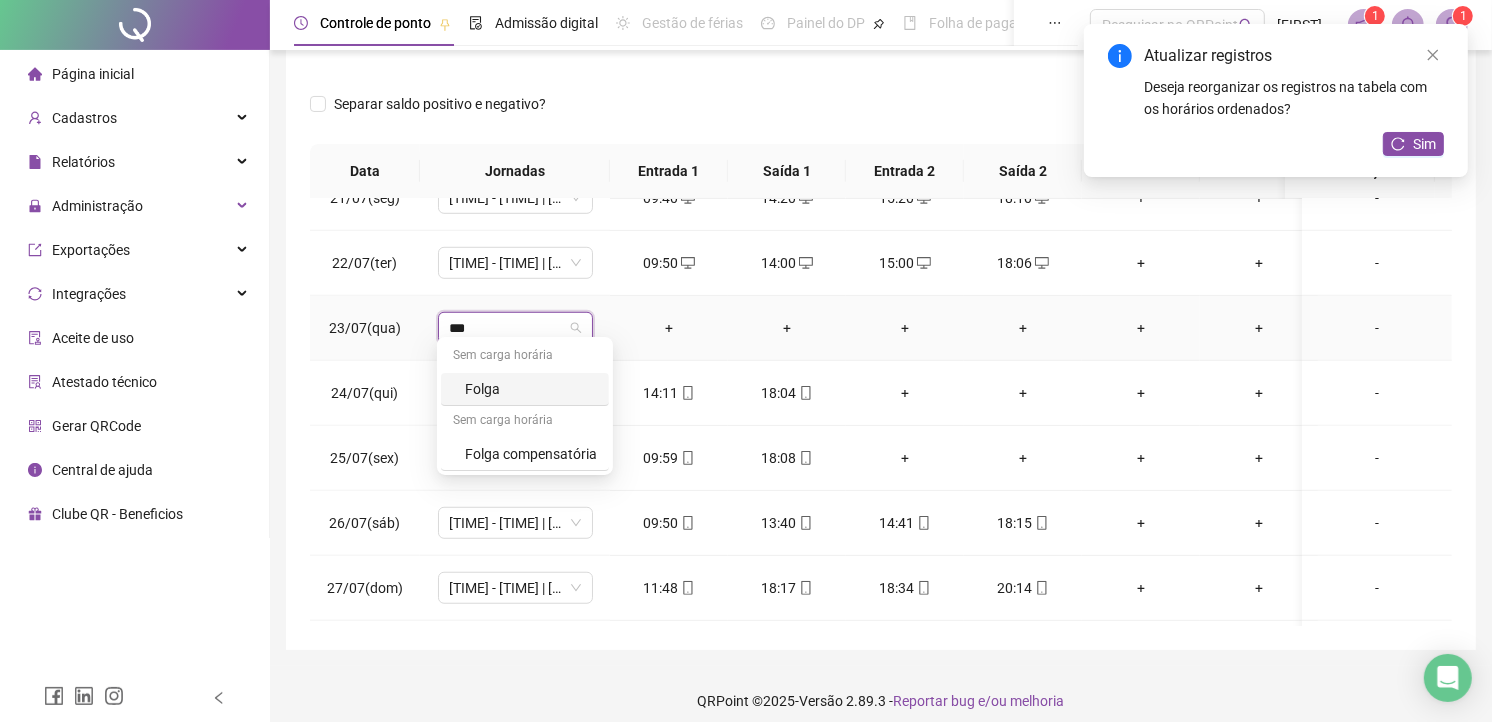 click on "Folga" at bounding box center (531, 389) 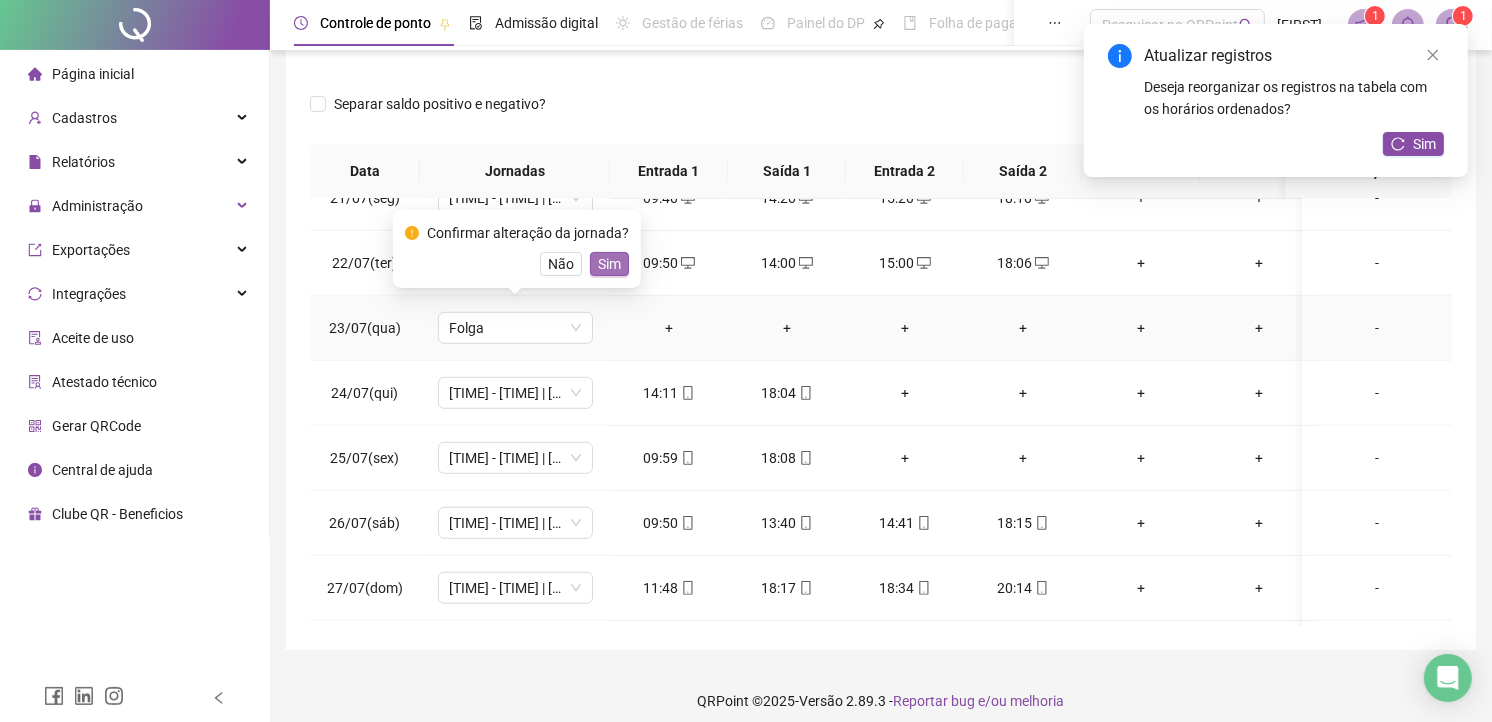 click on "Sim" at bounding box center (609, 264) 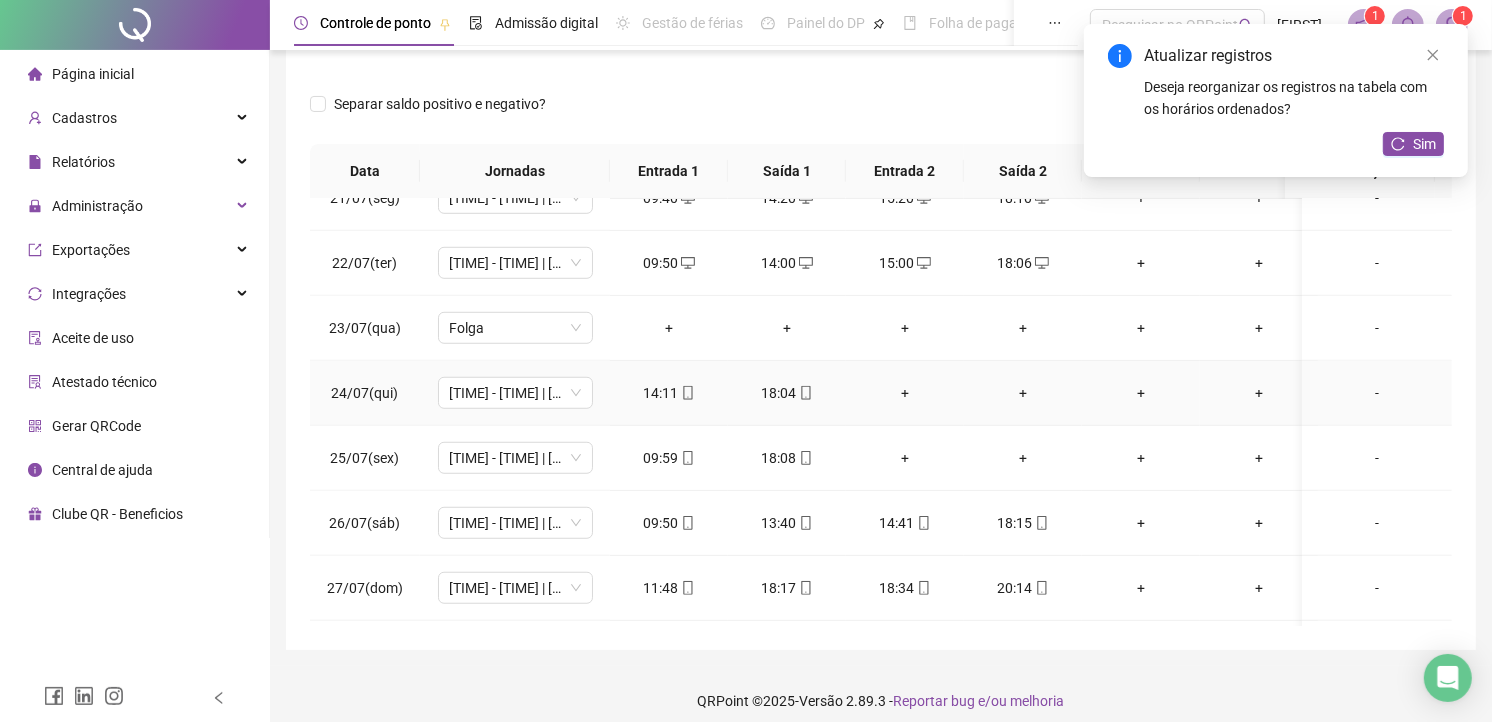 click on "+" at bounding box center [905, 393] 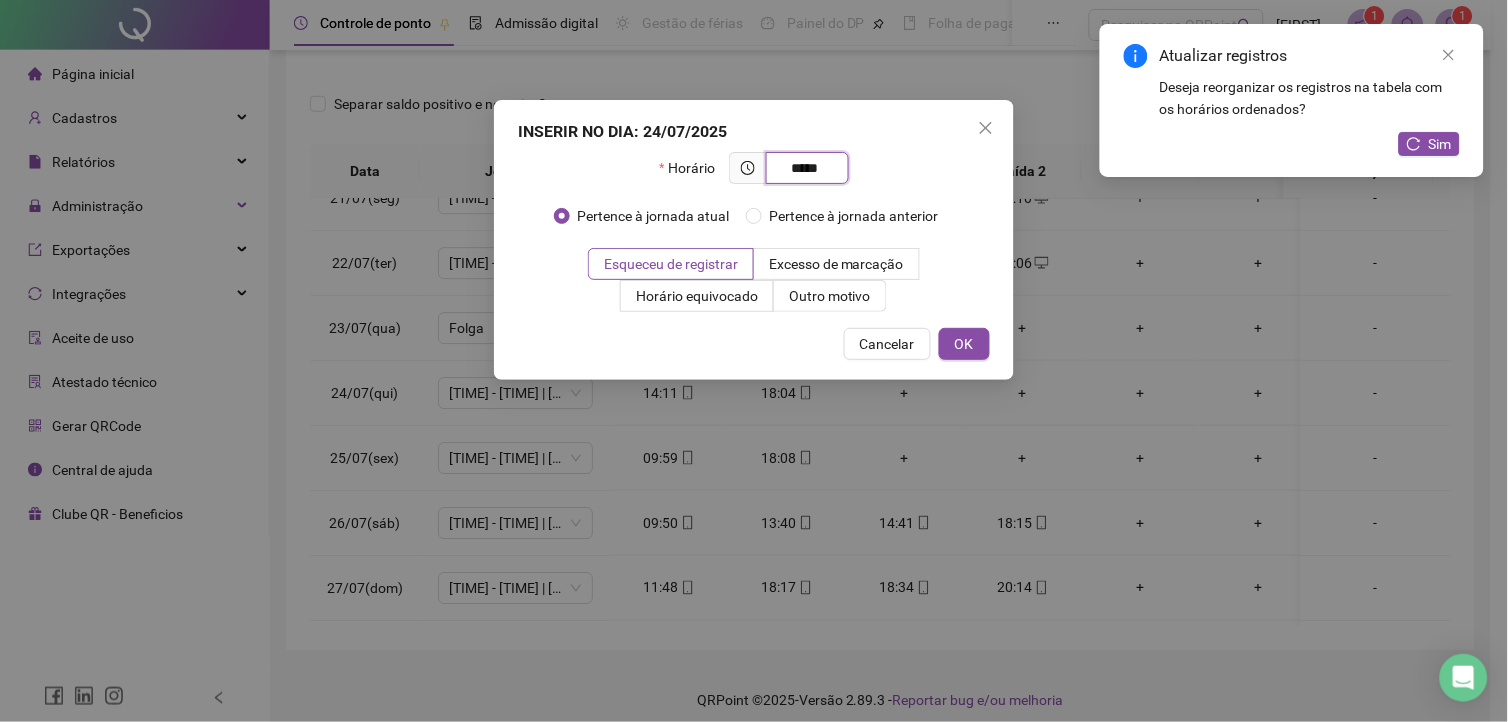 type on "*****" 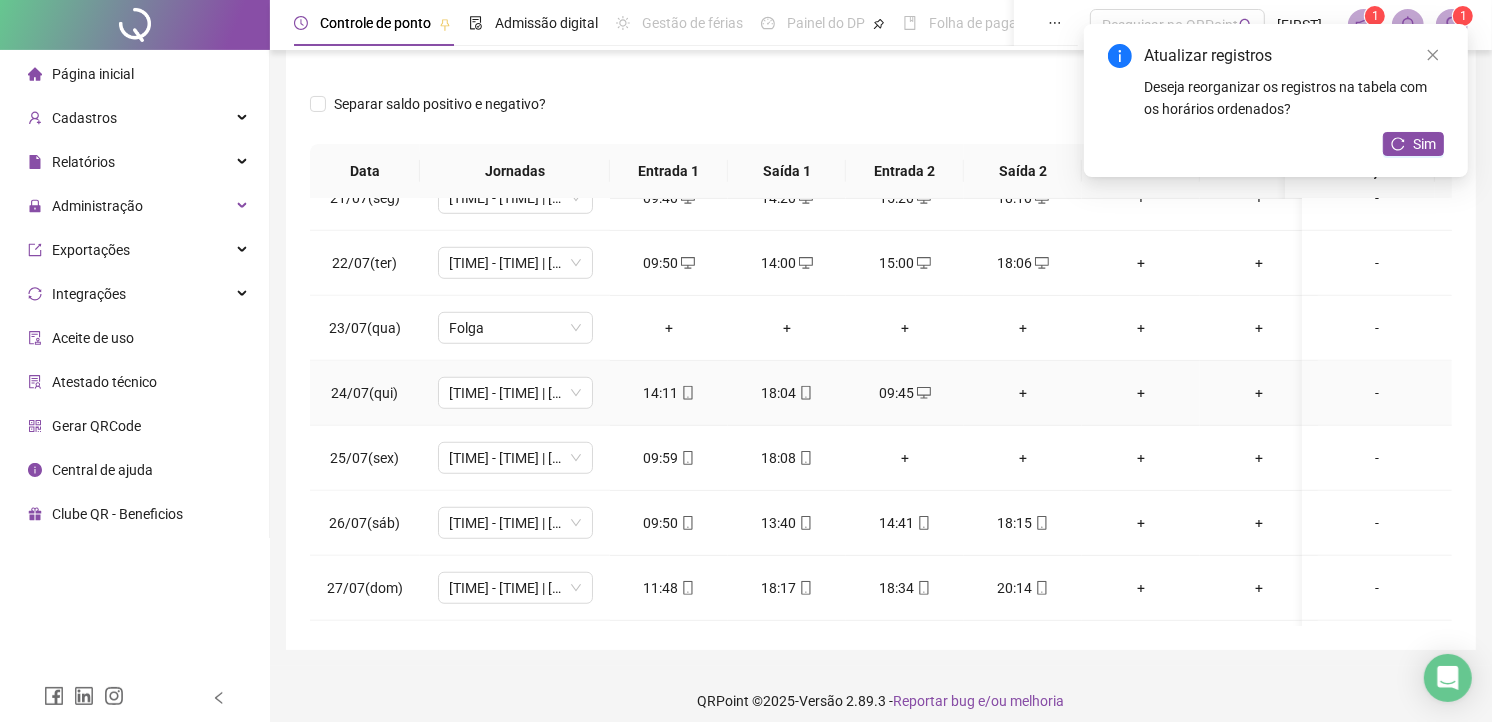 click on "+" at bounding box center [1023, 393] 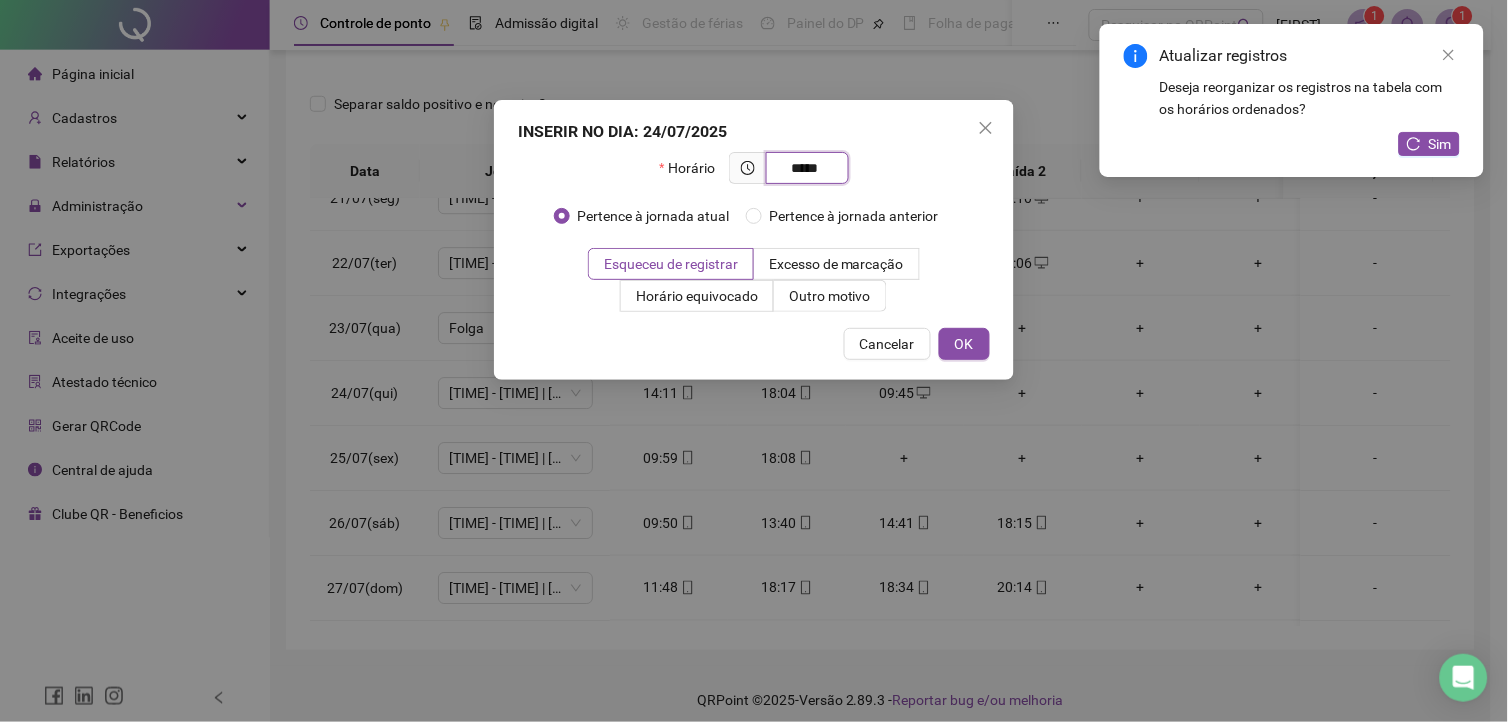 type on "*****" 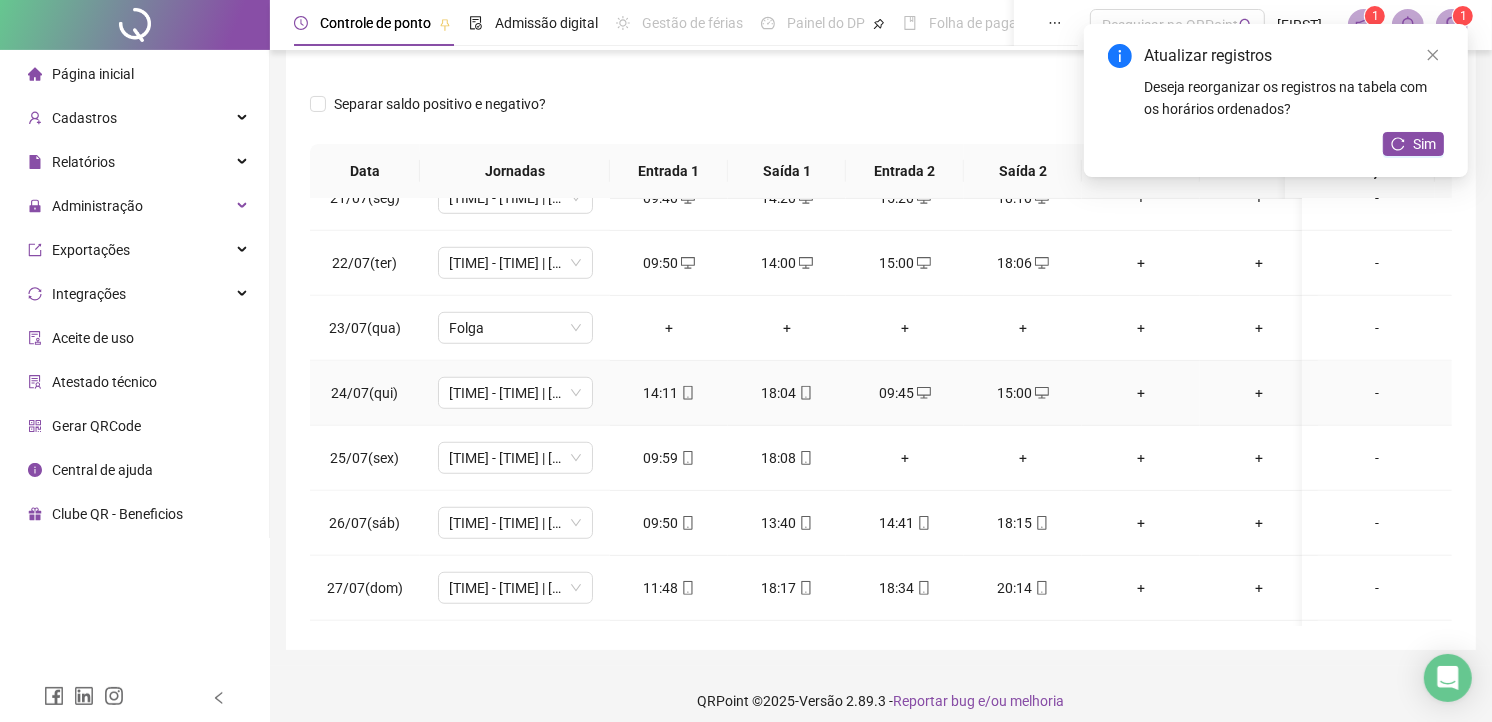 scroll, scrollTop: 1444, scrollLeft: 0, axis: vertical 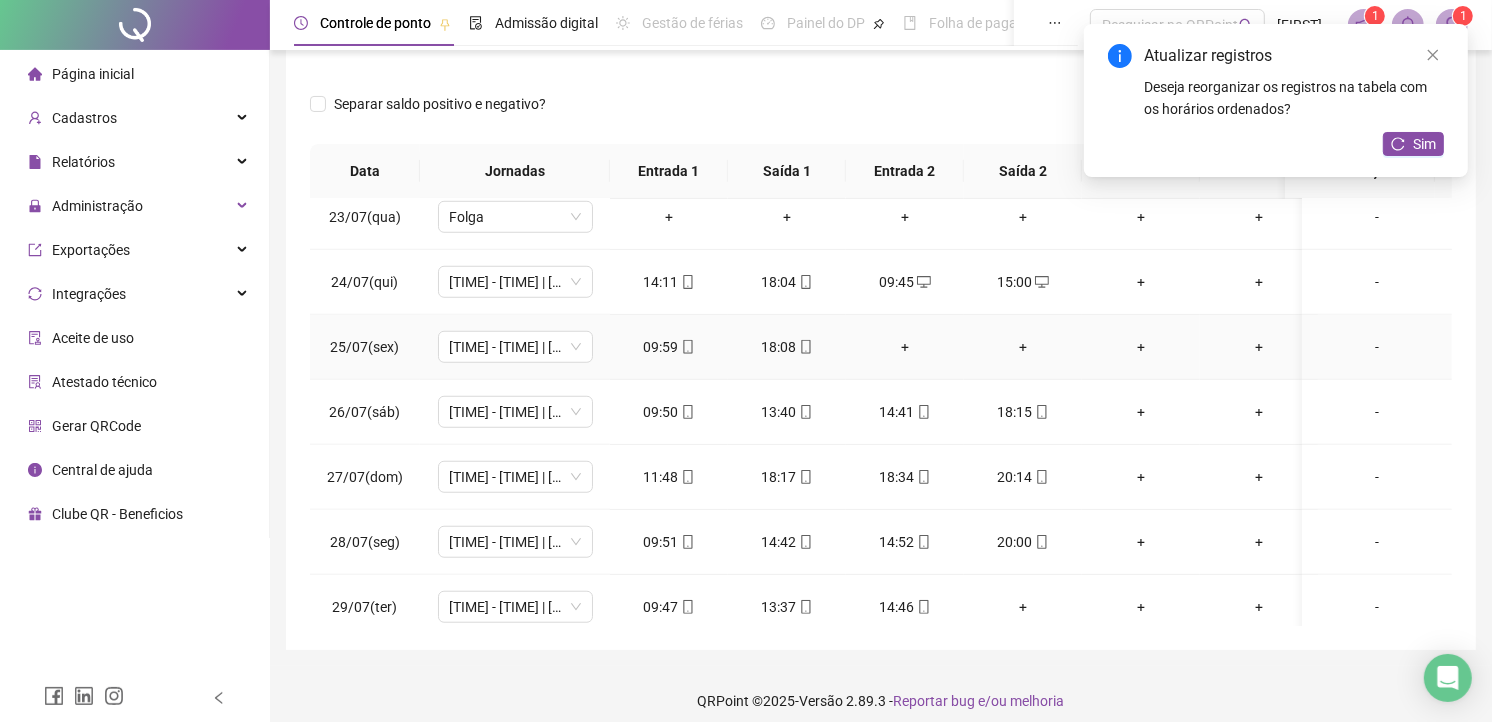 click on "+" at bounding box center (905, 347) 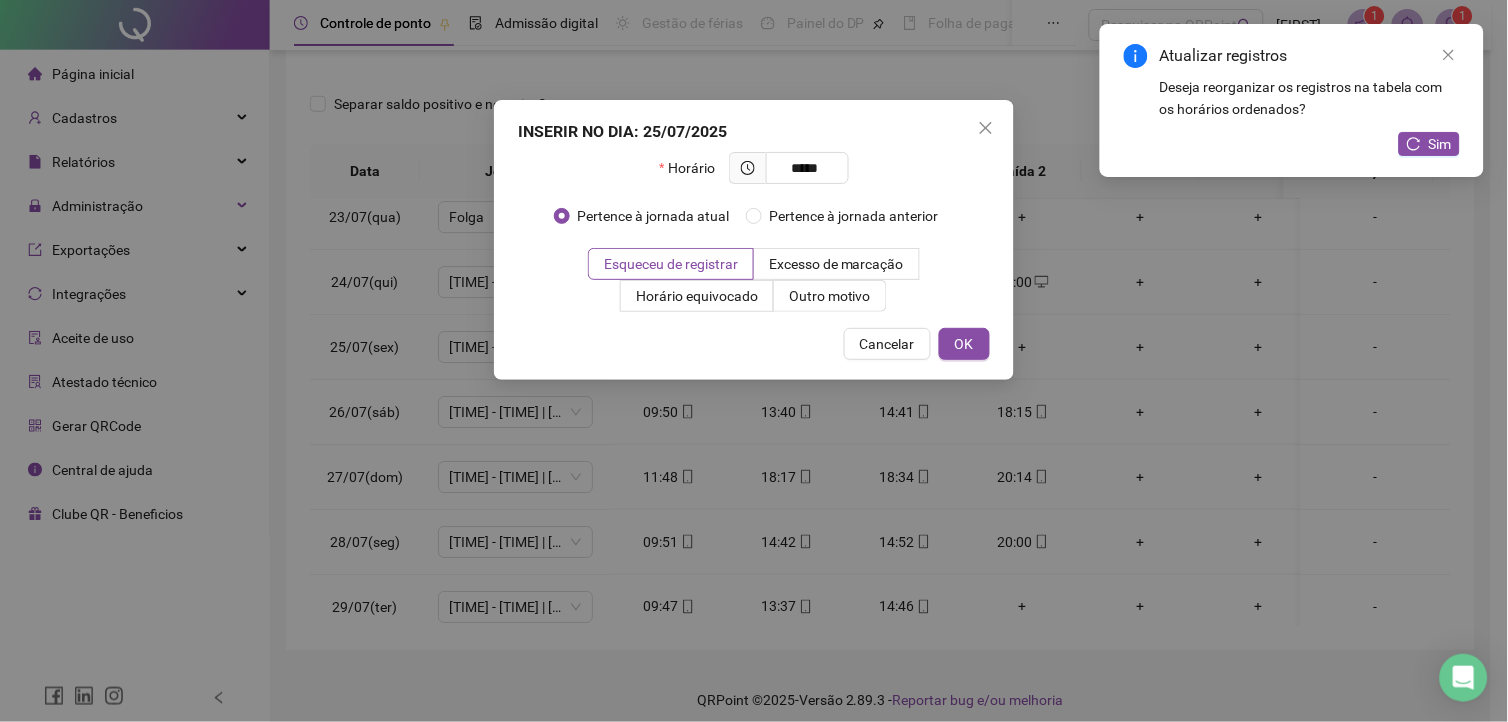 type on "*****" 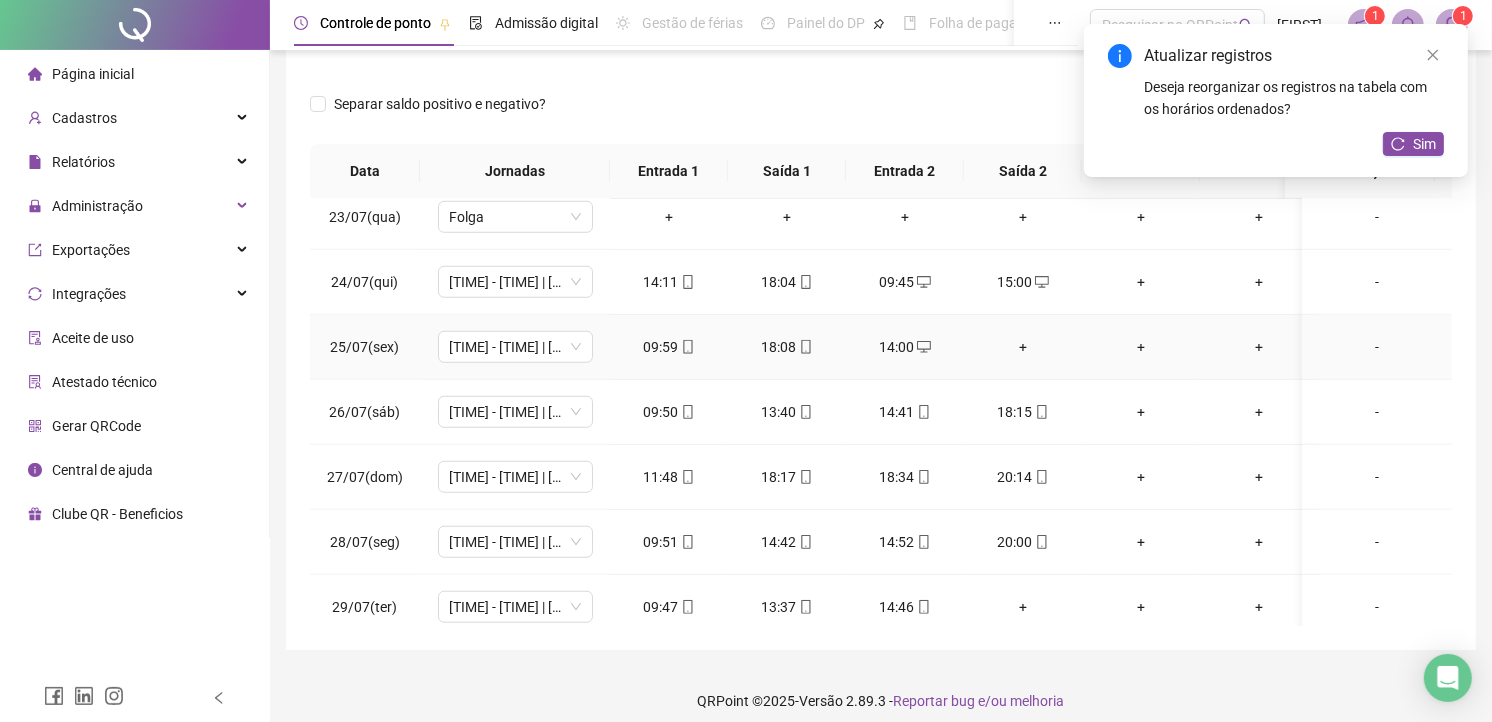 click on "+" at bounding box center (1023, 347) 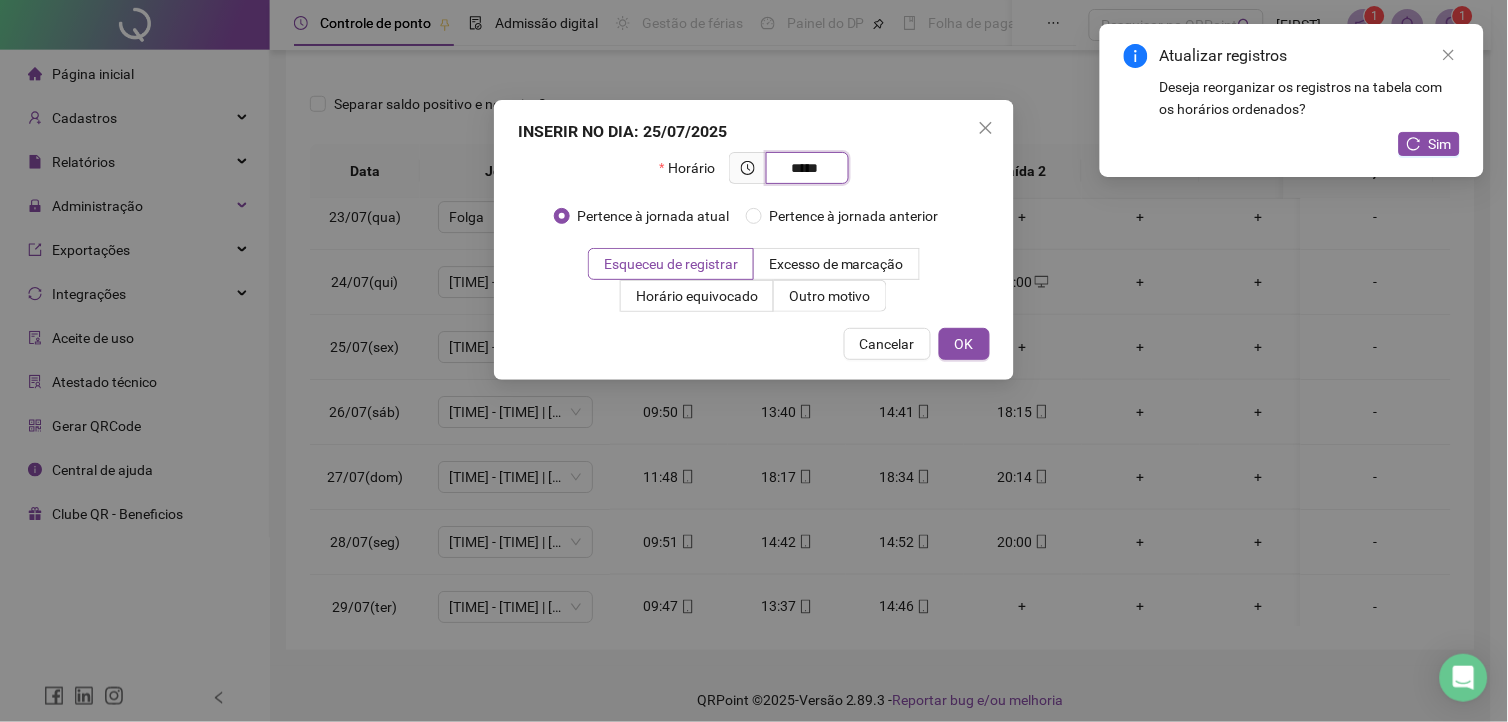 type on "*****" 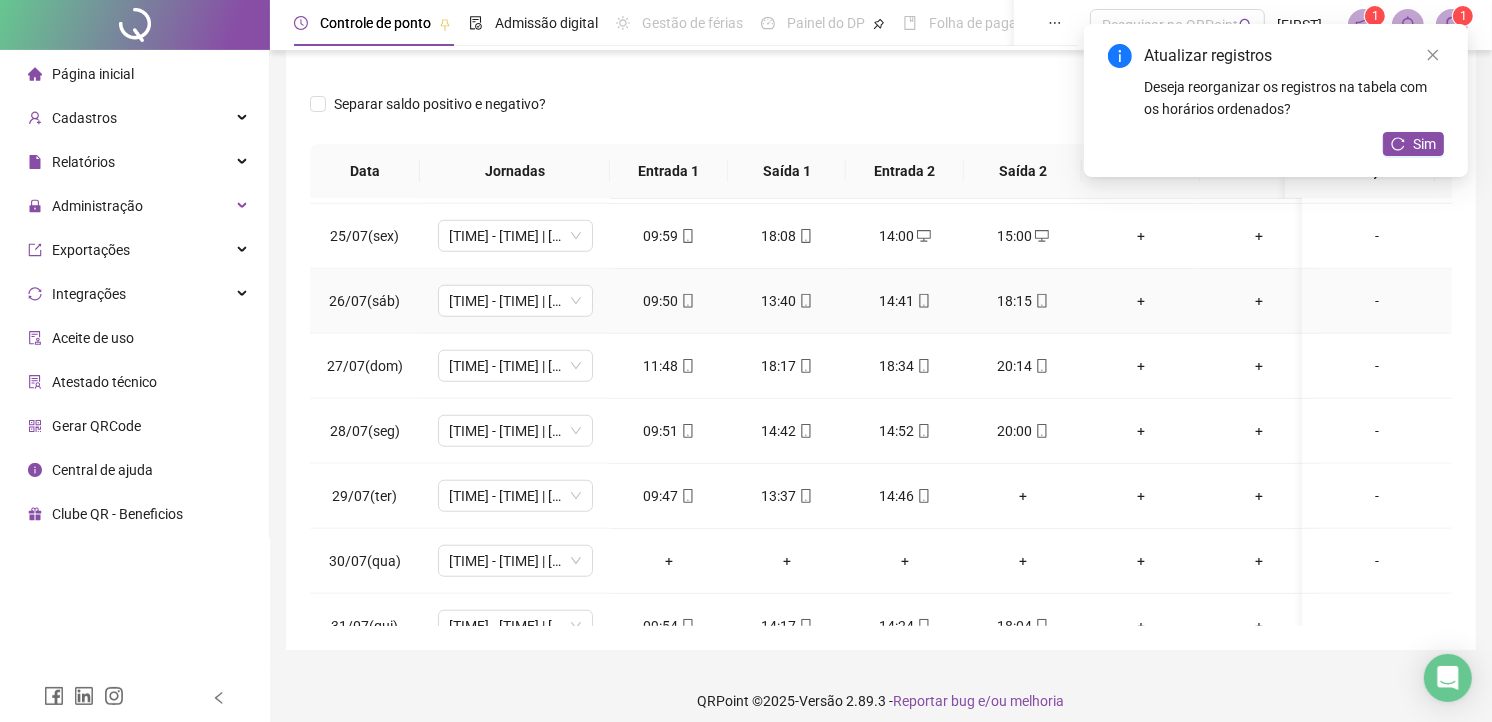 scroll, scrollTop: 1607, scrollLeft: 0, axis: vertical 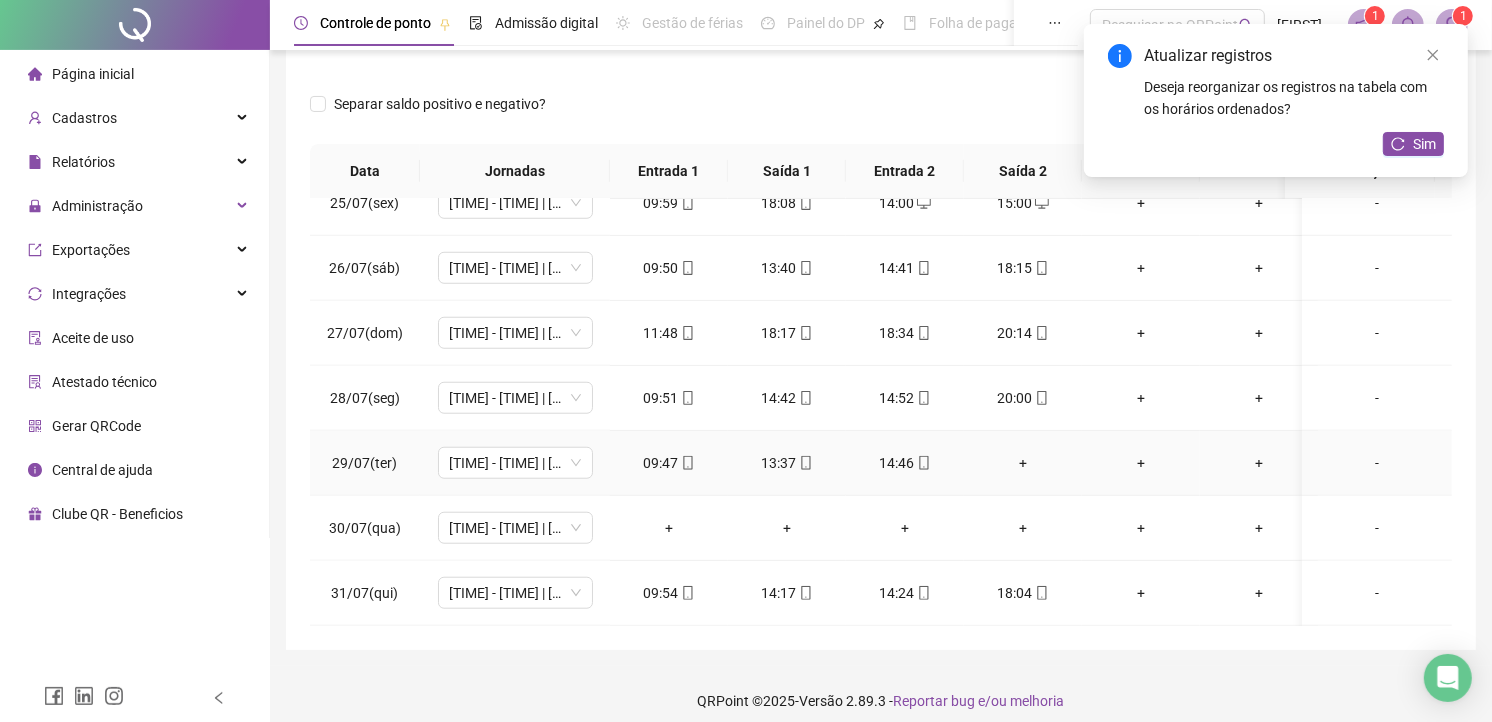 click on "+" at bounding box center [1023, 463] 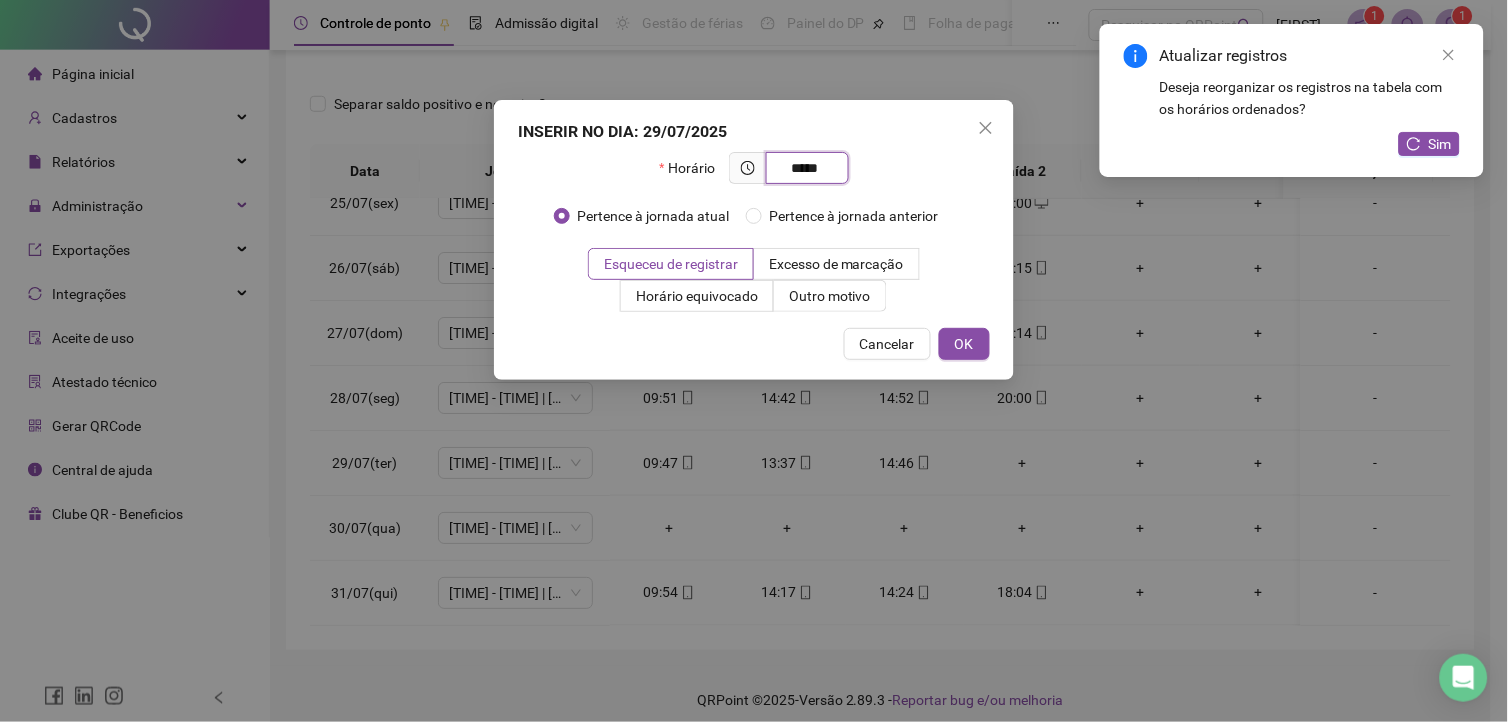 type on "*****" 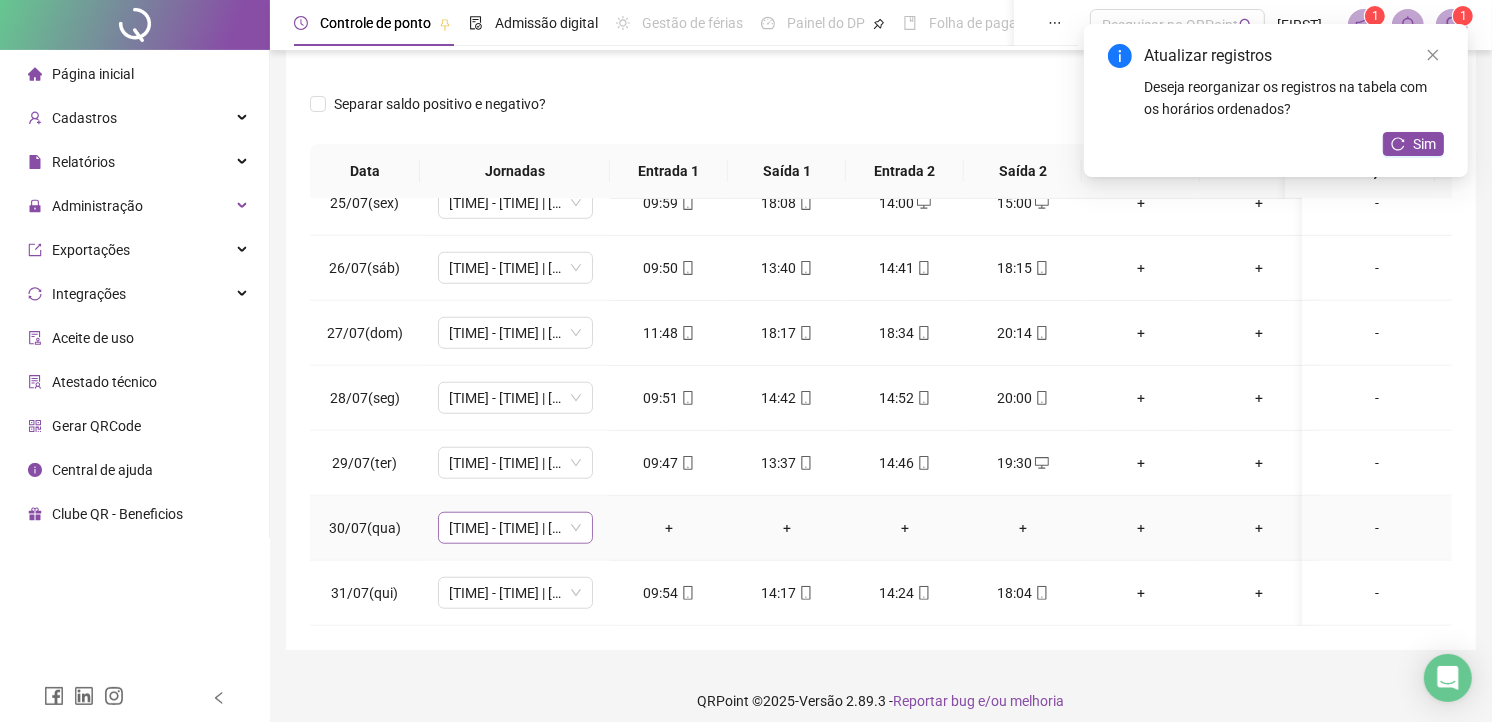 click on "[TIME] - [TIME] | [TIME] - [TIME]" at bounding box center (515, 528) 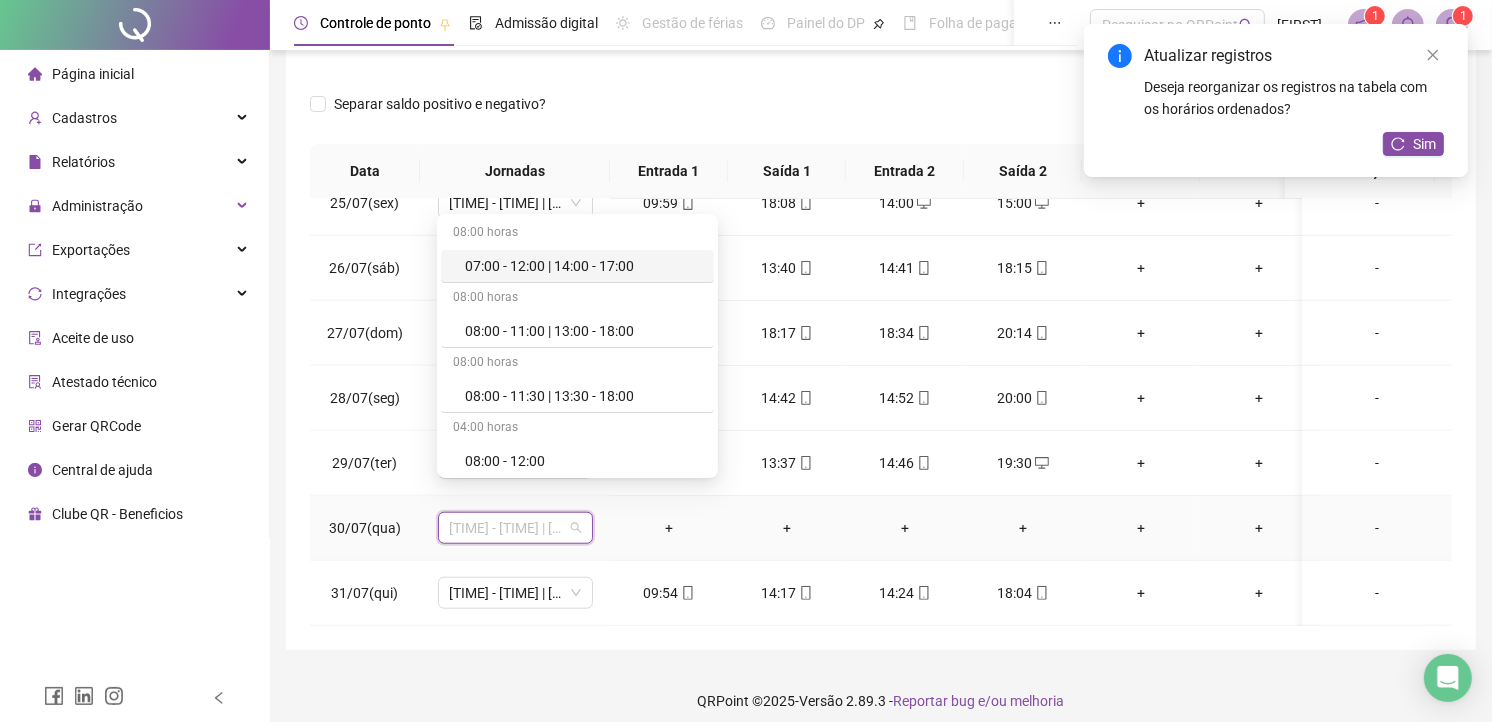 type on "*" 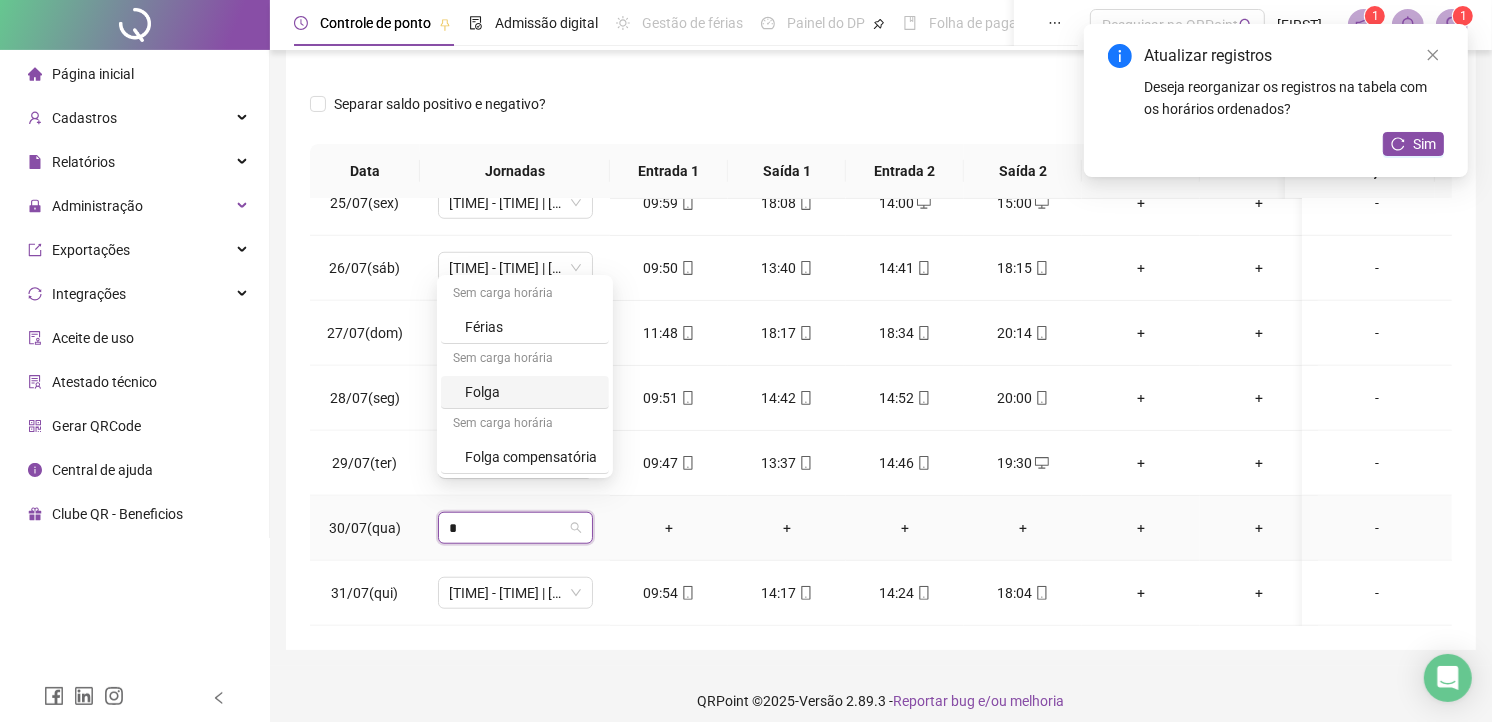 click on "Sem carga horária" at bounding box center (525, 360) 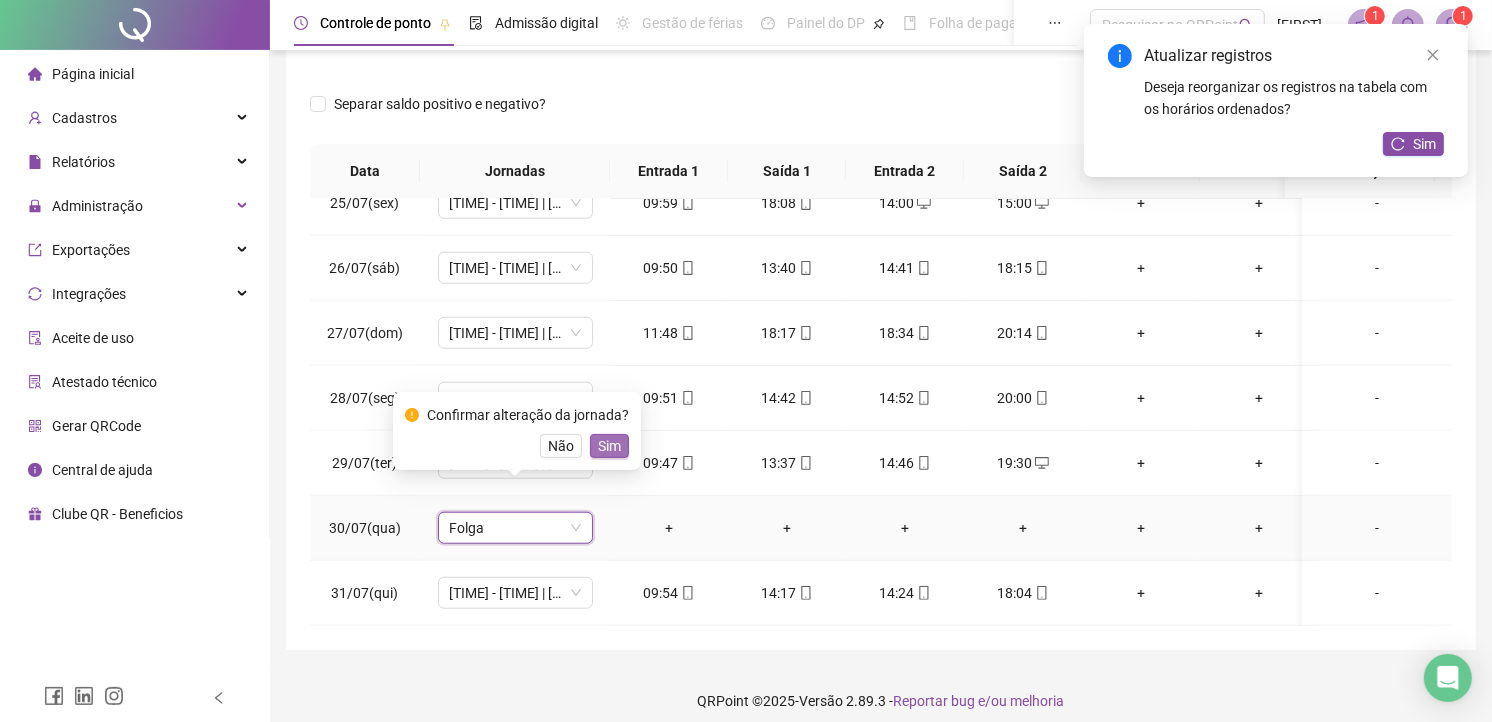 click on "Sim" at bounding box center (609, 446) 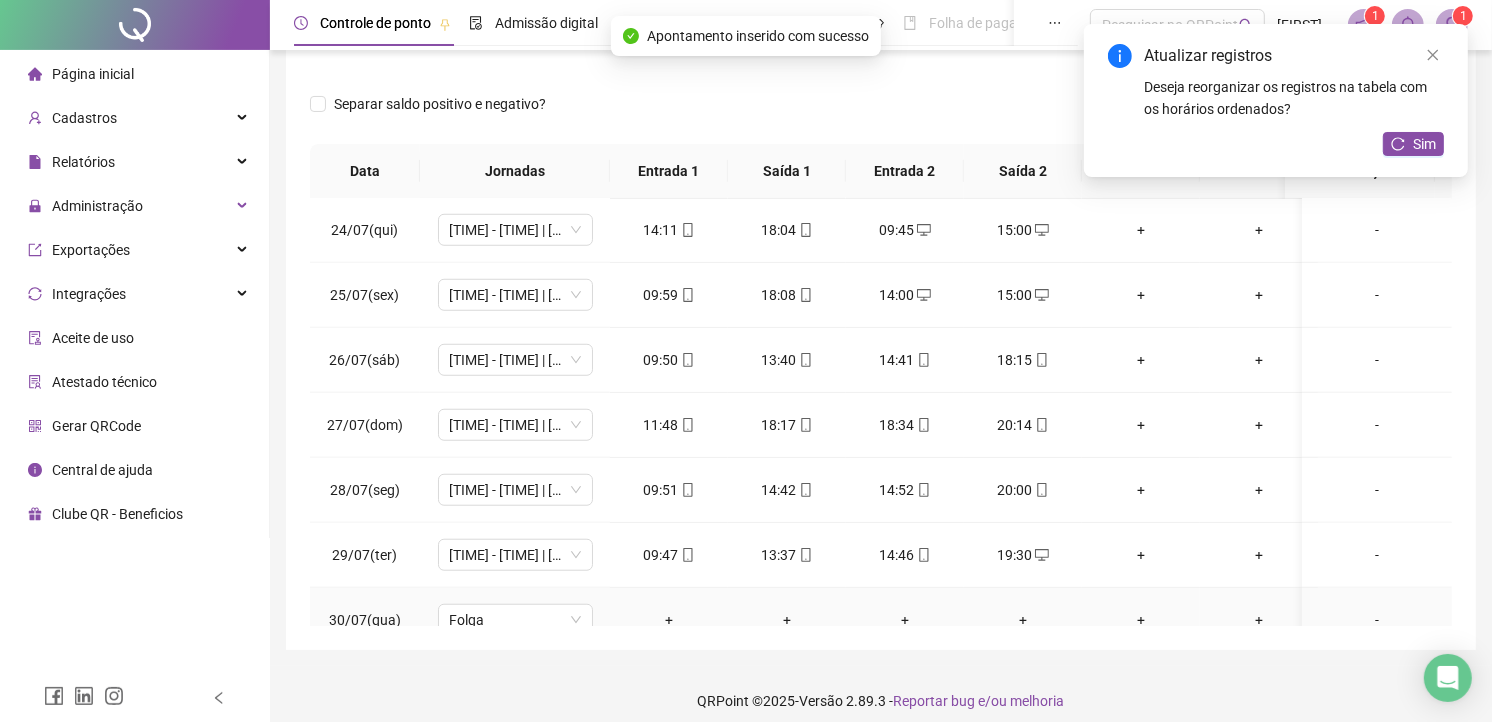 scroll, scrollTop: 1385, scrollLeft: 0, axis: vertical 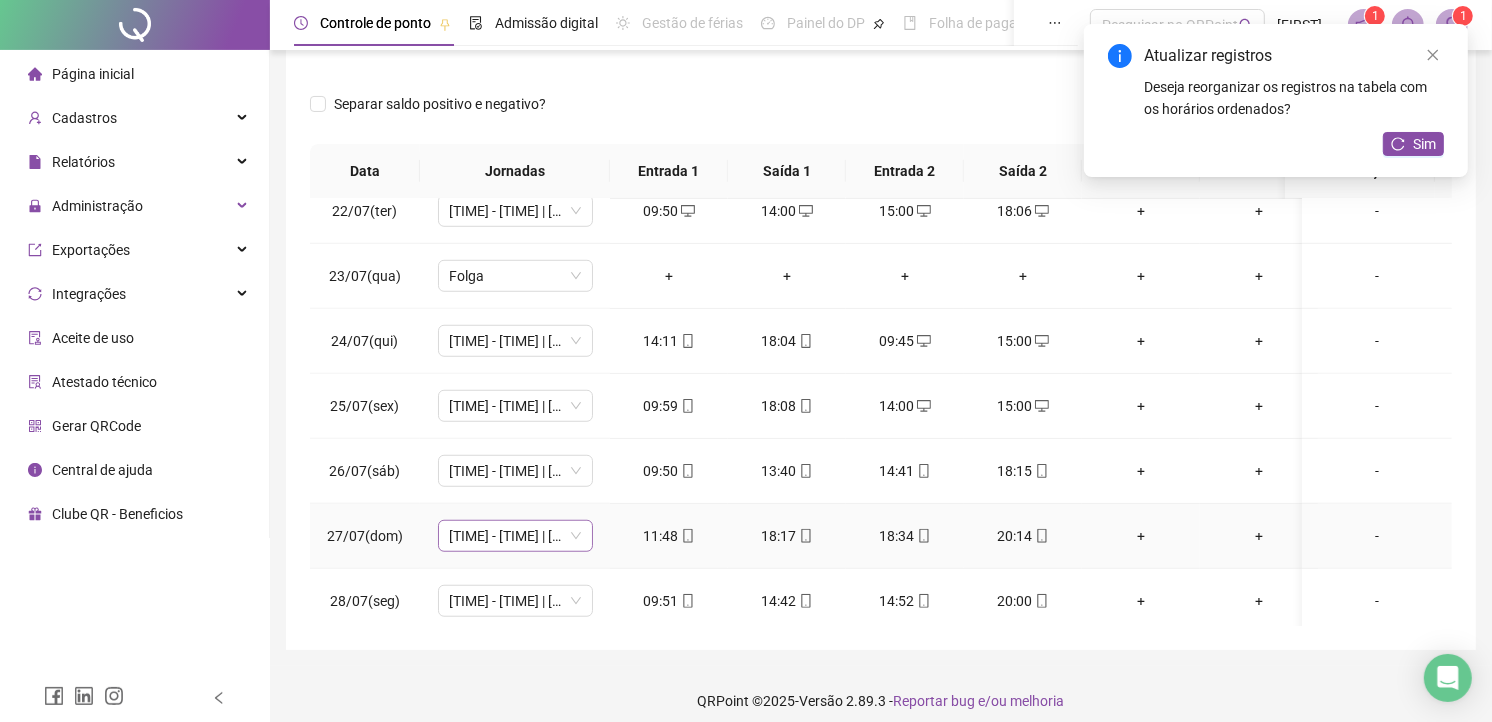 click on "[TIME] - [TIME] | [TIME] - [TIME]" at bounding box center [515, 536] 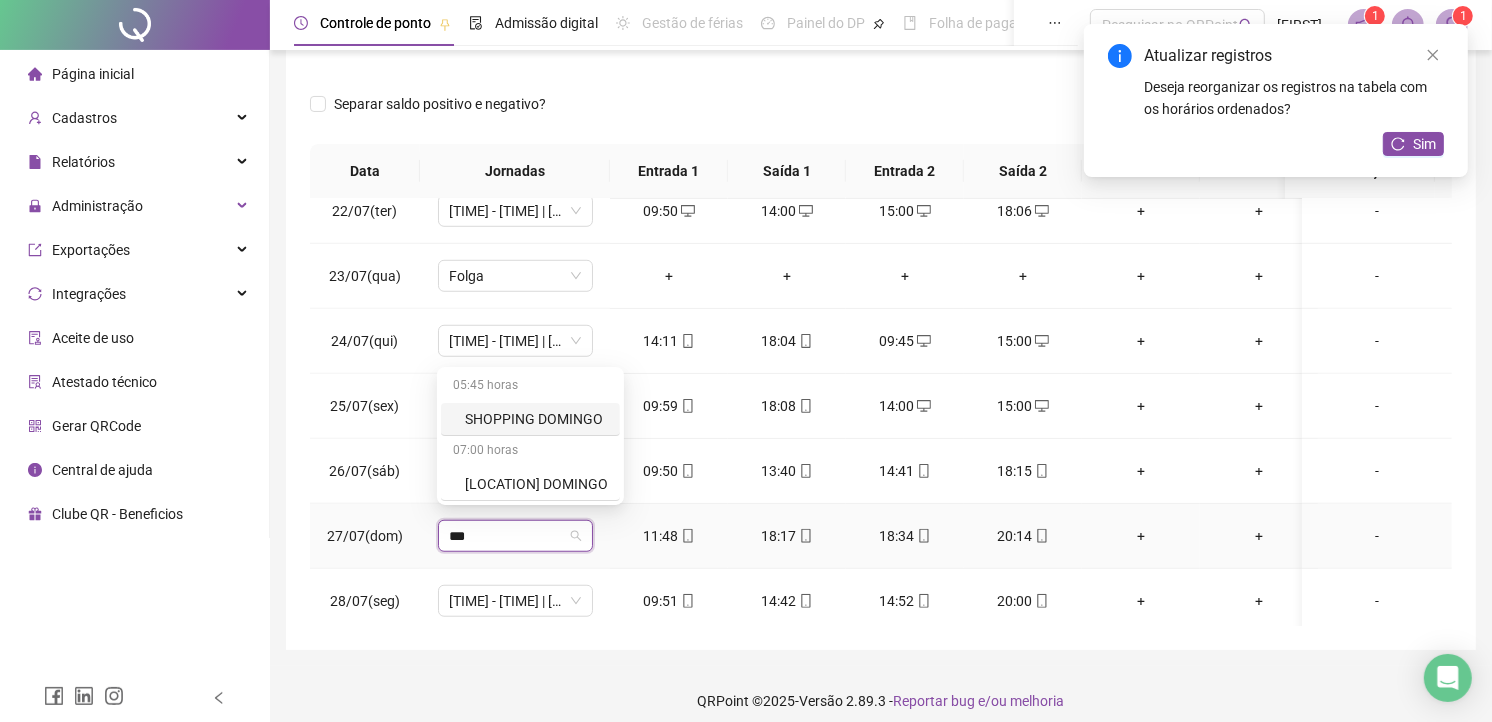 type on "****" 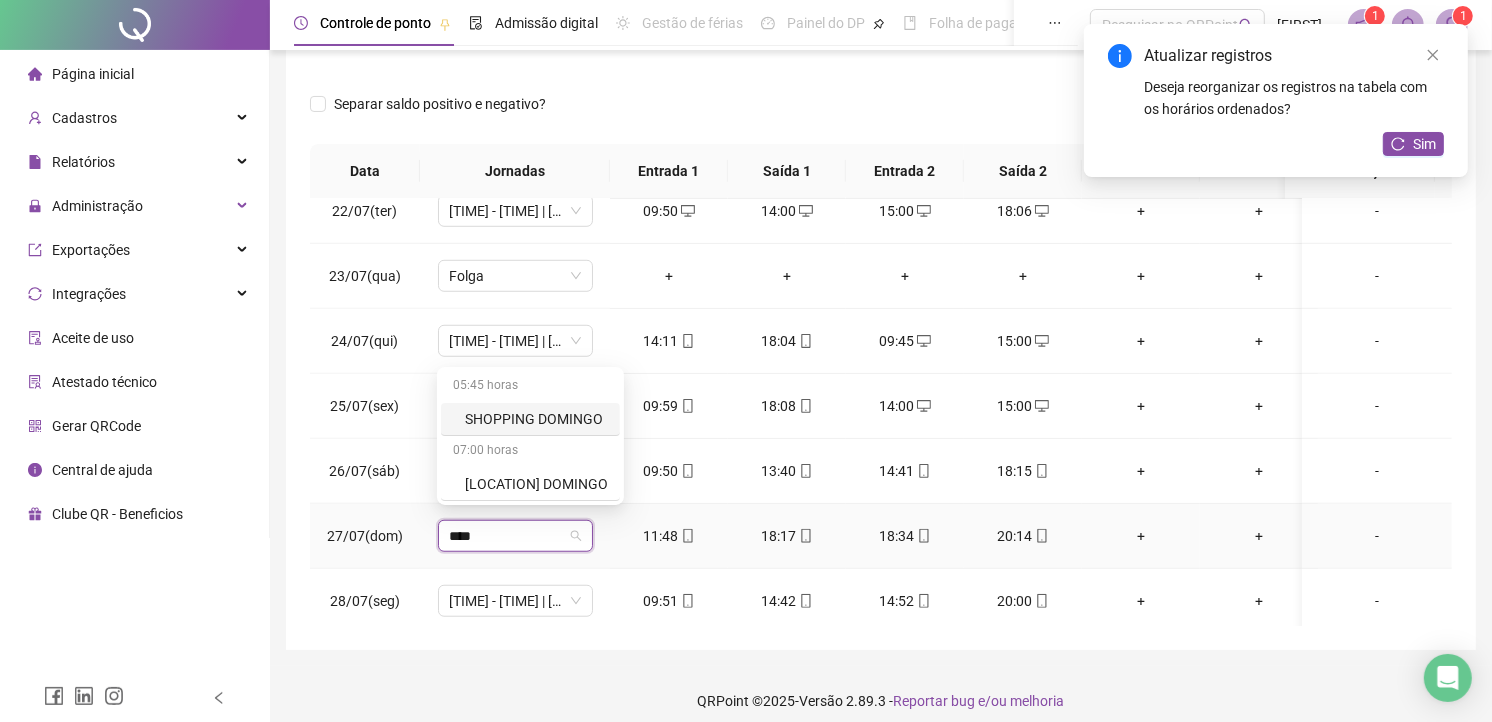 click on "SHOPPING DOMINGO" at bounding box center (530, 419) 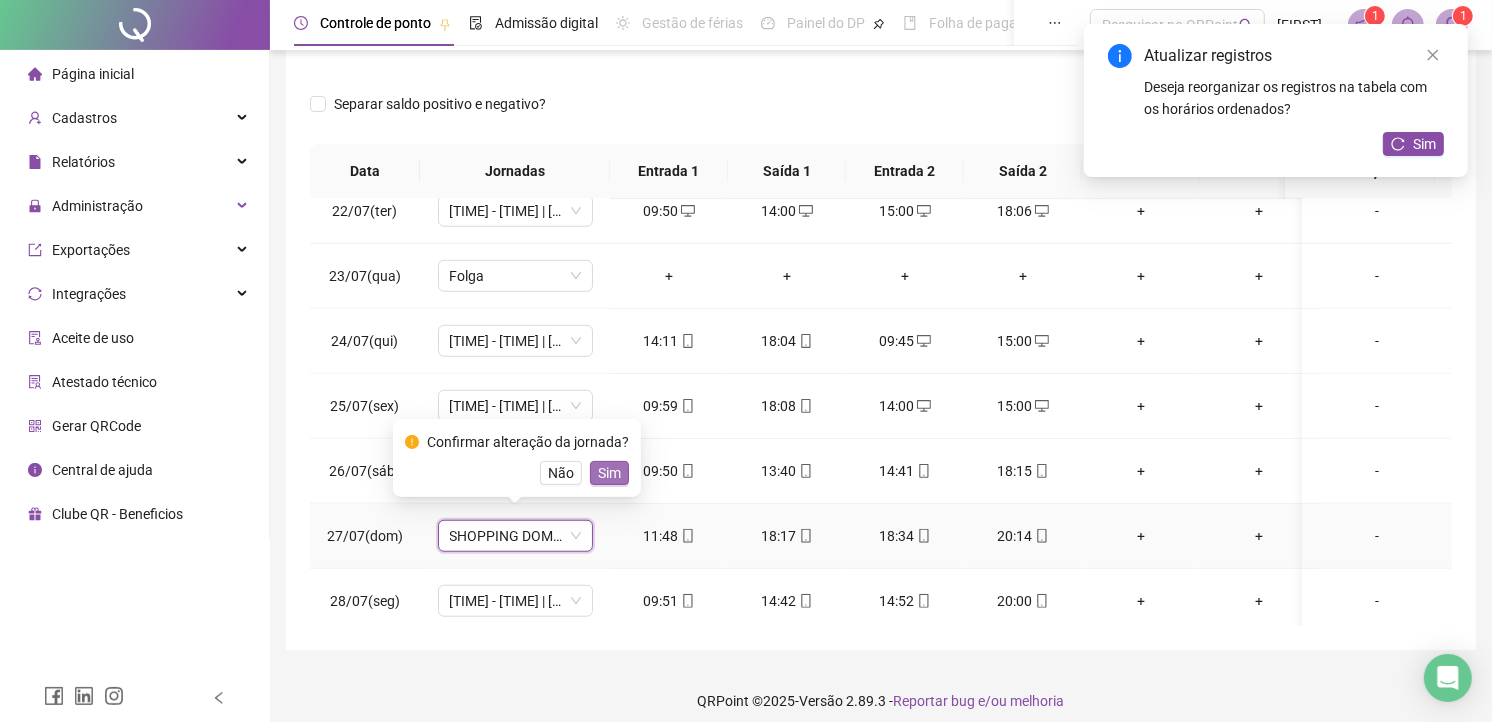 click on "Sim" at bounding box center [609, 473] 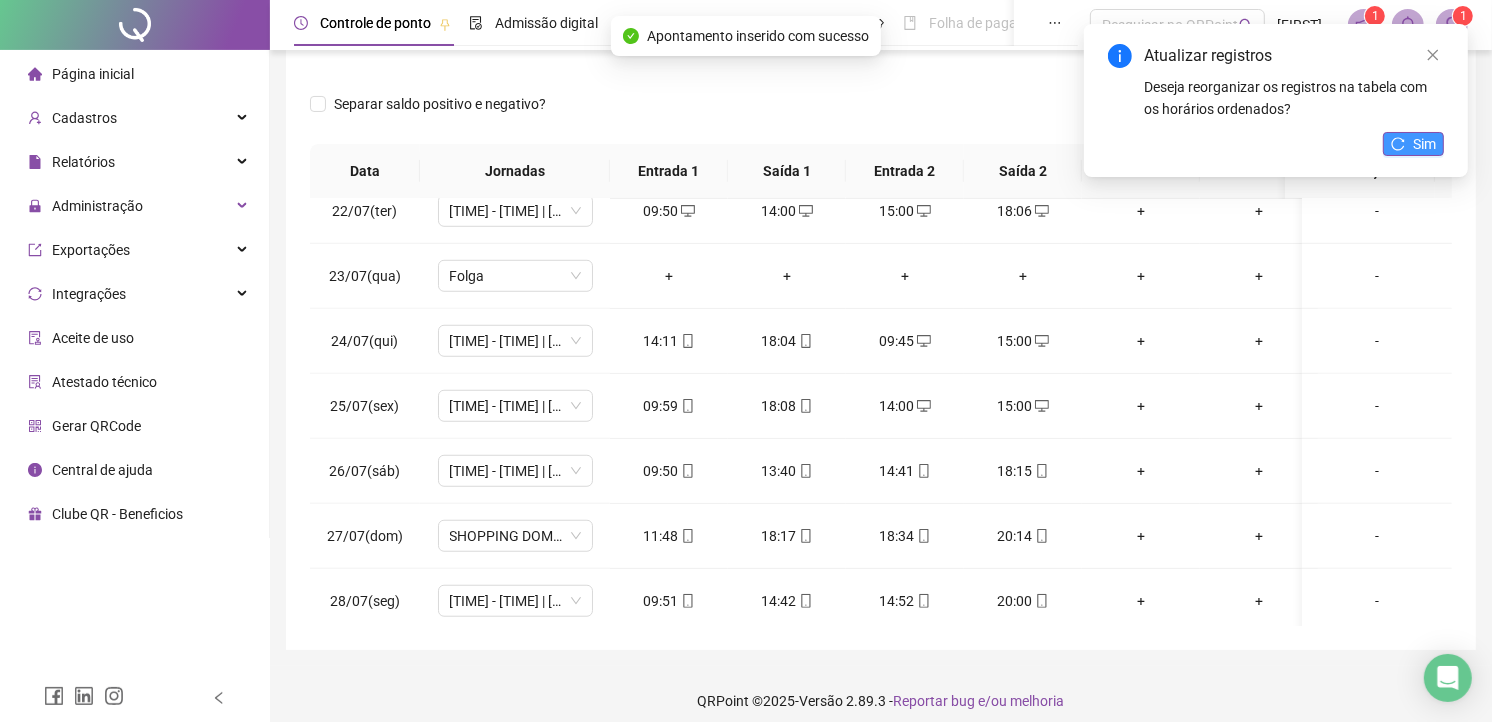 click on "Sim" at bounding box center [1424, 144] 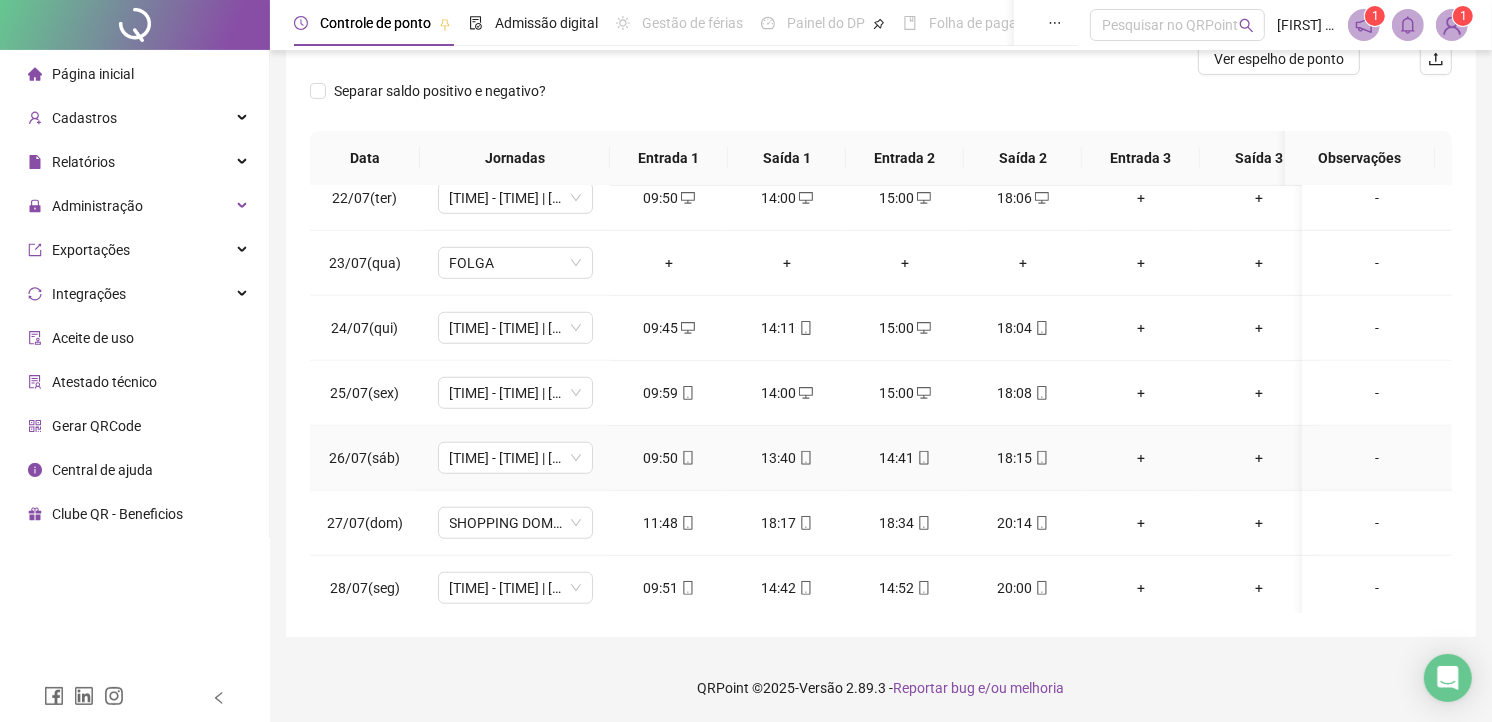 scroll, scrollTop: 1163, scrollLeft: 0, axis: vertical 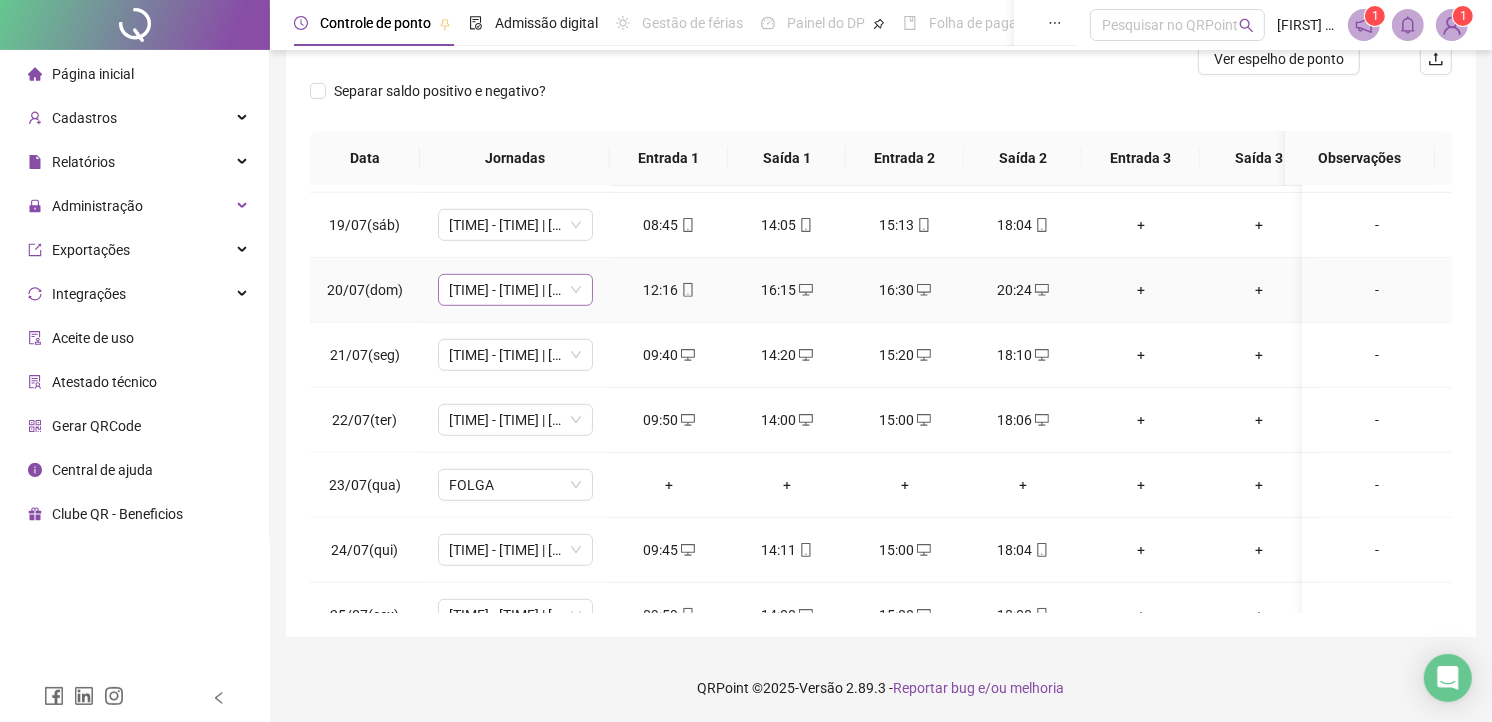 click on "[TIME] - [TIME] | [TIME] - [TIME]" at bounding box center (515, 290) 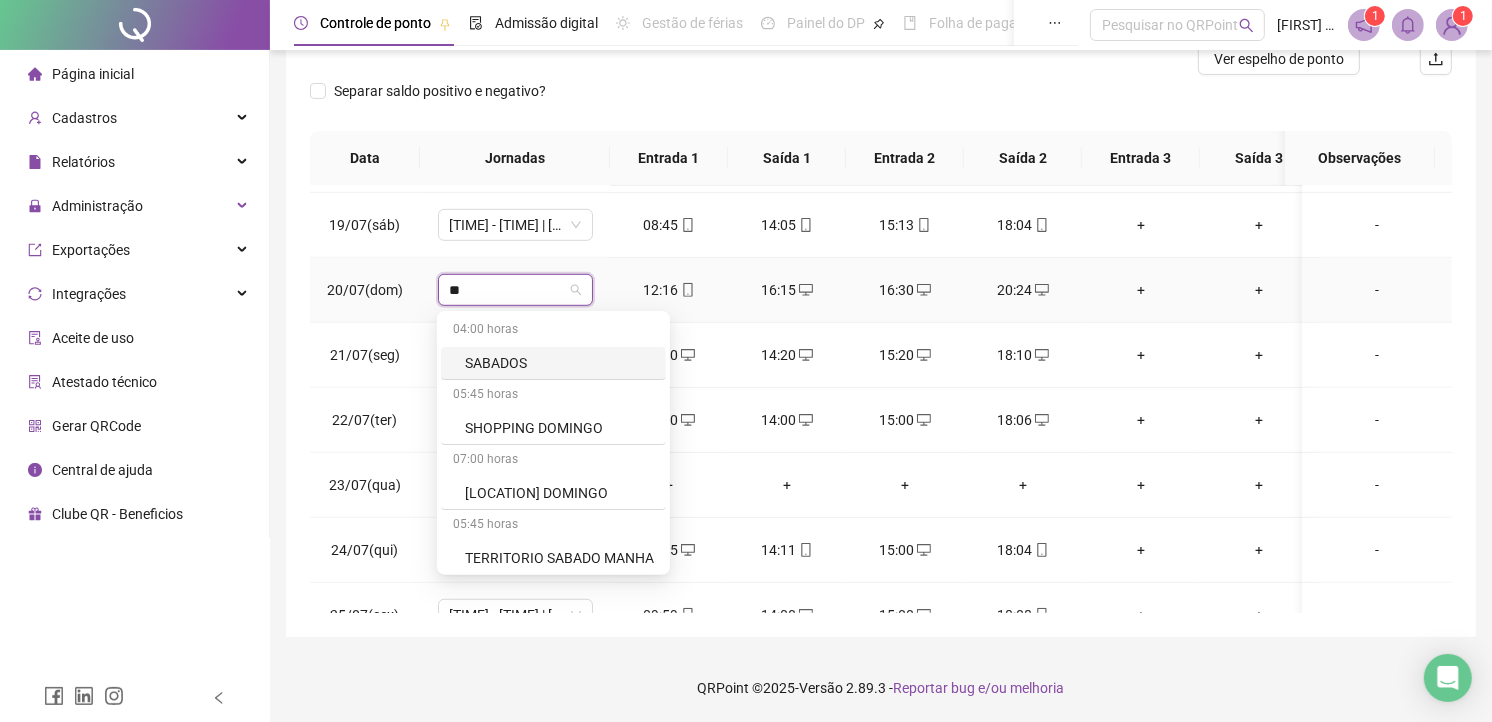 type on "***" 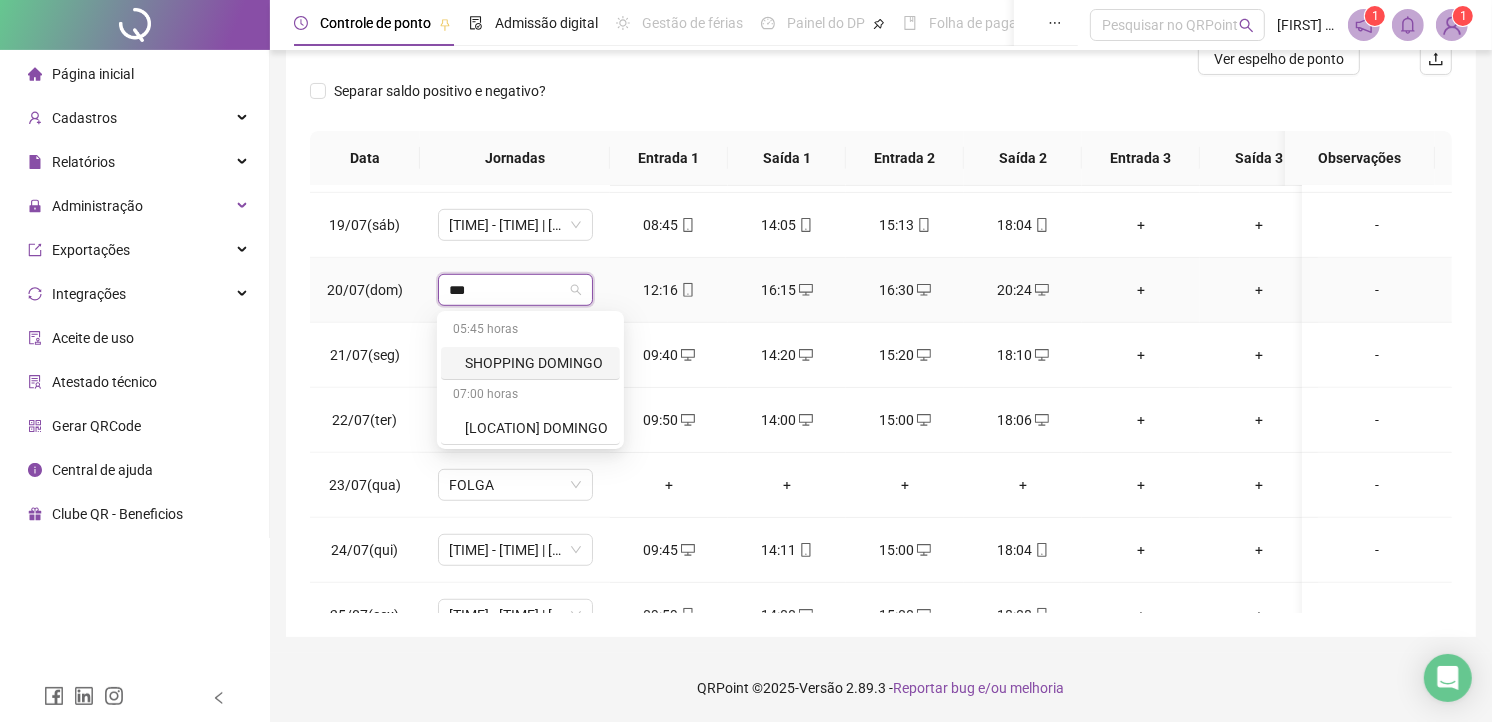 click on "SHOPPING DOMINGO" at bounding box center [536, 363] 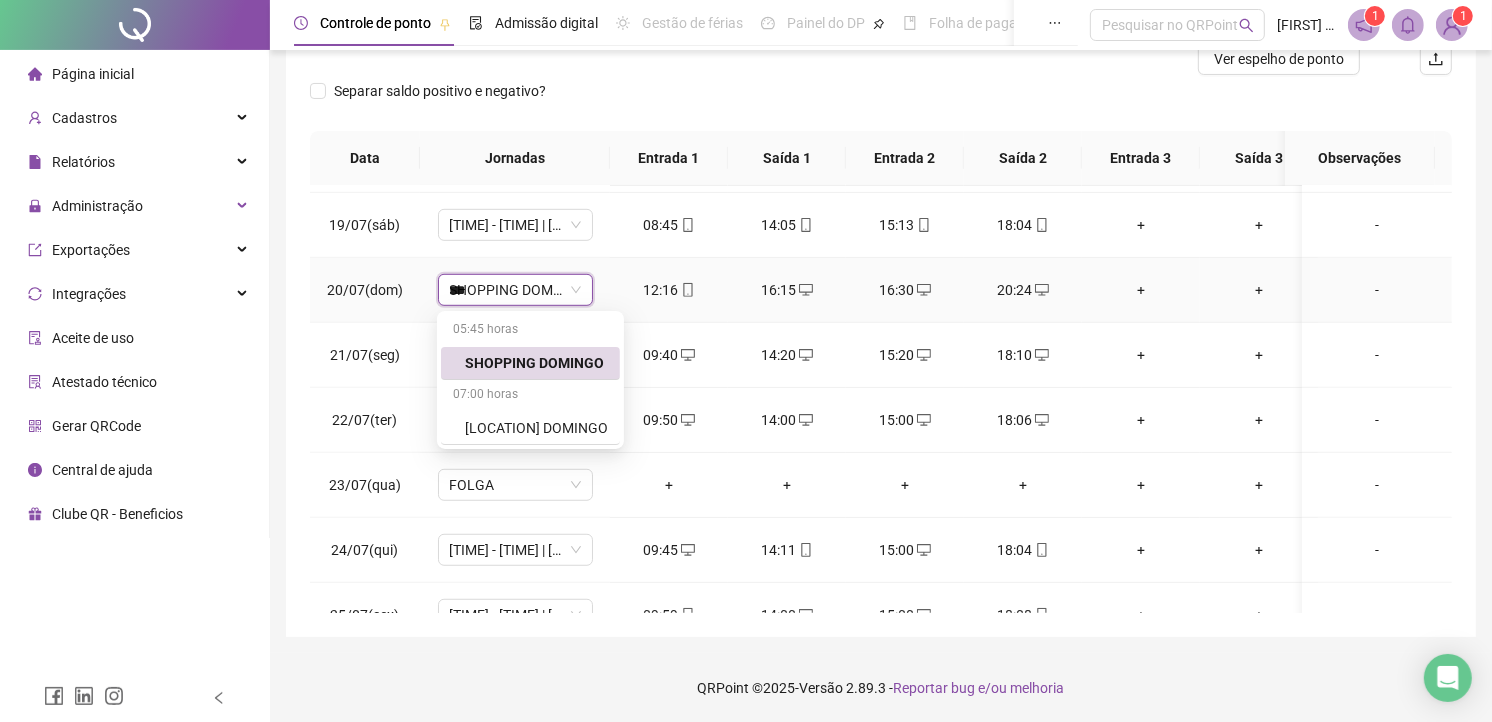 type 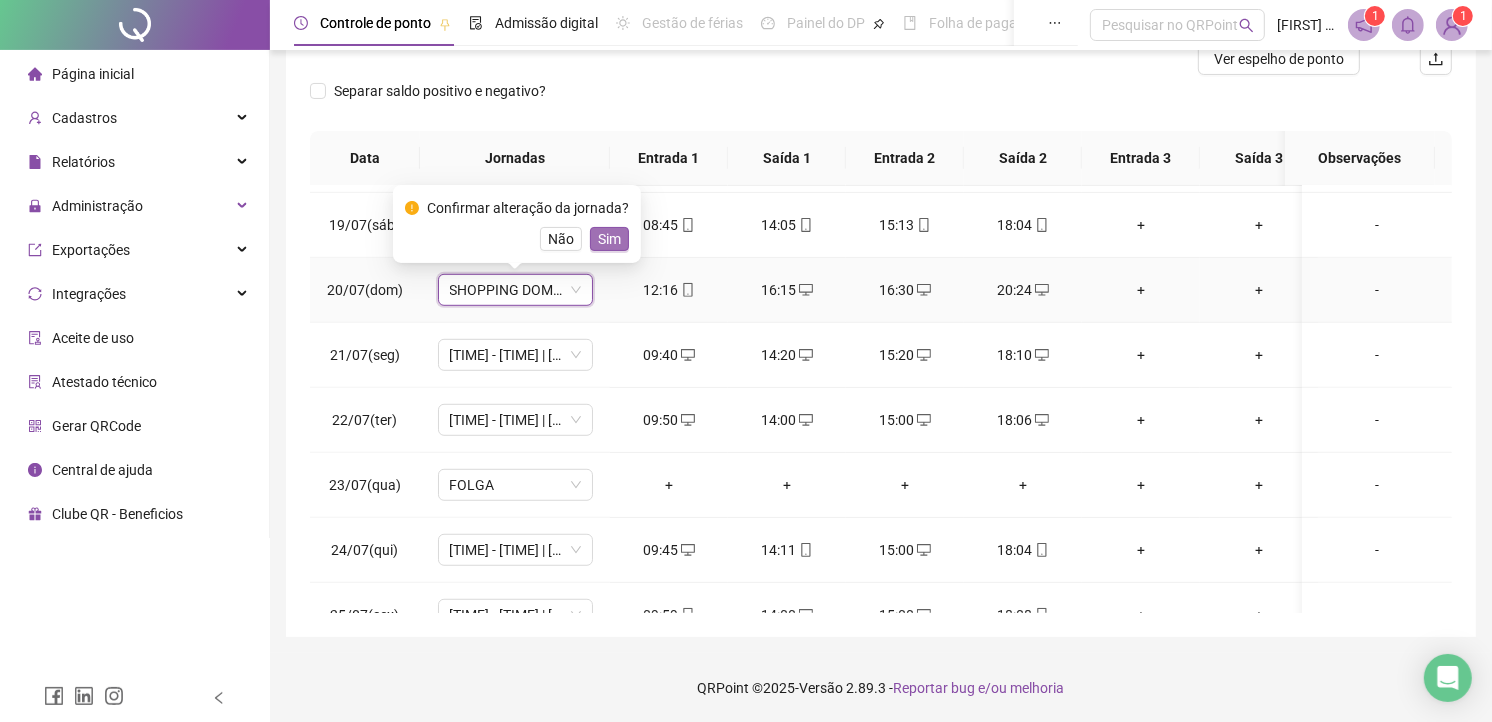 click on "Sim" at bounding box center [609, 239] 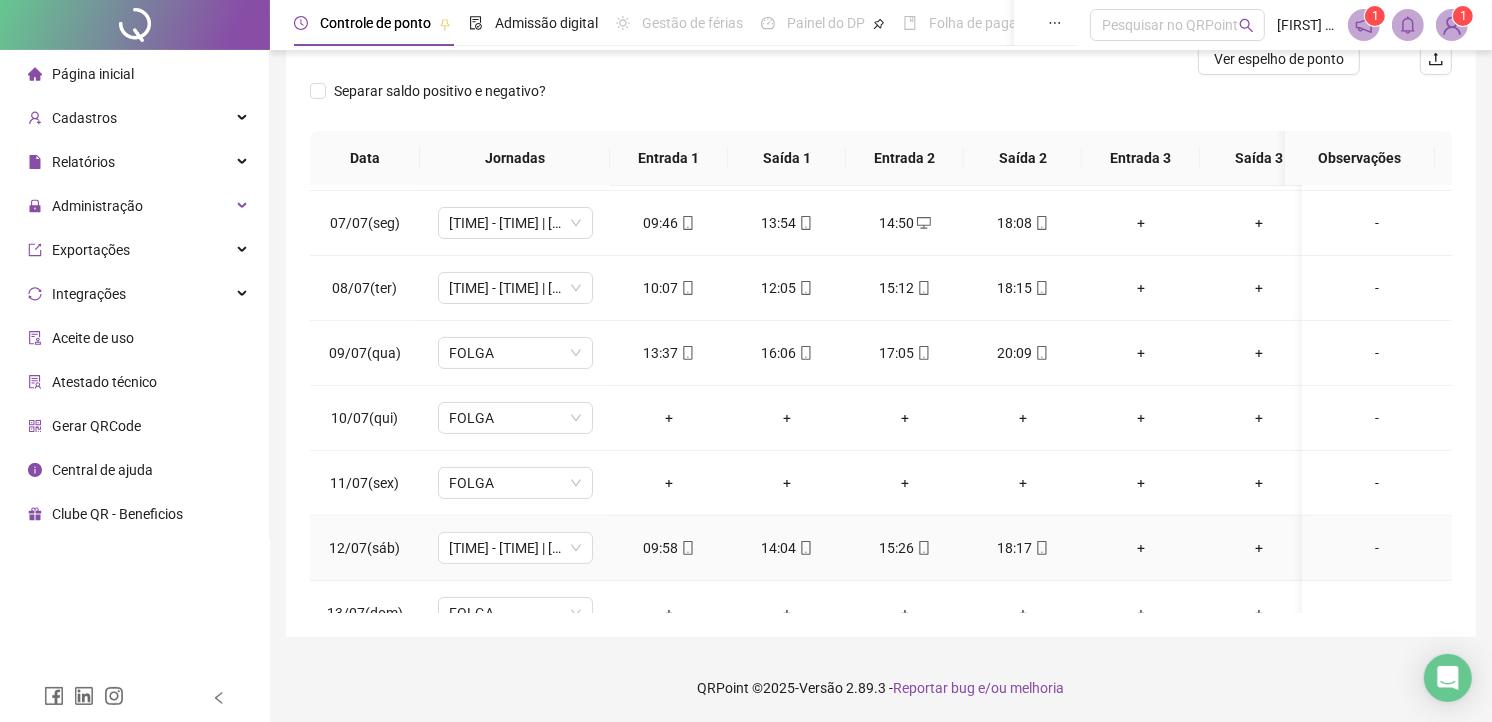 scroll, scrollTop: 274, scrollLeft: 0, axis: vertical 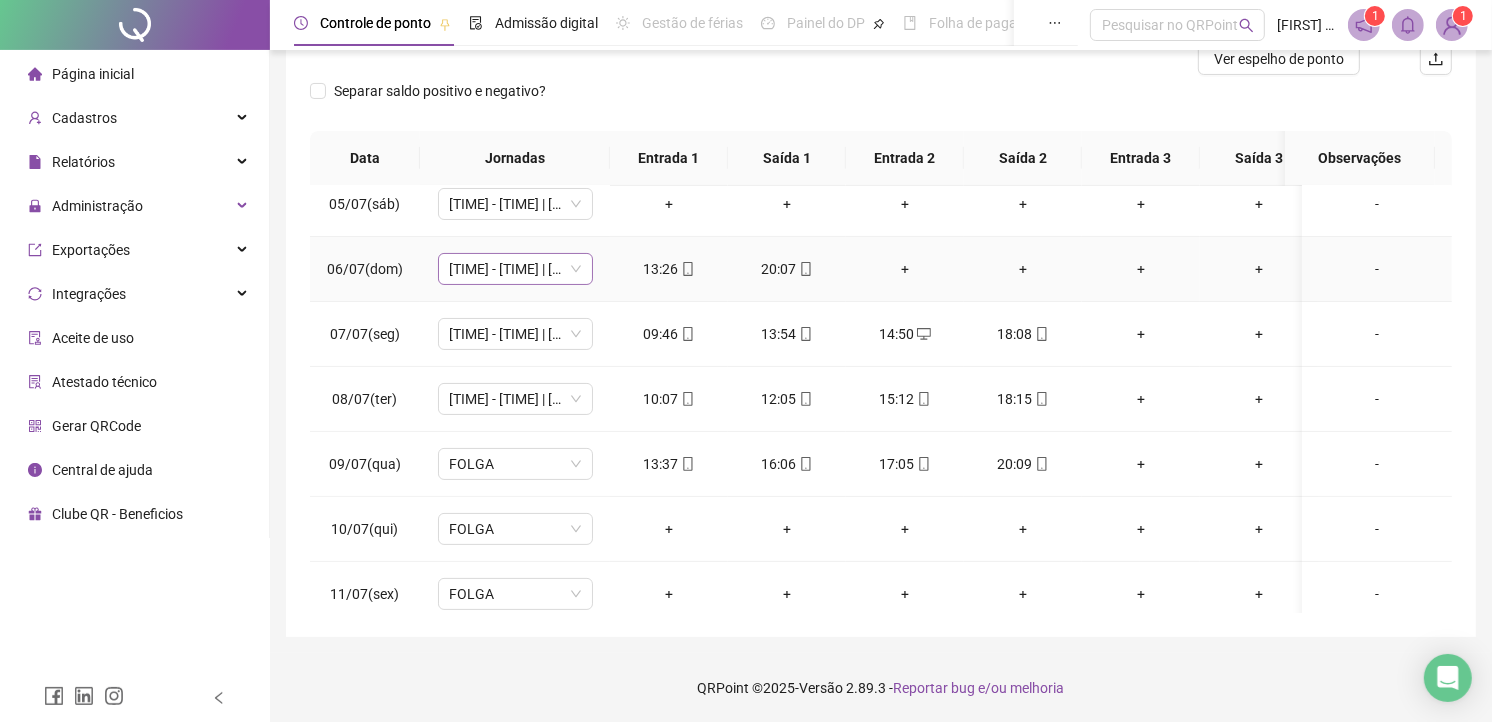 click on "[TIME] - [TIME] | [TIME] - [TIME]" at bounding box center [515, 269] 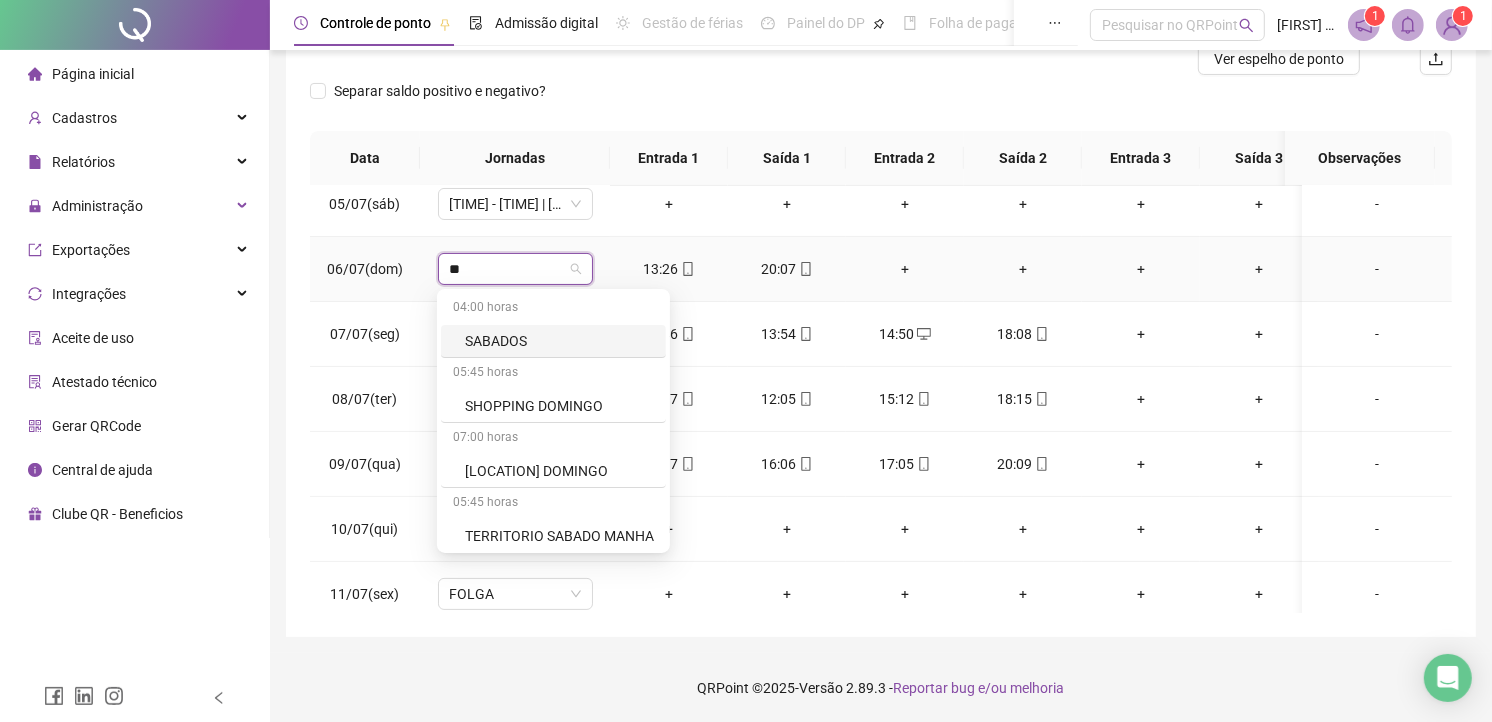 type on "***" 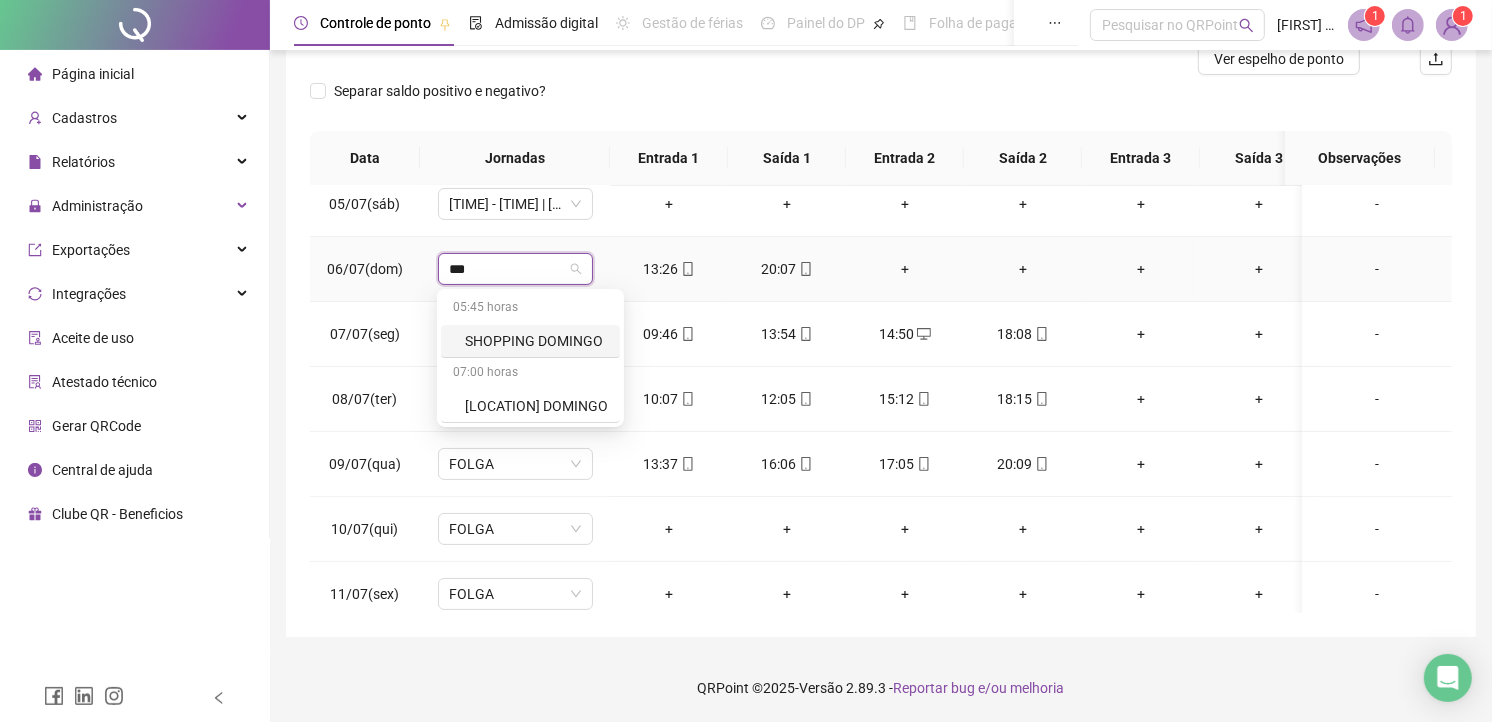 click on "SHOPPING DOMINGO" at bounding box center (536, 341) 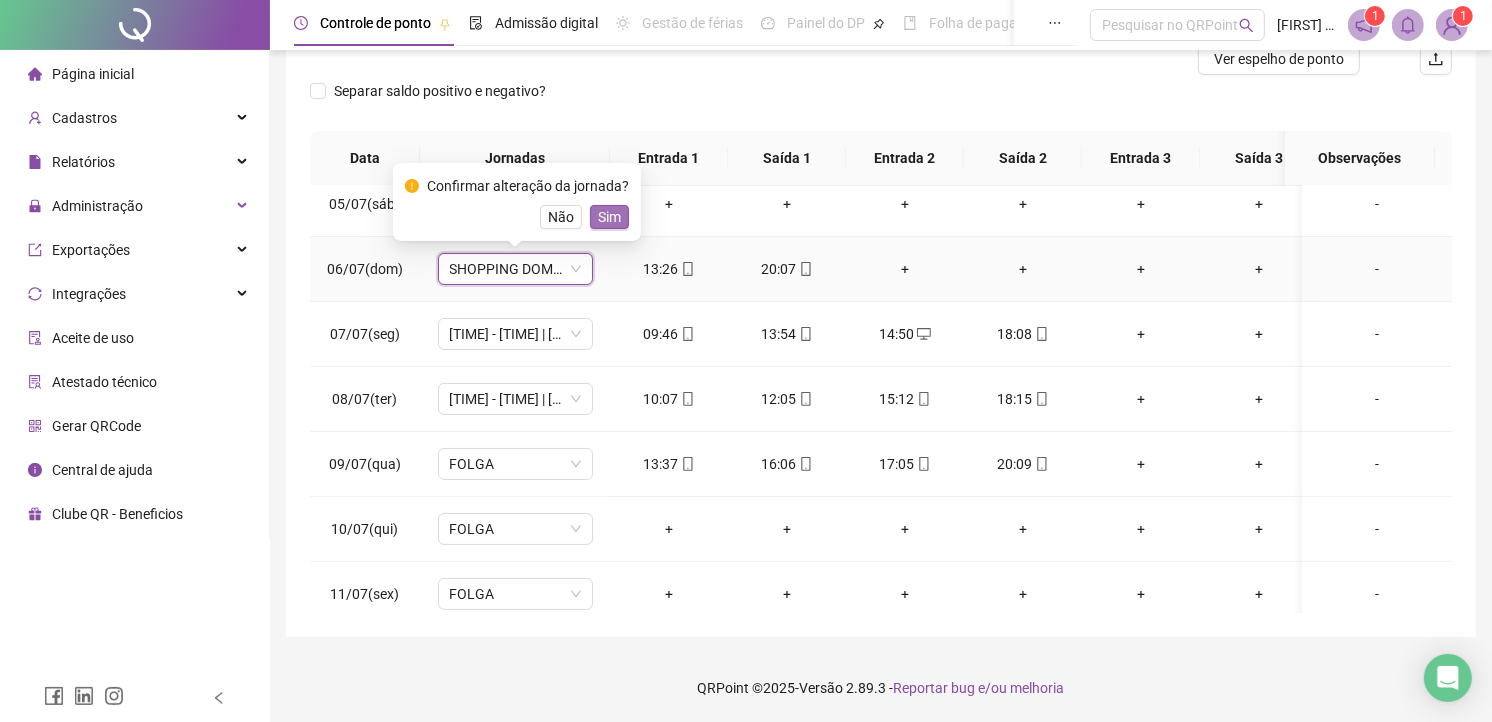 click on "Sim" at bounding box center [609, 217] 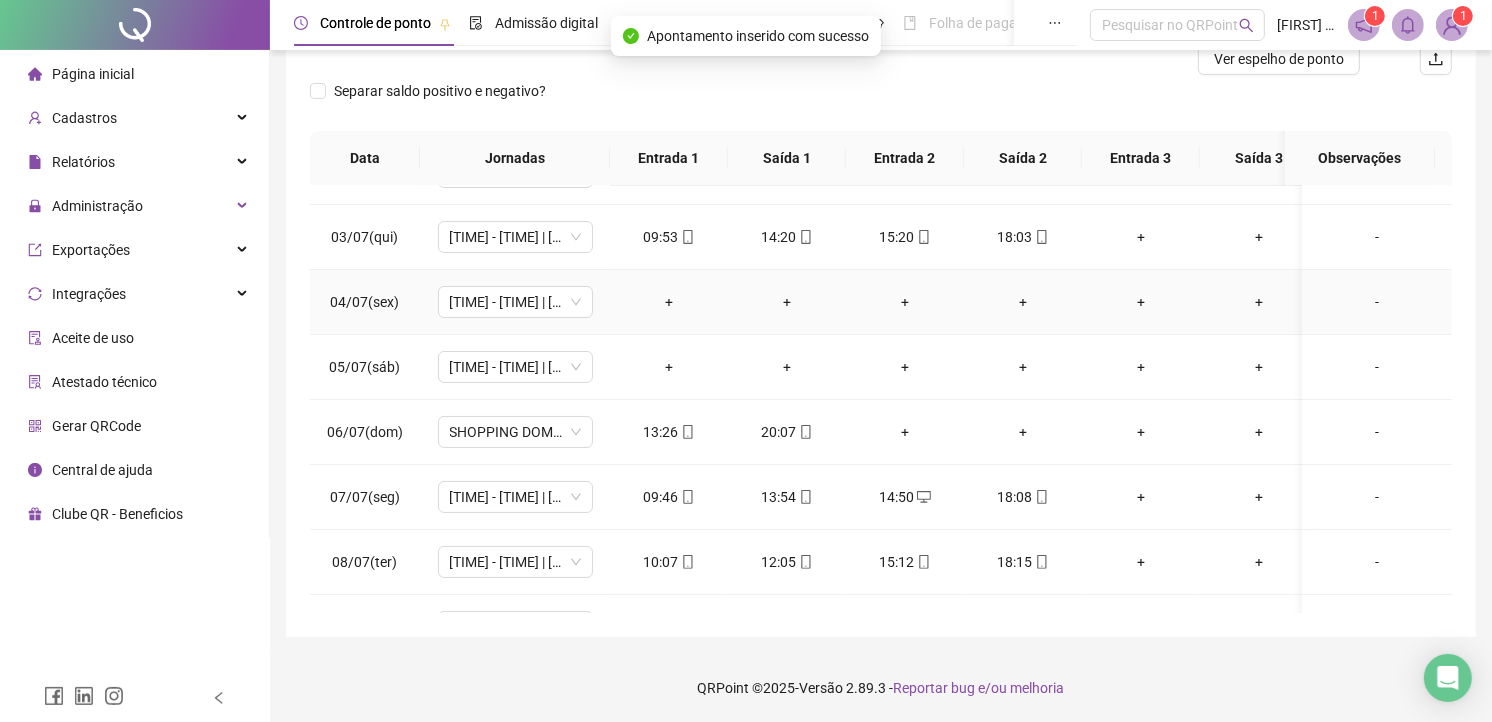 scroll, scrollTop: 0, scrollLeft: 0, axis: both 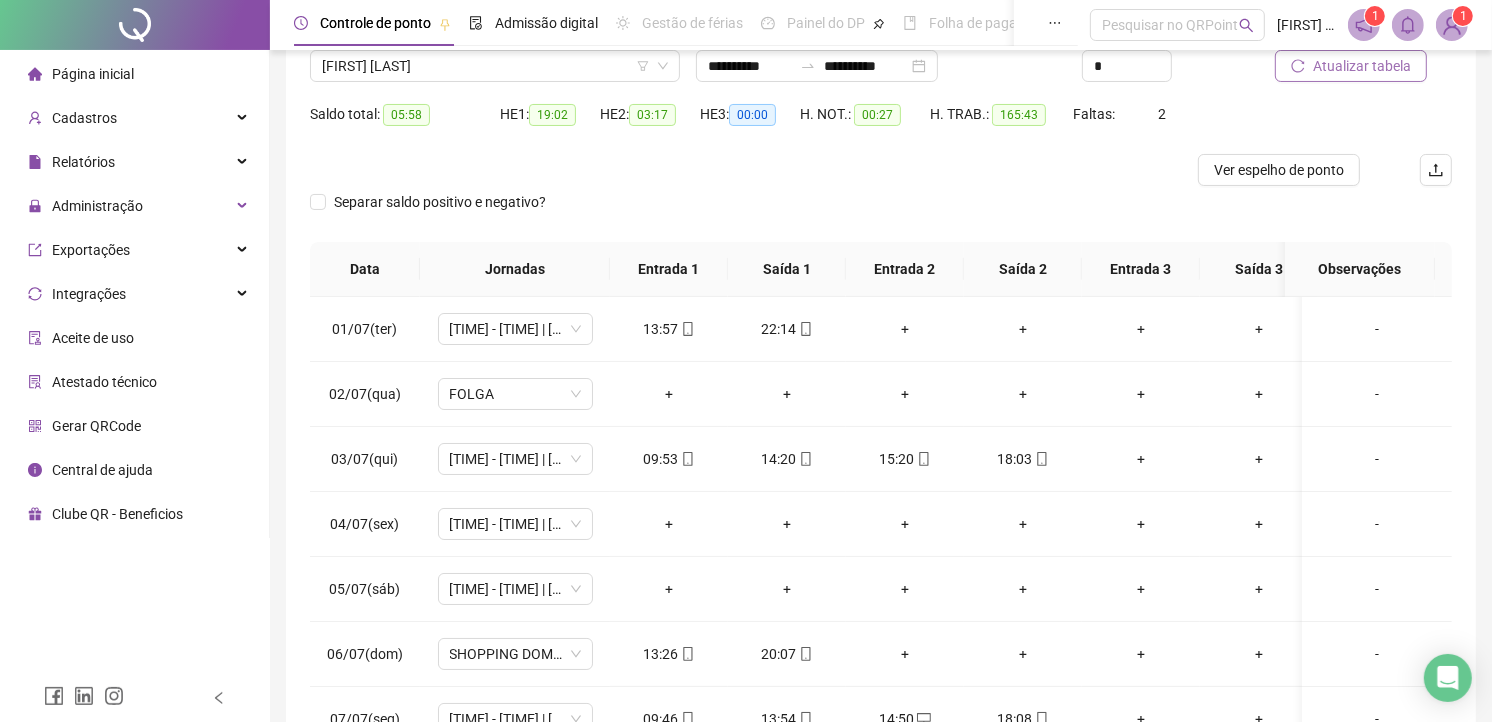 click on "Atualizar tabela" at bounding box center (1362, 66) 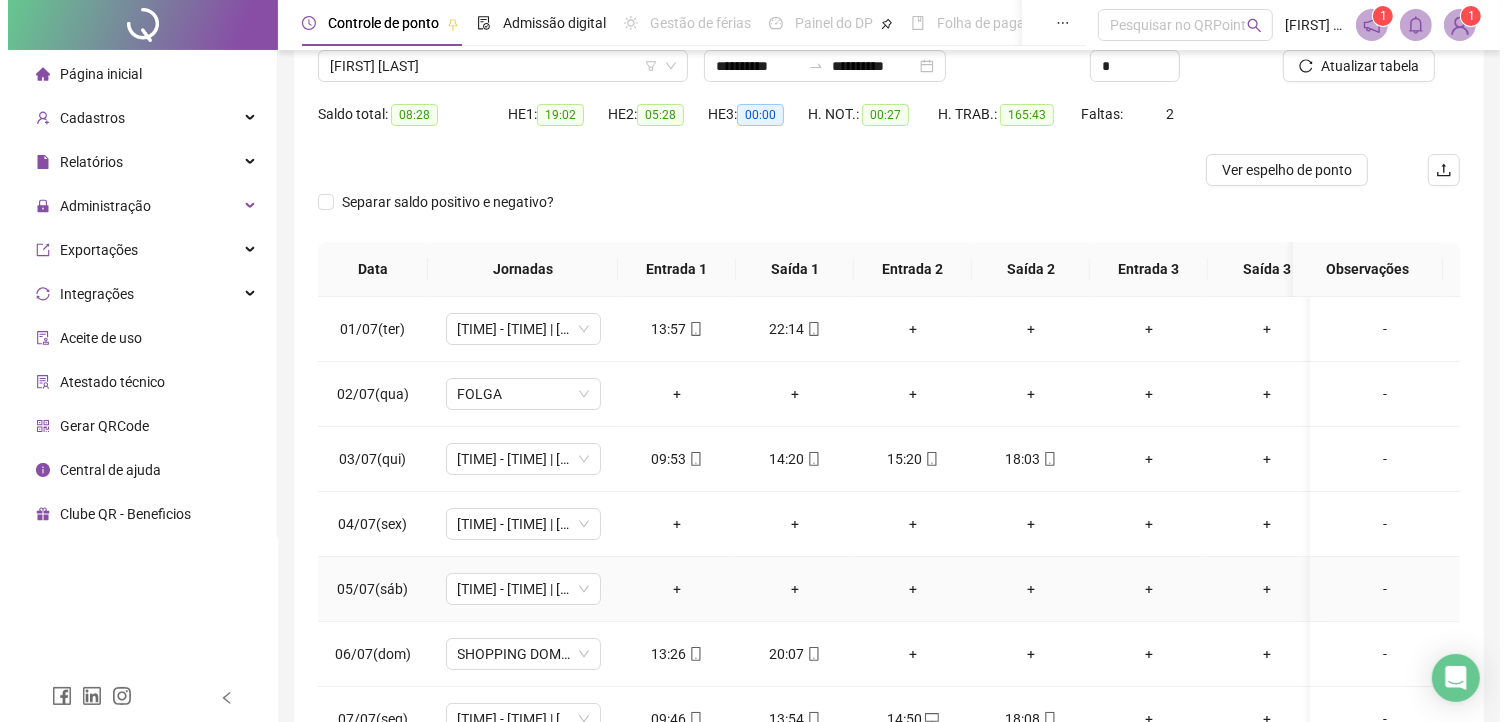 scroll, scrollTop: 222, scrollLeft: 0, axis: vertical 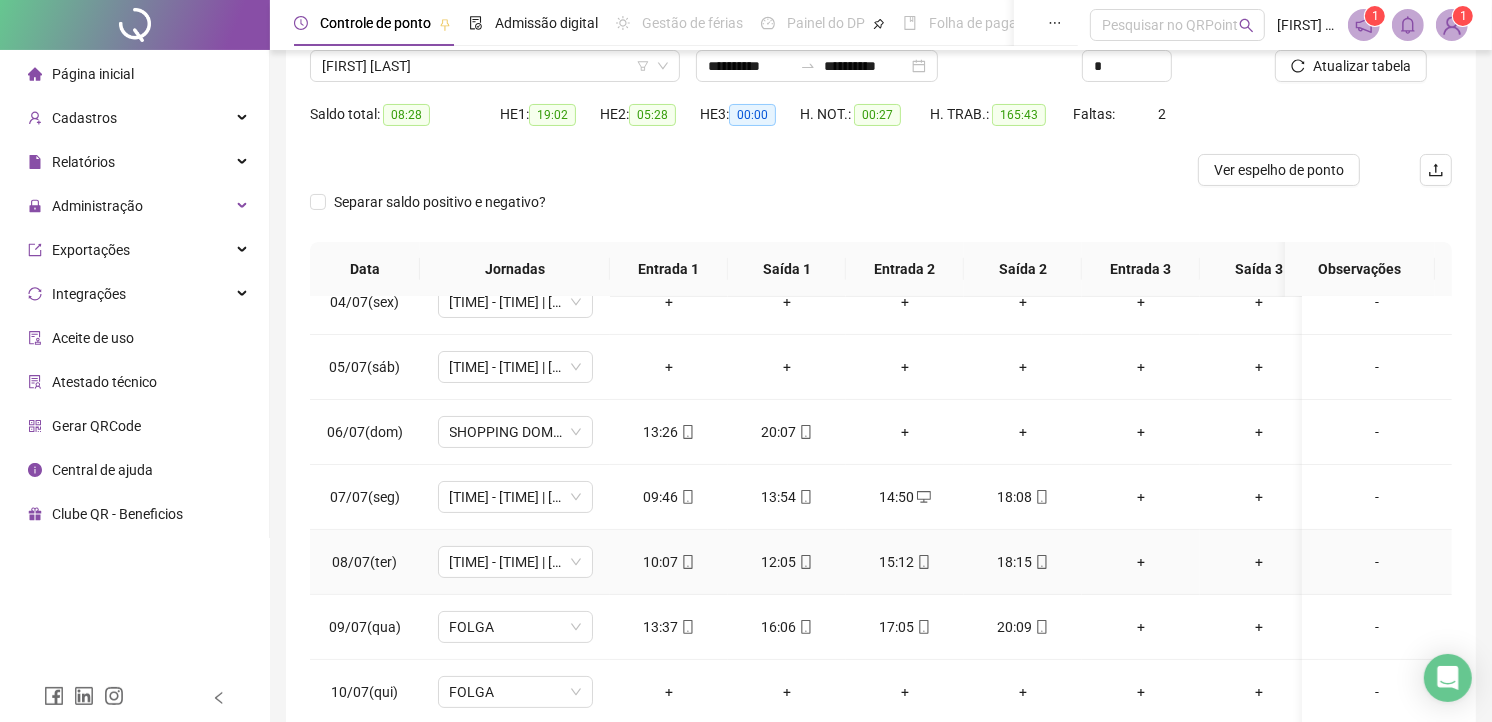 click on "-" at bounding box center [1377, 562] 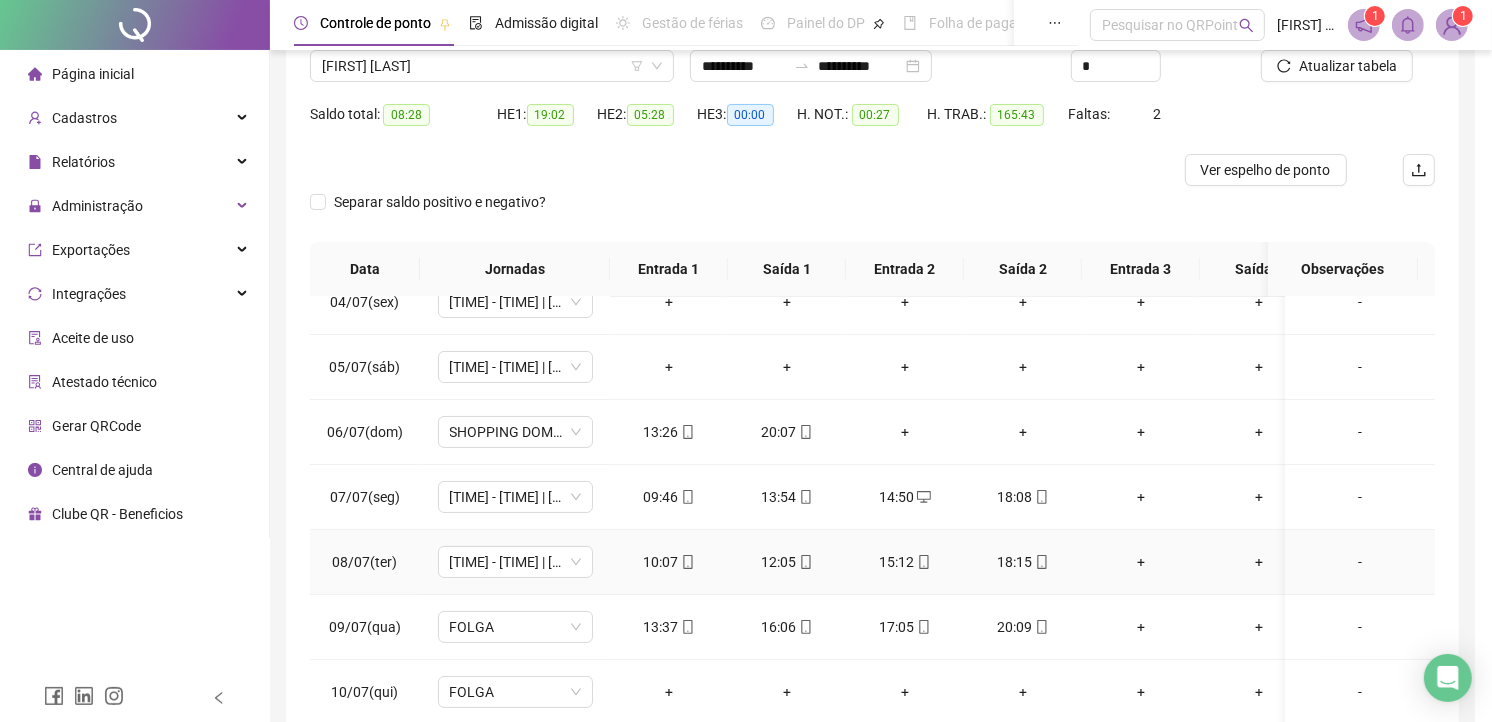 type 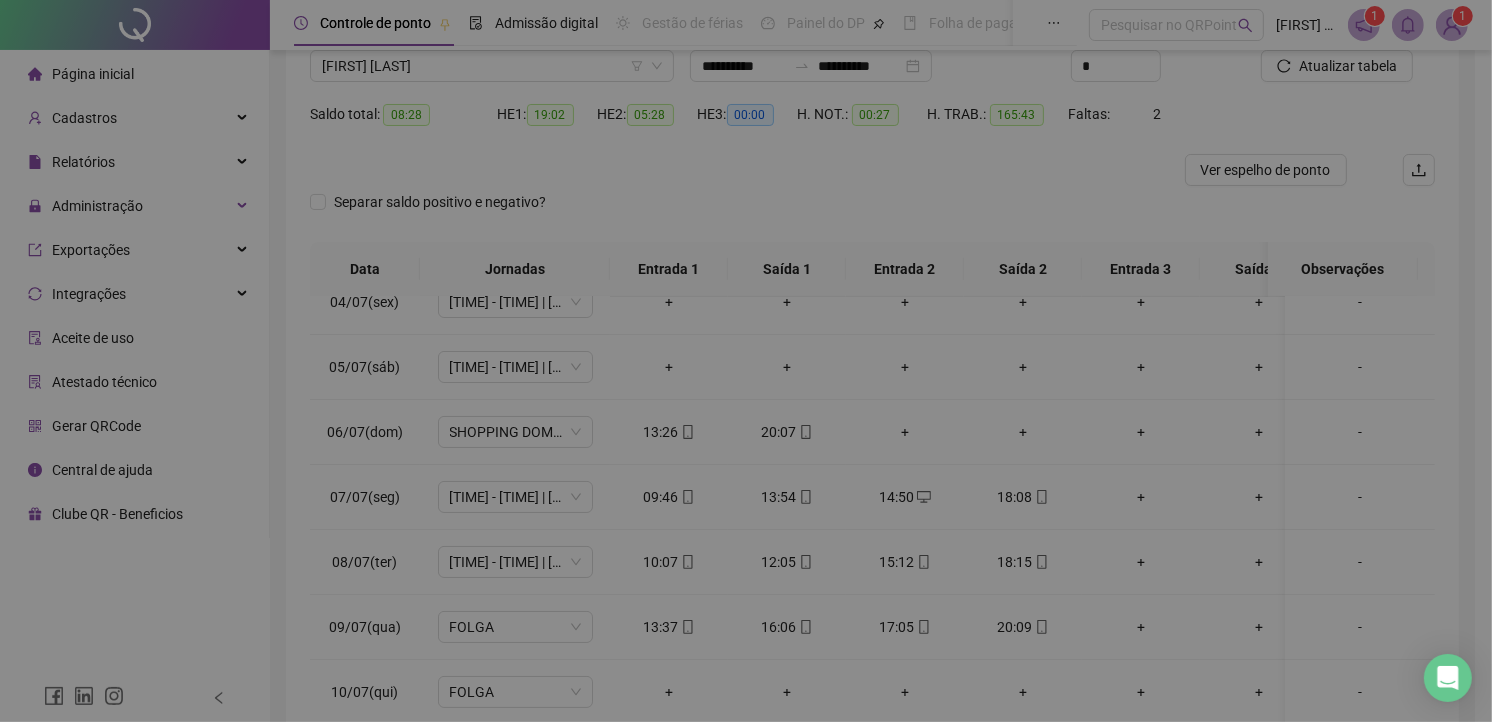 type 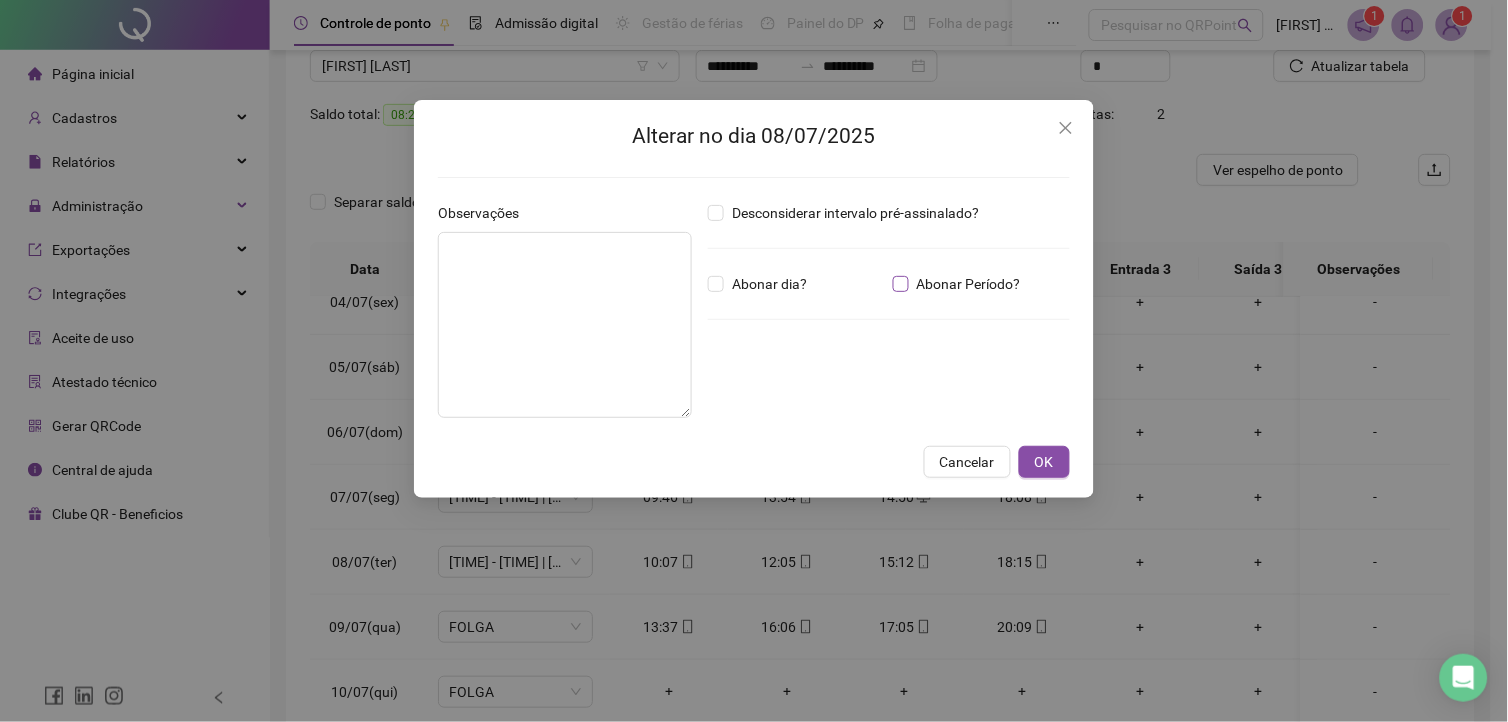 click on "Abonar Período?" at bounding box center (969, 284) 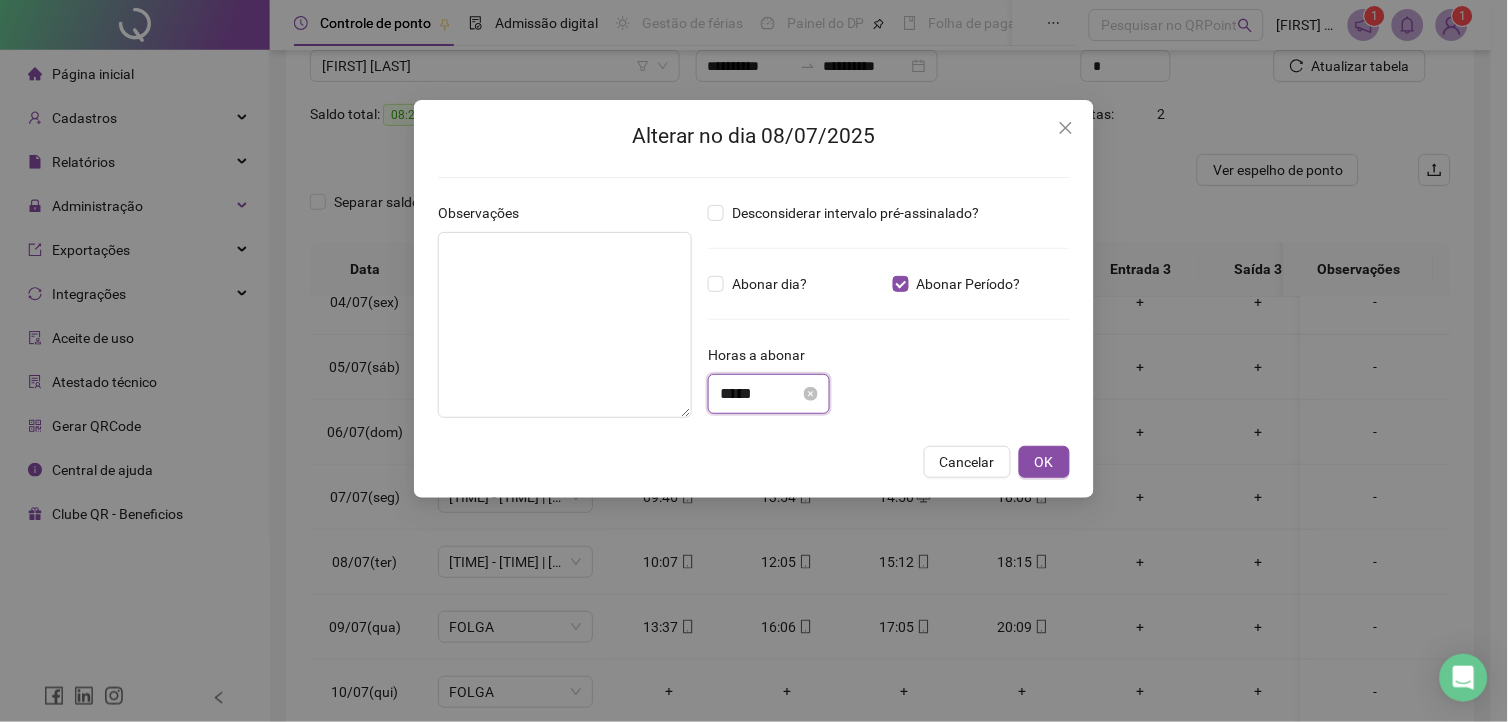 click on "*****" at bounding box center (760, 394) 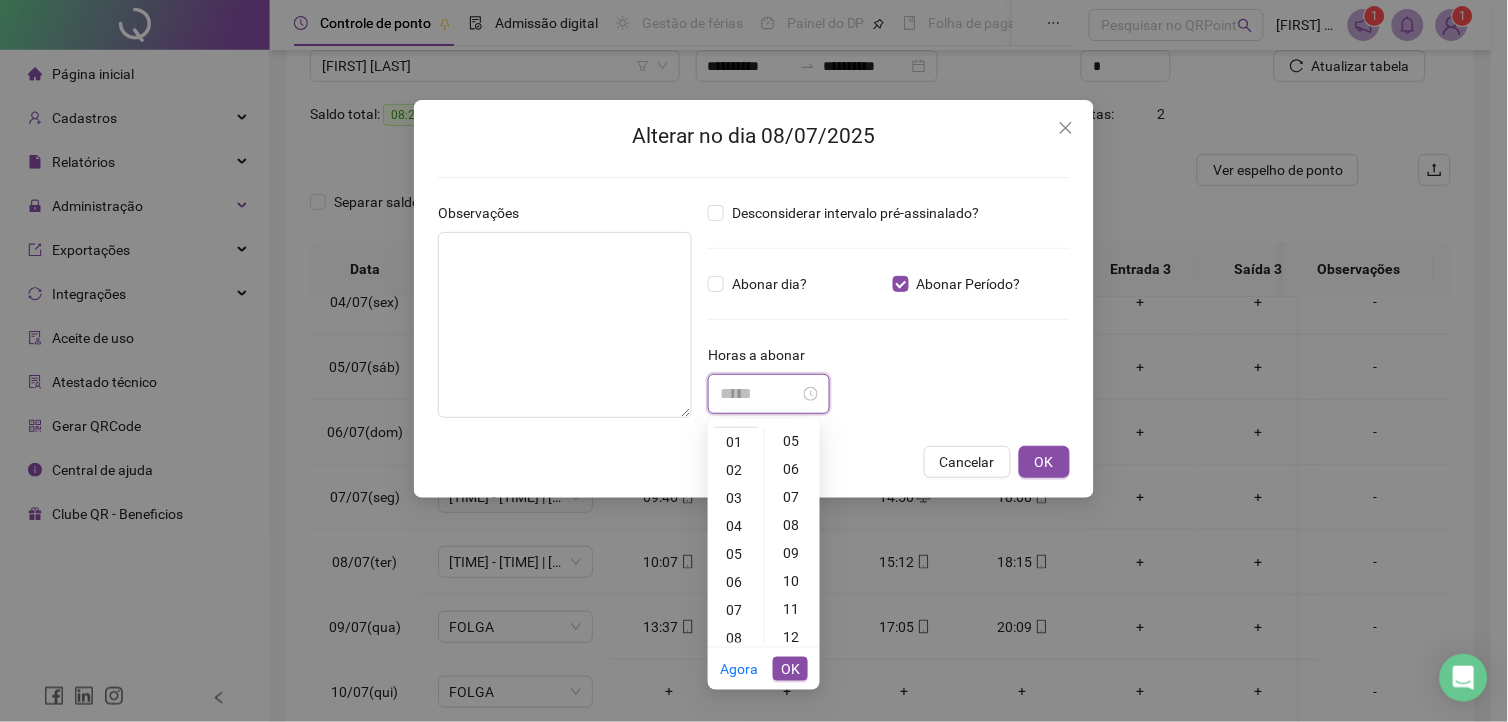 scroll, scrollTop: 0, scrollLeft: 0, axis: both 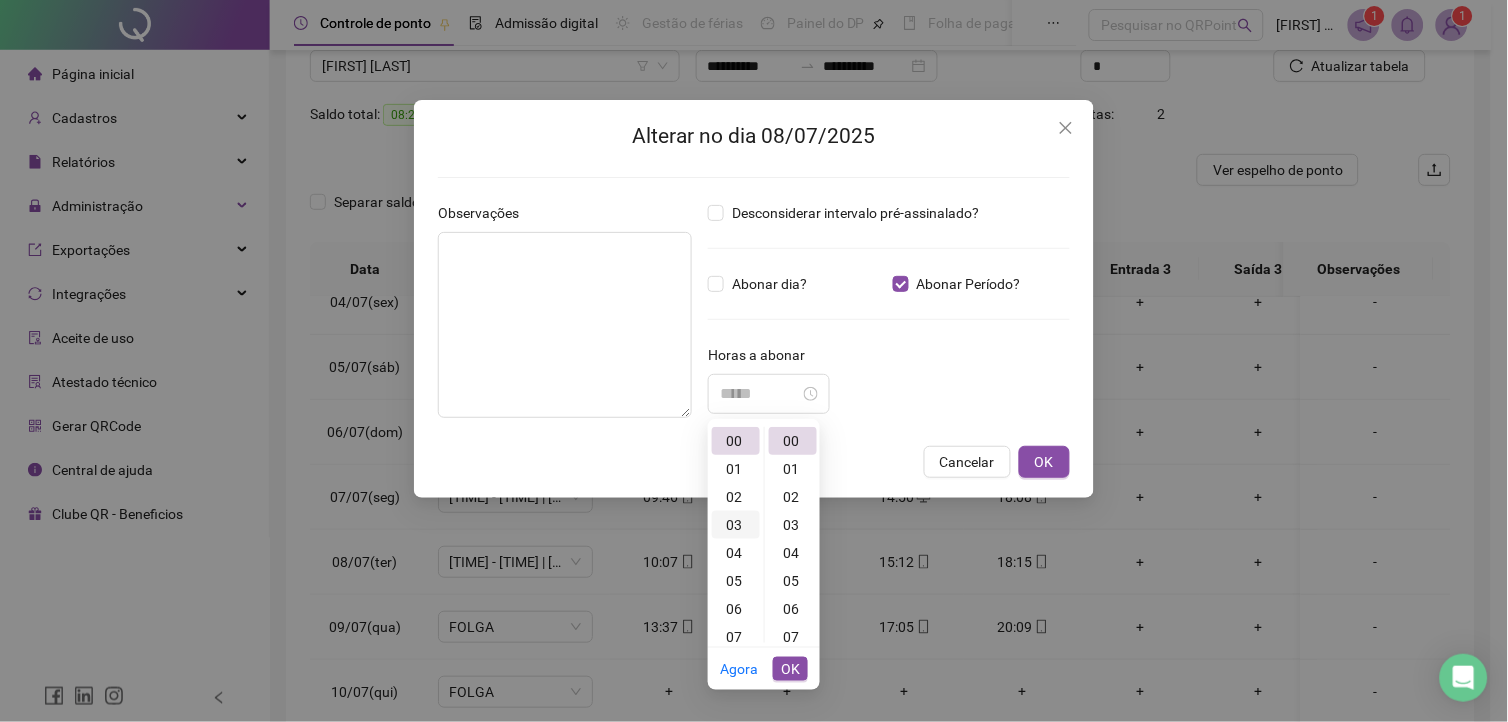 click on "03" at bounding box center [736, 525] 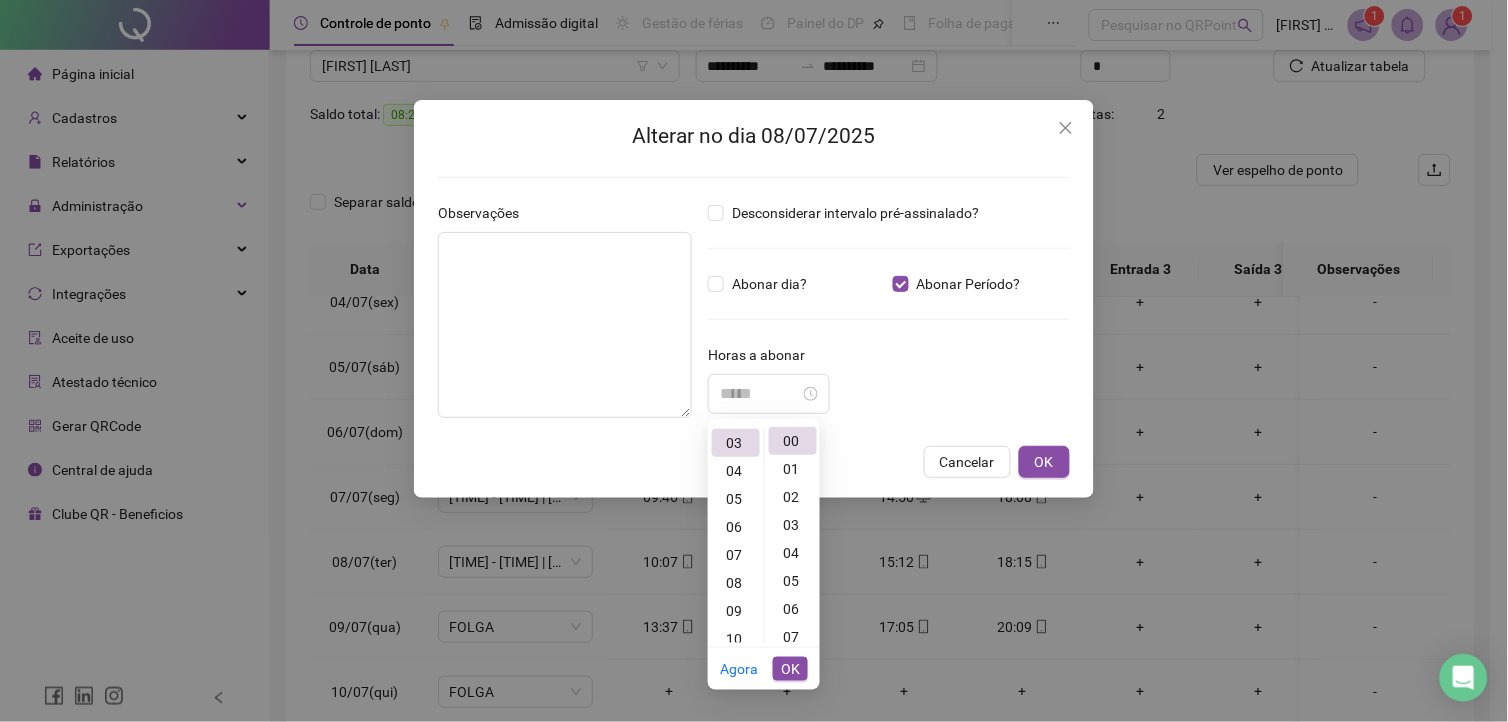 type on "*****" 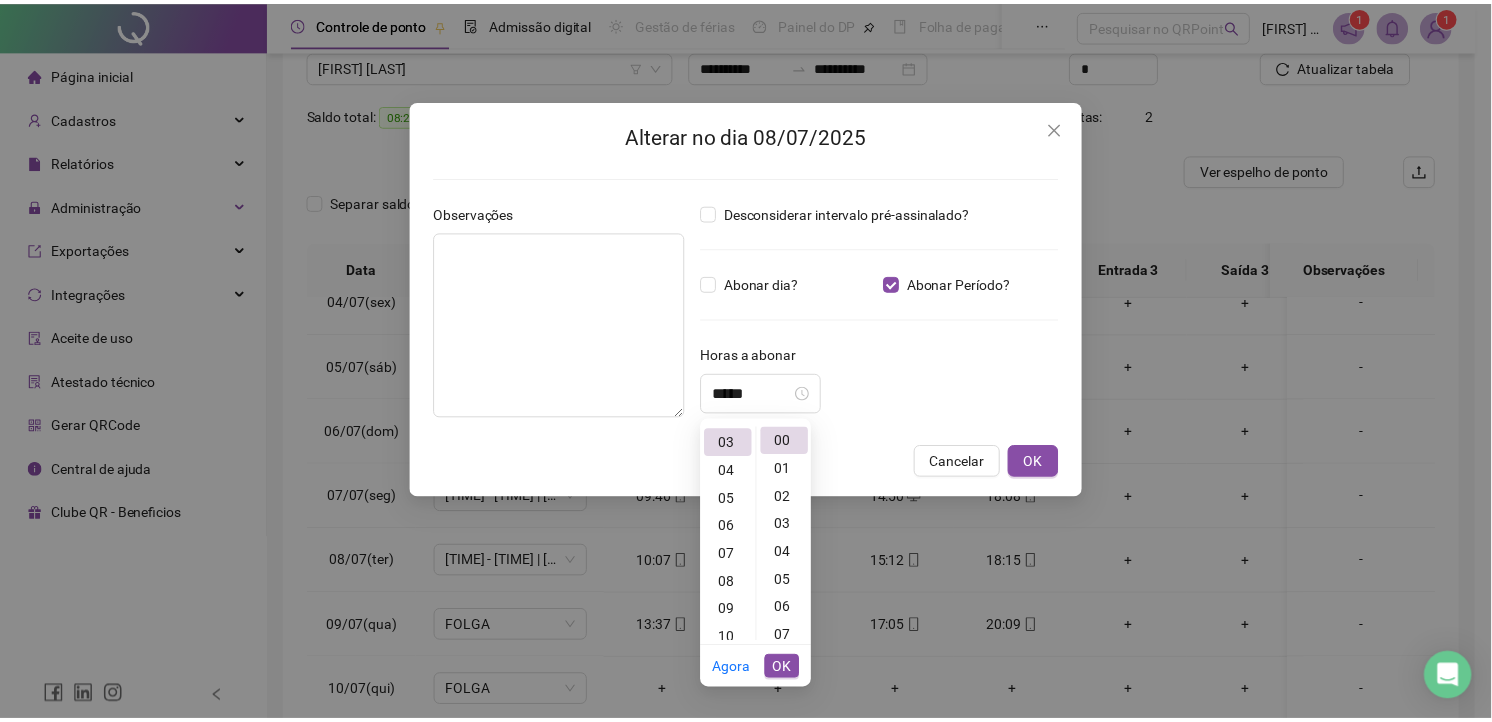scroll, scrollTop: 84, scrollLeft: 0, axis: vertical 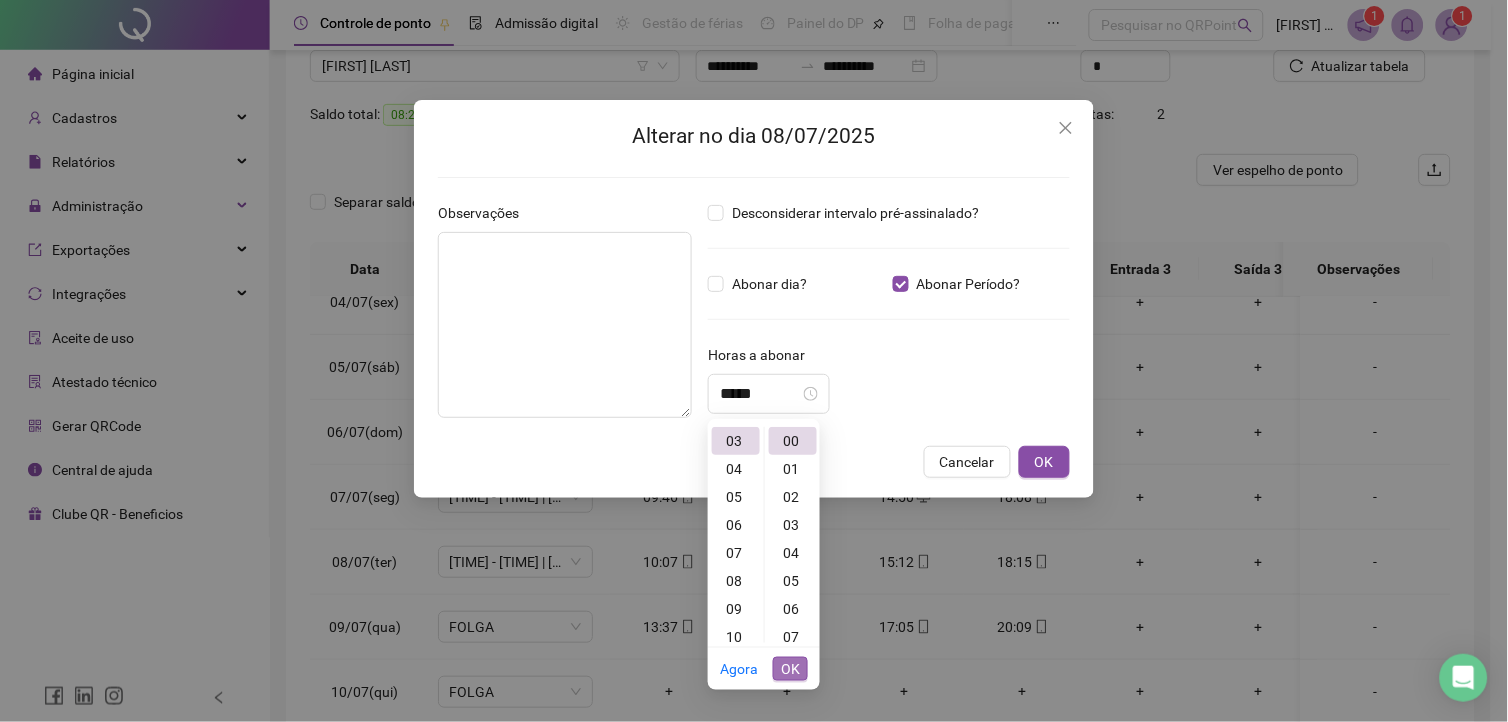 click on "OK" at bounding box center (790, 669) 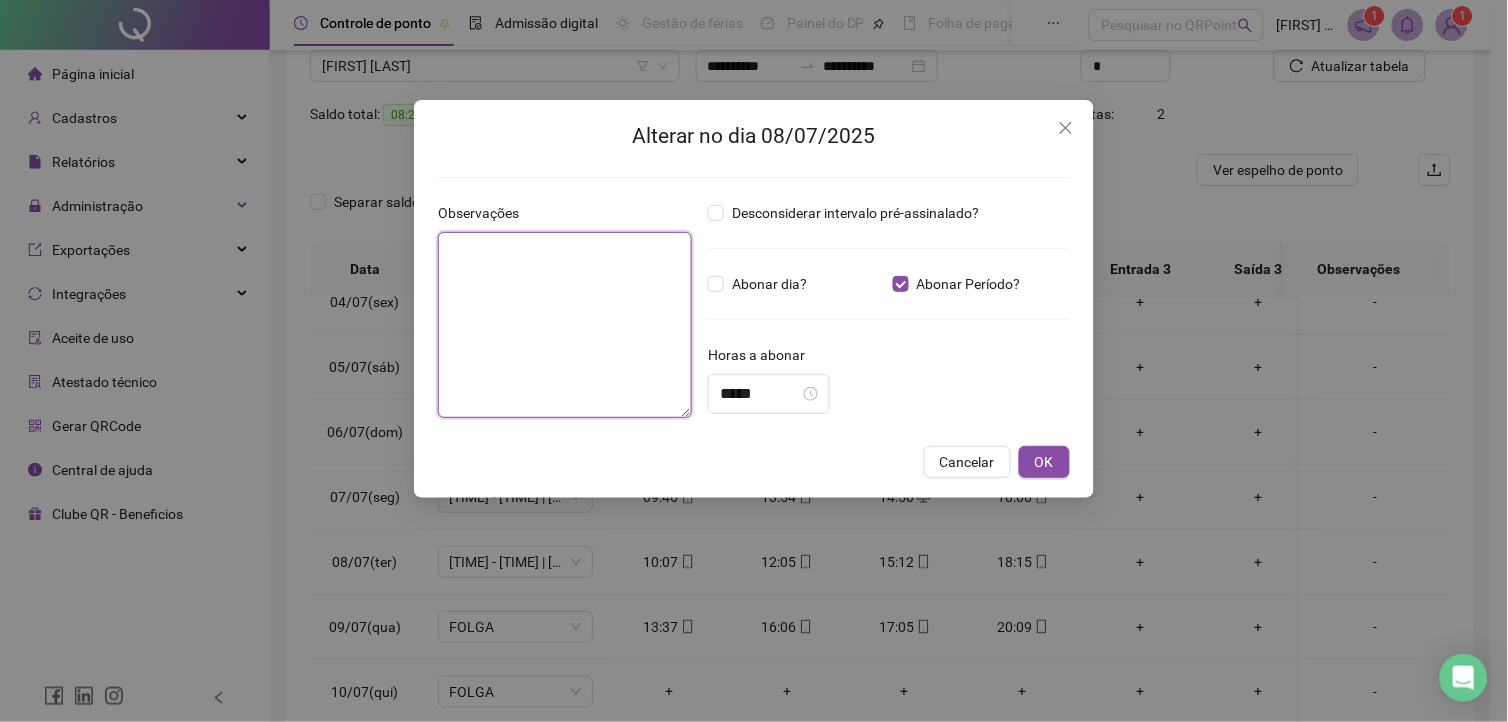 click at bounding box center (565, 325) 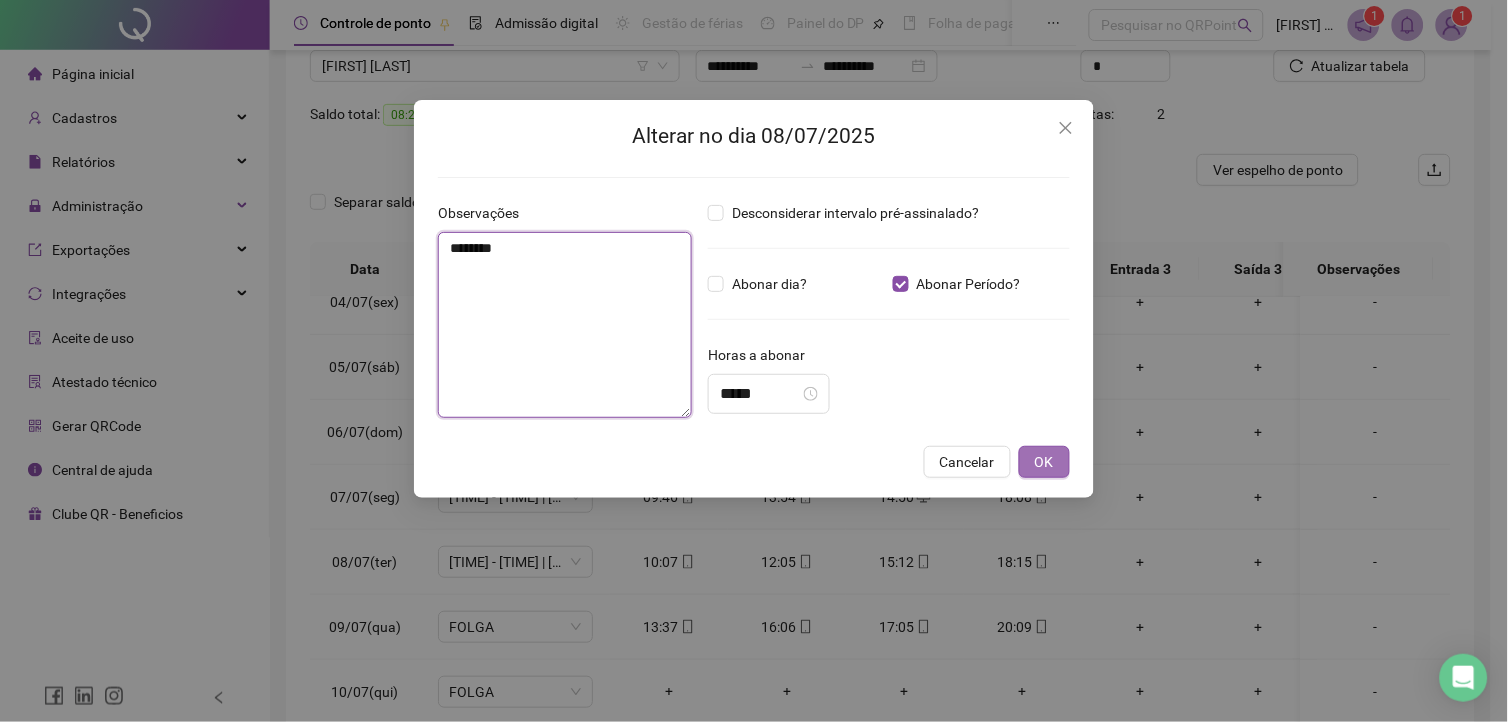 type on "********" 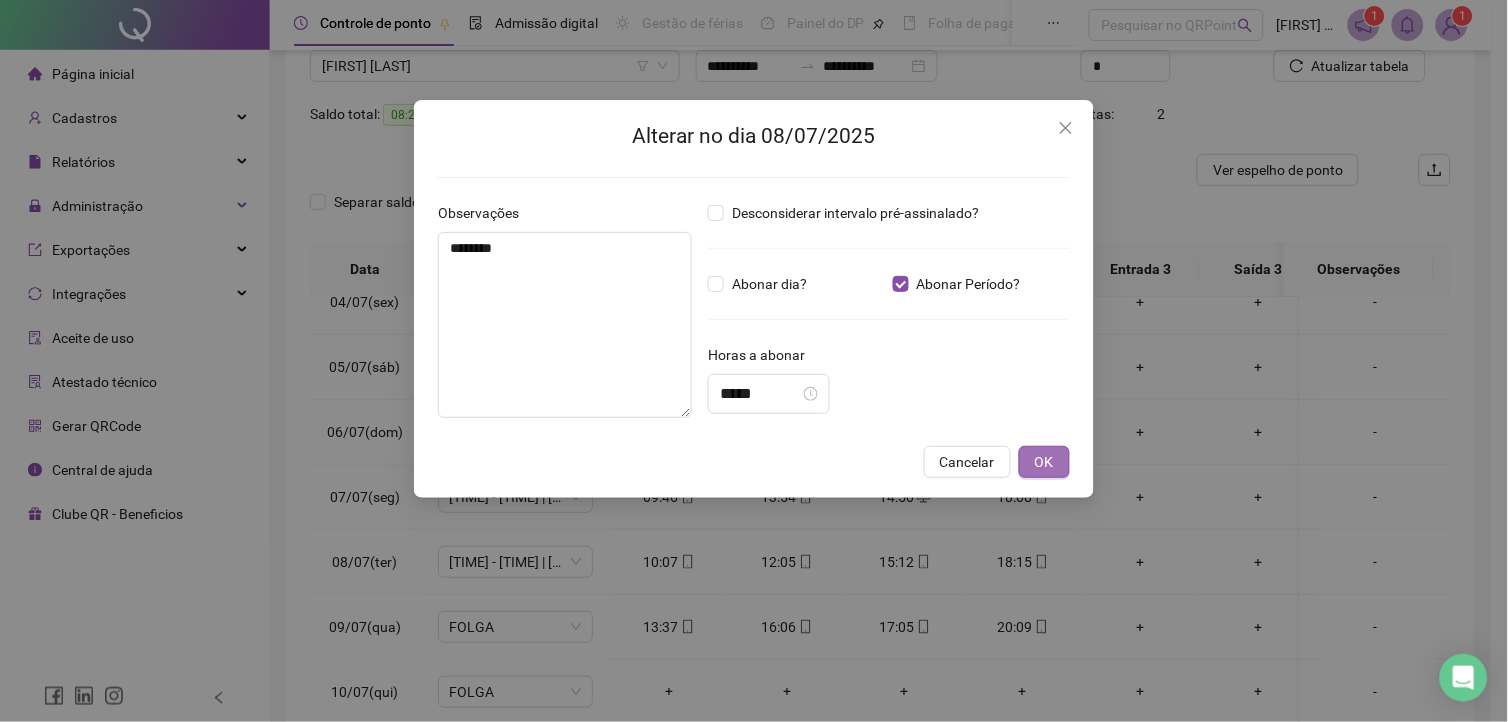 click on "OK" at bounding box center (1044, 462) 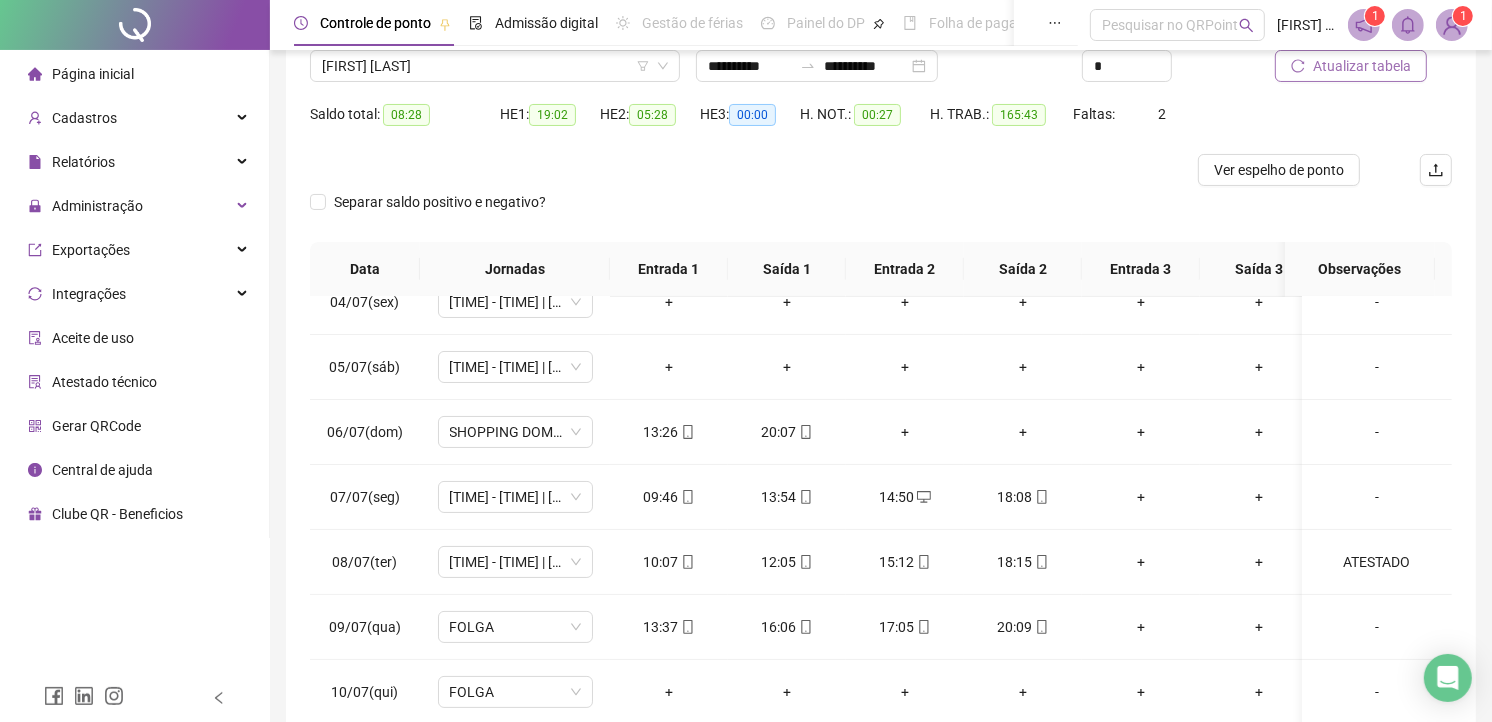 click on "Atualizar tabela" at bounding box center [1362, 66] 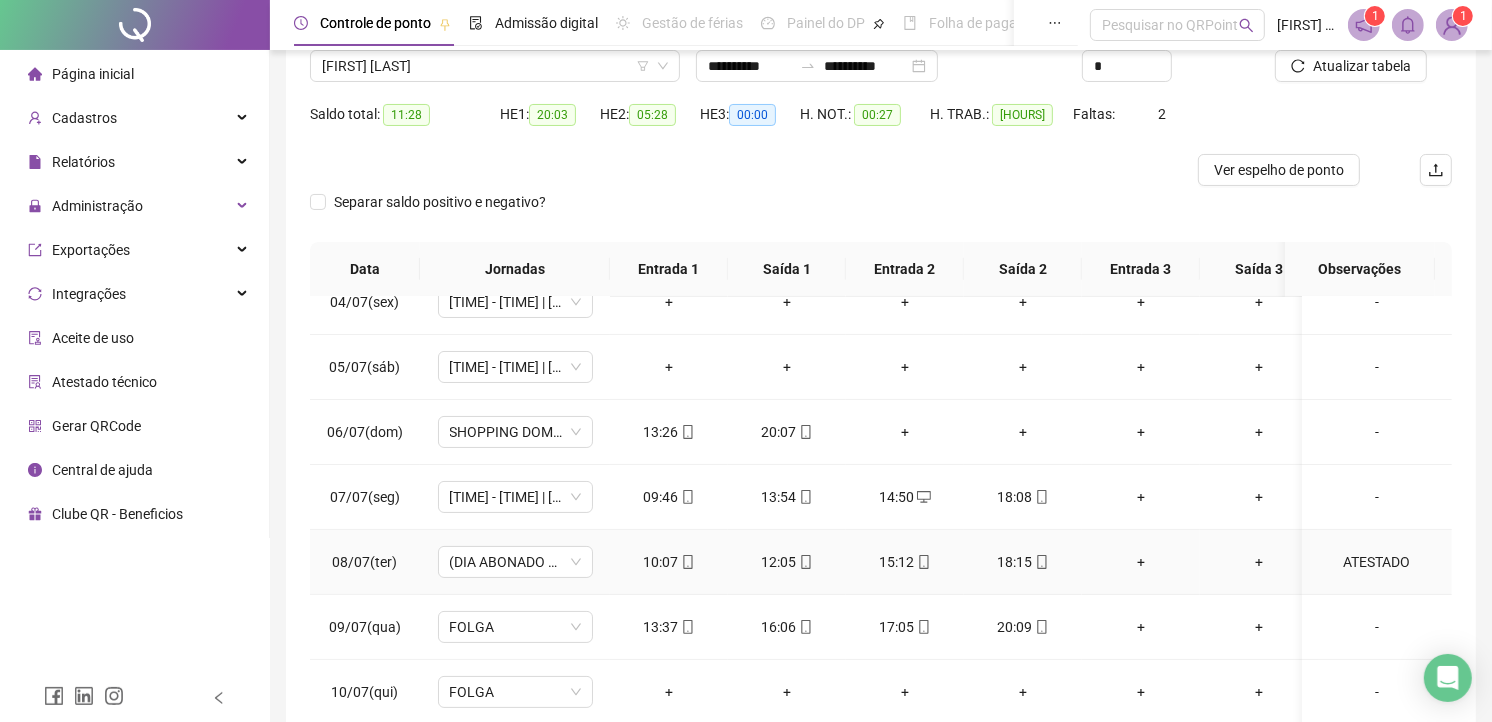 scroll, scrollTop: 0, scrollLeft: 0, axis: both 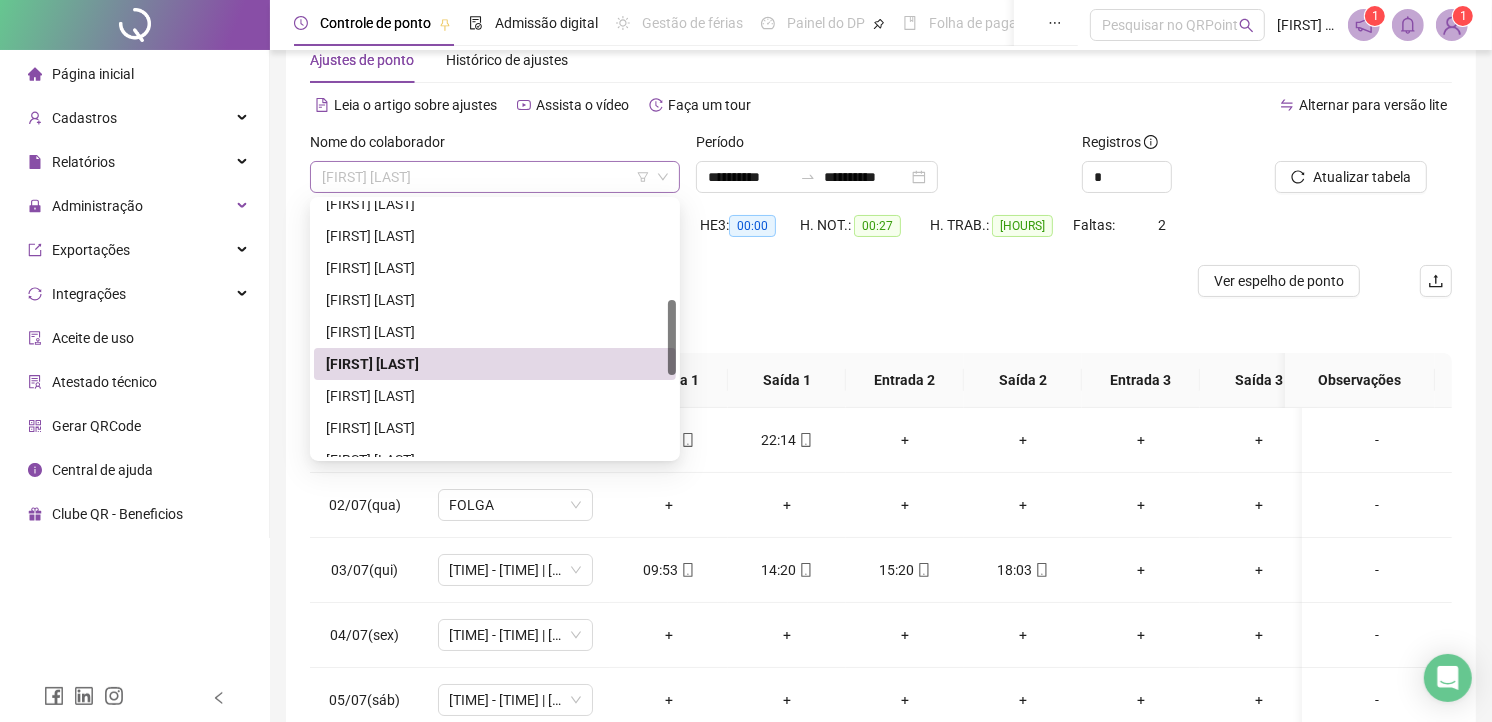 click on "[FIRST] [LAST]" at bounding box center [495, 177] 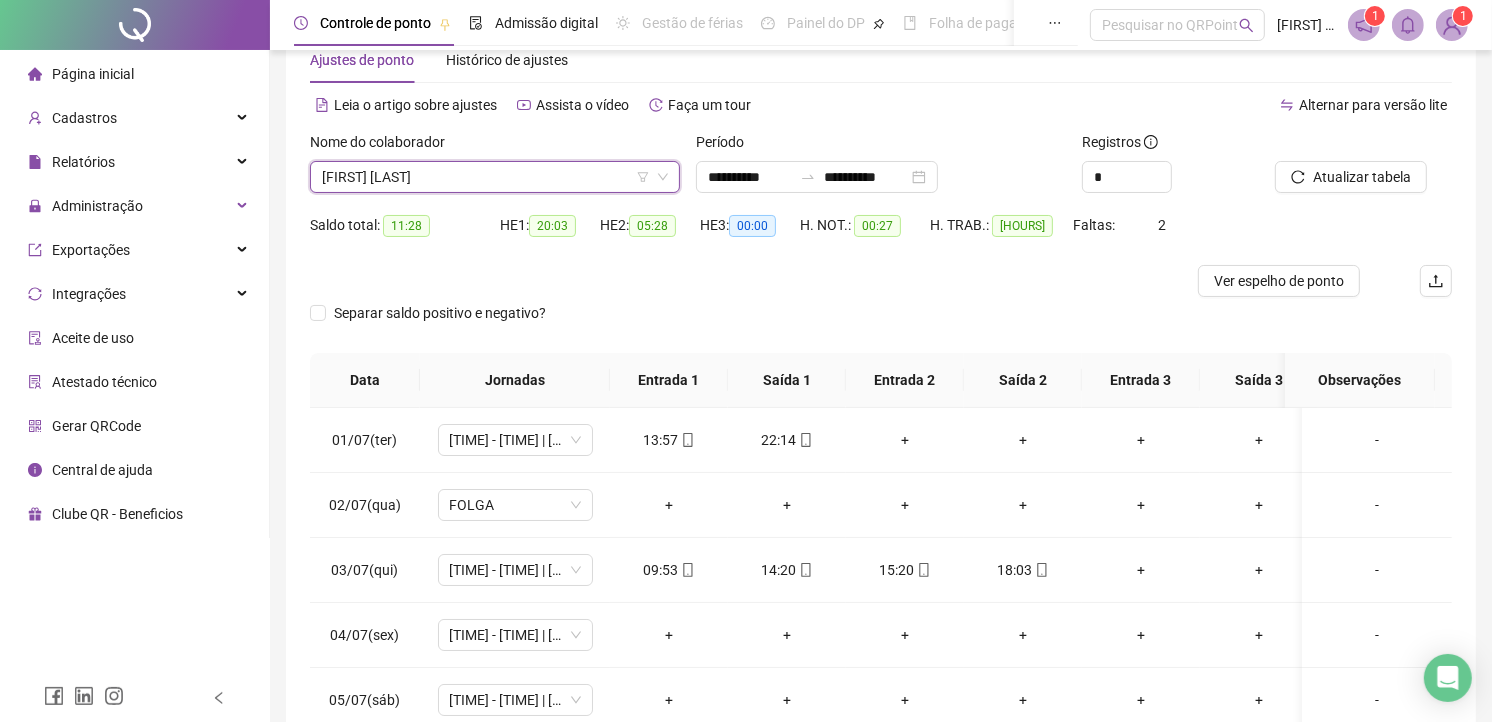 click on "[FIRST] [LAST]" at bounding box center (495, 177) 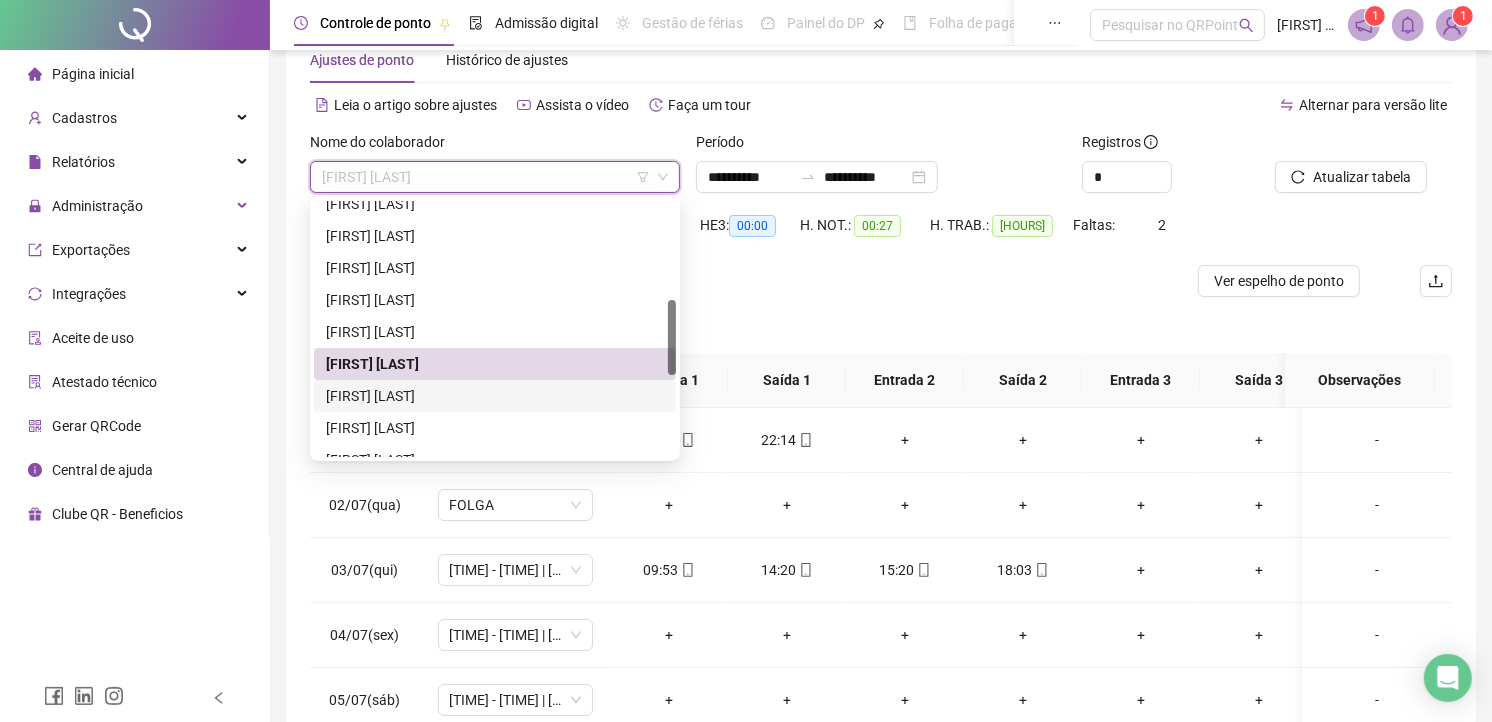 click on "[FIRST] [LAST]" at bounding box center [495, 396] 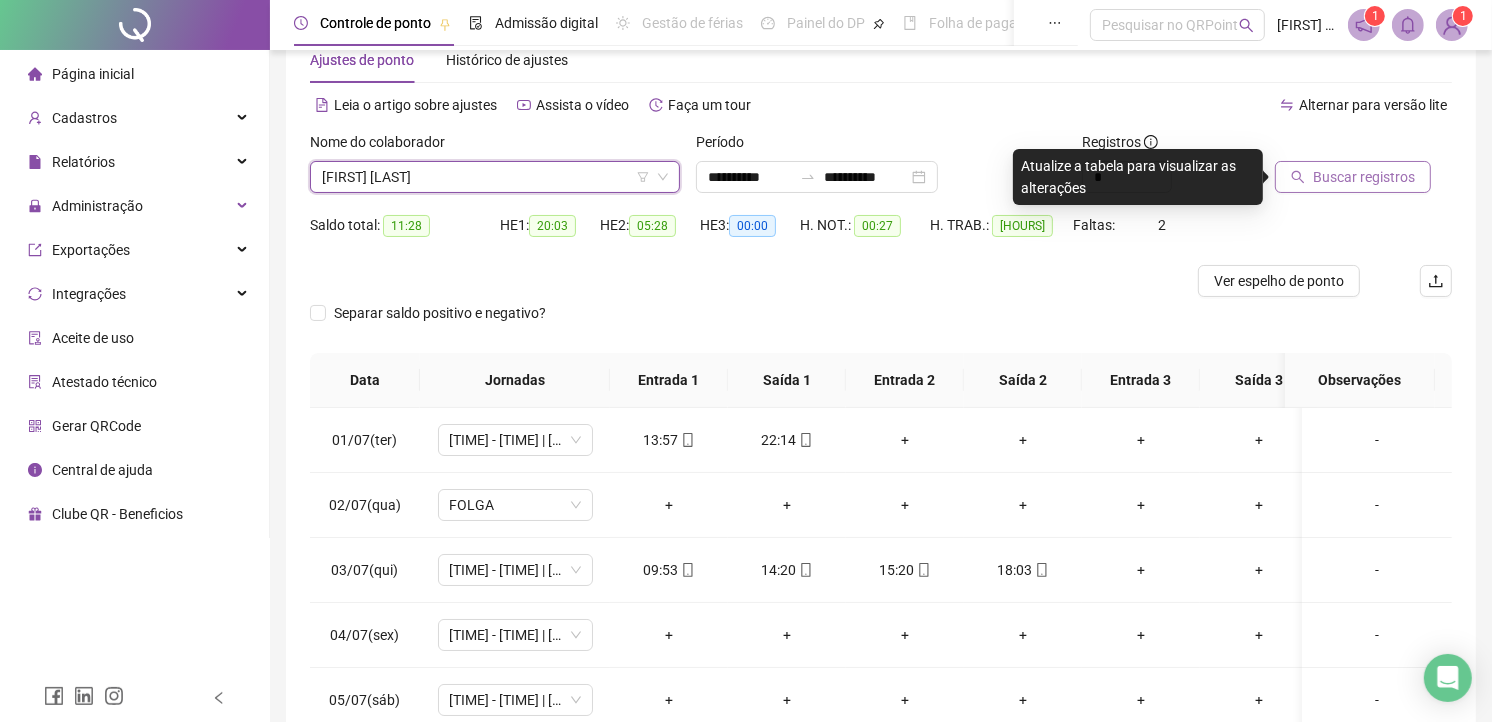 click on "Buscar registros" at bounding box center (1364, 177) 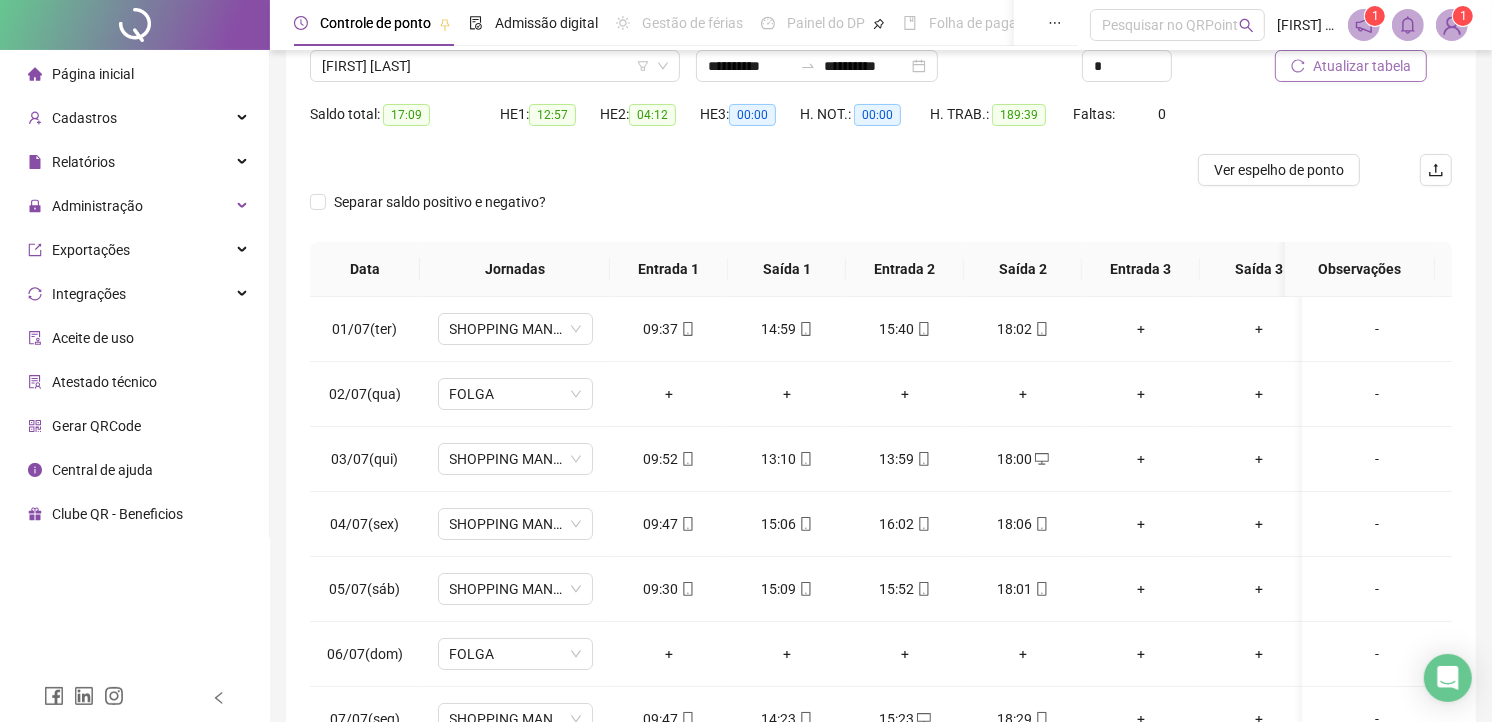scroll, scrollTop: 275, scrollLeft: 0, axis: vertical 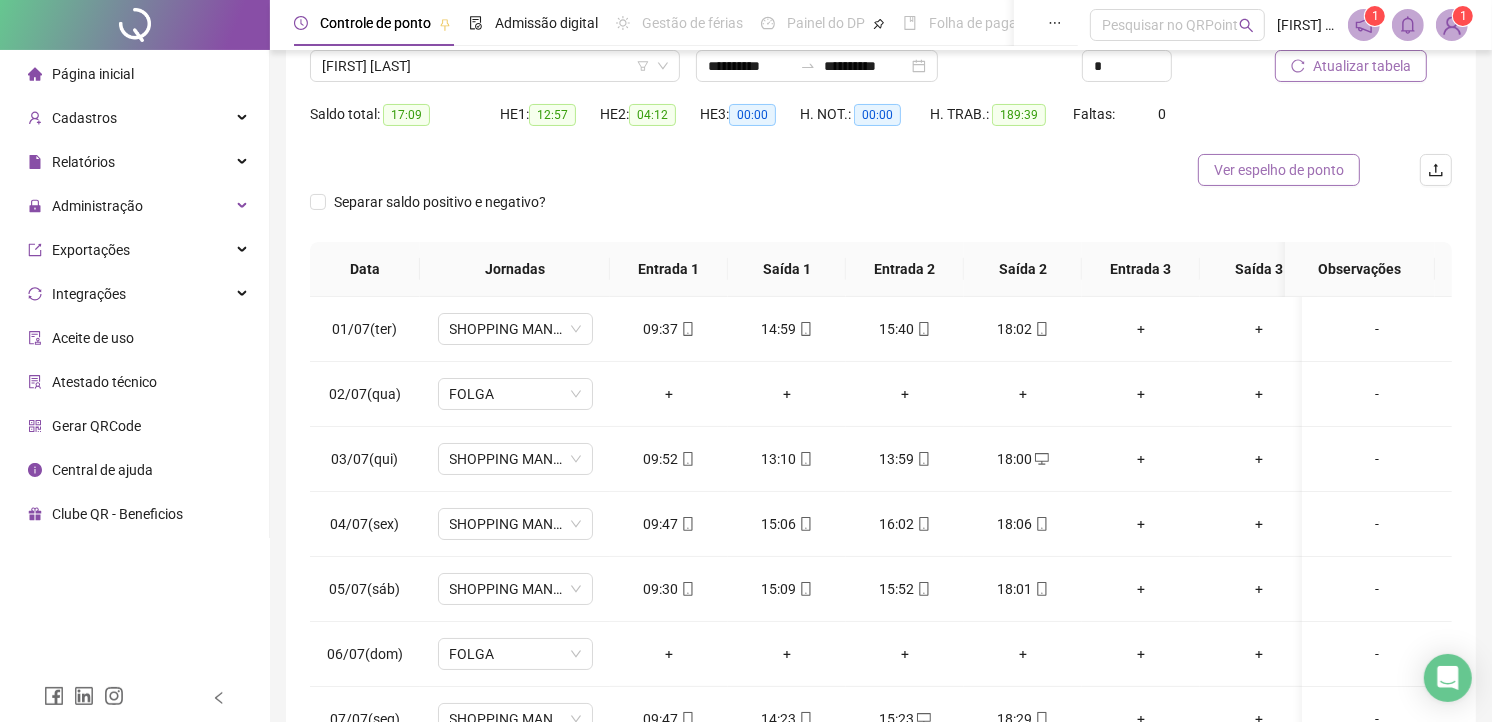 click on "Ver espelho de ponto" at bounding box center [1279, 170] 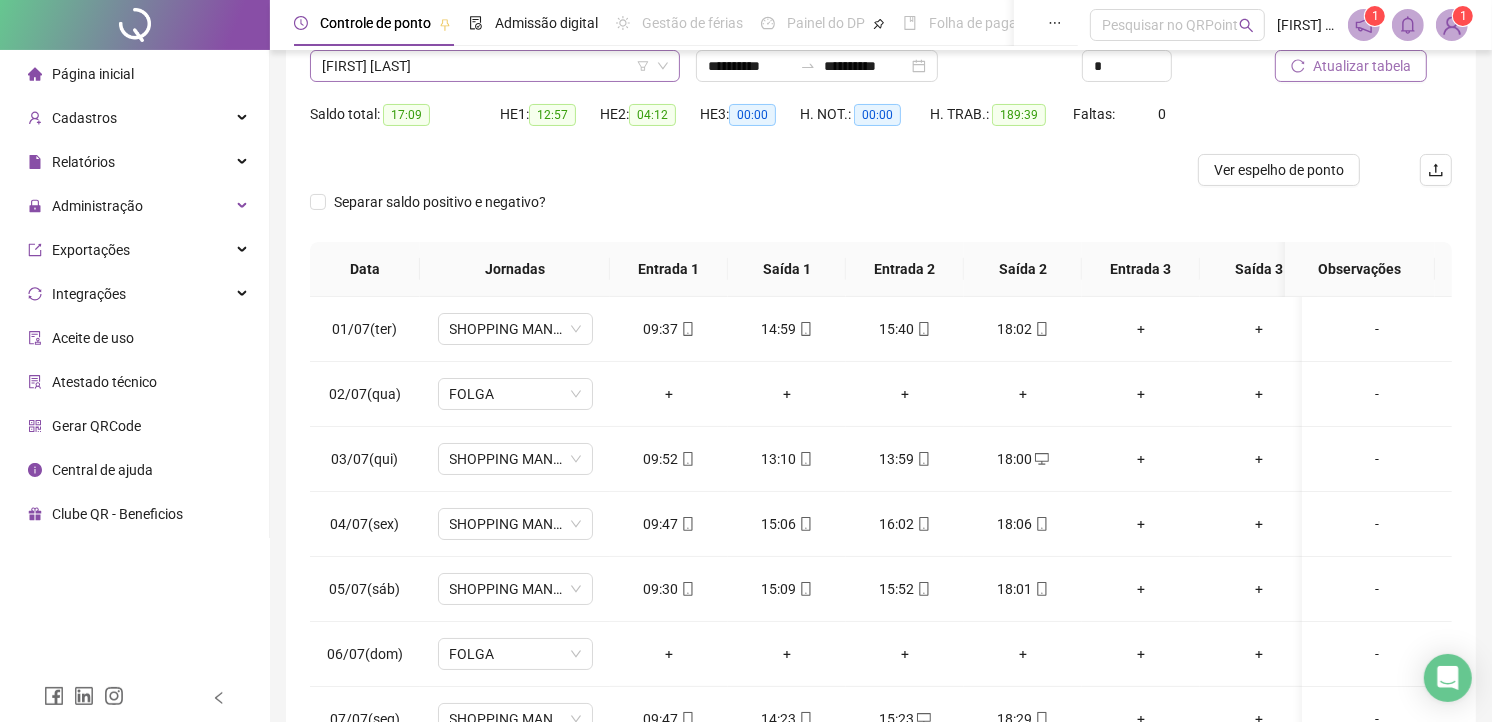 click on "[FIRST] [LAST]" at bounding box center (495, 66) 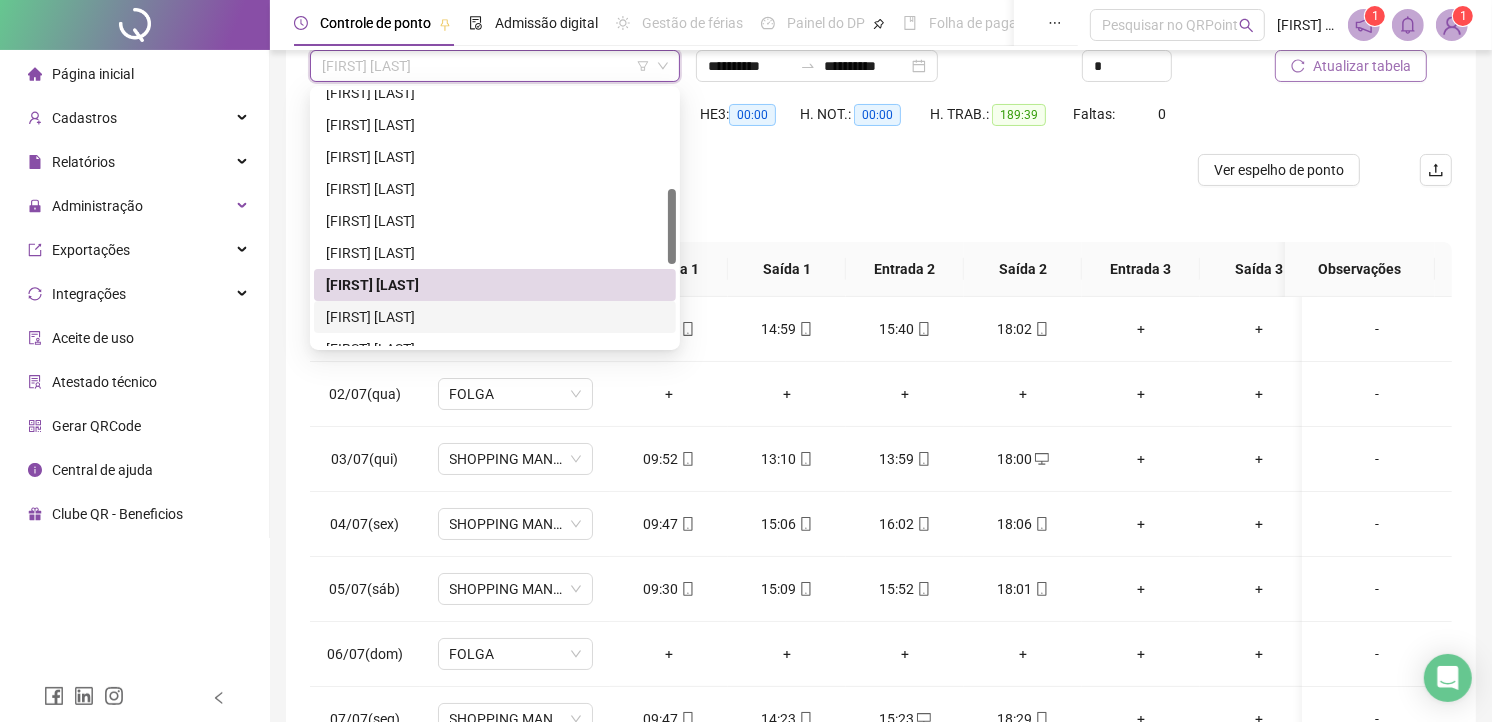 click on "[FIRST] [LAST]" at bounding box center (495, 317) 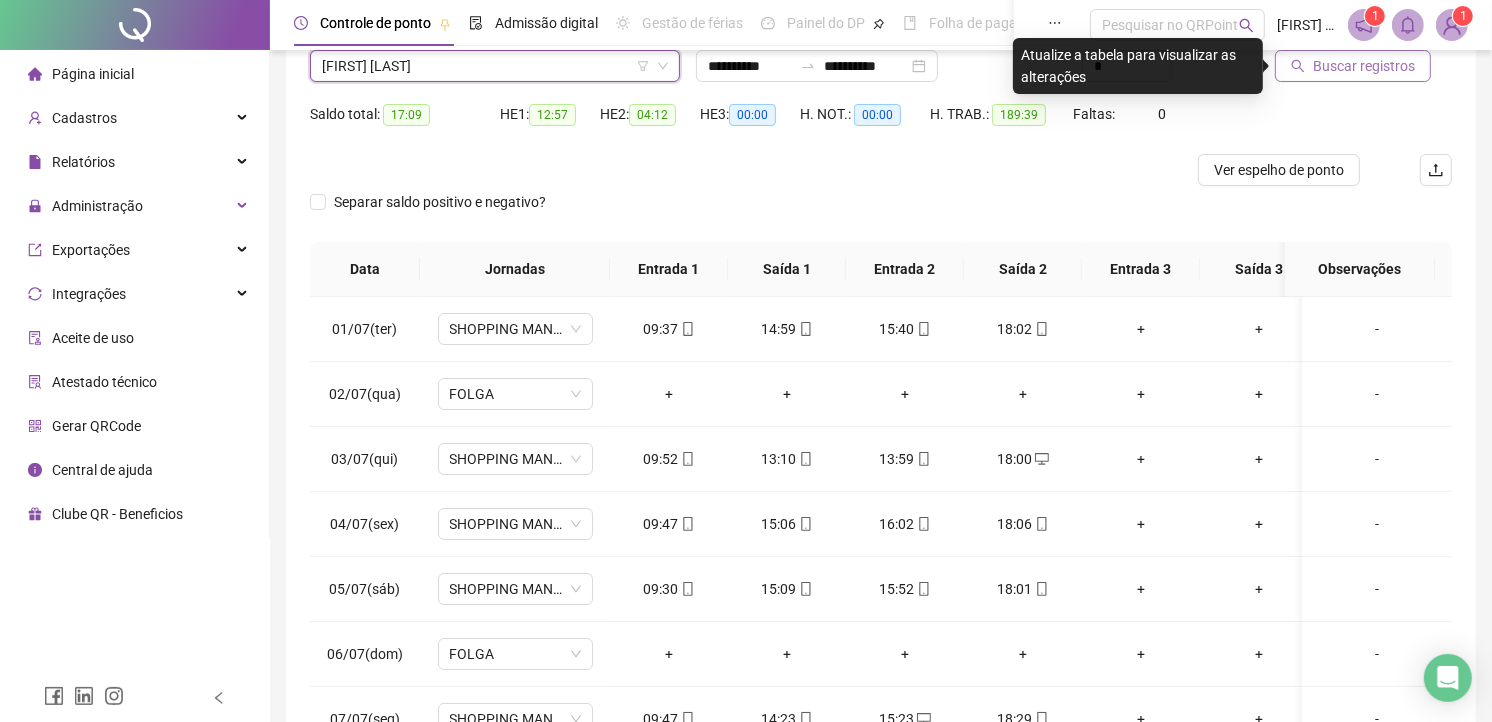 click on "Buscar registros" at bounding box center [1364, 66] 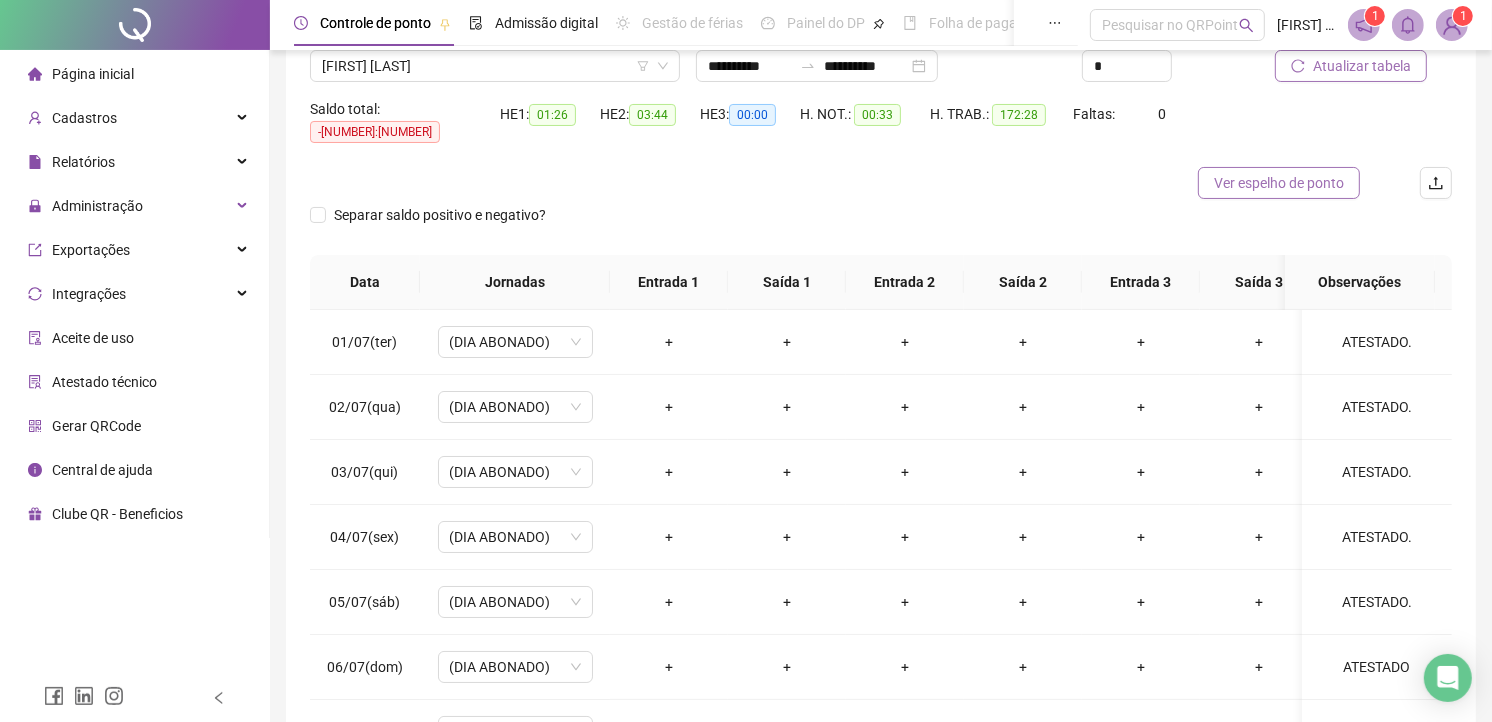 click on "Ver espelho de ponto" at bounding box center [1279, 183] 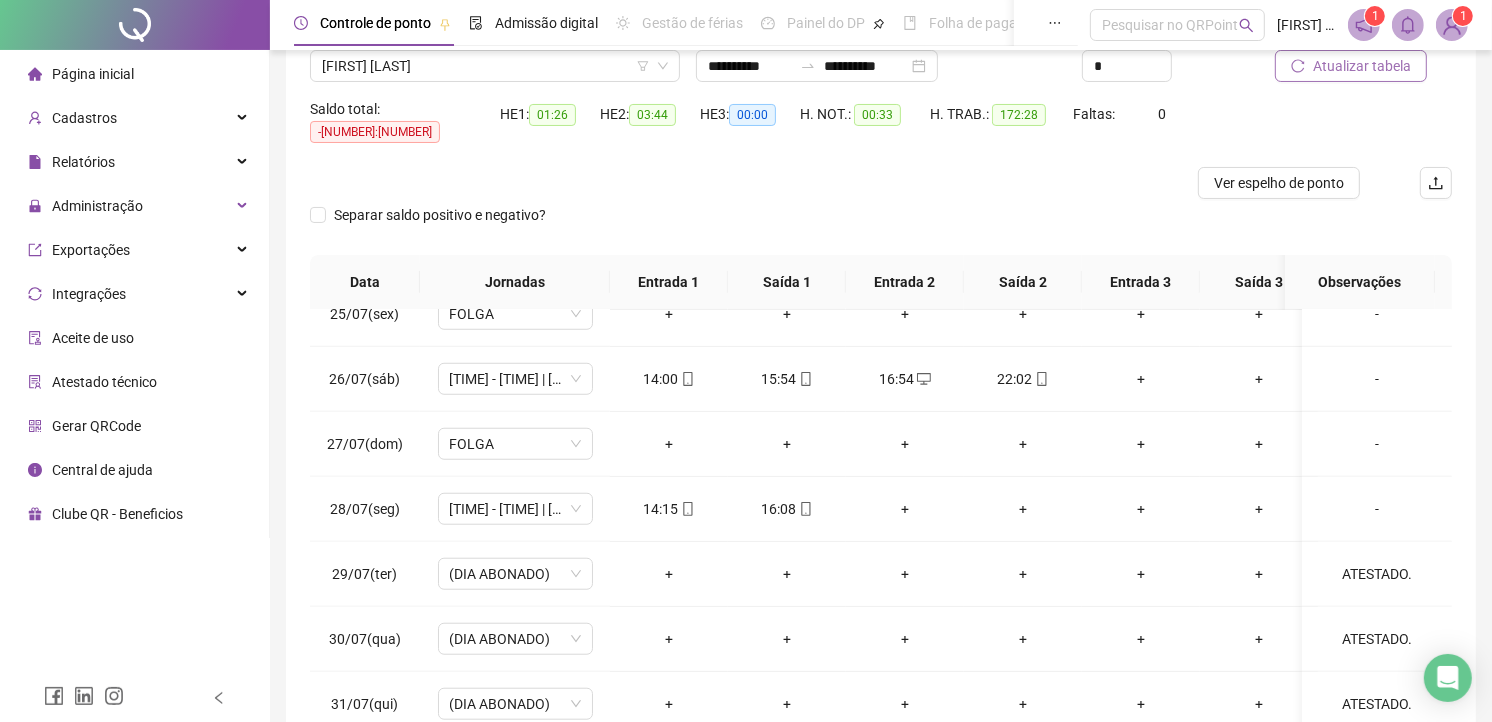 scroll, scrollTop: 1496, scrollLeft: 0, axis: vertical 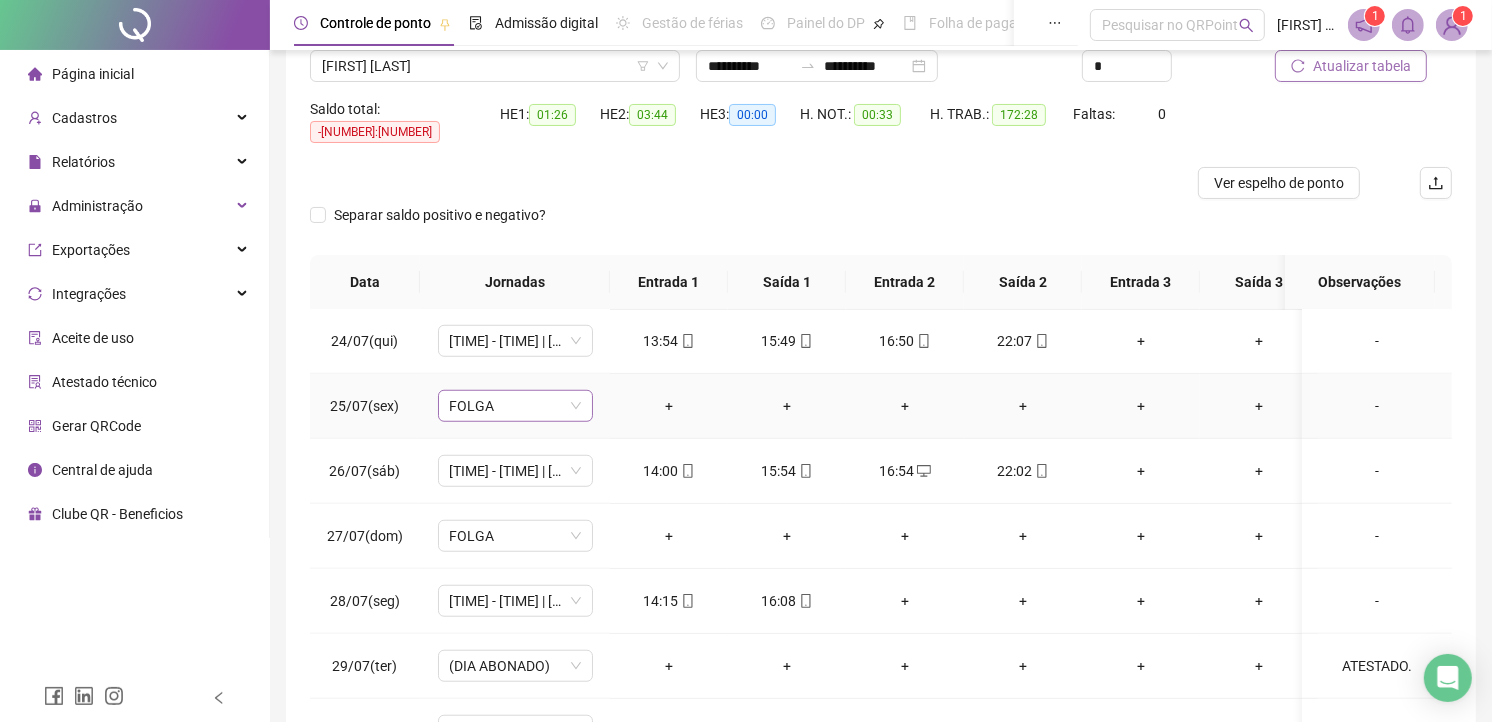 click on "FOLGA" at bounding box center [515, 406] 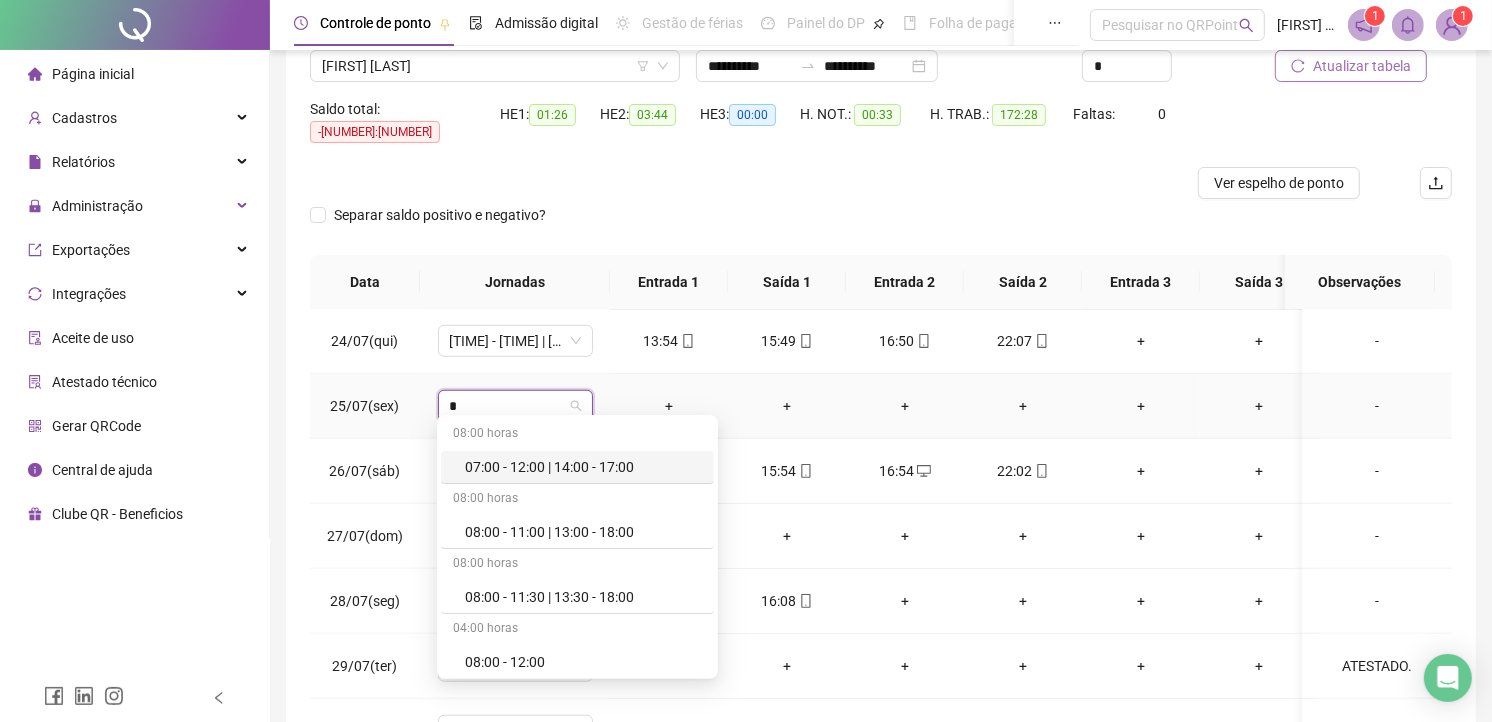 type on "**" 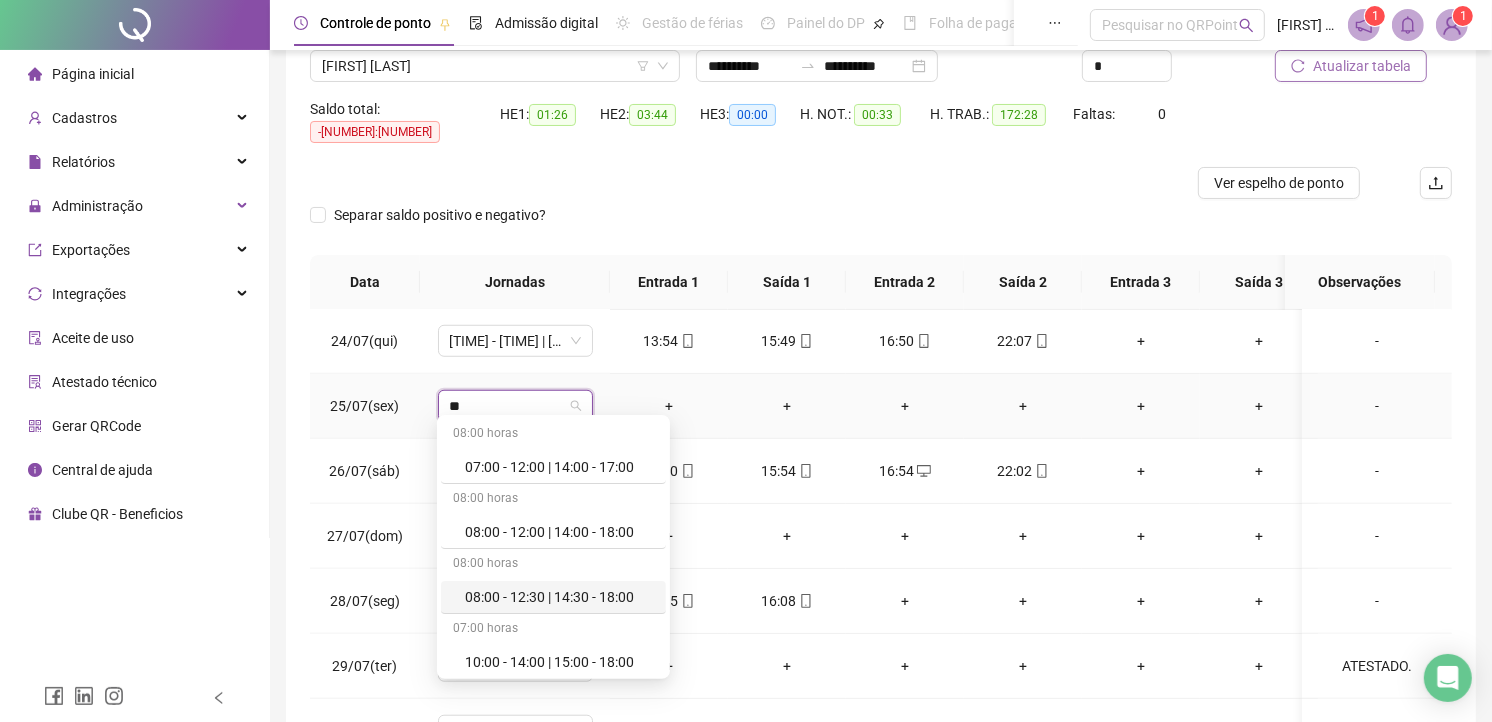 scroll, scrollTop: 70, scrollLeft: 0, axis: vertical 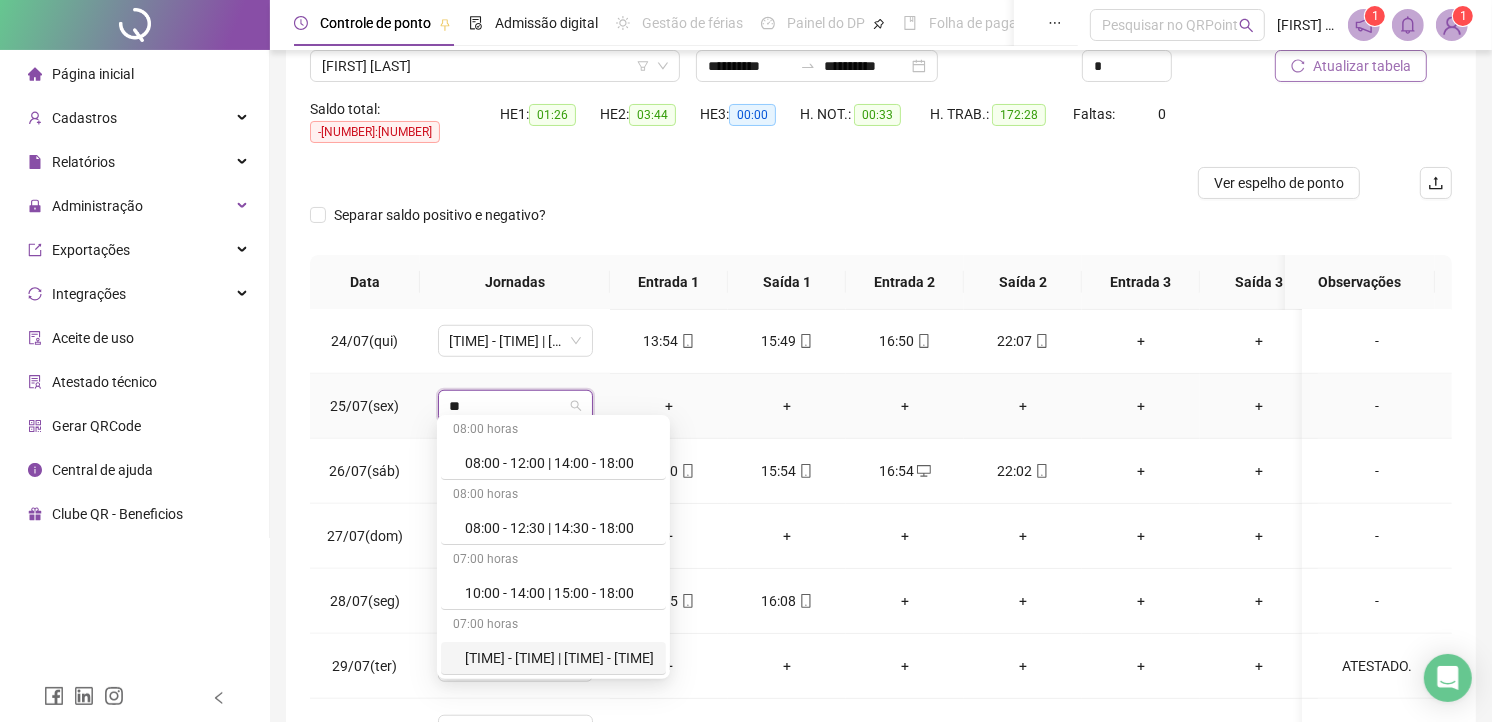 click on "[TIME] - [TIME] | [TIME] - [TIME]" at bounding box center [559, 658] 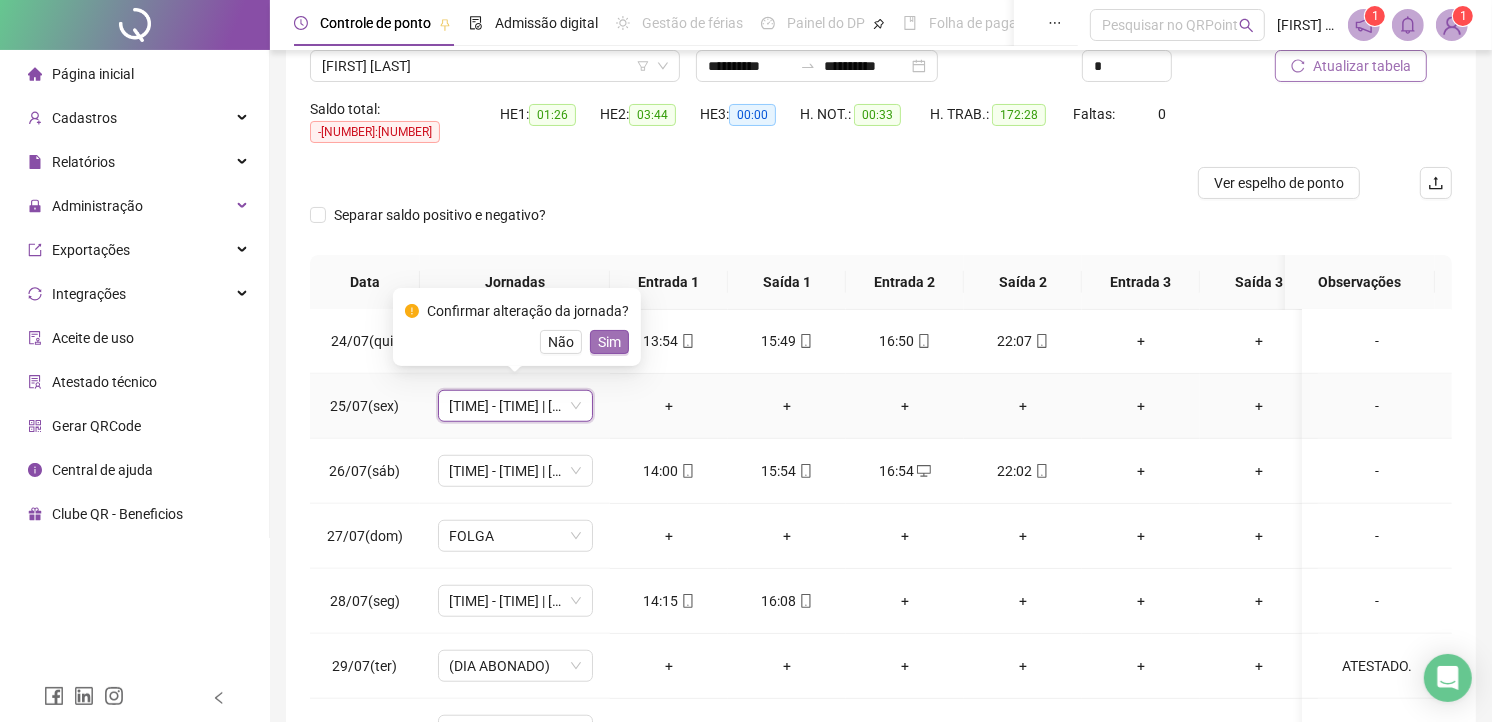 click on "Sim" at bounding box center (609, 342) 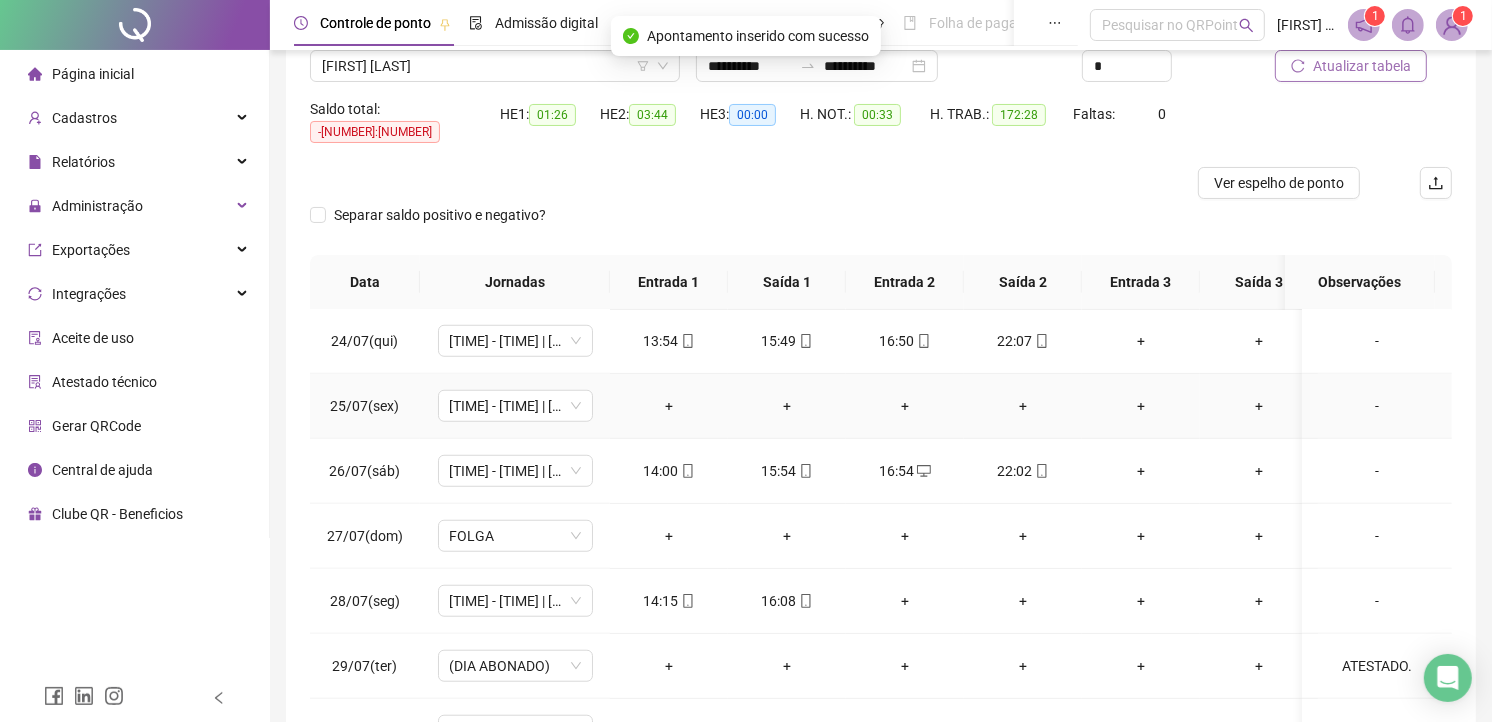 click on "-" at bounding box center [1377, 406] 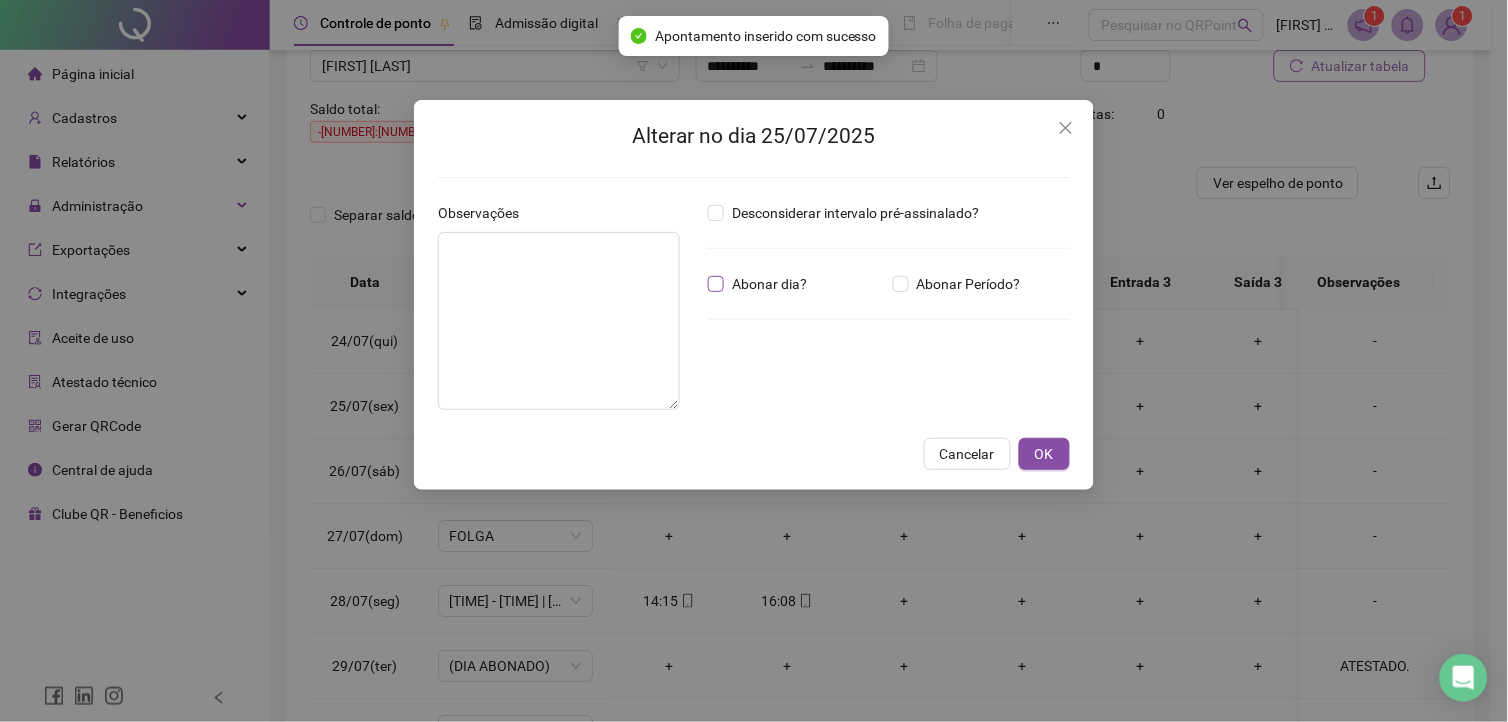 click on "Abonar dia?" at bounding box center (769, 284) 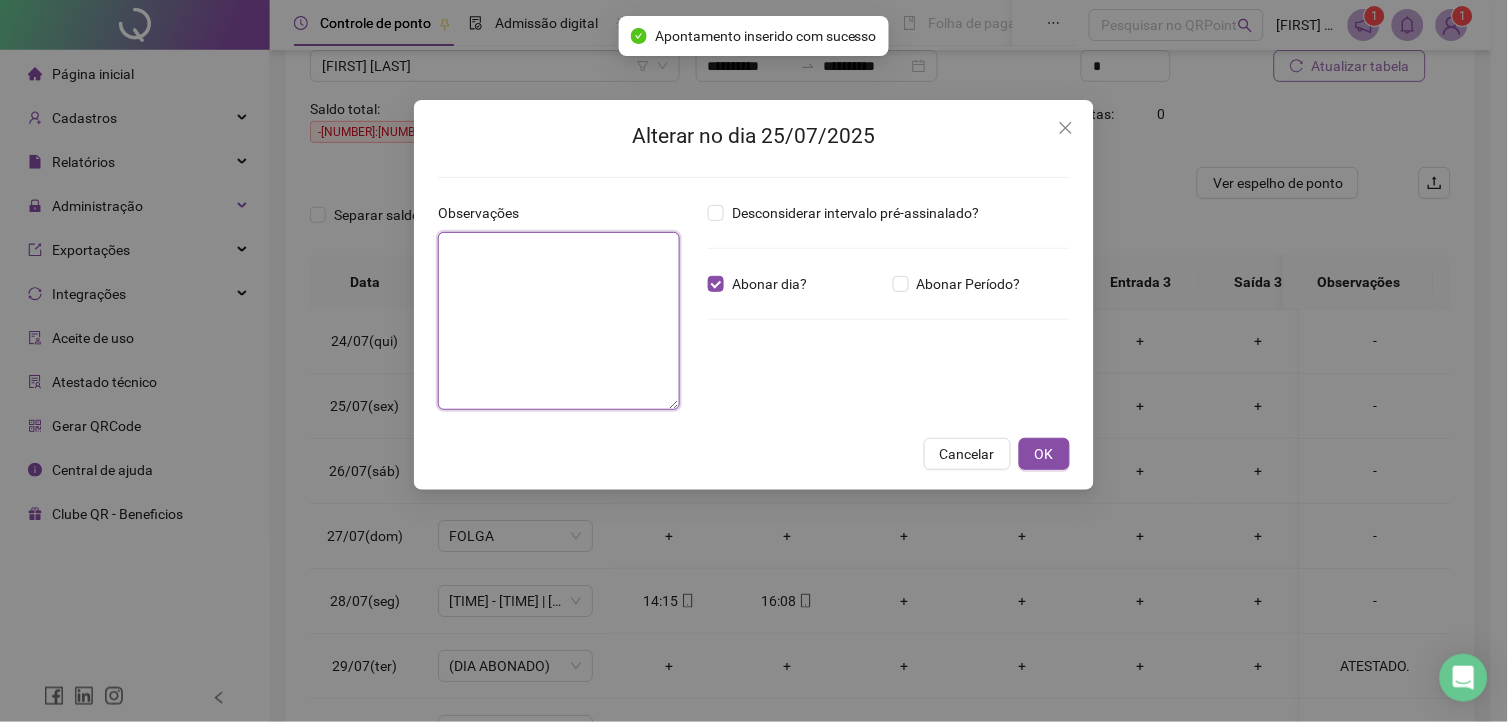 click at bounding box center (559, 321) 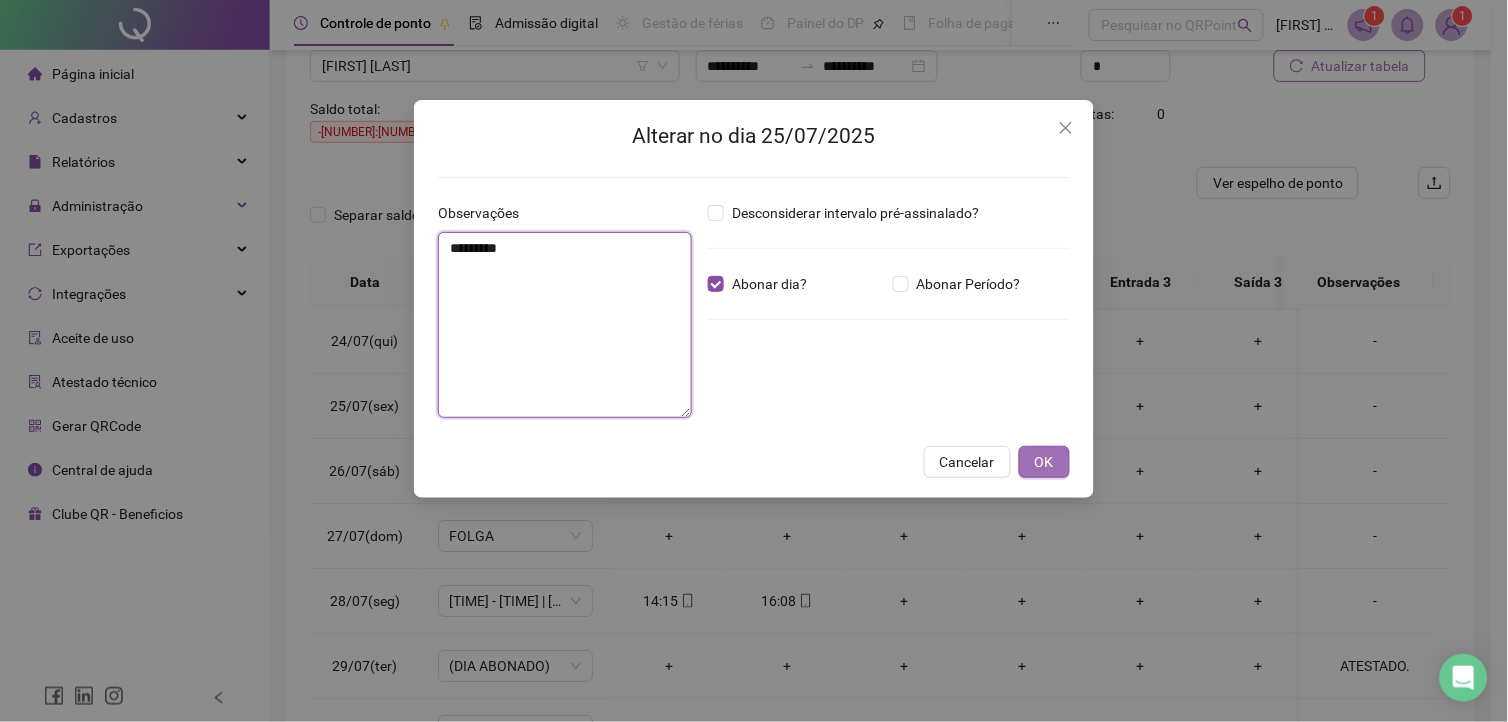 type on "*********" 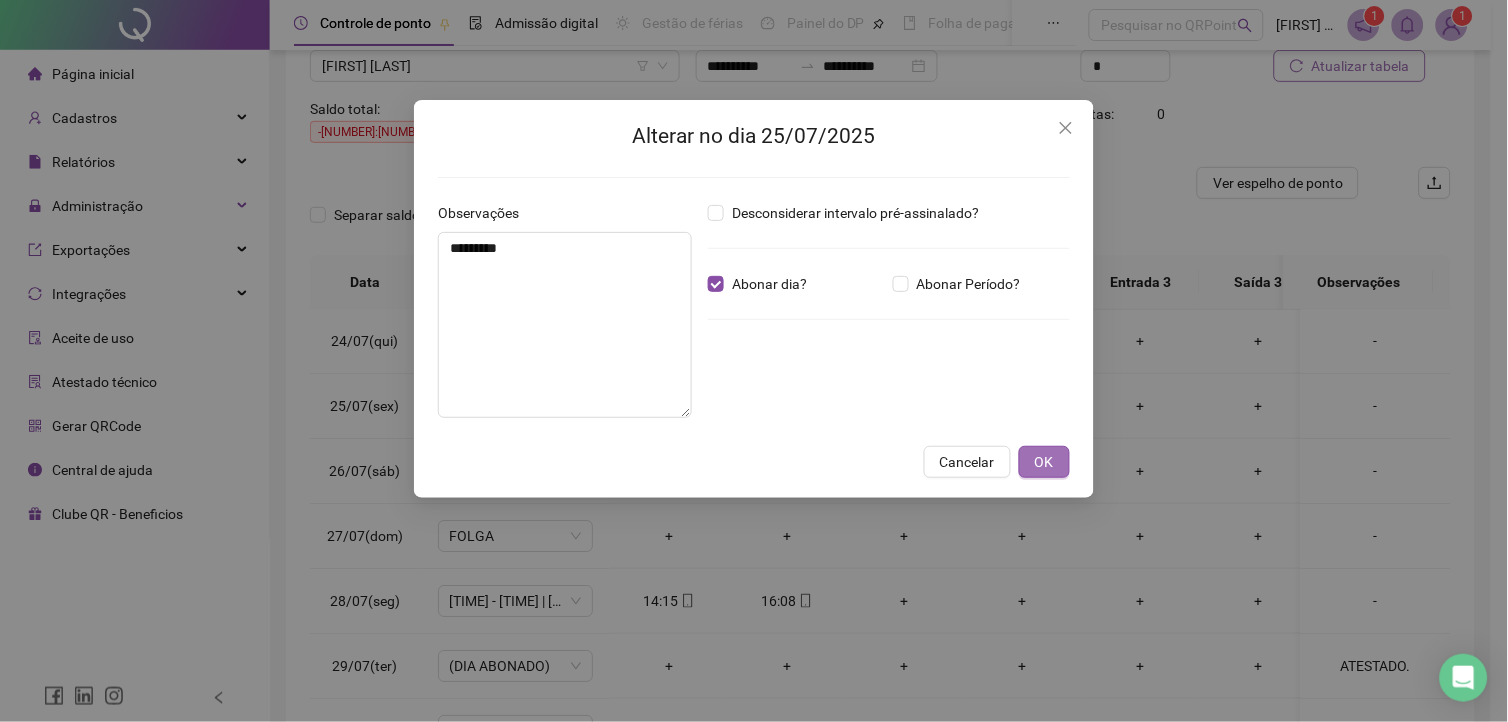 click on "OK" at bounding box center [1044, 462] 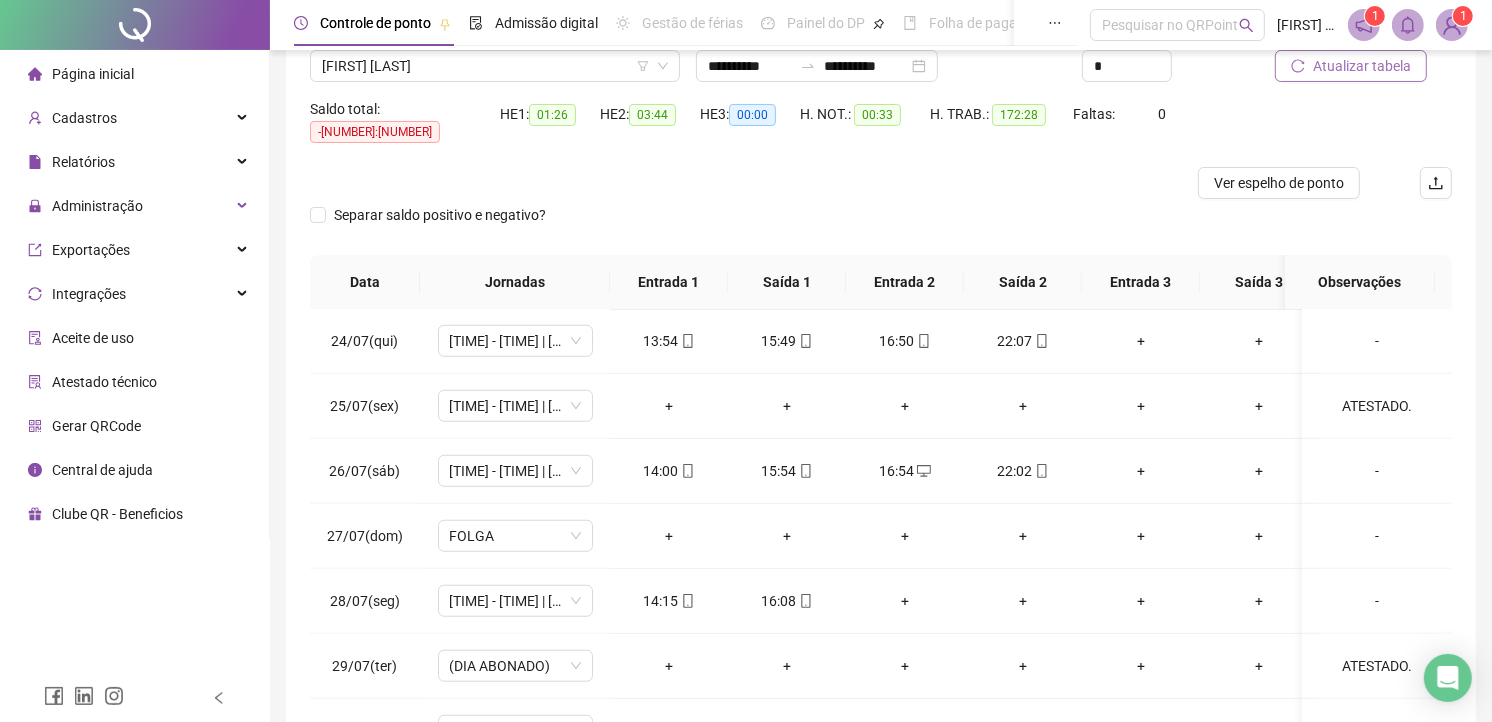click on "Atualizar tabela" at bounding box center [1362, 66] 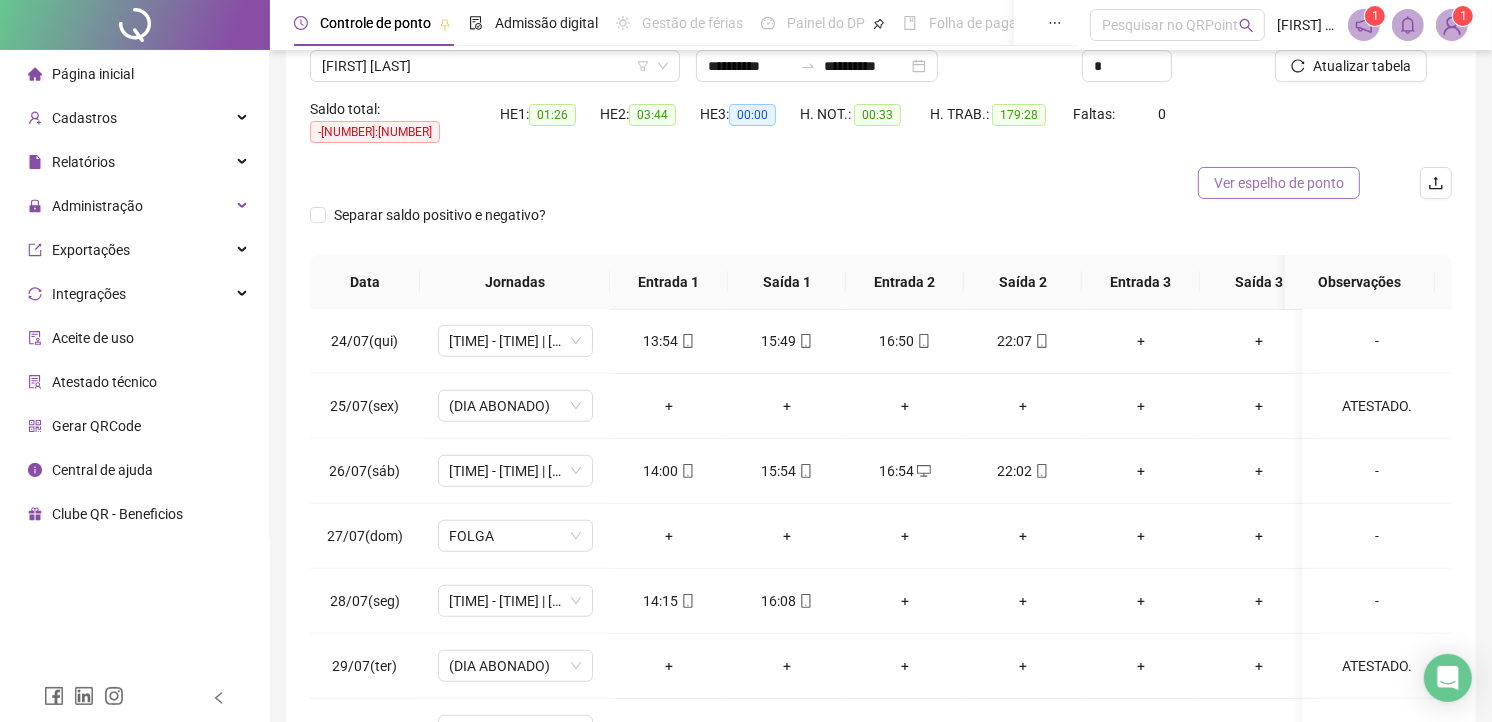 click on "Ver espelho de ponto" at bounding box center [1279, 183] 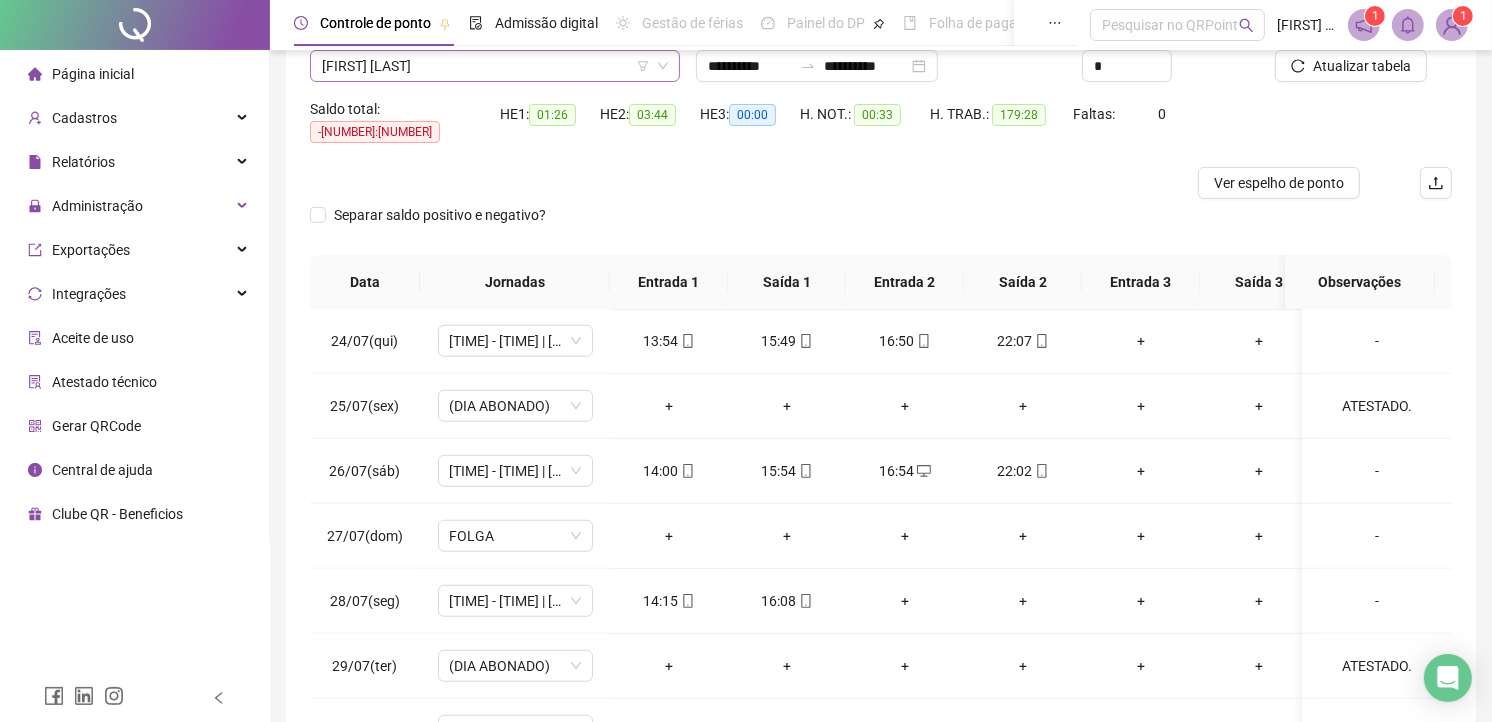 click on "[FIRST] [LAST]" at bounding box center [495, 66] 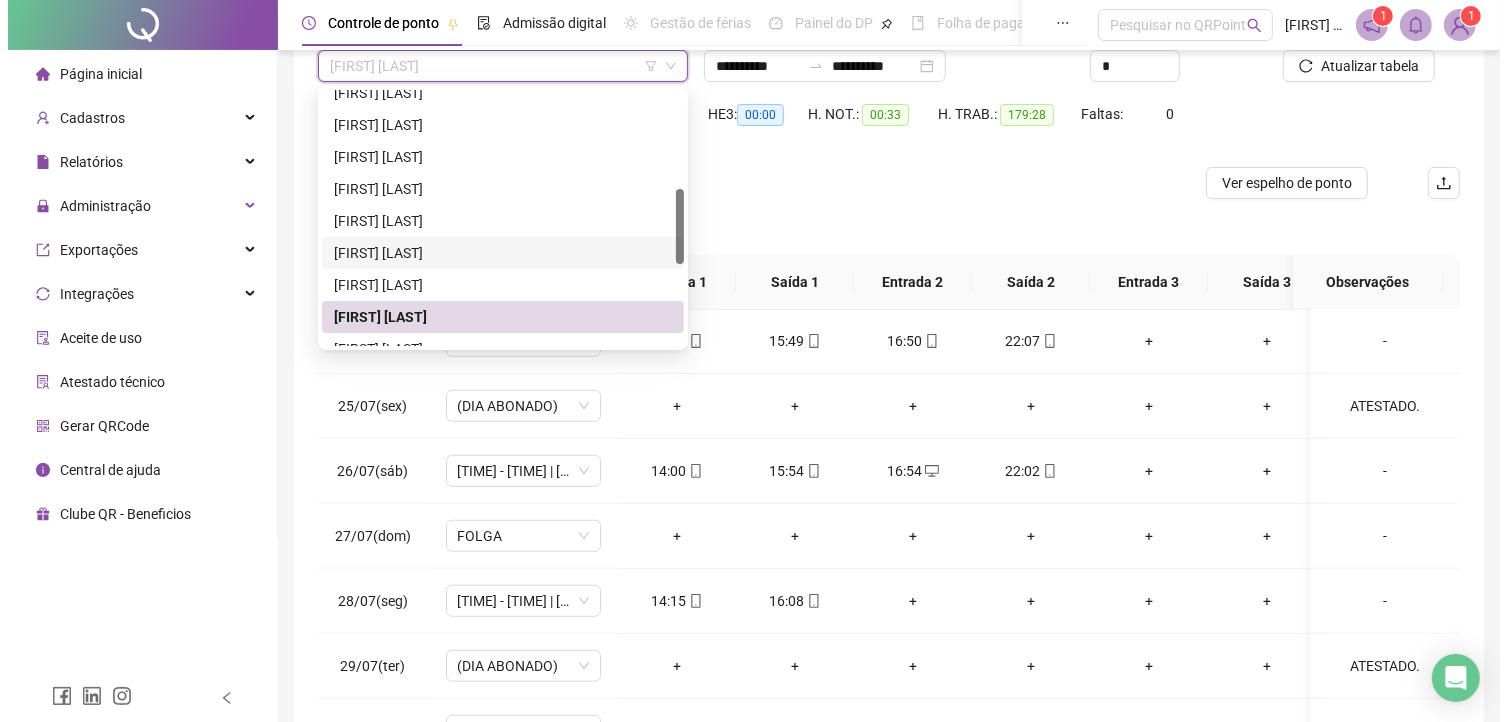 scroll, scrollTop: 444, scrollLeft: 0, axis: vertical 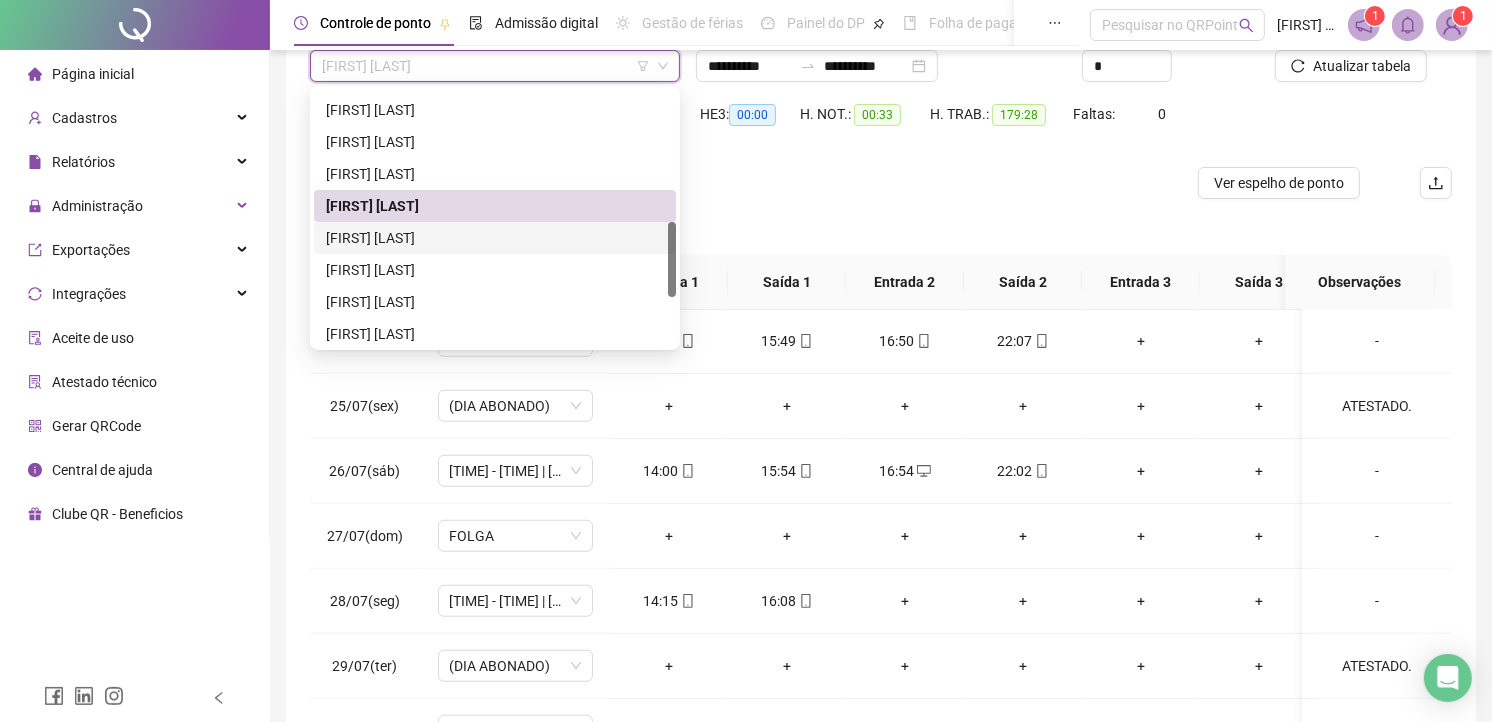 click on "[FIRST] [LAST]" at bounding box center (495, 238) 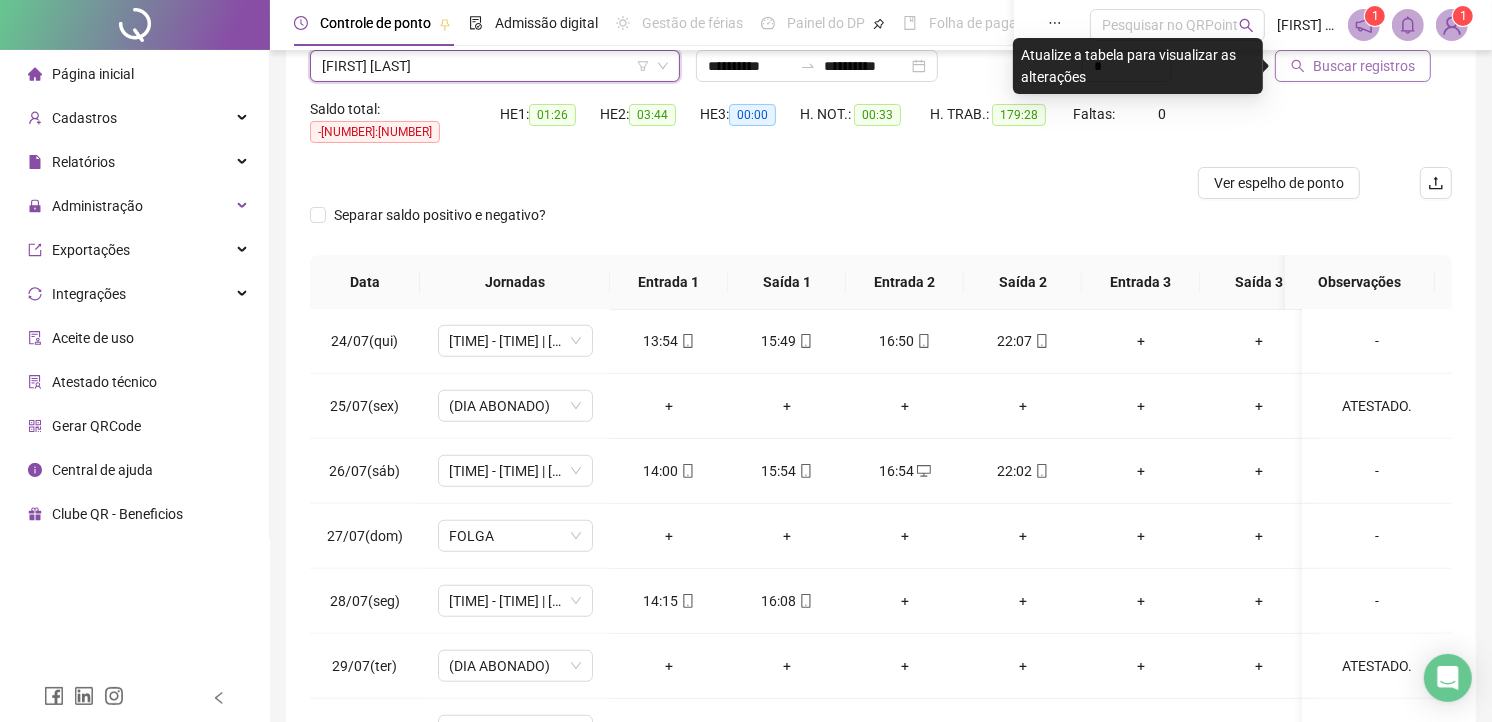 click on "Buscar registros" at bounding box center (1364, 66) 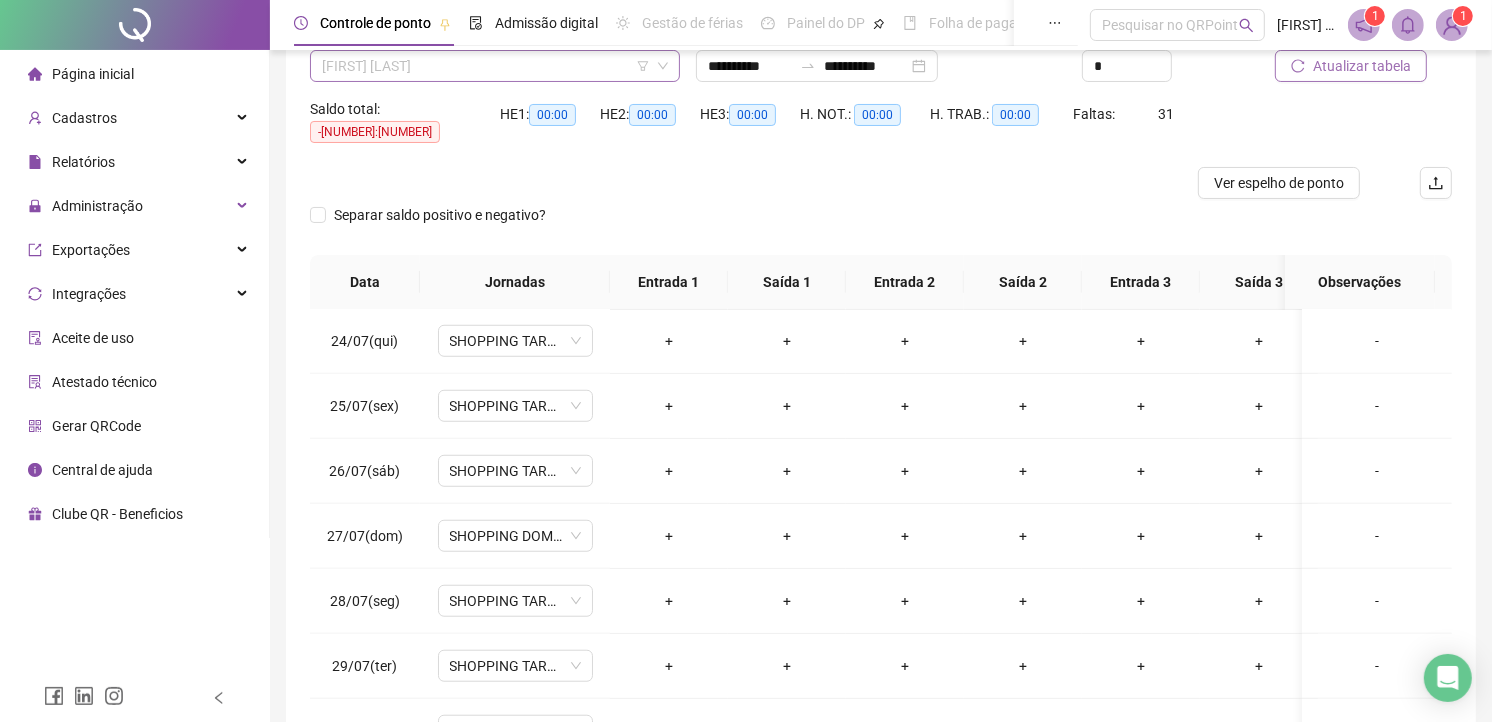 click on "[FIRST] [LAST]" at bounding box center (495, 66) 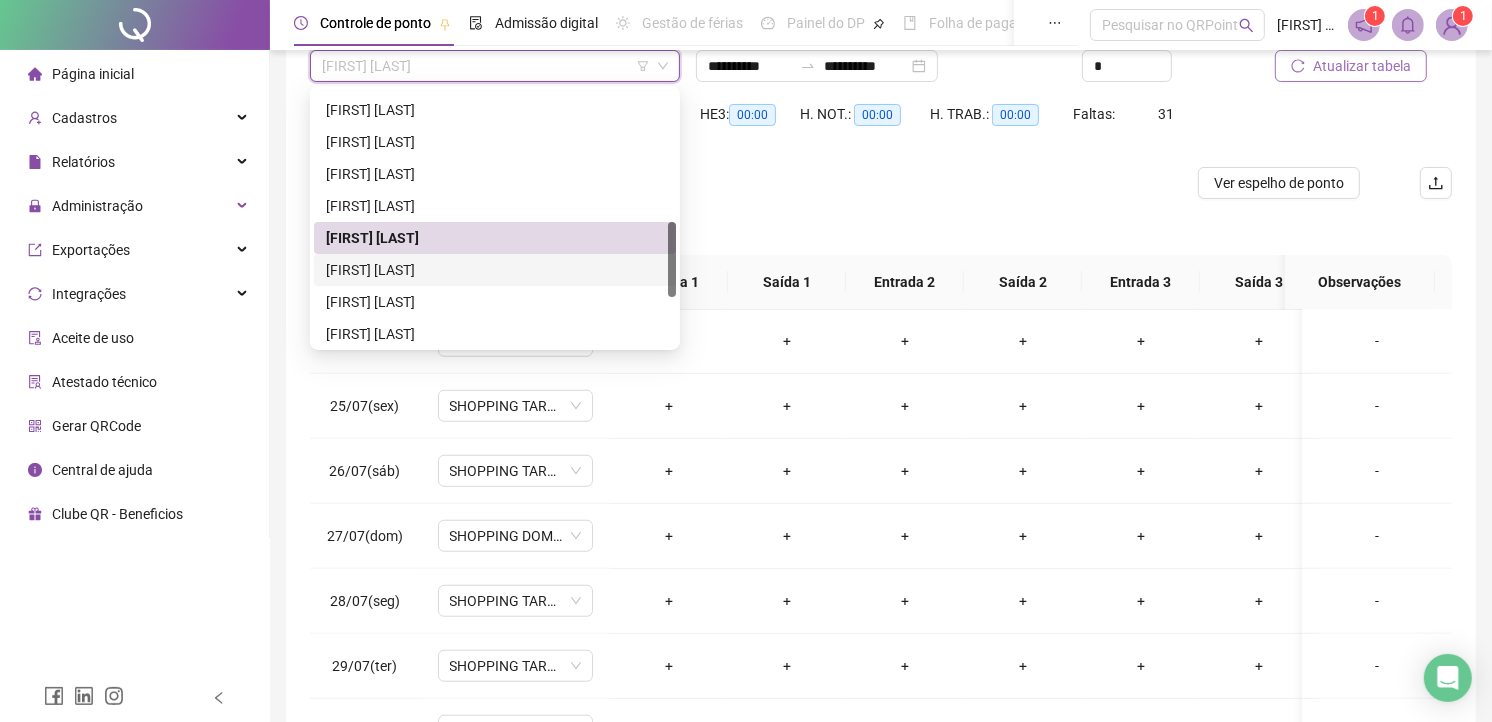 click on "[FIRST] [LAST]" at bounding box center [495, 270] 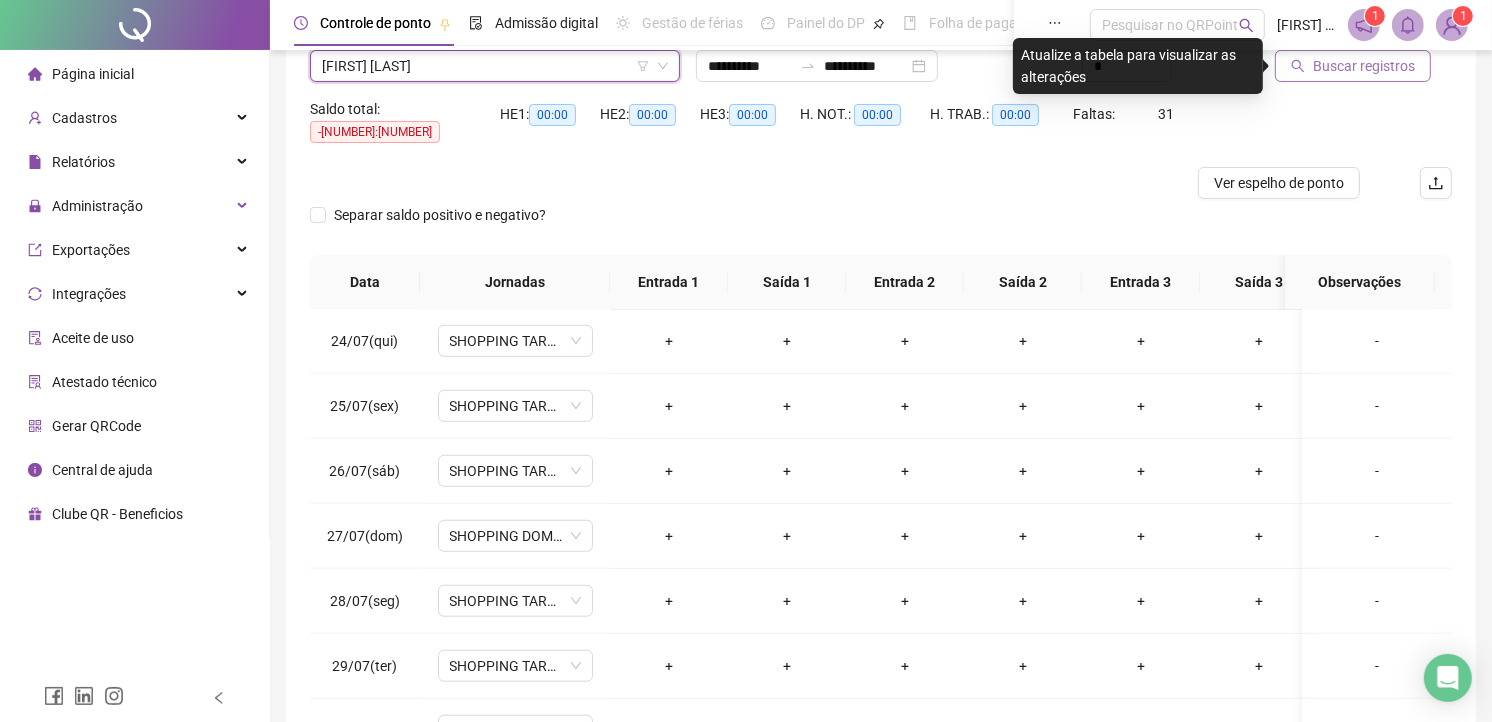 click on "Buscar registros" at bounding box center [1353, 66] 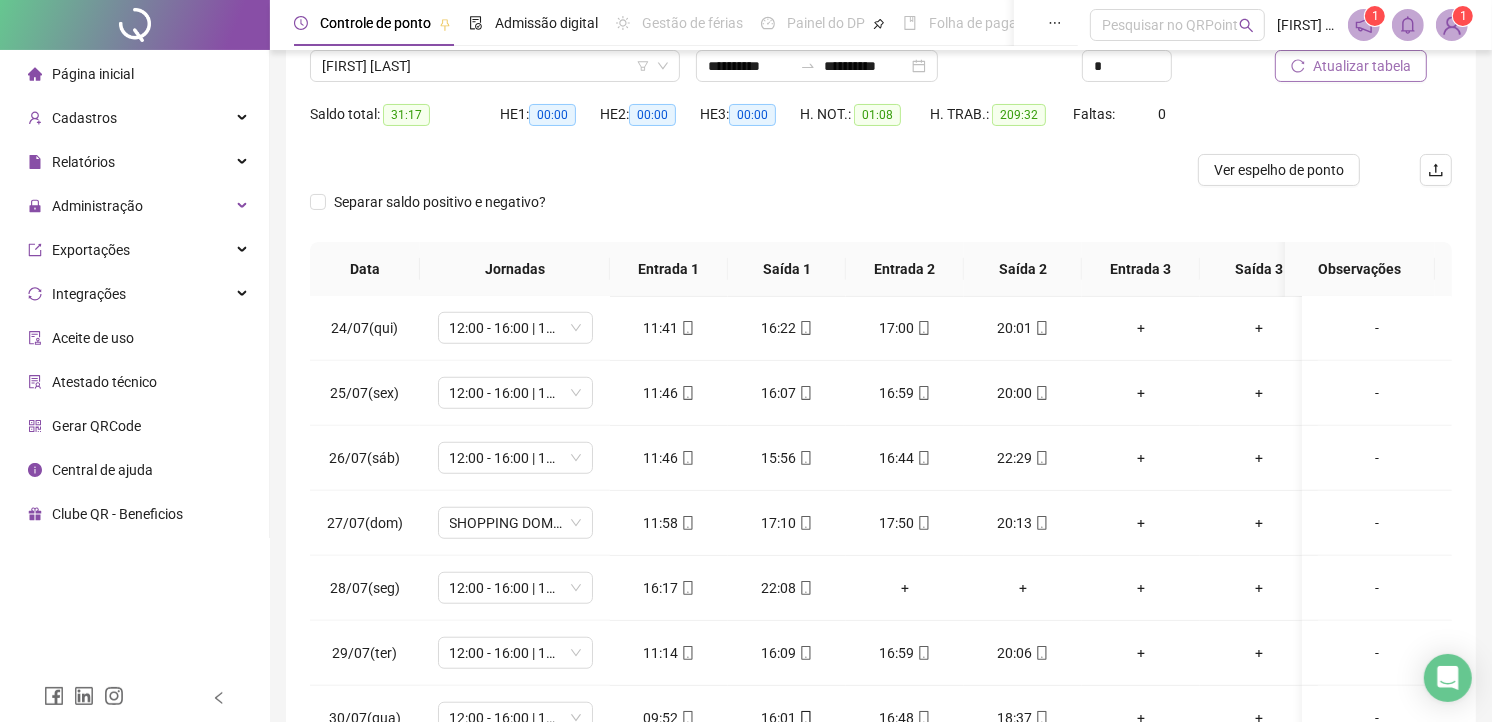 click on "Atualizar tabela" at bounding box center [1351, 66] 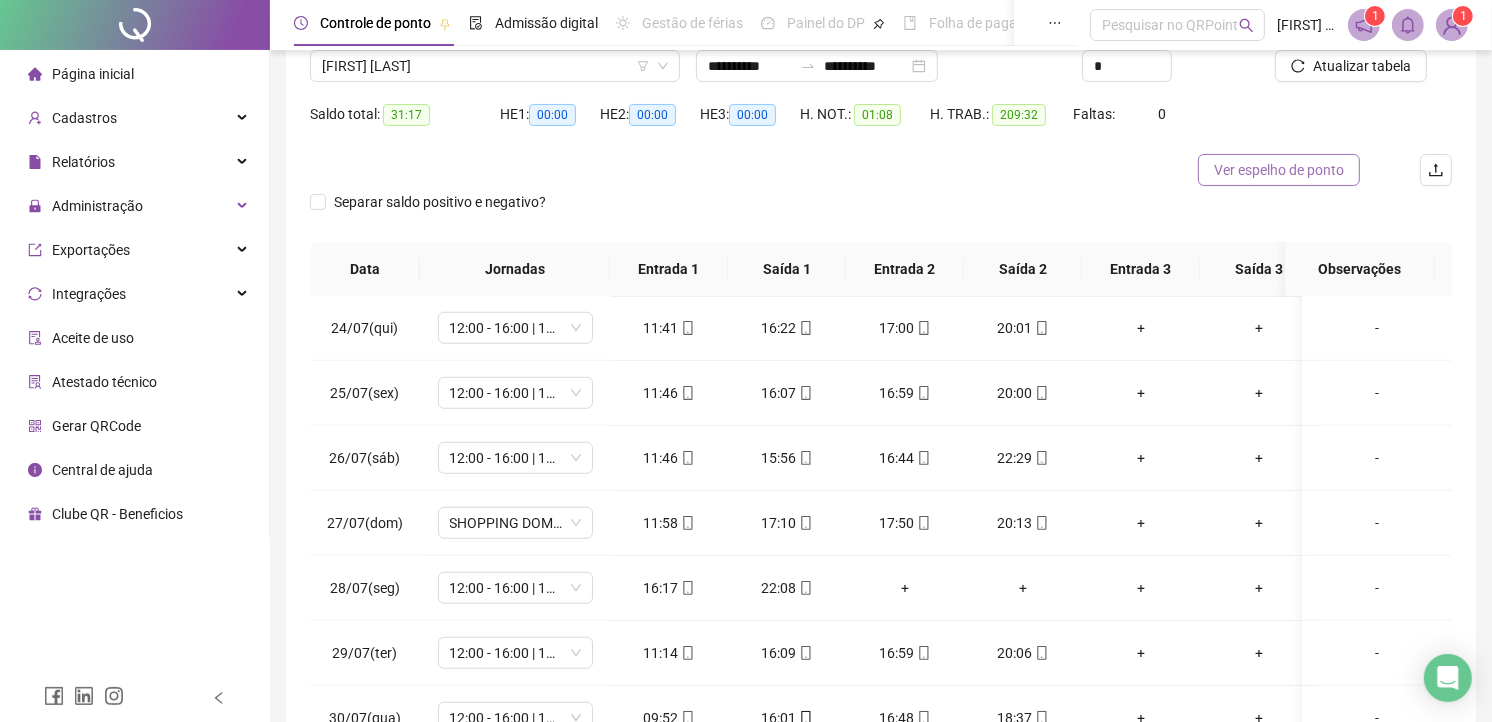 click on "Ver espelho de ponto" at bounding box center (1279, 170) 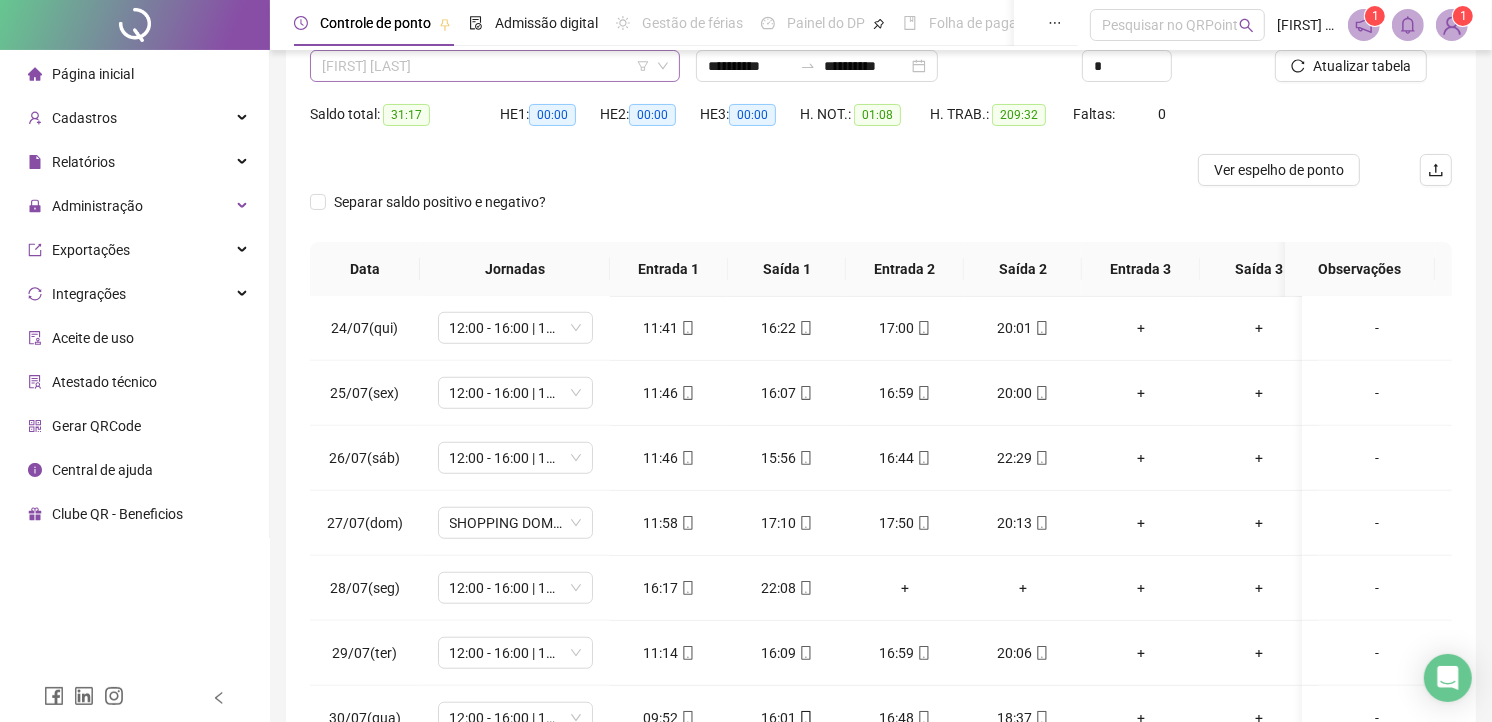 click on "[FIRST] [LAST]" at bounding box center (495, 66) 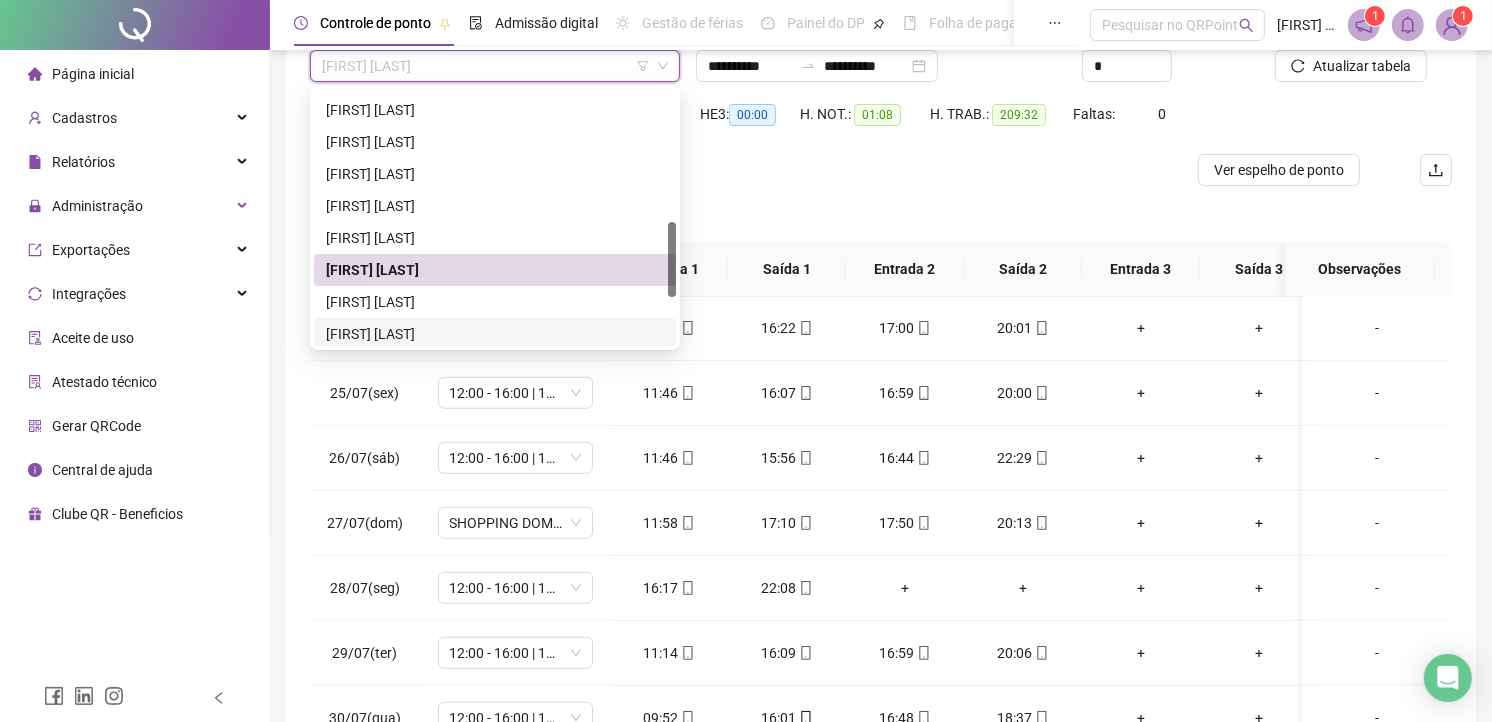 click on "[FIRST] [LAST]" at bounding box center [495, 334] 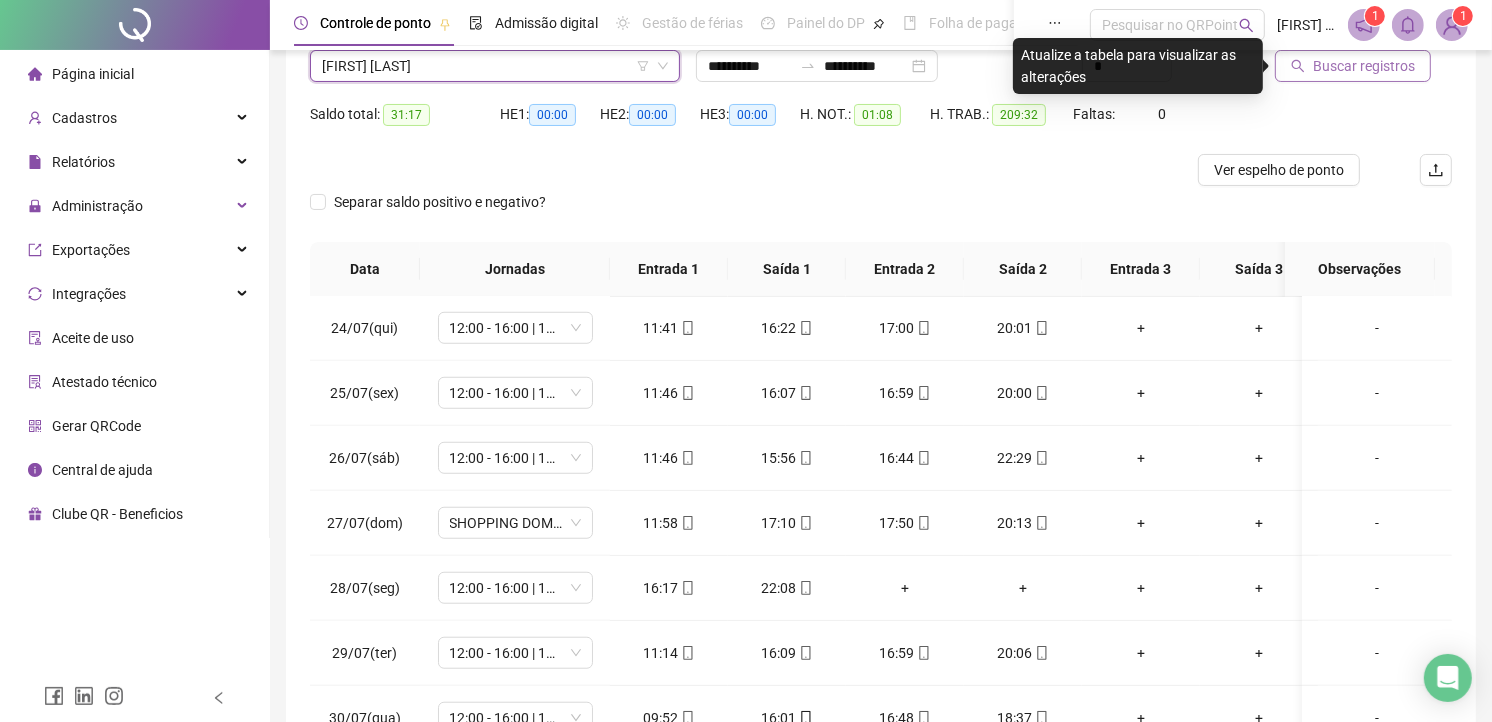 click on "Buscar registros" at bounding box center (1364, 66) 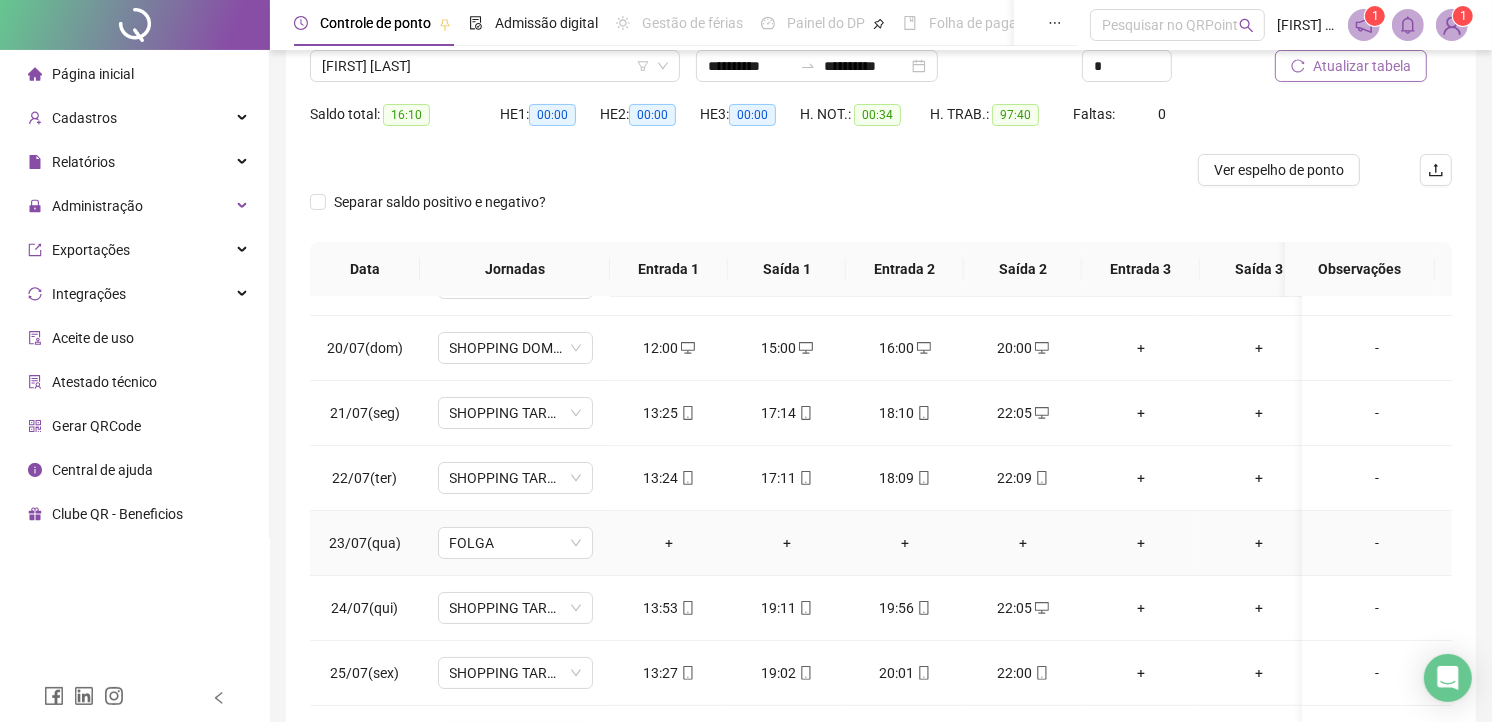 scroll, scrollTop: 0, scrollLeft: 0, axis: both 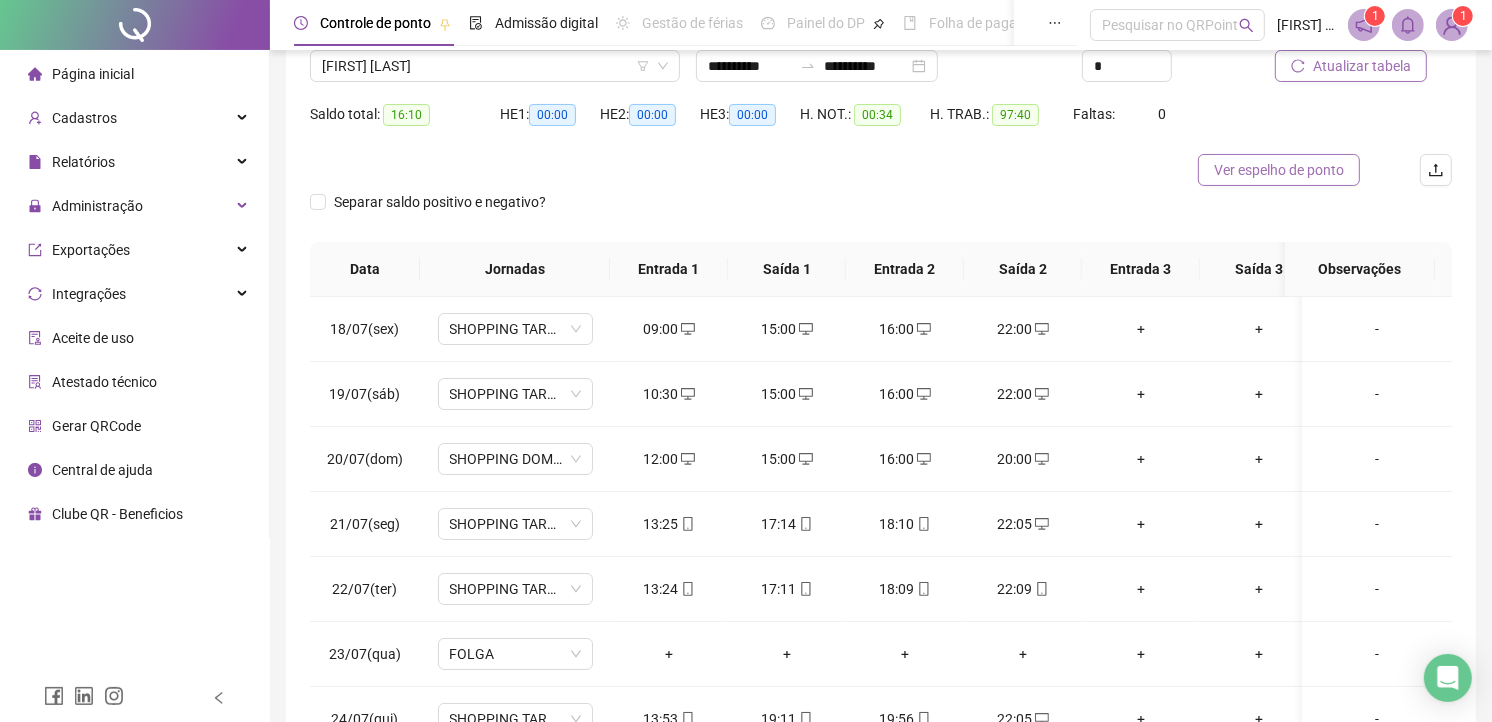 click on "Ver espelho de ponto" at bounding box center (1279, 170) 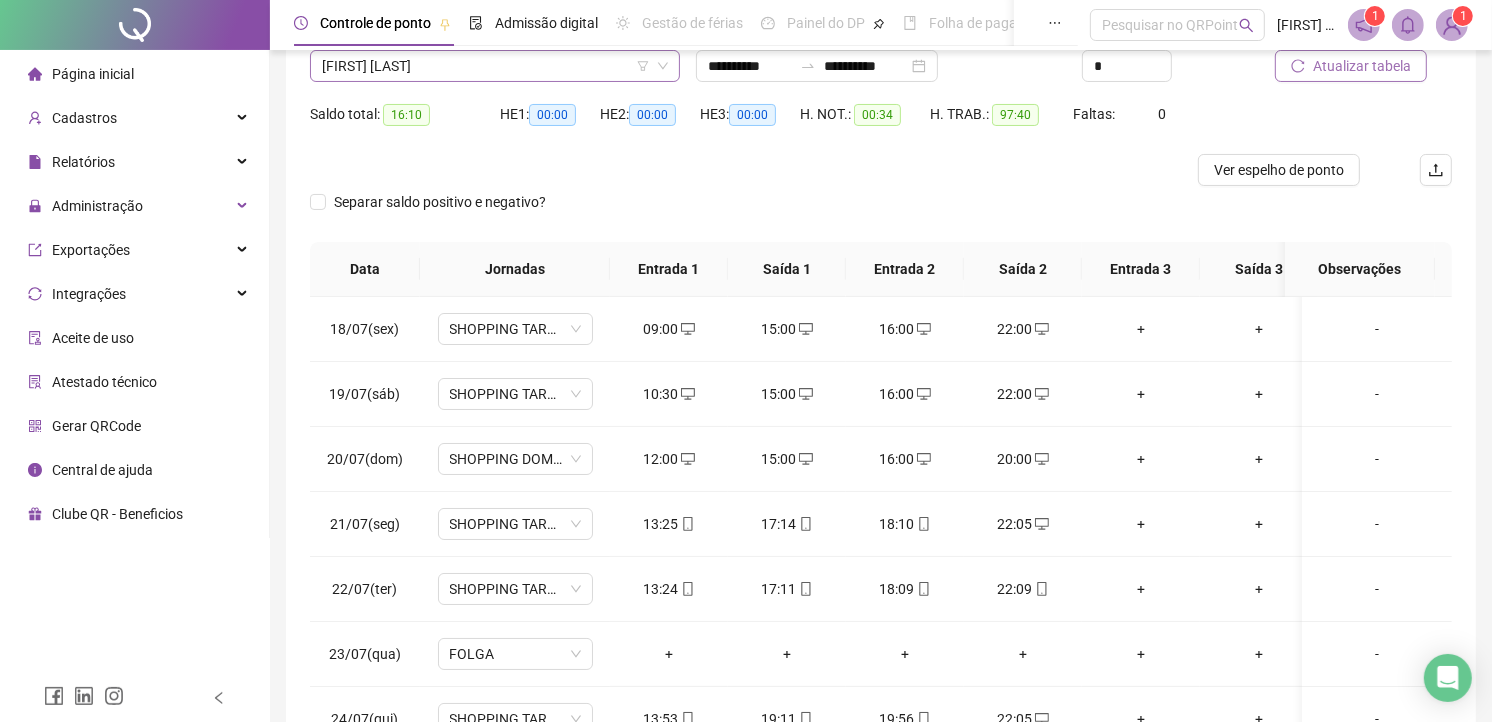 click on "[FIRST] [LAST]" at bounding box center (495, 66) 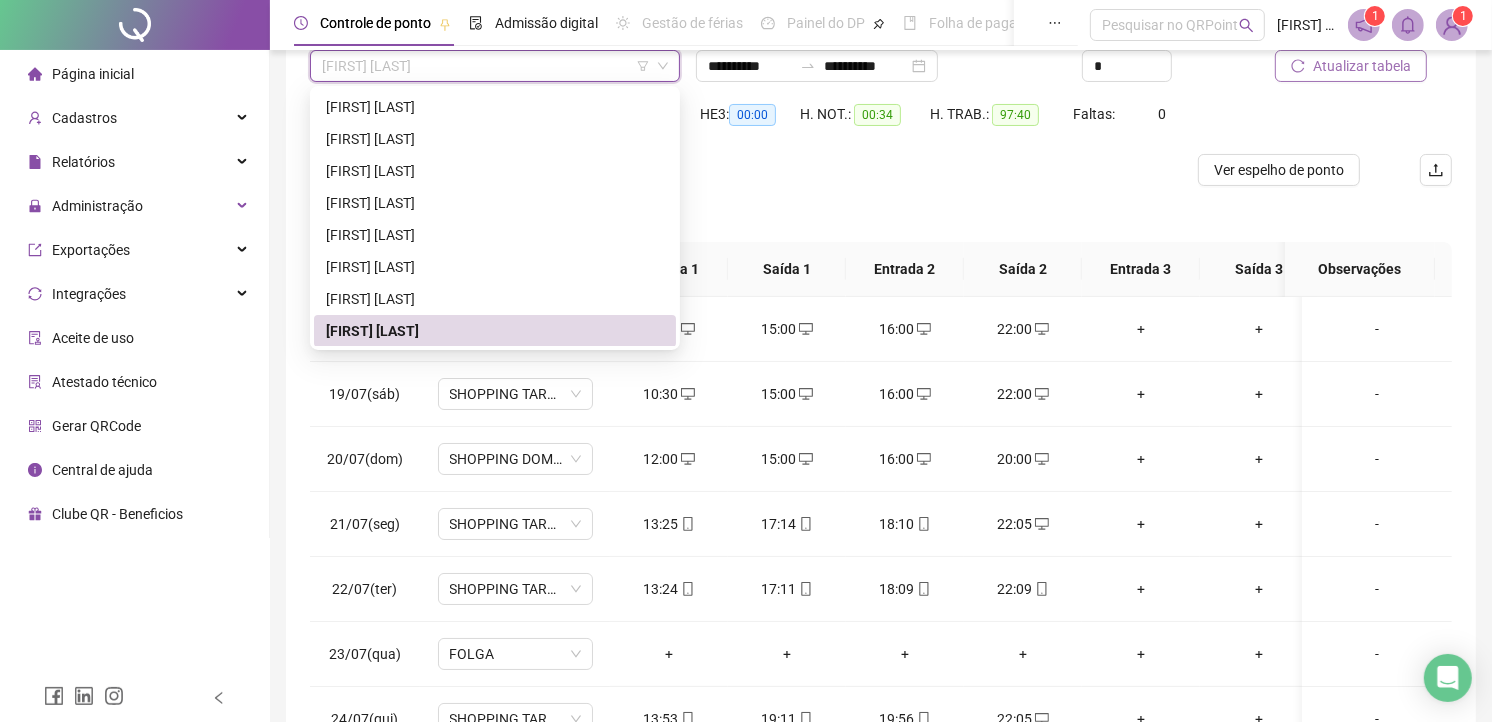 click at bounding box center (738, 170) 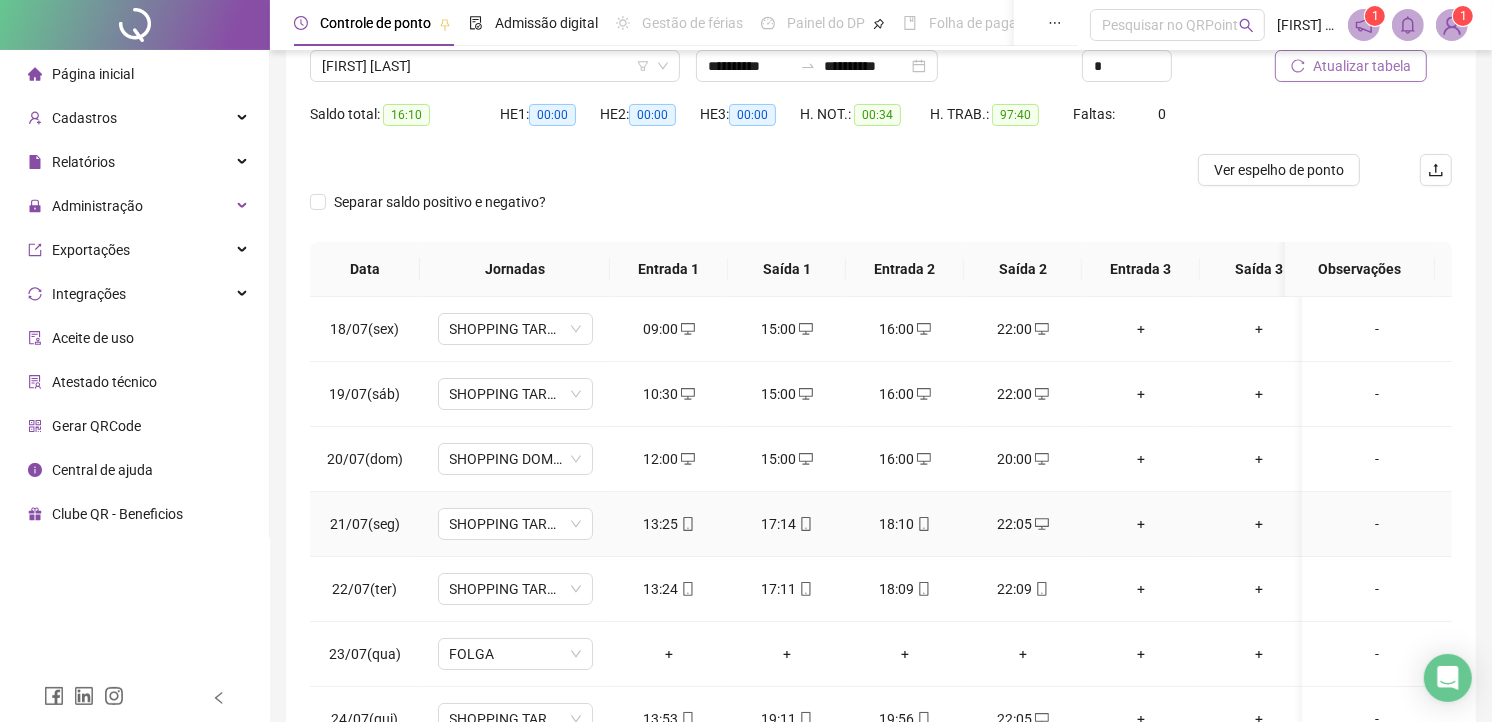 scroll, scrollTop: 0, scrollLeft: 0, axis: both 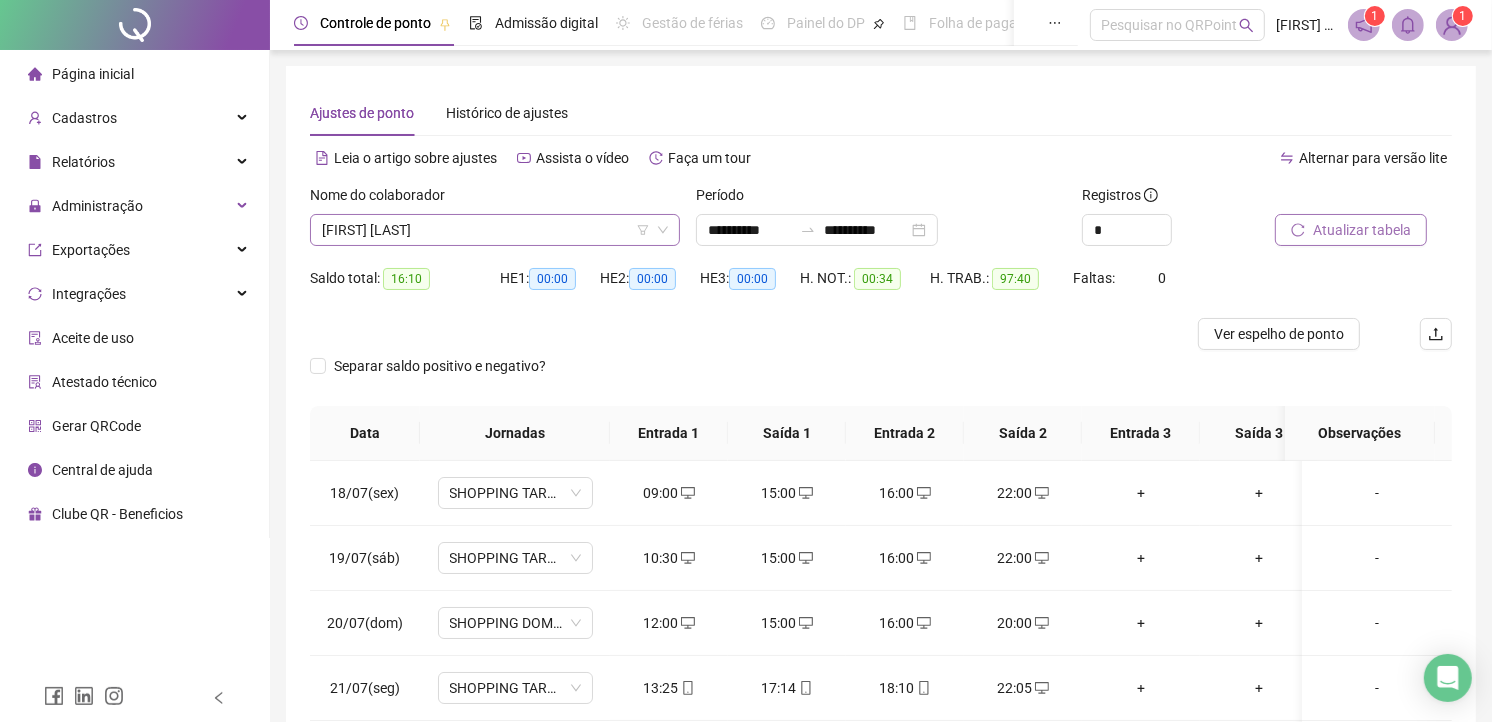 click on "[FIRST] [LAST]" at bounding box center [495, 230] 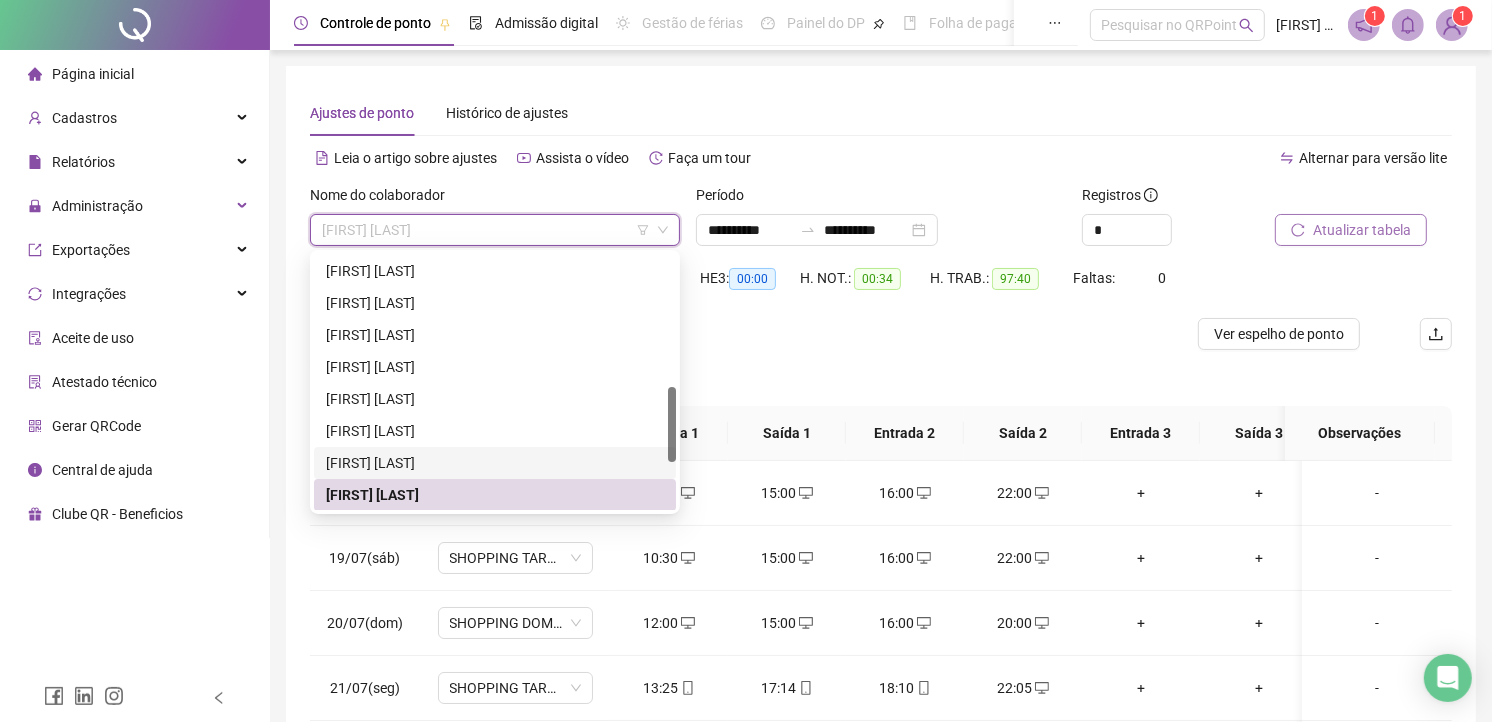 scroll, scrollTop: 558, scrollLeft: 0, axis: vertical 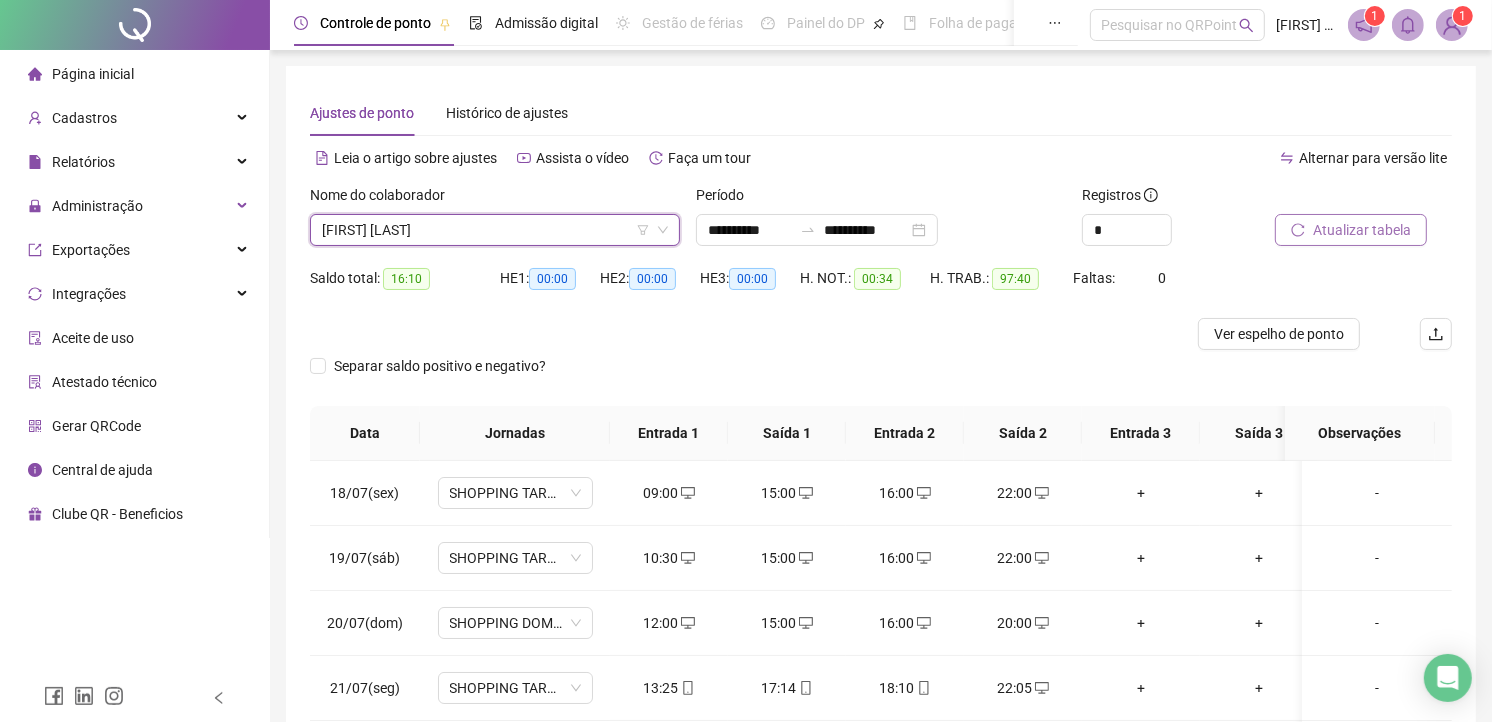 click on "[FIRST] [LAST]" at bounding box center [495, 230] 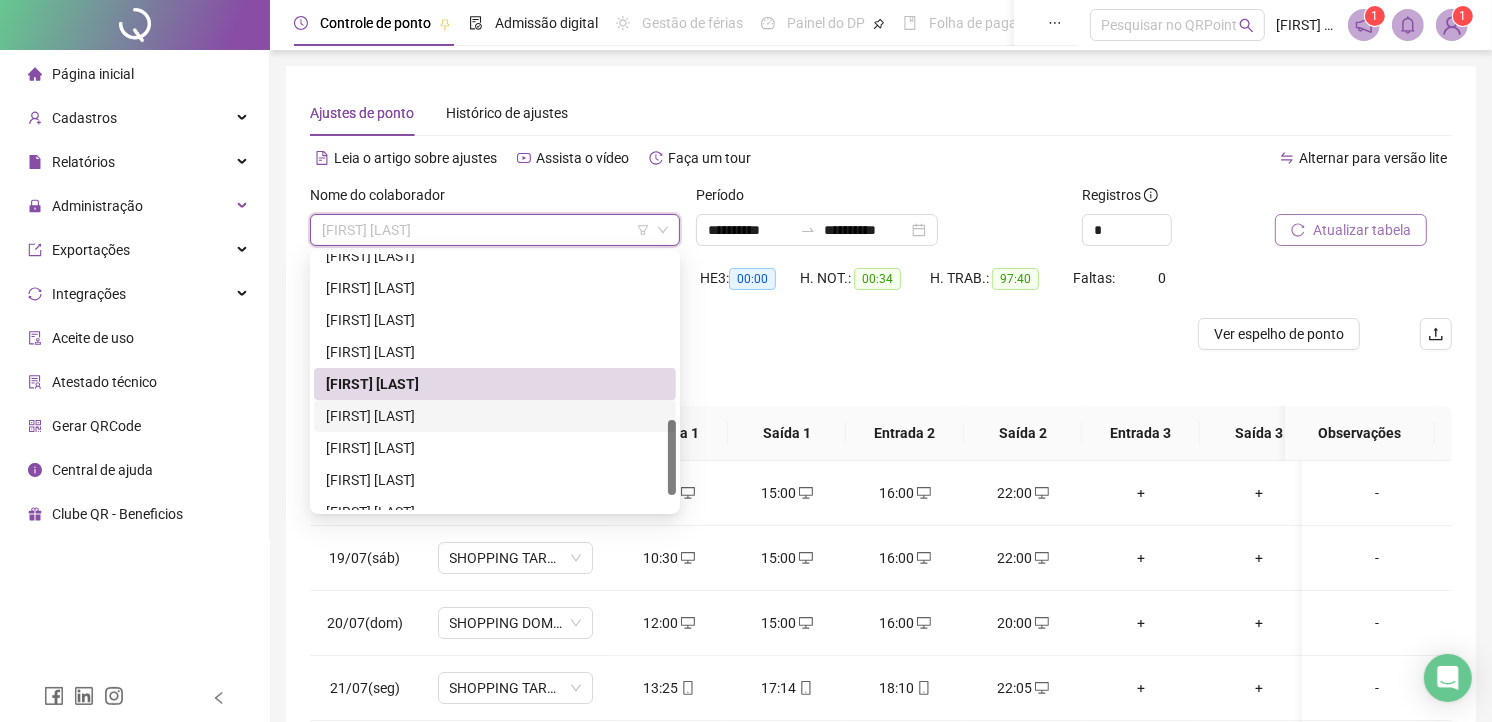 click on "[FIRST] [LAST]" at bounding box center (495, 416) 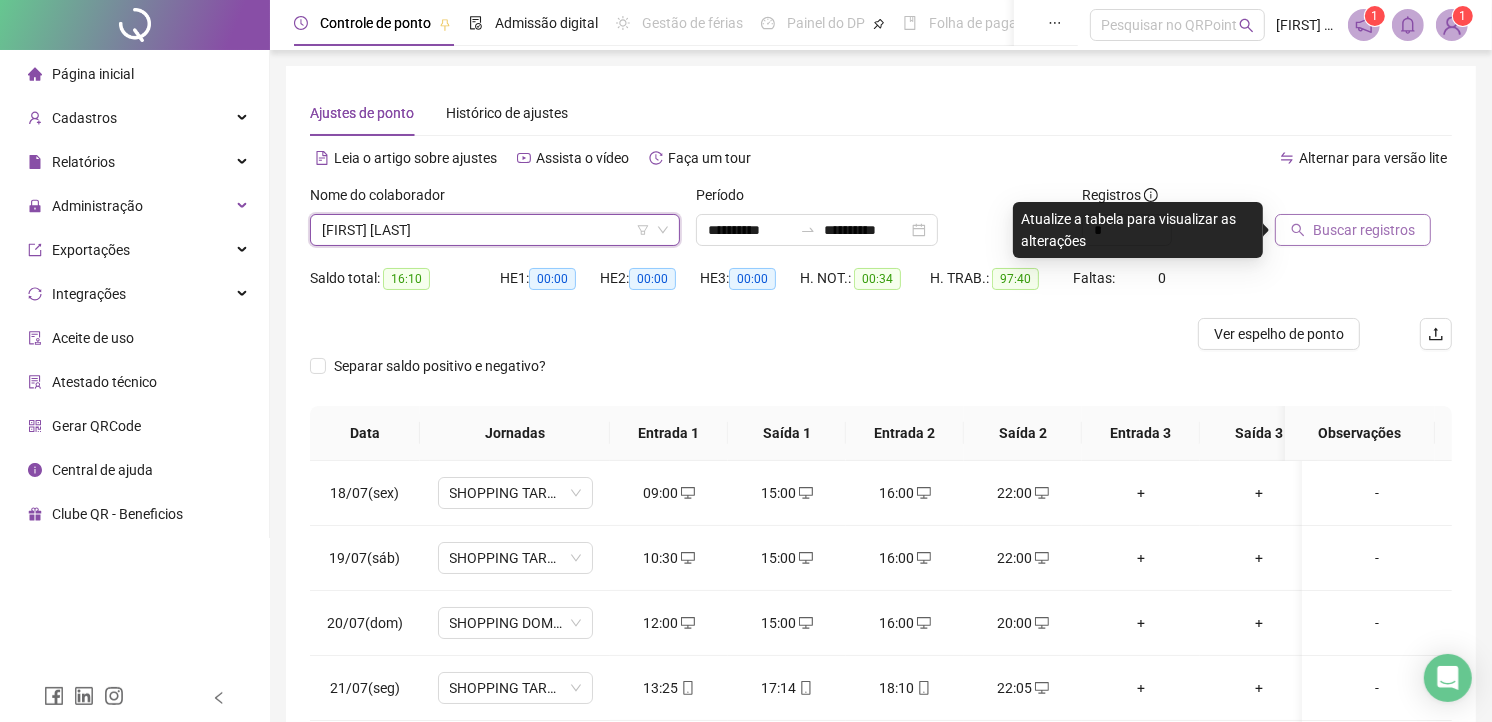 click on "Buscar registros" at bounding box center [1364, 230] 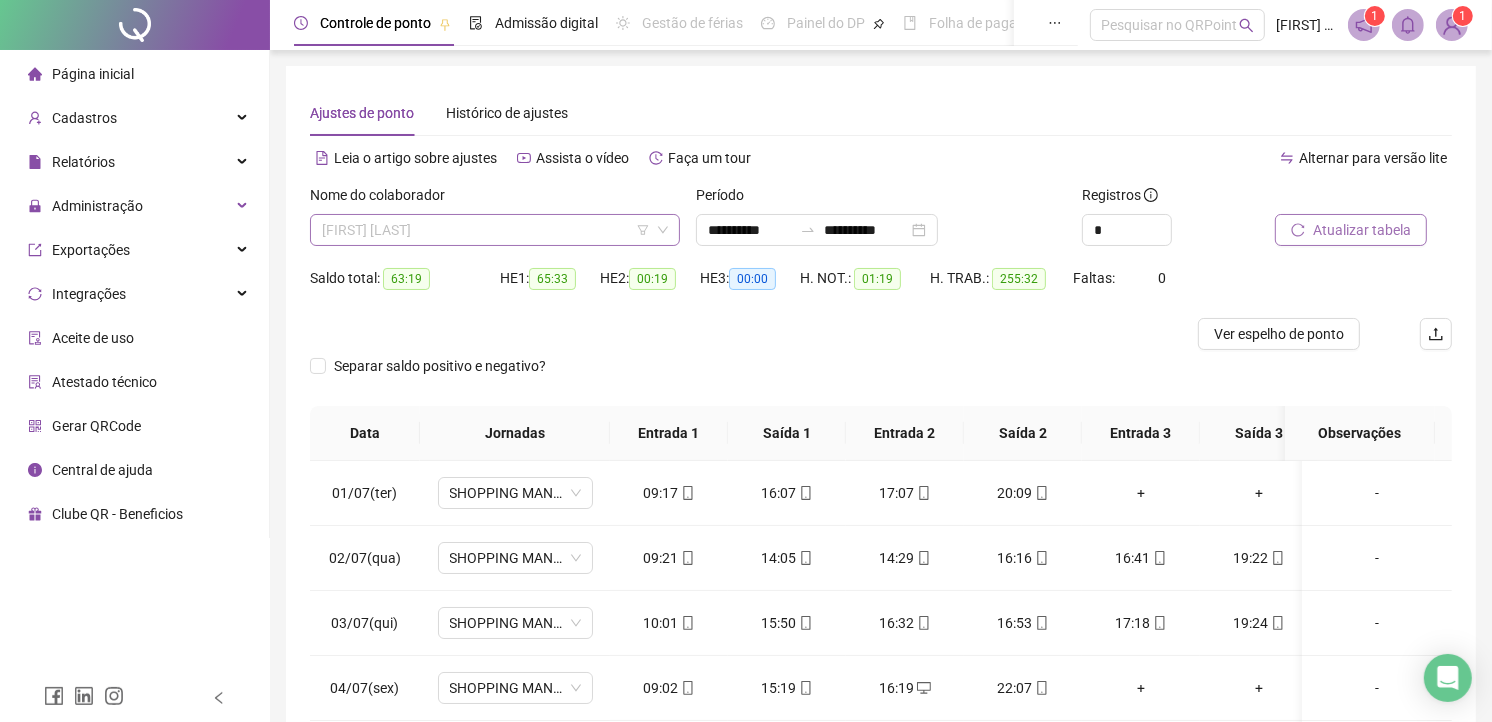 click on "[FIRST] [LAST]" at bounding box center [495, 230] 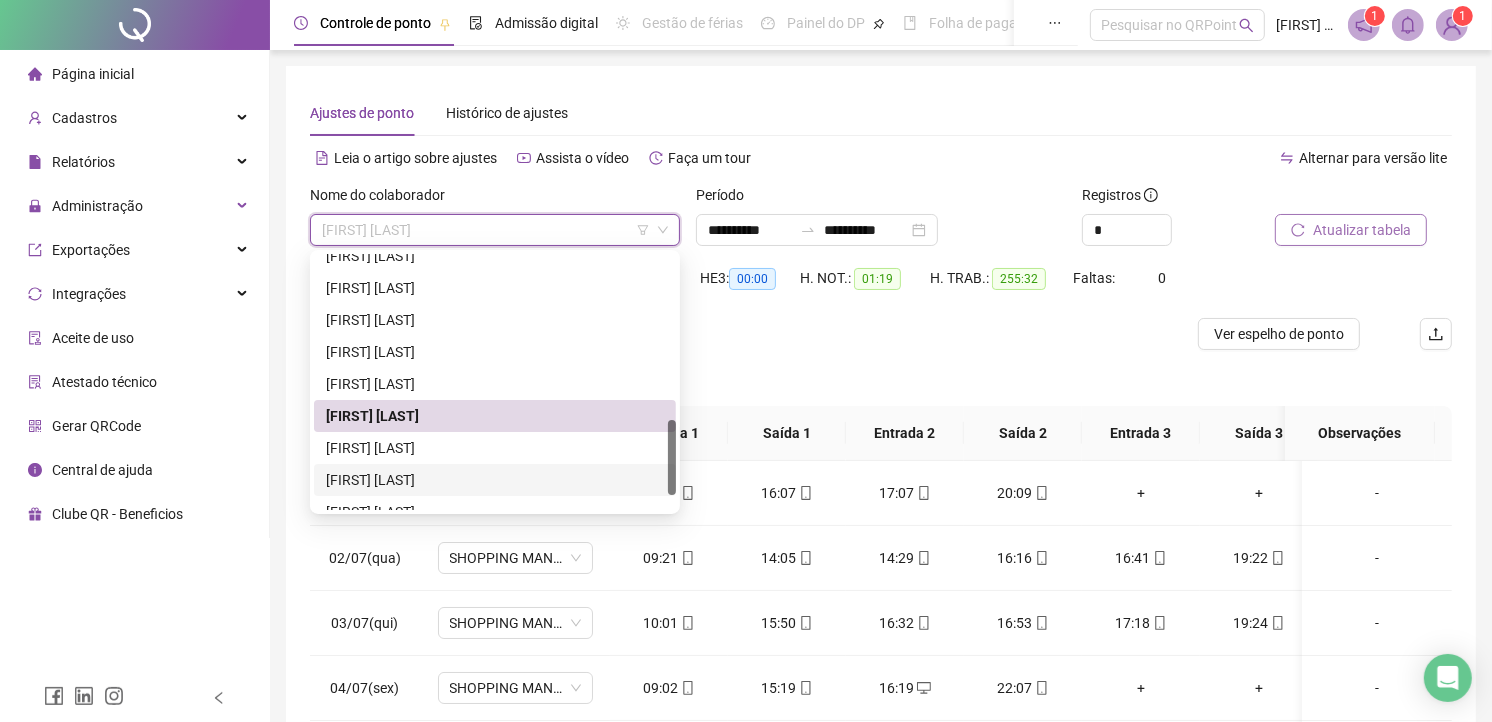 click on "[FIRST] [LAST]" at bounding box center (495, 480) 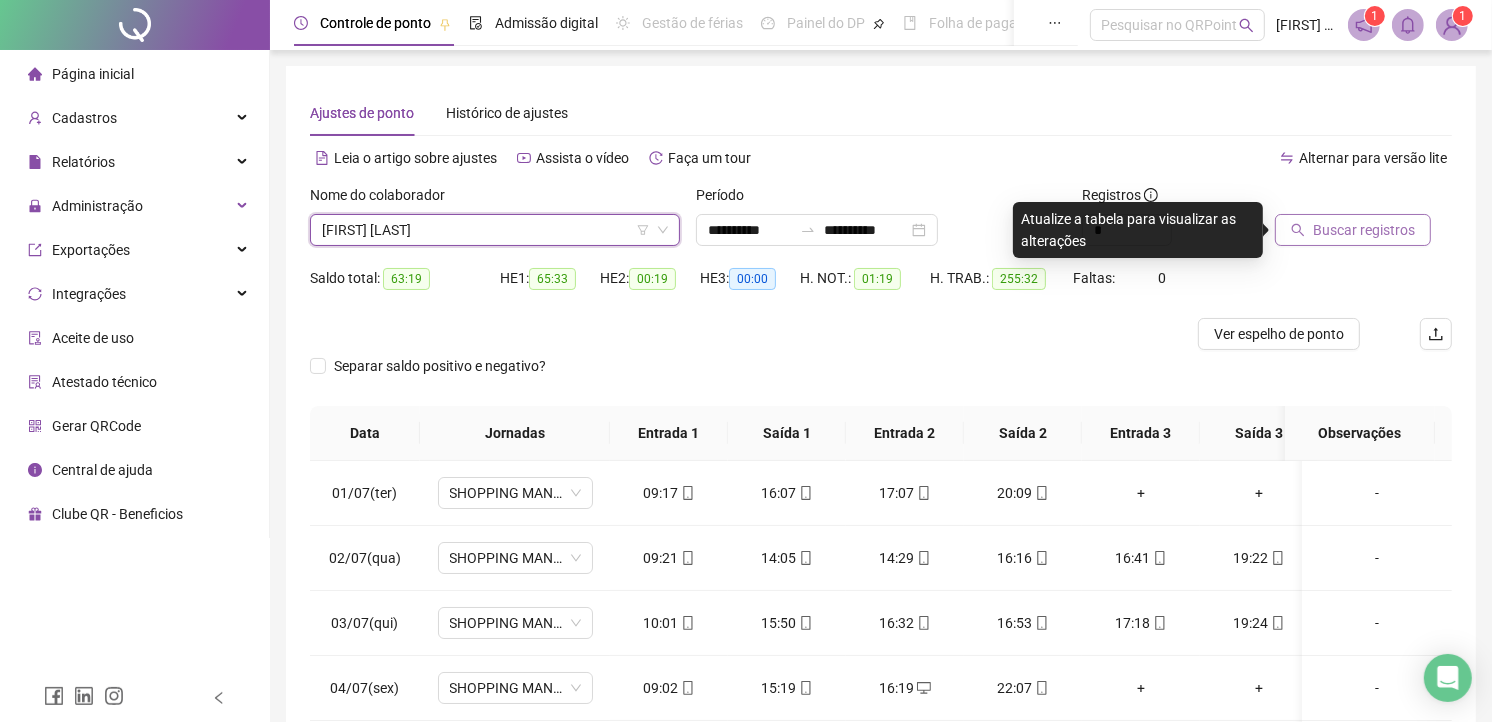 click 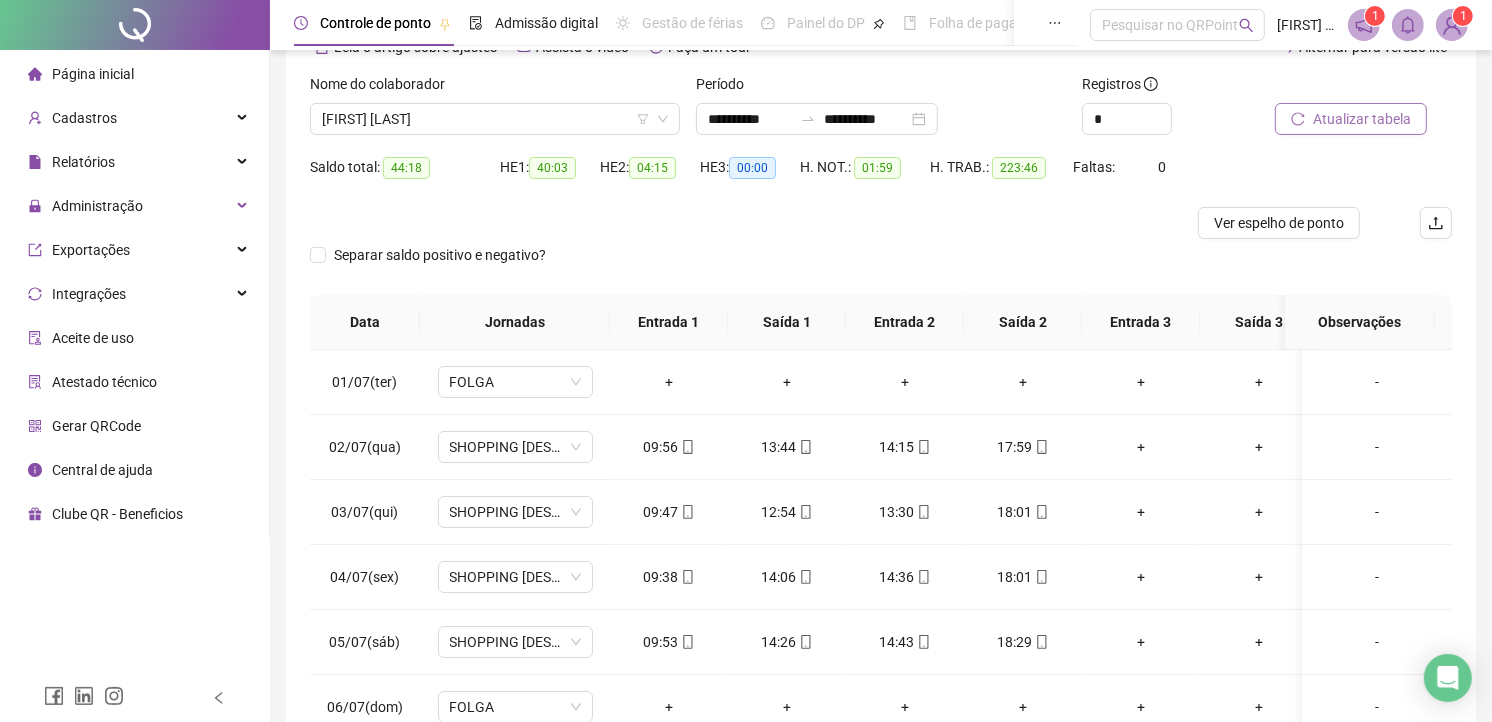 scroll, scrollTop: 222, scrollLeft: 0, axis: vertical 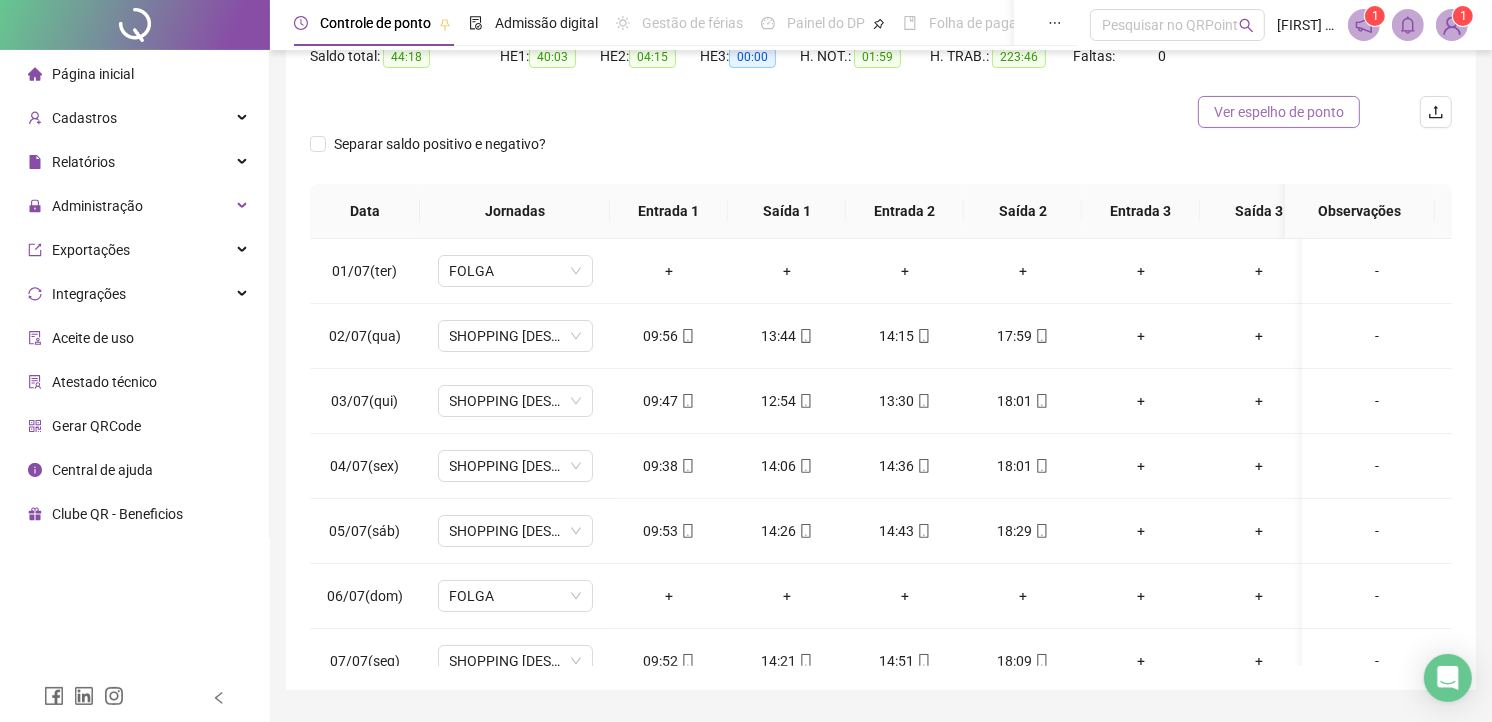 click on "Ver espelho de ponto" at bounding box center [1279, 112] 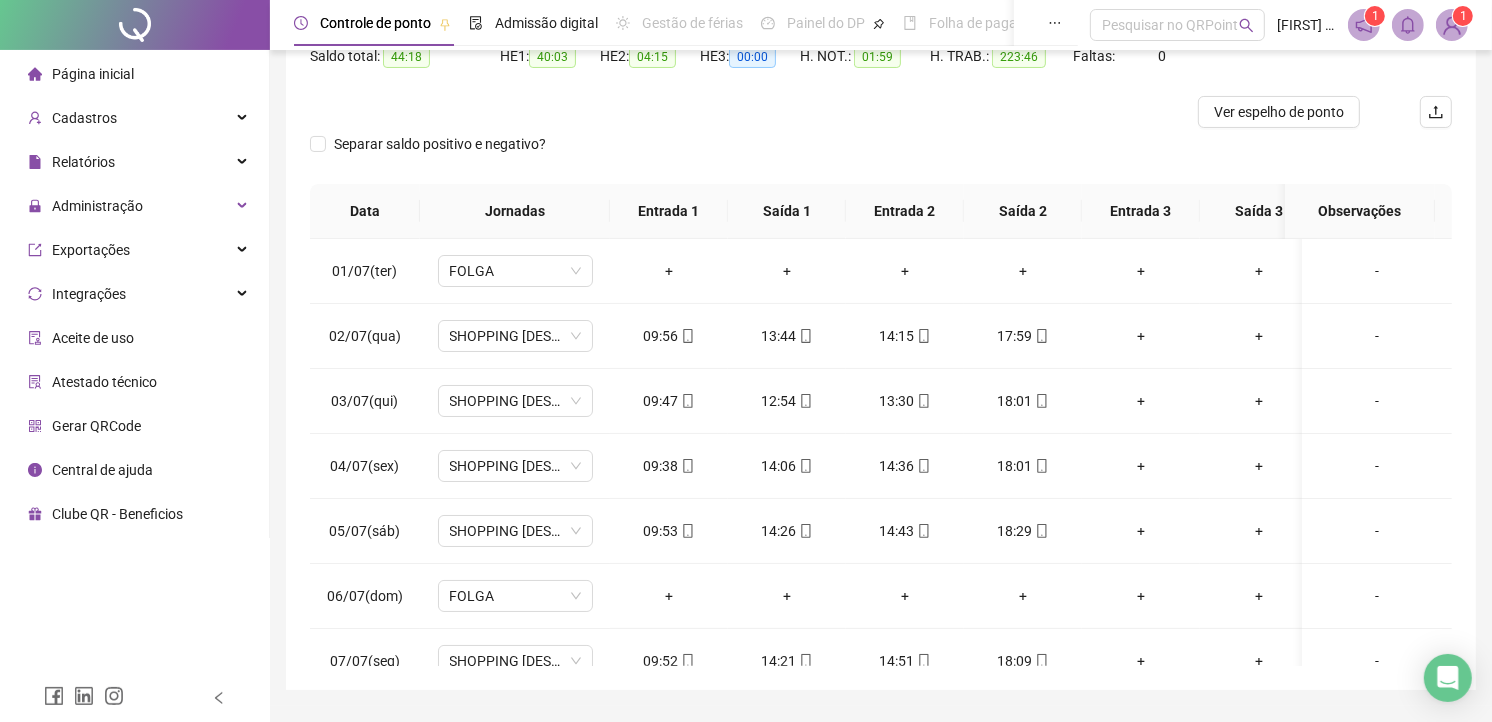 scroll, scrollTop: 0, scrollLeft: 0, axis: both 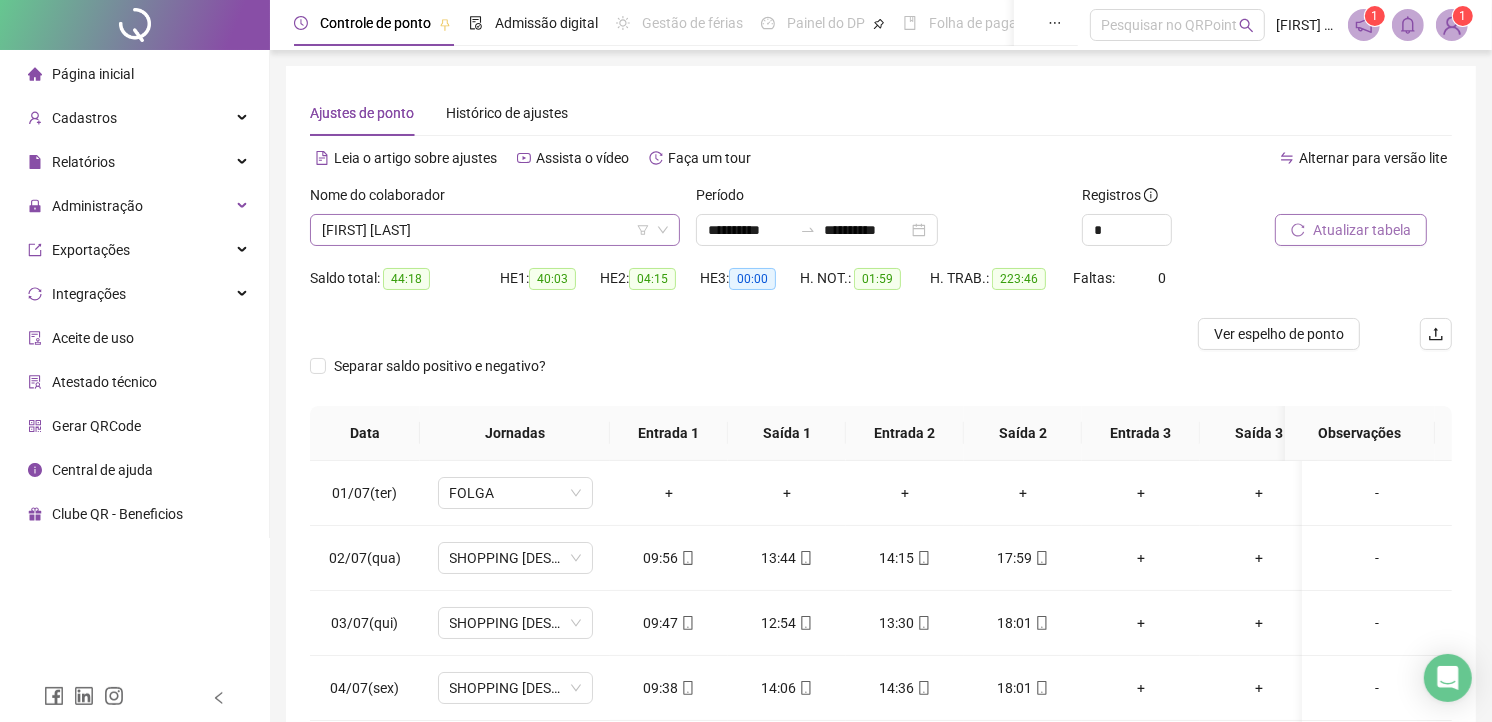 click on "[FIRST] [LAST]" at bounding box center (495, 230) 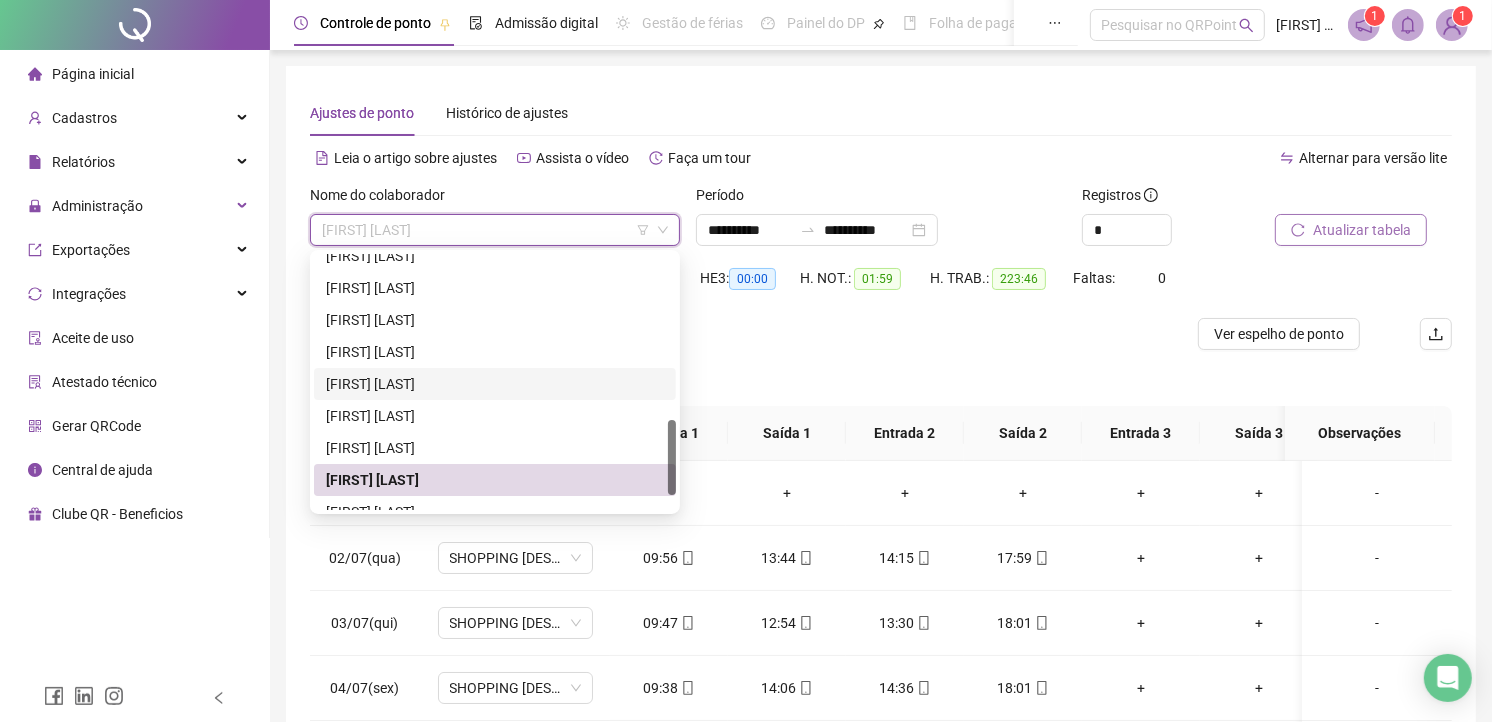 scroll, scrollTop: 607, scrollLeft: 0, axis: vertical 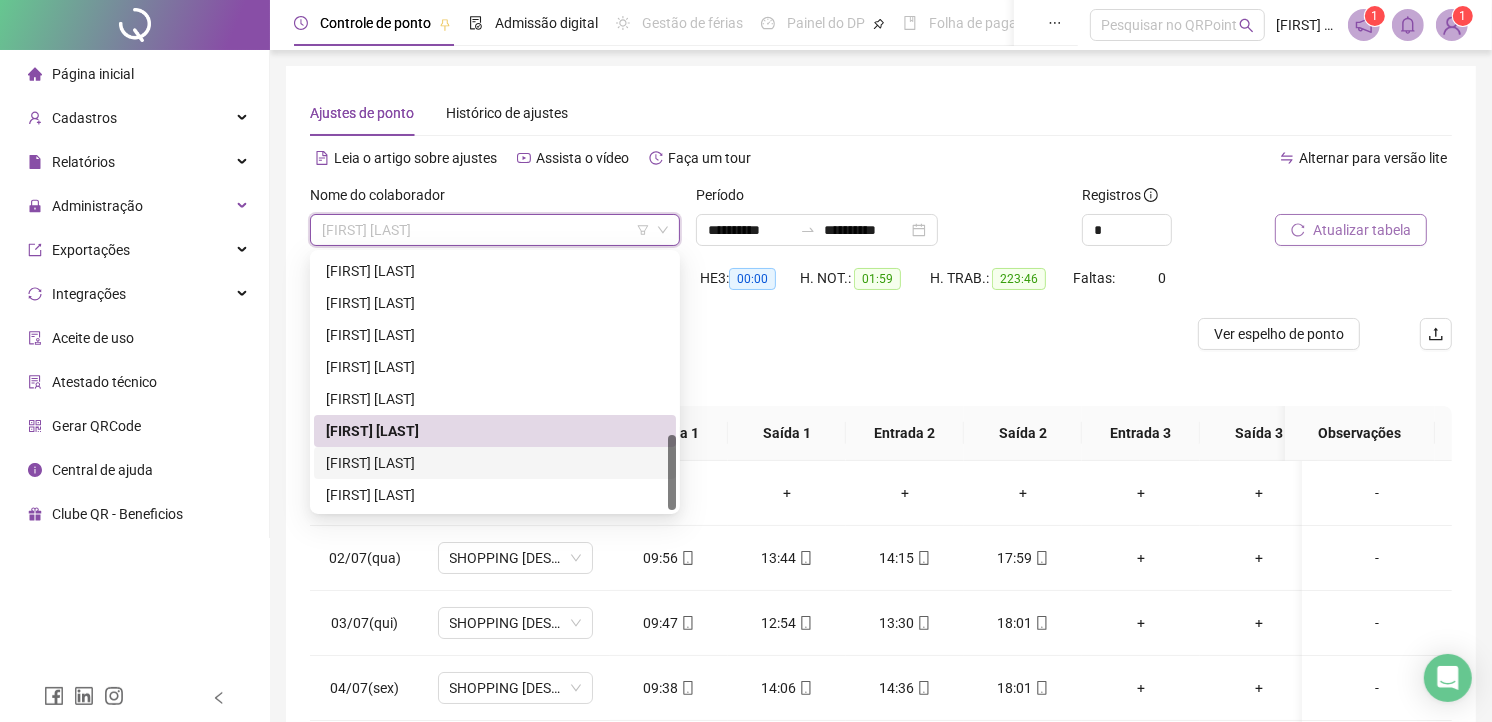 click on "Atualizar tabela" at bounding box center [1362, 230] 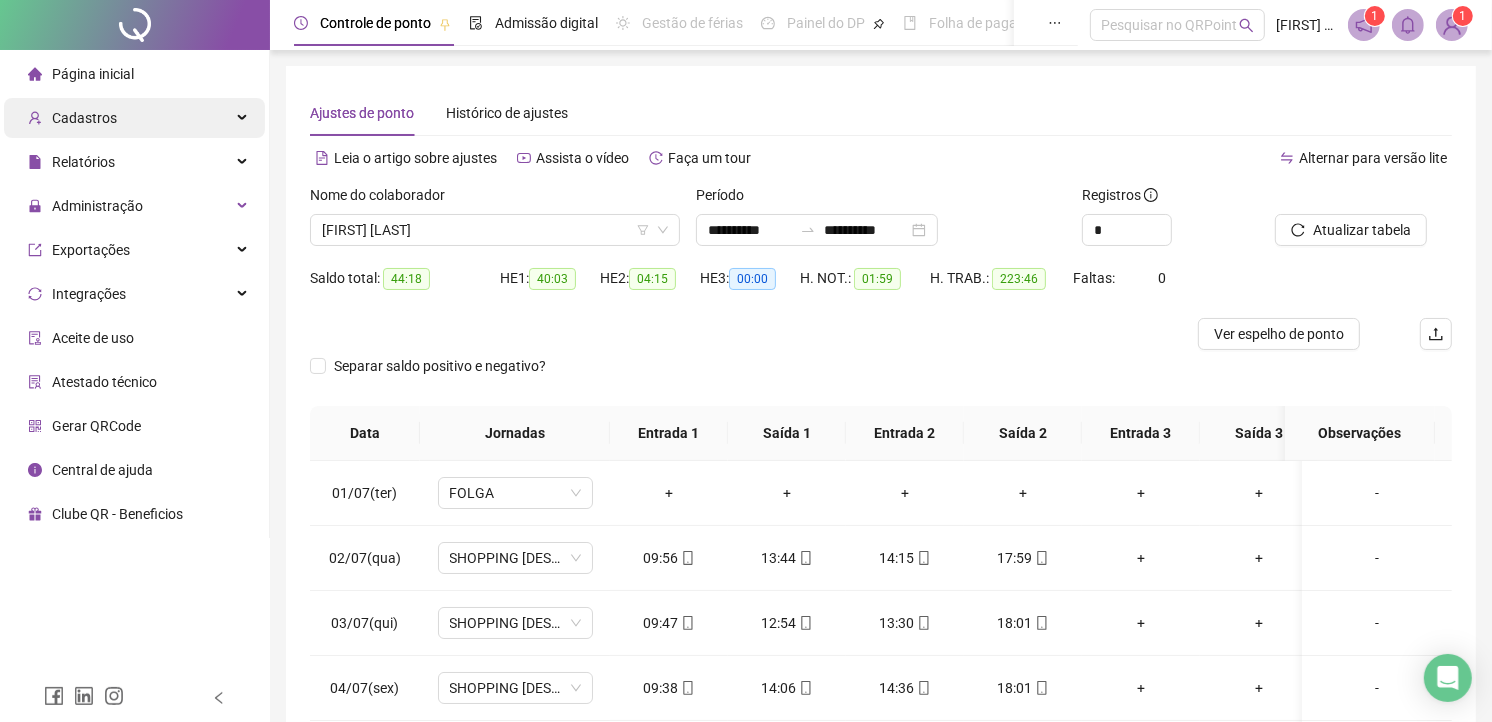 click on "Cadastros" at bounding box center [84, 118] 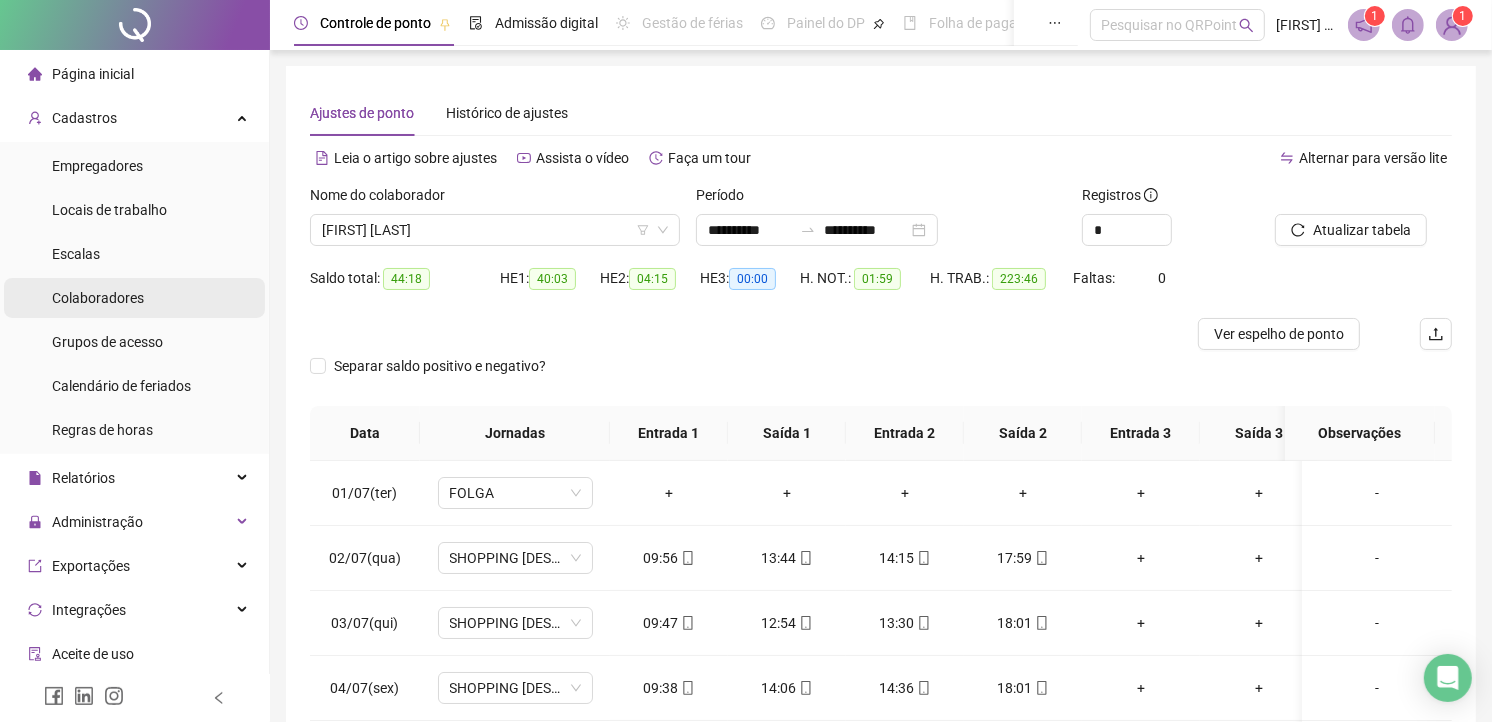 click on "Colaboradores" at bounding box center (98, 298) 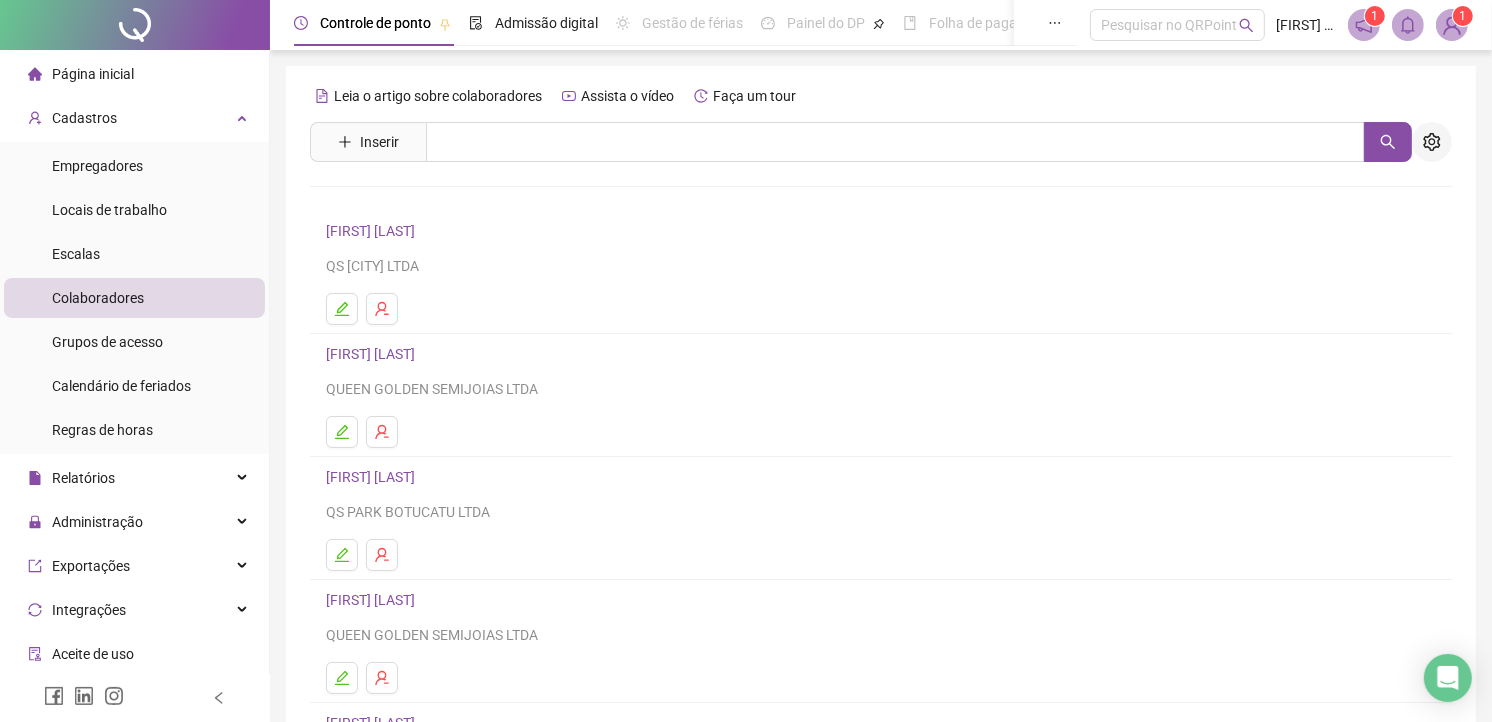 click at bounding box center (1432, 142) 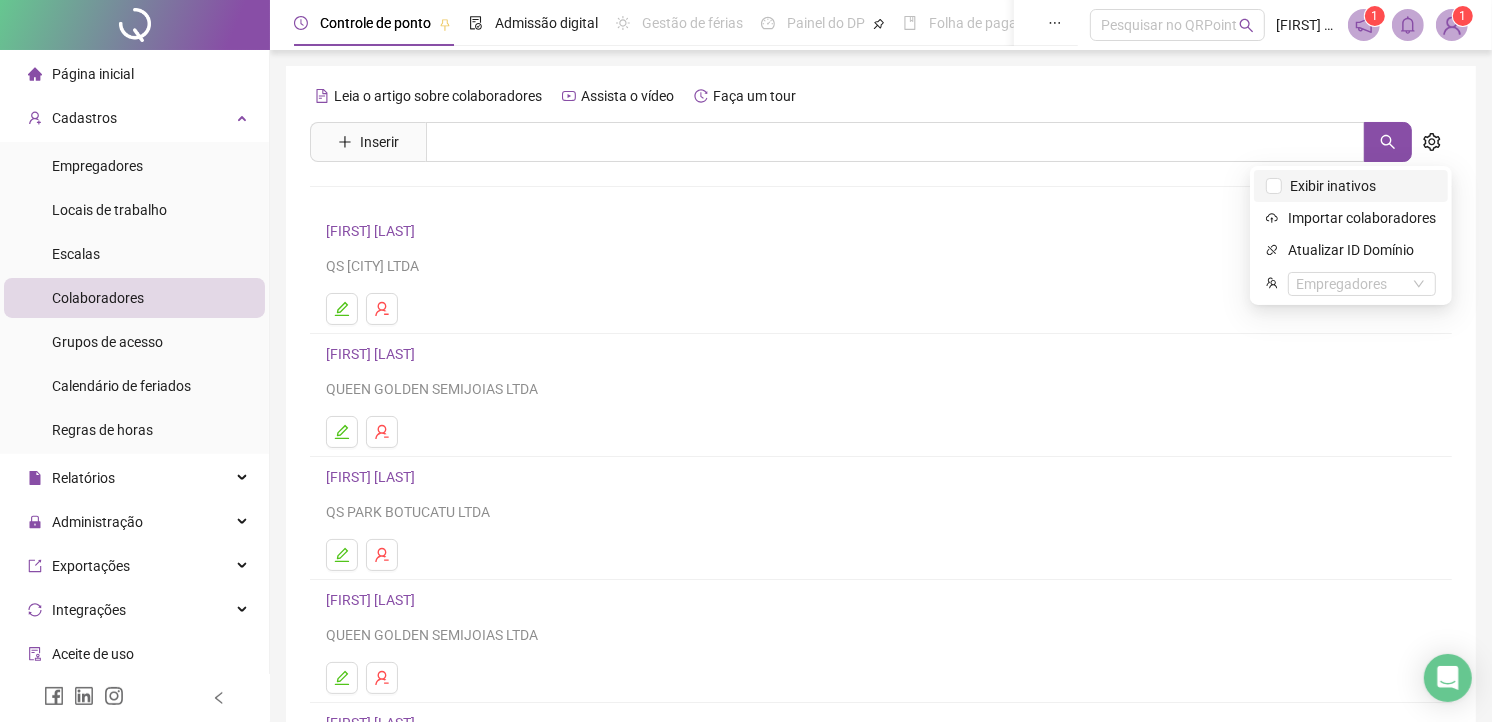 click on "Exibir inativos" at bounding box center [1351, 186] 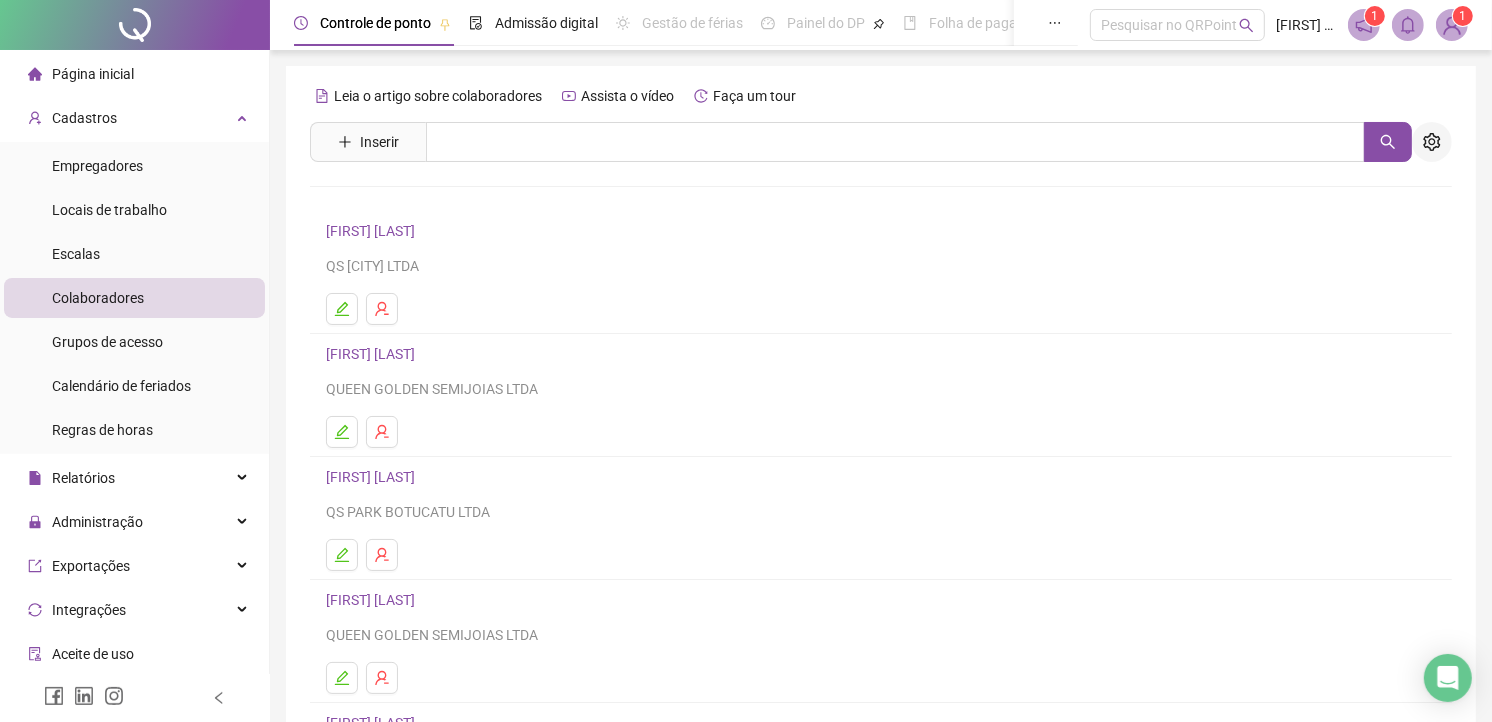 click 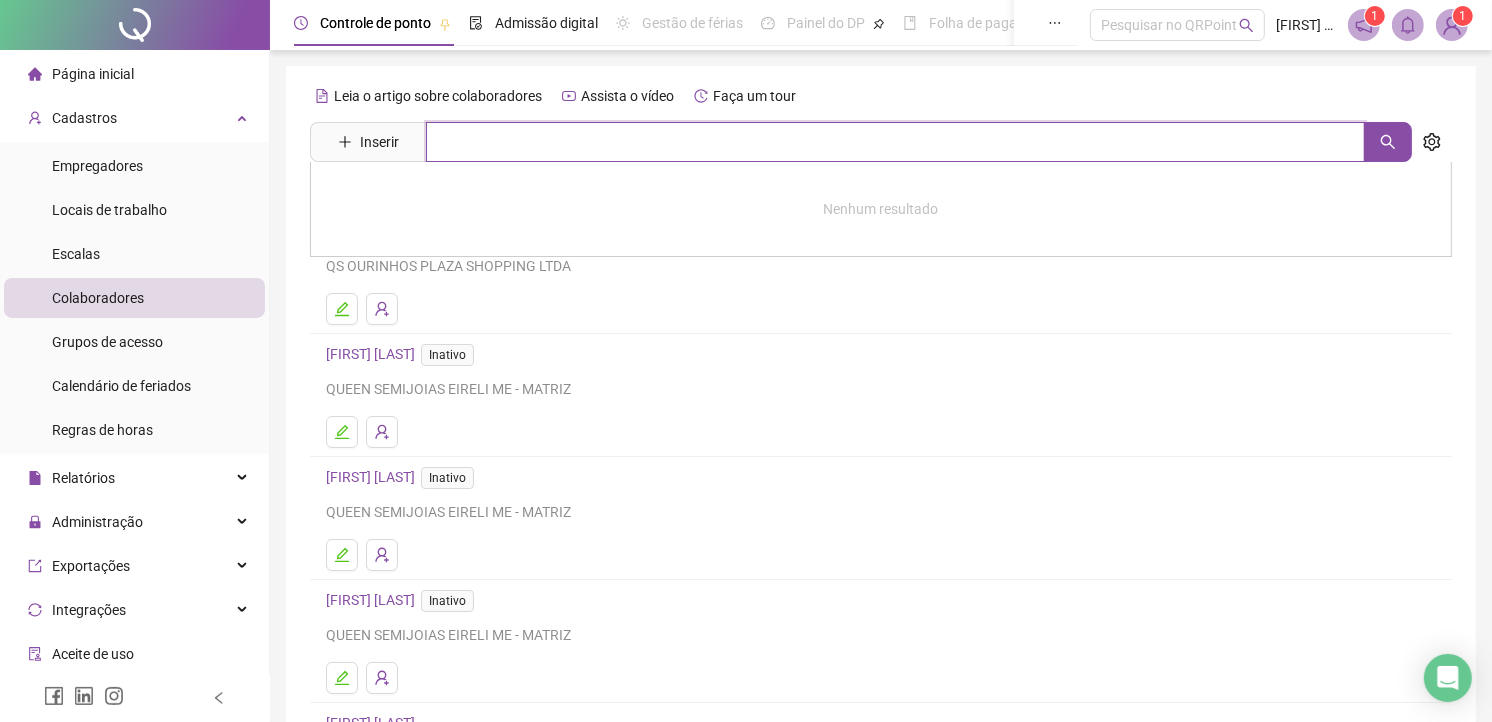 click at bounding box center (895, 142) 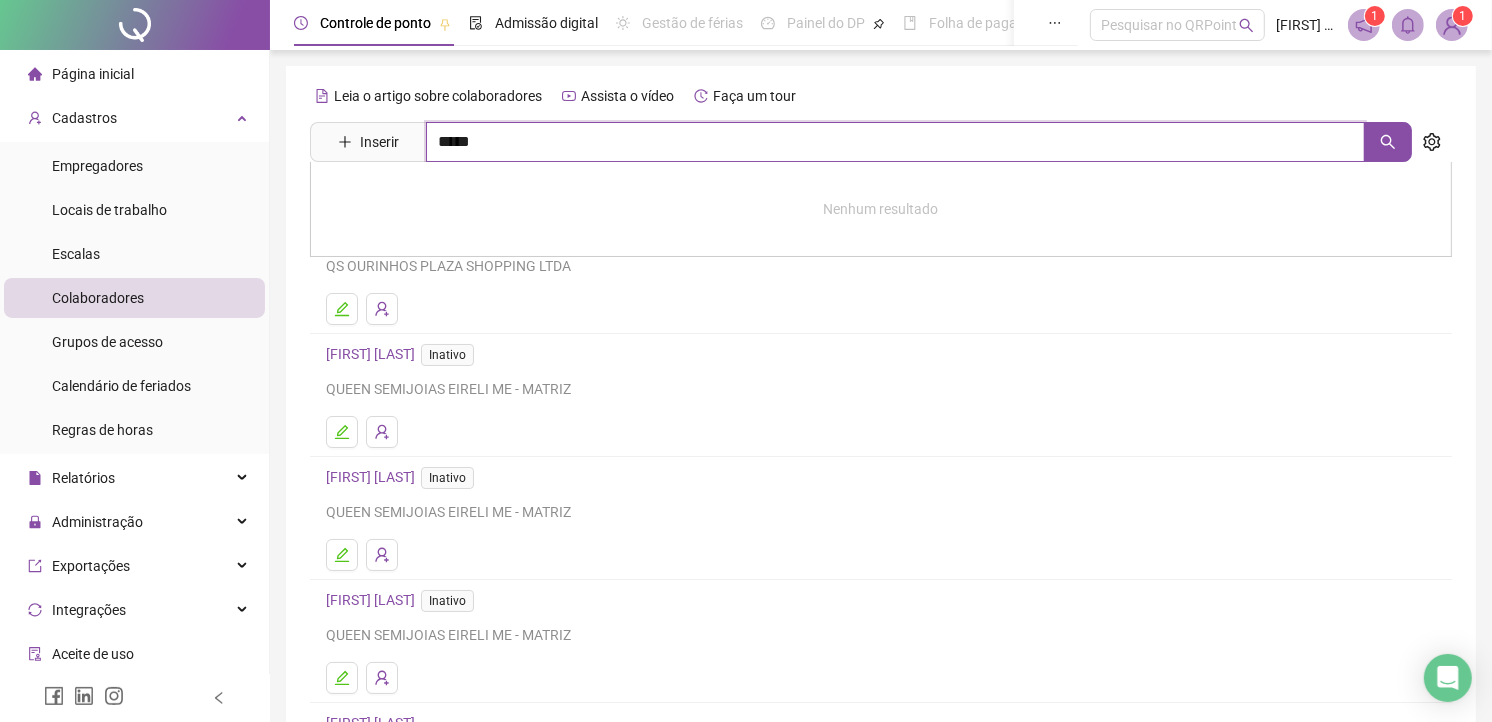 type on "*****" 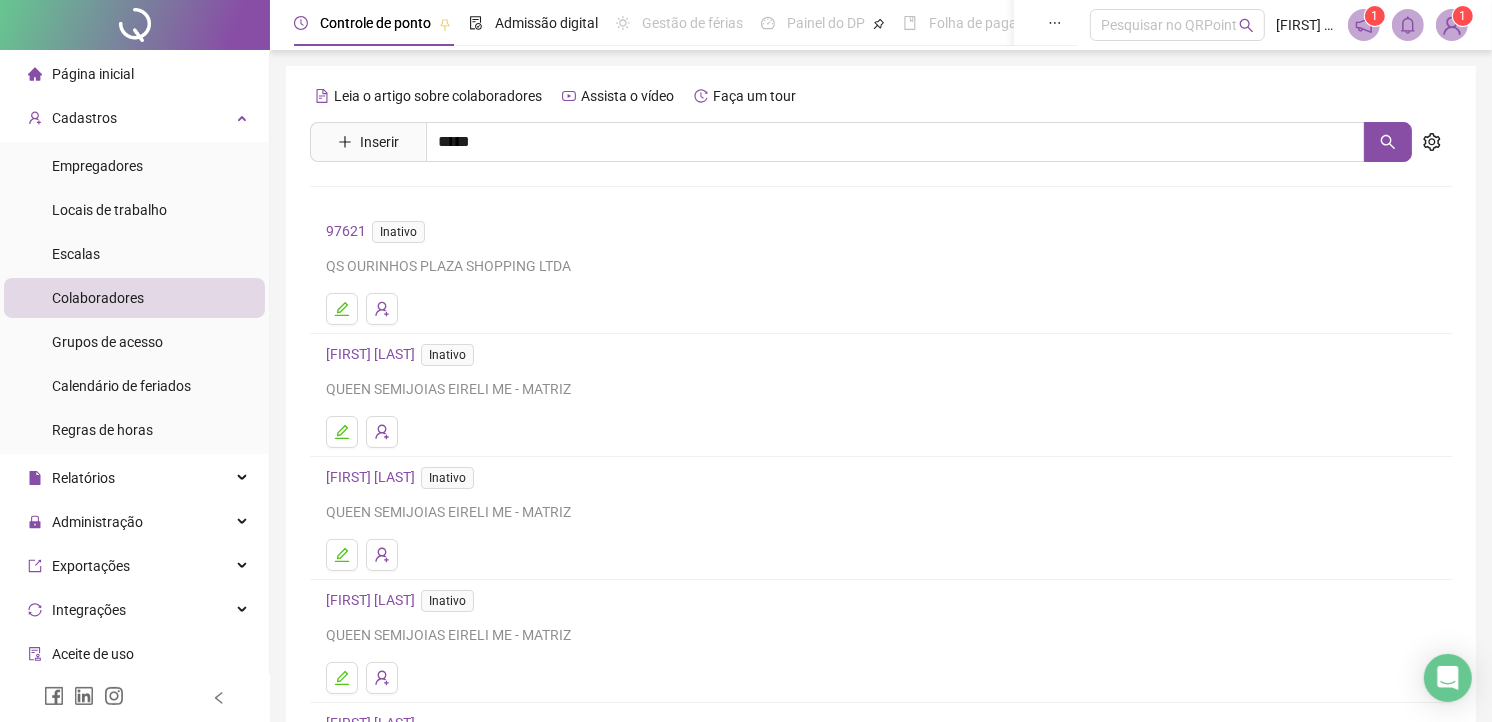 click on "[FIRST] [LAST] [LAST] Inativo" at bounding box center [423, 201] 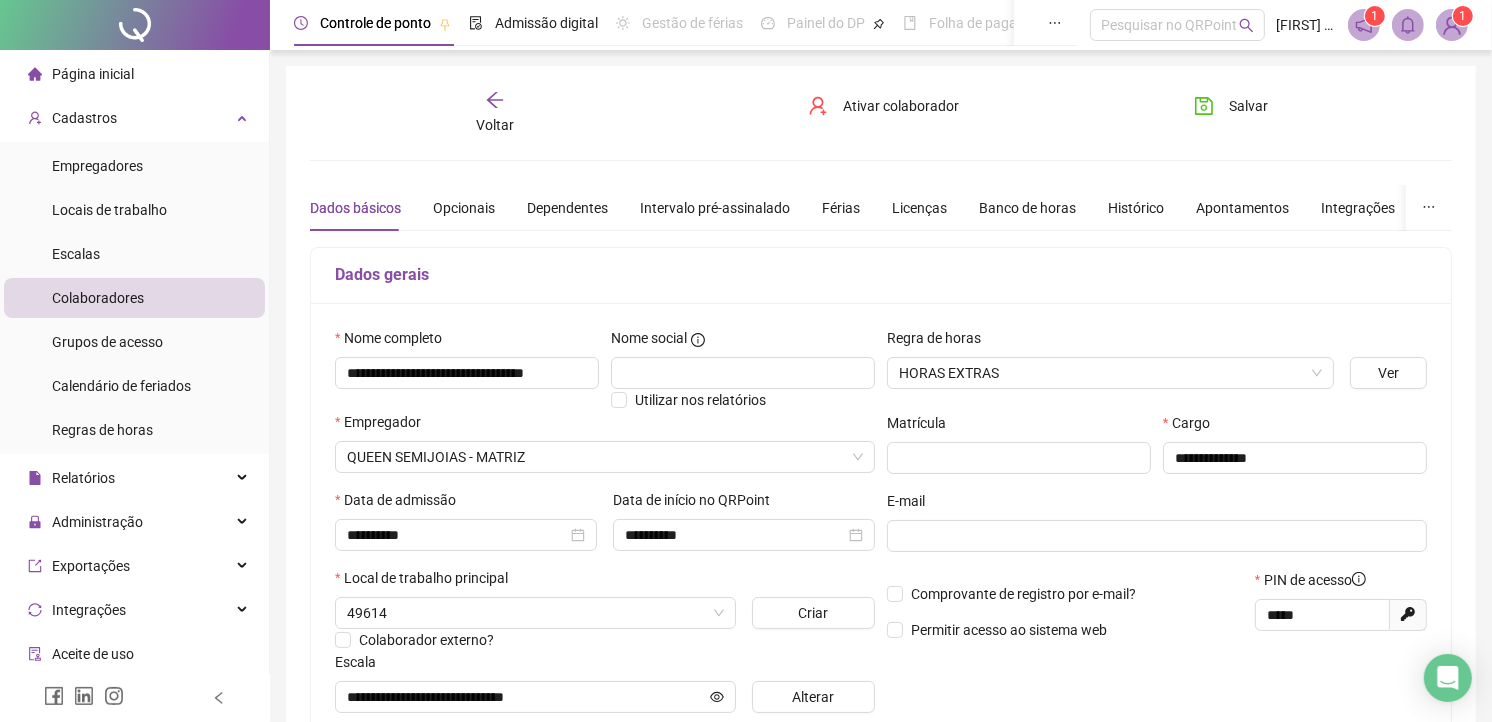 type on "**********" 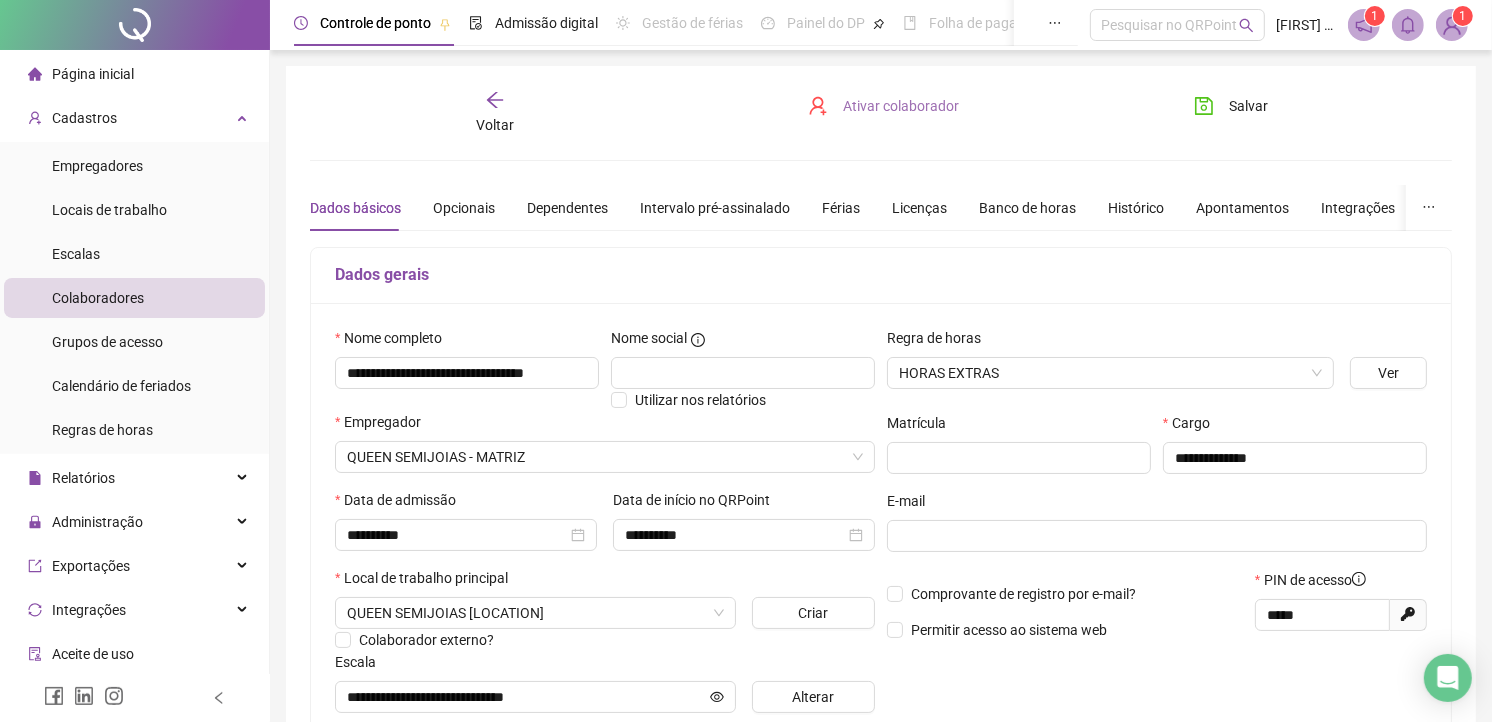 click on "Ativar colaborador" at bounding box center [902, 106] 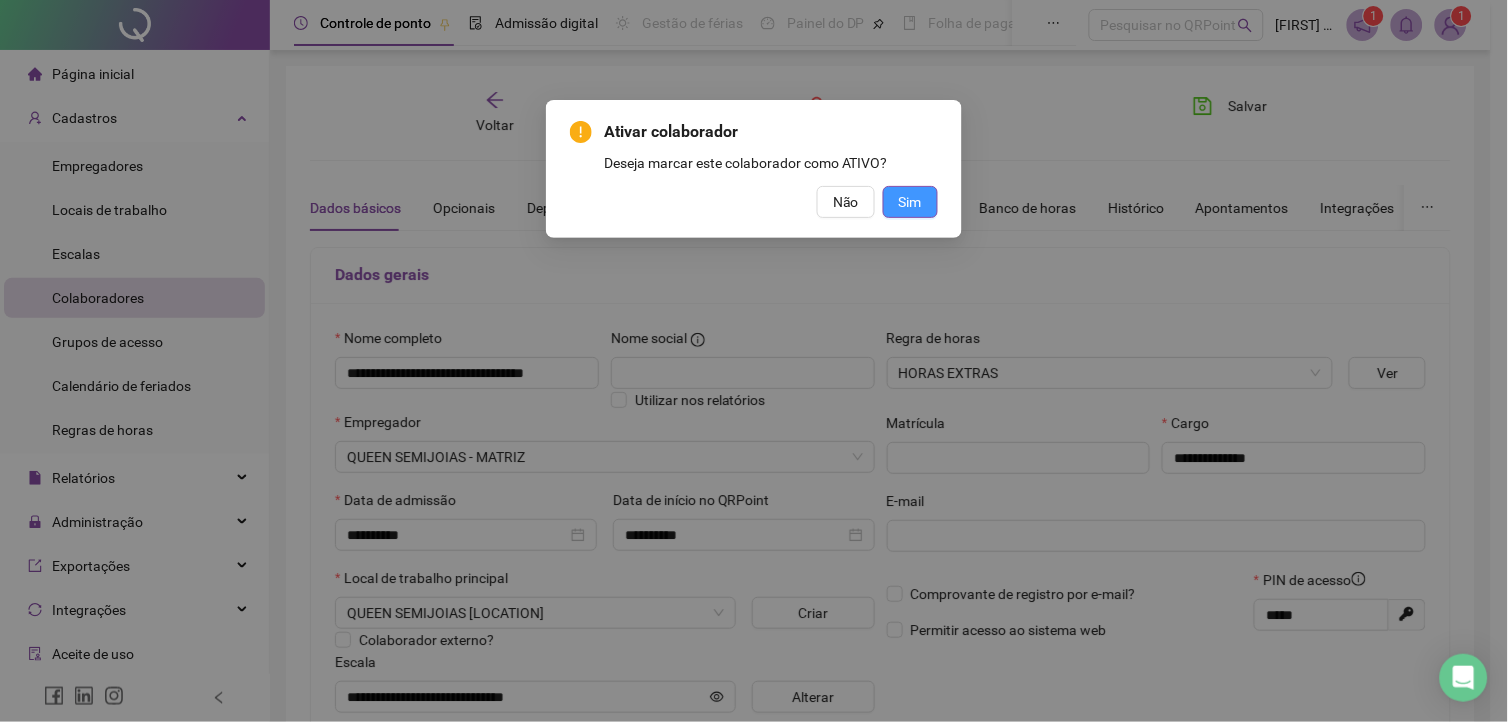 click on "Sim" at bounding box center [910, 202] 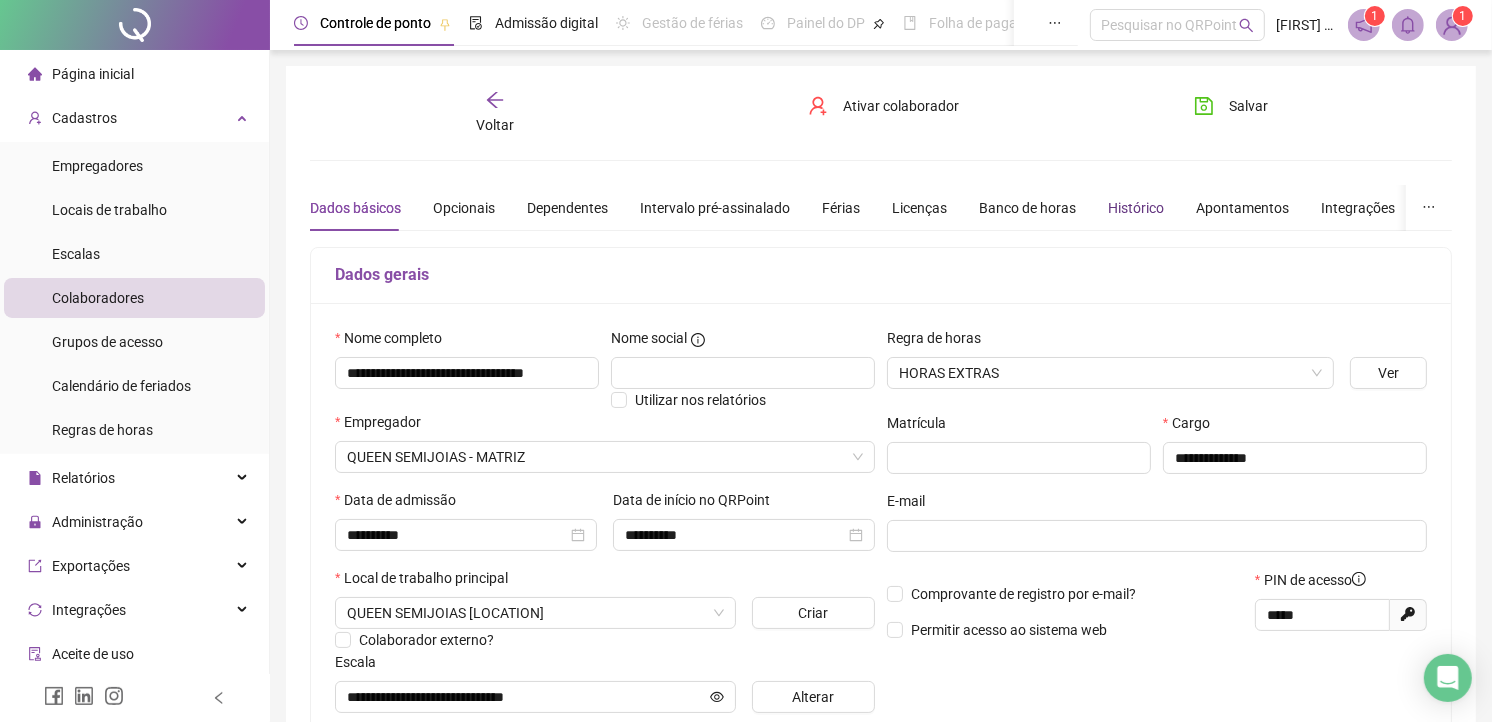click on "Histórico" at bounding box center [1136, 208] 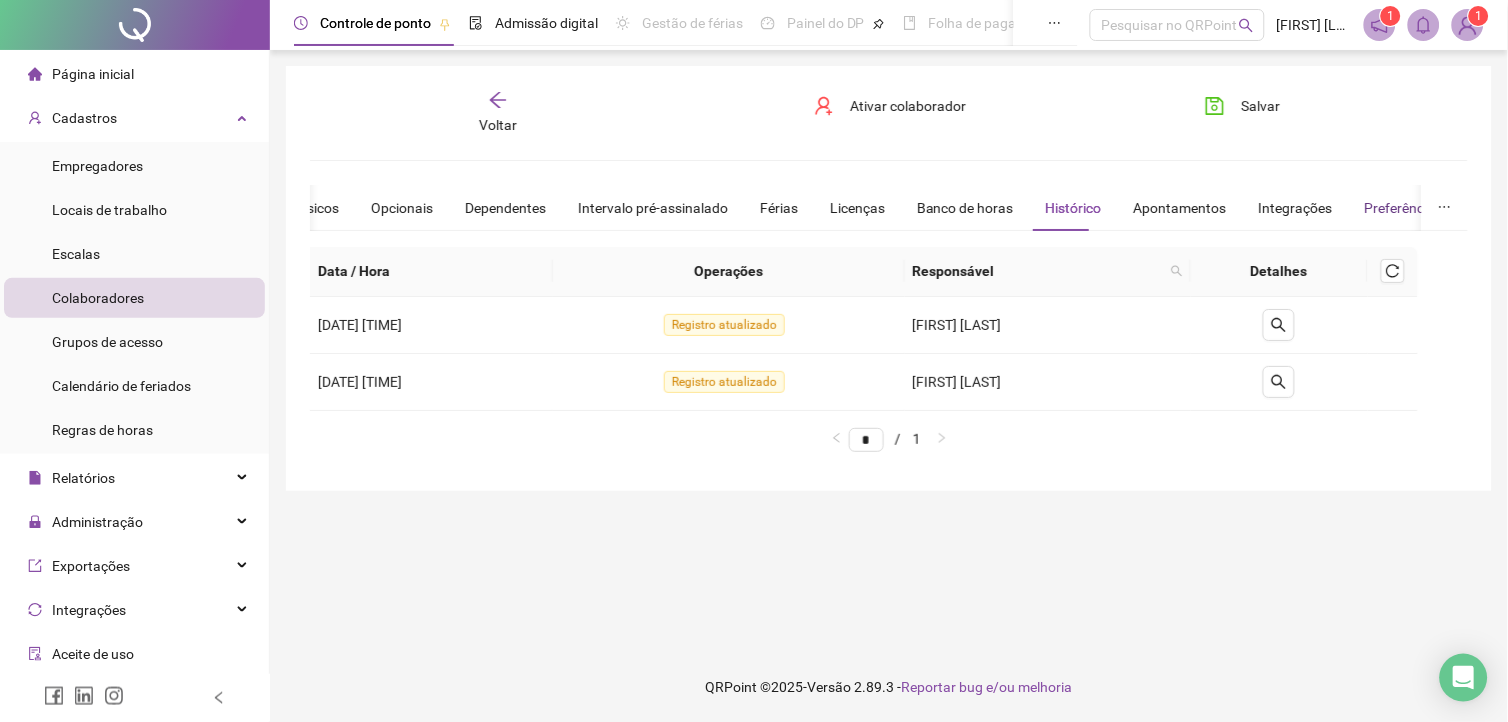 click on "Preferências" at bounding box center [1404, 208] 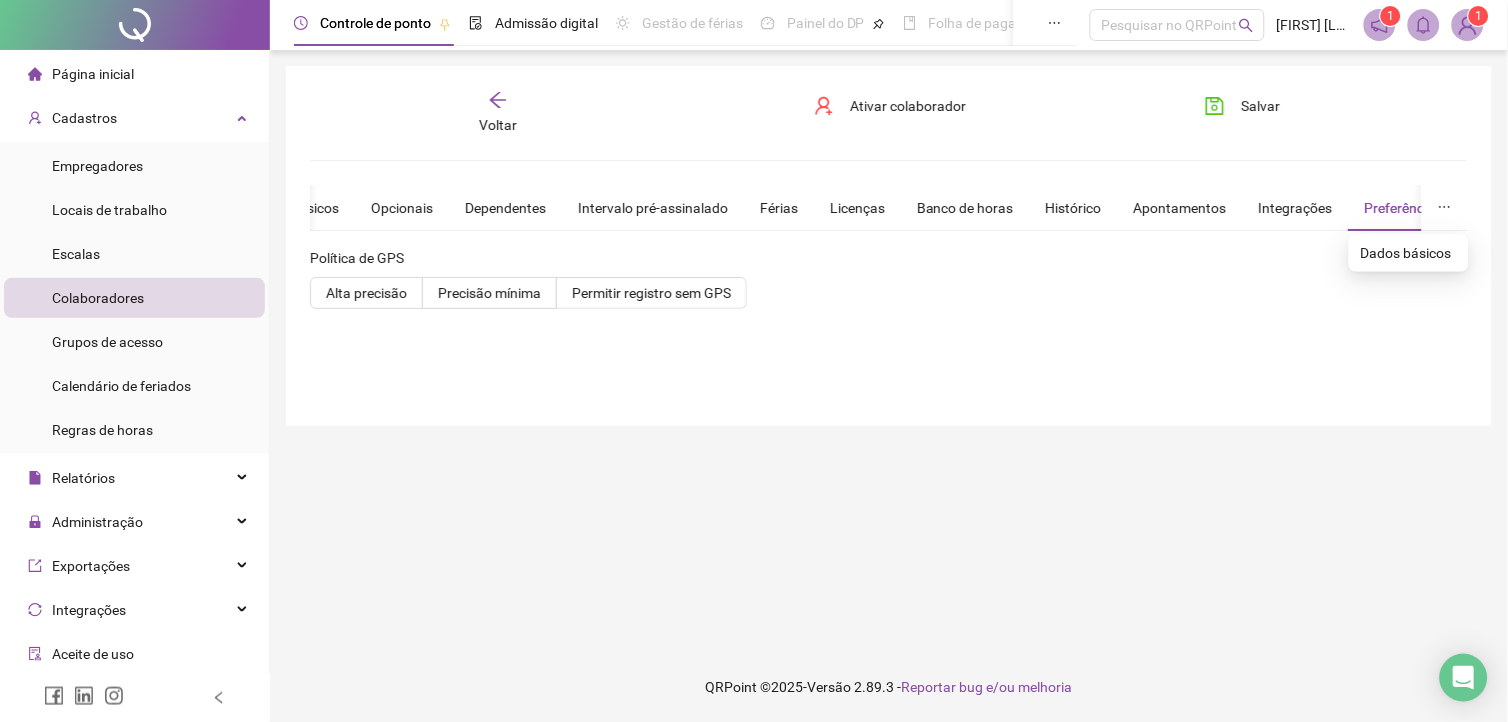 click 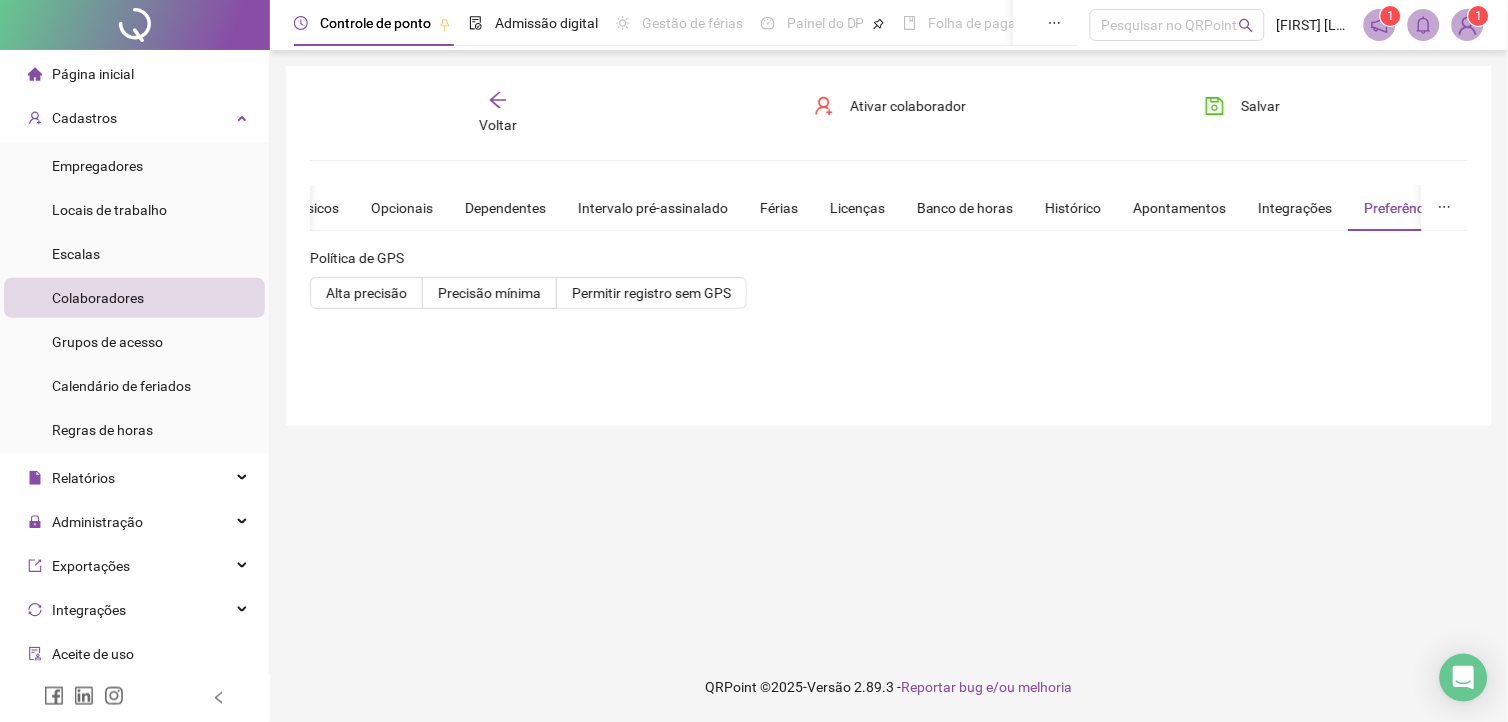click 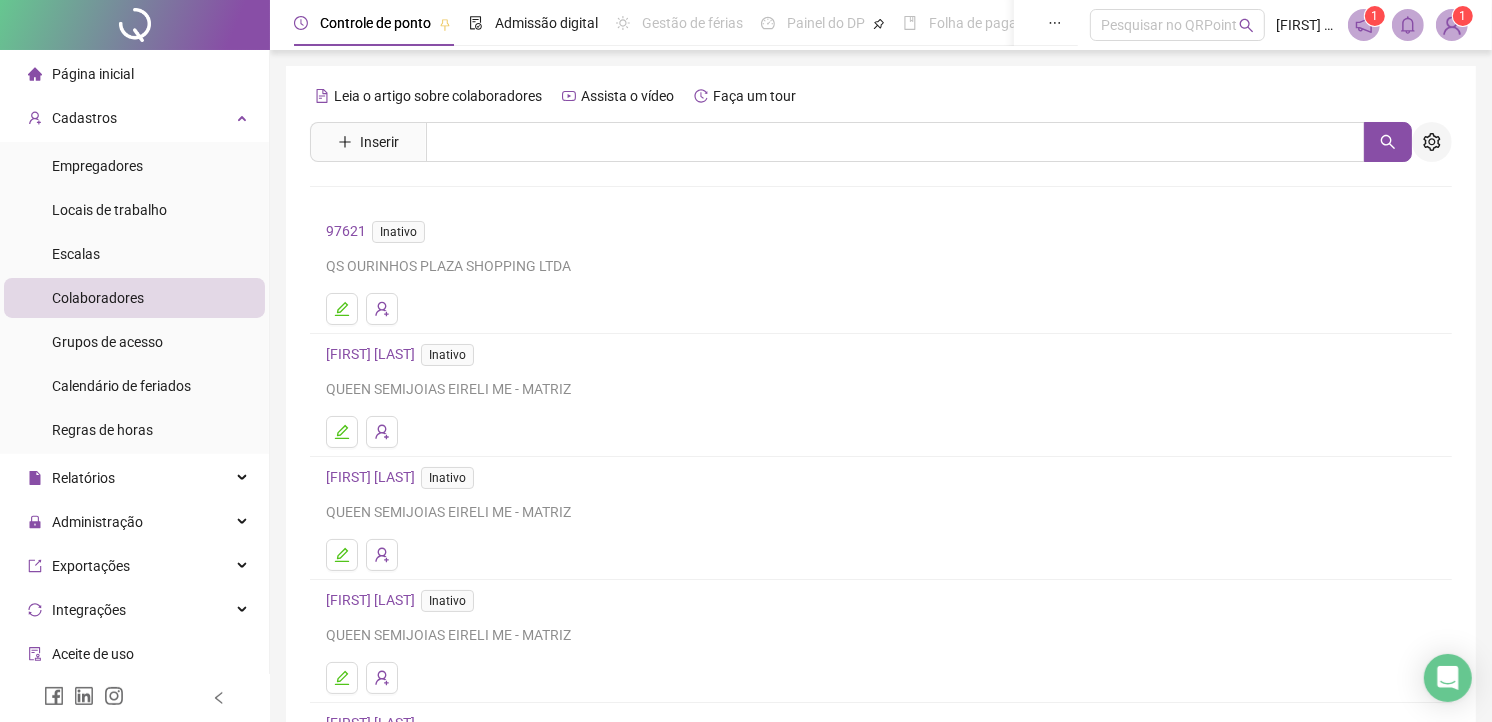 click 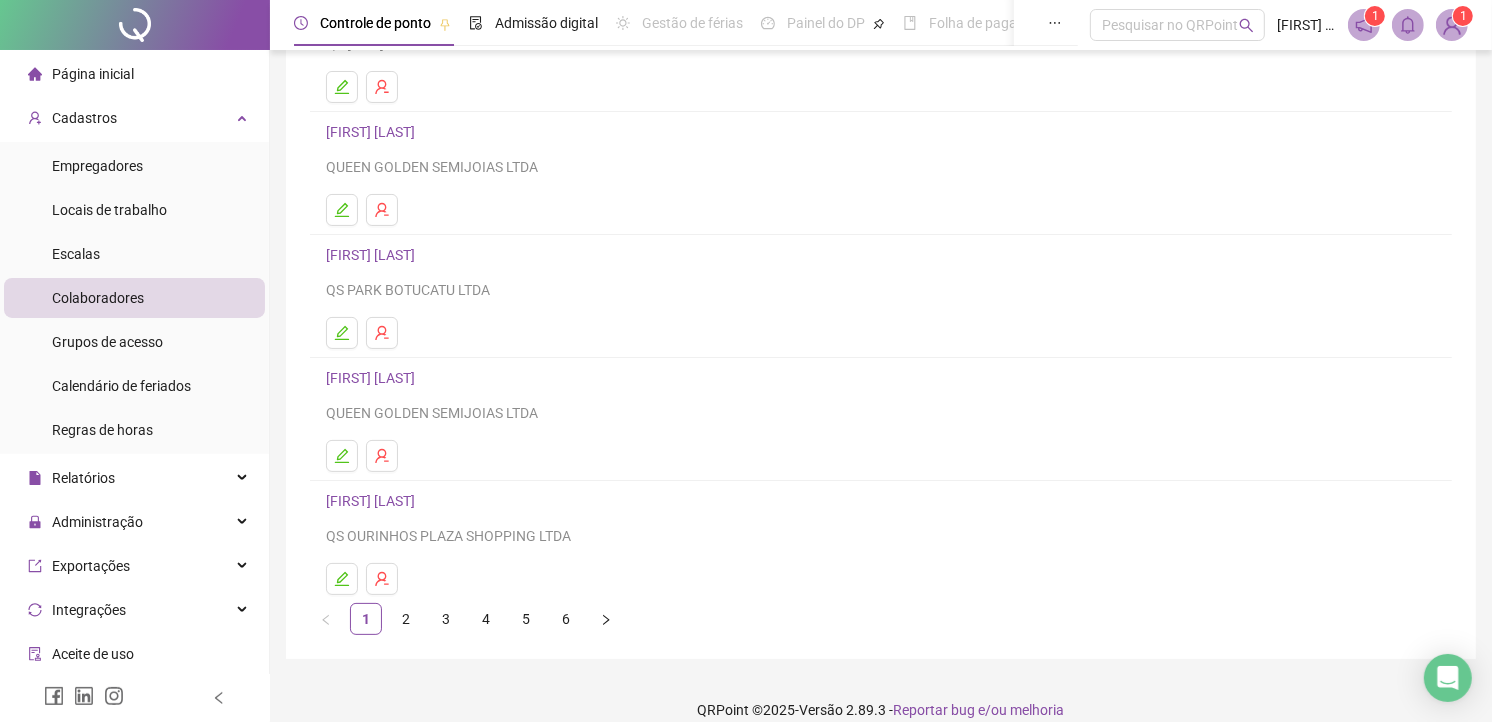 scroll, scrollTop: 245, scrollLeft: 0, axis: vertical 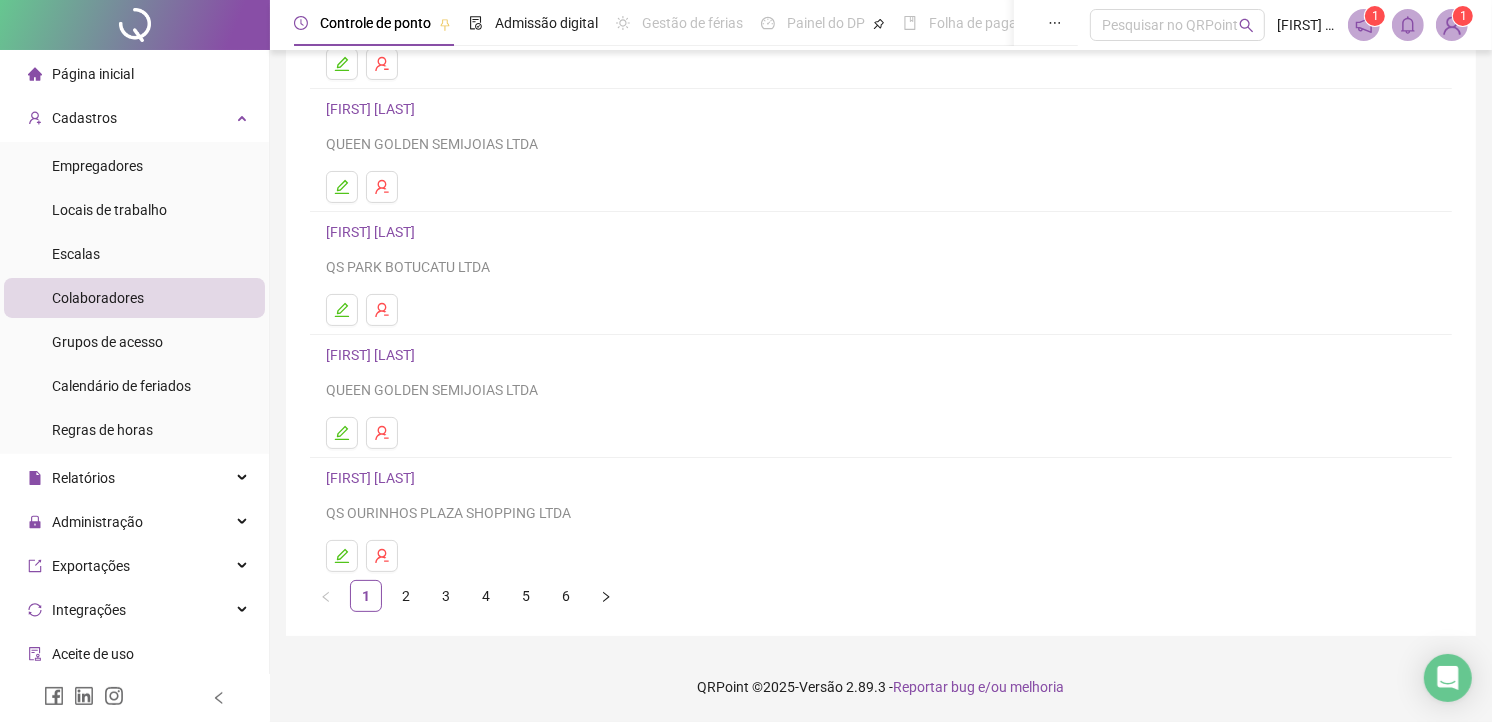 click on "1 2 3 4 5 6" at bounding box center (881, 596) 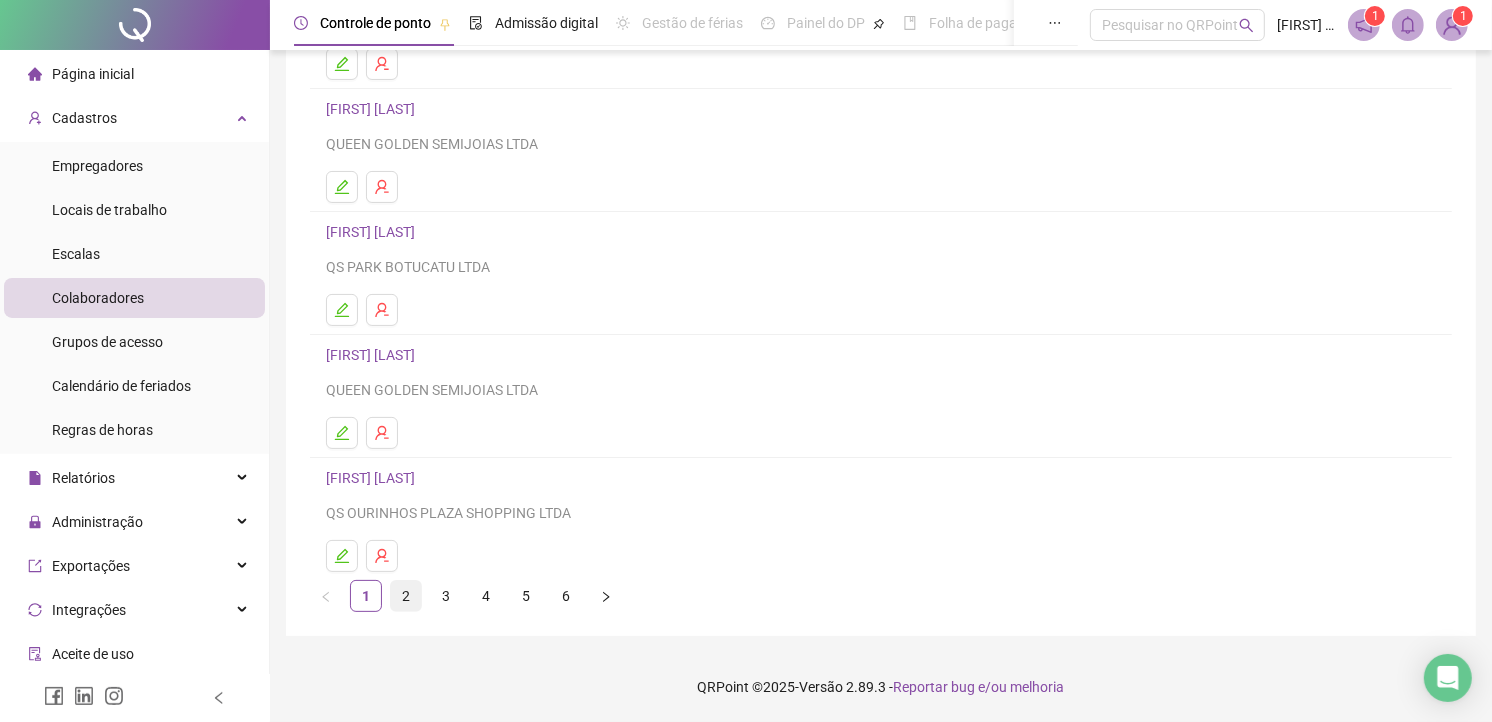click on "2" at bounding box center (406, 596) 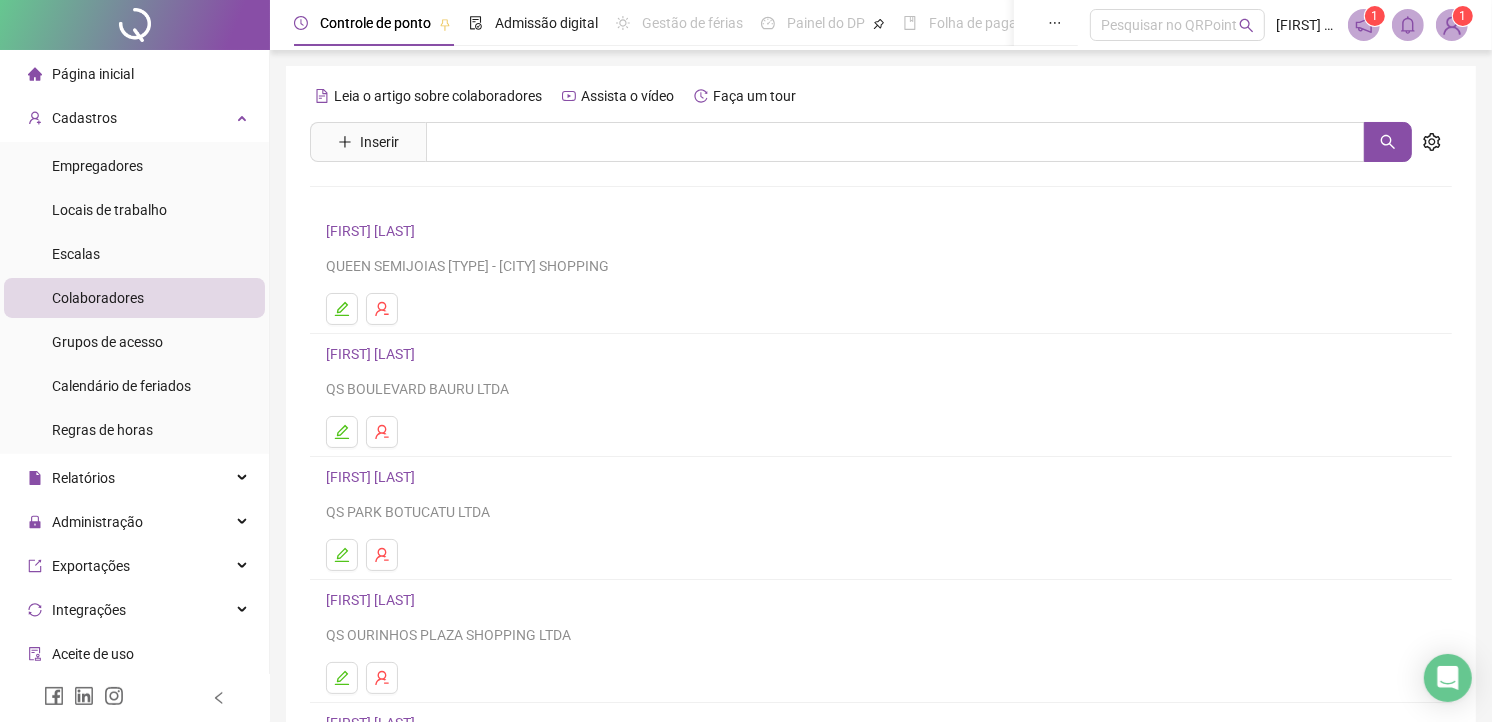 scroll, scrollTop: 245, scrollLeft: 0, axis: vertical 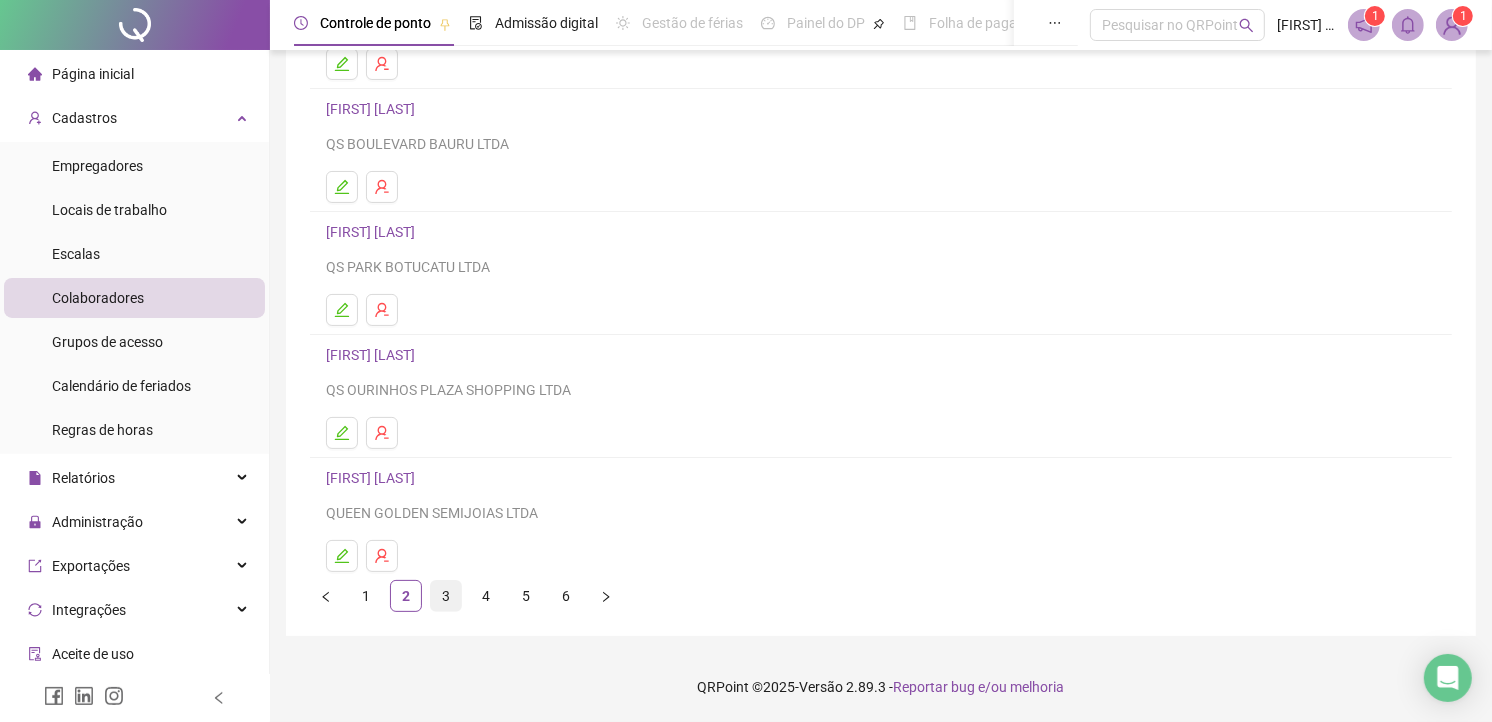 click on "3" at bounding box center (446, 596) 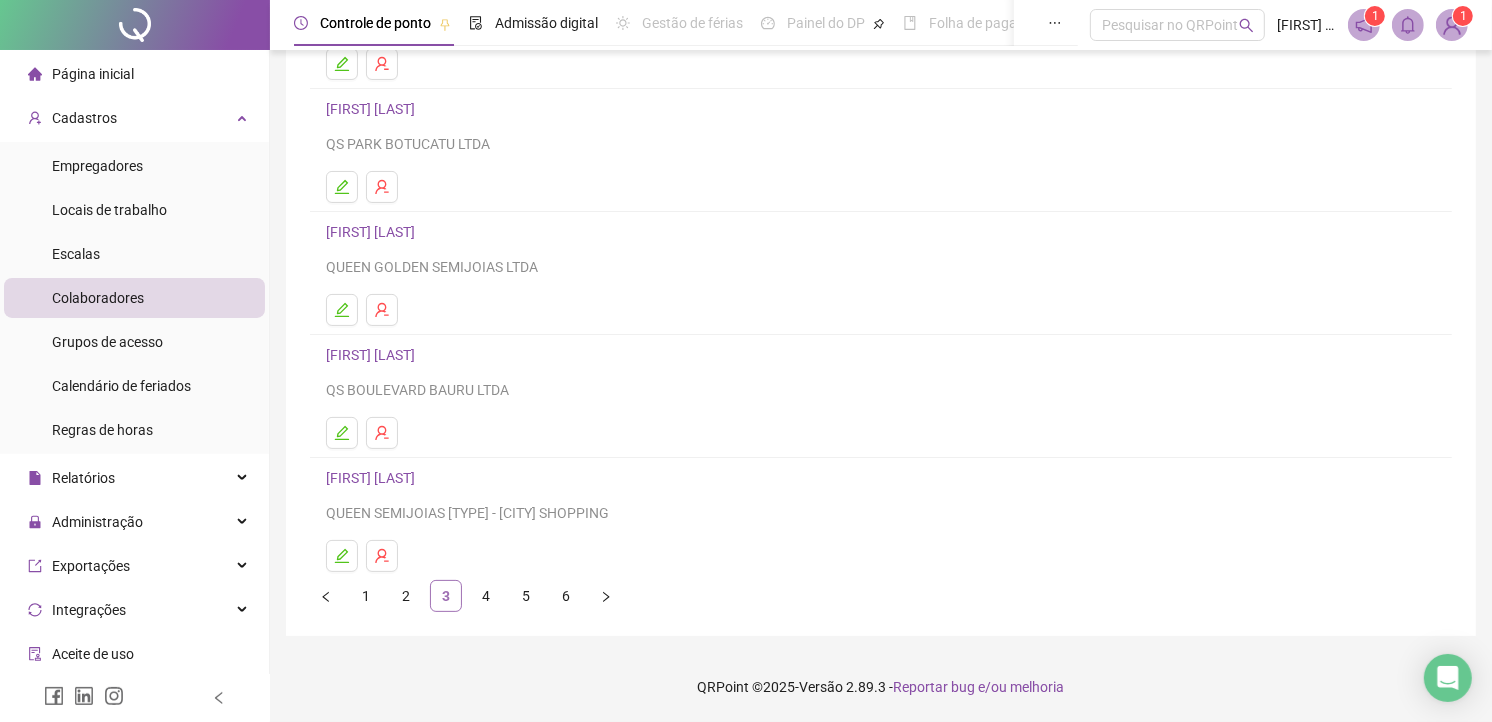 scroll, scrollTop: 23, scrollLeft: 0, axis: vertical 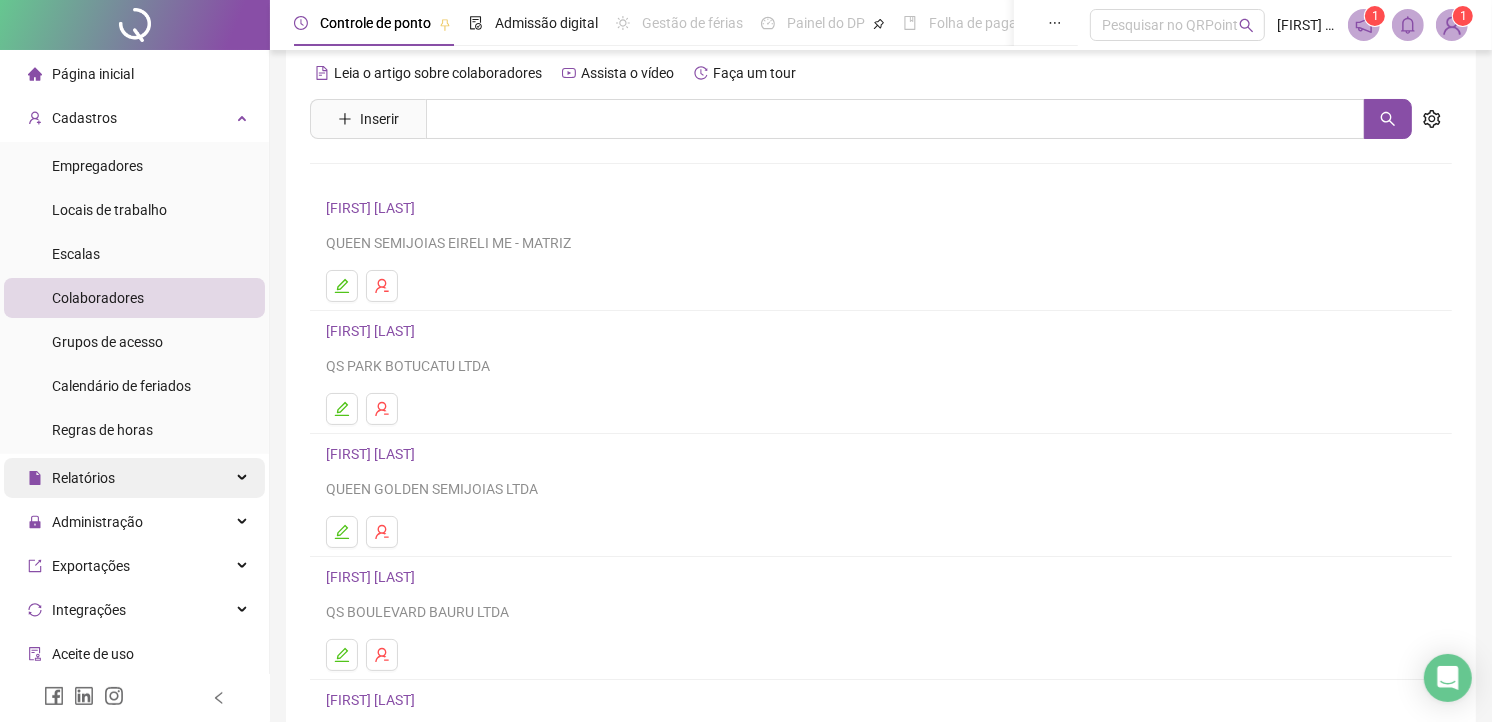 click on "Relatórios" at bounding box center (71, 478) 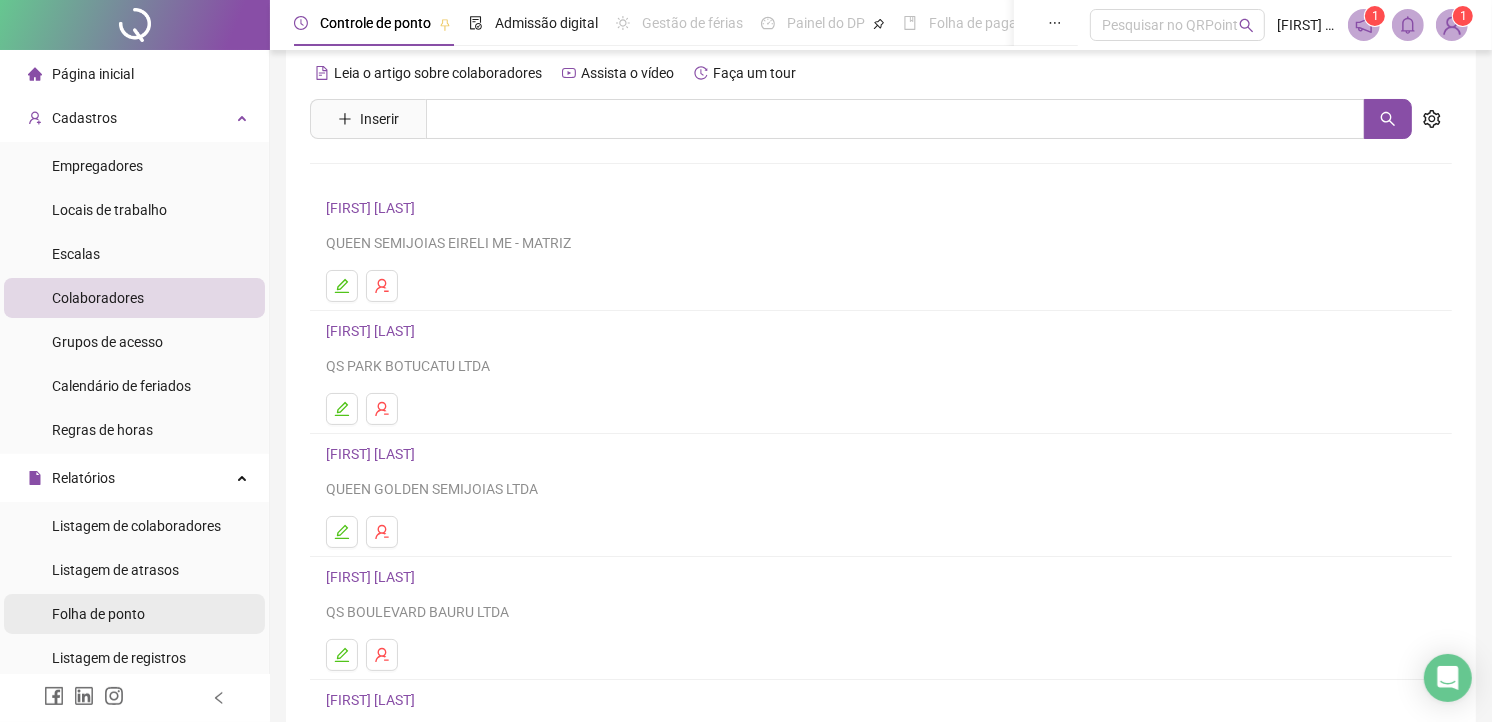 click on "Folha de ponto" at bounding box center [98, 614] 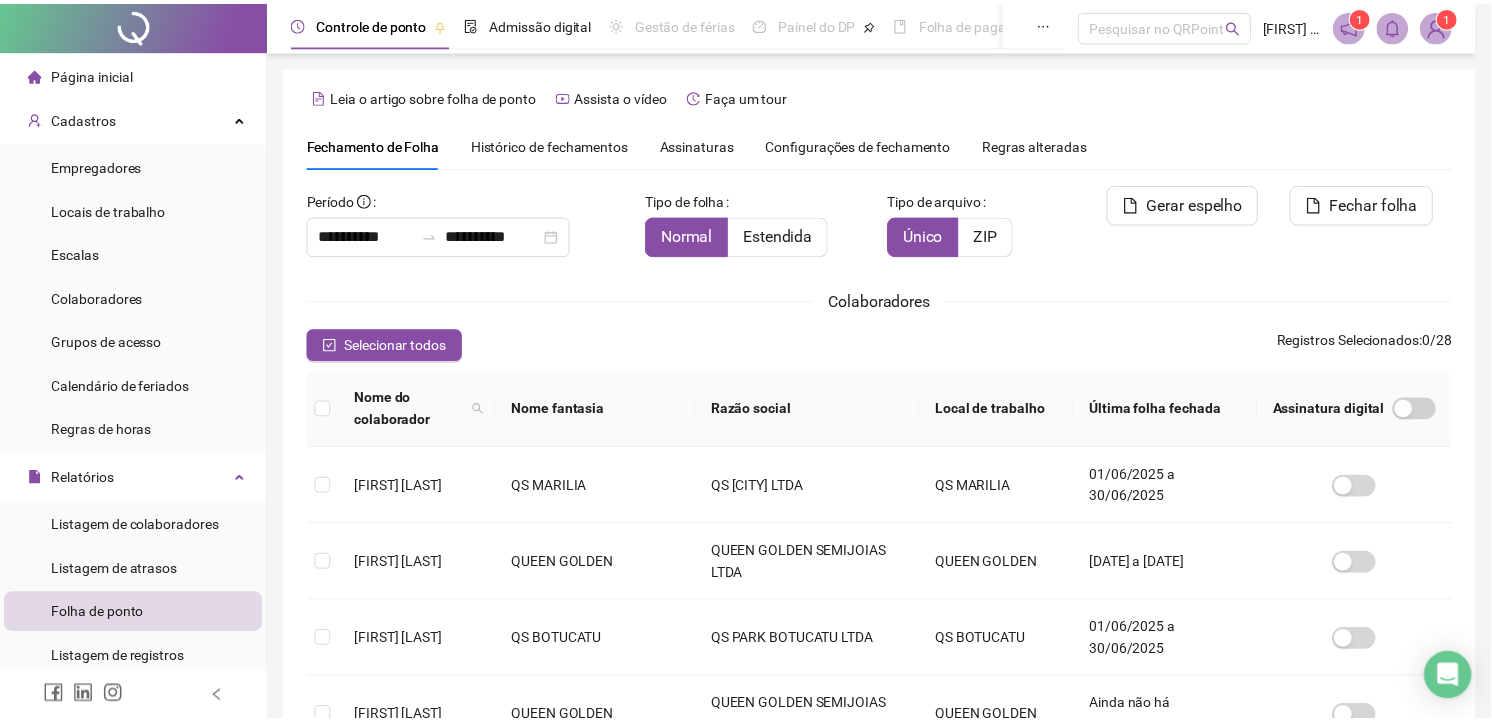 scroll, scrollTop: 37, scrollLeft: 0, axis: vertical 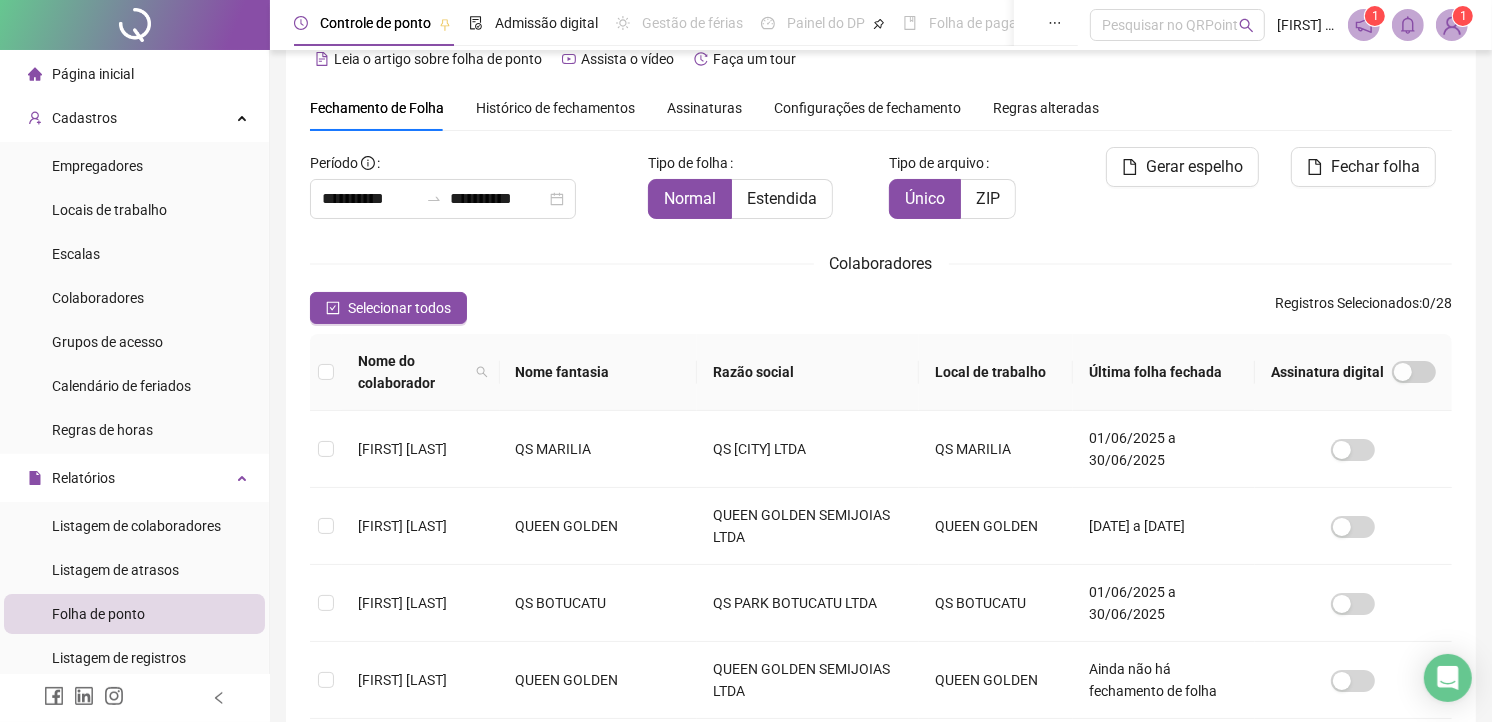 click on "Histórico de fechamentos" at bounding box center (555, 108) 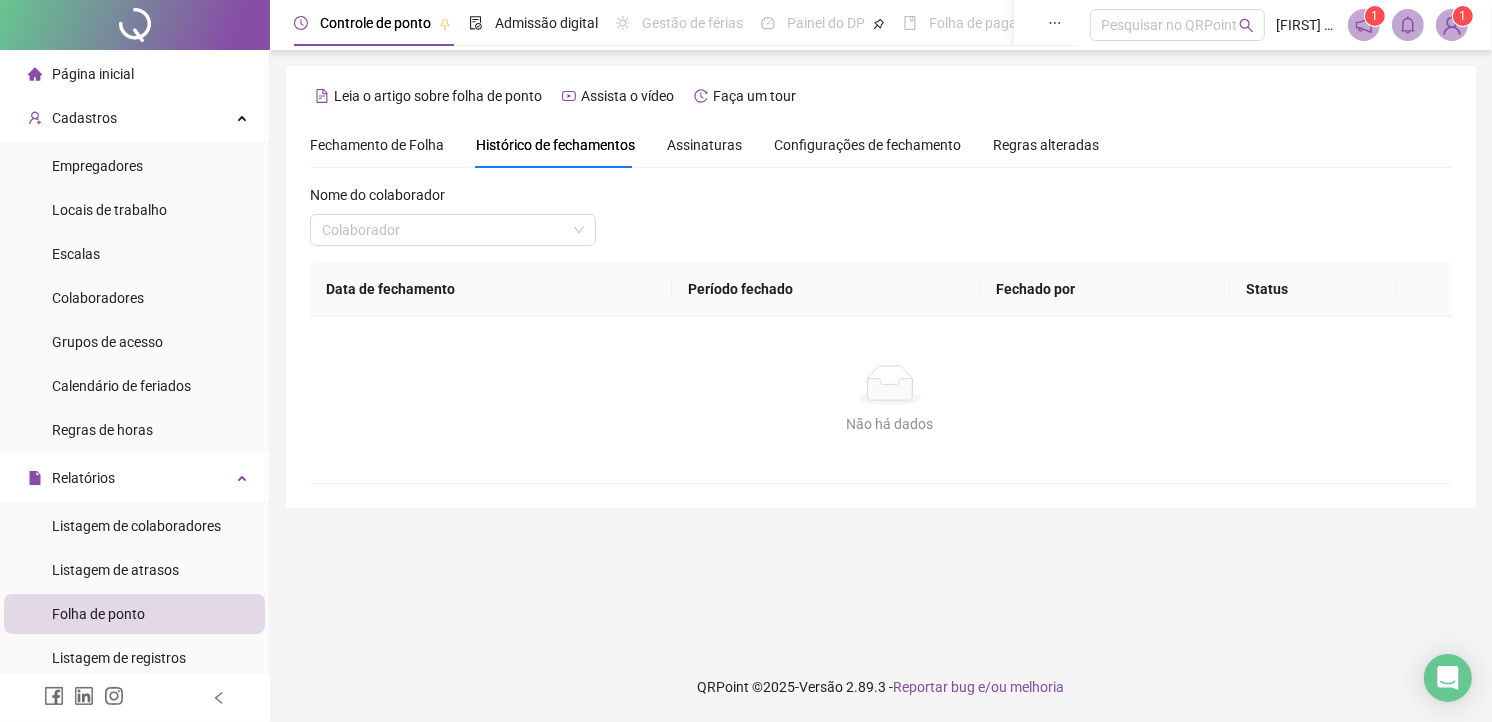 scroll, scrollTop: 0, scrollLeft: 0, axis: both 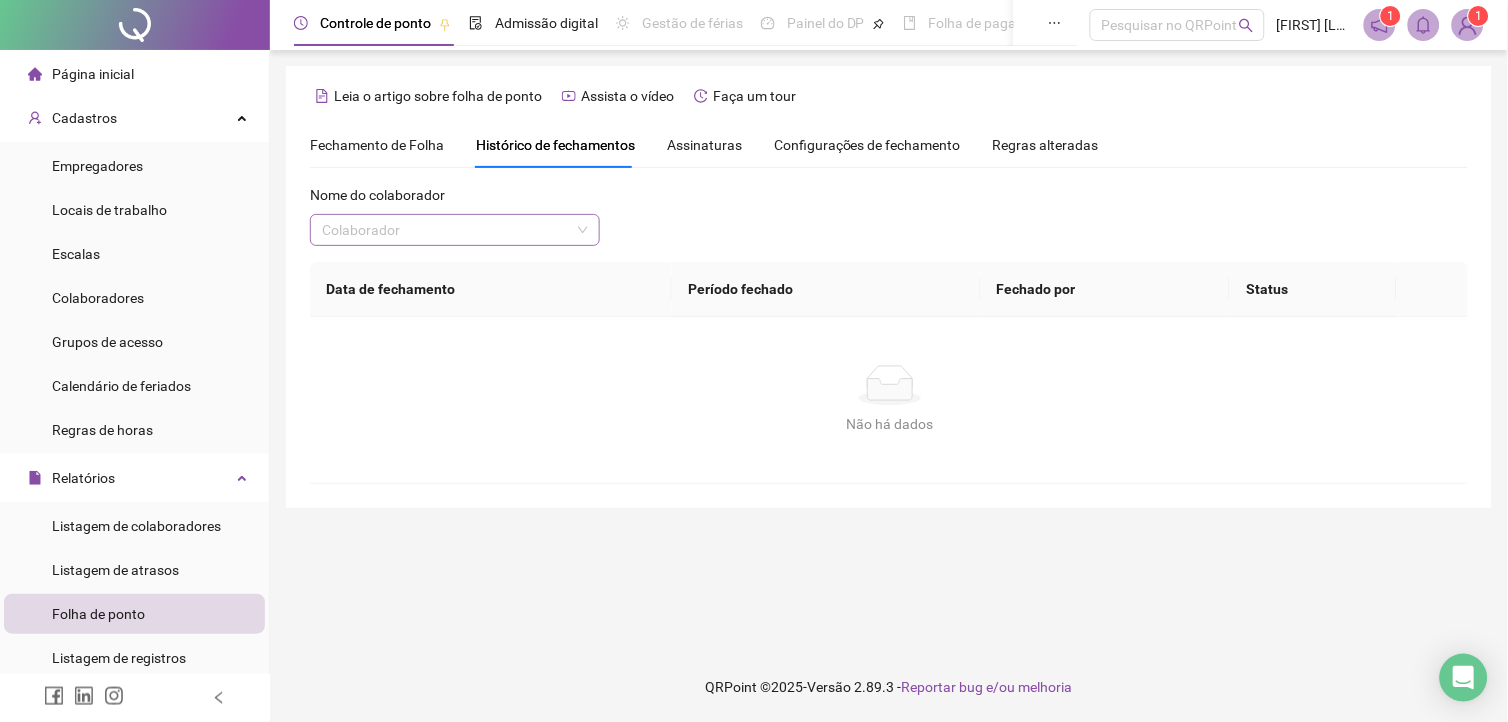 click at bounding box center [446, 230] 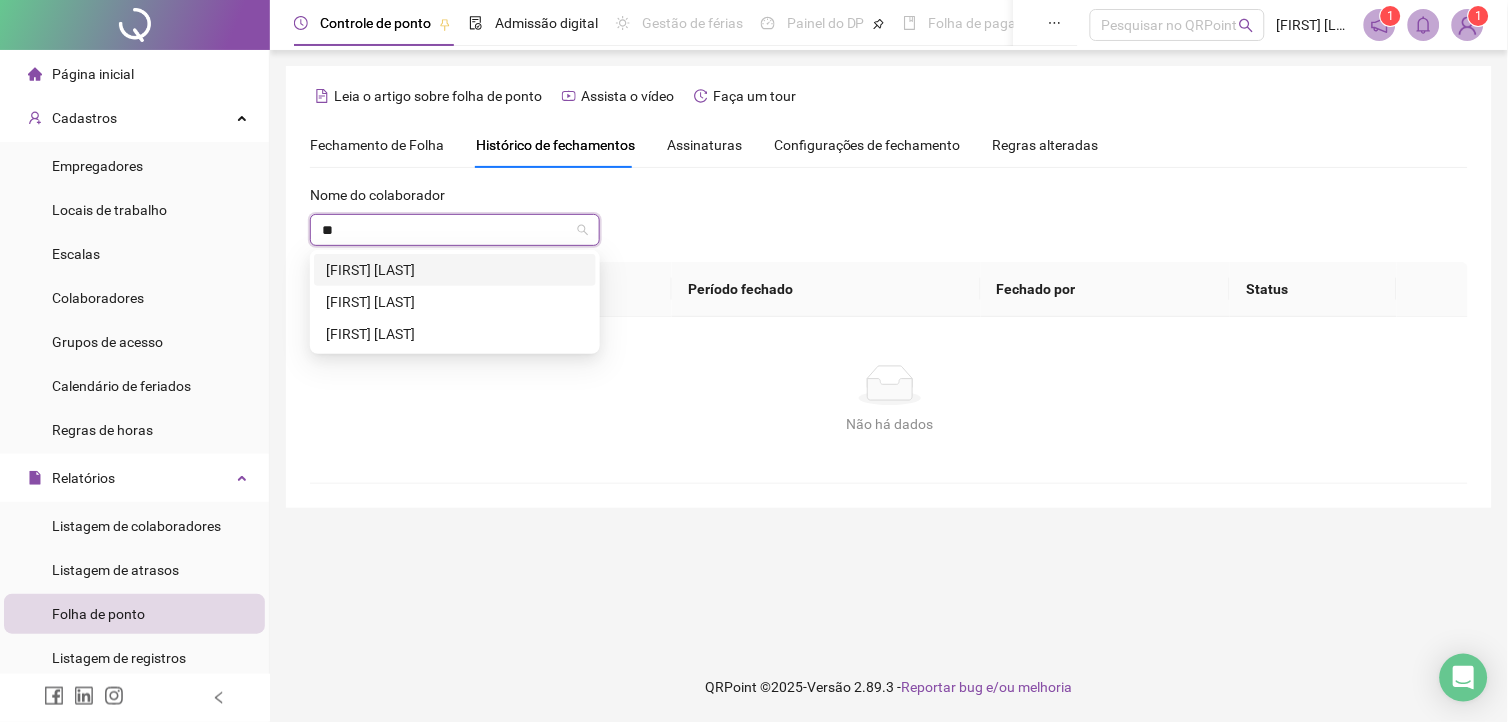 type on "***" 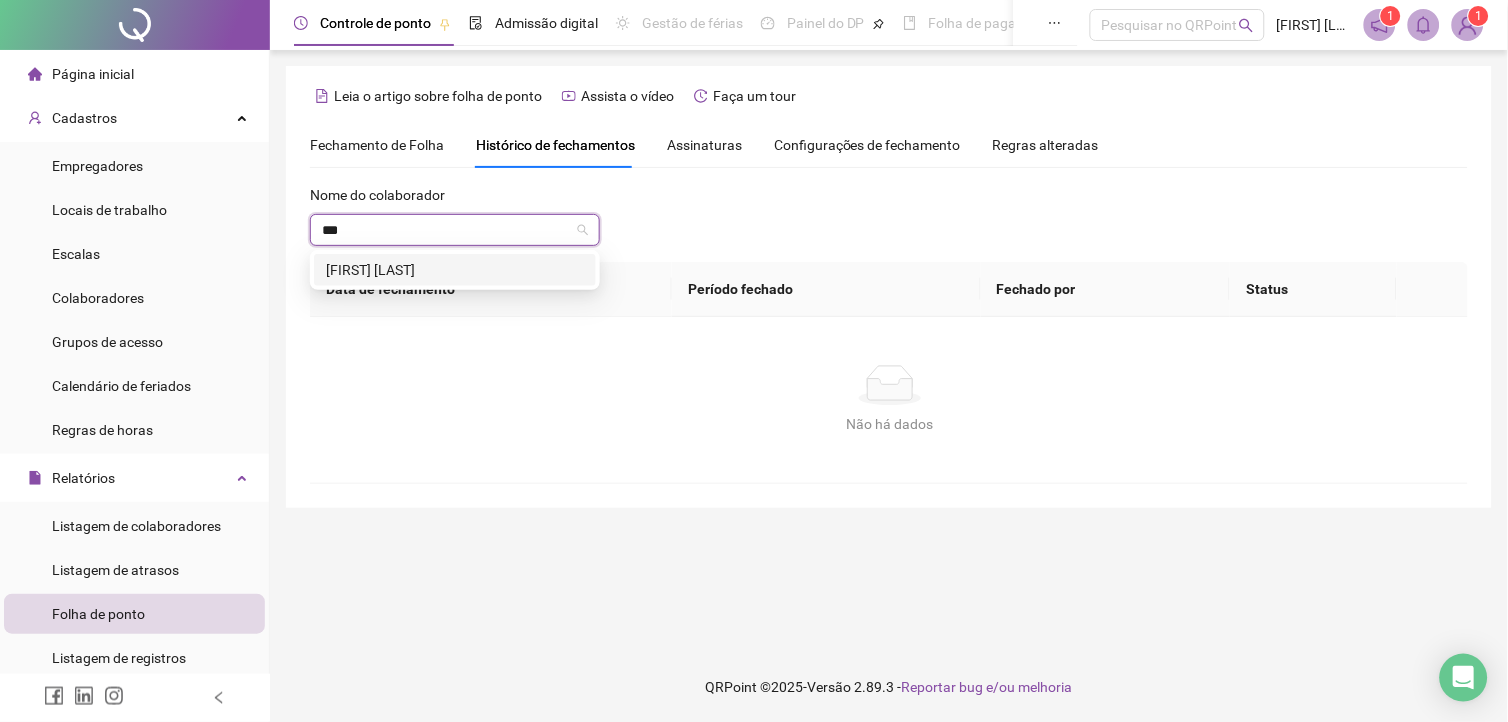 click on "[FIRST] [LAST]" at bounding box center (455, 270) 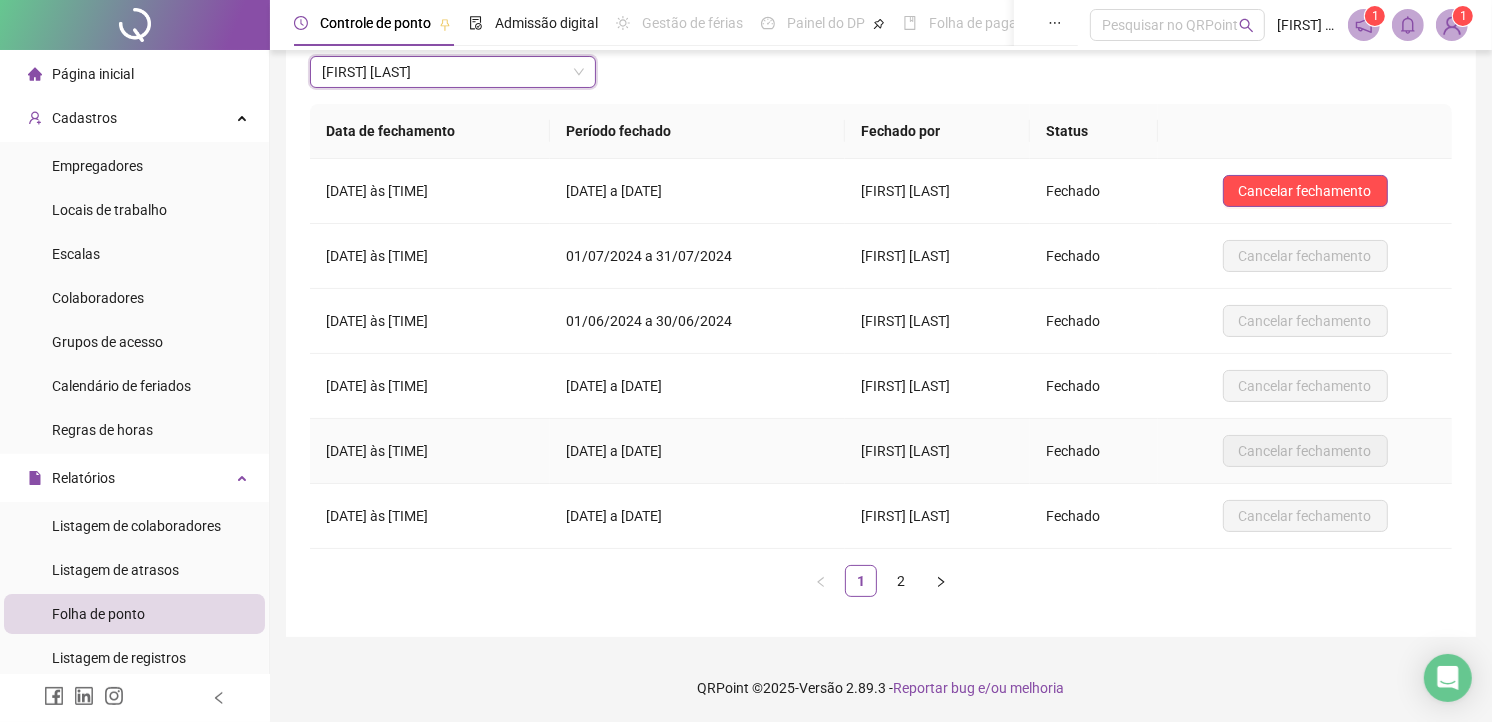 scroll, scrollTop: 0, scrollLeft: 0, axis: both 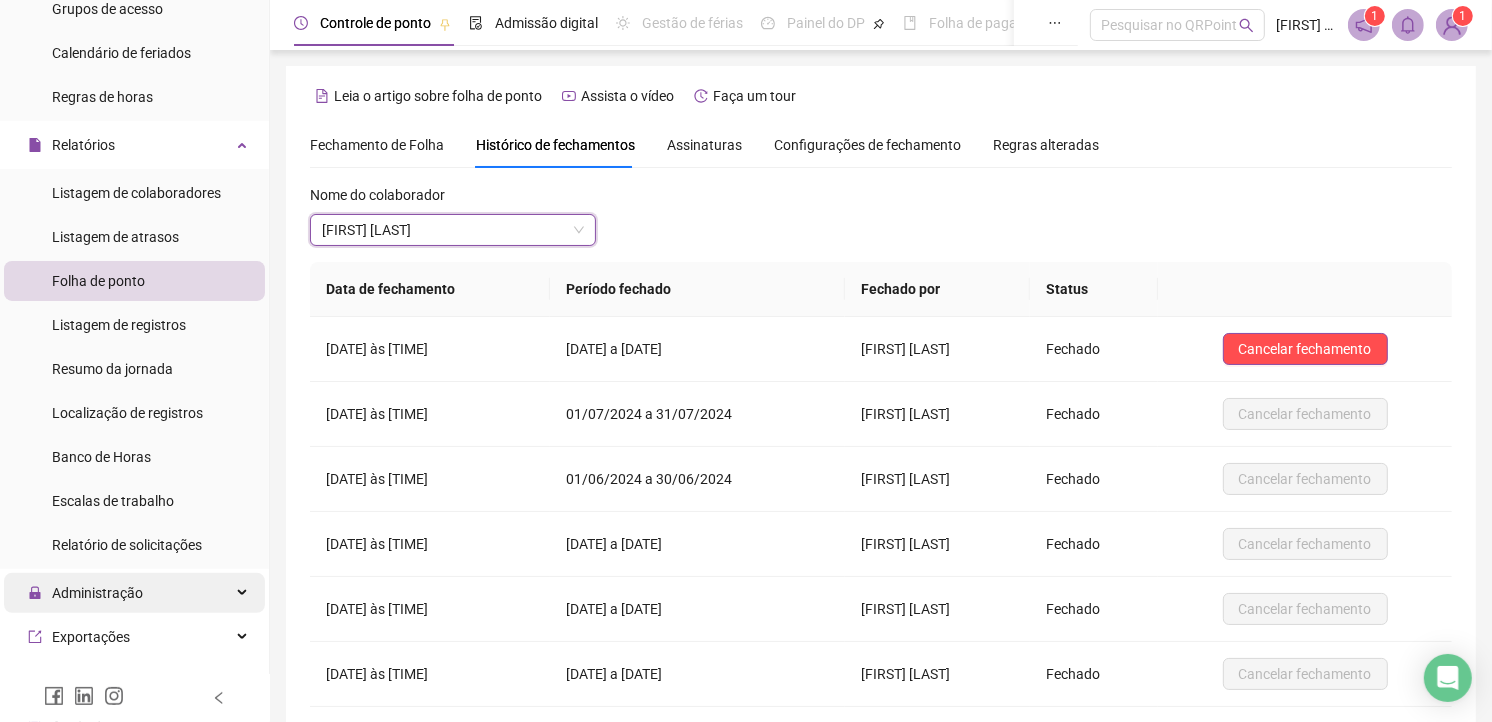 click on "Administração" at bounding box center (97, 593) 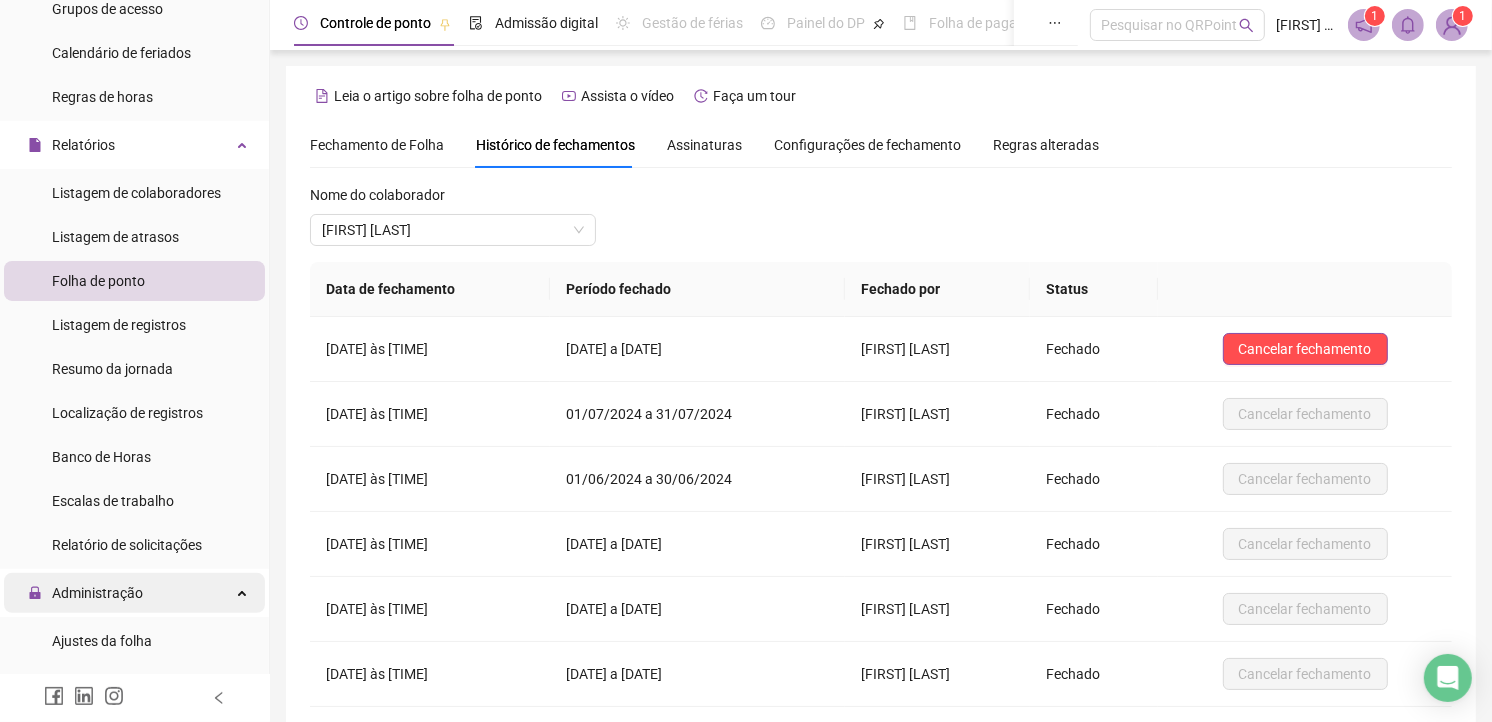 scroll, scrollTop: 444, scrollLeft: 0, axis: vertical 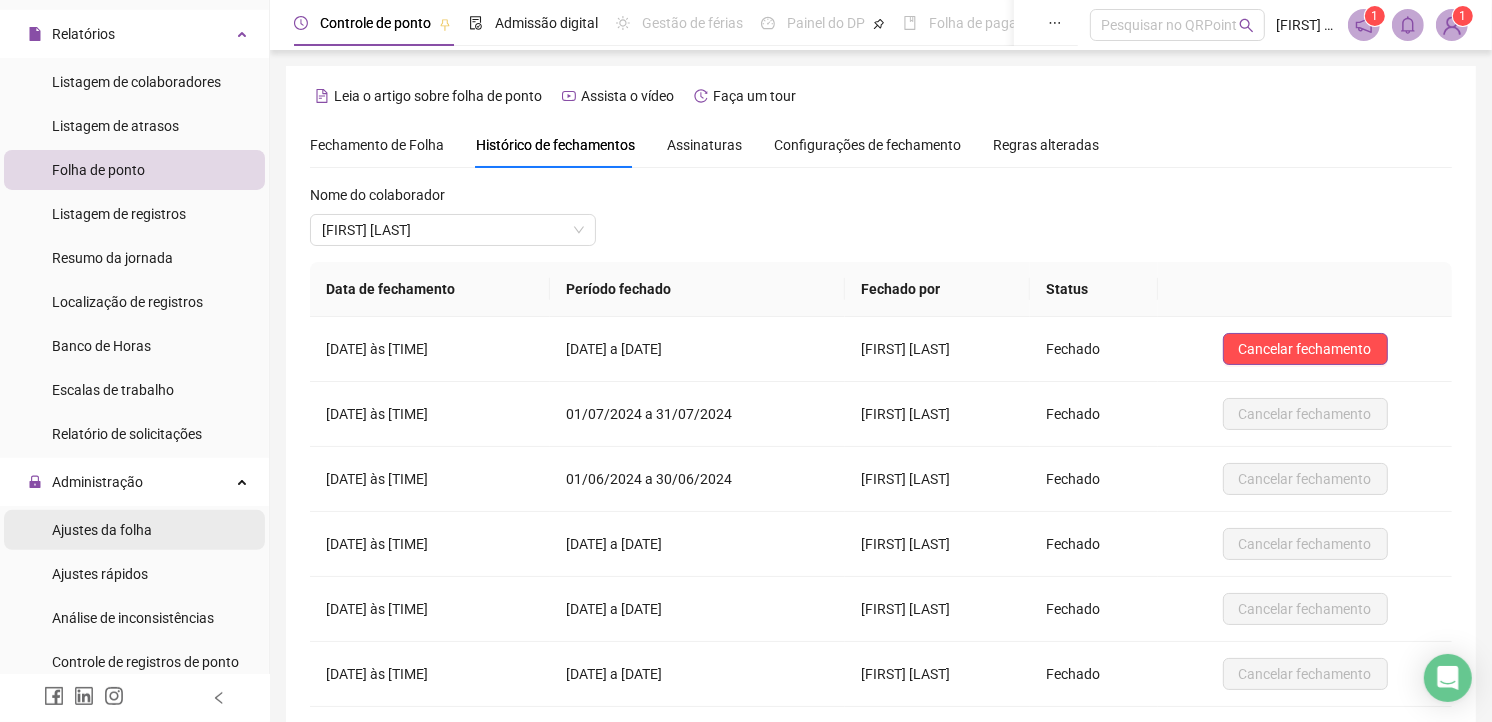 click on "Ajustes da folha" at bounding box center (102, 530) 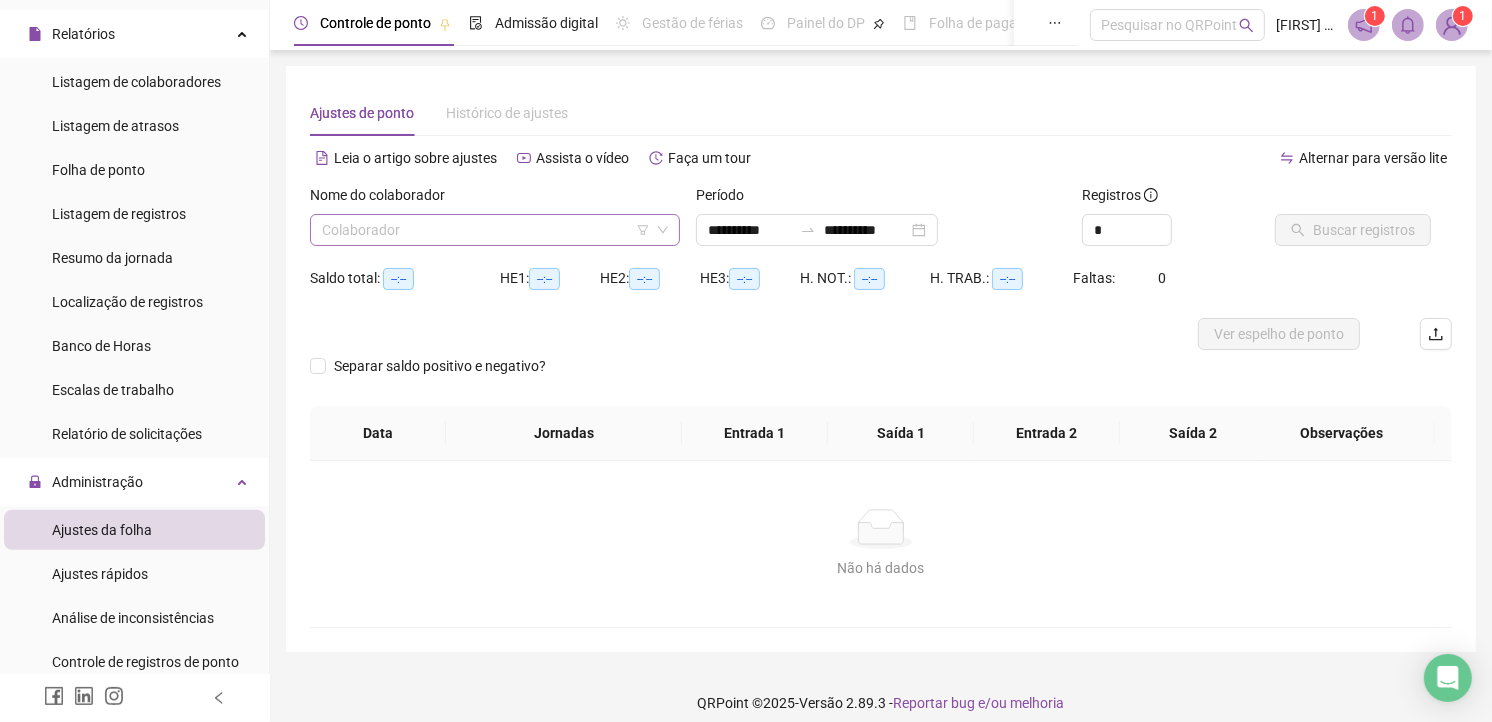 click at bounding box center (486, 230) 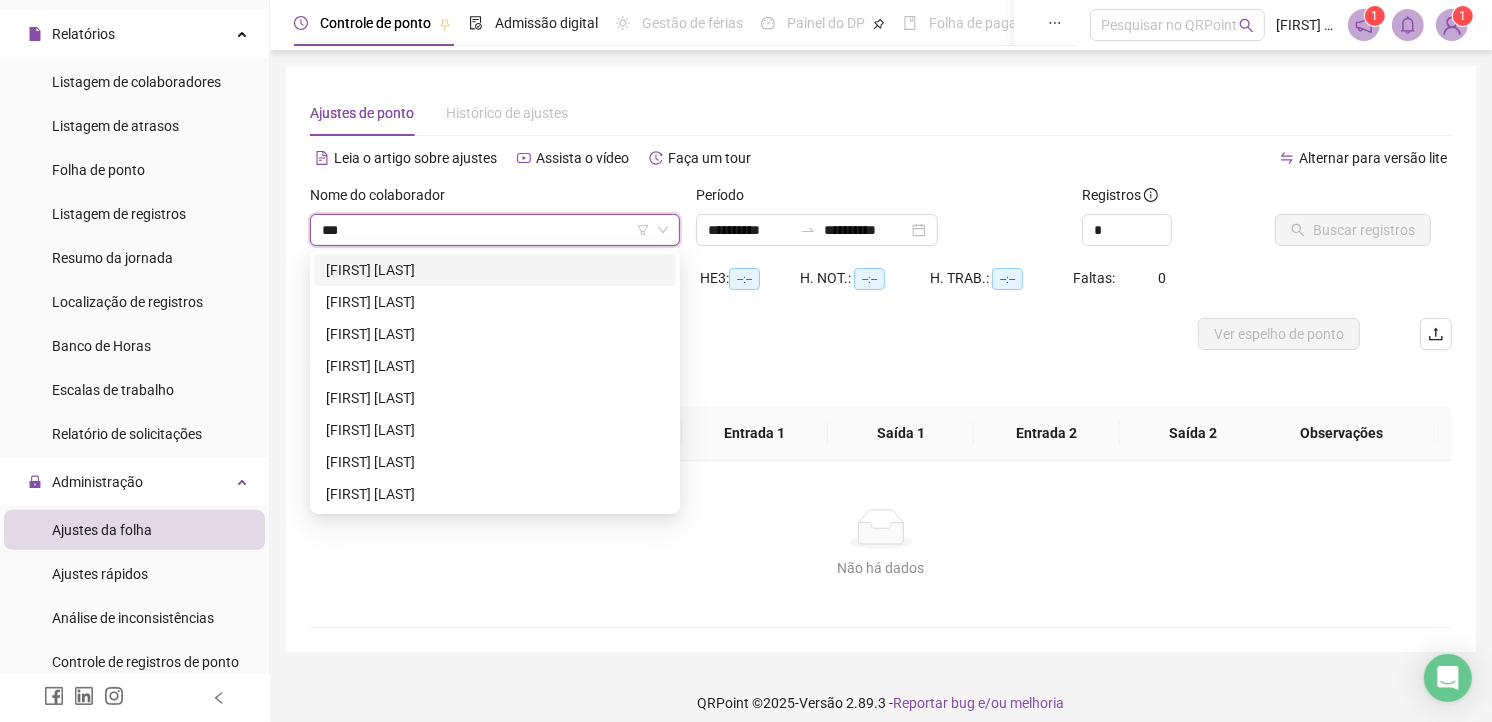 type on "****" 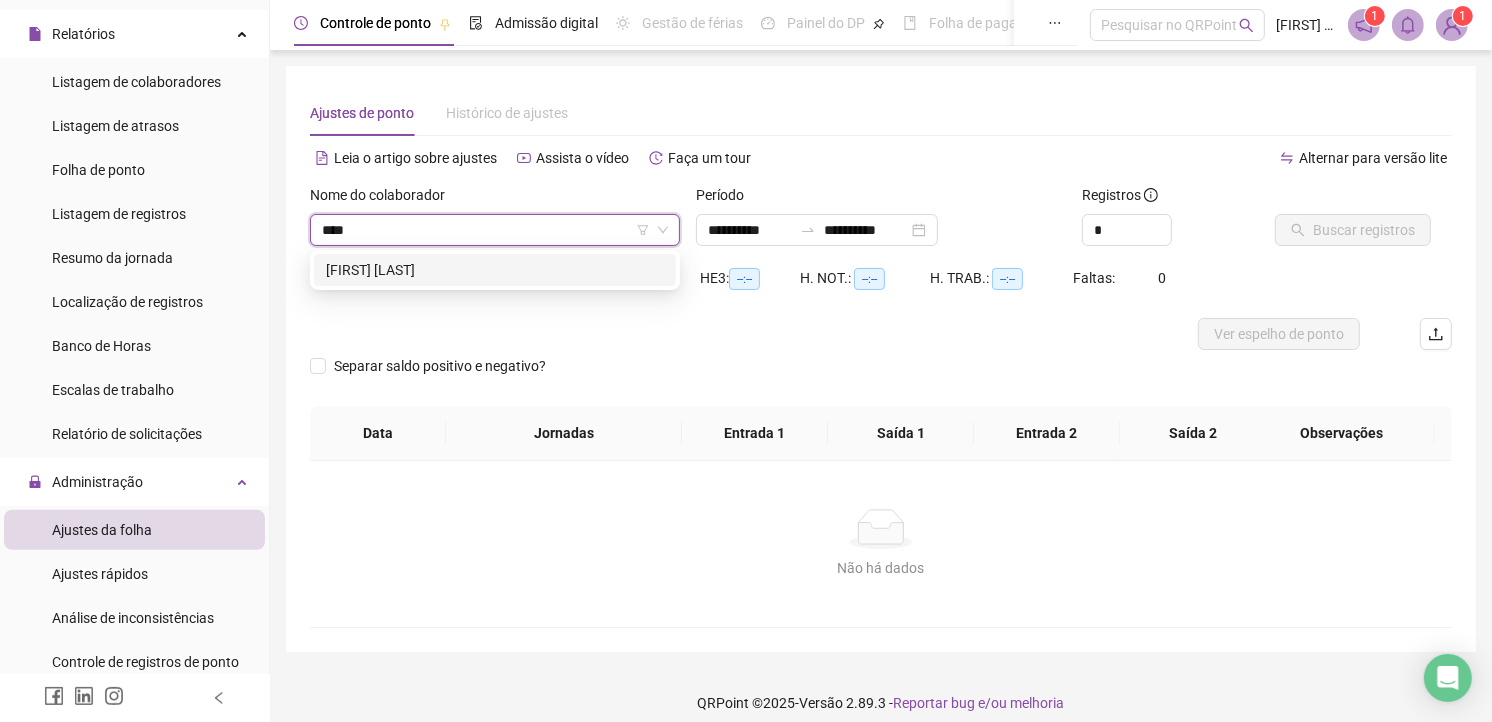 click on "[FIRST] [LAST]" at bounding box center [495, 270] 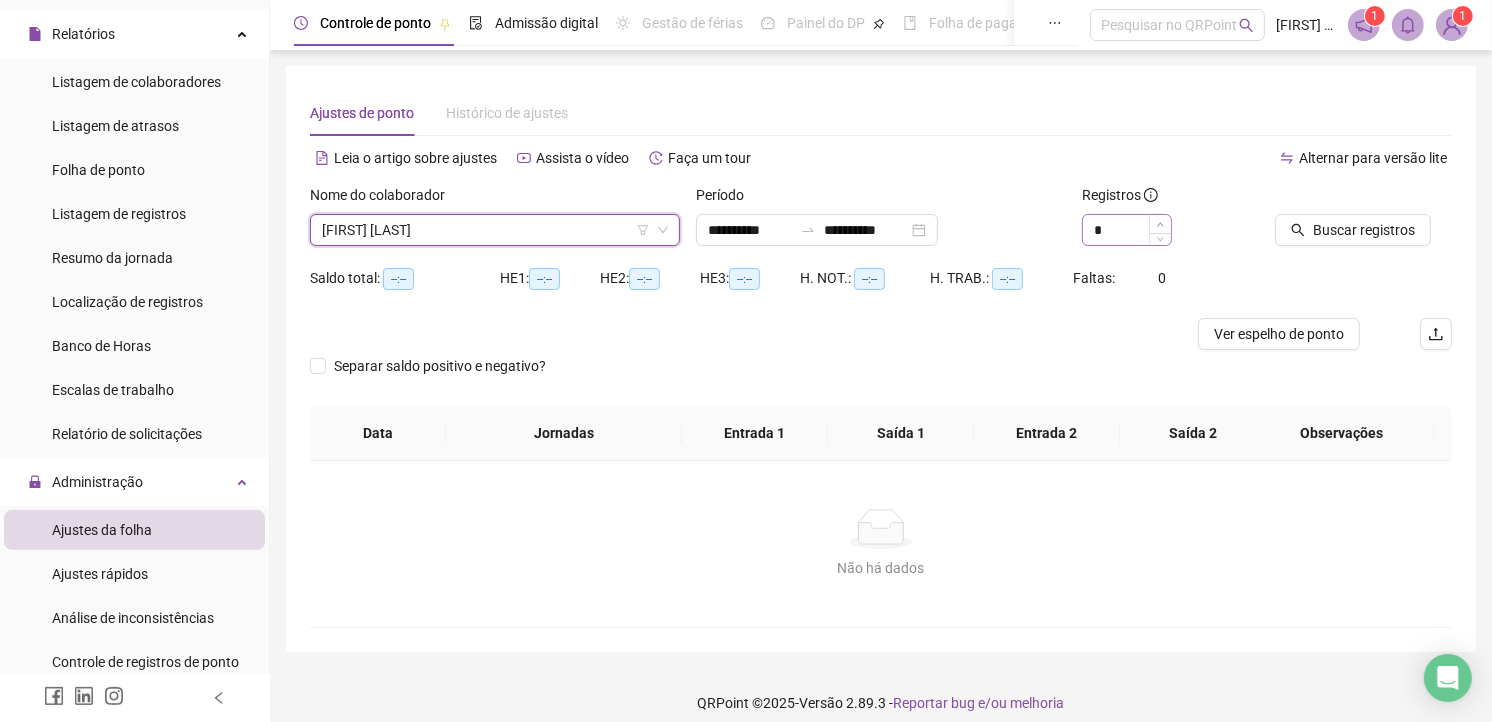 click at bounding box center [1160, 230] 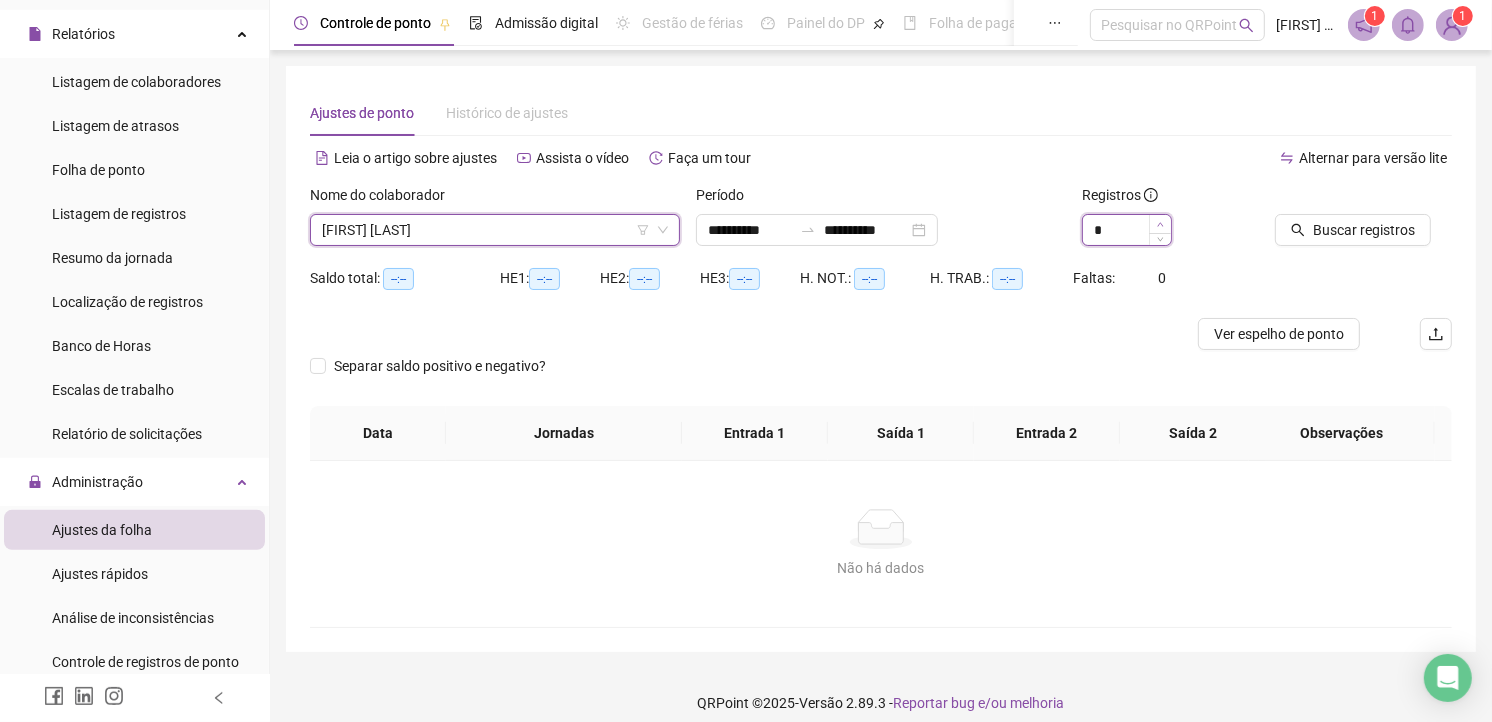 click at bounding box center (1160, 224) 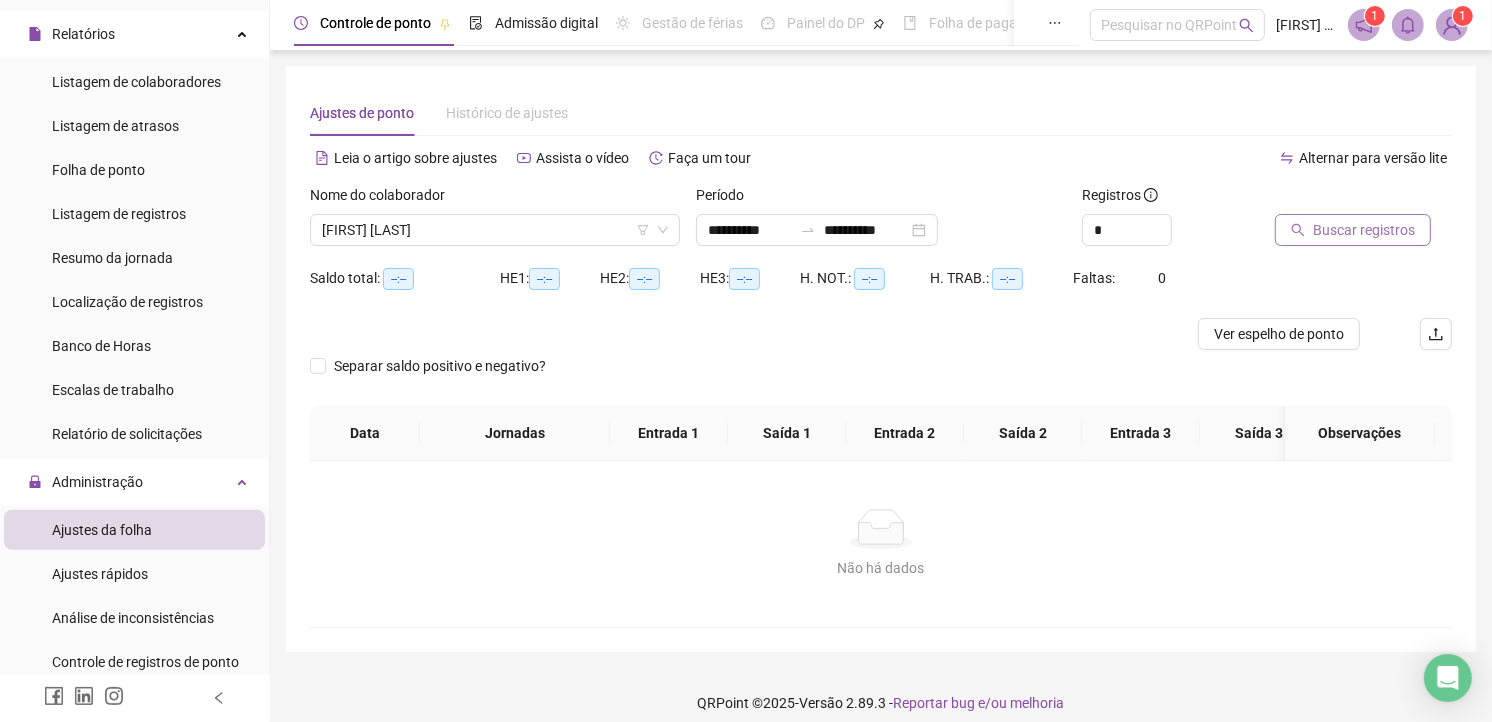 click on "Buscar registros" at bounding box center [1364, 230] 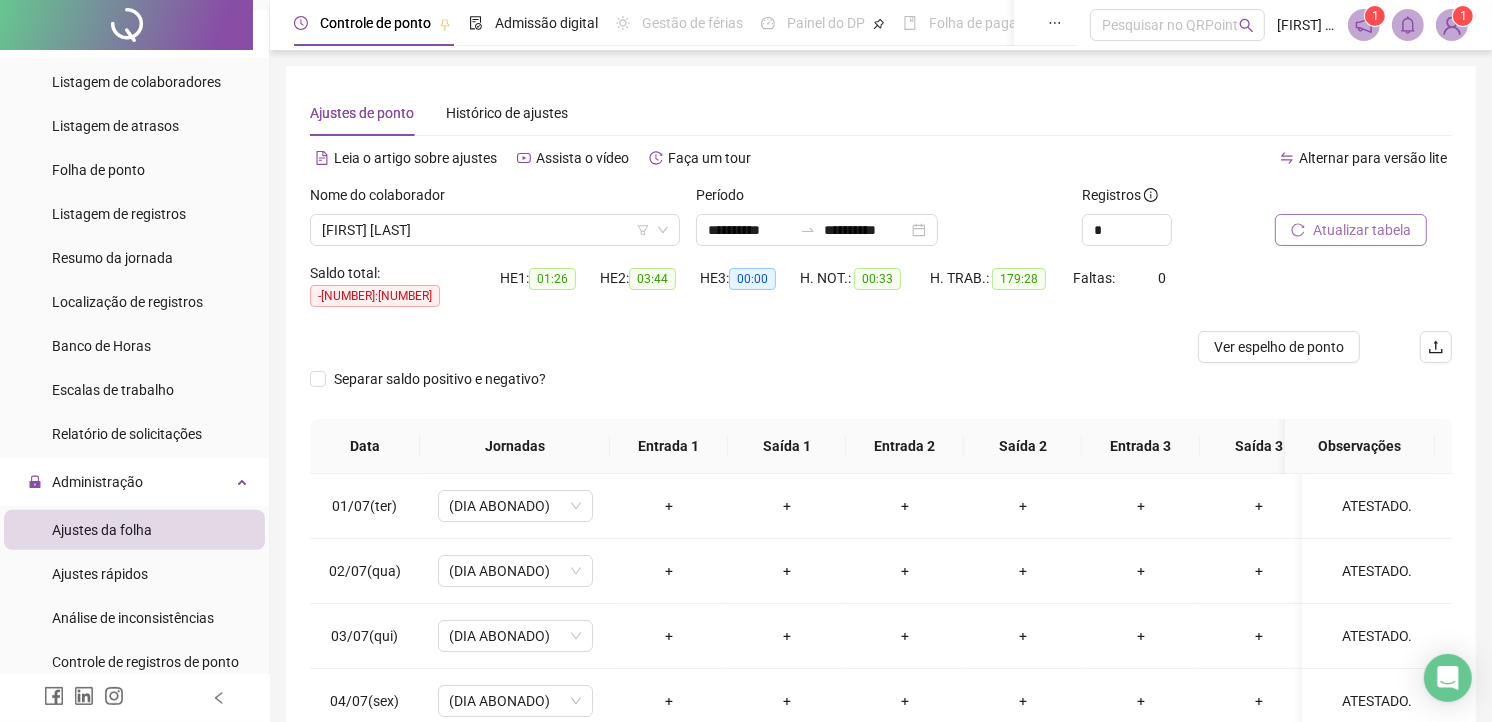 scroll, scrollTop: 275, scrollLeft: 0, axis: vertical 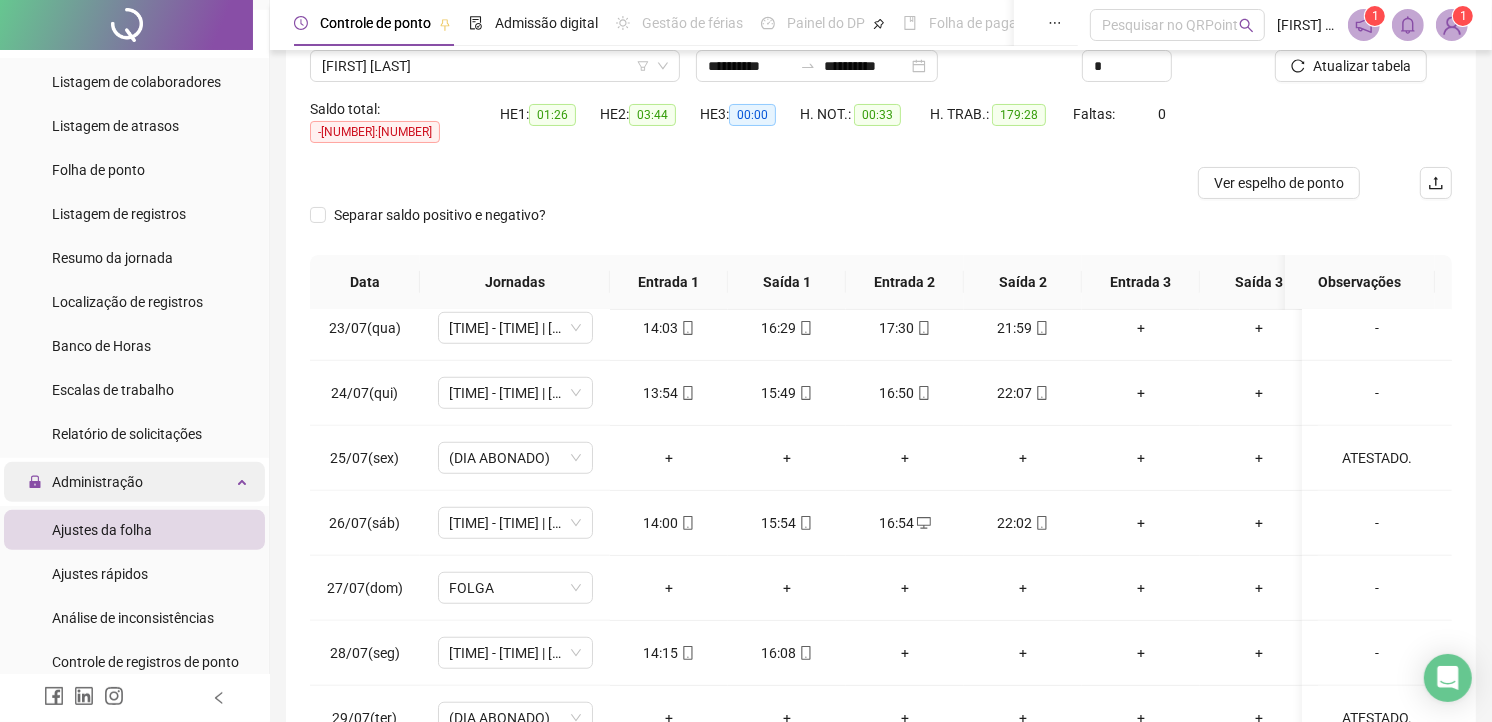 click on "Administração" at bounding box center [134, 482] 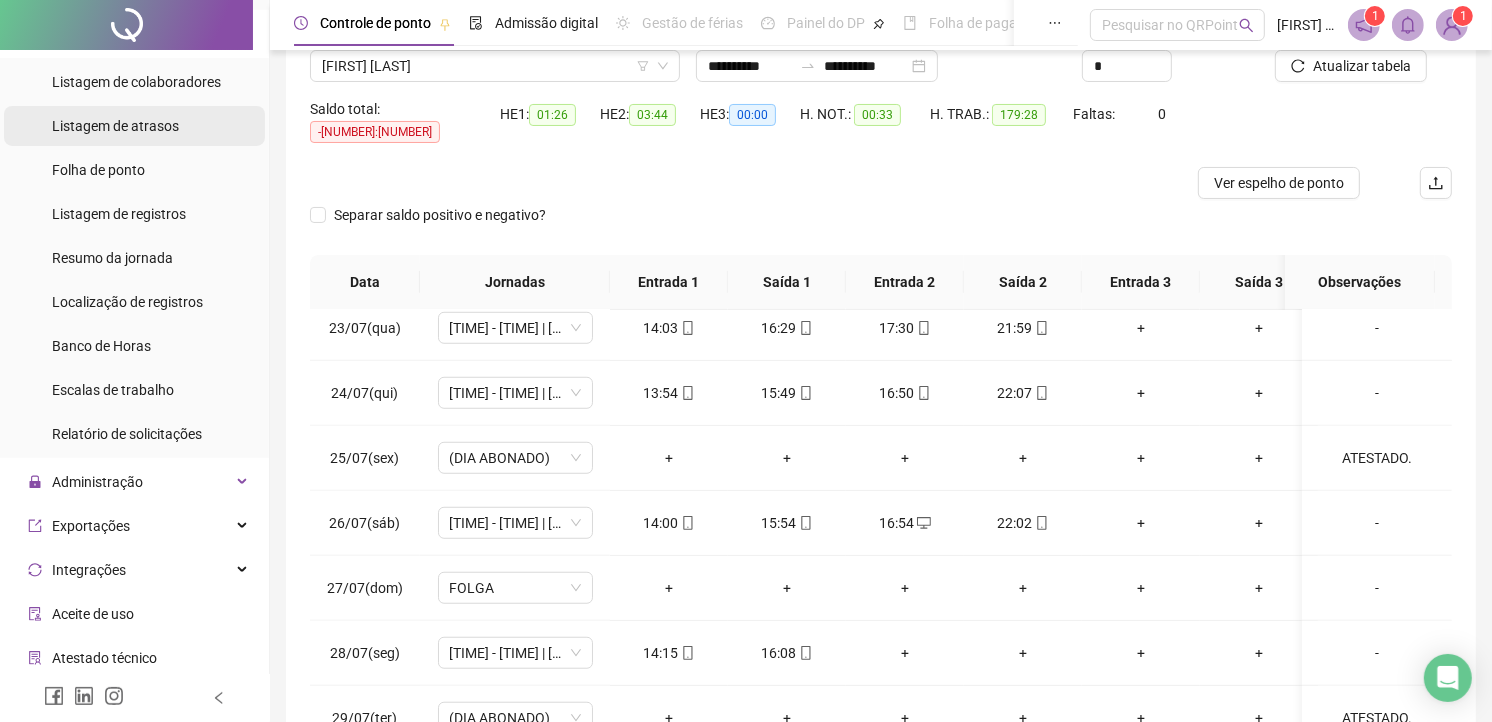 scroll, scrollTop: 333, scrollLeft: 0, axis: vertical 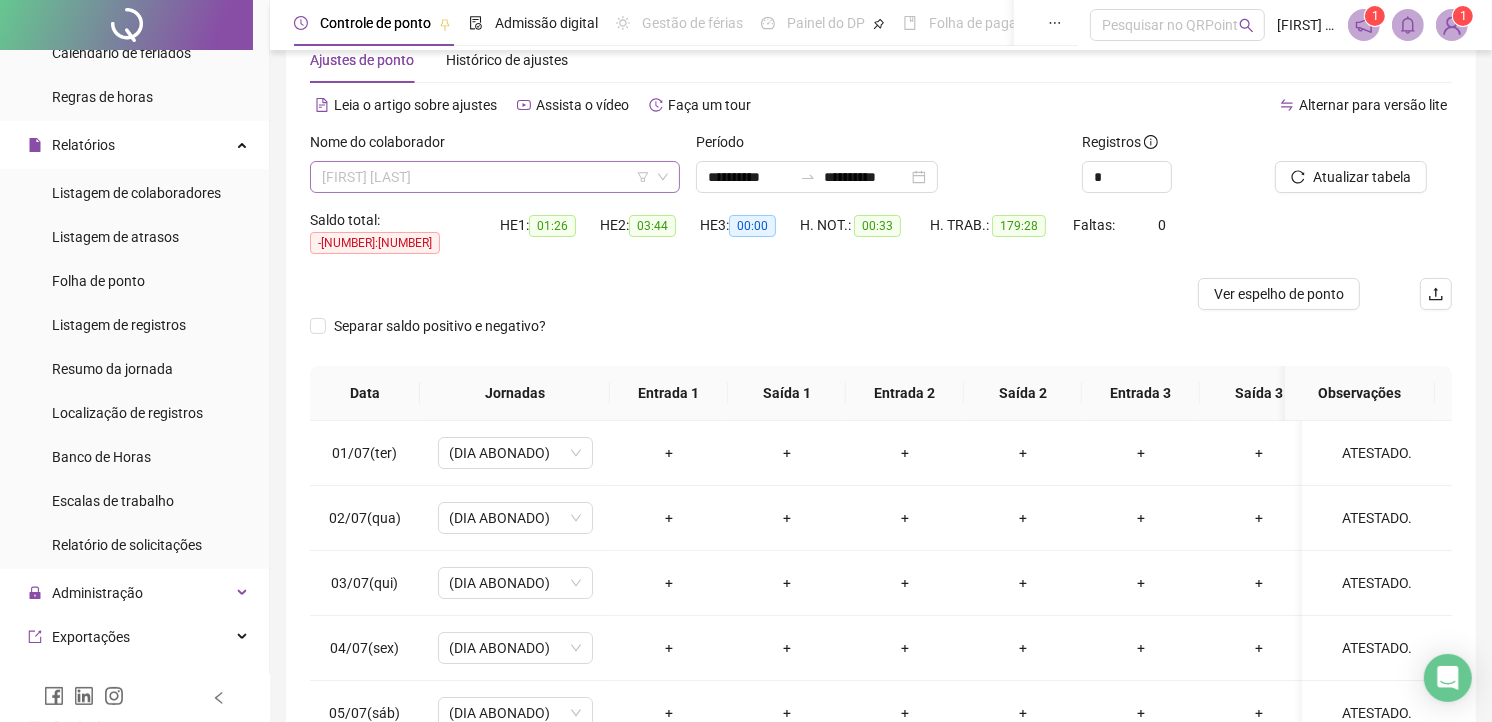 click on "[FIRST] [LAST]" at bounding box center [495, 177] 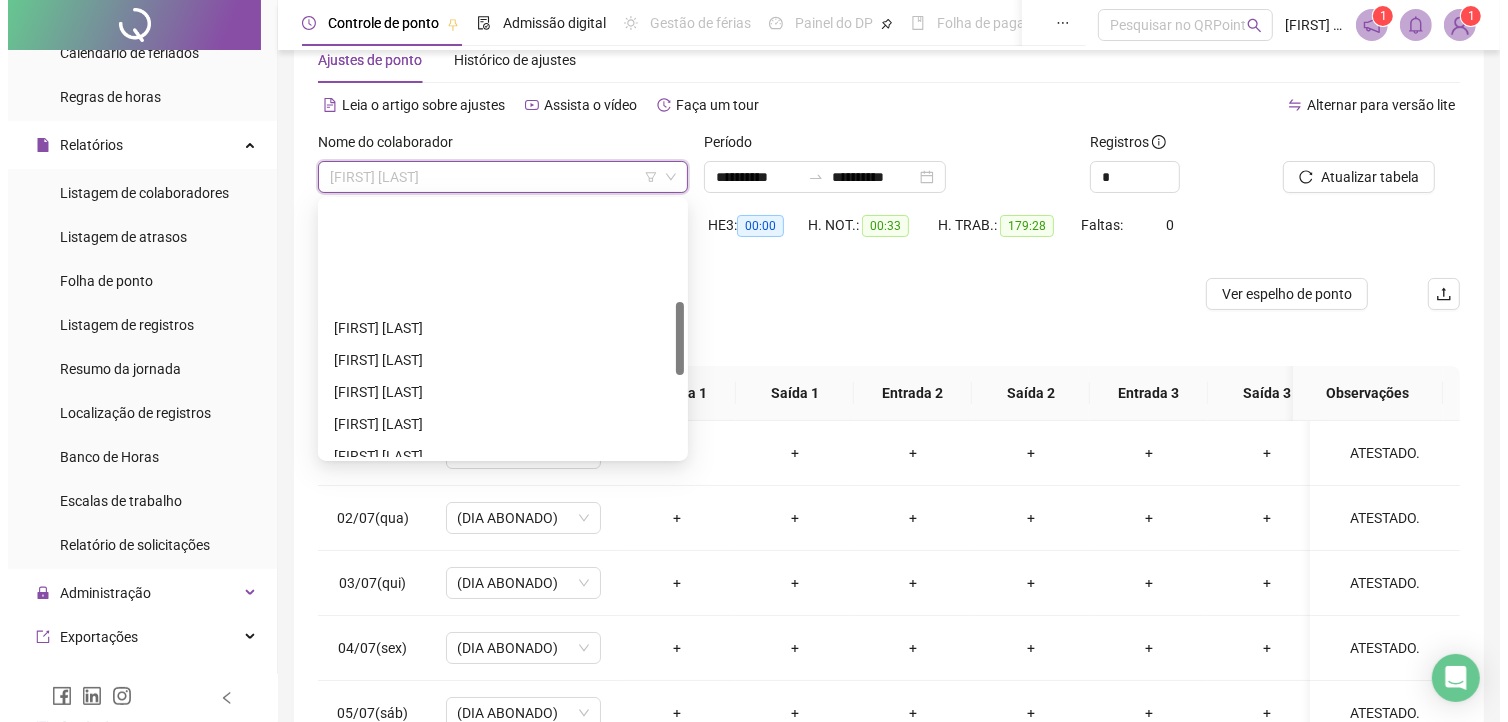 scroll, scrollTop: 352, scrollLeft: 0, axis: vertical 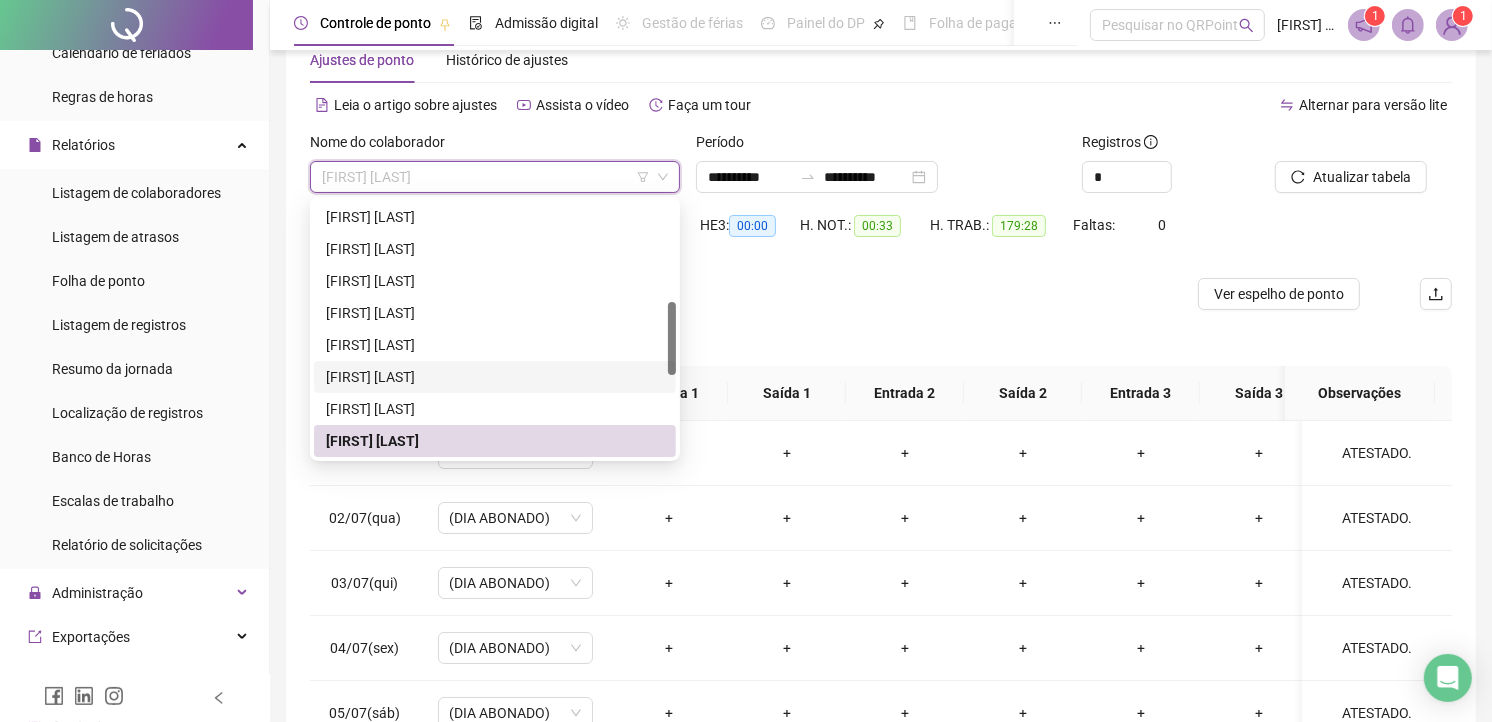 click on "[FIRST] [LAST]" at bounding box center (495, 377) 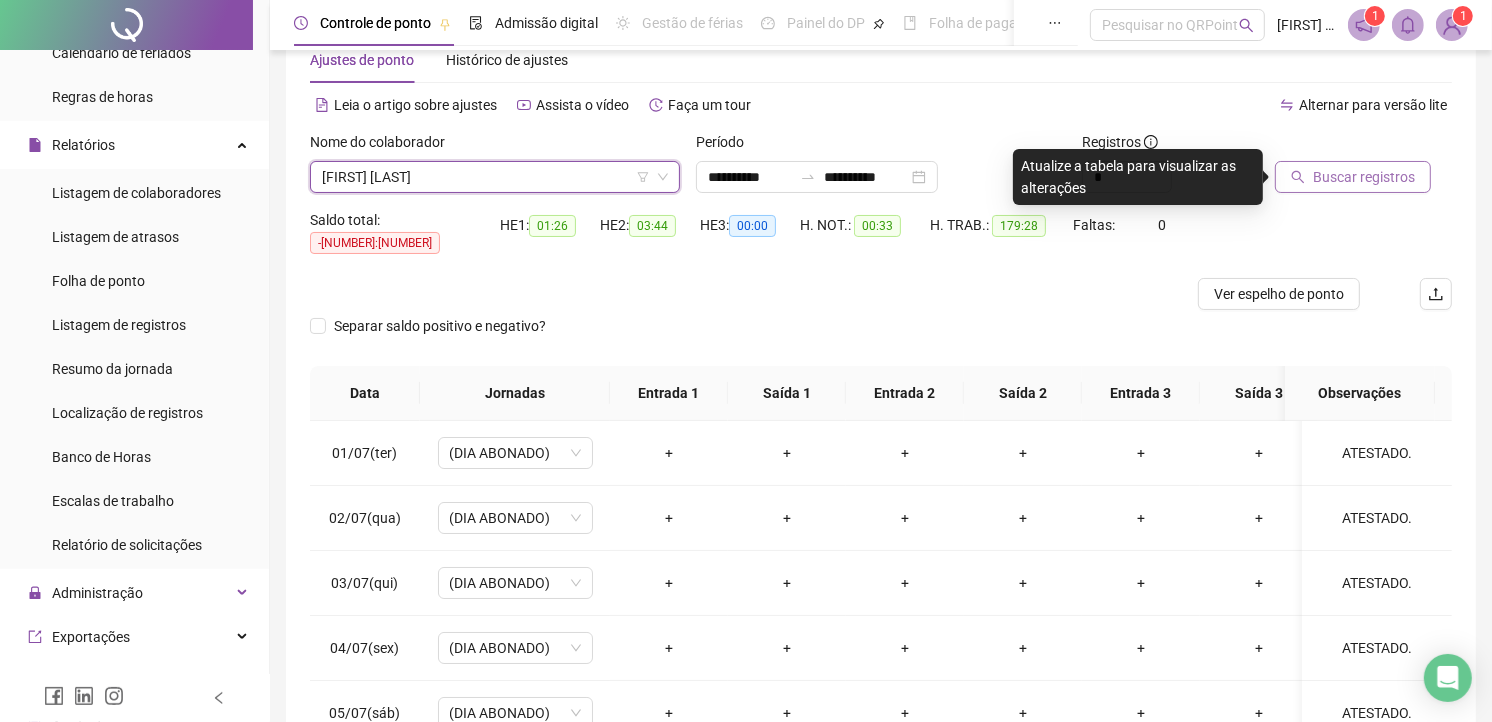 click on "Buscar registros" at bounding box center [1364, 177] 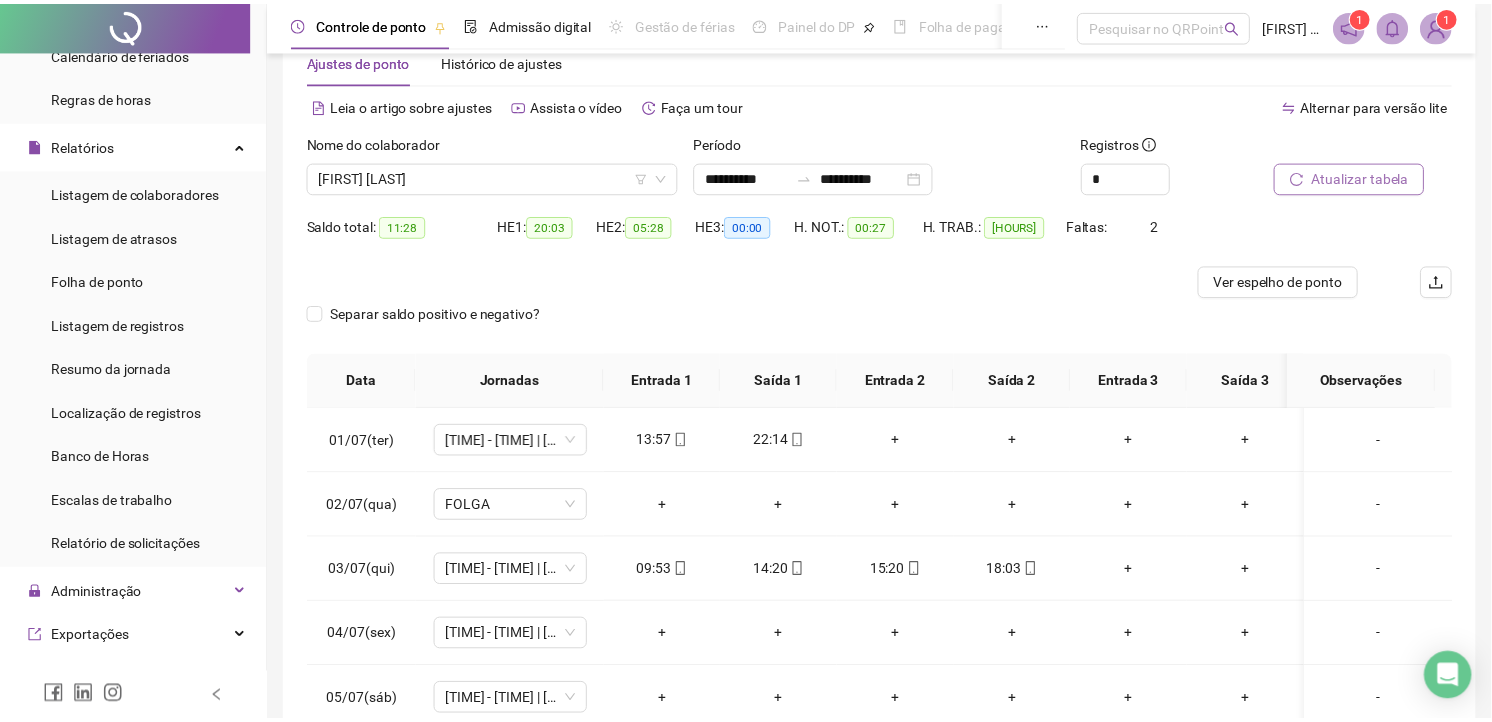 scroll, scrollTop: 164, scrollLeft: 0, axis: vertical 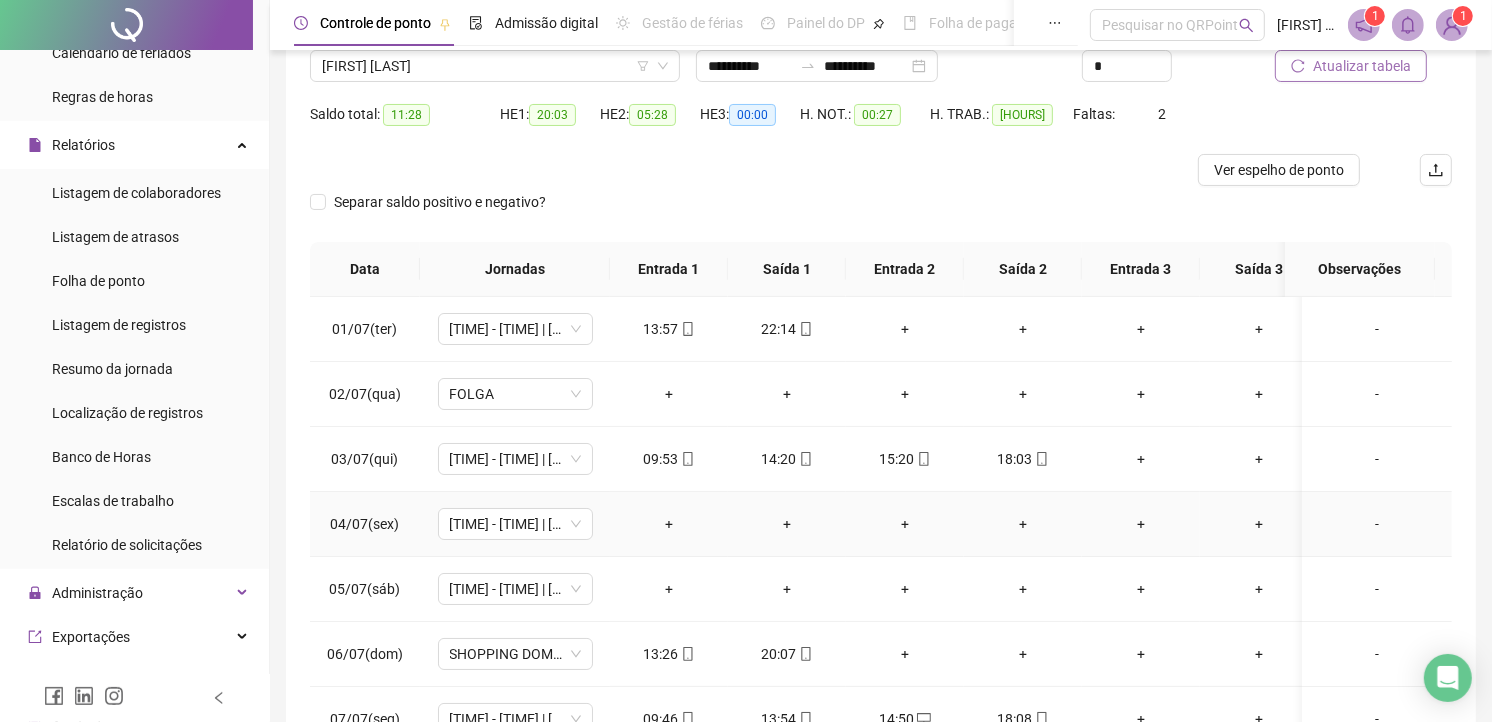 click on "-" at bounding box center (1377, 524) 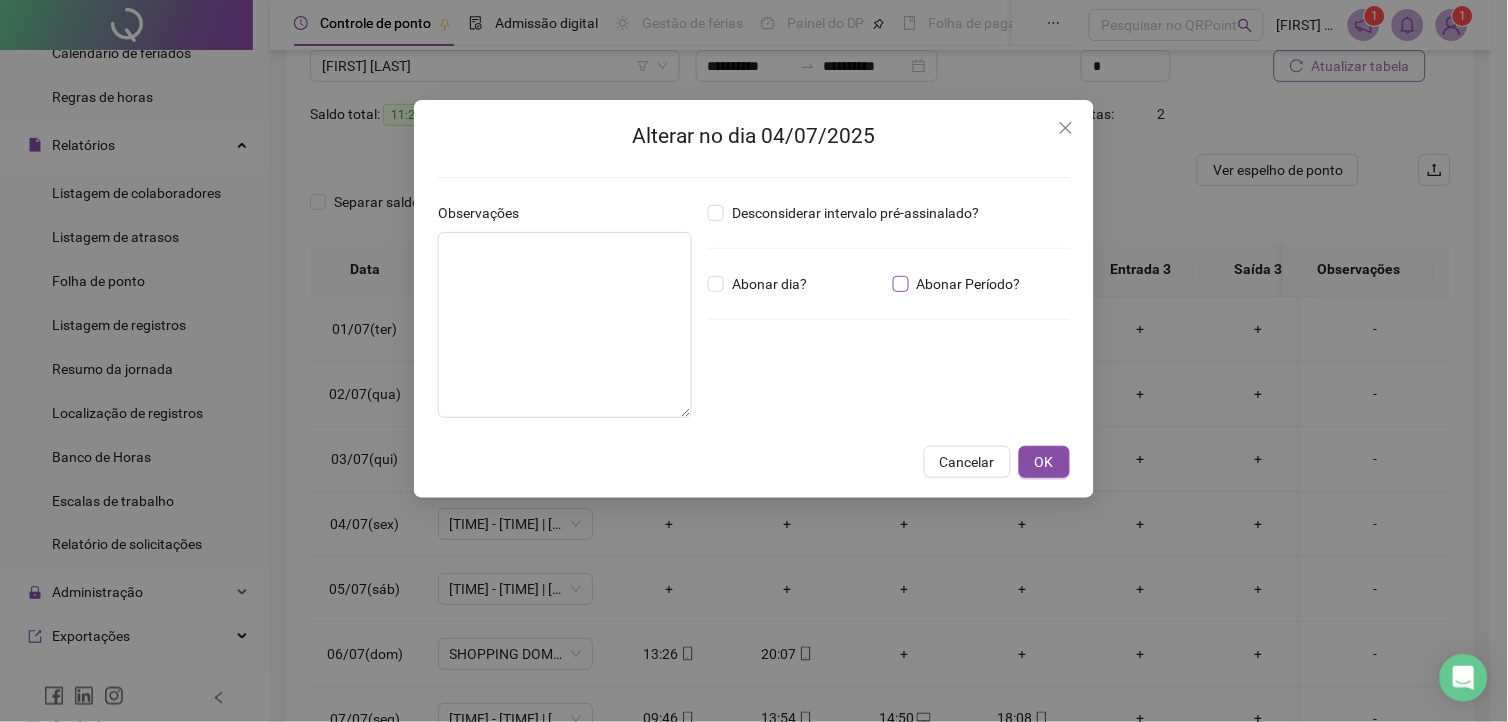 click on "Abonar Período?" at bounding box center (969, 284) 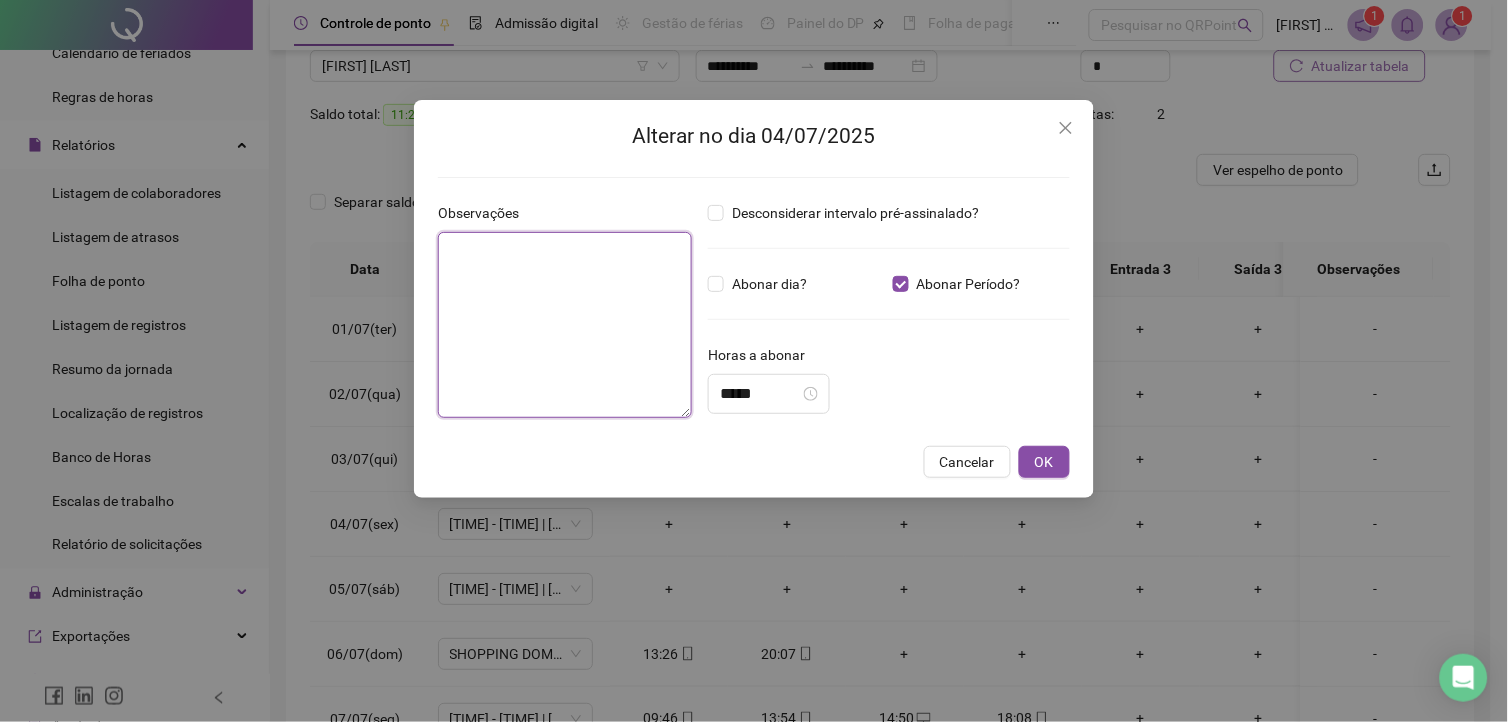 click at bounding box center [565, 325] 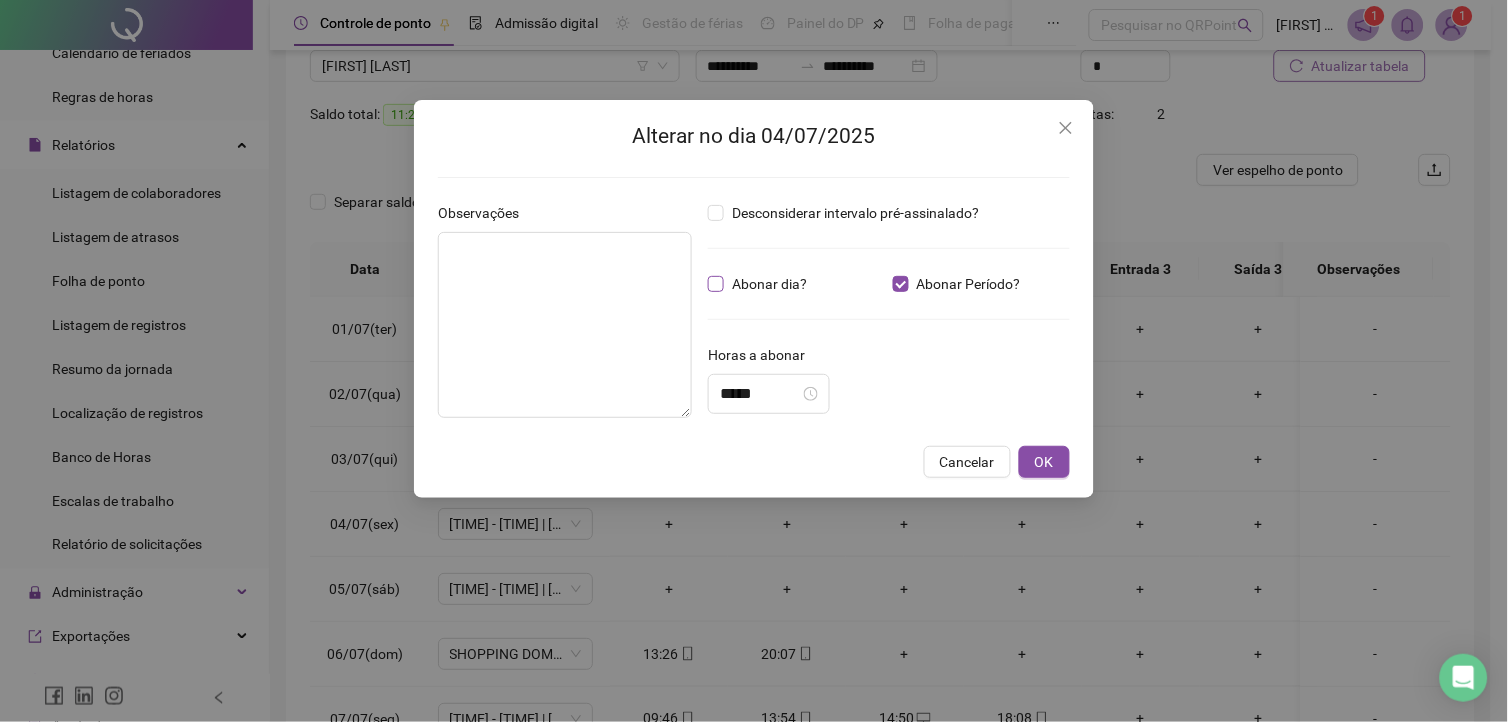 click on "Abonar dia?" at bounding box center (769, 284) 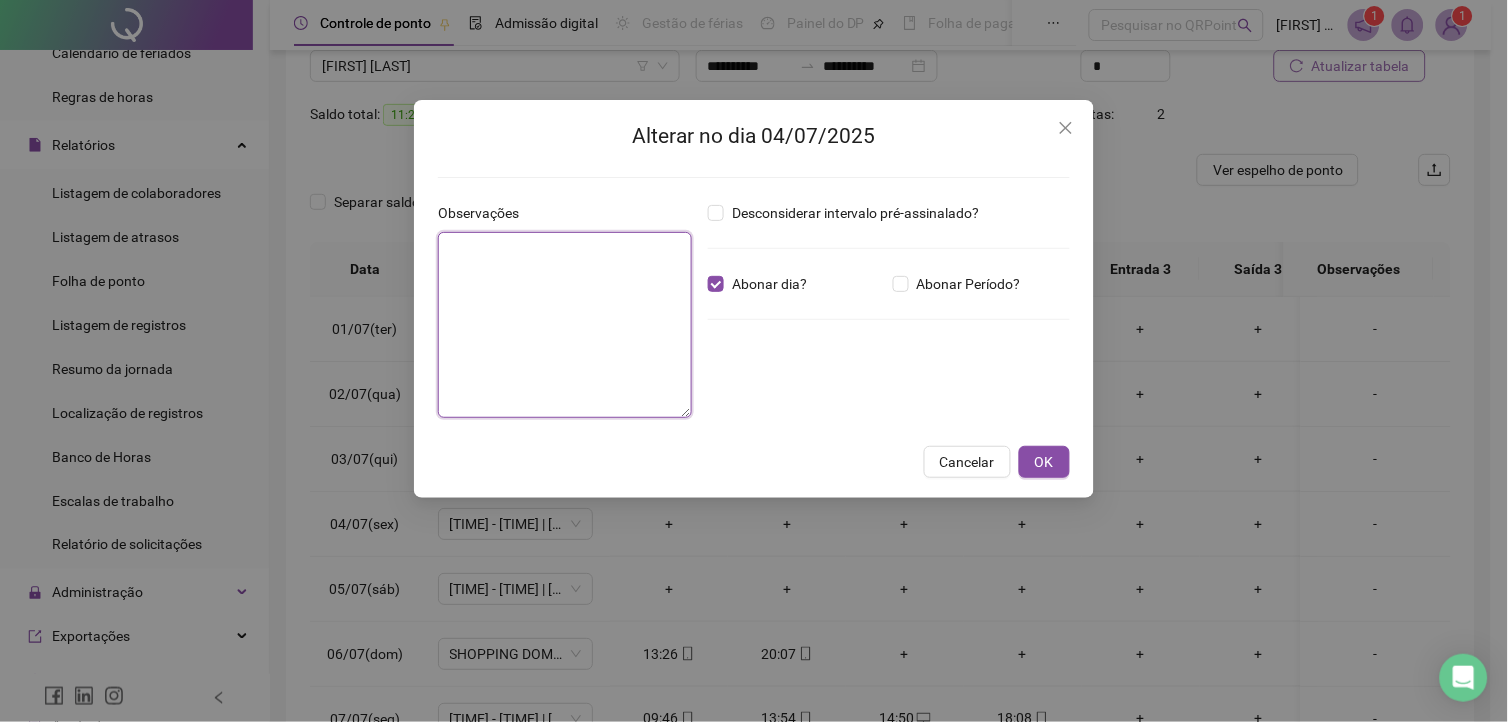 click at bounding box center (565, 325) 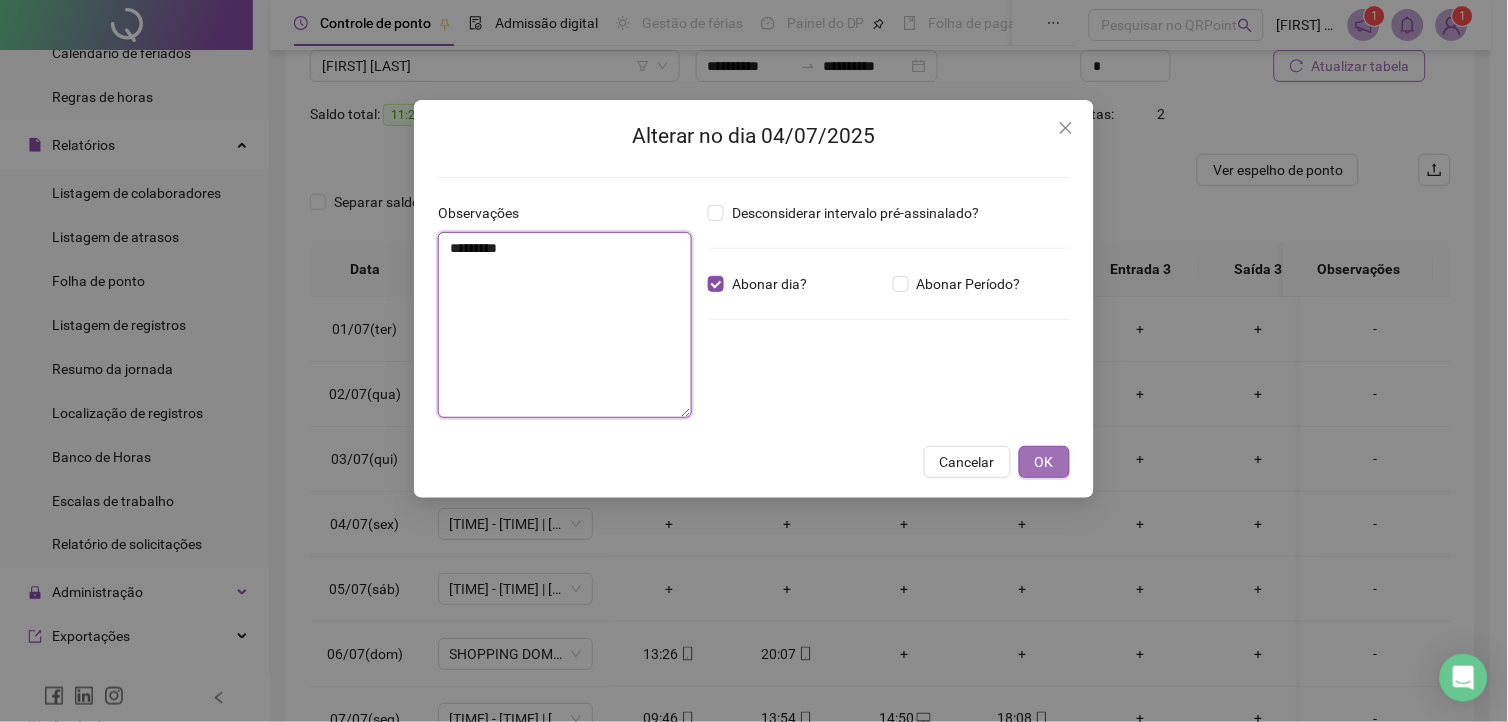 type on "*********" 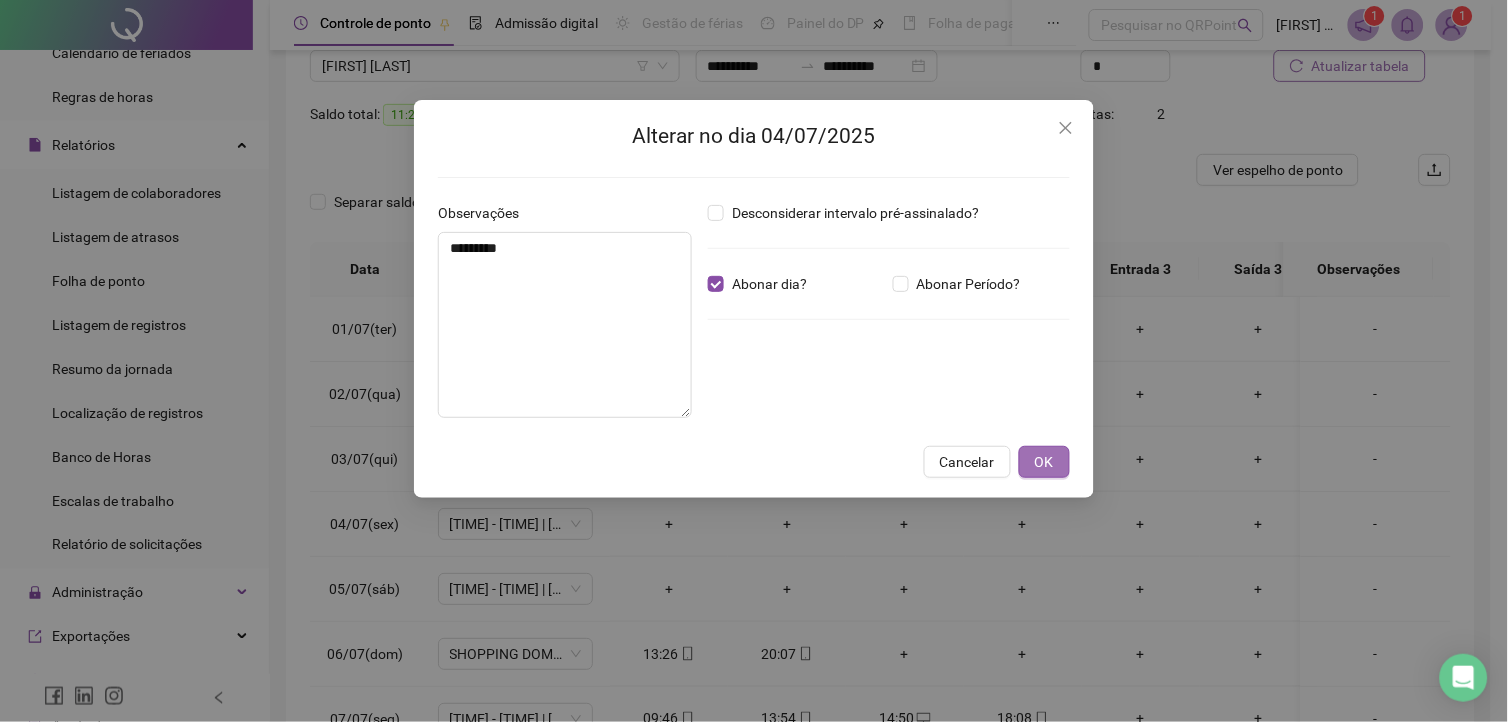 click on "OK" at bounding box center [1044, 462] 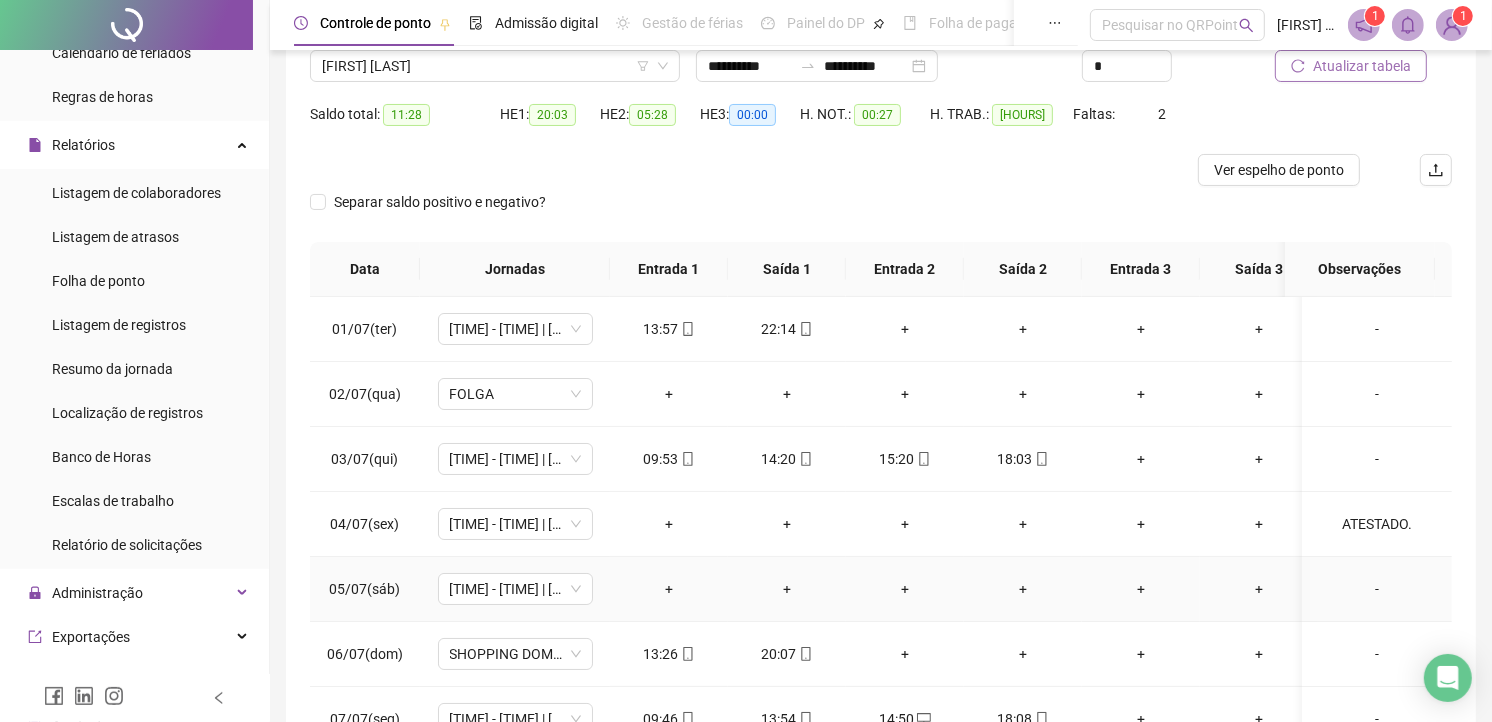 click on "-" at bounding box center (1377, 589) 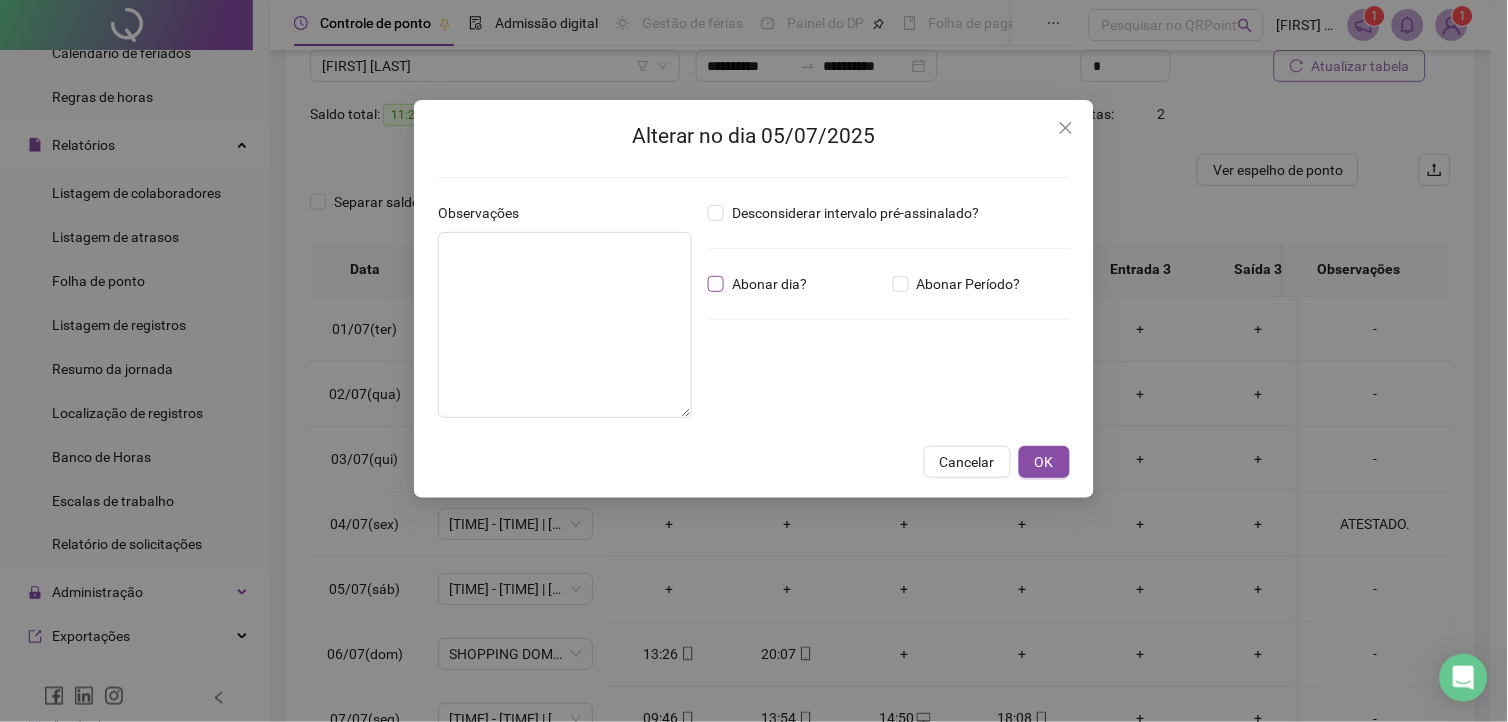click on "Abonar dia?" at bounding box center [769, 284] 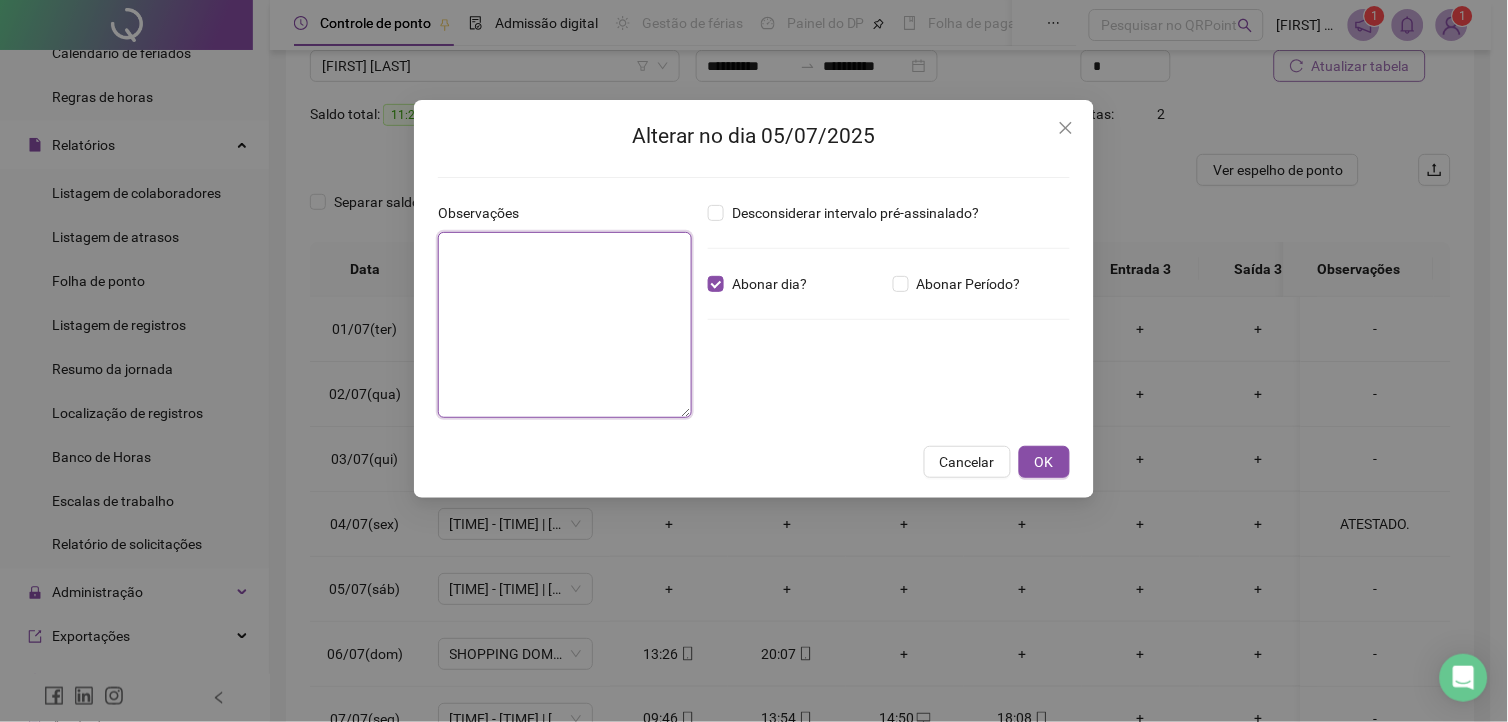 click at bounding box center [565, 325] 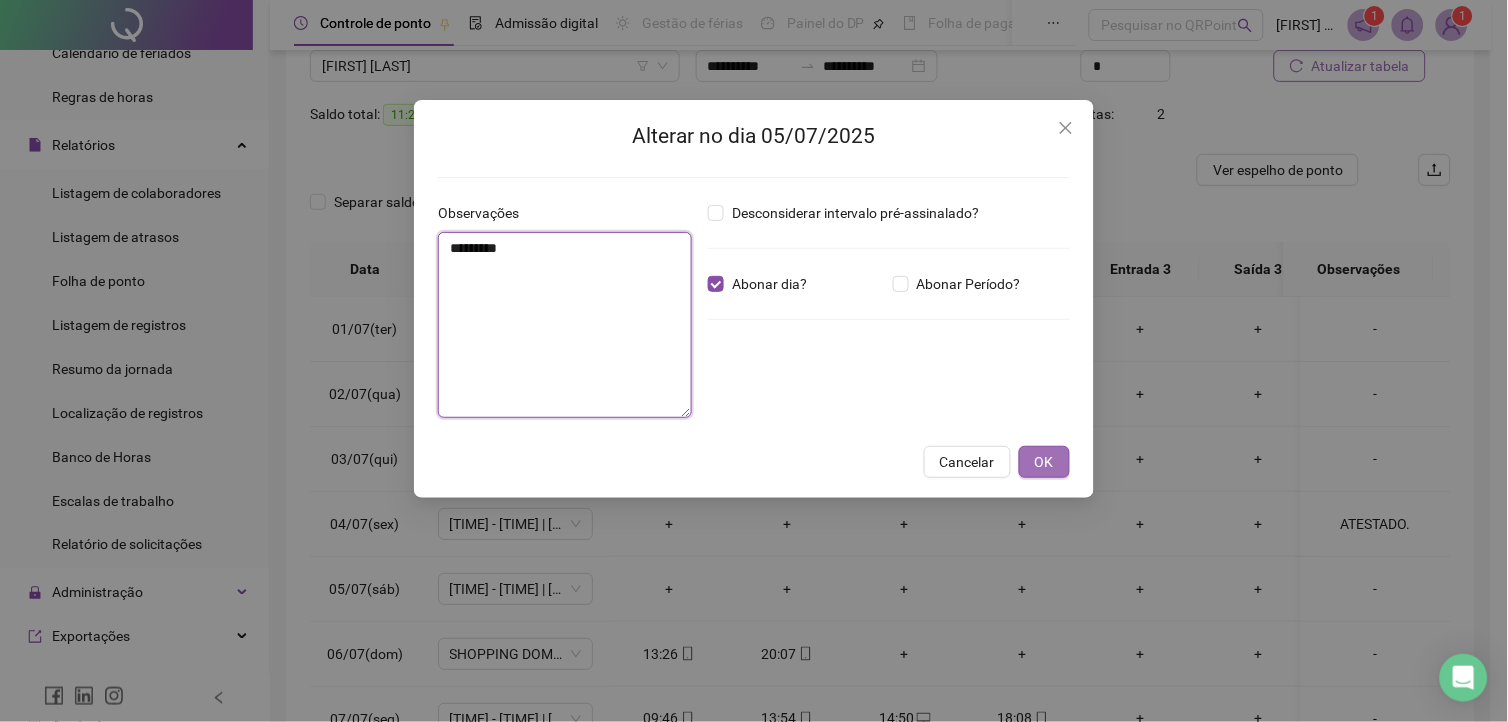 type on "*********" 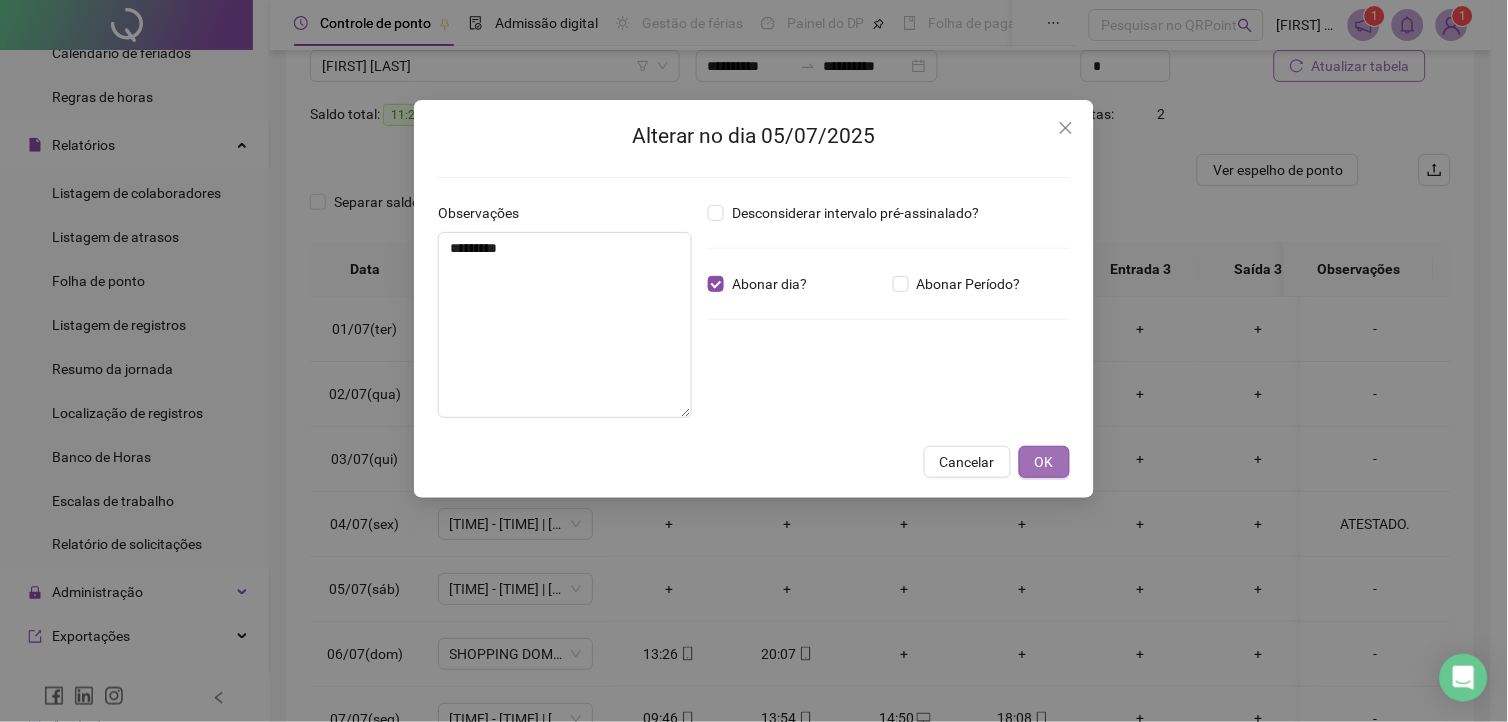 click on "OK" at bounding box center (1044, 462) 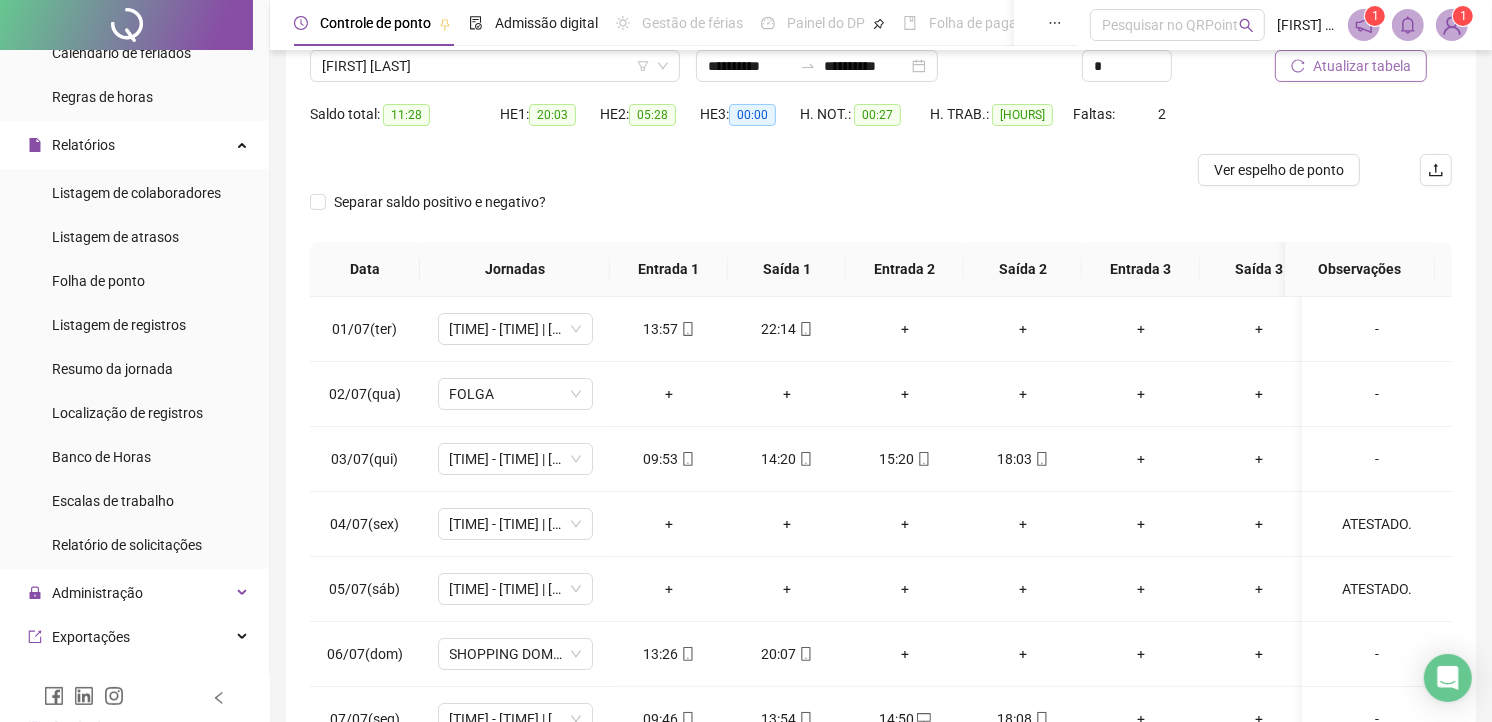 click on "Atualizar tabela" at bounding box center [1362, 66] 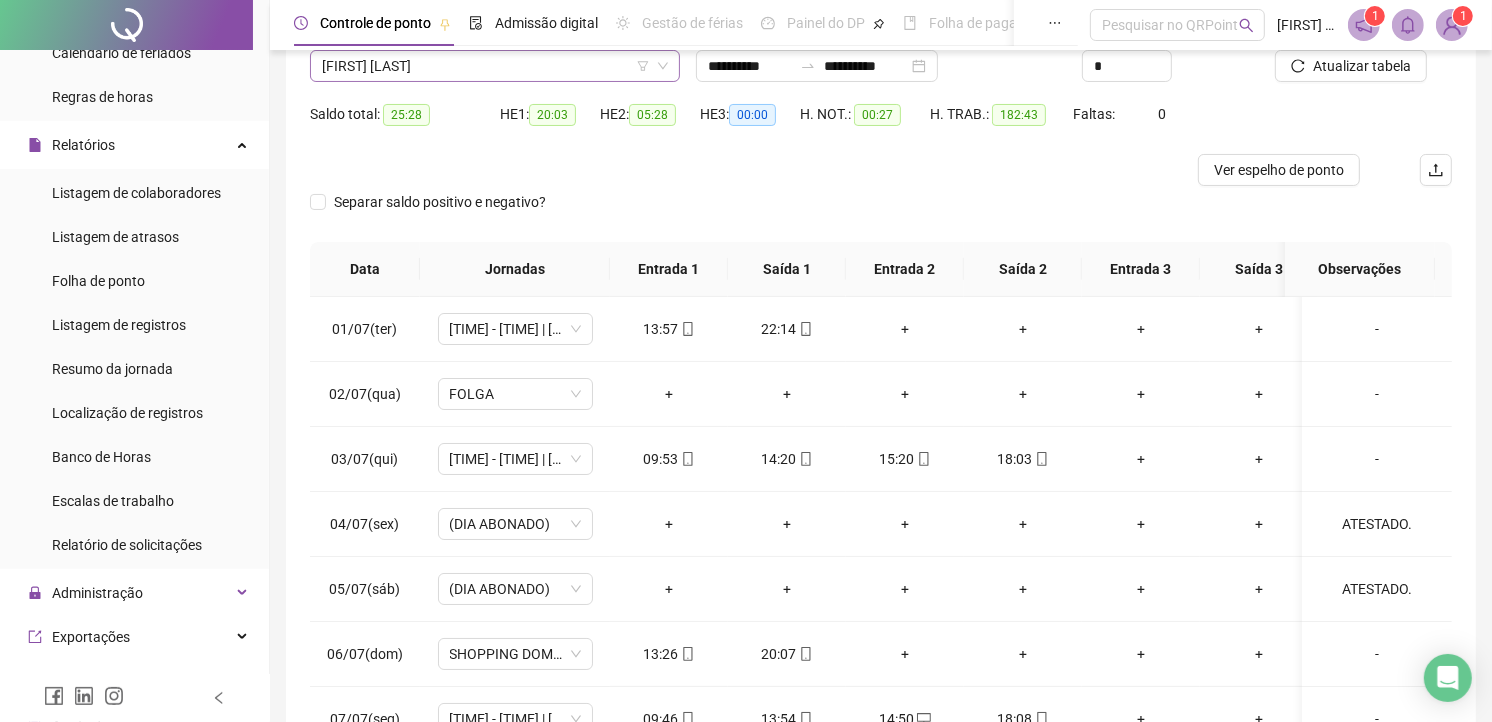 click on "[FIRST] [LAST]" at bounding box center (495, 66) 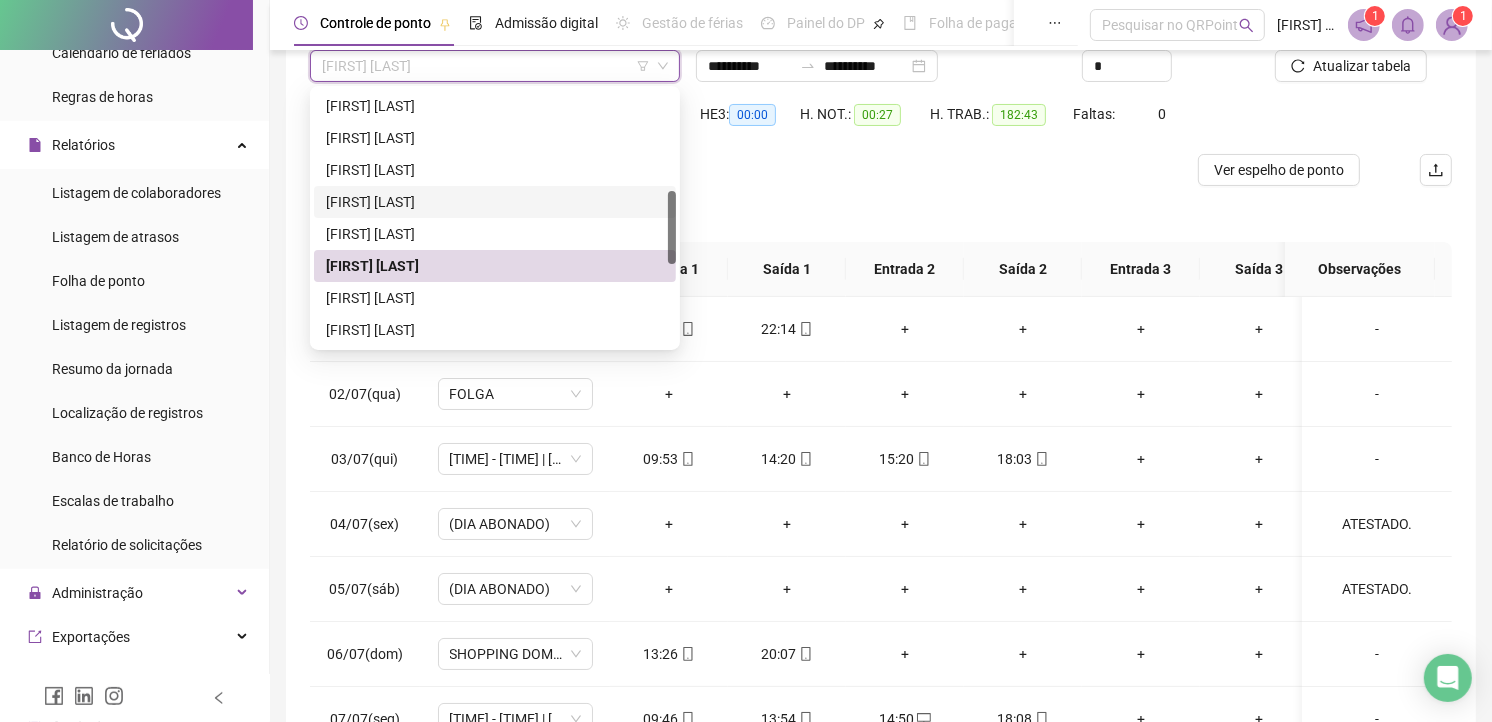 click on "[FIRST] [LAST]" at bounding box center [495, 202] 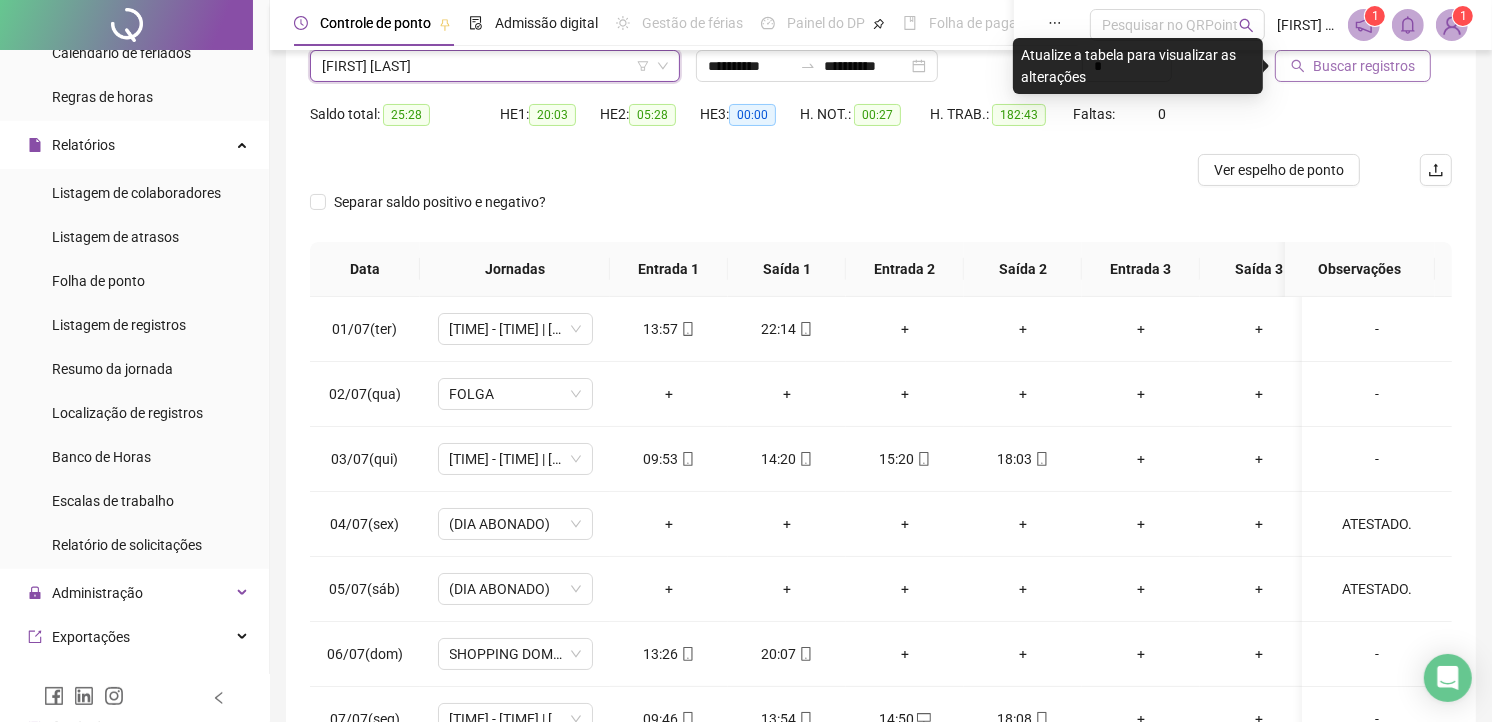 click on "Buscar registros" at bounding box center [1353, 66] 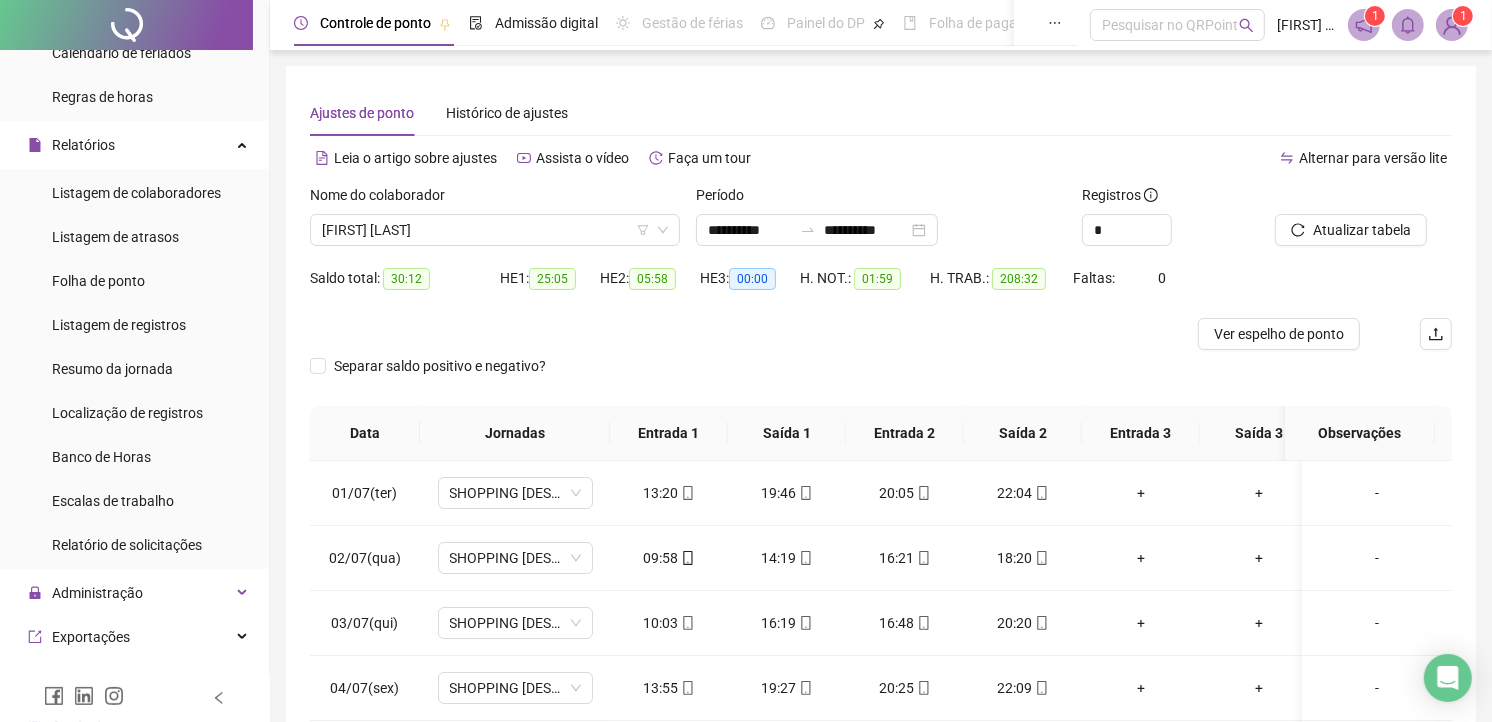 scroll, scrollTop: 222, scrollLeft: 0, axis: vertical 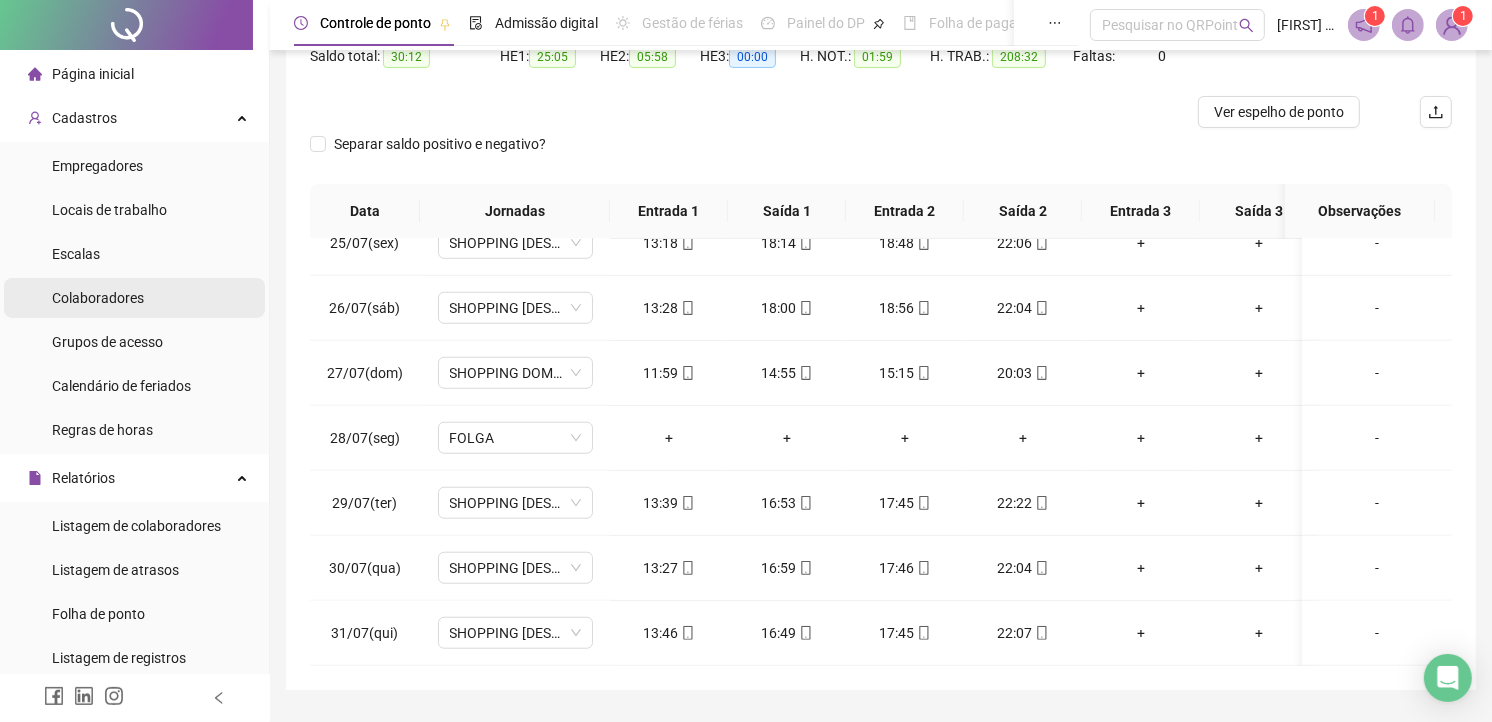 click on "Colaboradores" at bounding box center (134, 298) 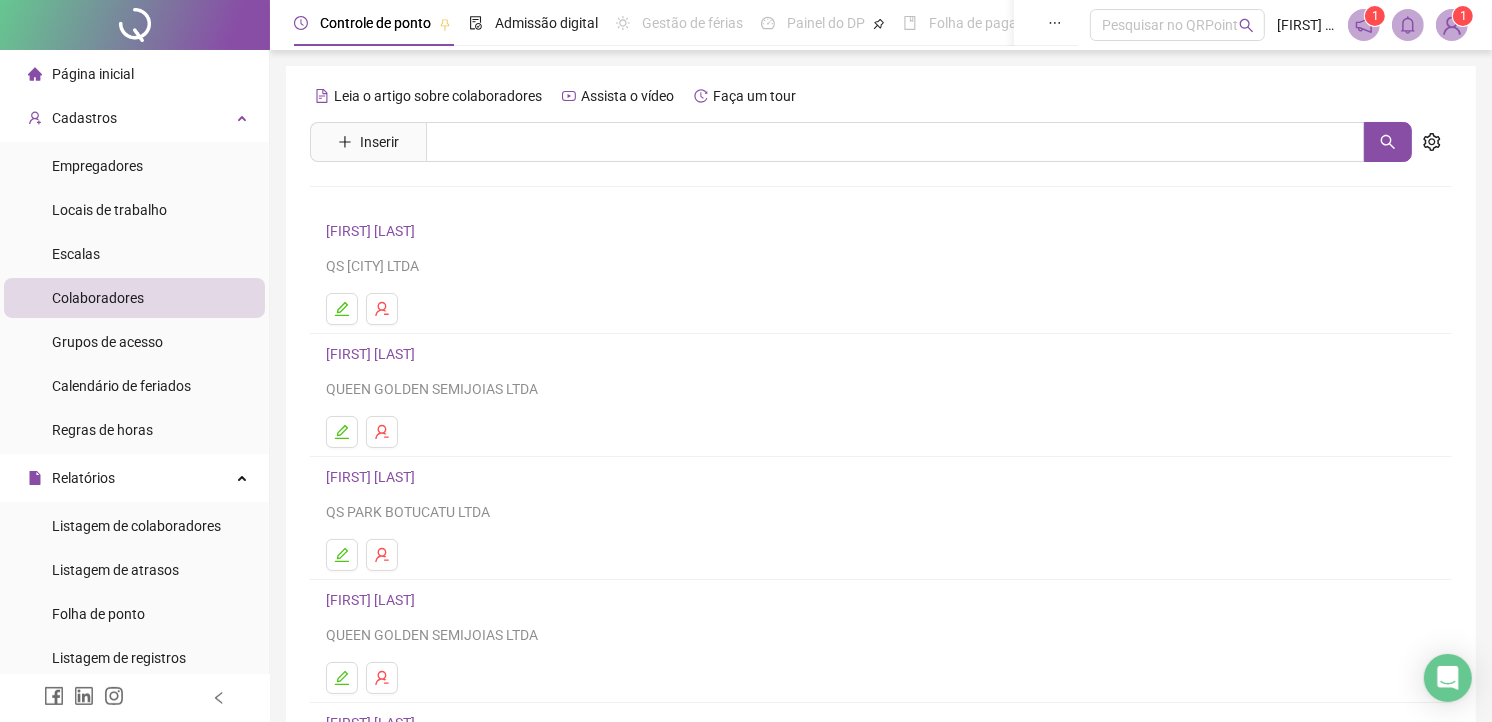 scroll, scrollTop: 245, scrollLeft: 0, axis: vertical 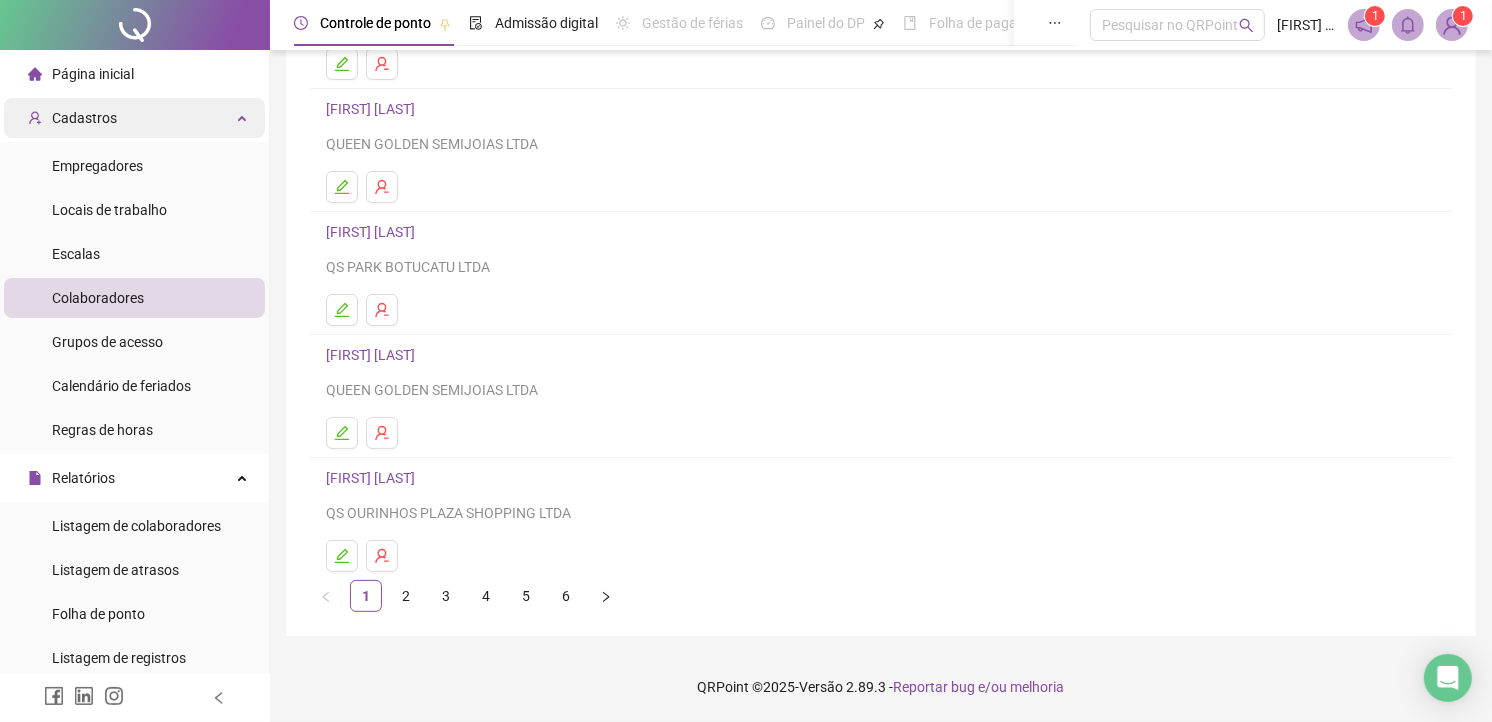 click on "Cadastros" at bounding box center (134, 118) 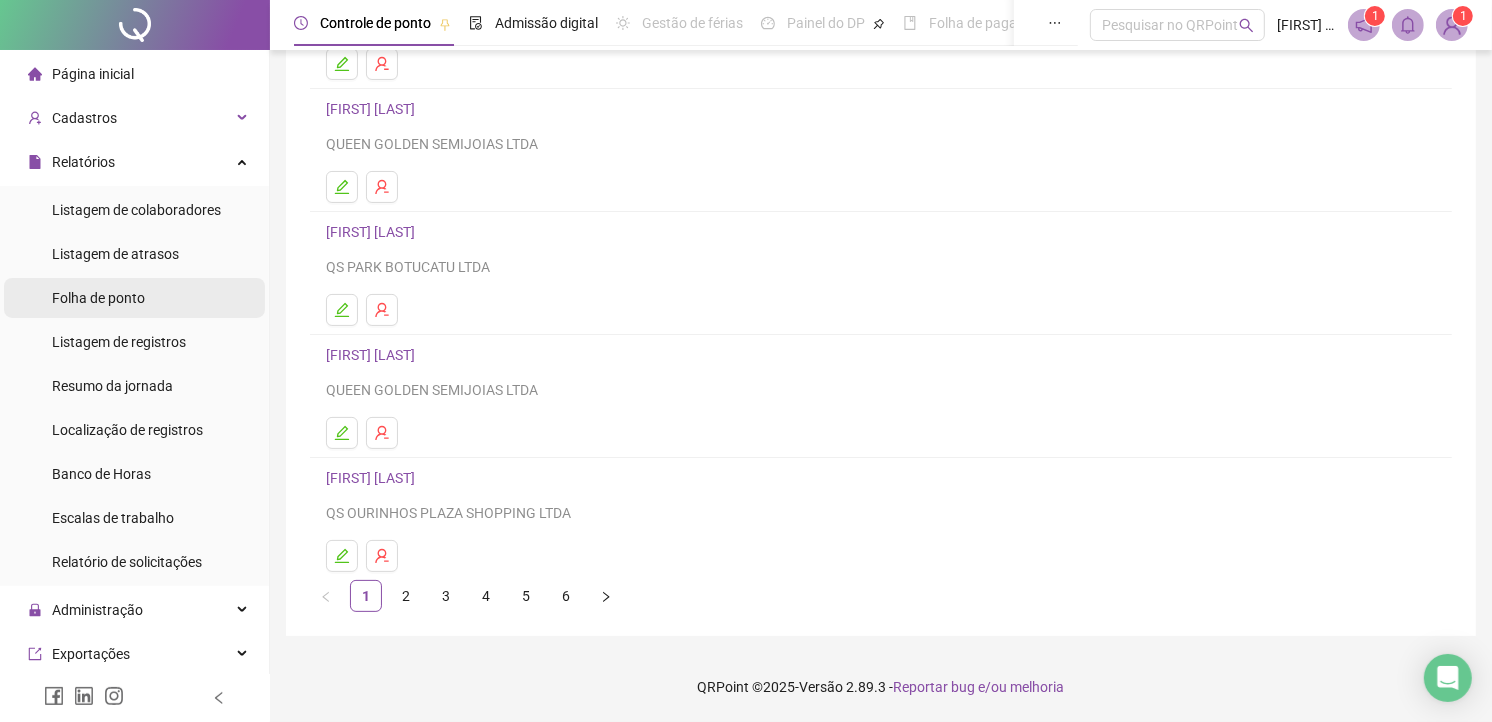 click on "Folha de ponto" at bounding box center [98, 298] 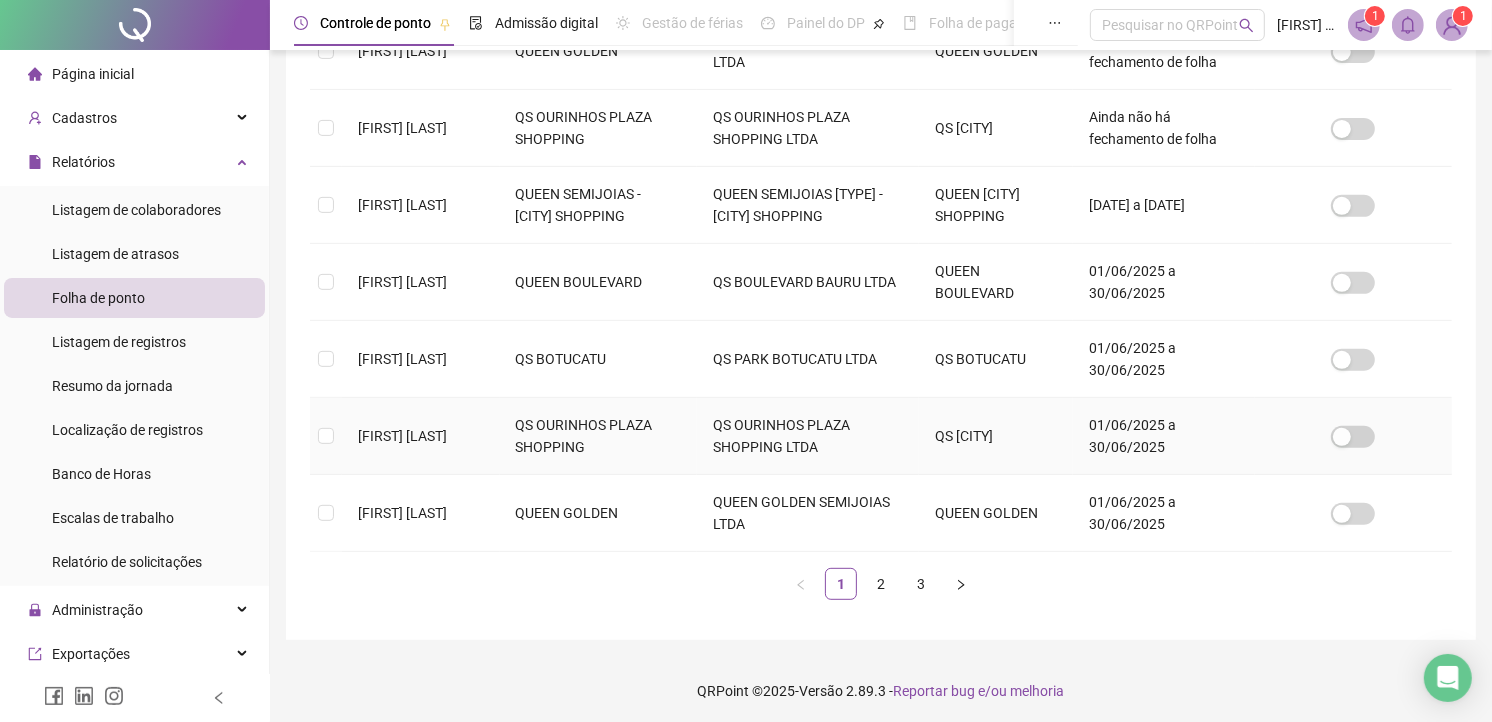 scroll, scrollTop: 670, scrollLeft: 0, axis: vertical 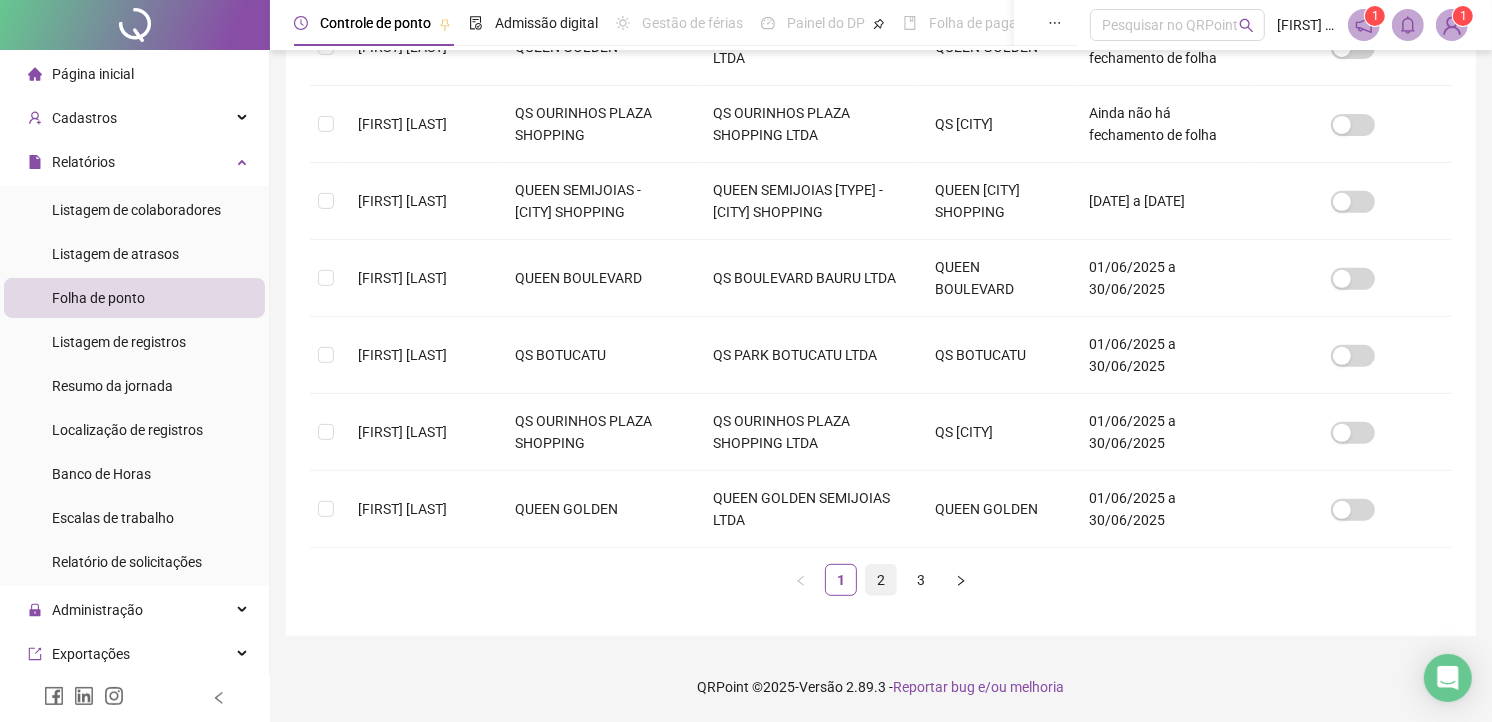 click on "2" at bounding box center [881, 580] 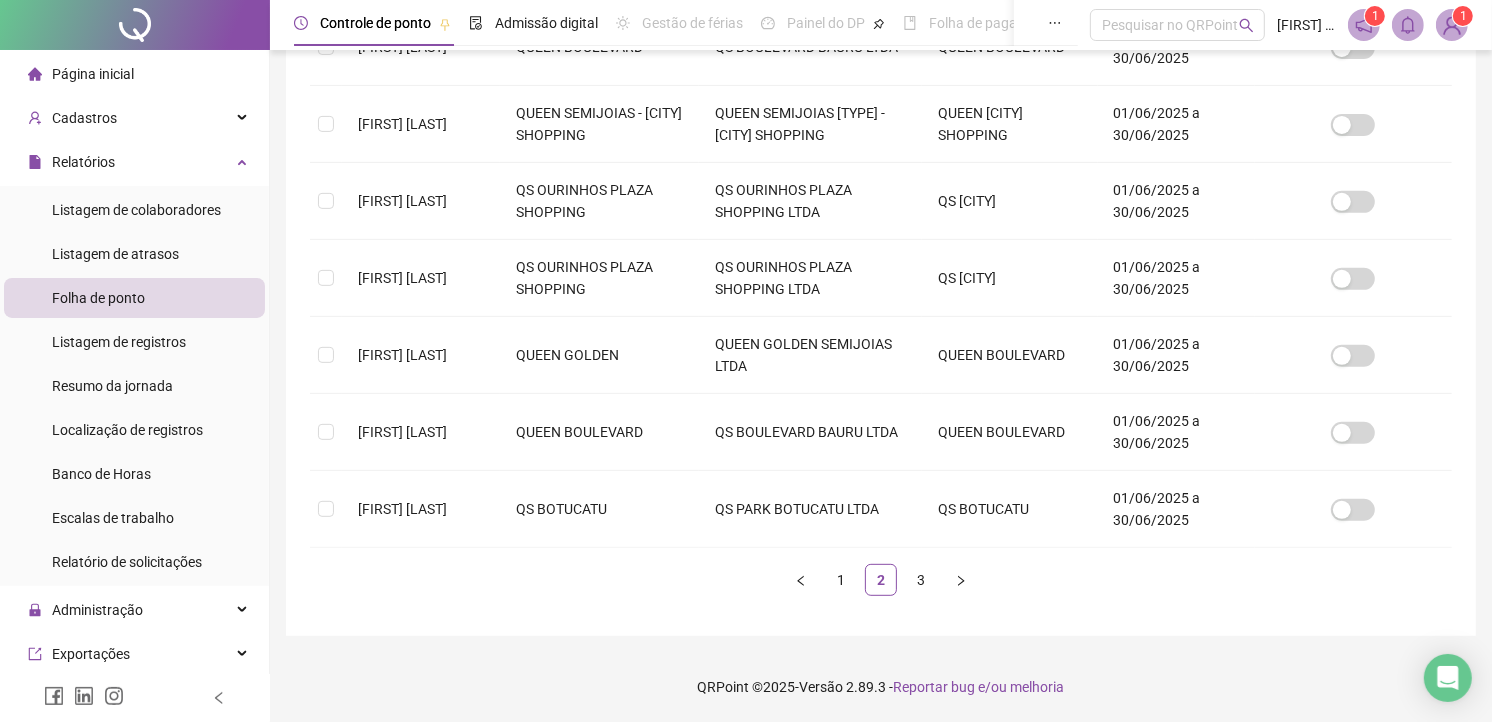 scroll, scrollTop: 48, scrollLeft: 0, axis: vertical 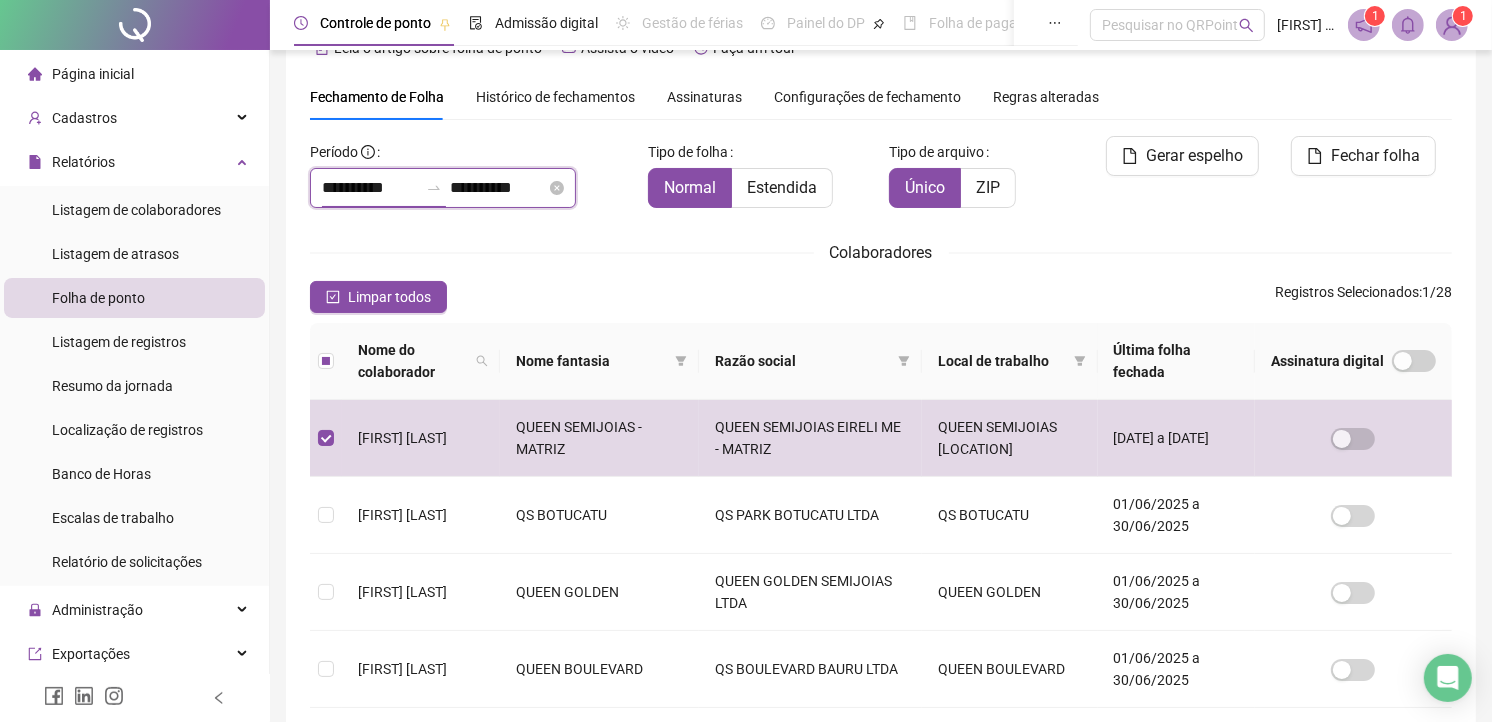 click on "**********" at bounding box center [370, 188] 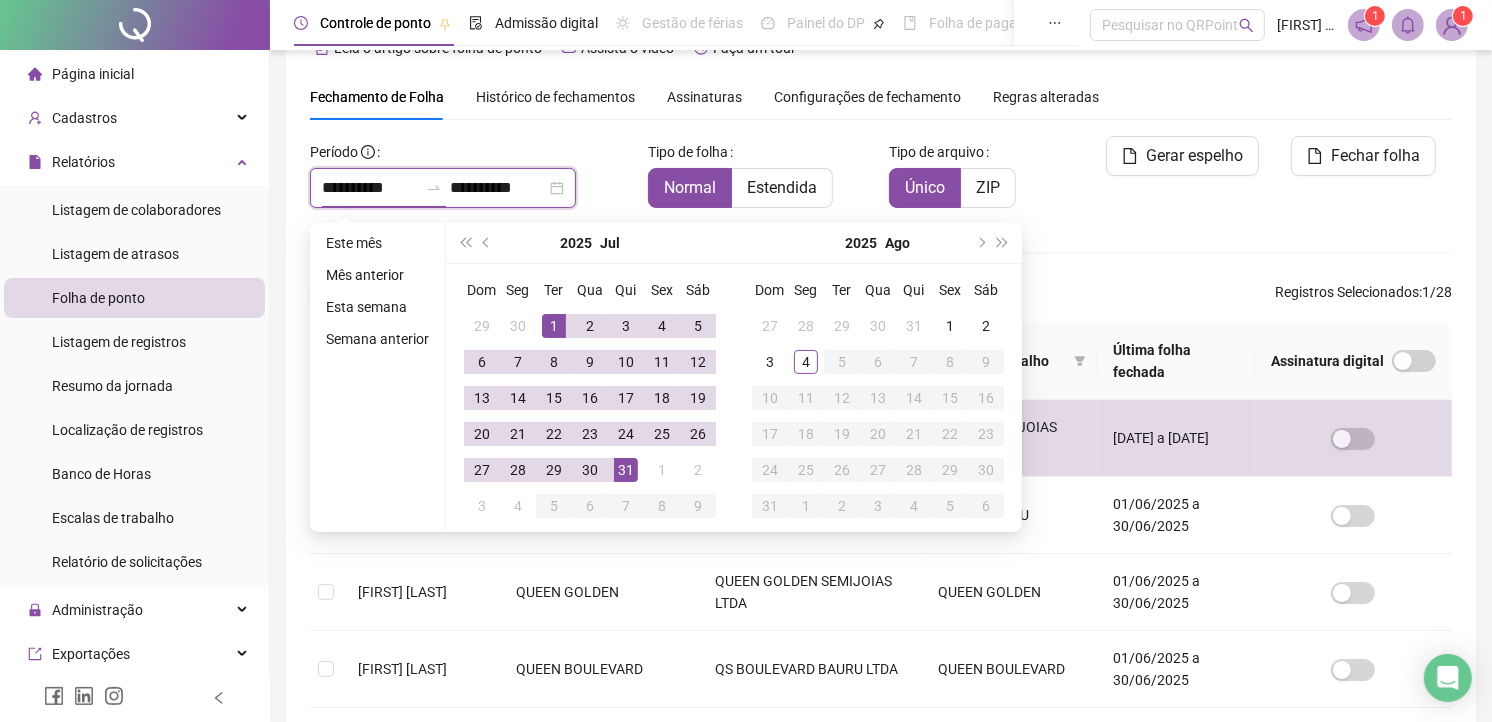 type on "**********" 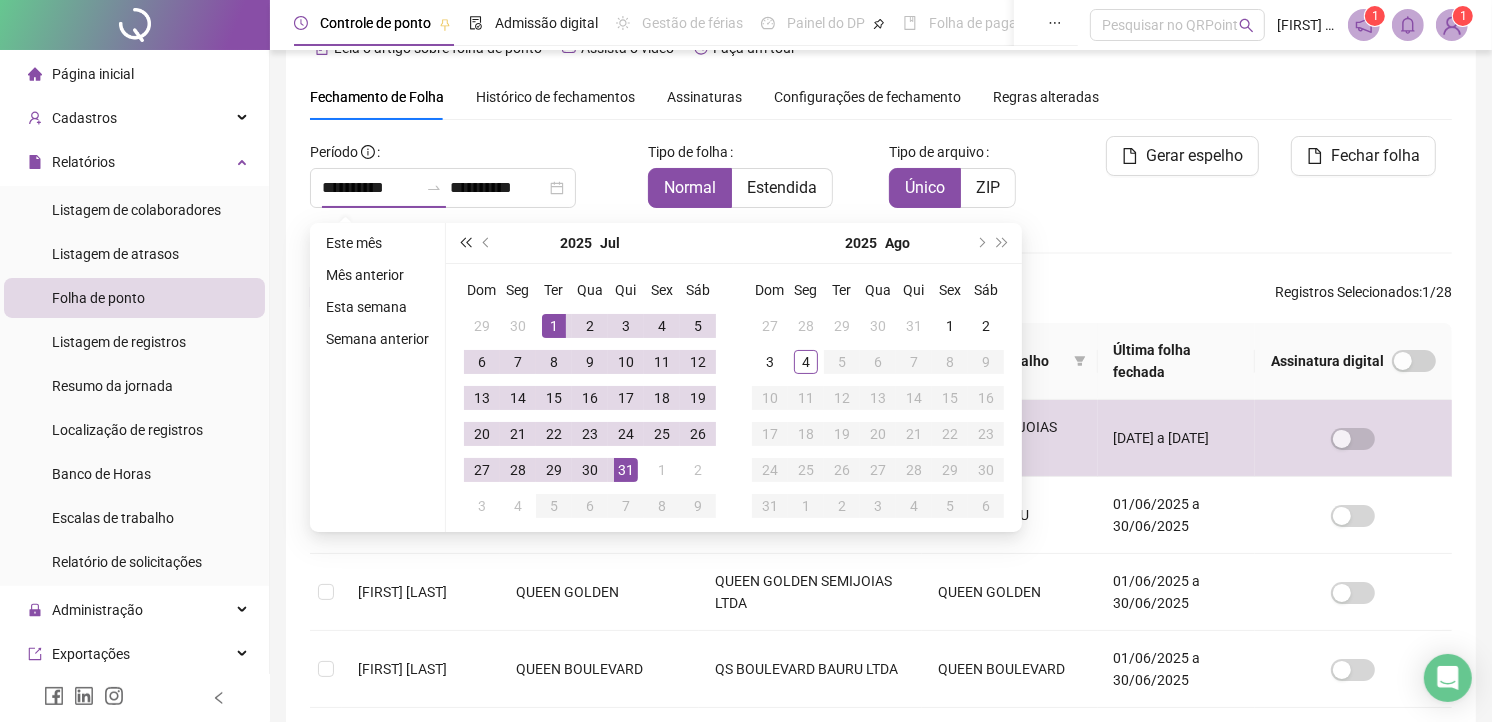 click at bounding box center (465, 243) 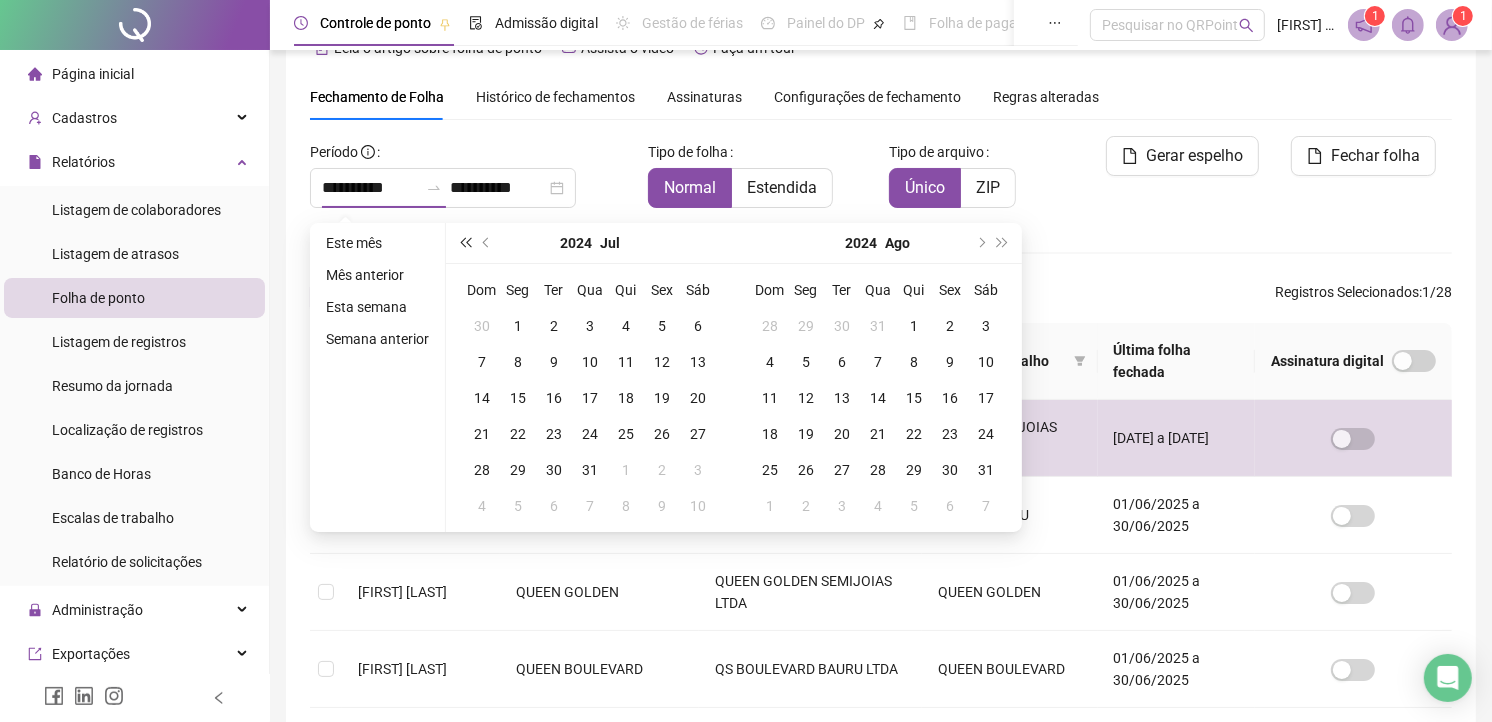 click at bounding box center (465, 243) 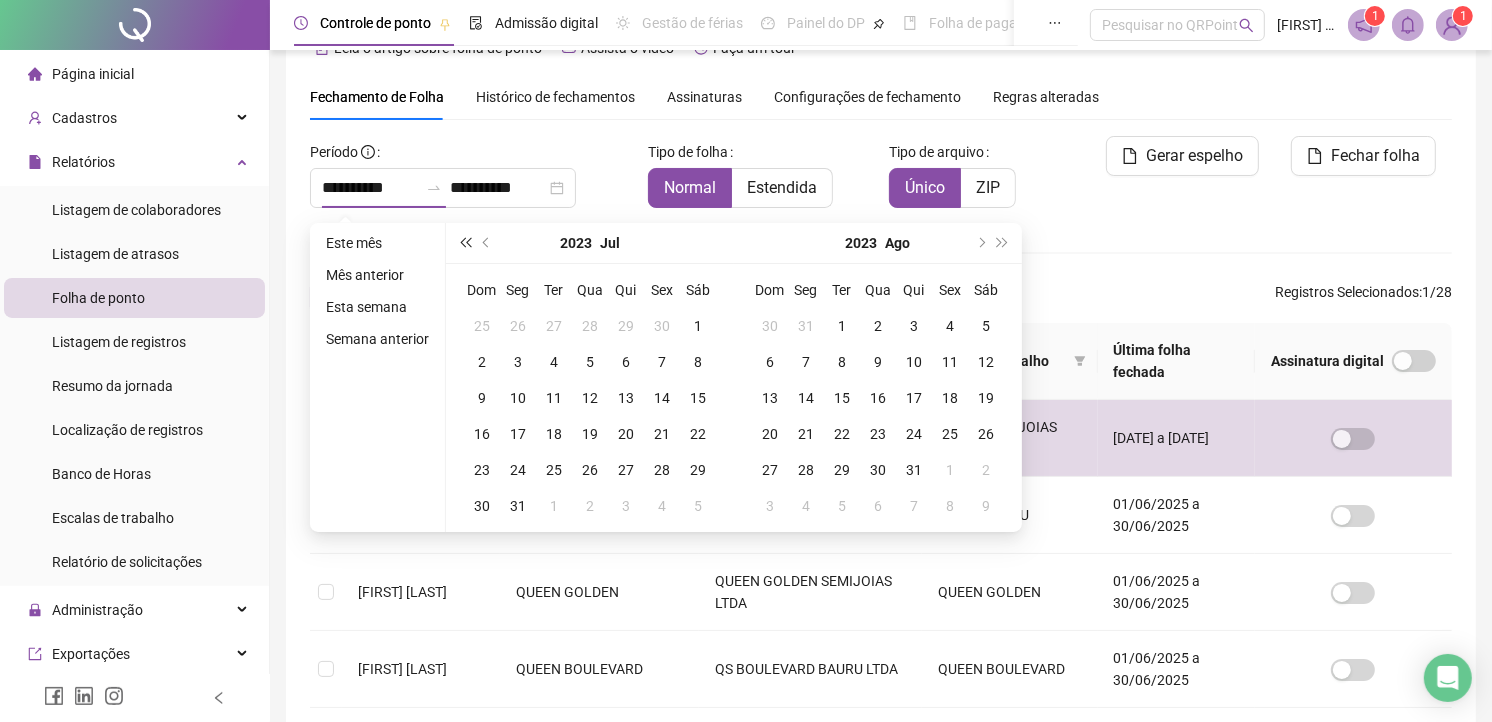 click at bounding box center (465, 243) 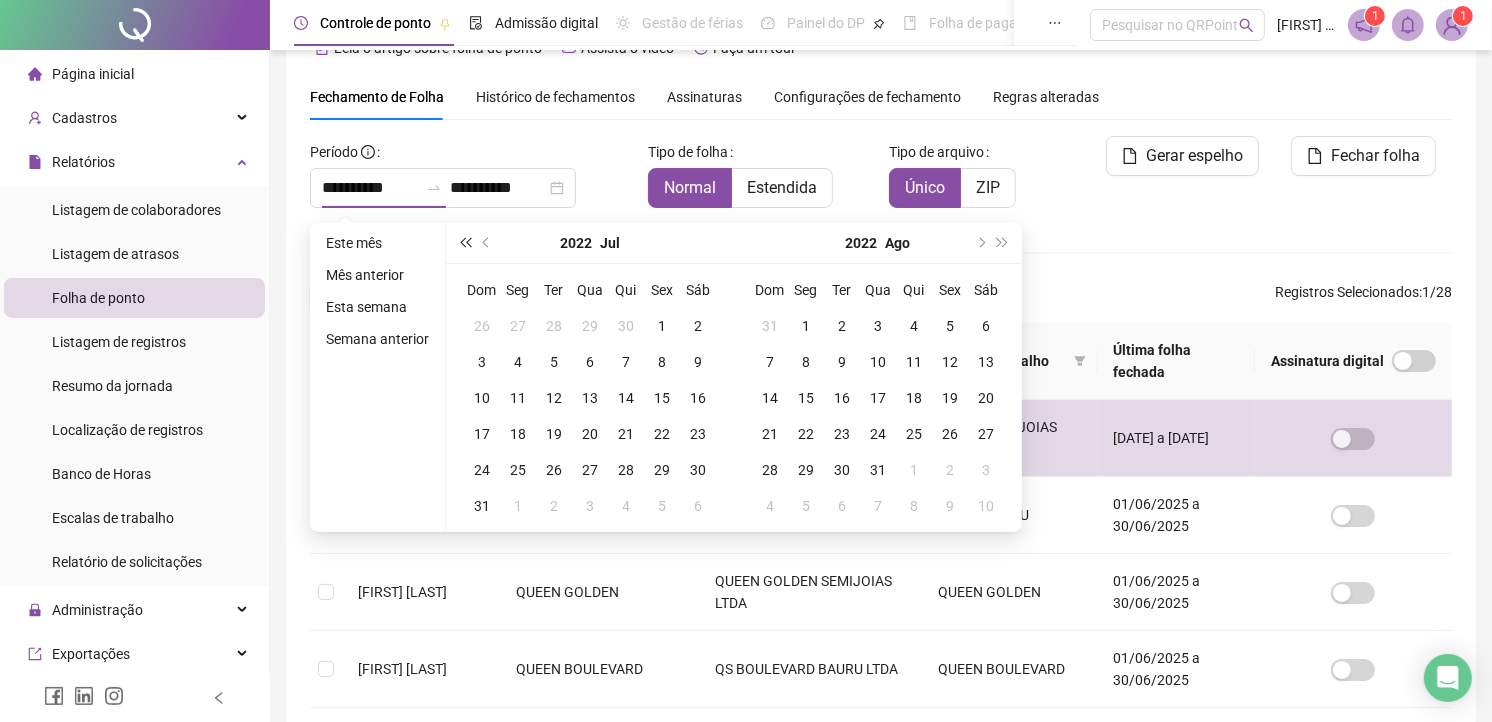 click at bounding box center [465, 243] 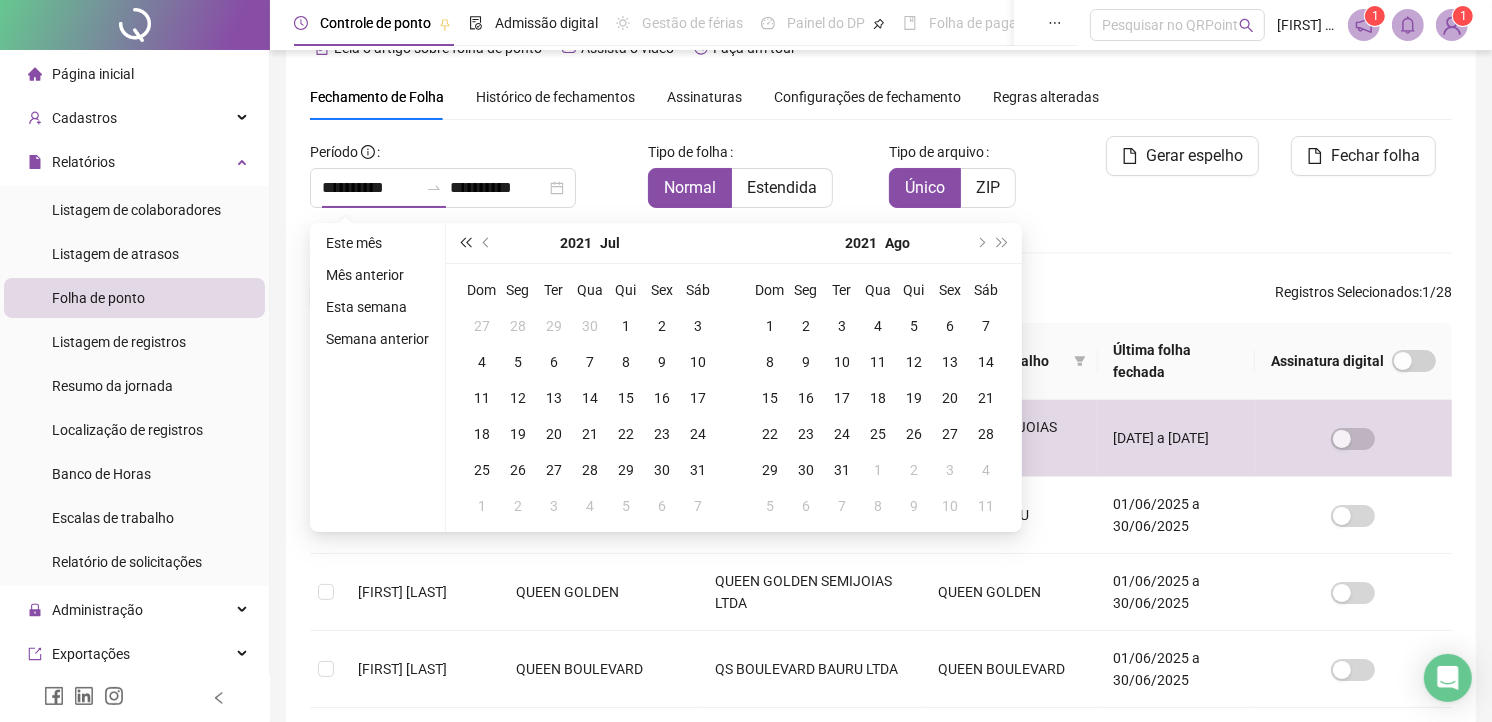click at bounding box center (465, 243) 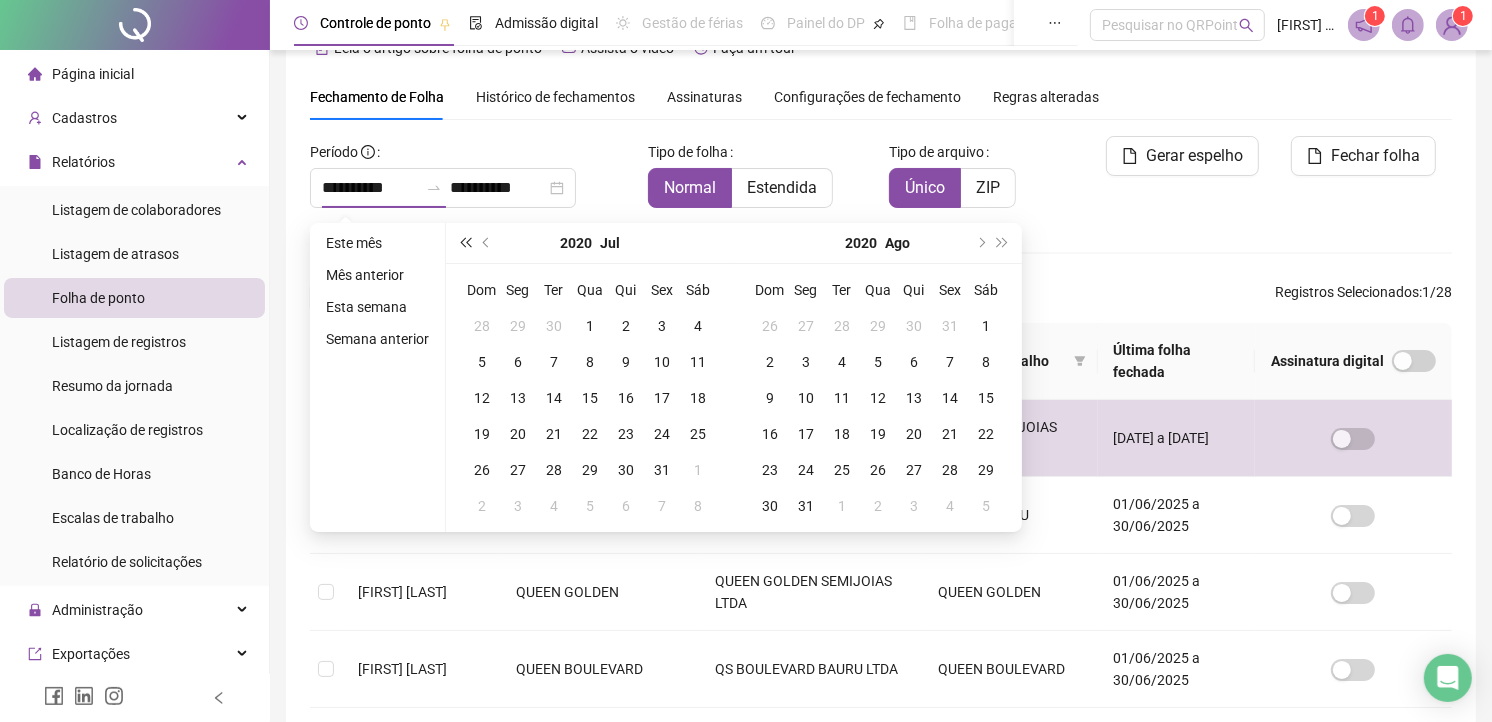 click at bounding box center [465, 243] 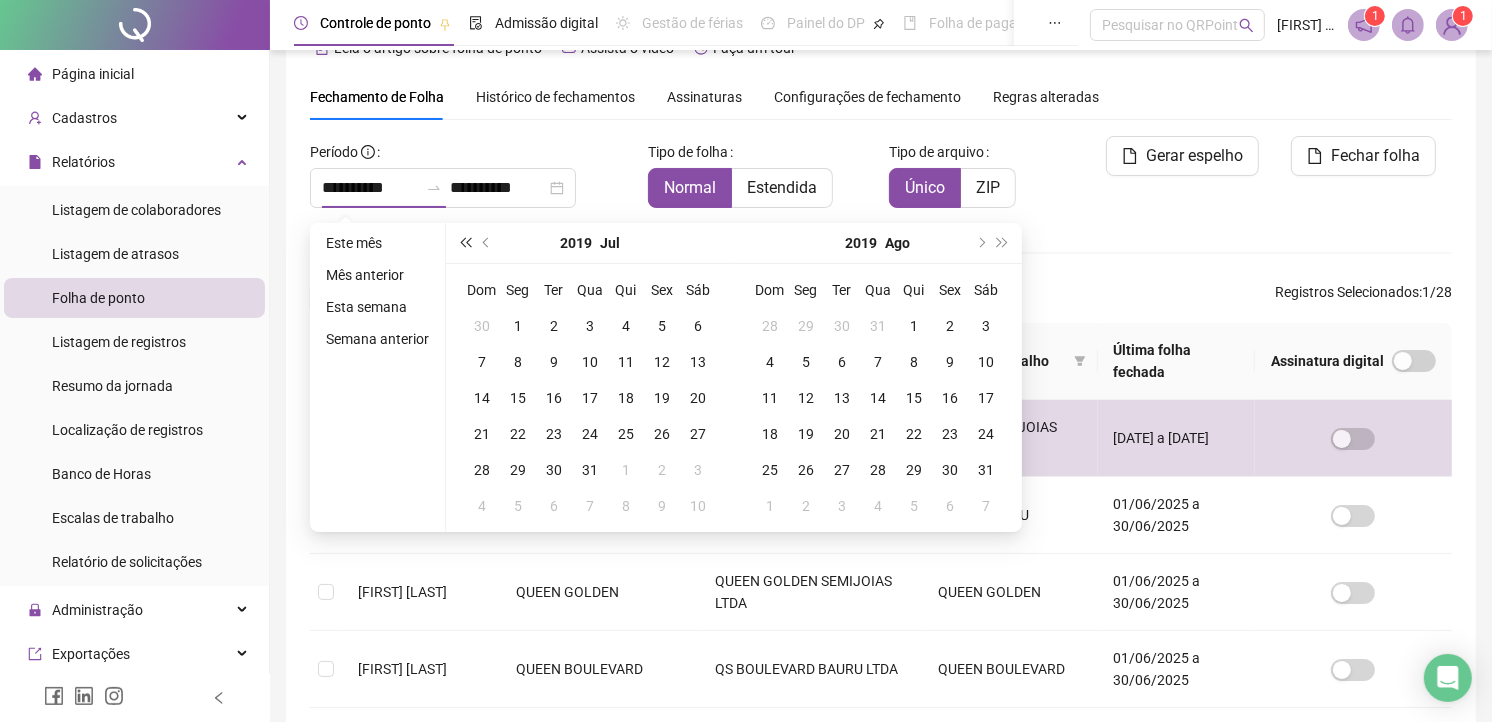 click at bounding box center (465, 243) 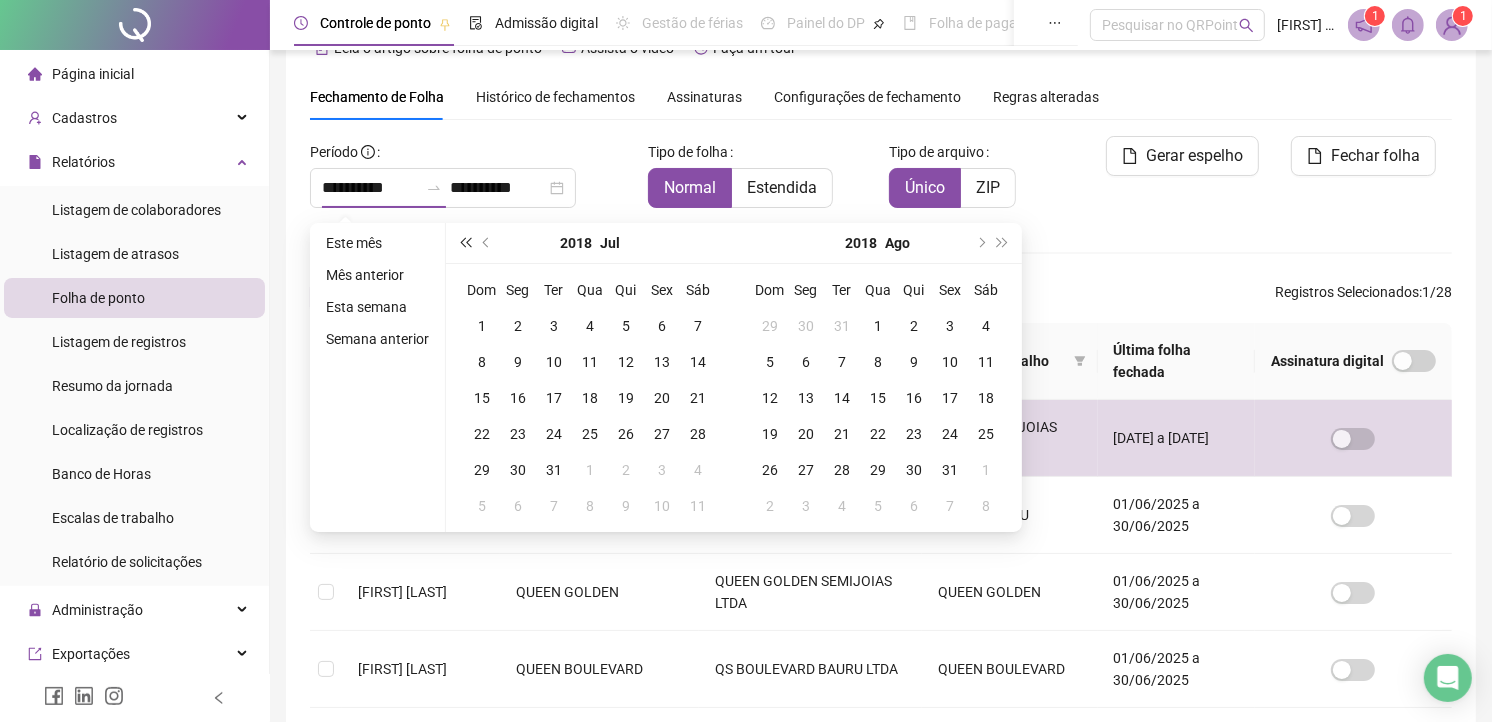 click at bounding box center [465, 243] 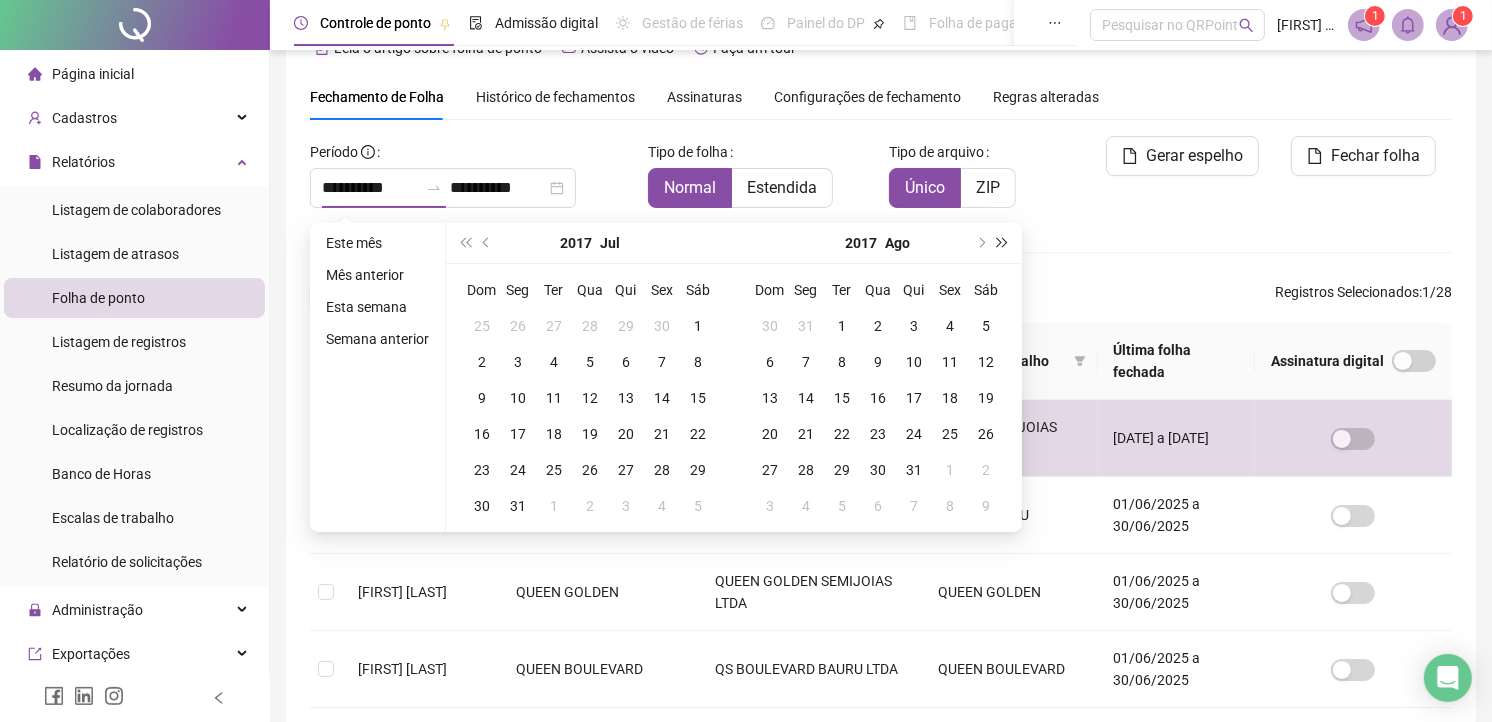 click at bounding box center (1003, 243) 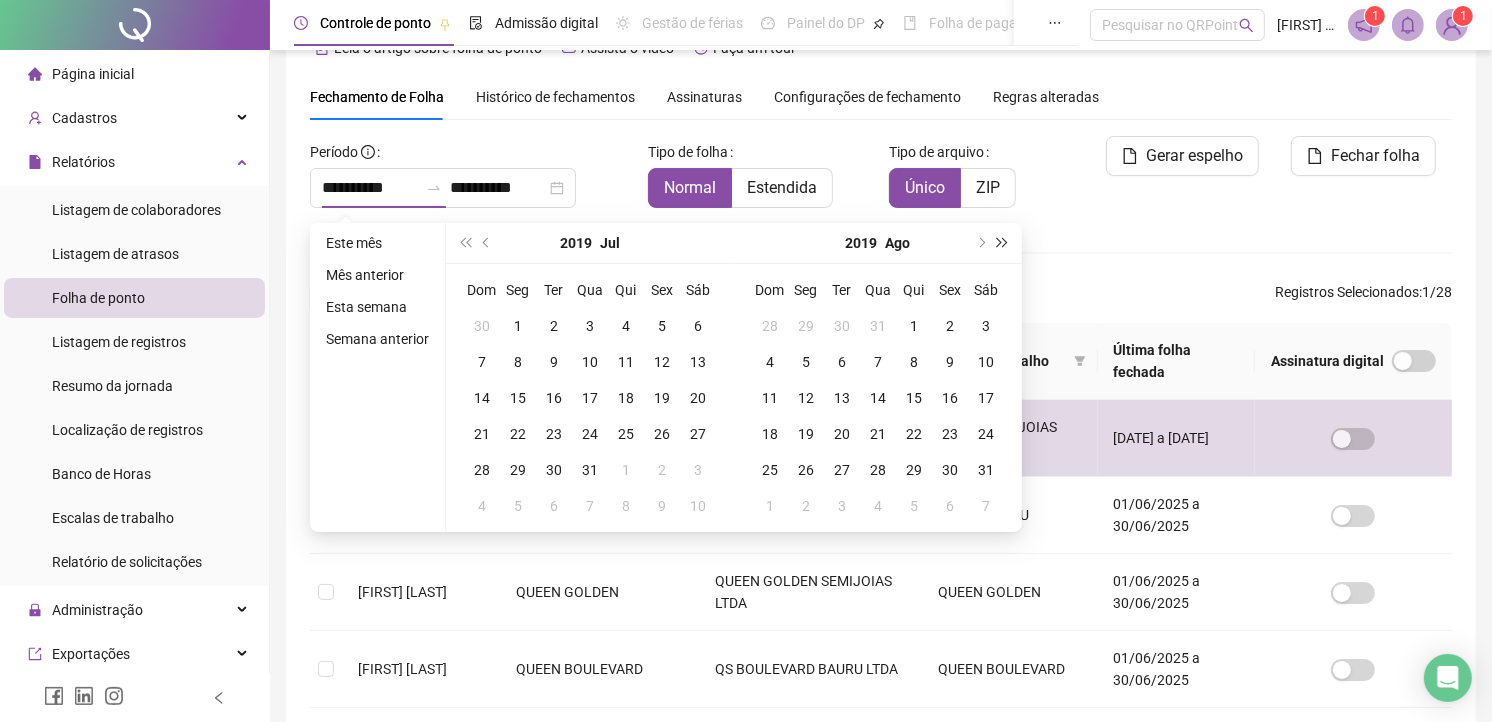 click at bounding box center [1003, 243] 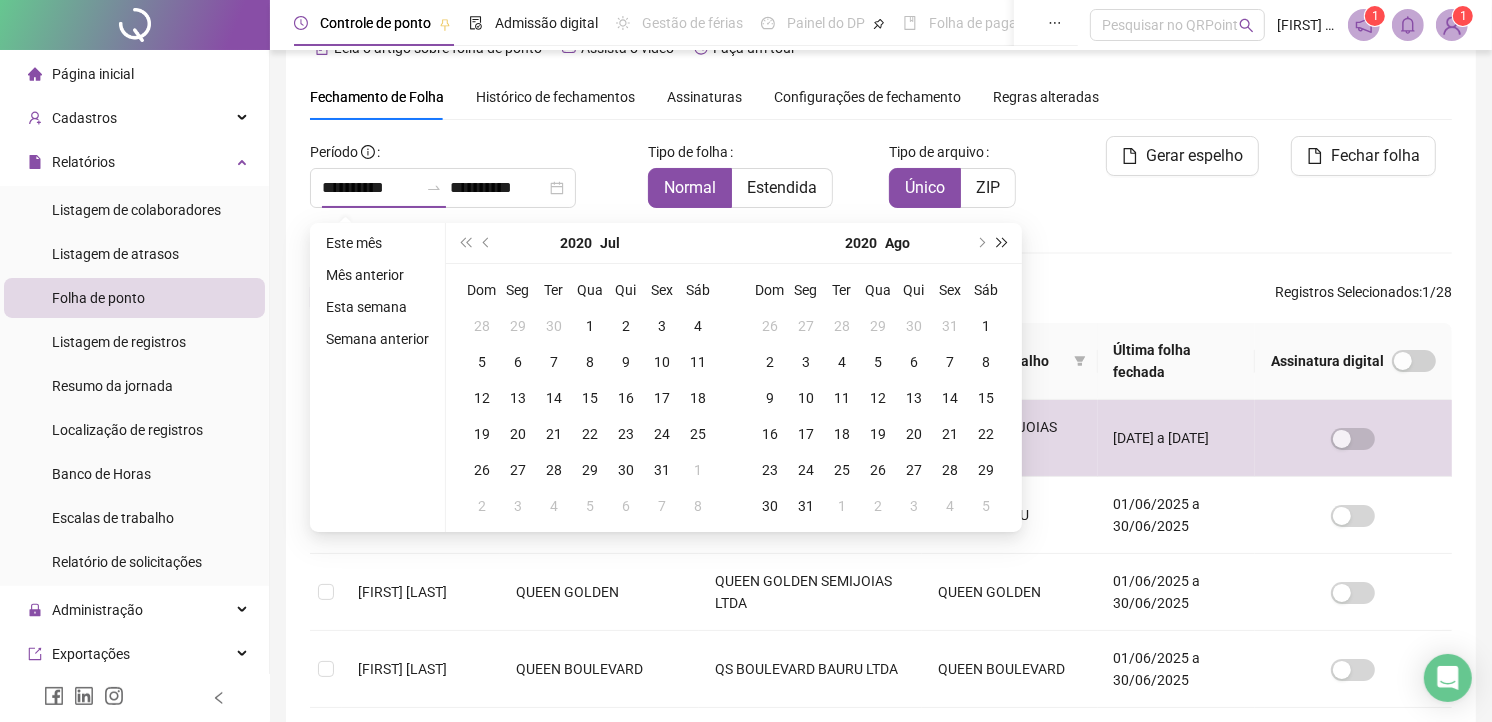 click at bounding box center [1003, 243] 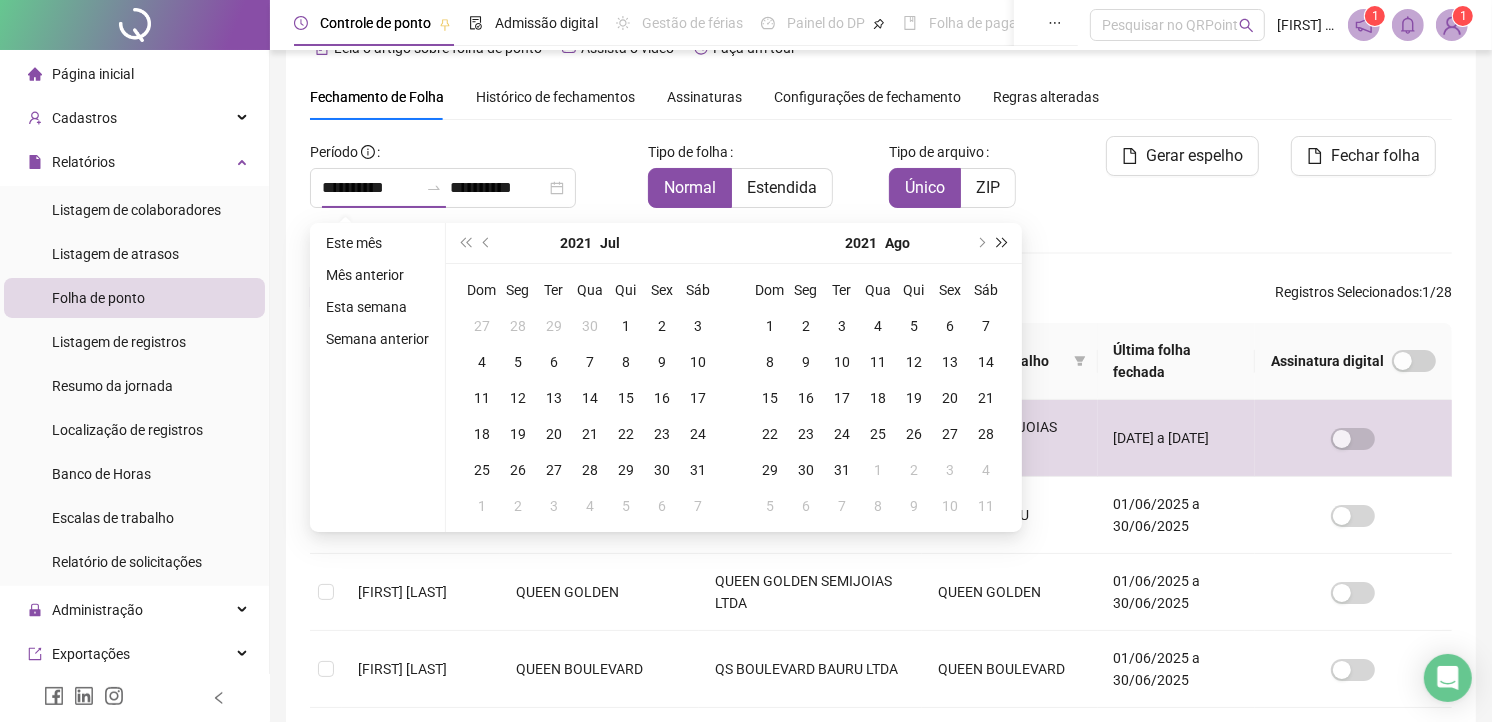 click at bounding box center (1003, 243) 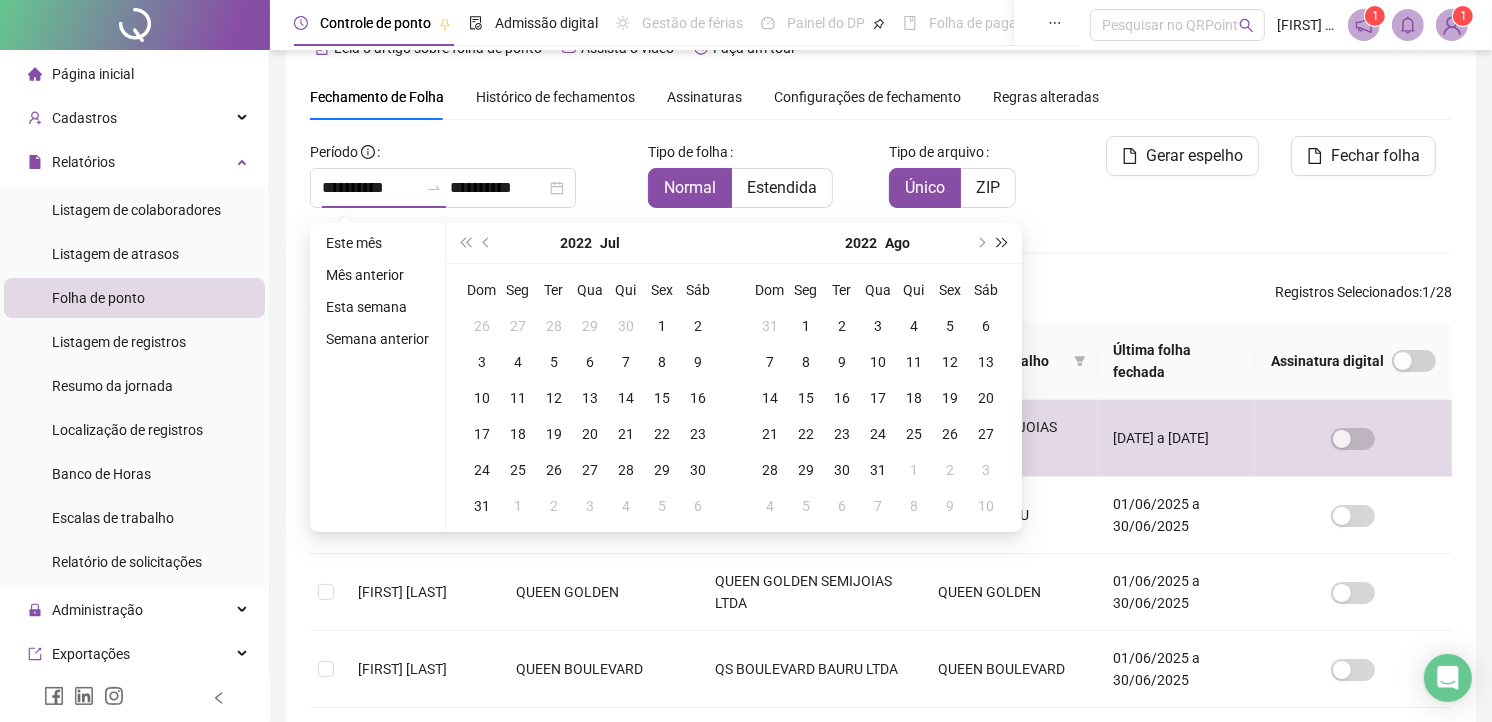 click at bounding box center (1003, 243) 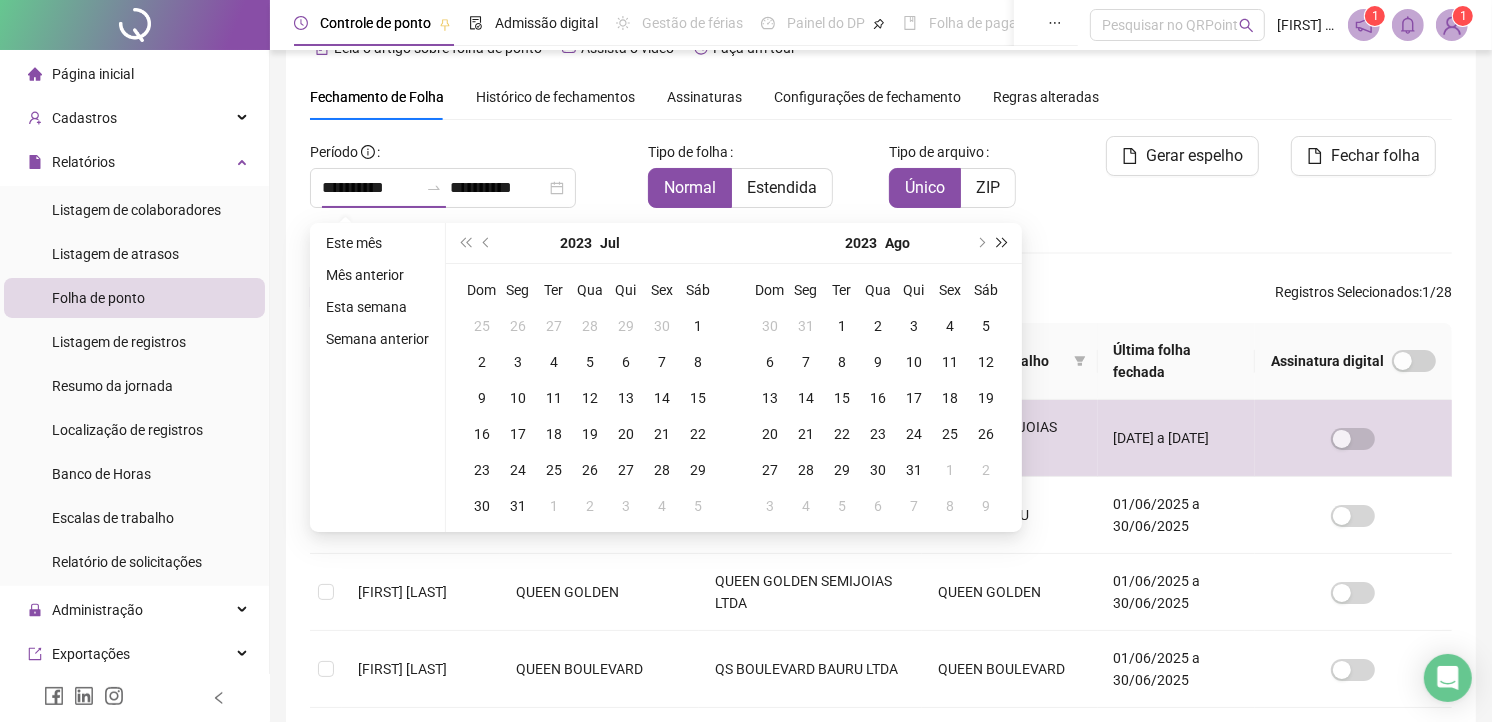 click at bounding box center [1003, 243] 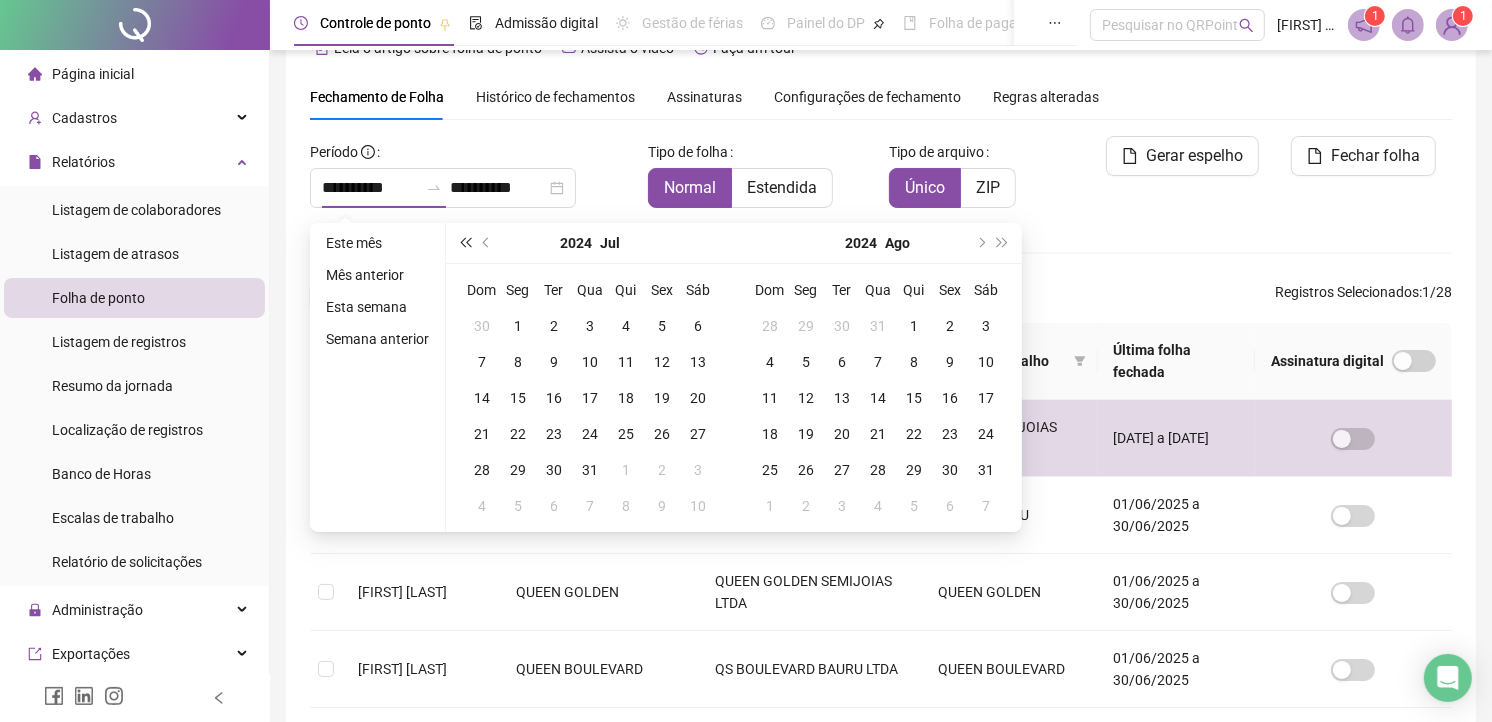 click at bounding box center [465, 243] 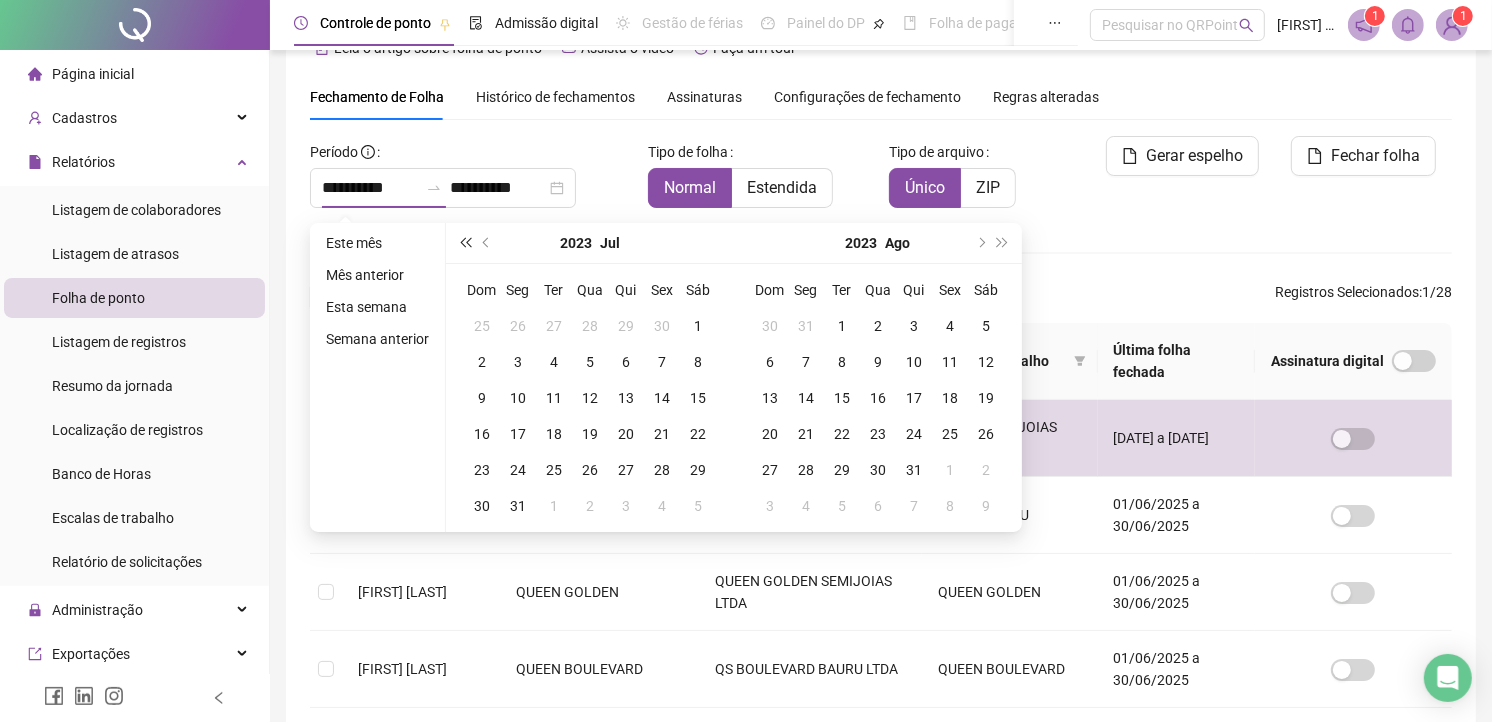 click at bounding box center [465, 243] 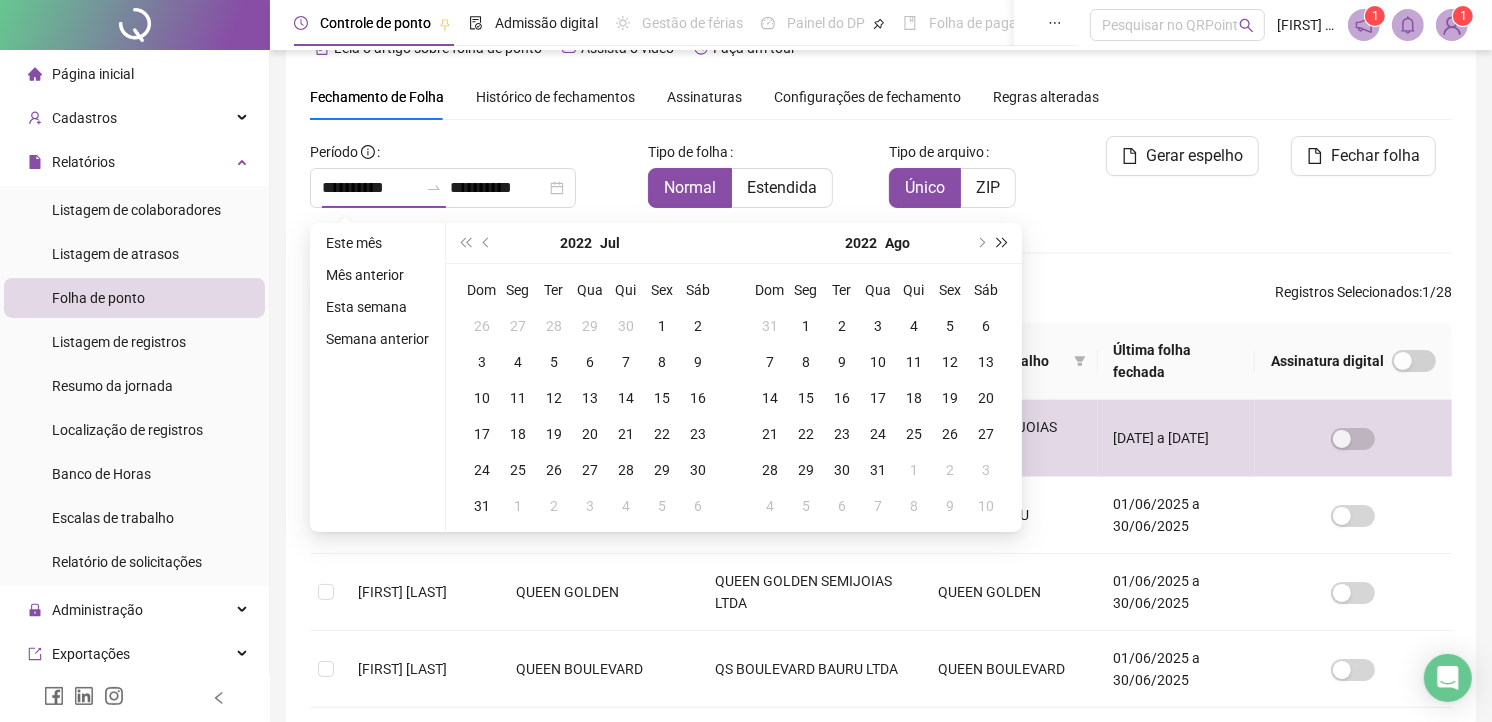 click at bounding box center [1003, 243] 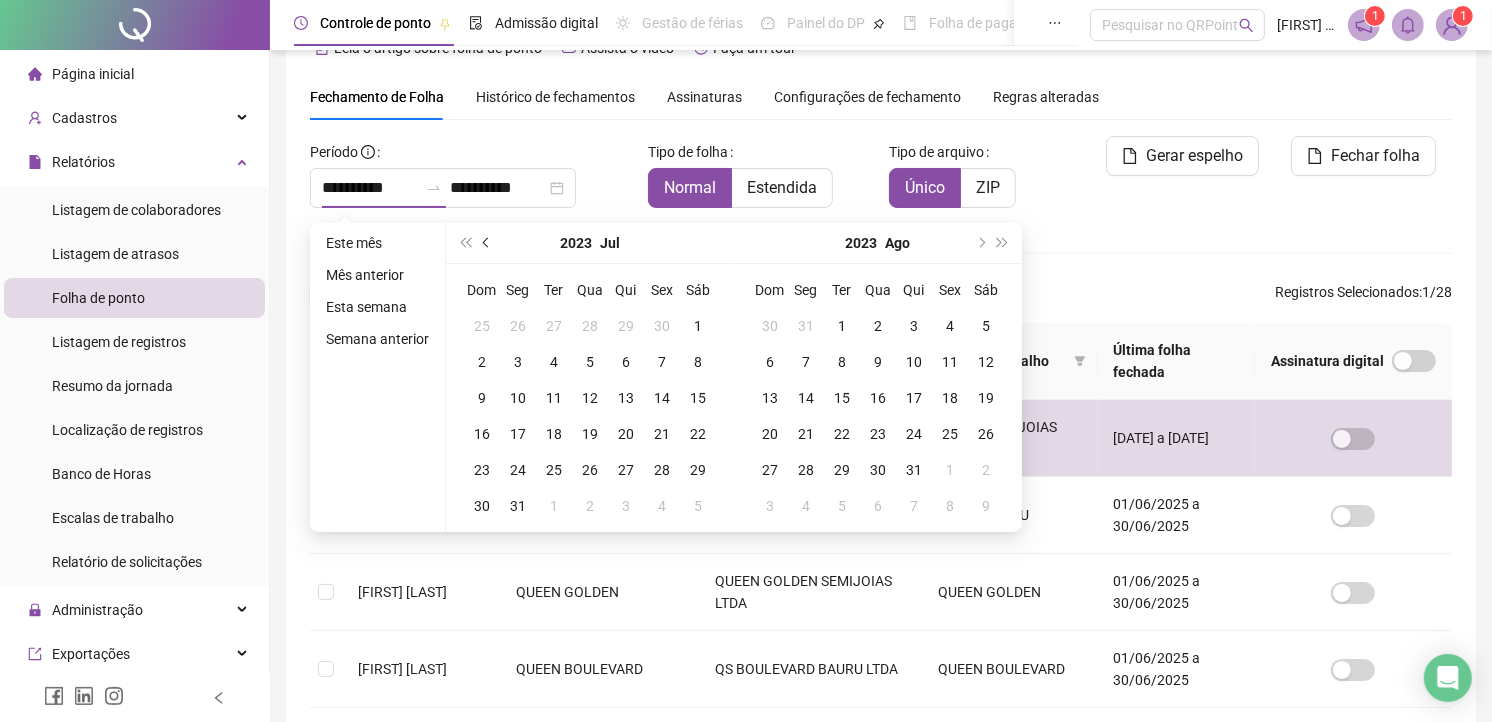 click at bounding box center [488, 243] 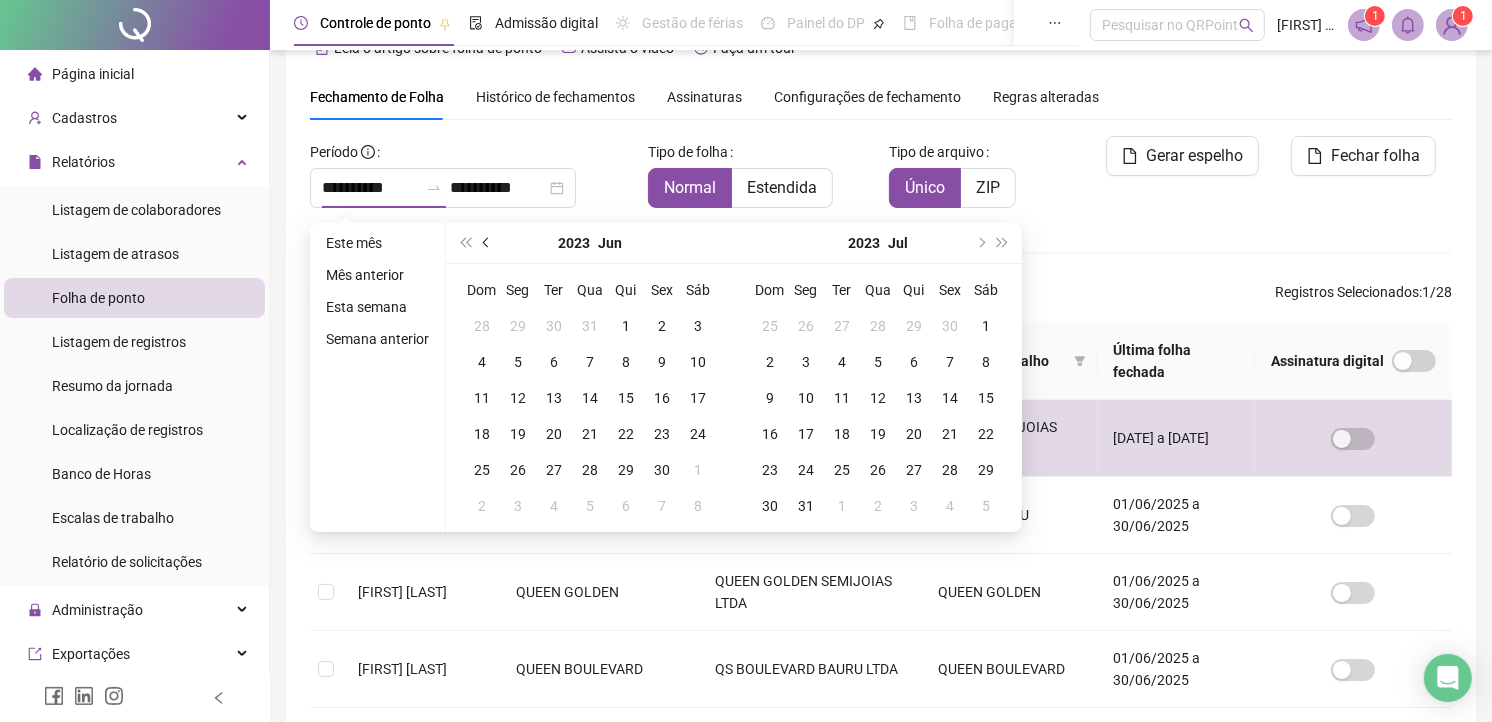 click at bounding box center [488, 243] 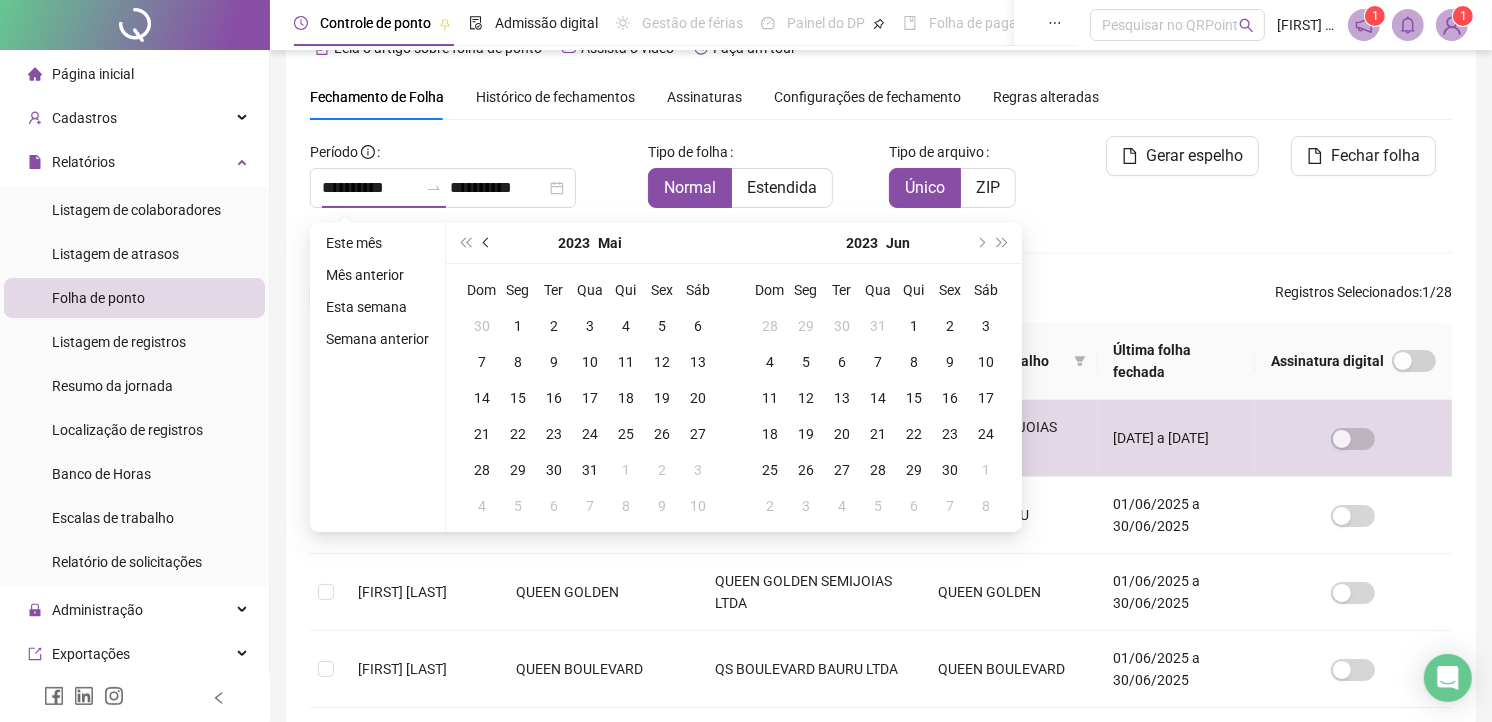 click at bounding box center (488, 243) 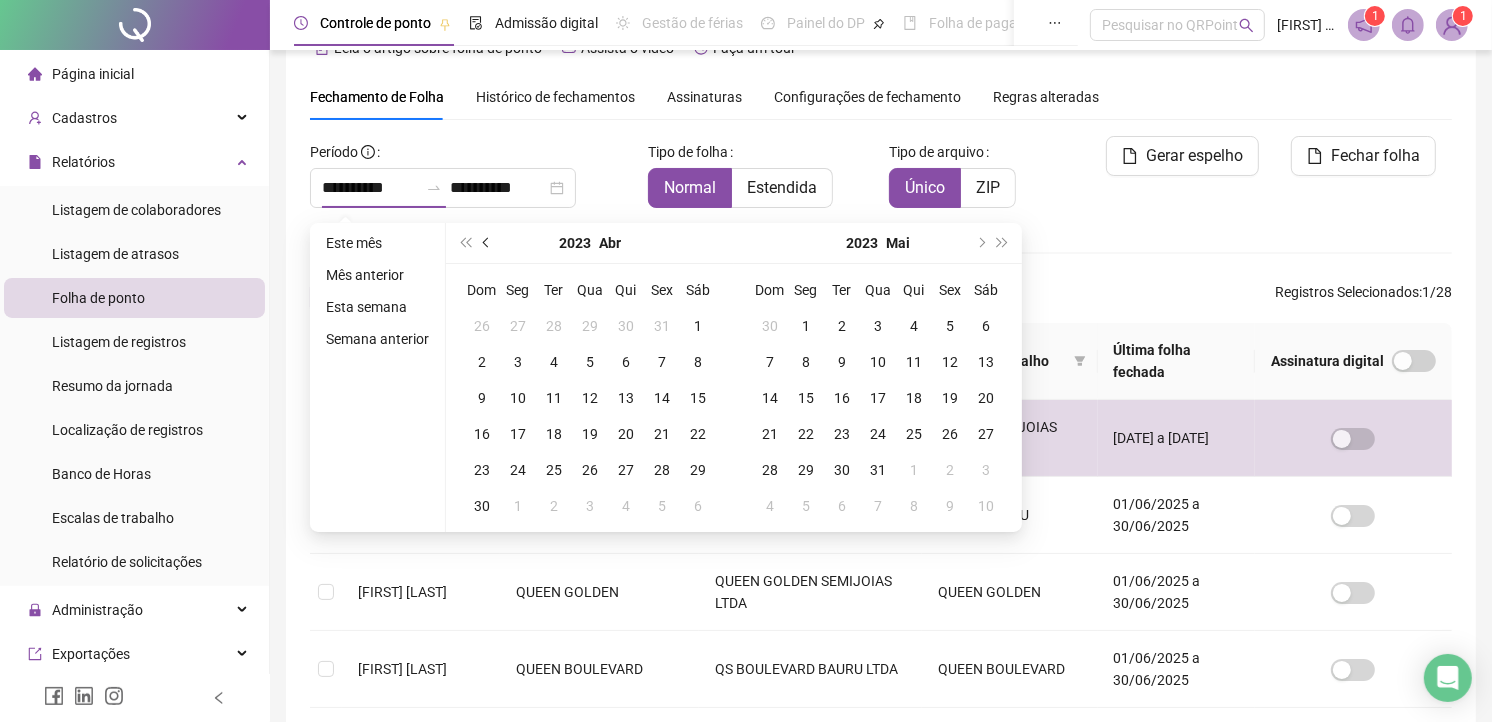 click at bounding box center [488, 243] 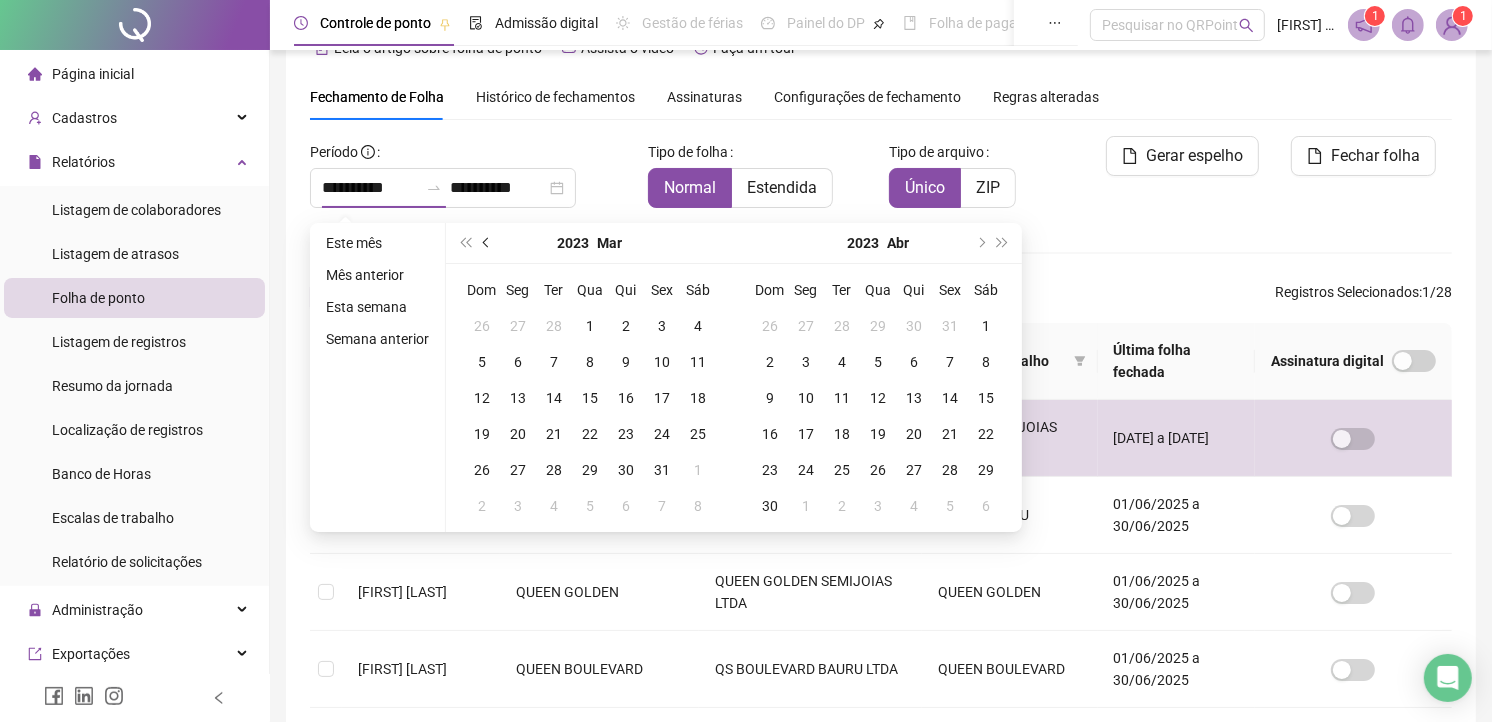 click at bounding box center (488, 243) 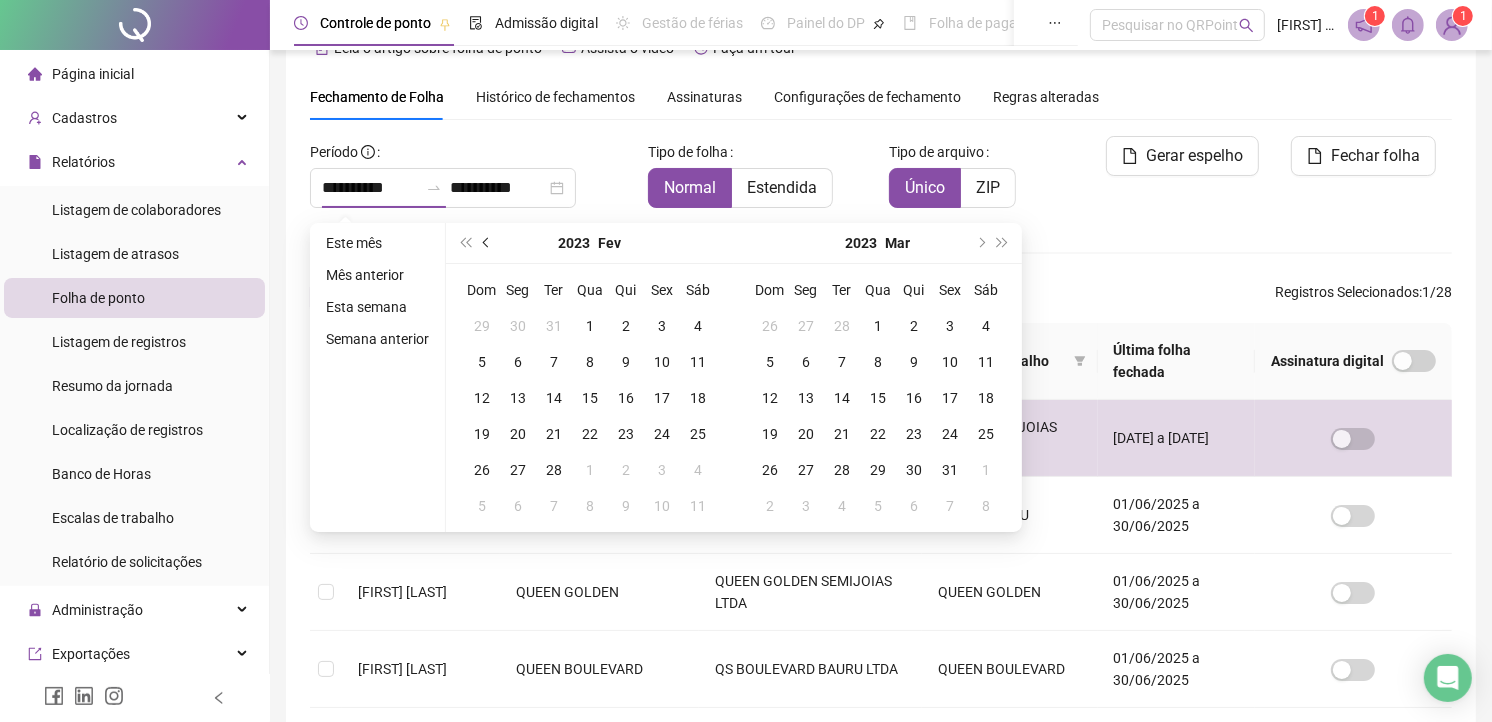 click at bounding box center [488, 243] 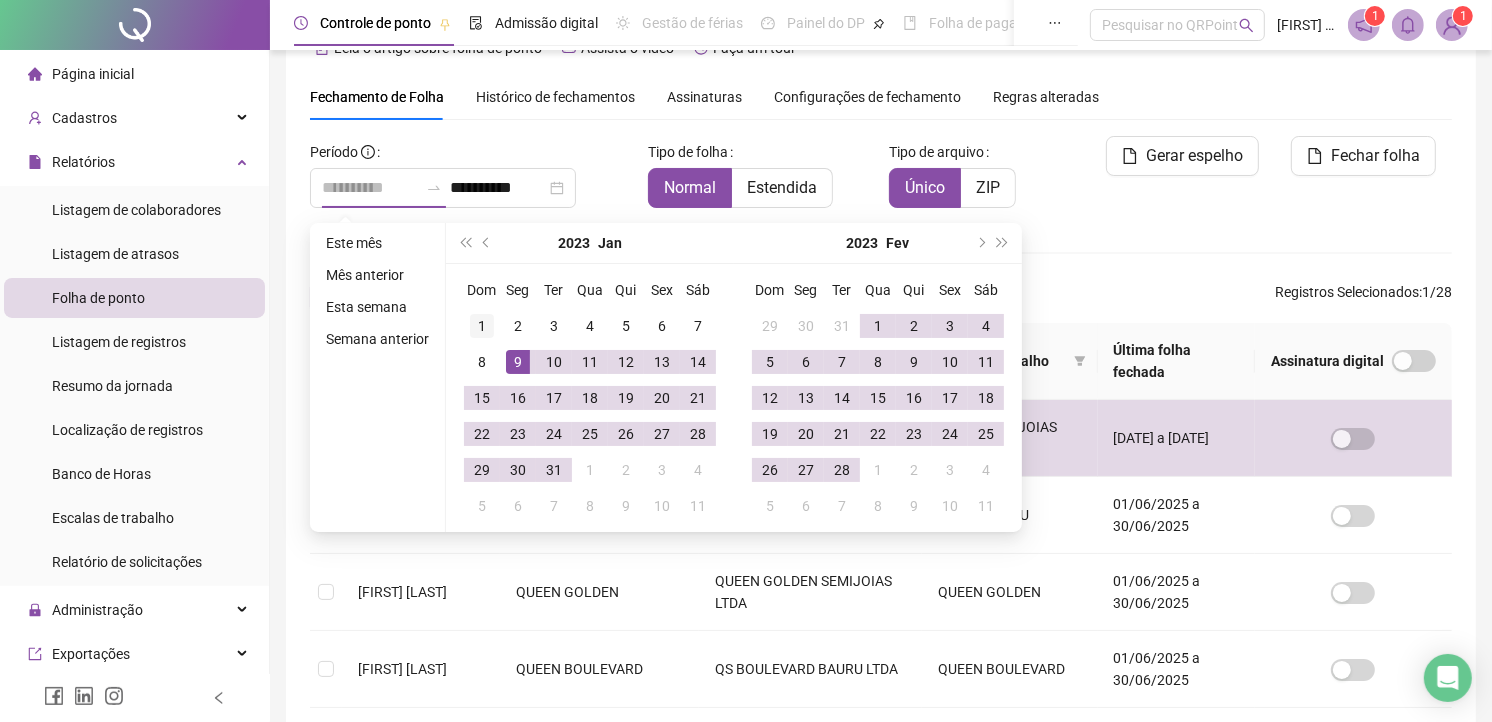 type on "**********" 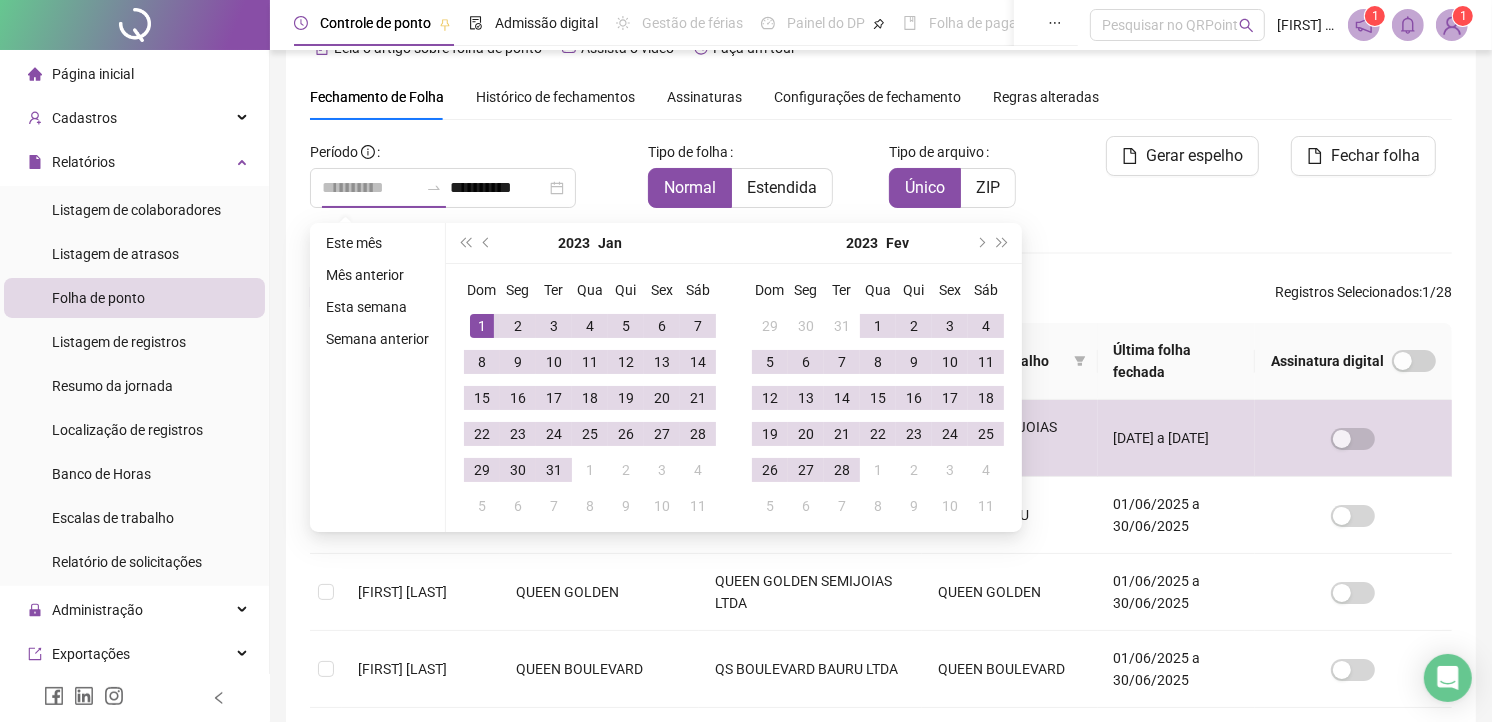 click on "1" at bounding box center [482, 326] 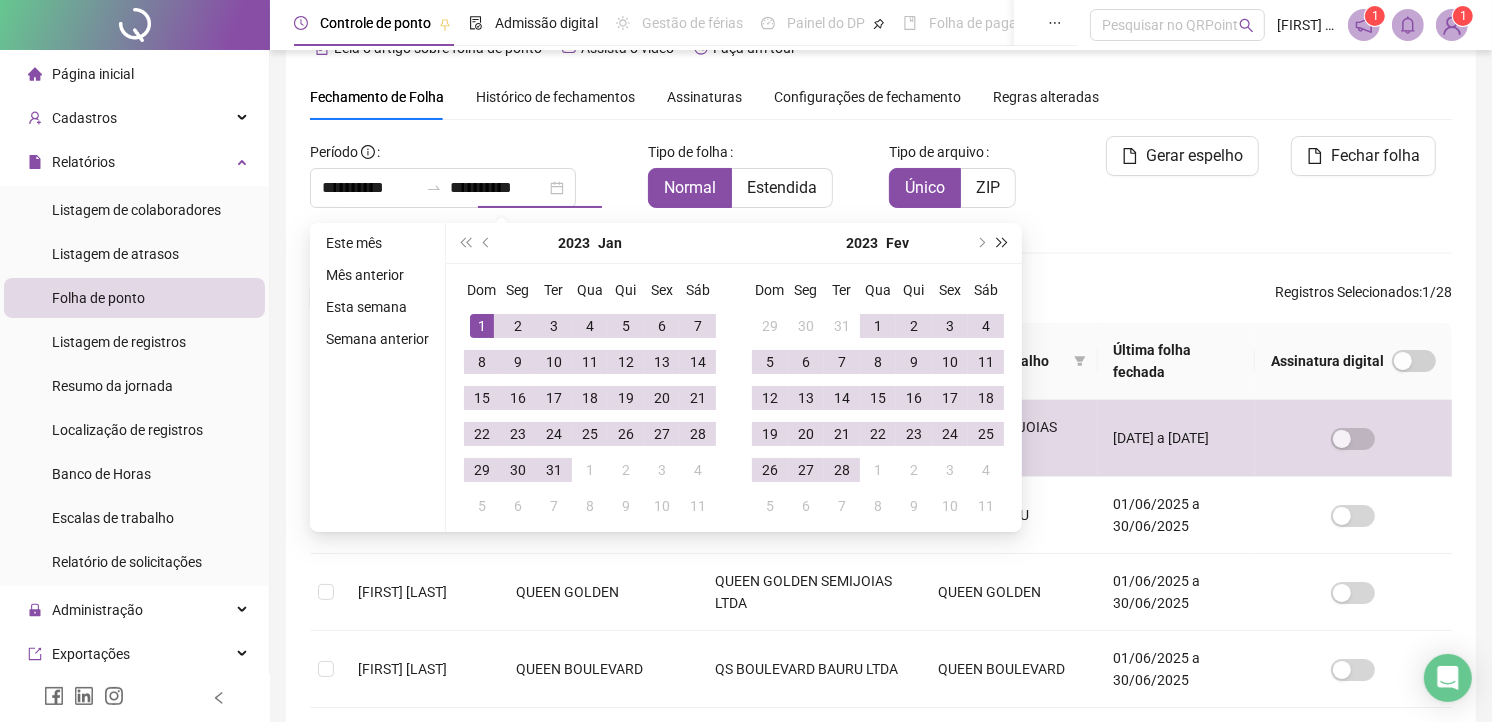 click at bounding box center (1003, 243) 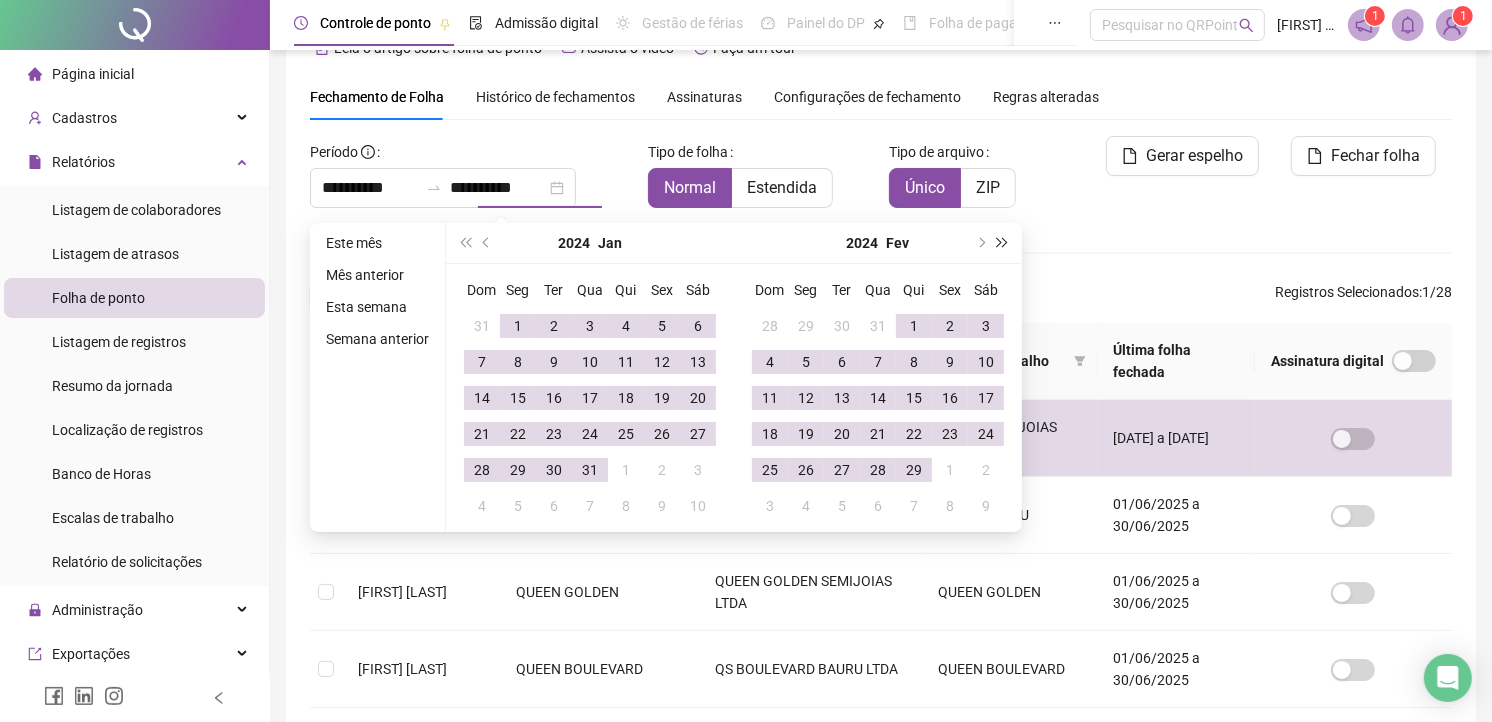 click at bounding box center (1003, 243) 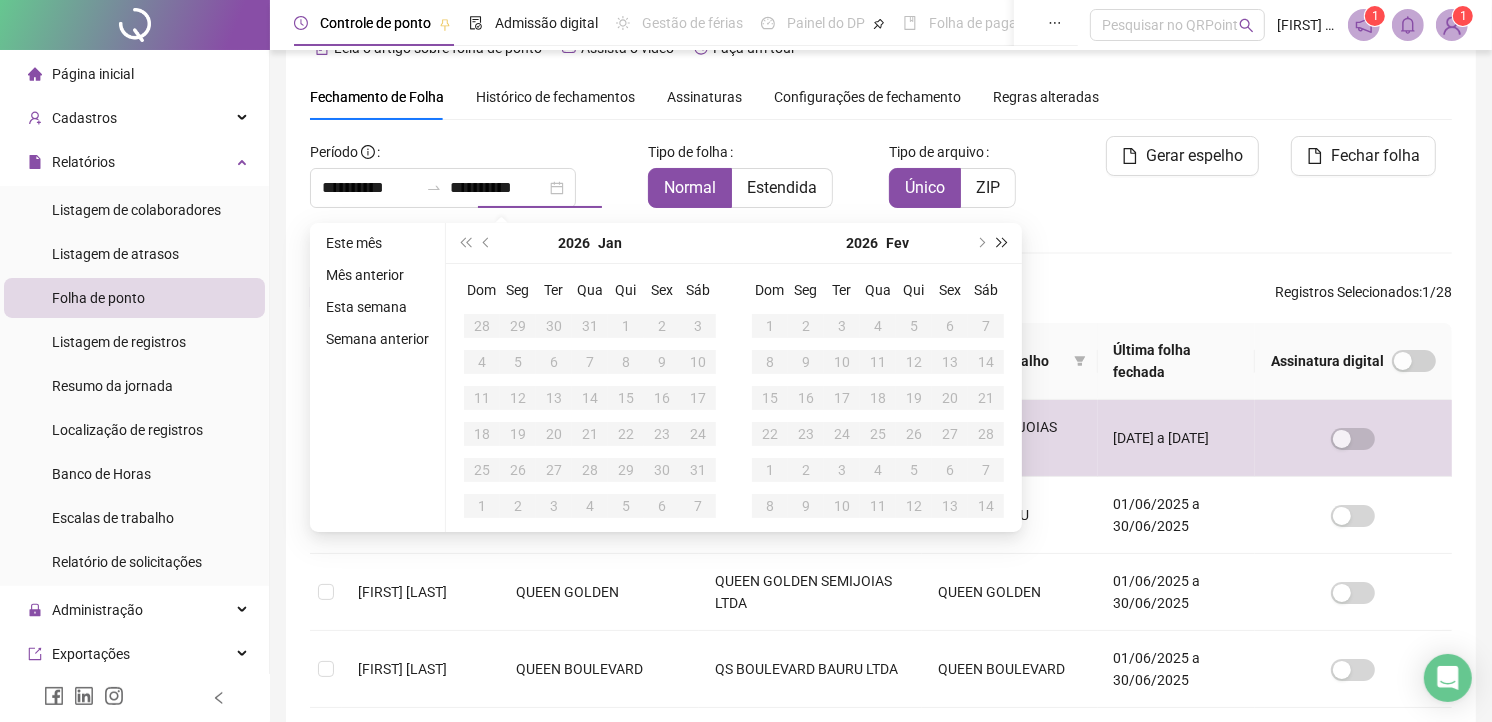 click at bounding box center [1003, 243] 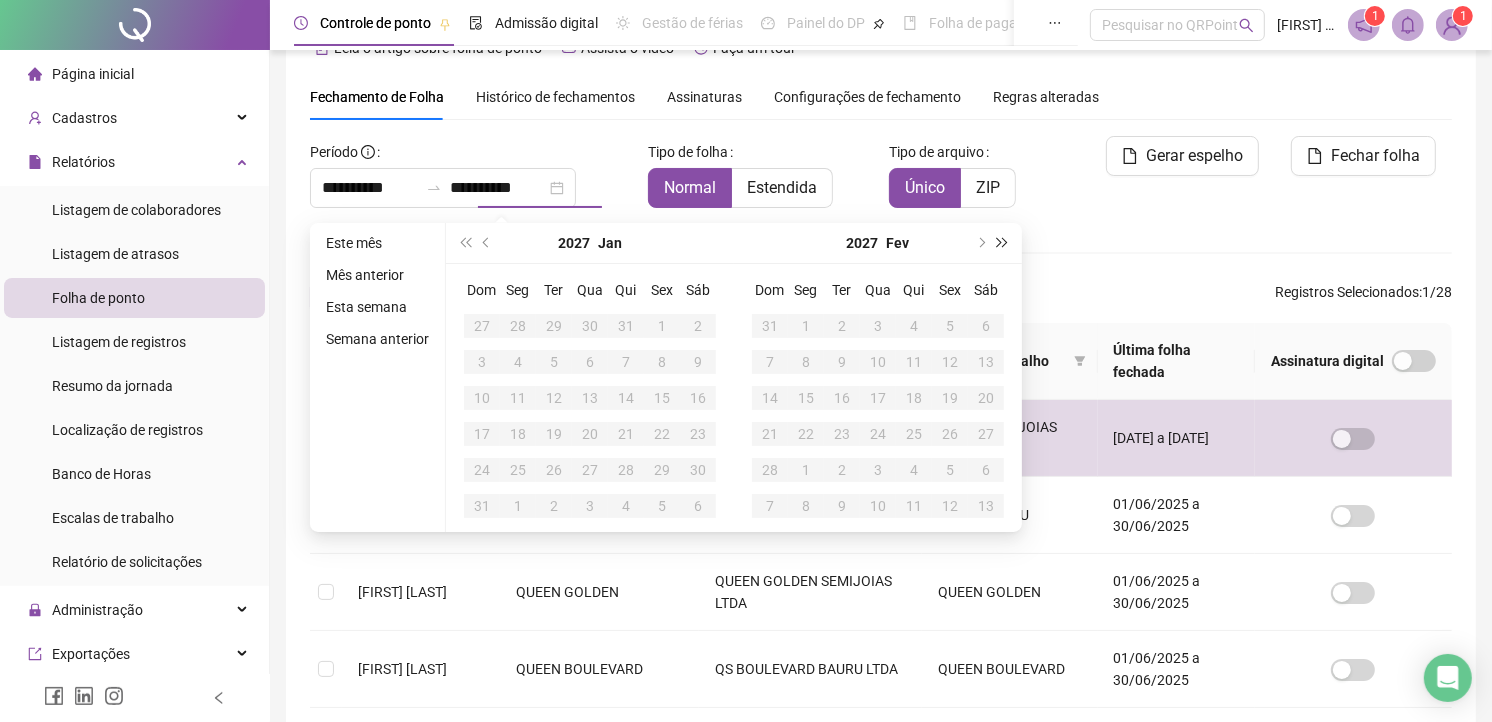 click at bounding box center (1003, 243) 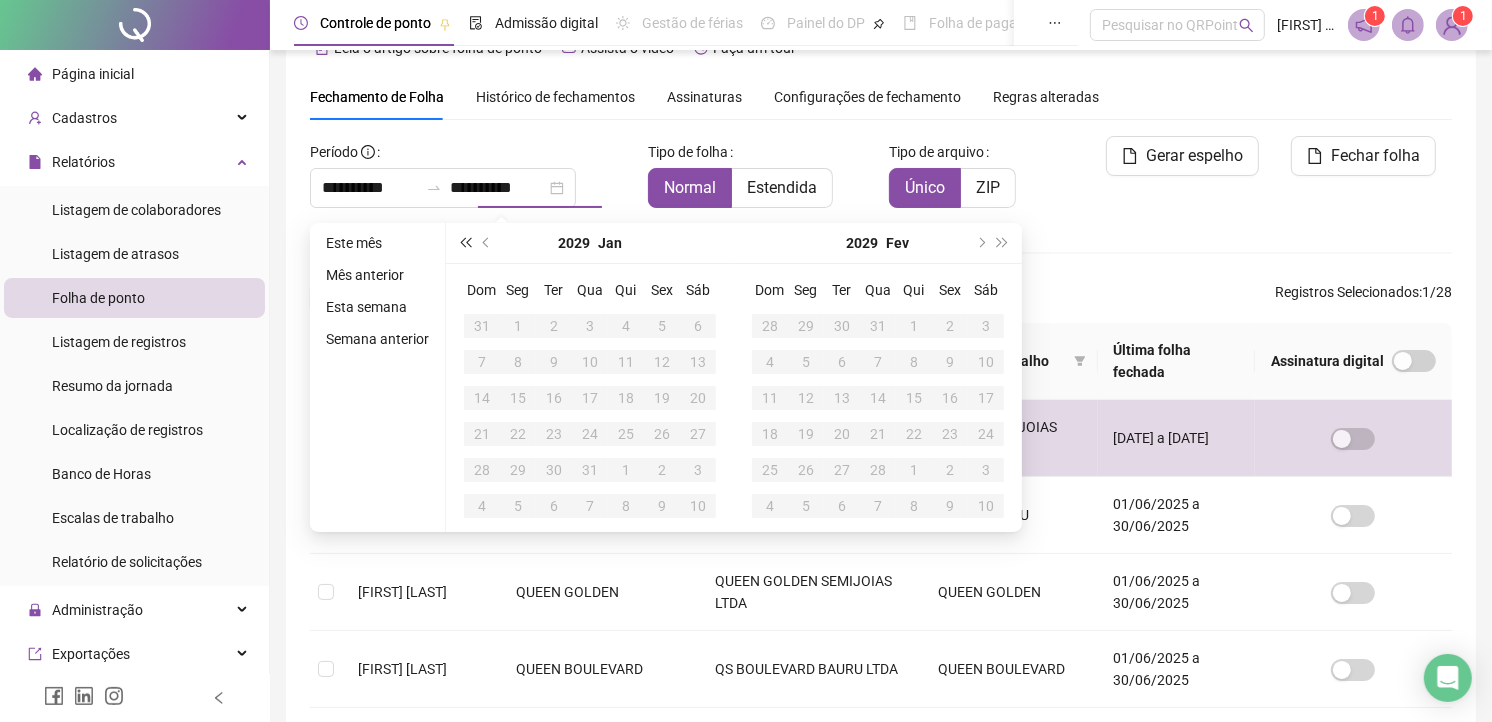 click at bounding box center [465, 243] 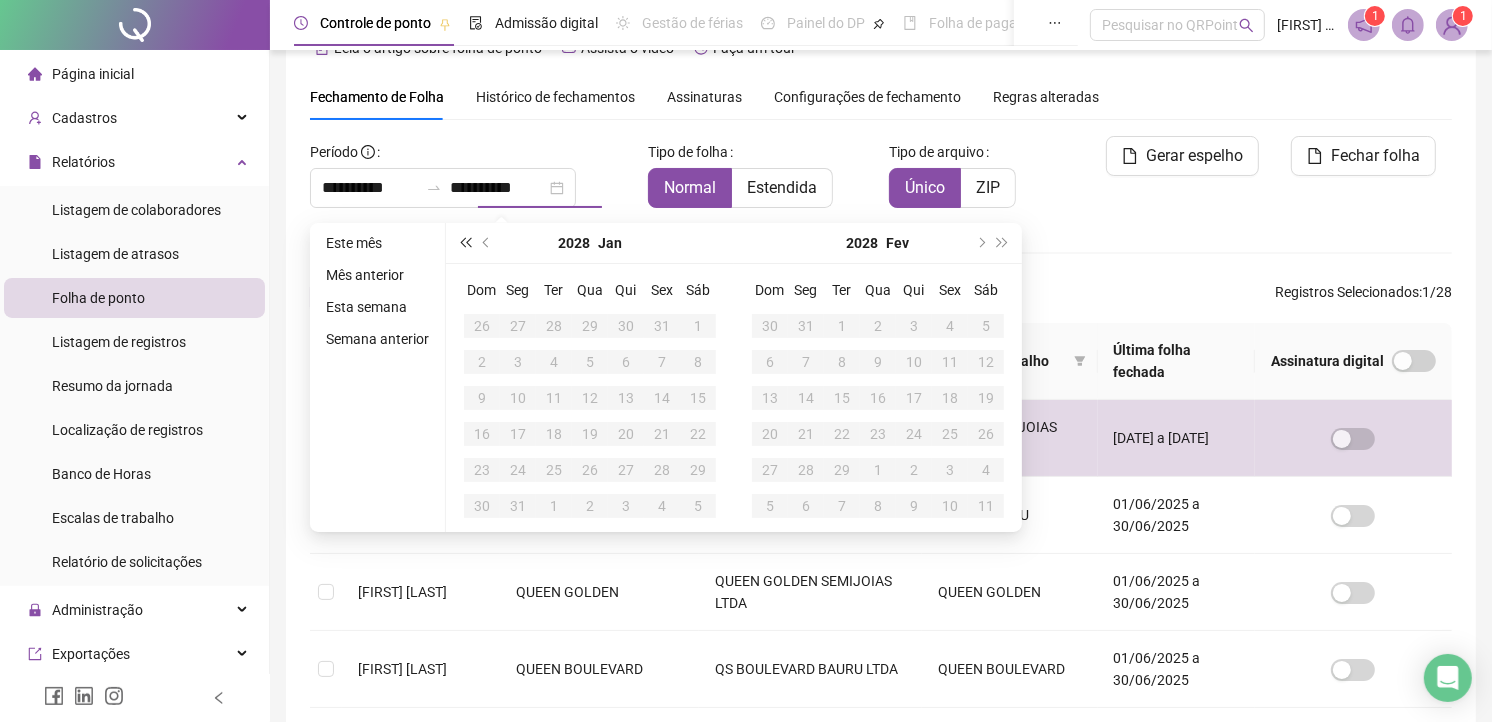 click at bounding box center [465, 243] 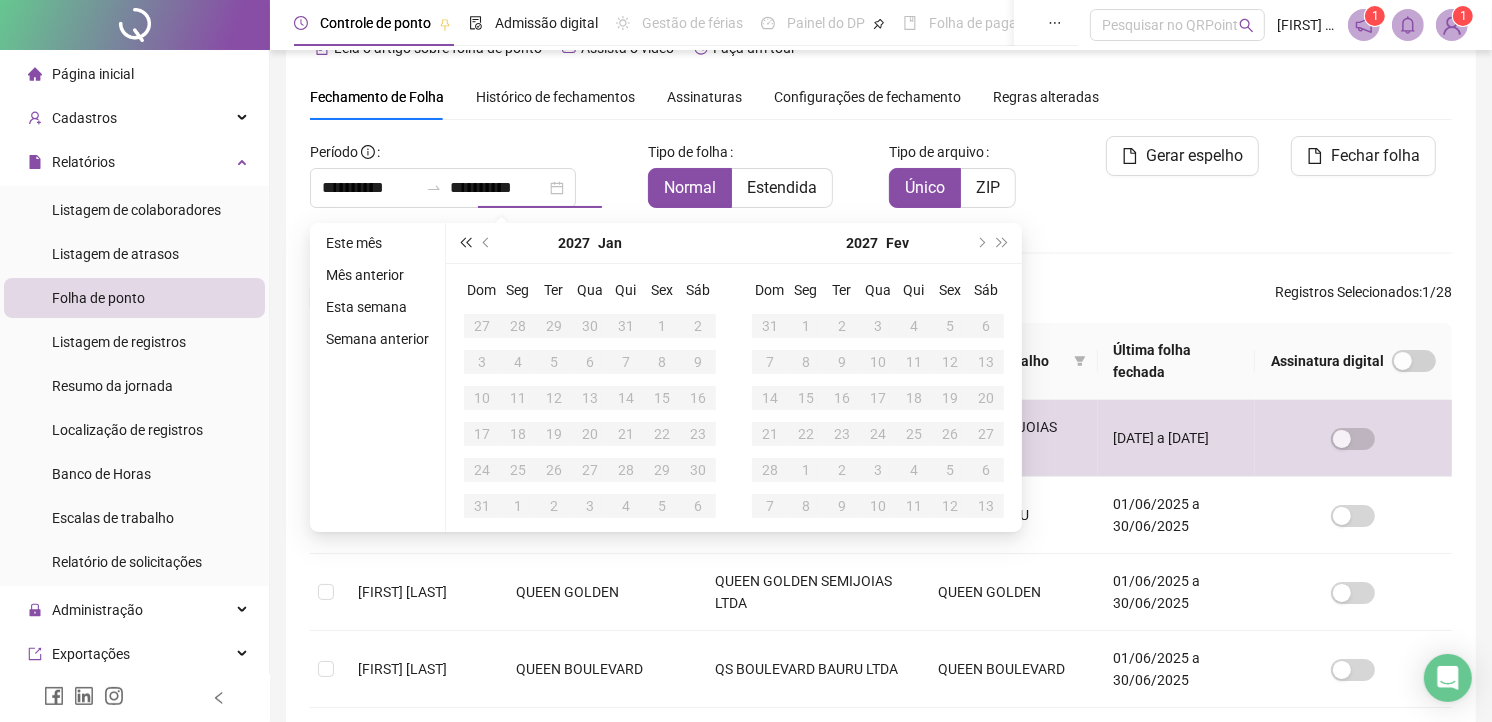 click at bounding box center [465, 243] 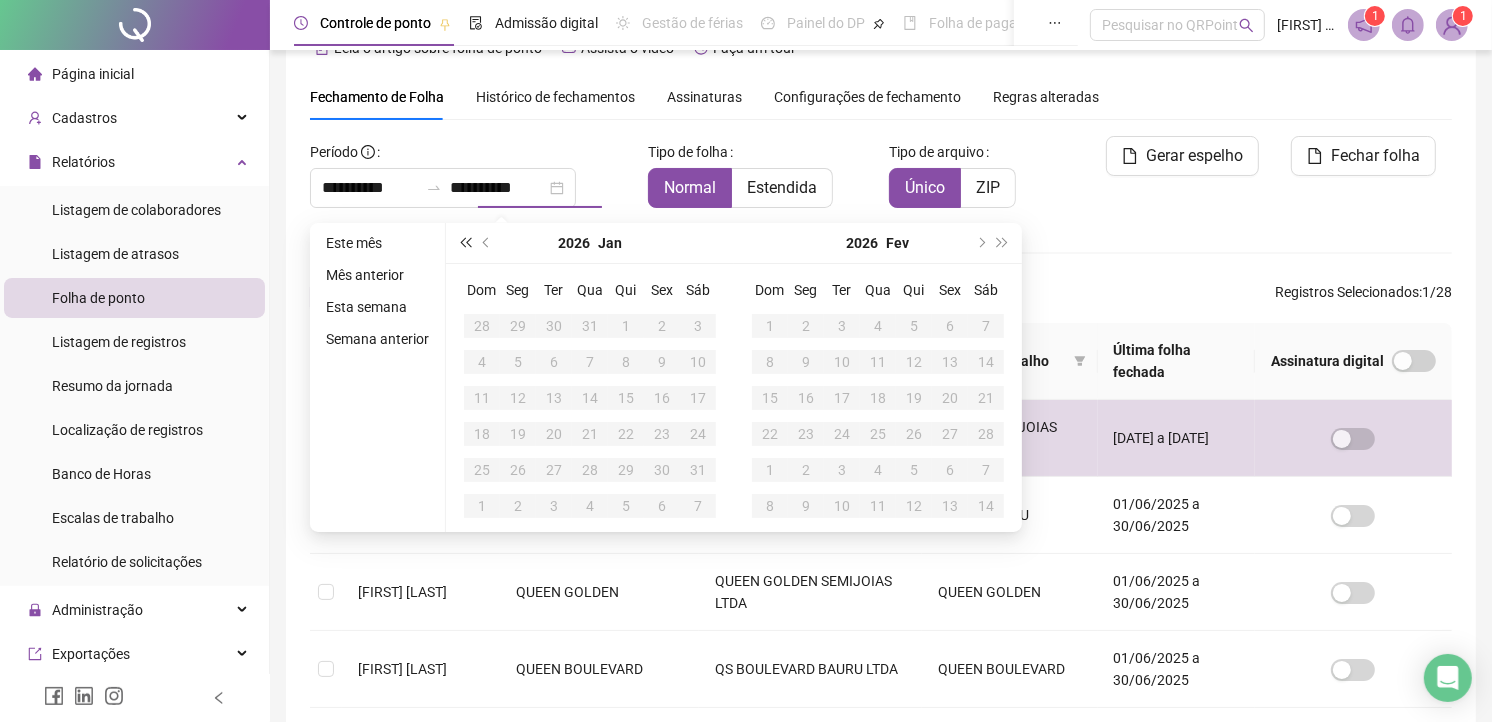 click at bounding box center [465, 243] 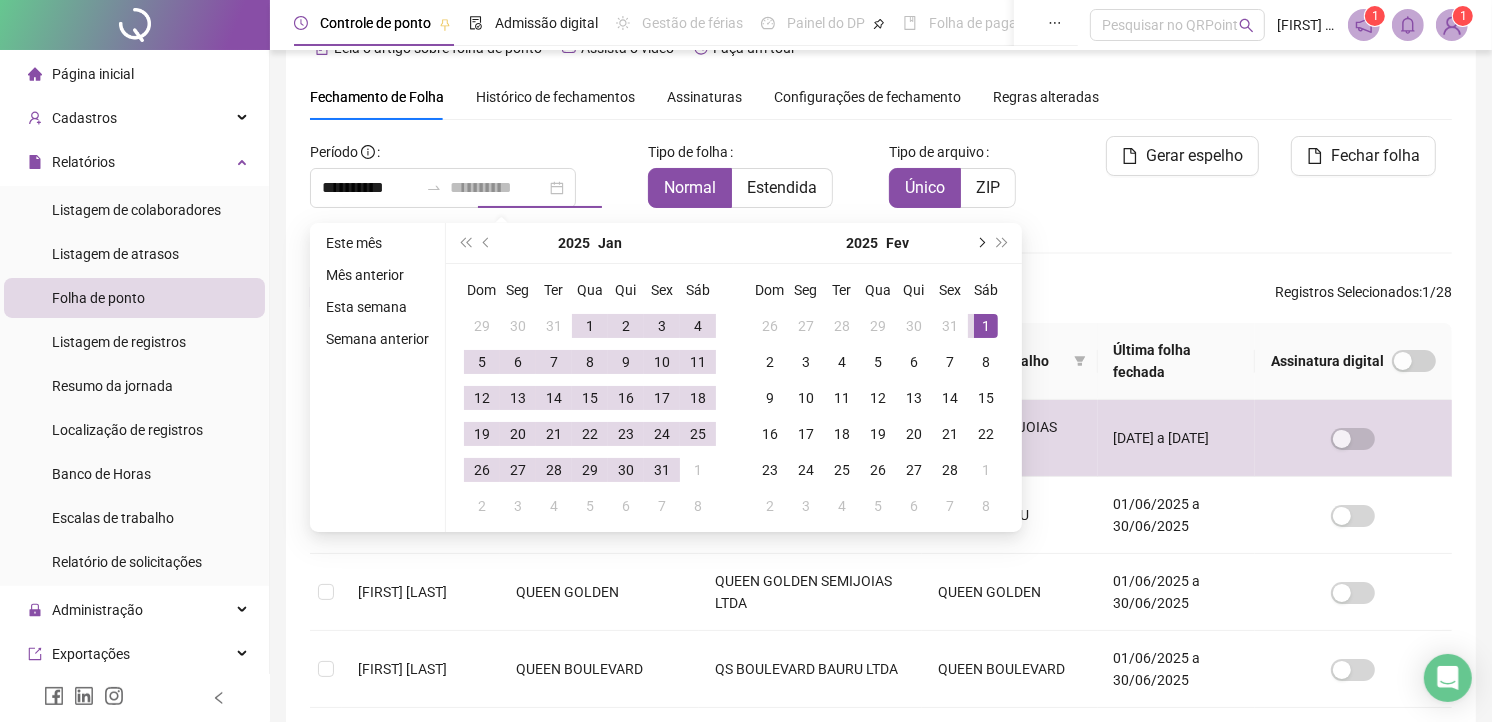 type on "**********" 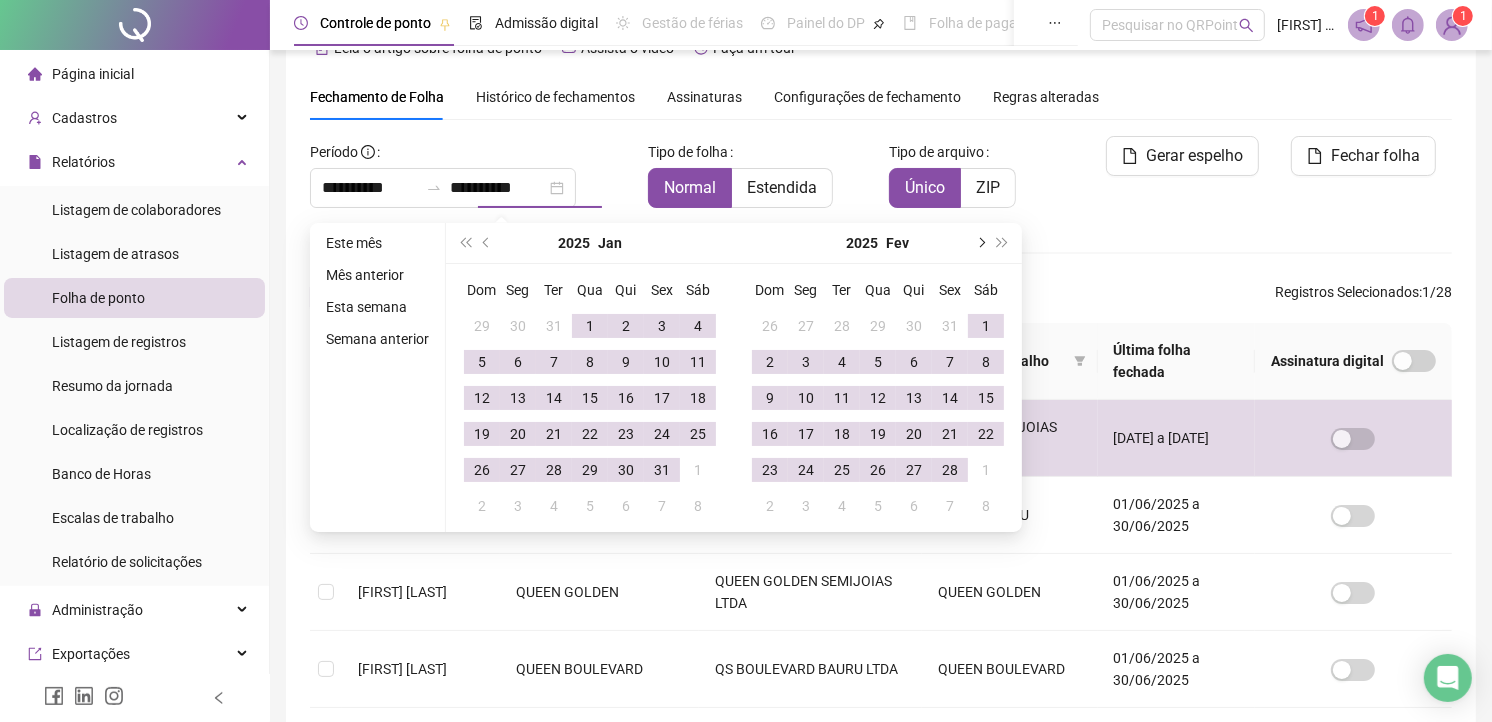 click at bounding box center (980, 243) 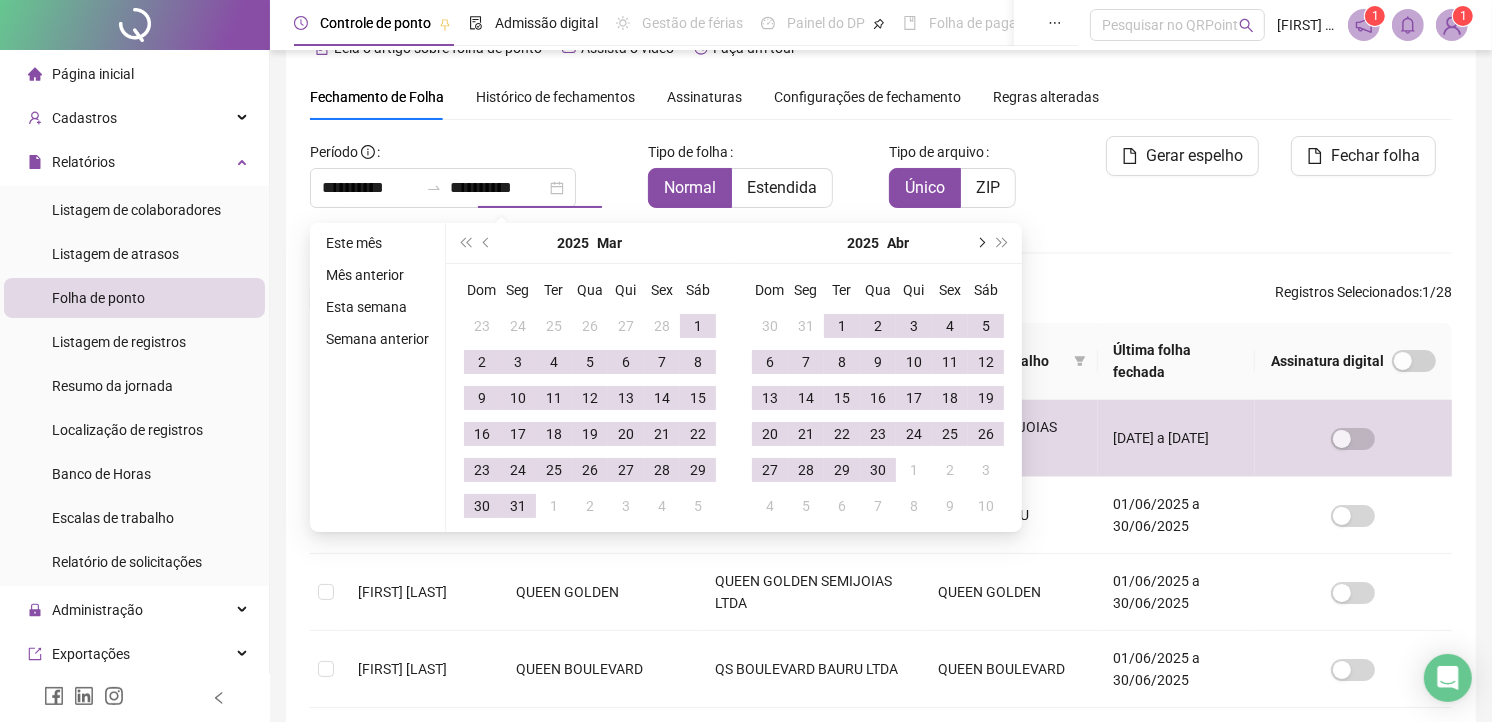 click at bounding box center [980, 243] 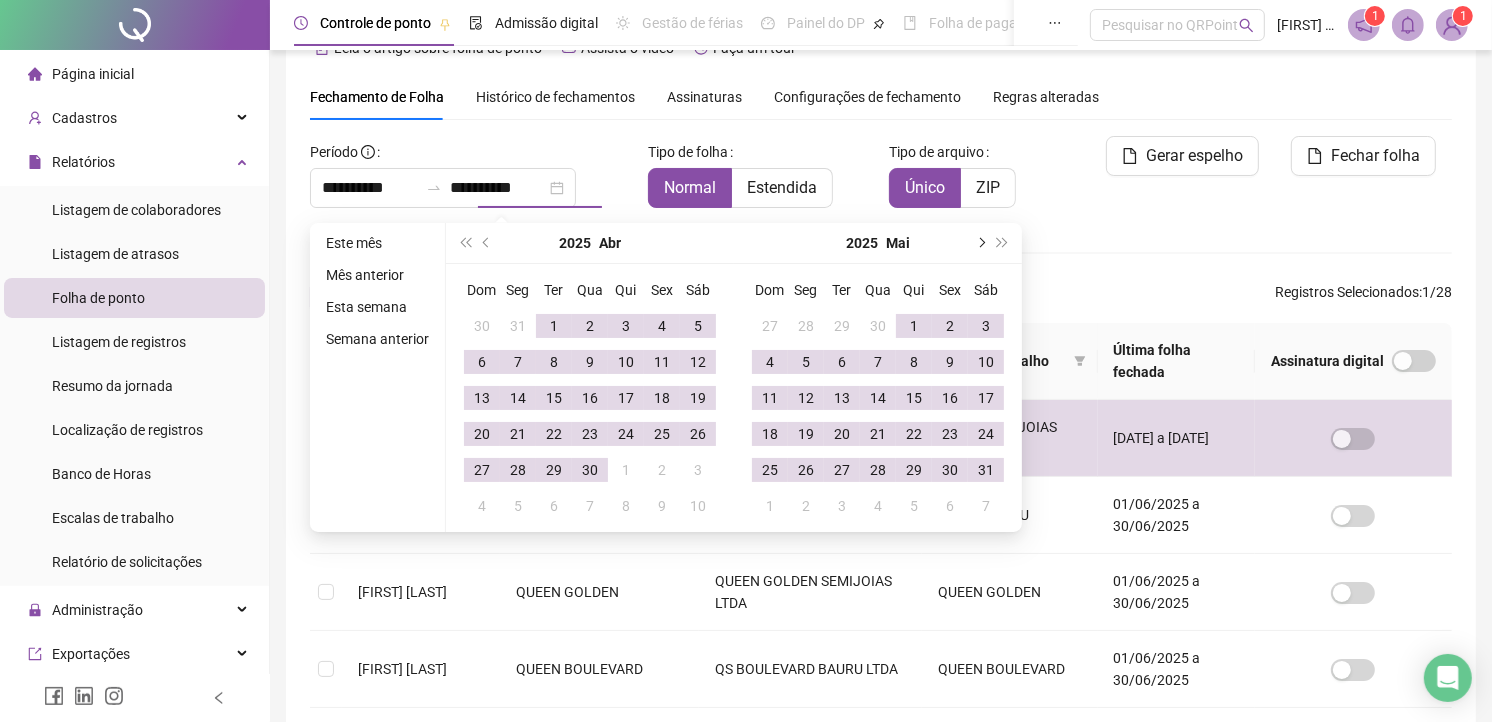 click at bounding box center (980, 243) 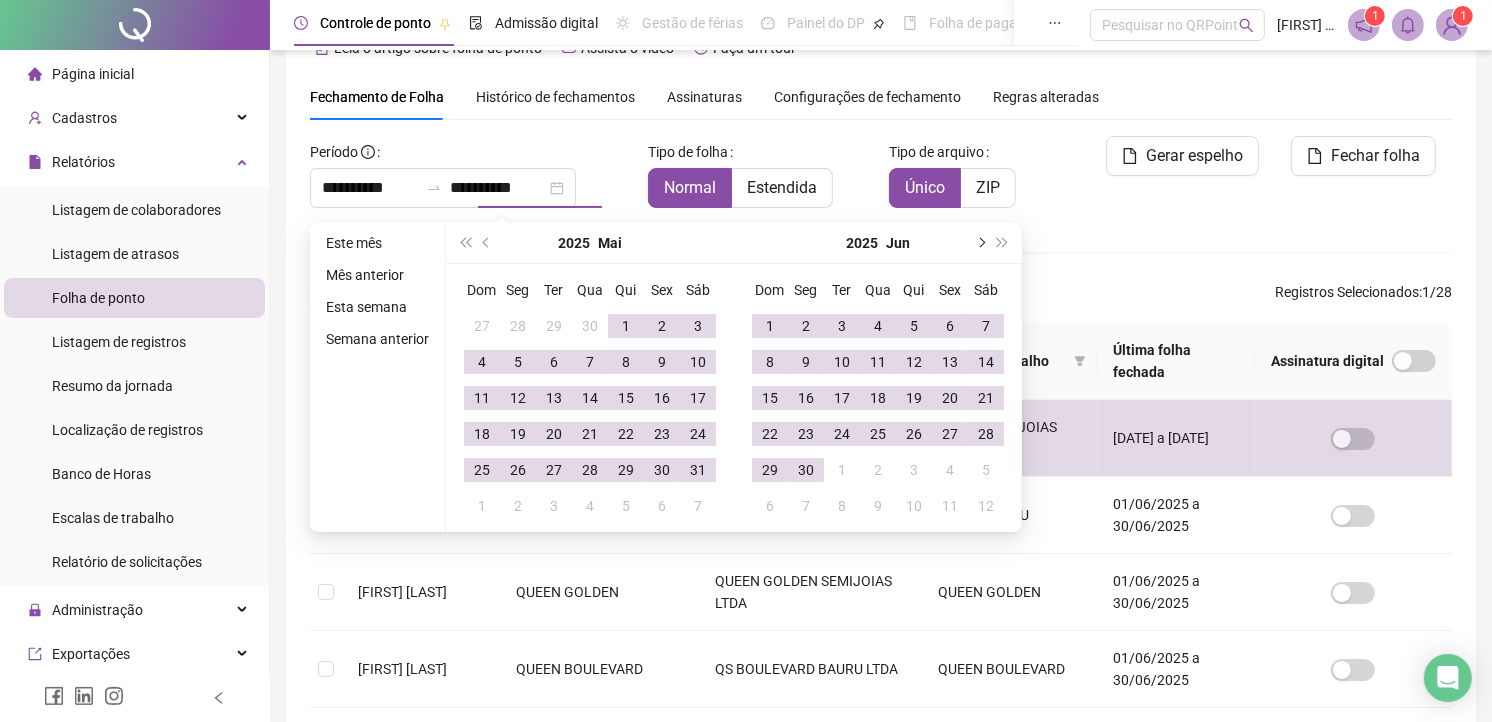 click at bounding box center (980, 243) 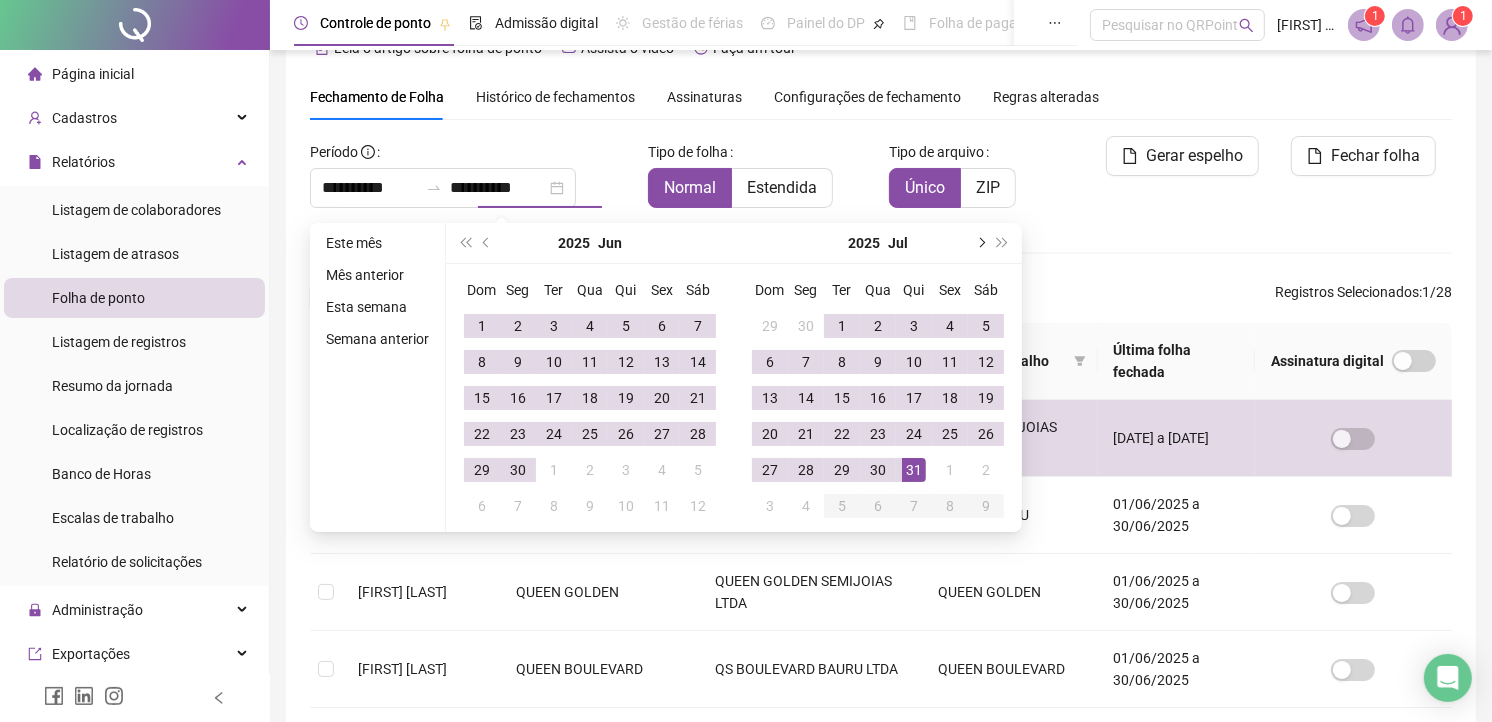 click at bounding box center (980, 243) 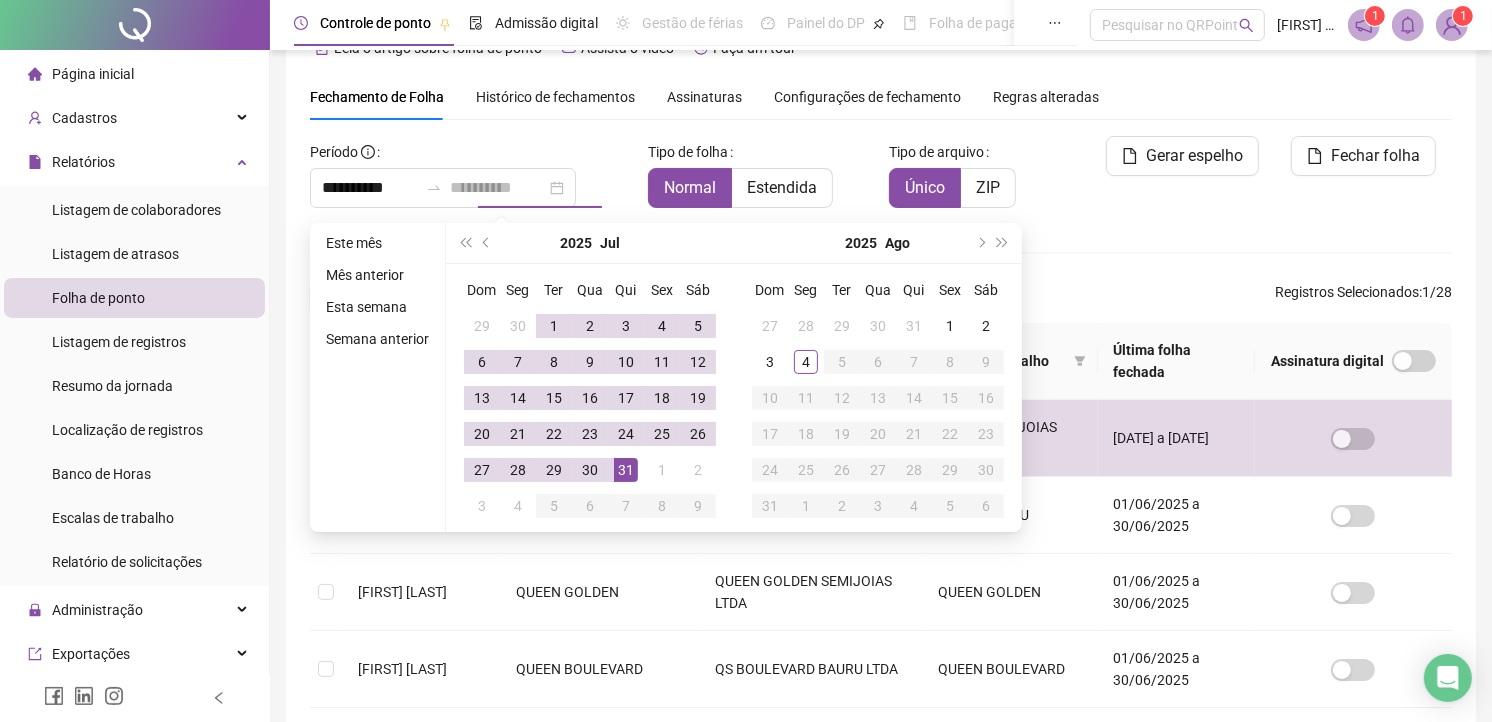 click on "31" at bounding box center [626, 470] 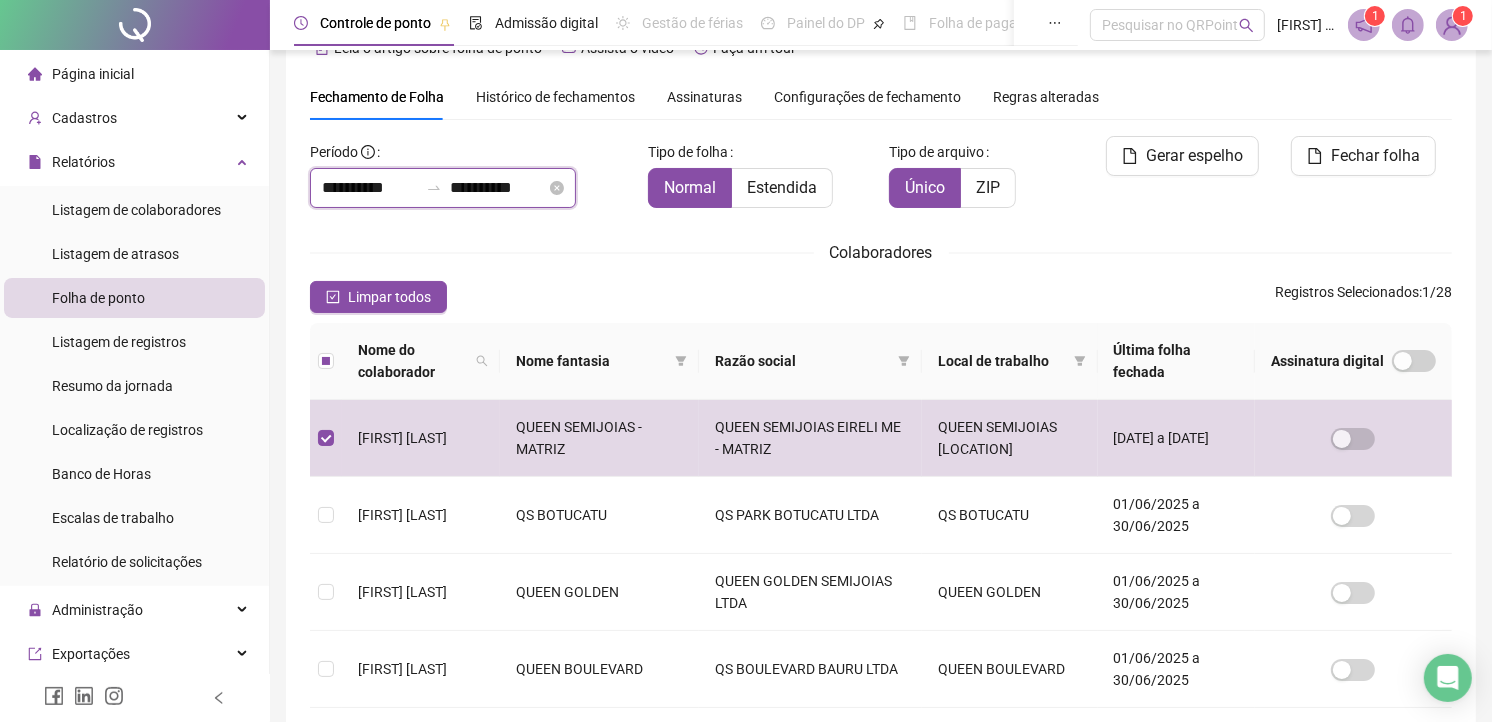 click on "**********" at bounding box center [370, 188] 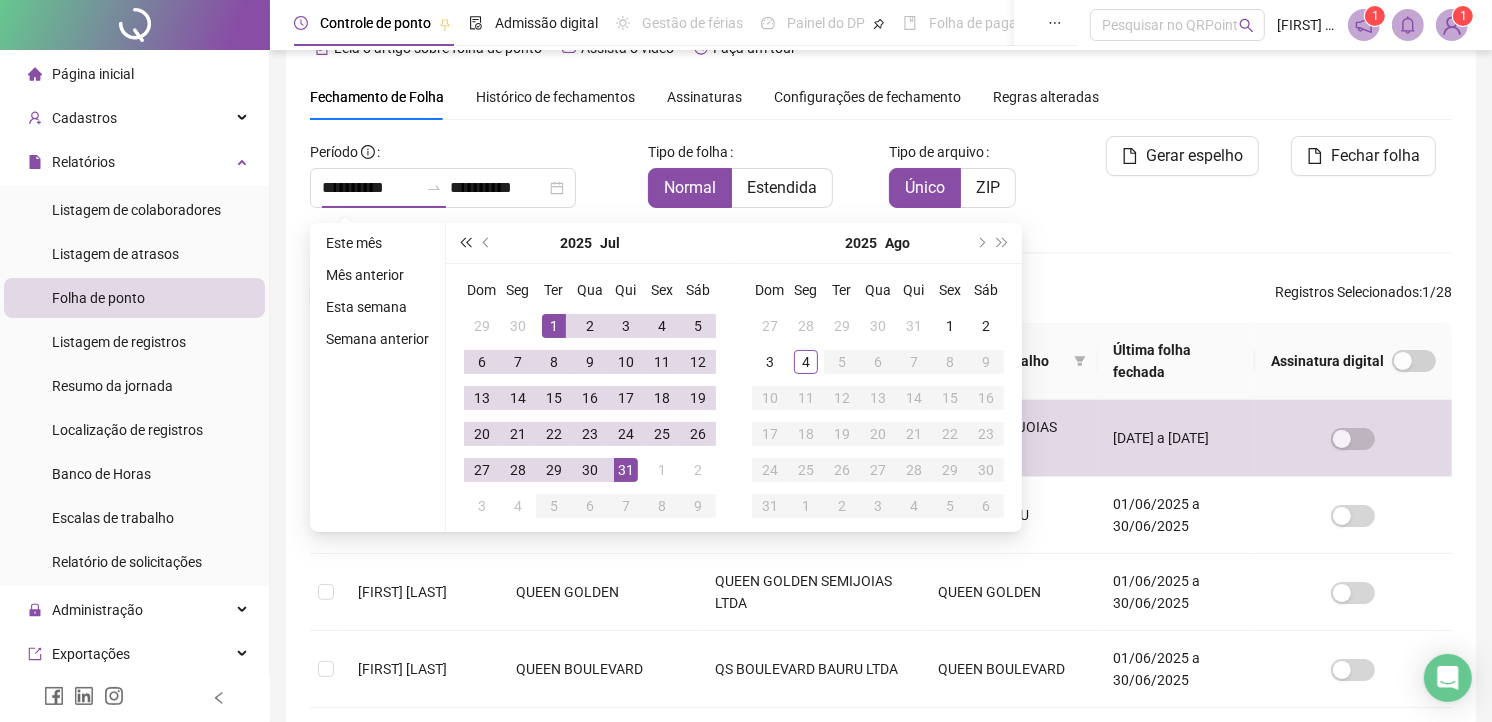 click at bounding box center [465, 243] 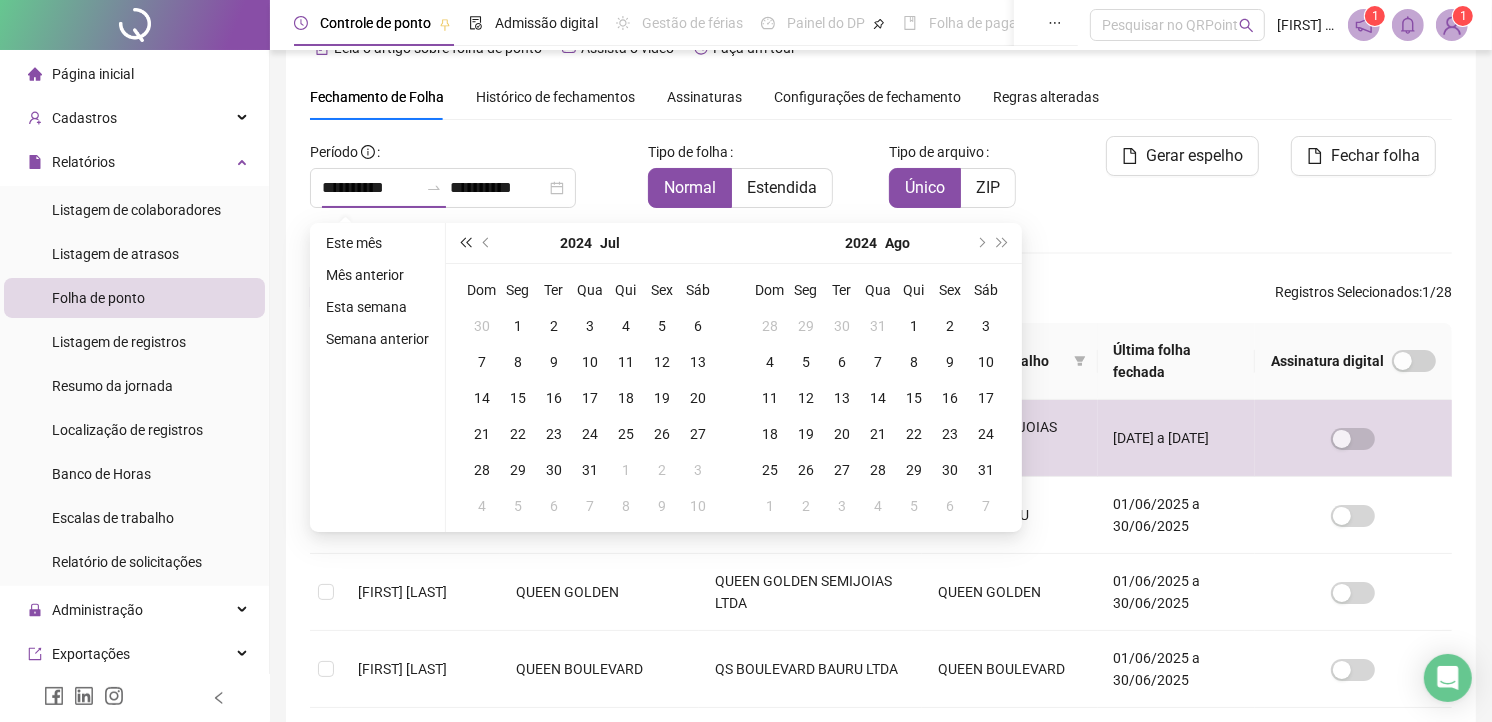 click at bounding box center [465, 243] 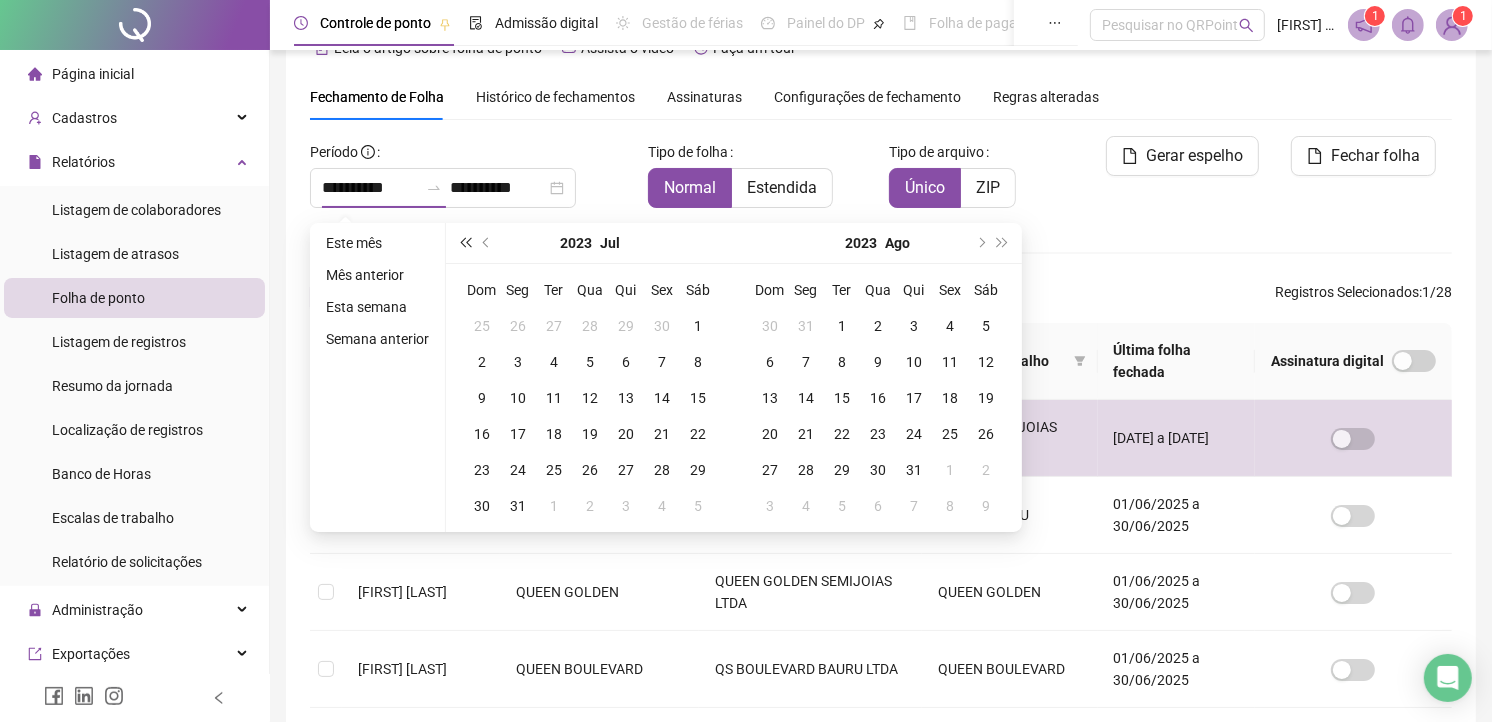 click at bounding box center (465, 243) 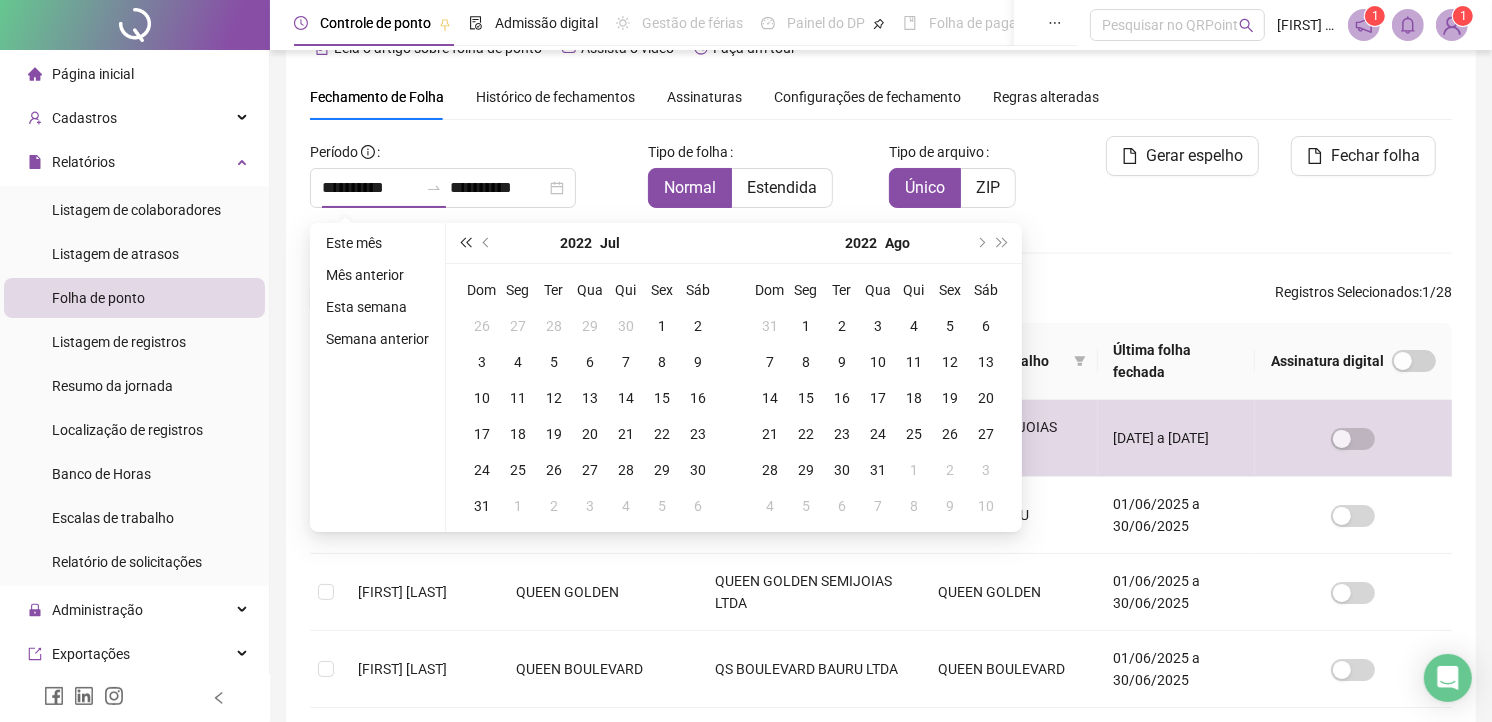 click at bounding box center (465, 243) 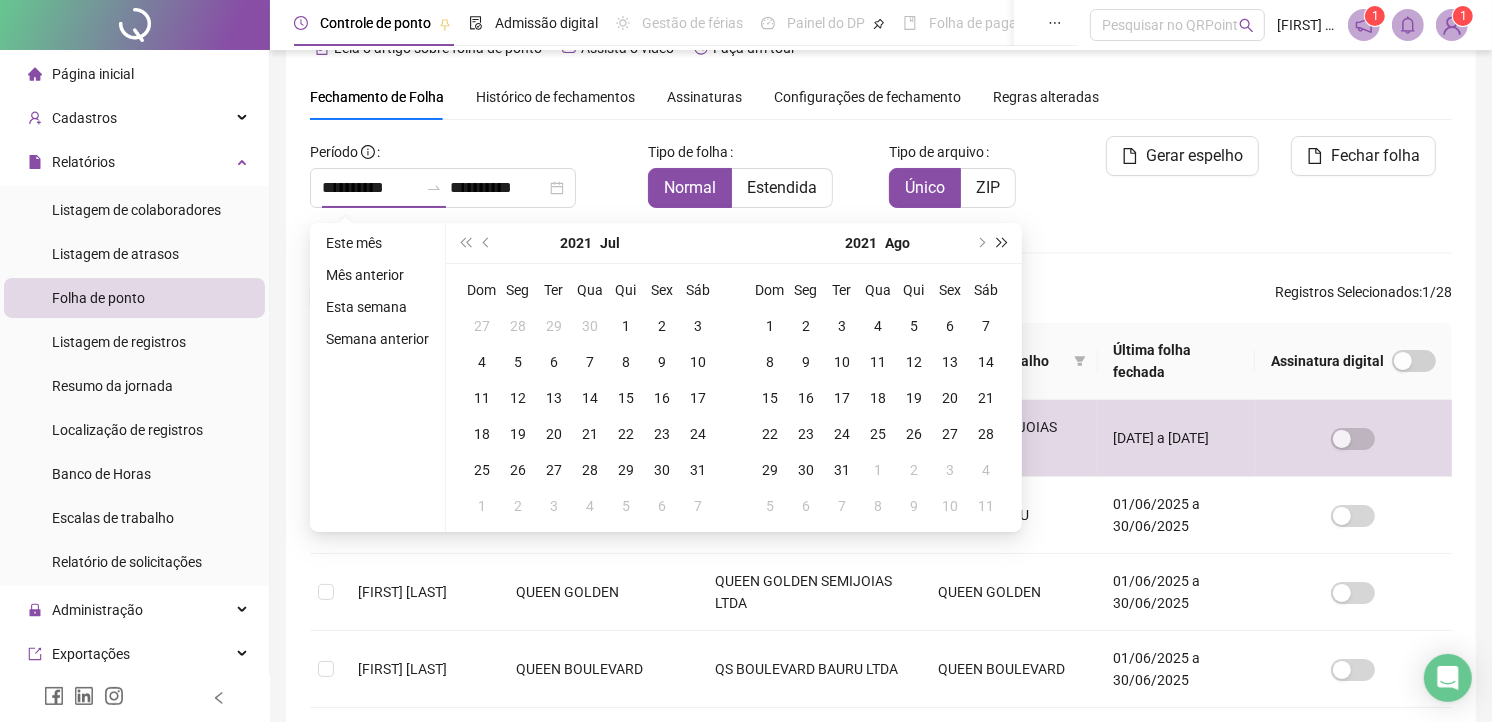 click at bounding box center (1003, 243) 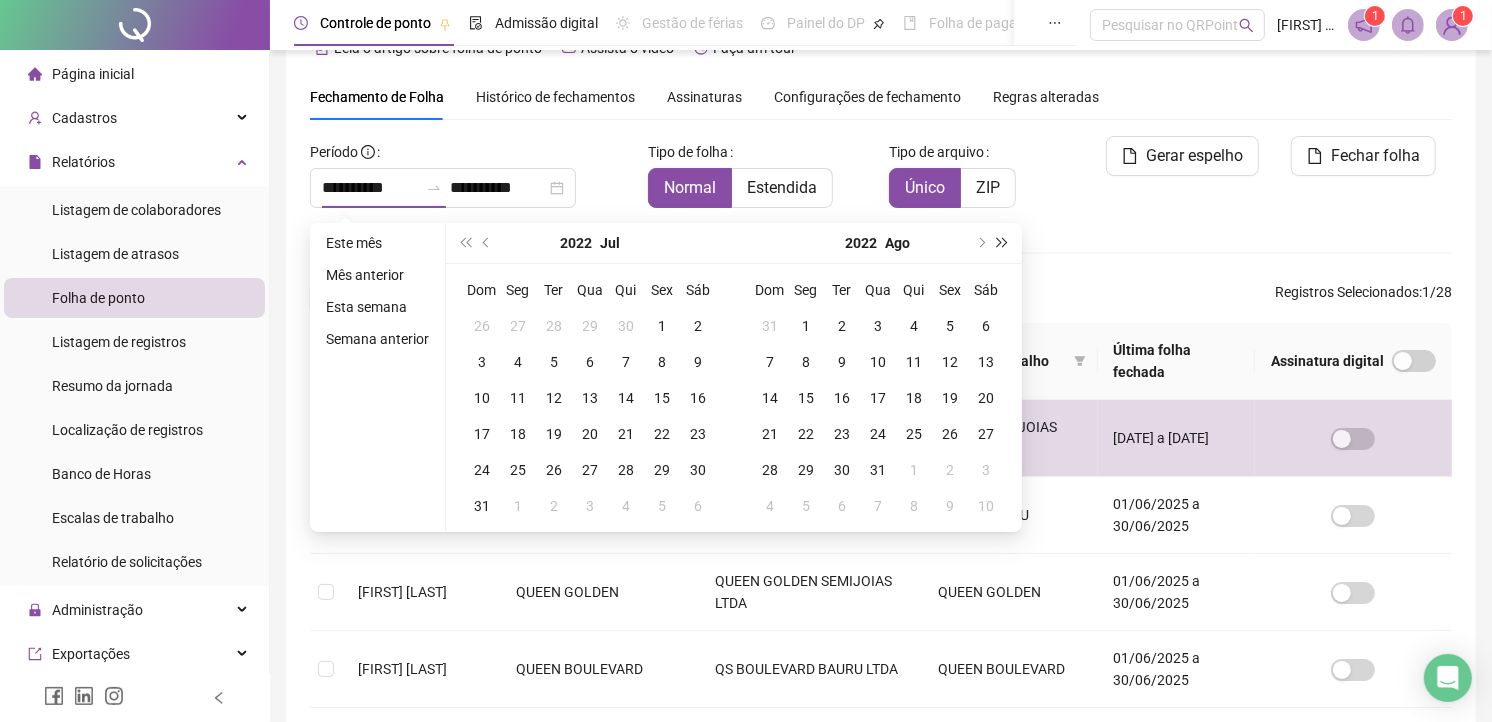 click at bounding box center [1003, 243] 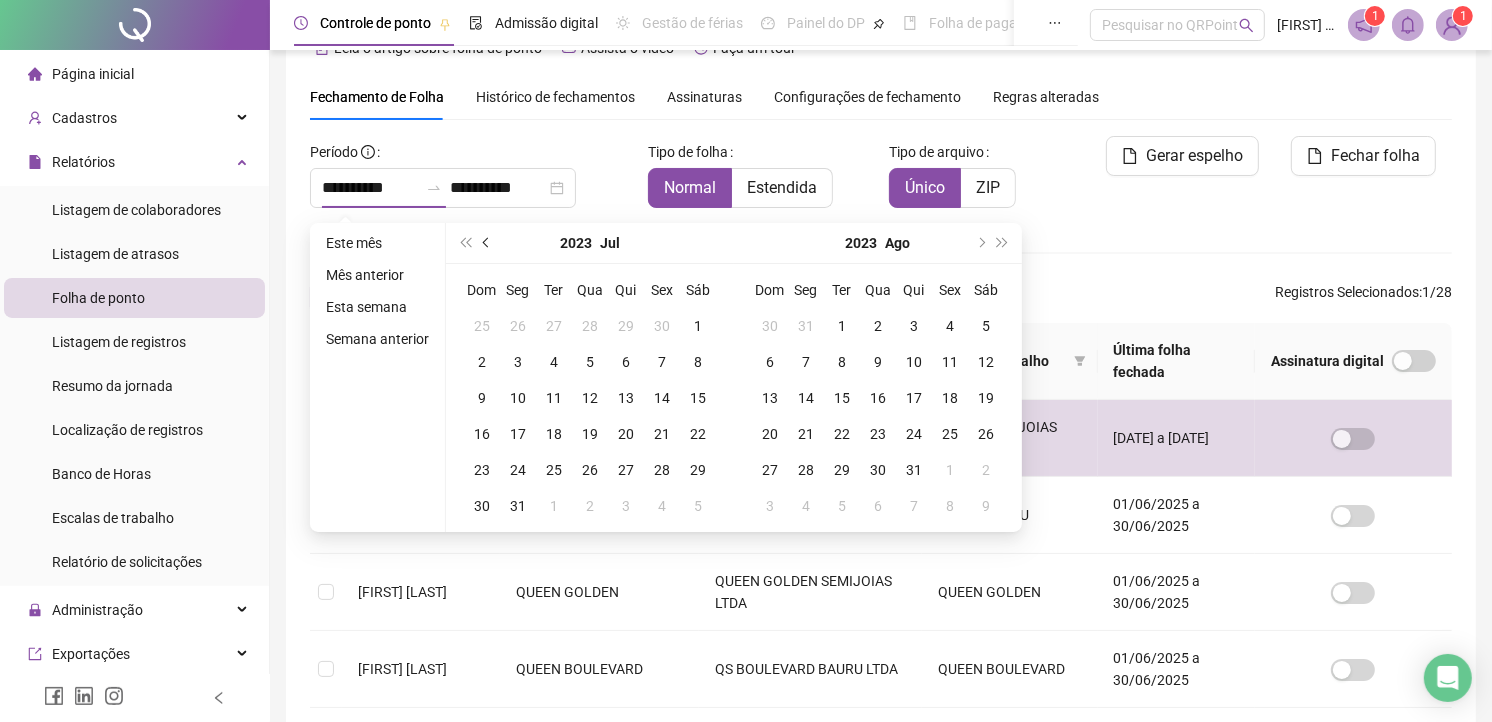 click at bounding box center (487, 243) 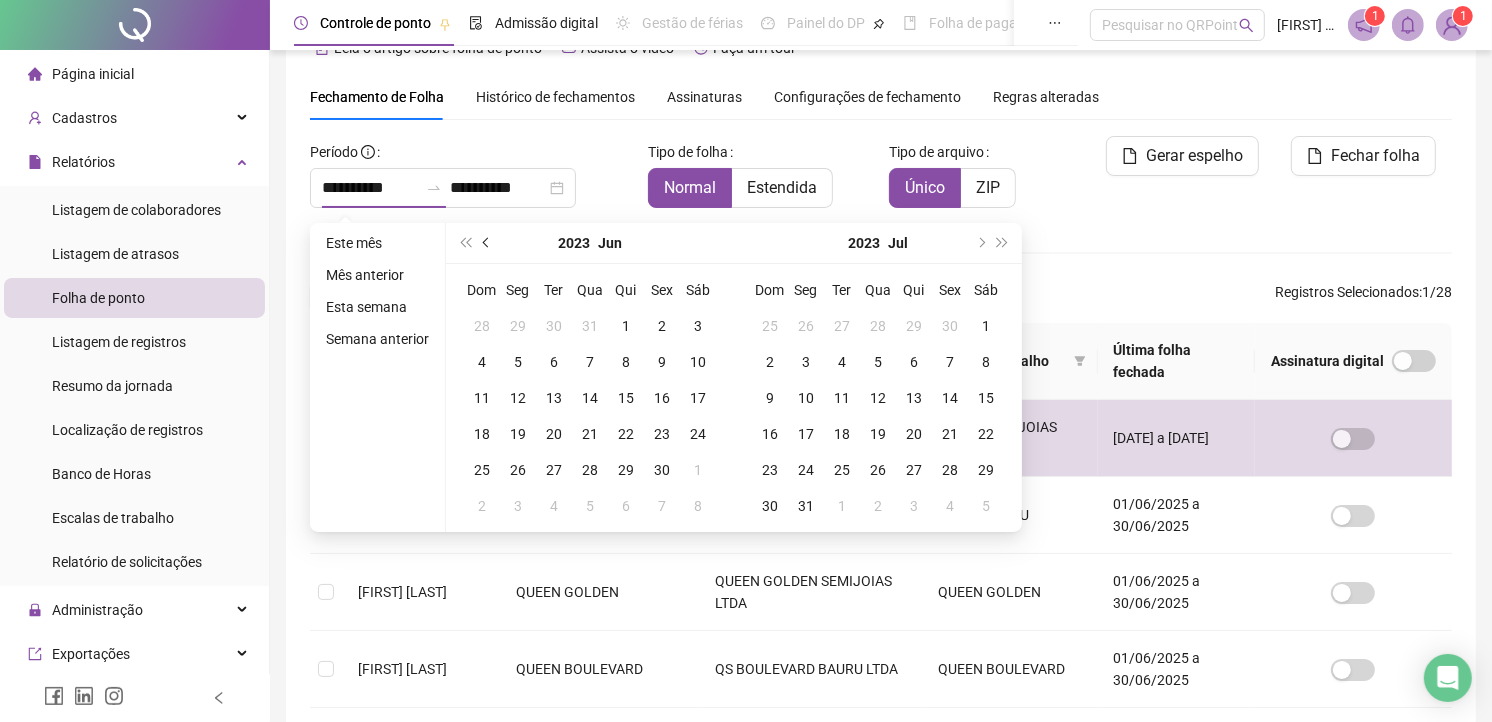 click at bounding box center (487, 243) 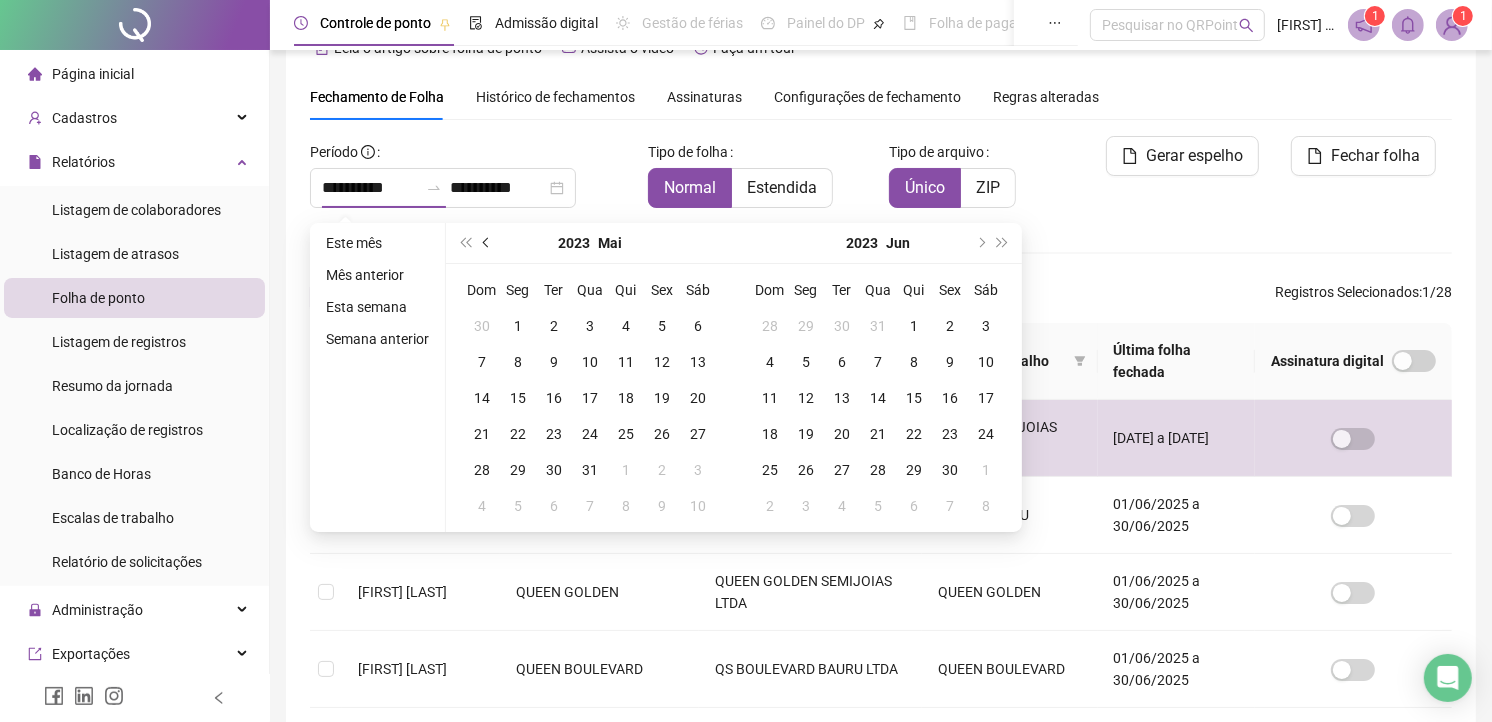 click at bounding box center [487, 243] 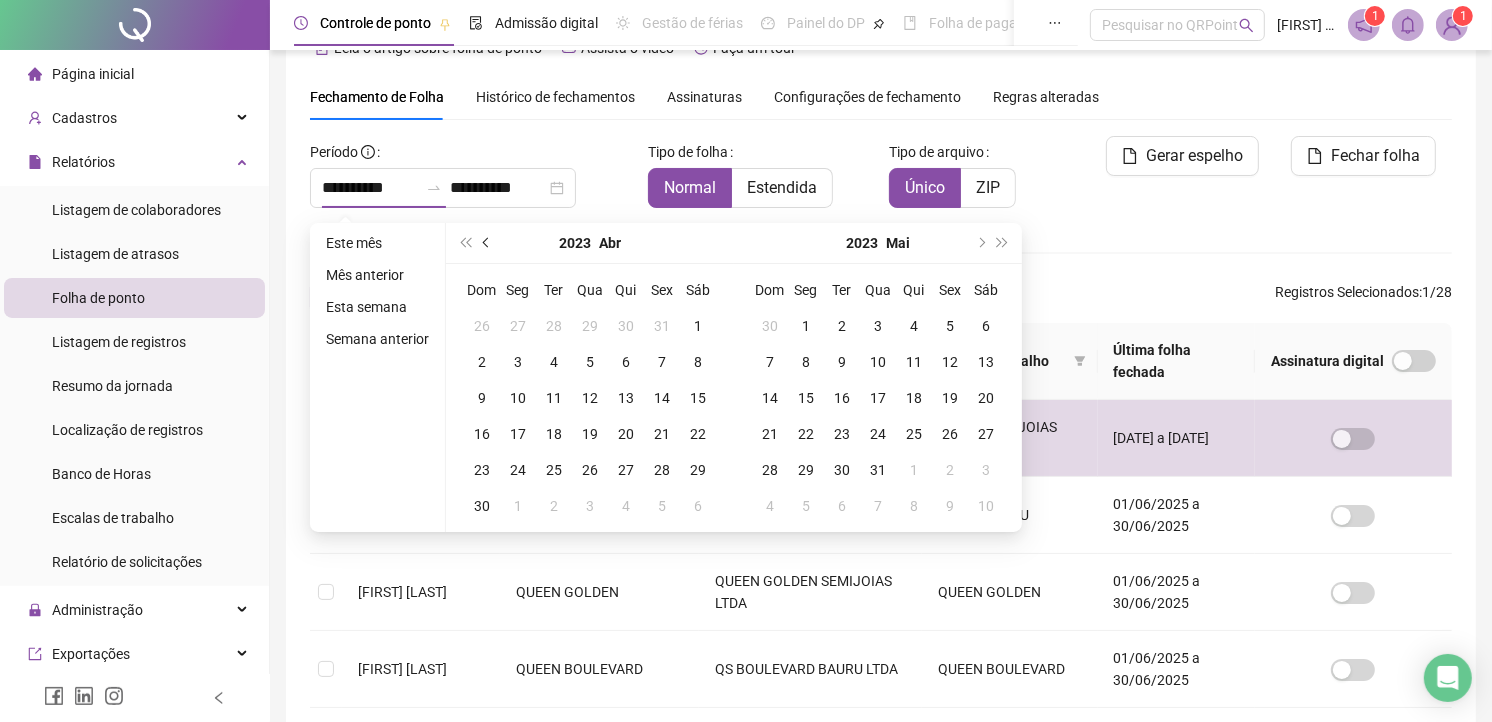 click at bounding box center (487, 243) 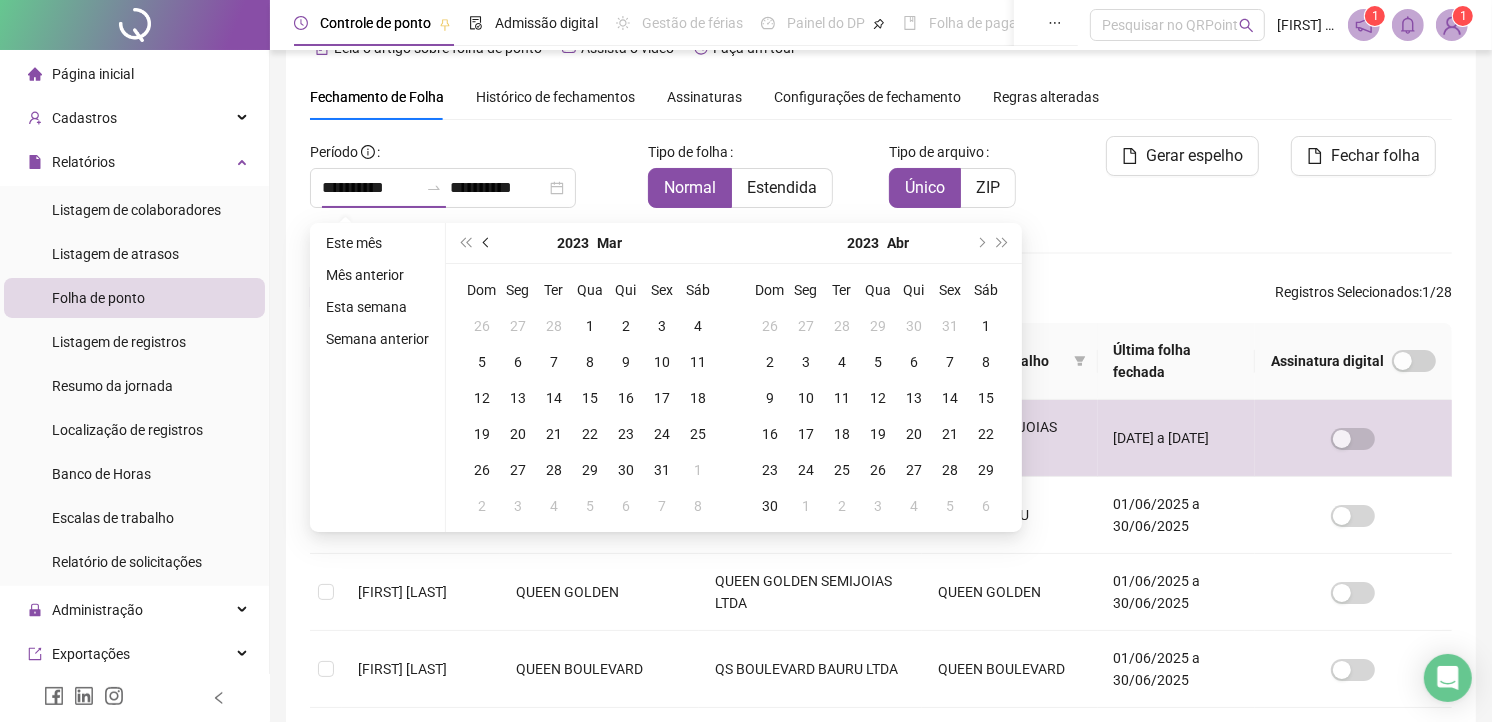 click at bounding box center (487, 243) 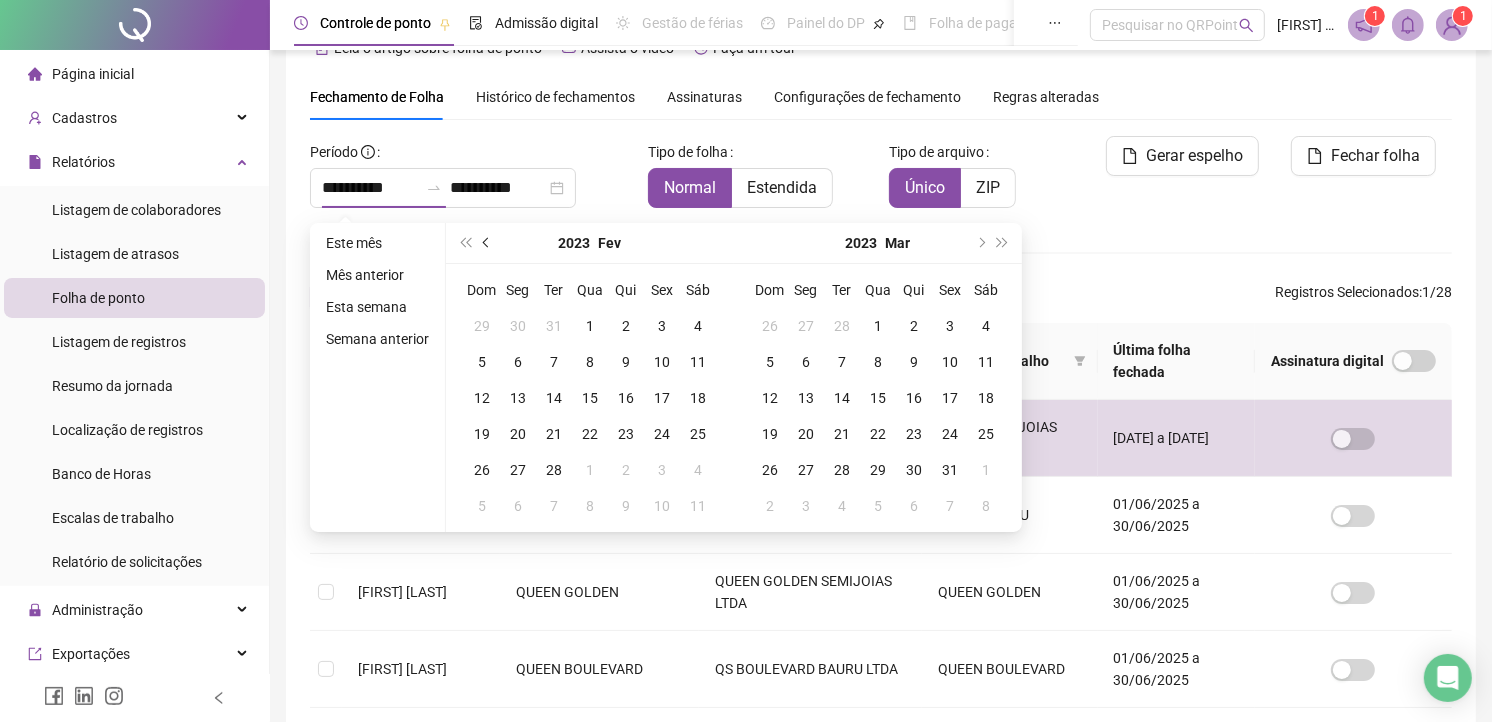 click at bounding box center [487, 243] 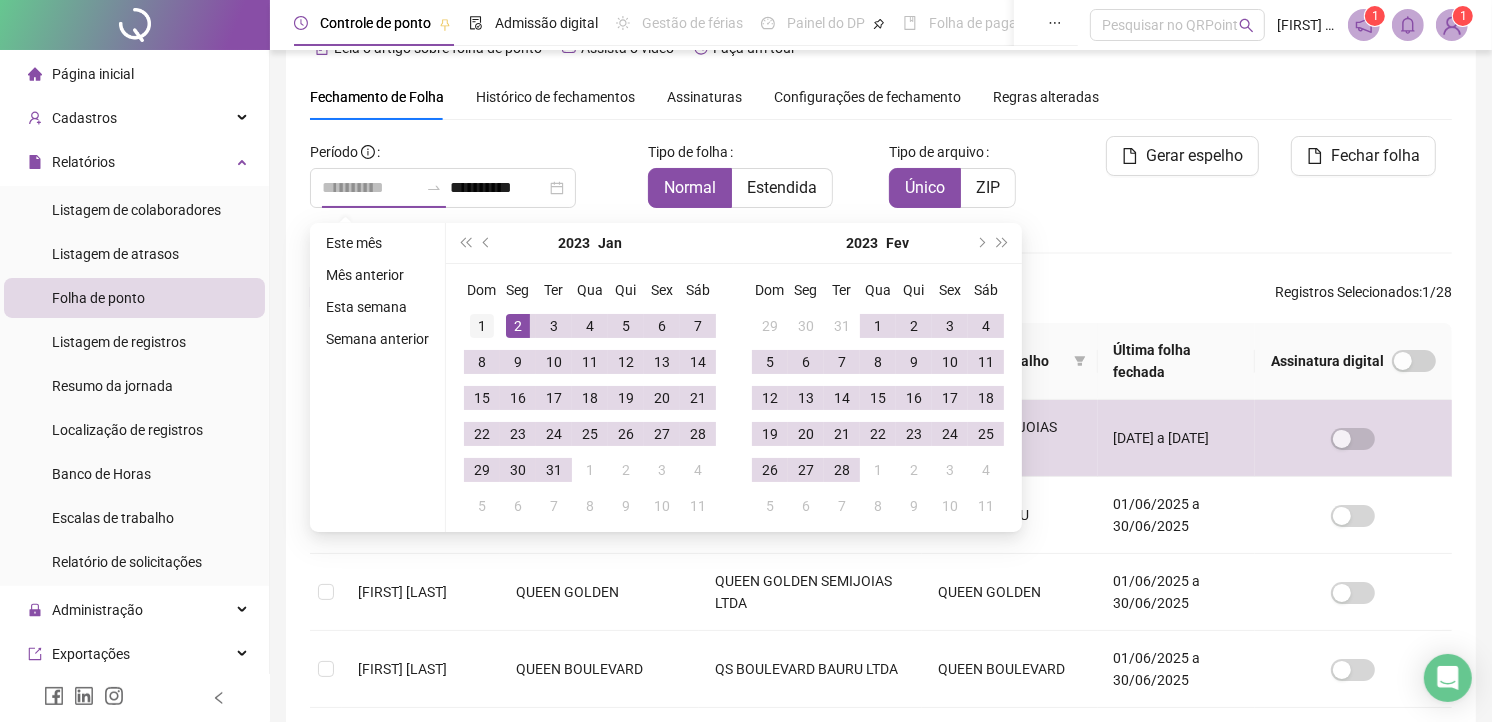 type on "**********" 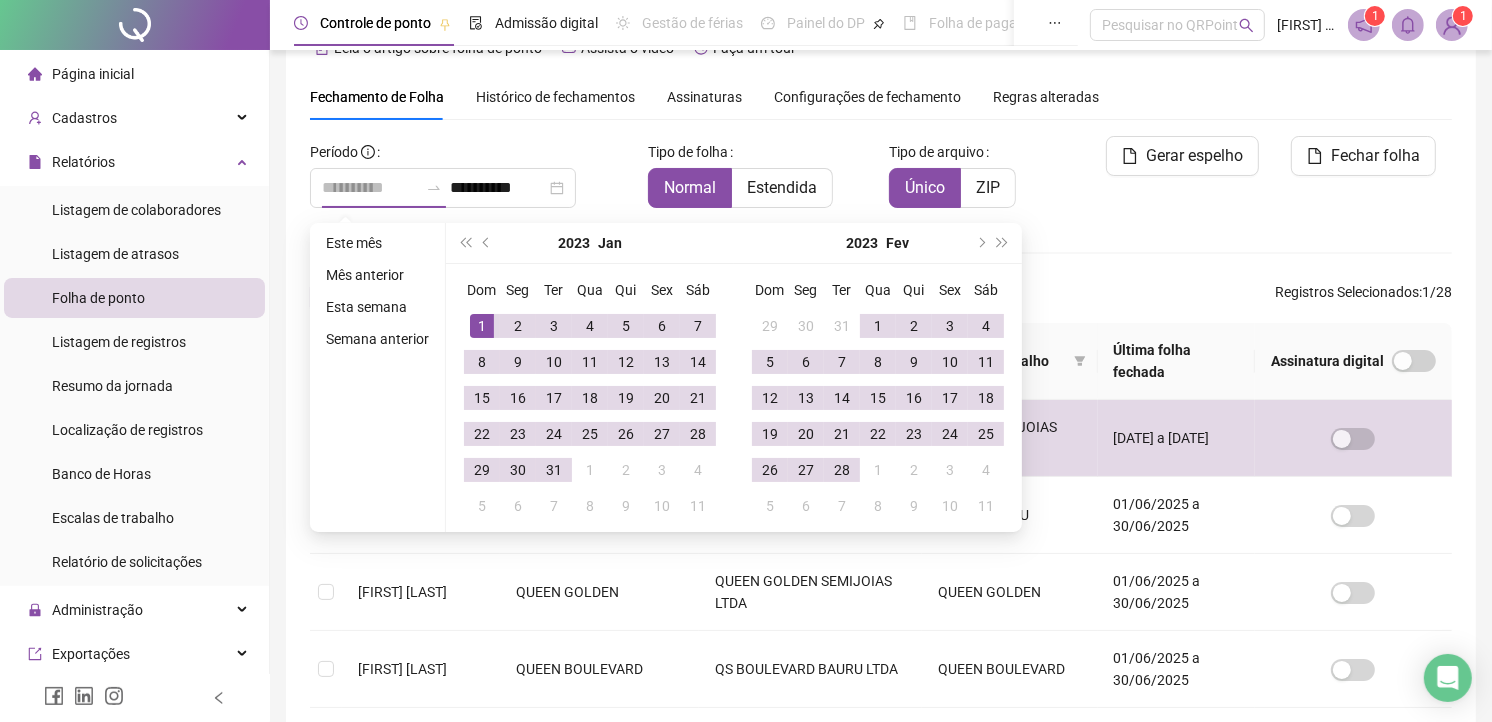 click on "1" at bounding box center [482, 326] 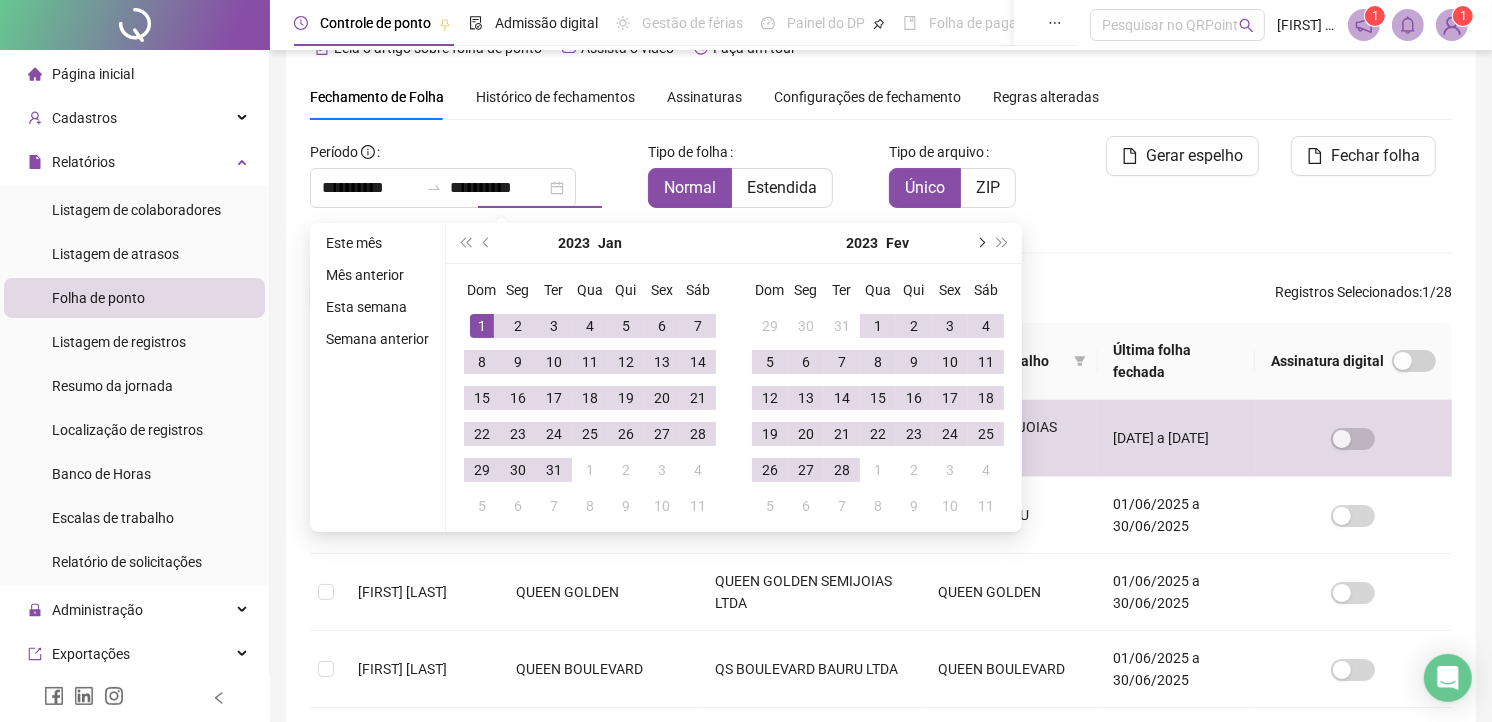 click at bounding box center (980, 243) 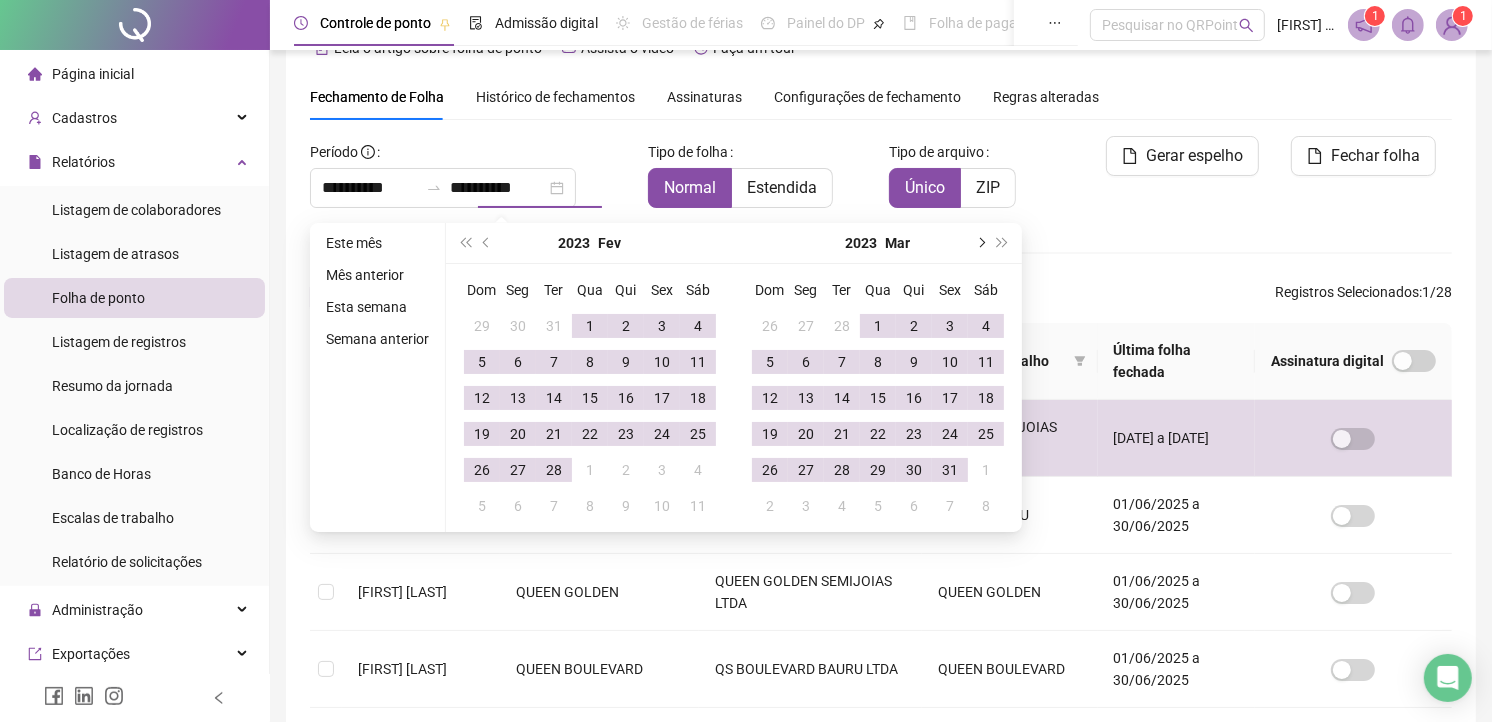 click at bounding box center [980, 243] 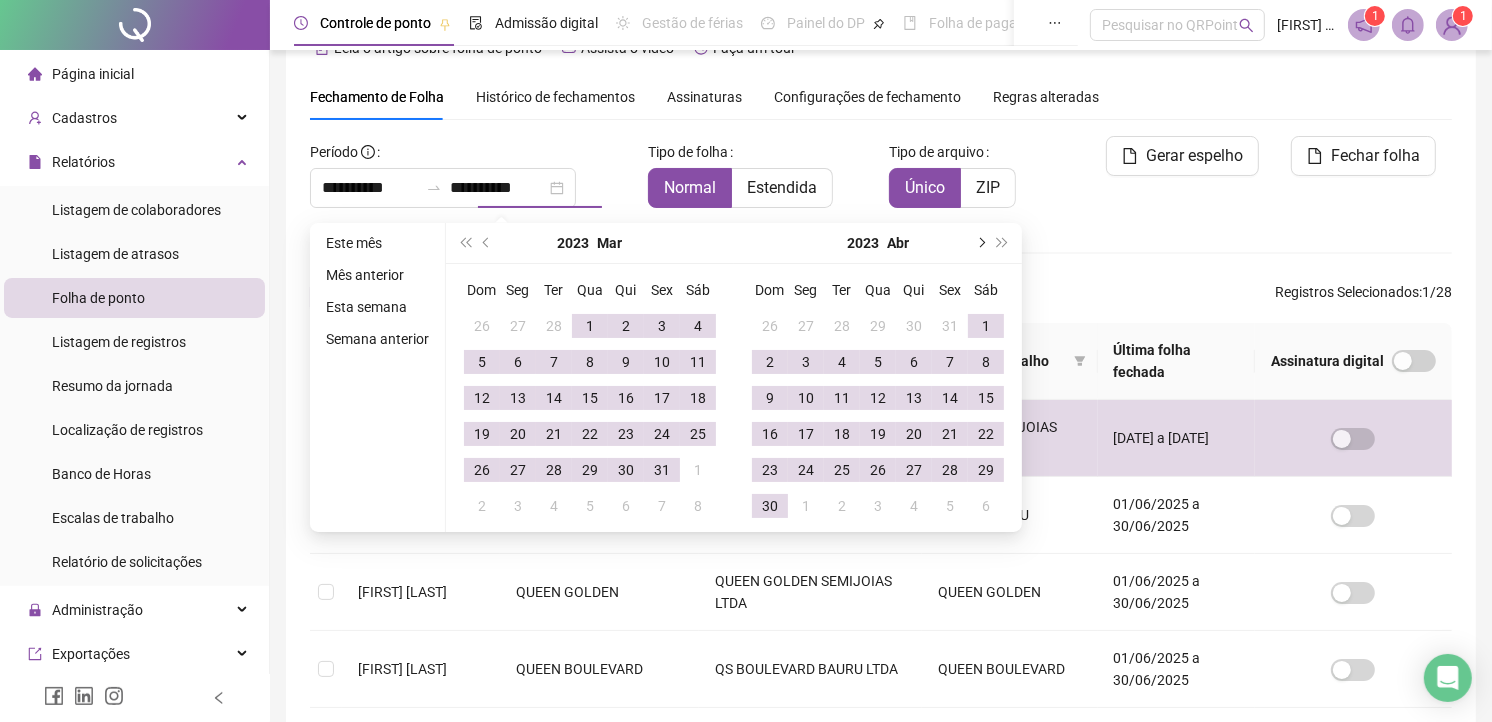 click at bounding box center [980, 243] 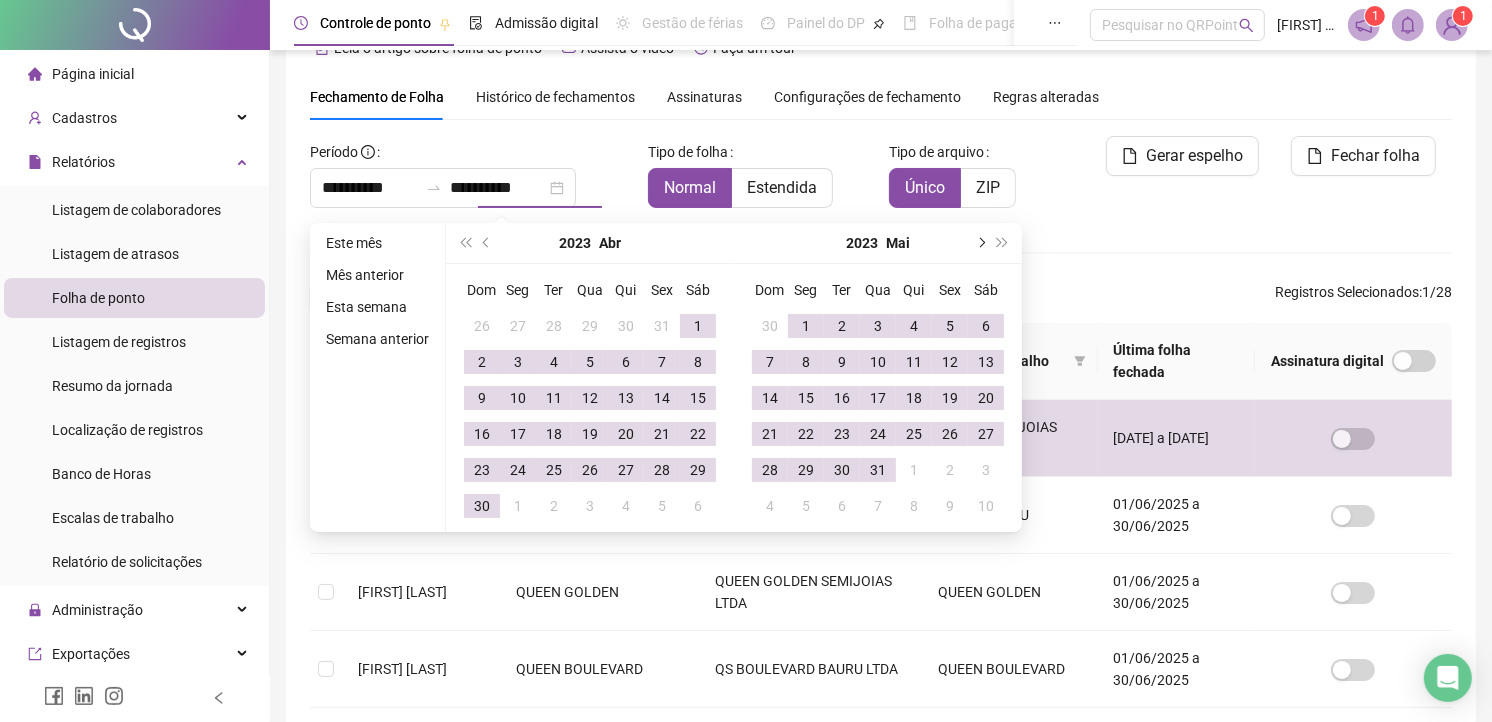 click at bounding box center [980, 243] 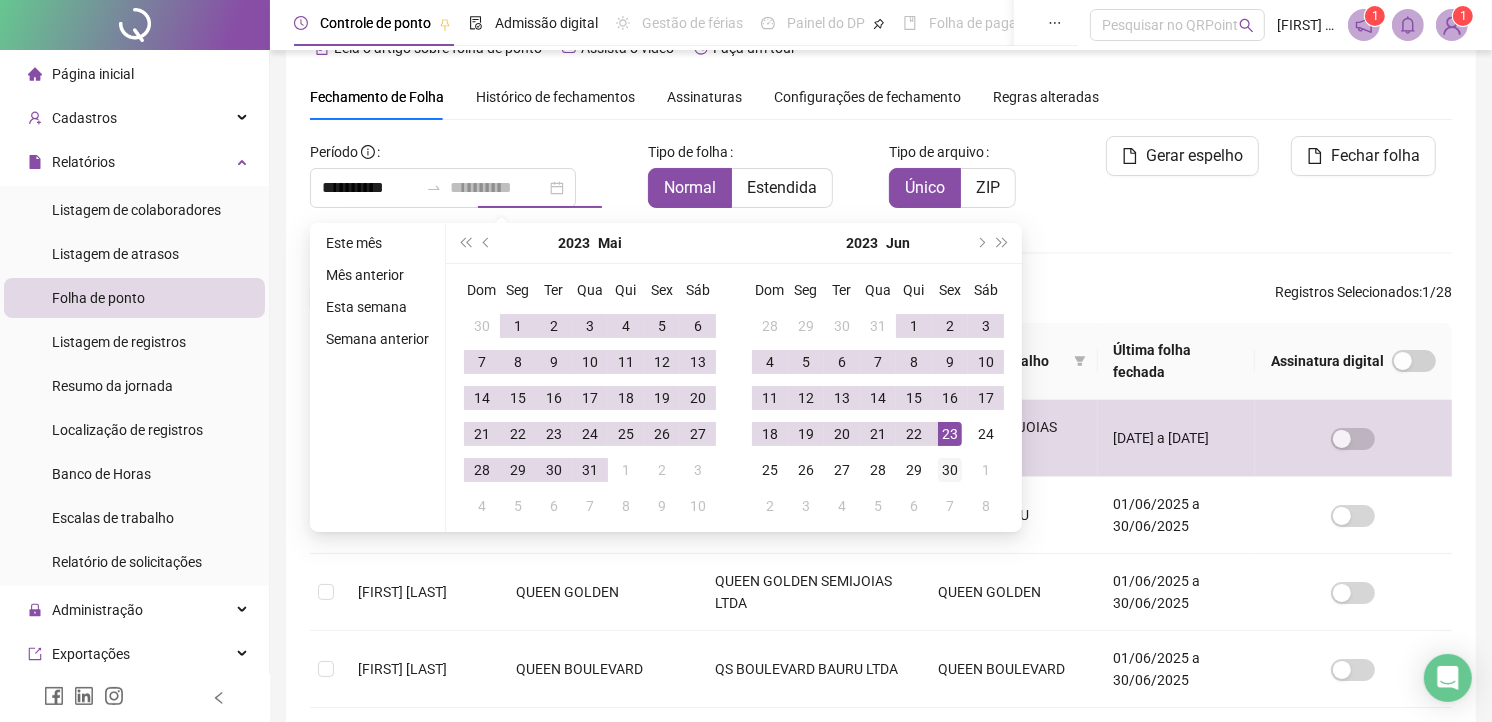 type on "**********" 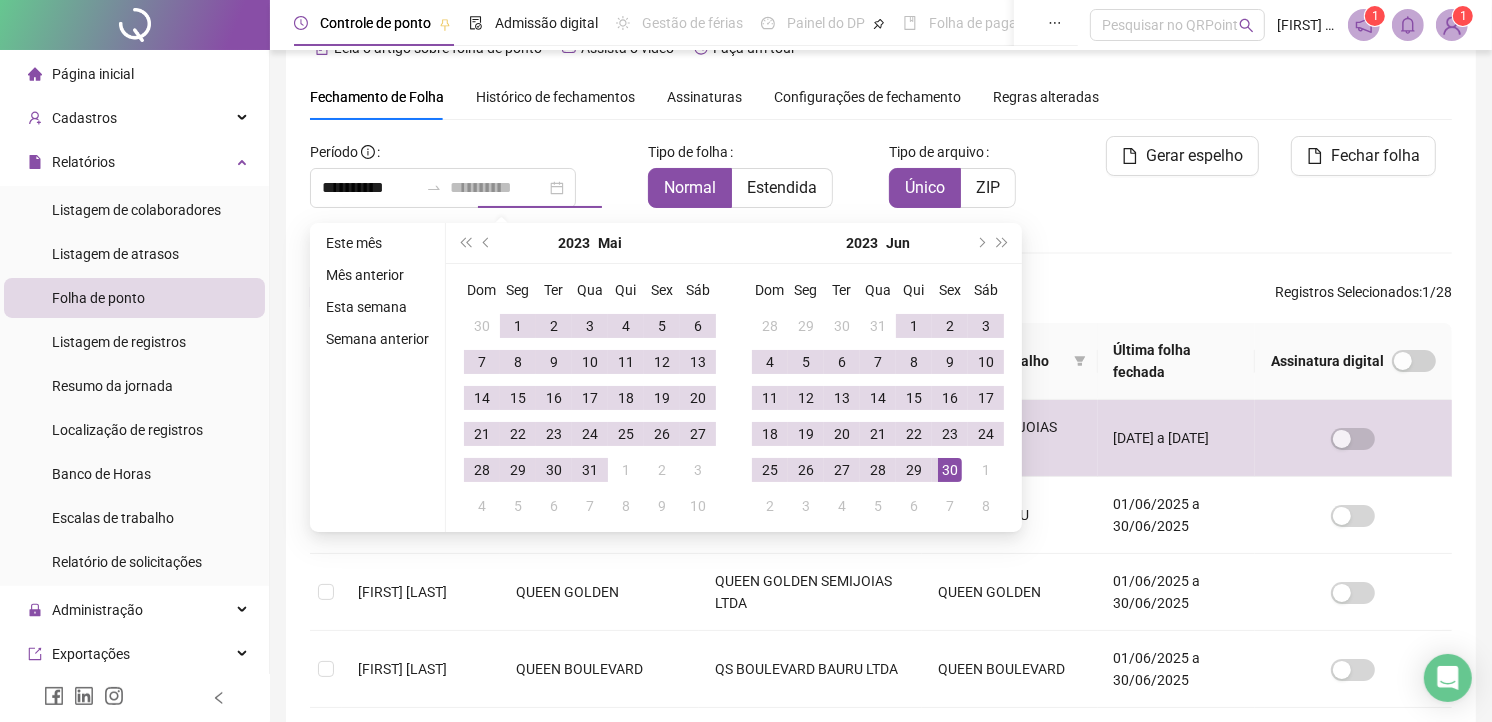 click on "30" at bounding box center (950, 470) 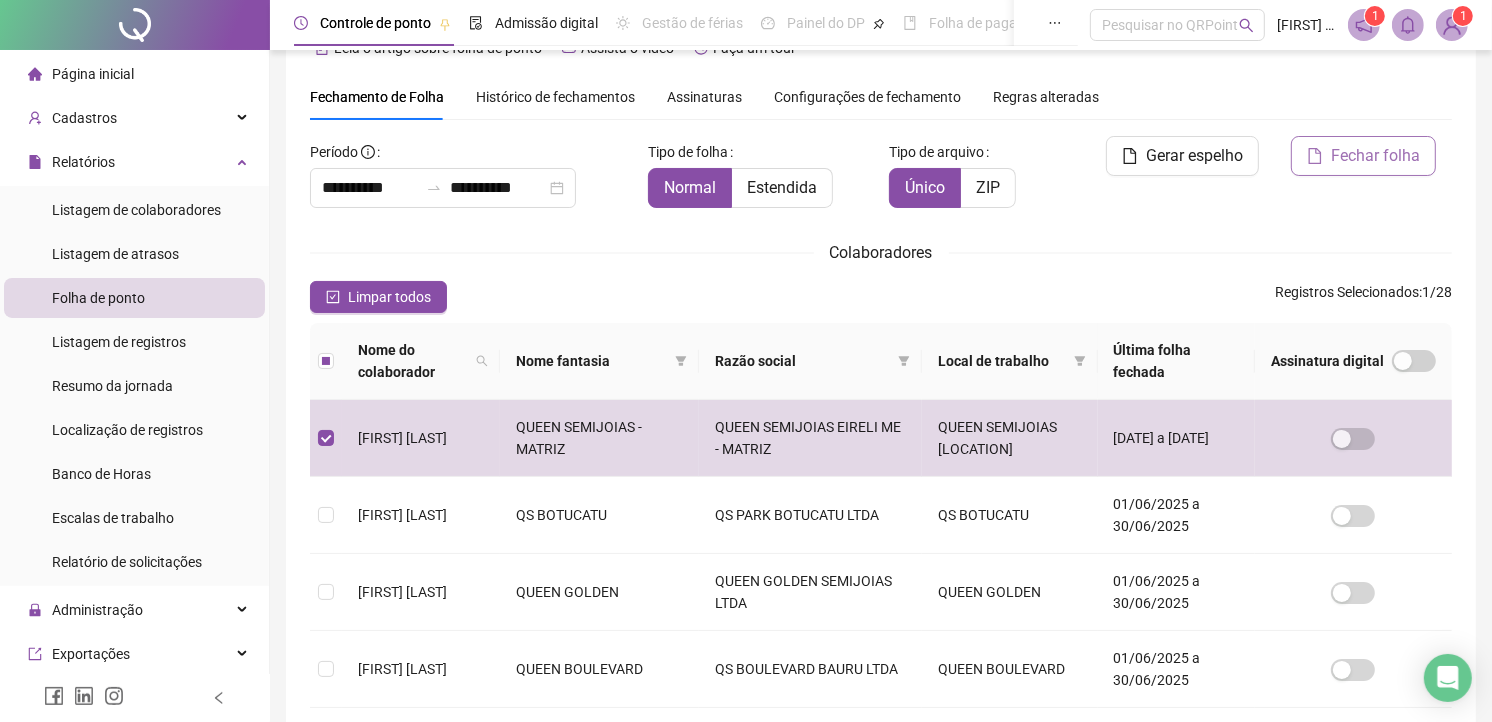 click on "Fechar folha" at bounding box center (1375, 156) 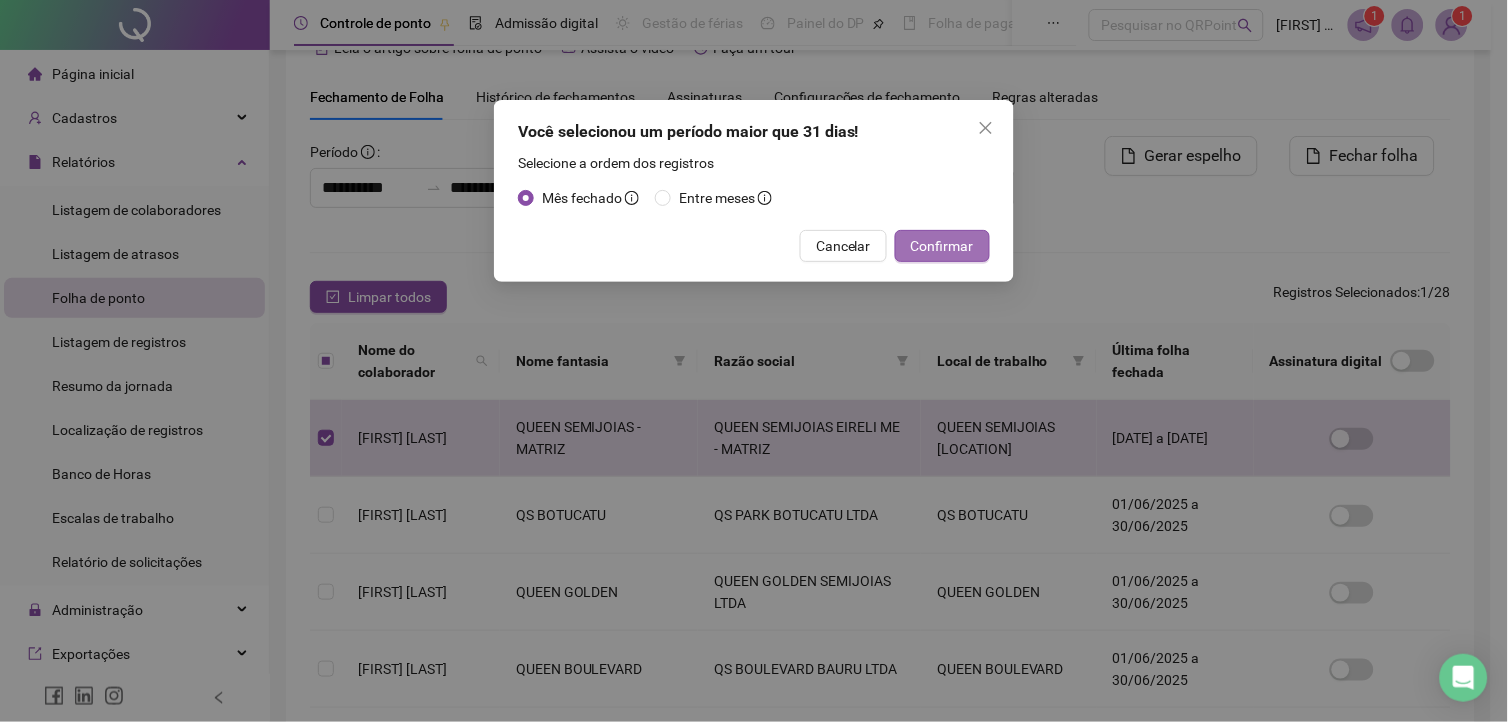 click on "Confirmar" at bounding box center [942, 246] 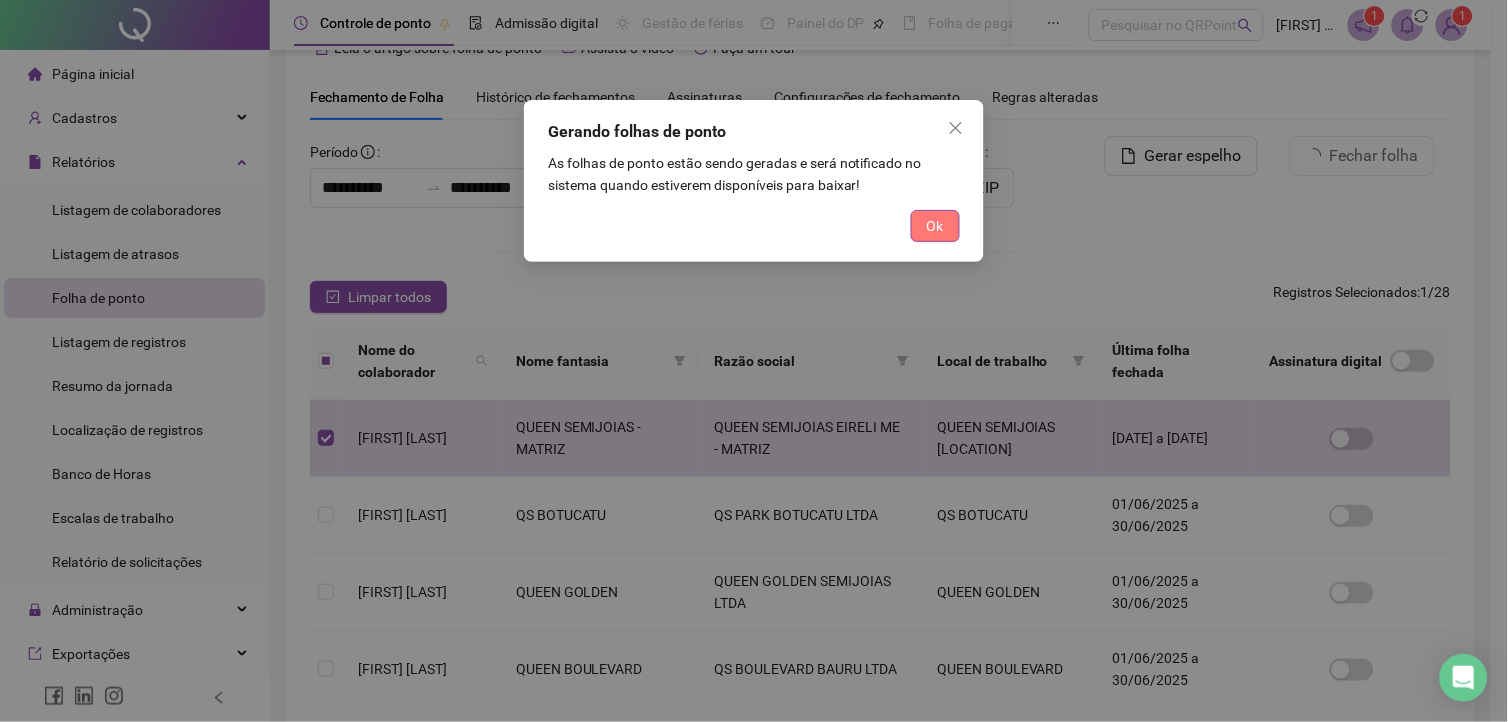 click on "Ok" at bounding box center (935, 226) 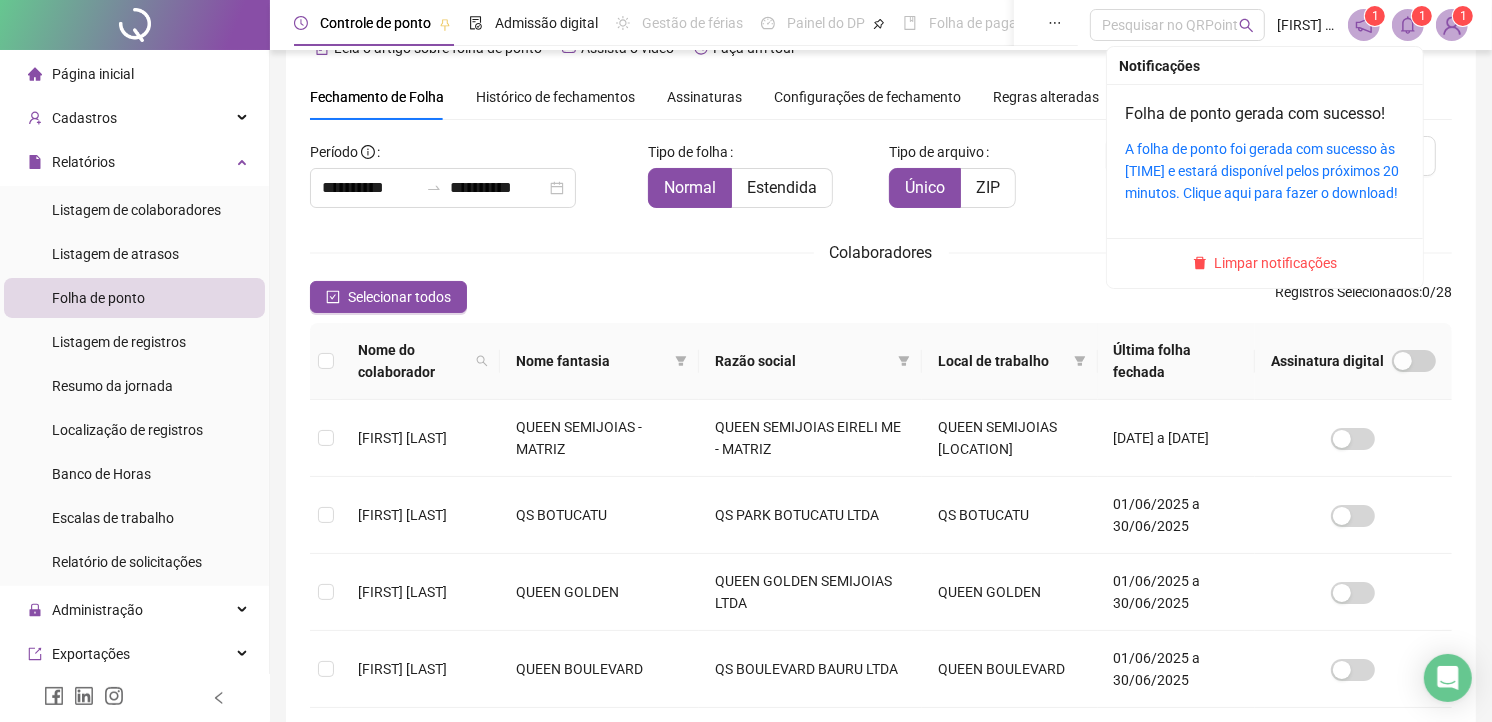 click 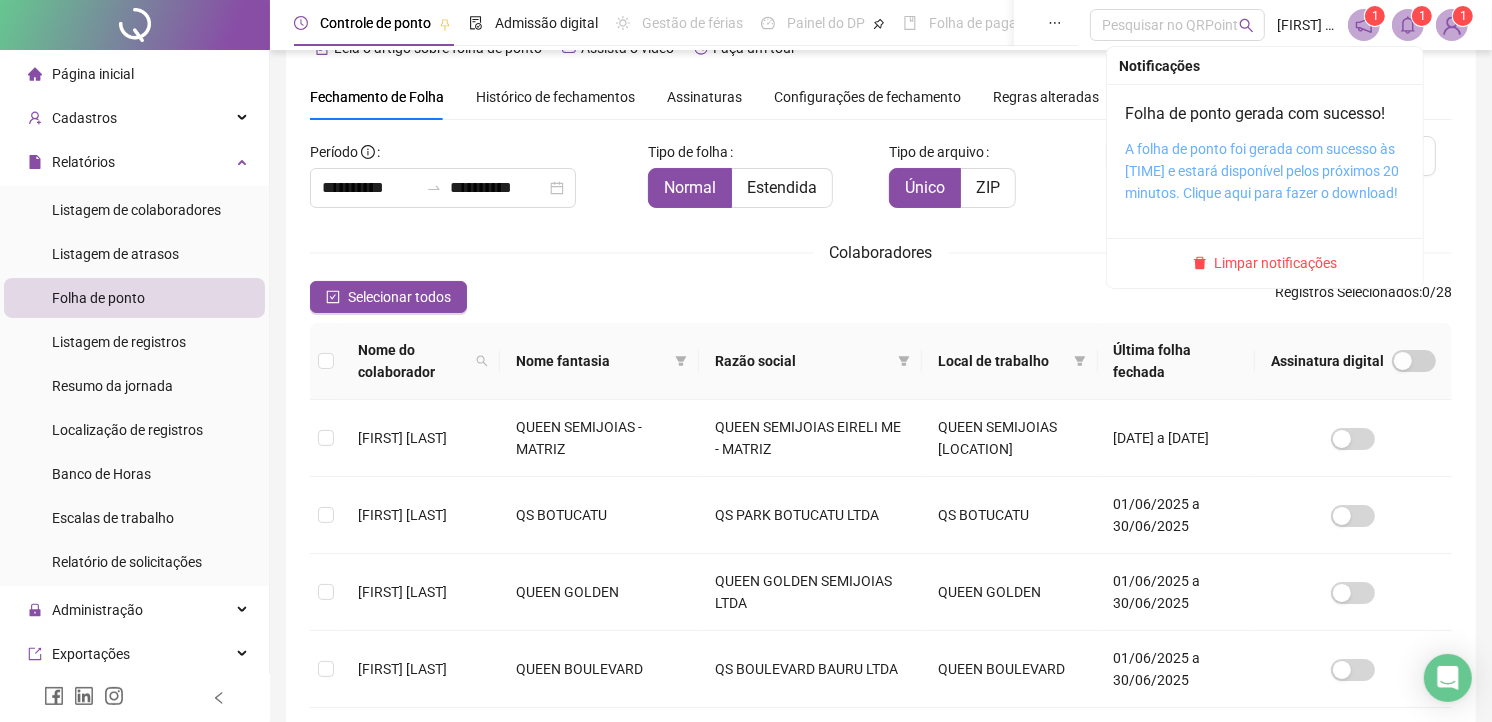 click on "A folha de ponto foi gerada com sucesso às [TIME] e estará disponível pelos próximos 20 minutos.
Clique aqui para fazer o download!" at bounding box center (1262, 171) 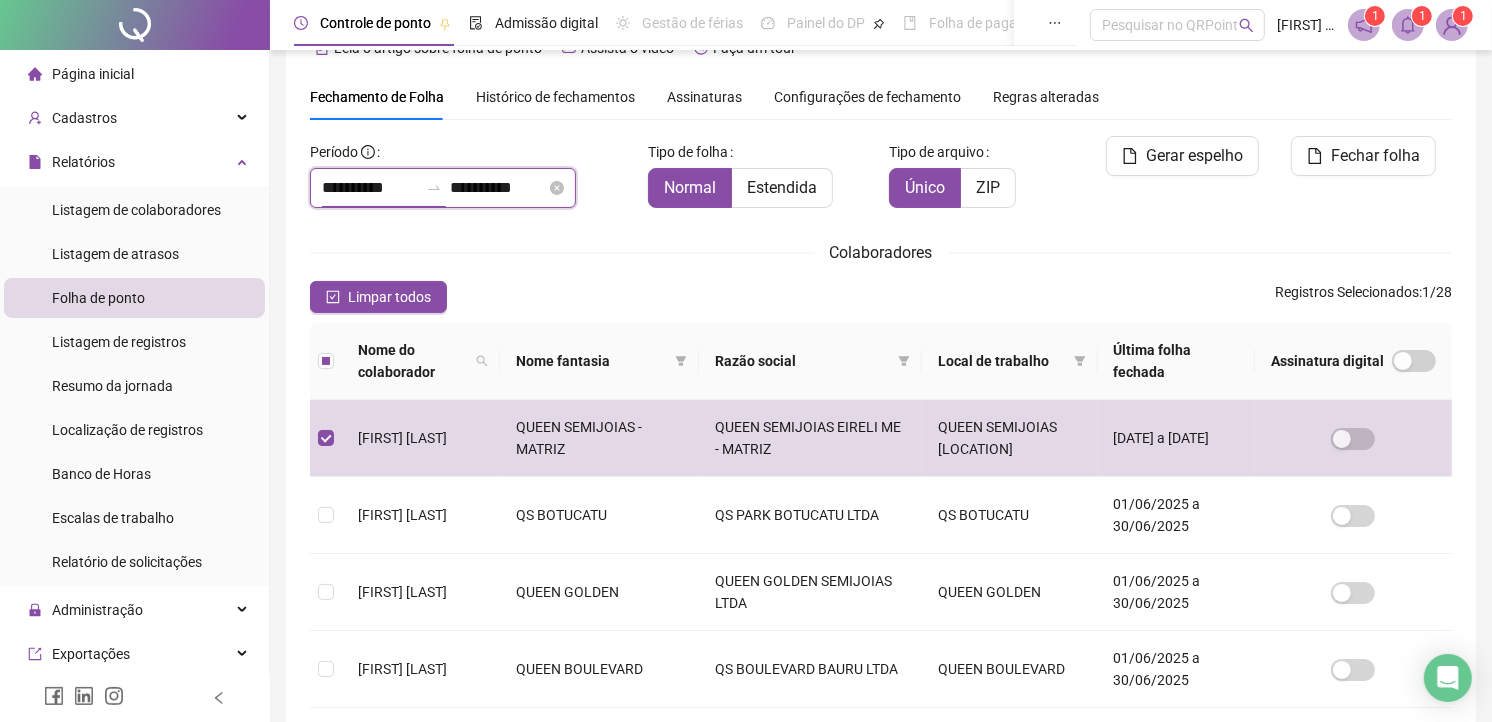 click on "**********" at bounding box center (370, 188) 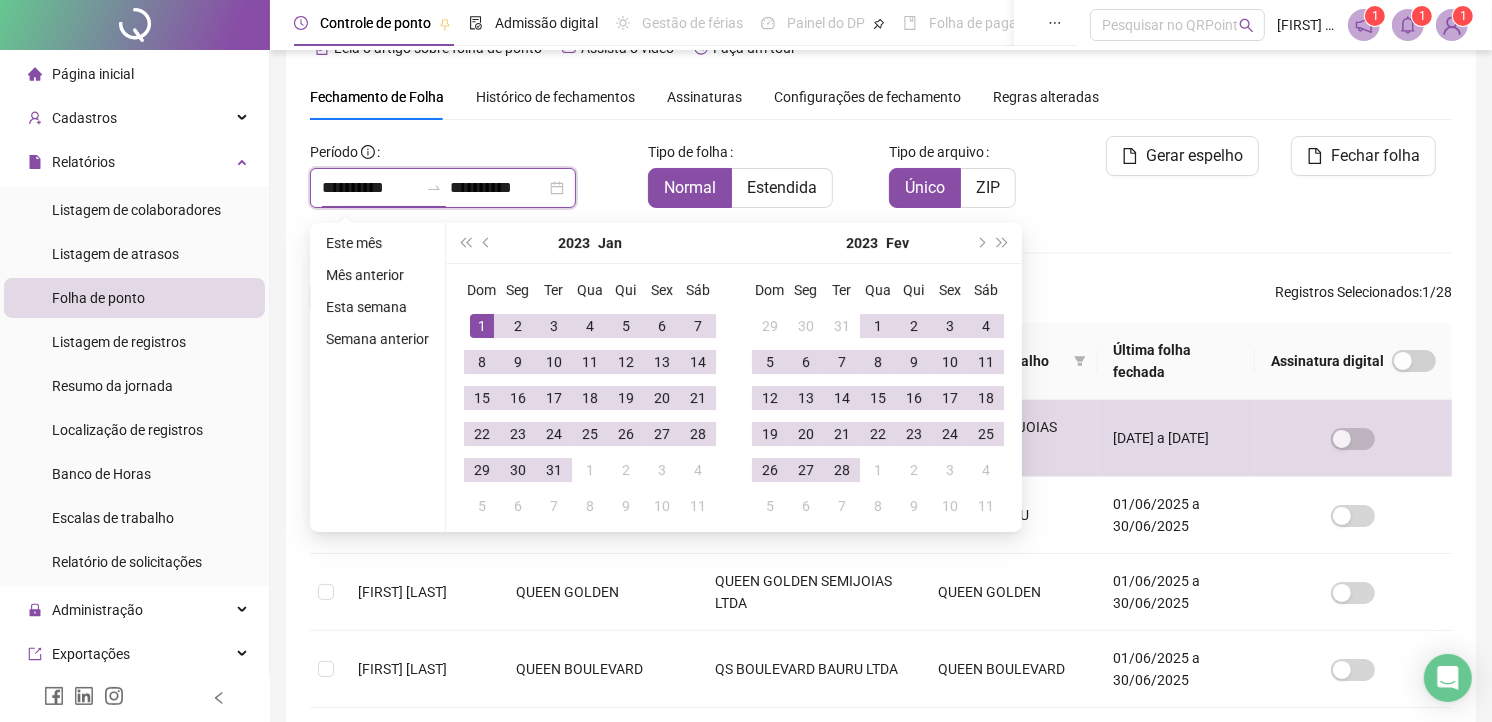 type on "**********" 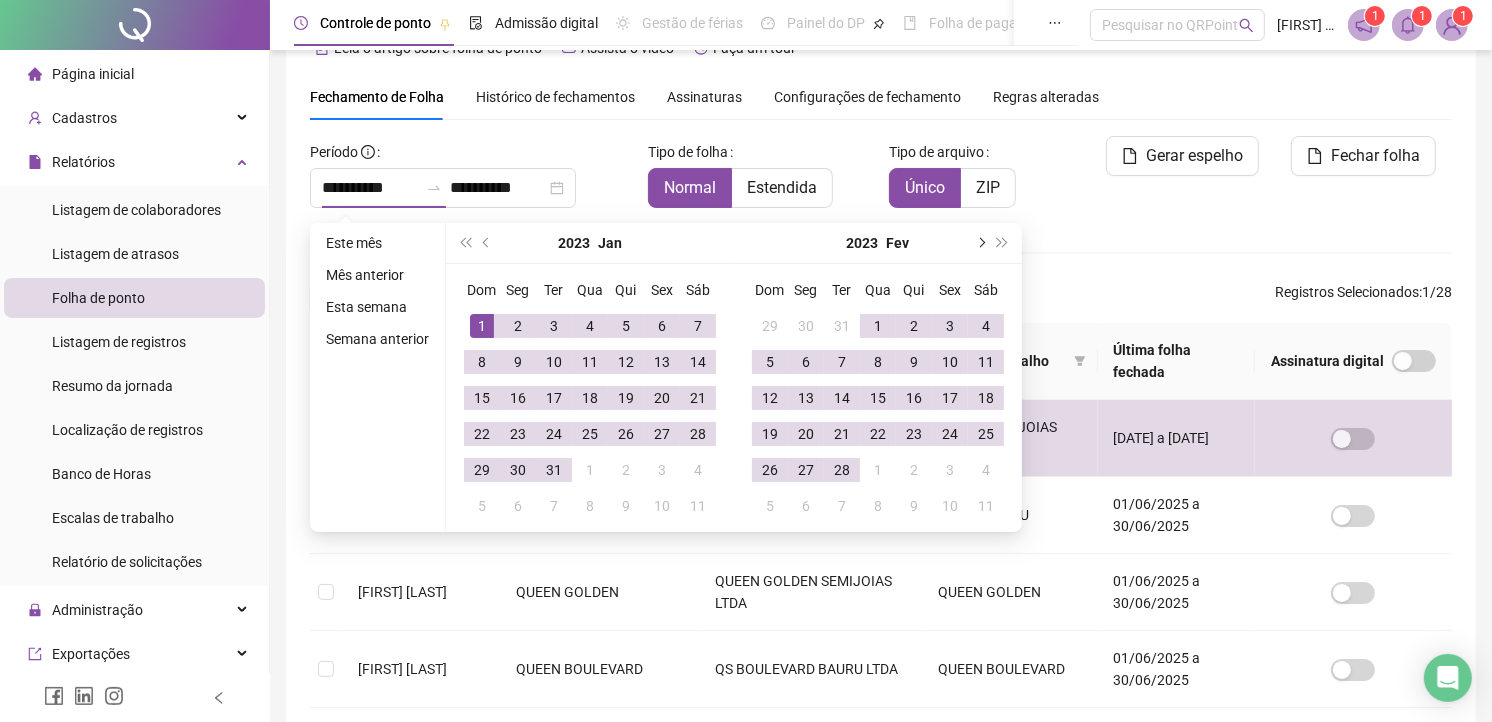 click at bounding box center (980, 243) 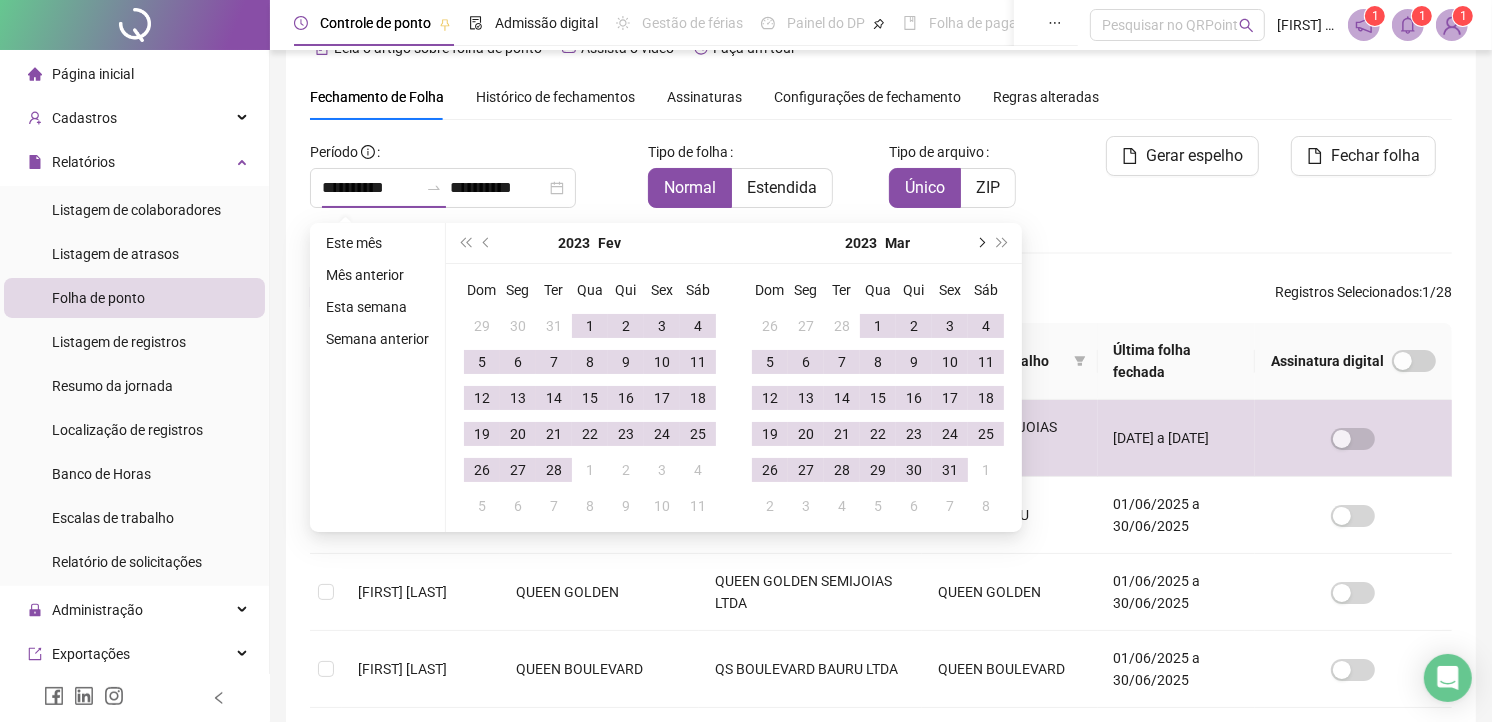 click at bounding box center (980, 243) 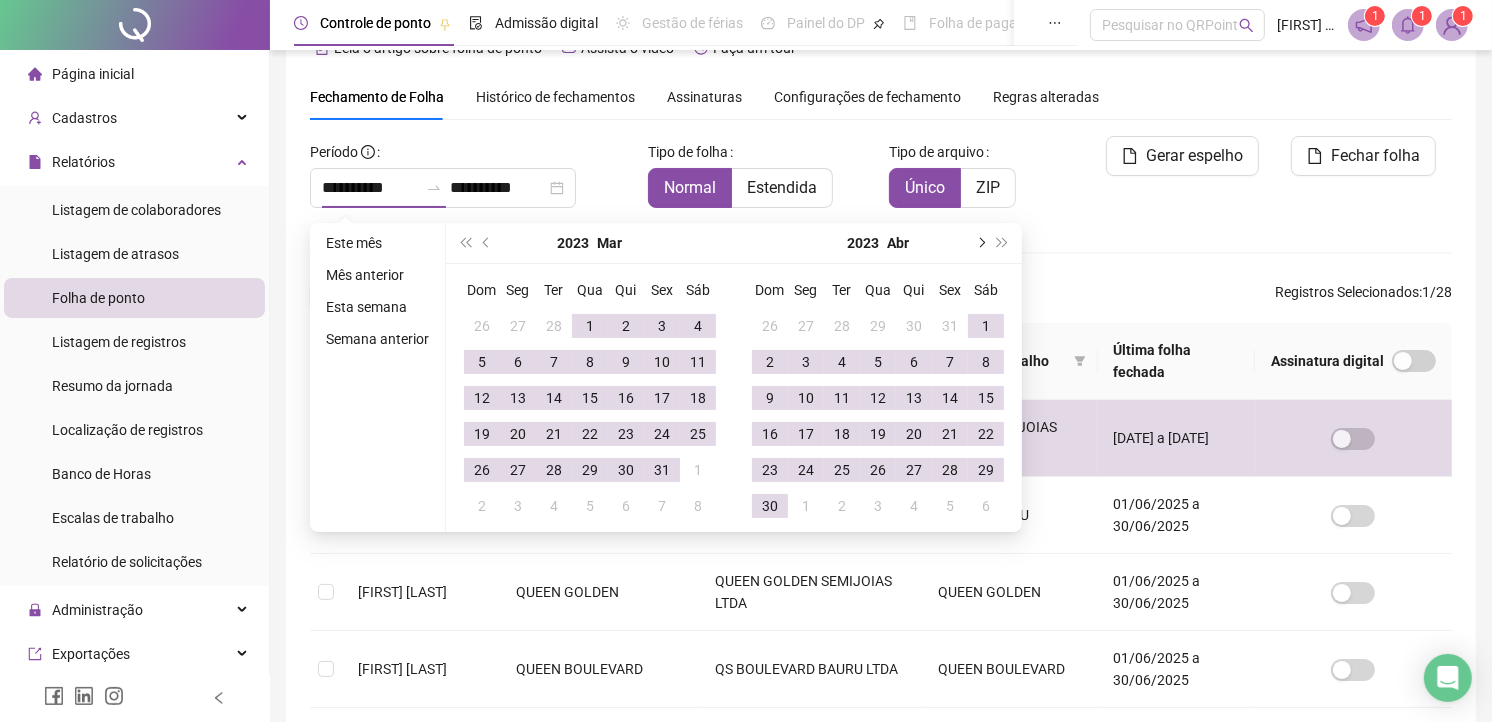 click at bounding box center (980, 243) 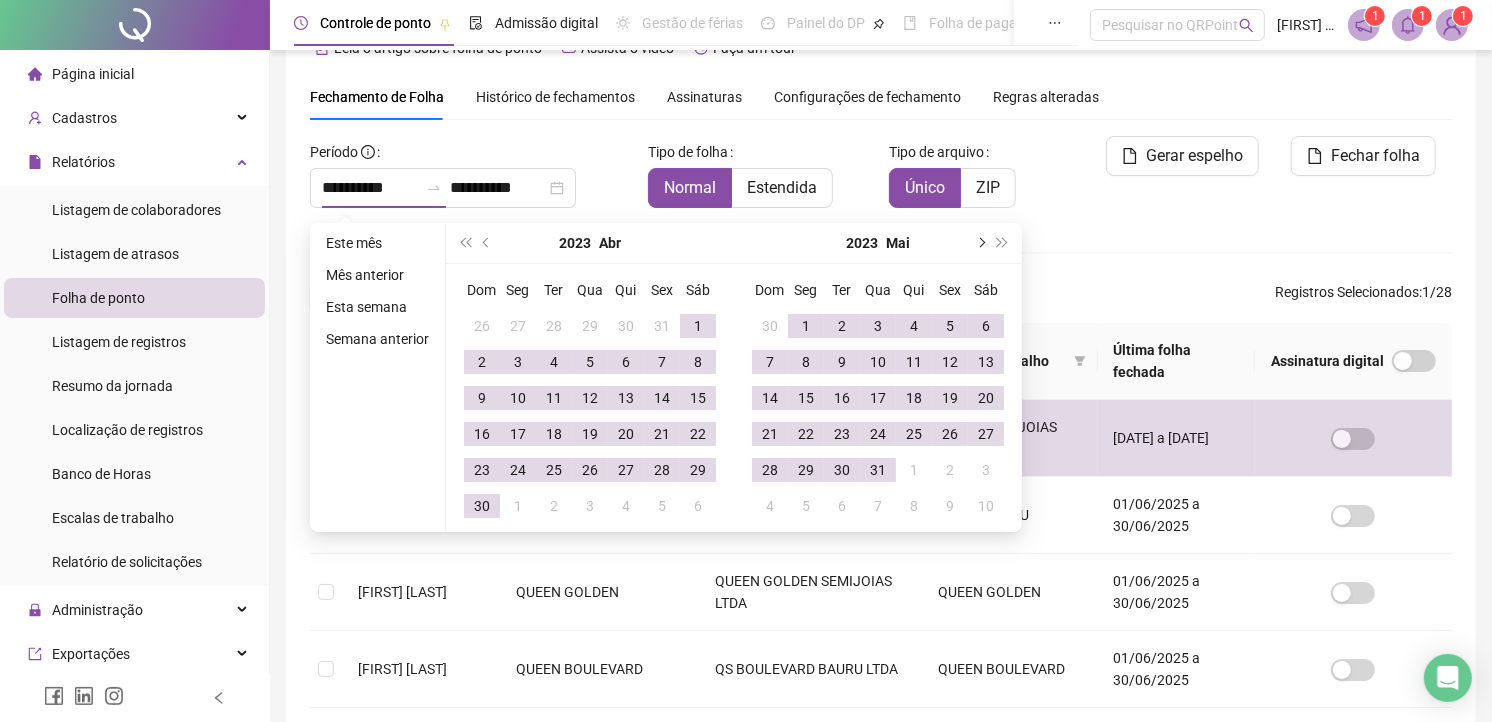 click at bounding box center (980, 243) 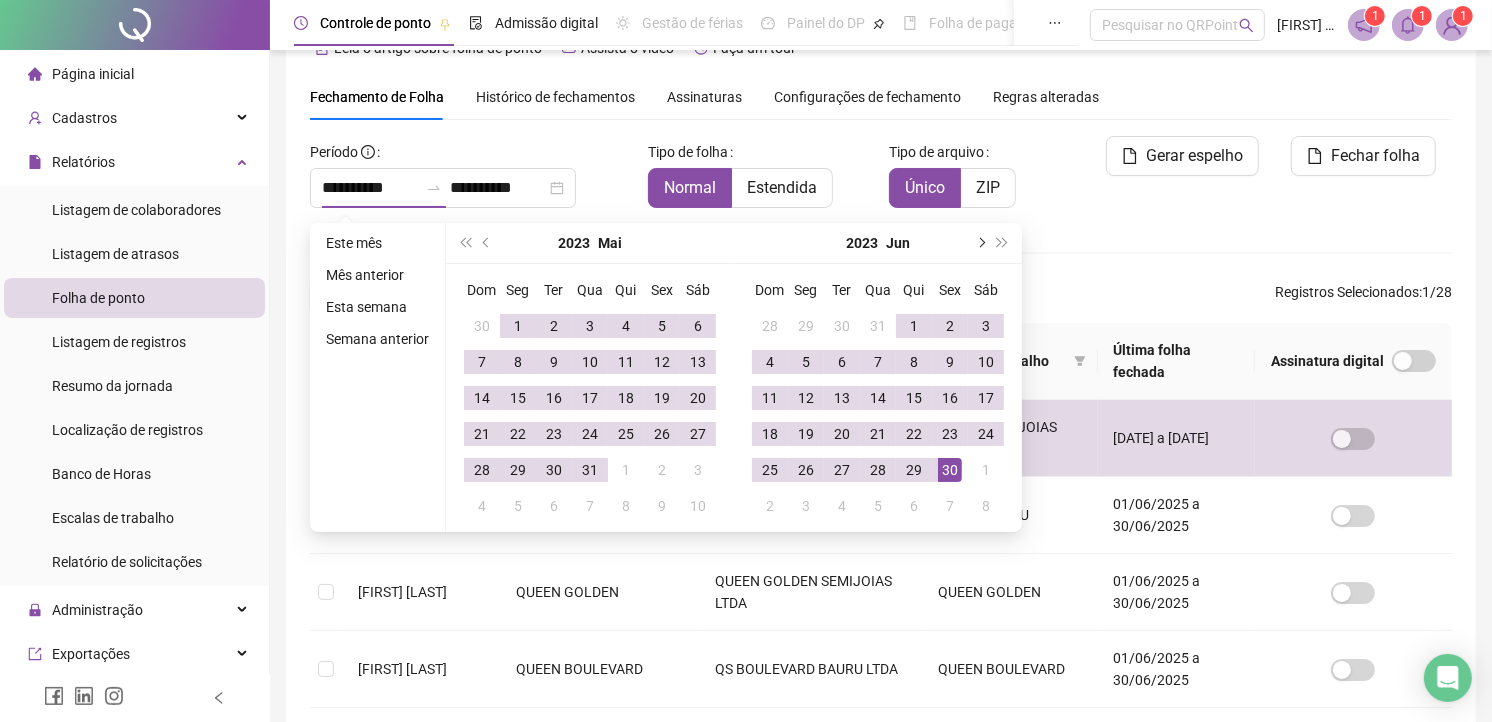 click at bounding box center [980, 243] 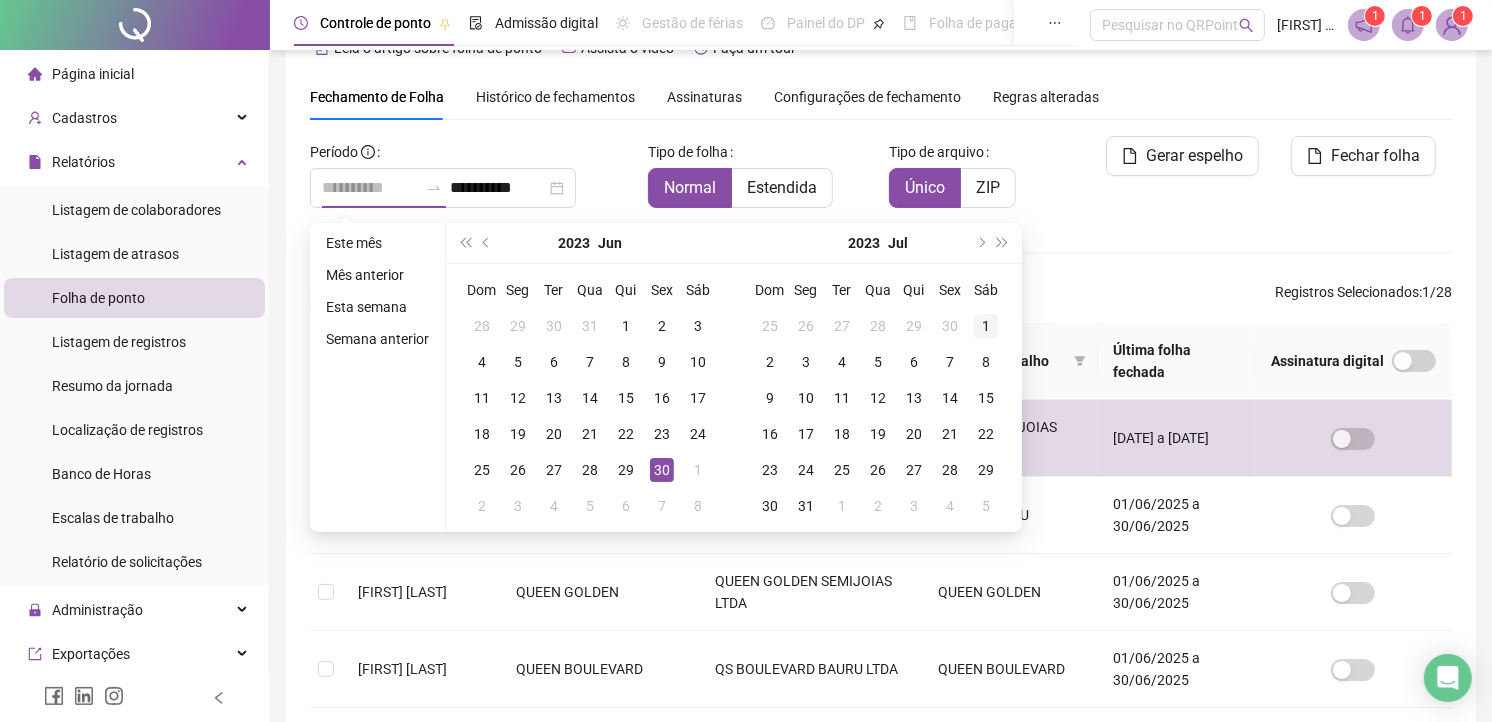 type on "**********" 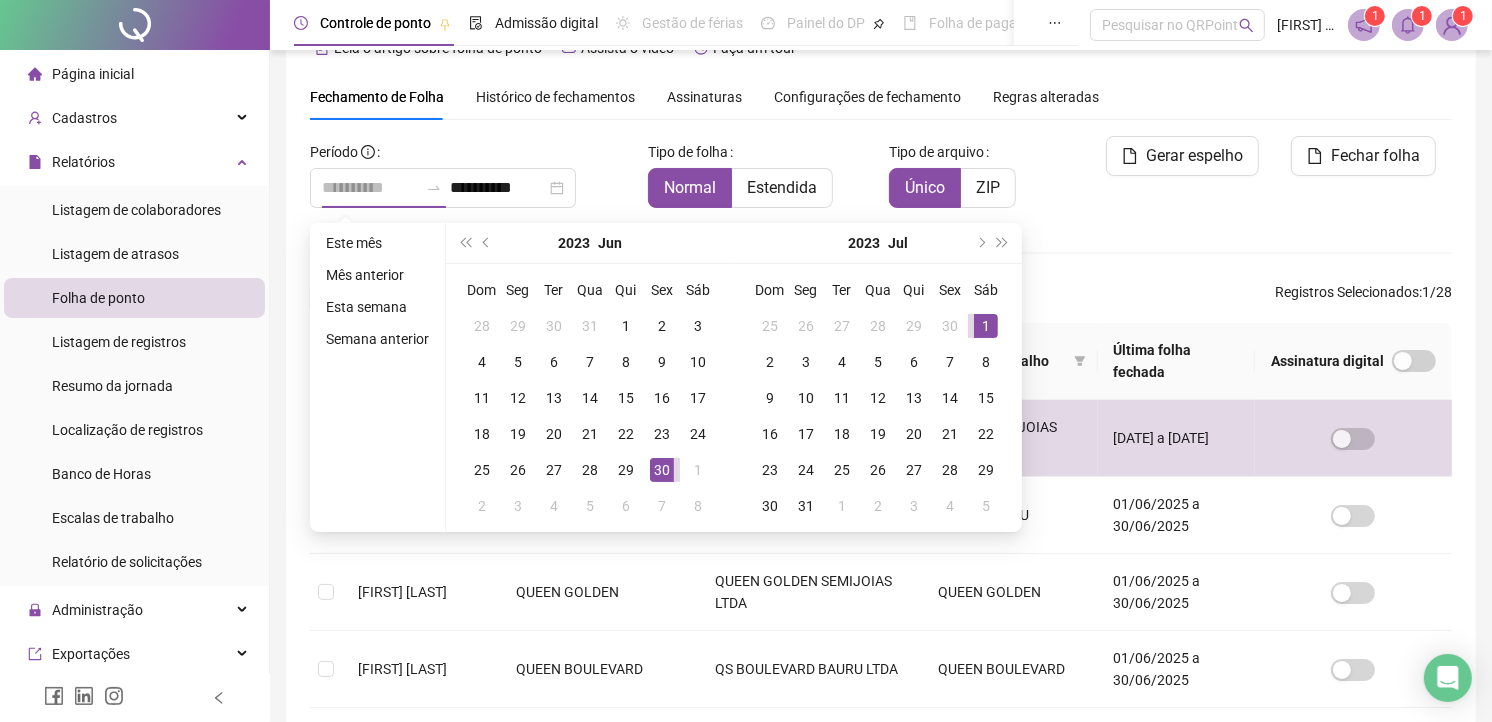click on "1" at bounding box center (986, 326) 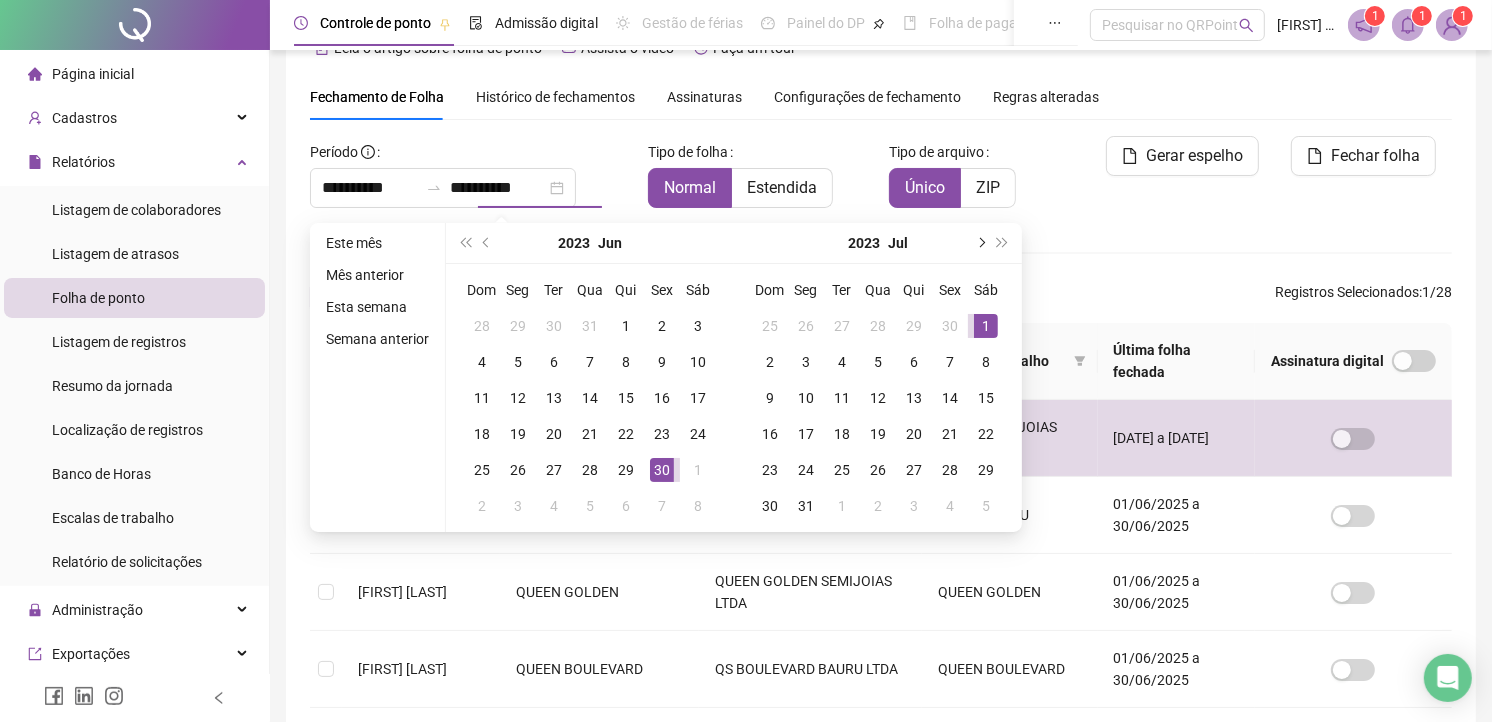 click at bounding box center (980, 243) 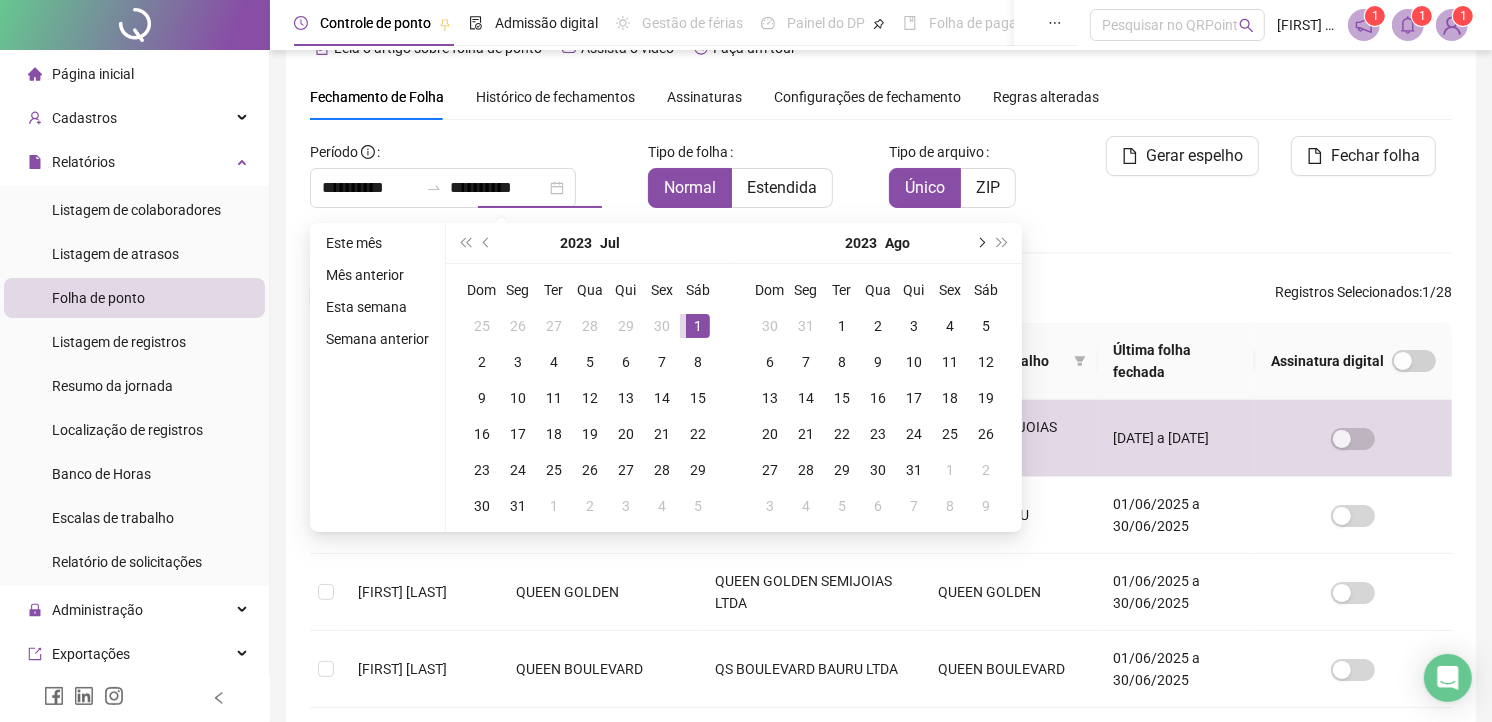 click at bounding box center (980, 243) 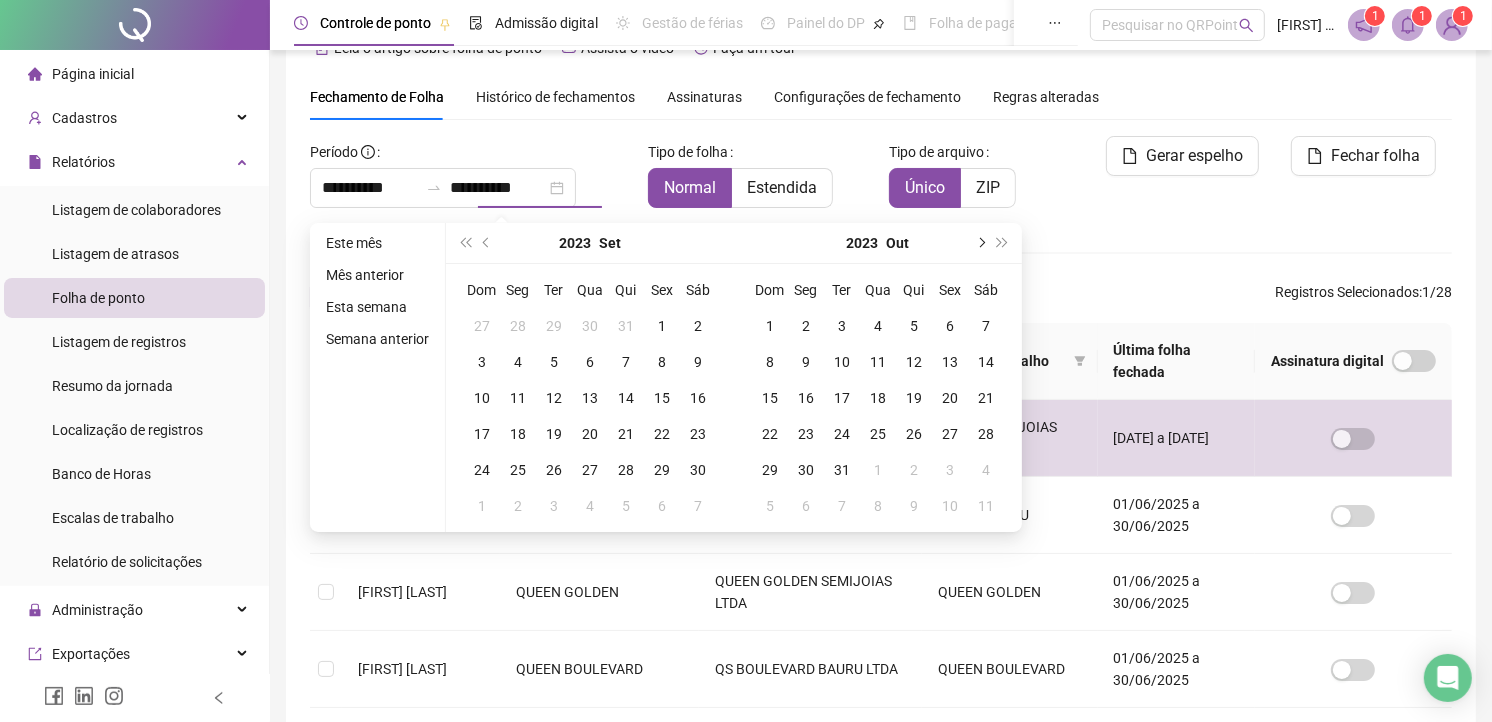 click at bounding box center (980, 243) 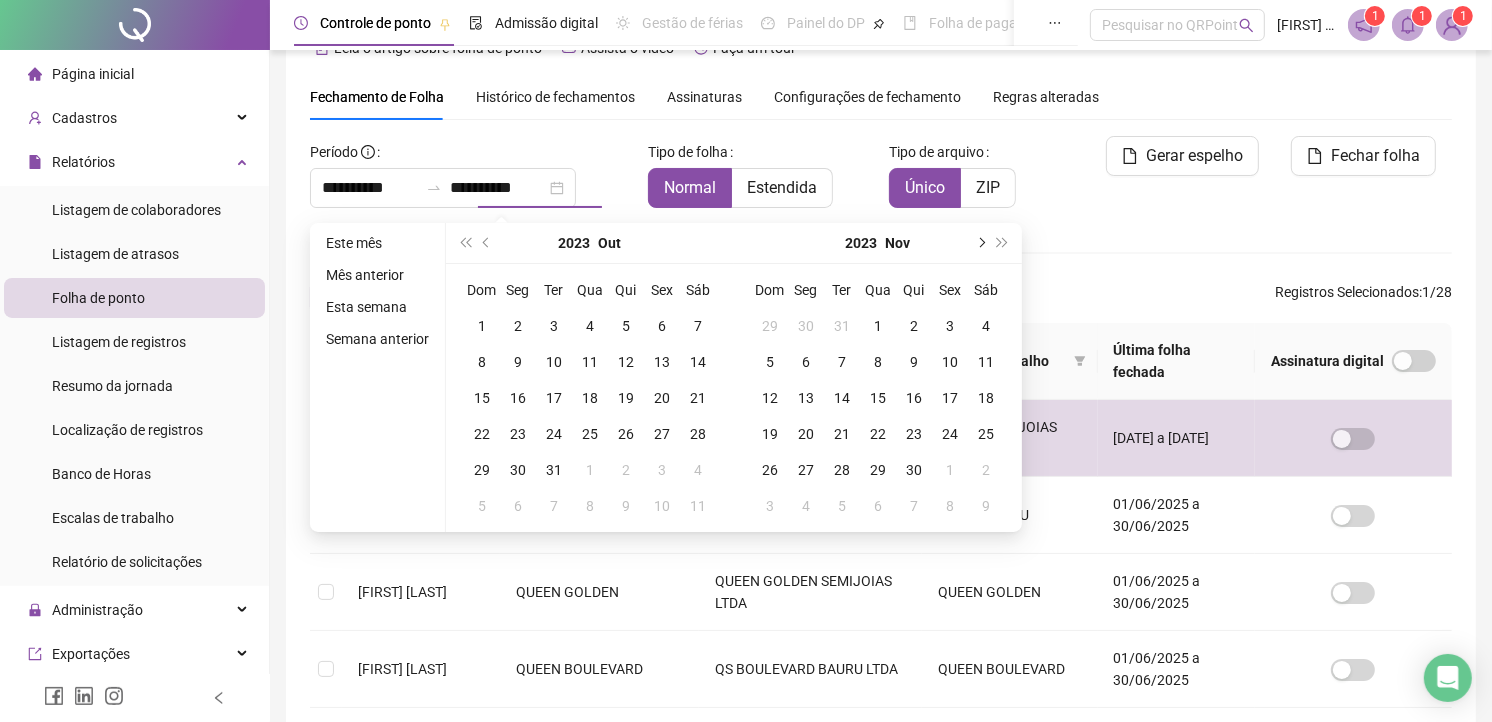 click at bounding box center (980, 243) 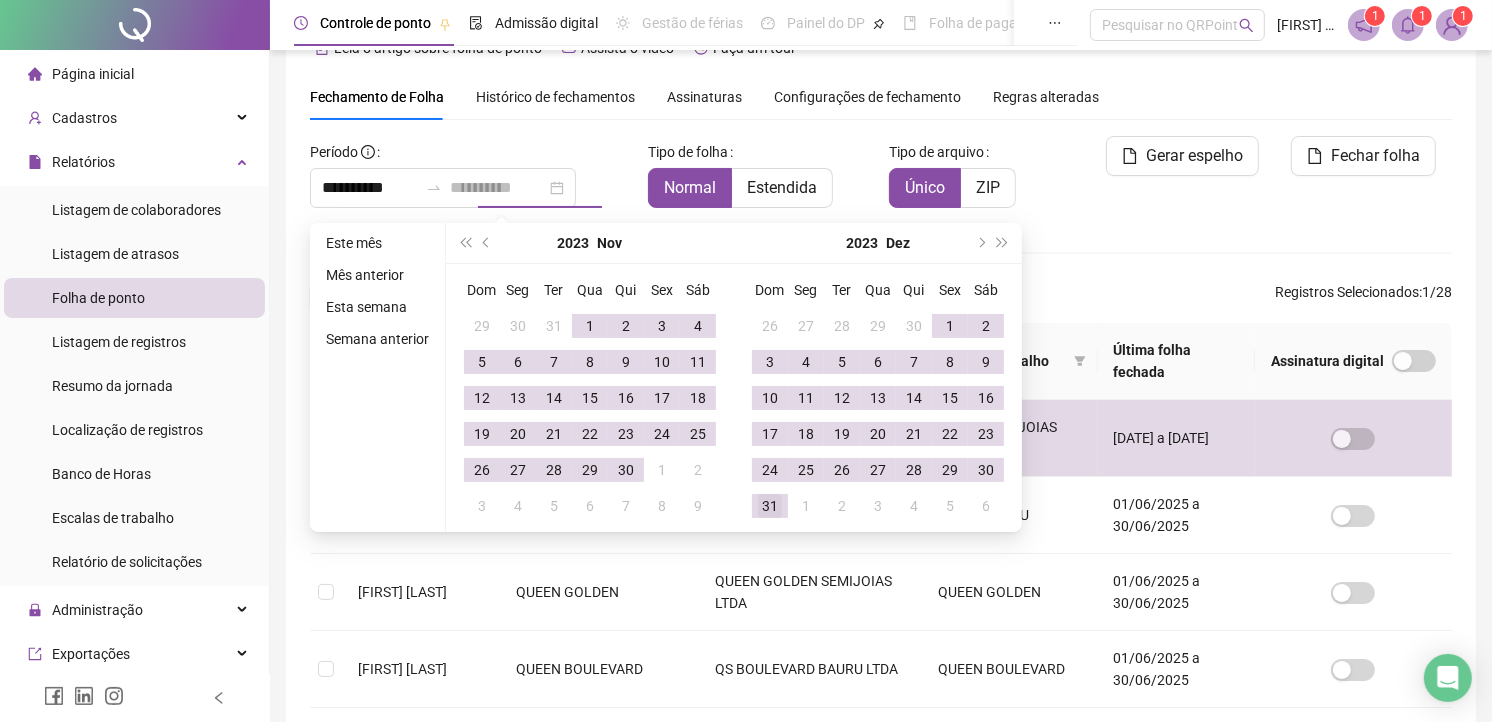 type on "**********" 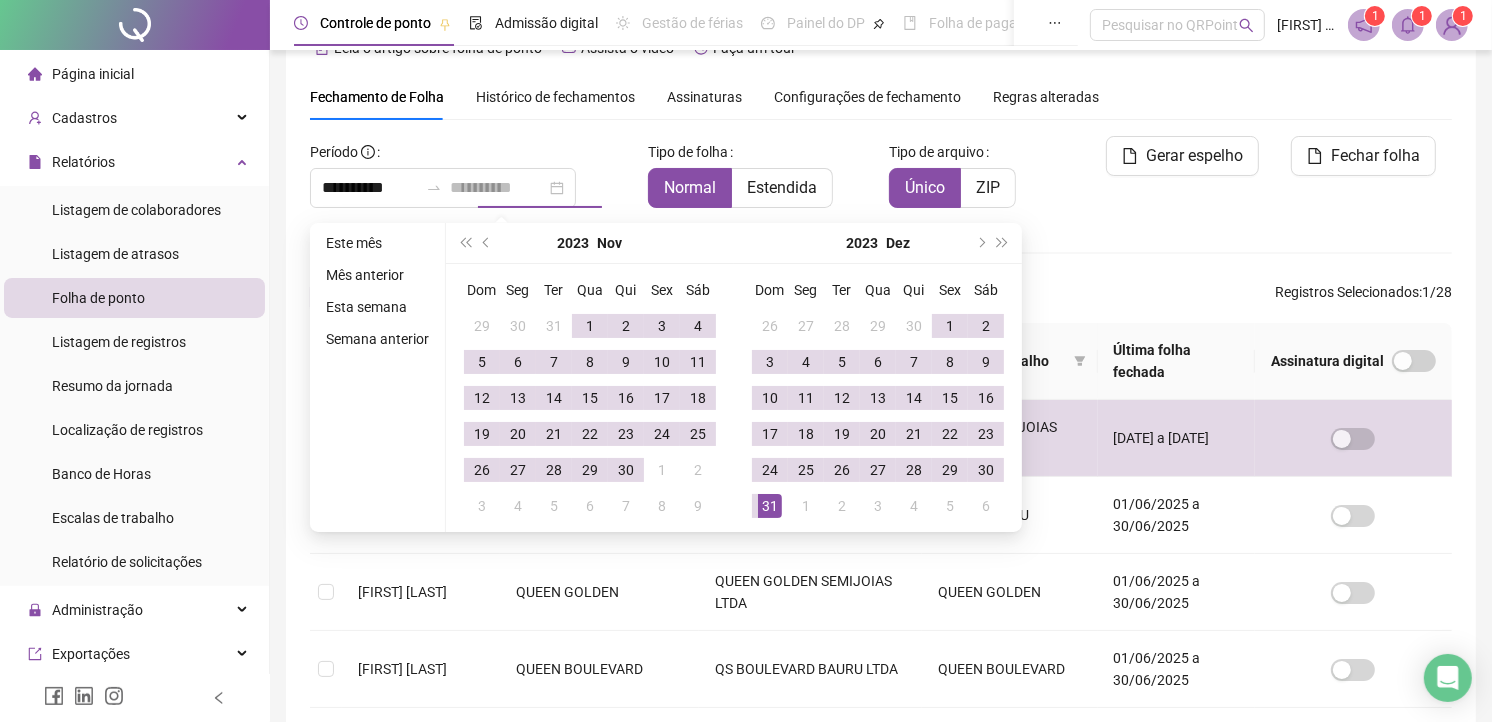 click on "31" at bounding box center [770, 506] 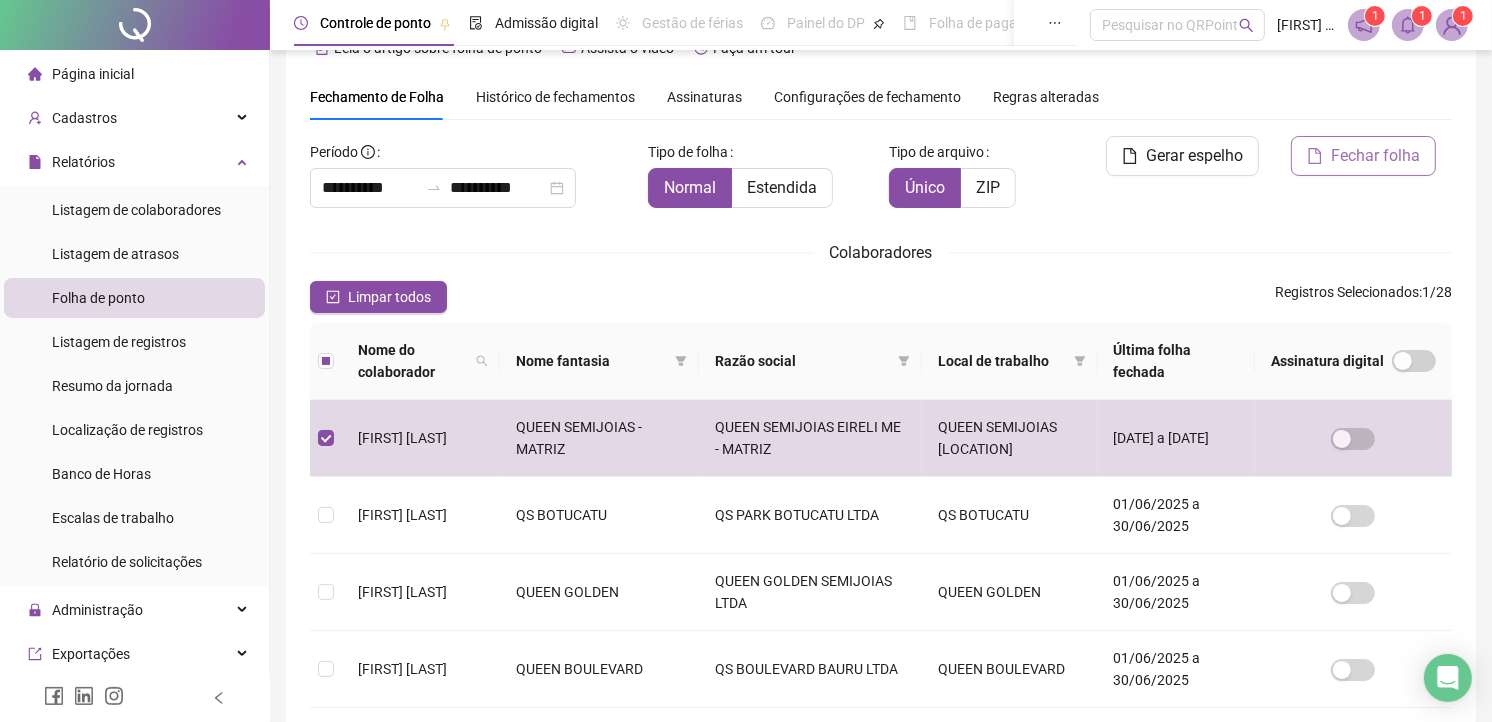 click on "Fechar folha" at bounding box center [1375, 156] 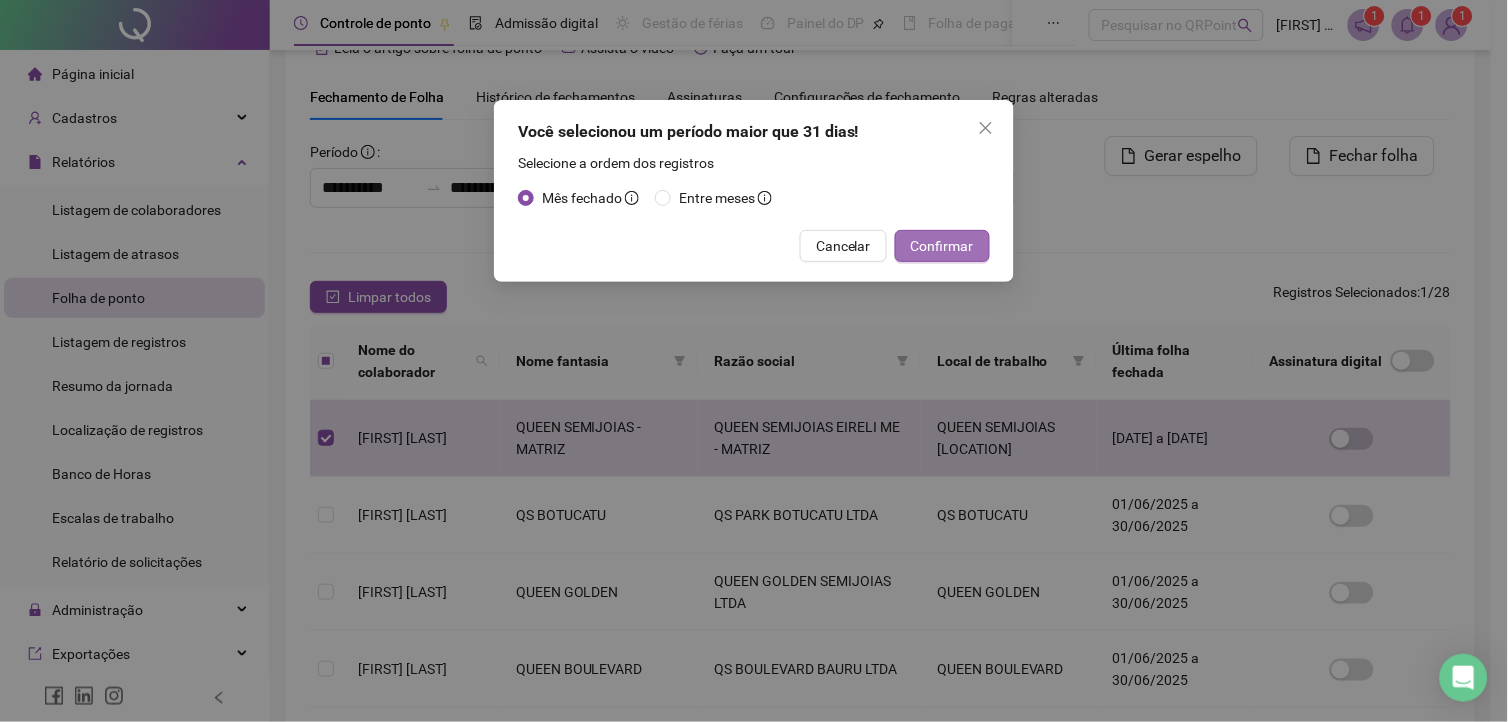 click on "Confirmar" at bounding box center (942, 246) 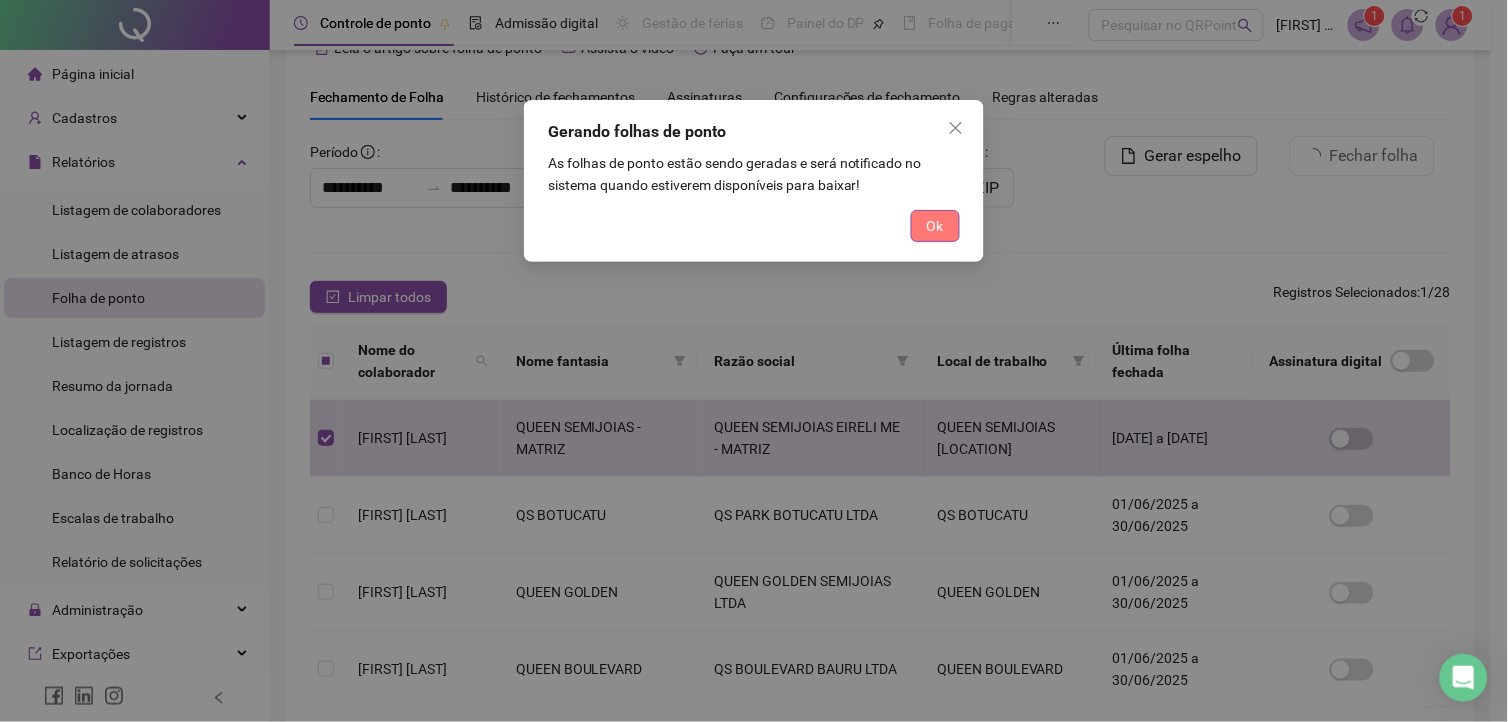 click on "Ok" at bounding box center [935, 226] 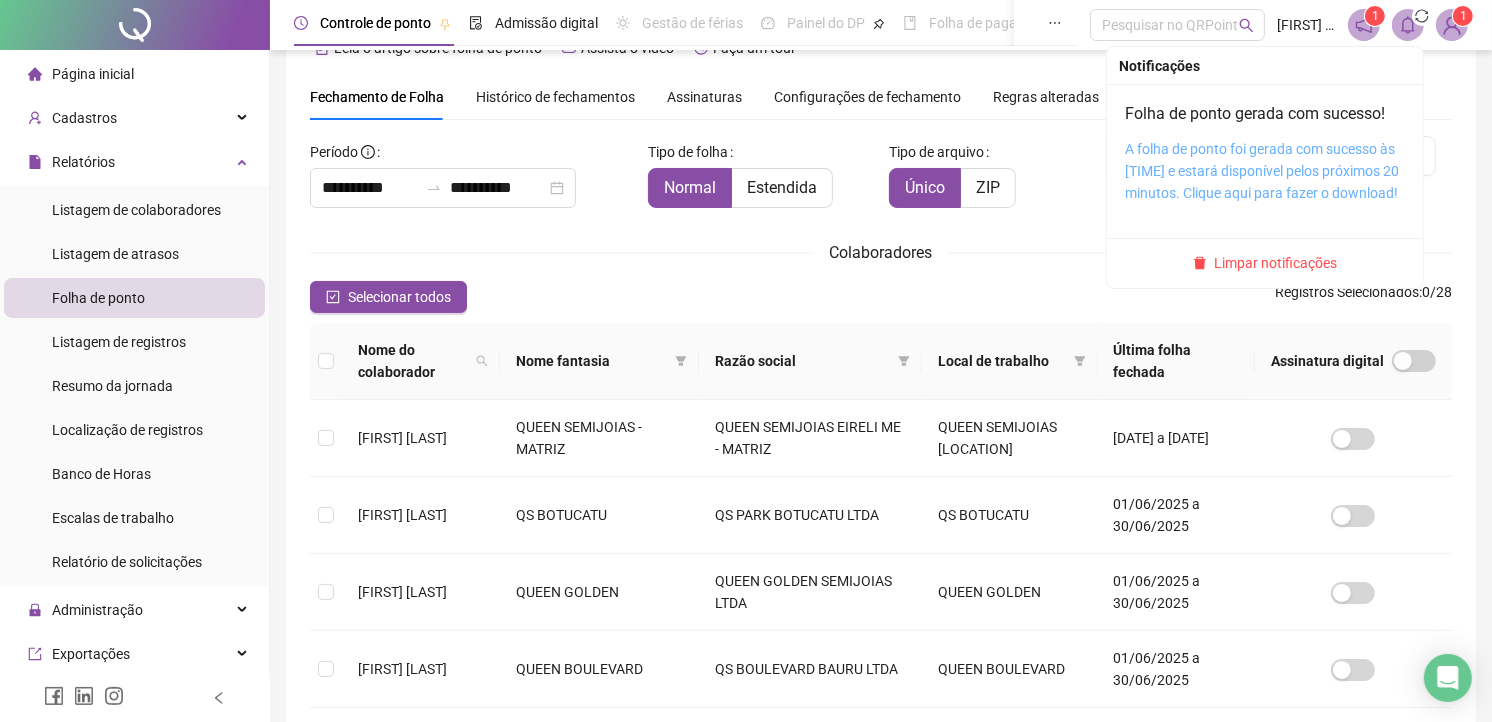 click on "A folha de ponto foi gerada com sucesso às [TIME] e estará disponível pelos próximos 20 minutos.
Clique aqui para fazer o download!" at bounding box center [1262, 171] 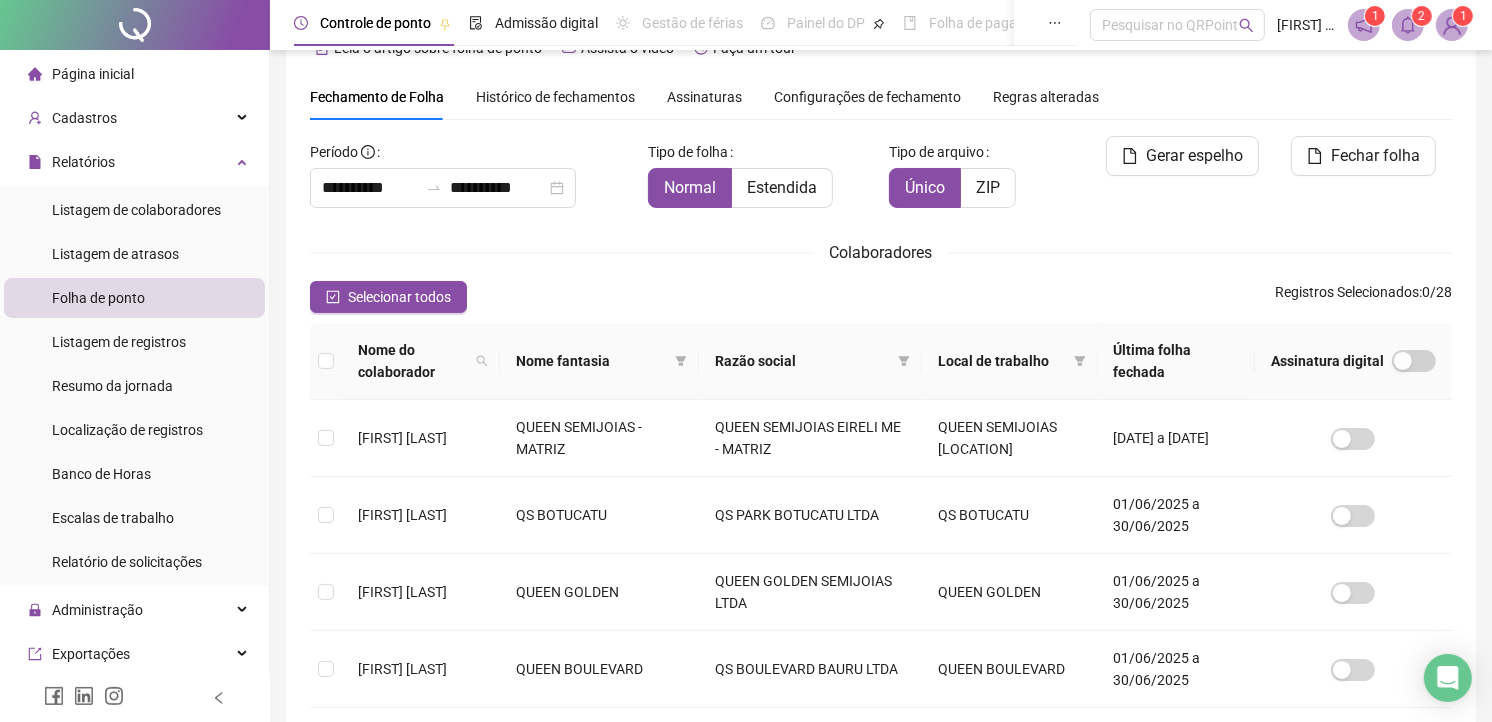 click on "2" at bounding box center [1422, 16] 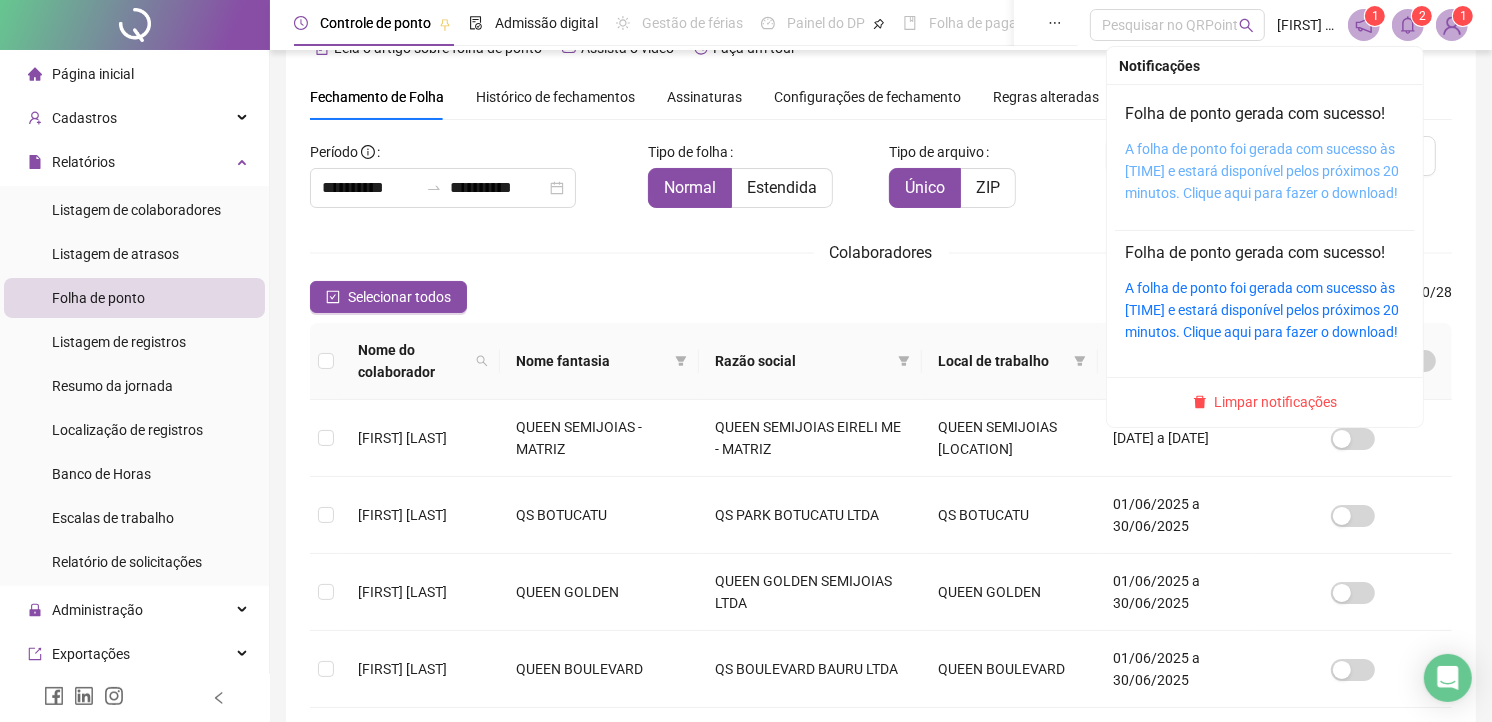 click on "A folha de ponto foi gerada com sucesso às [TIME] e estará disponível pelos próximos 20 minutos.
Clique aqui para fazer o download!" at bounding box center [1262, 171] 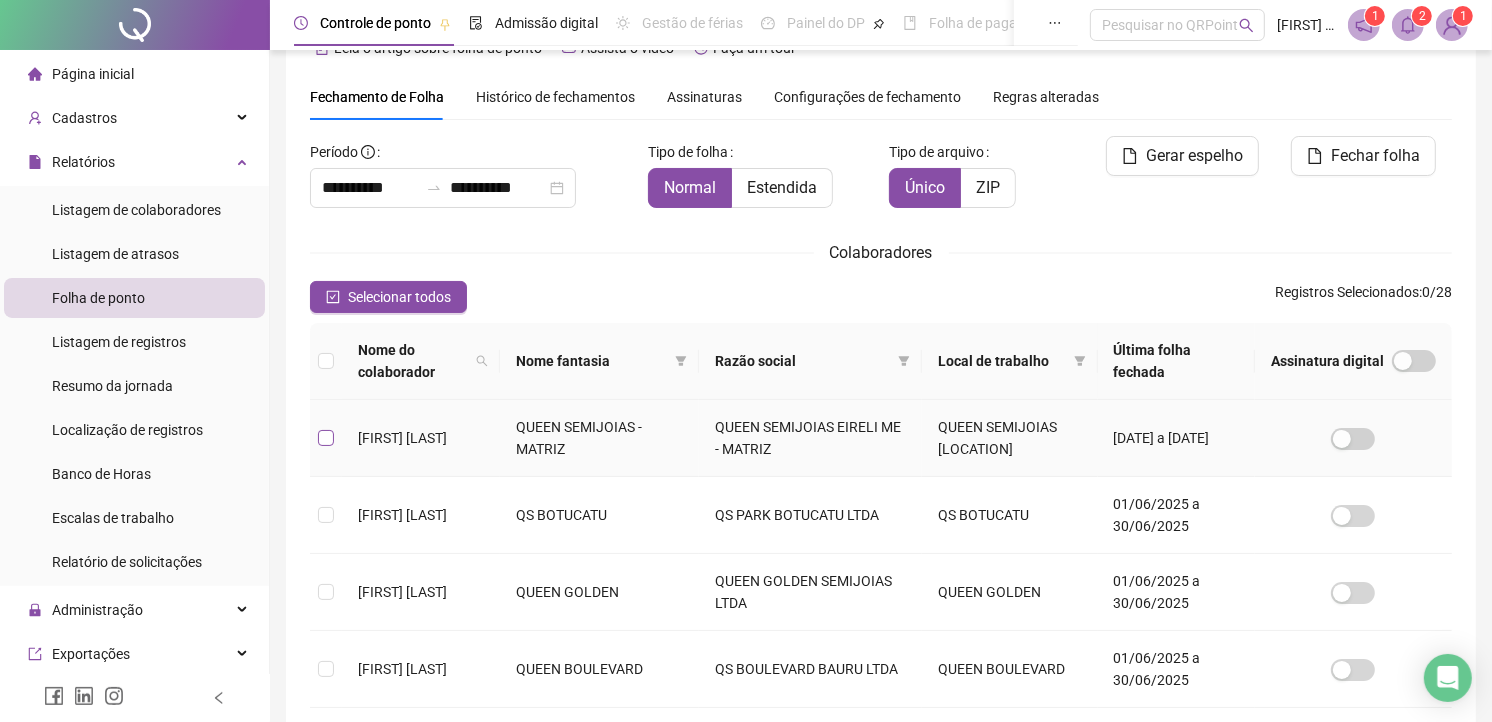 click at bounding box center [326, 438] 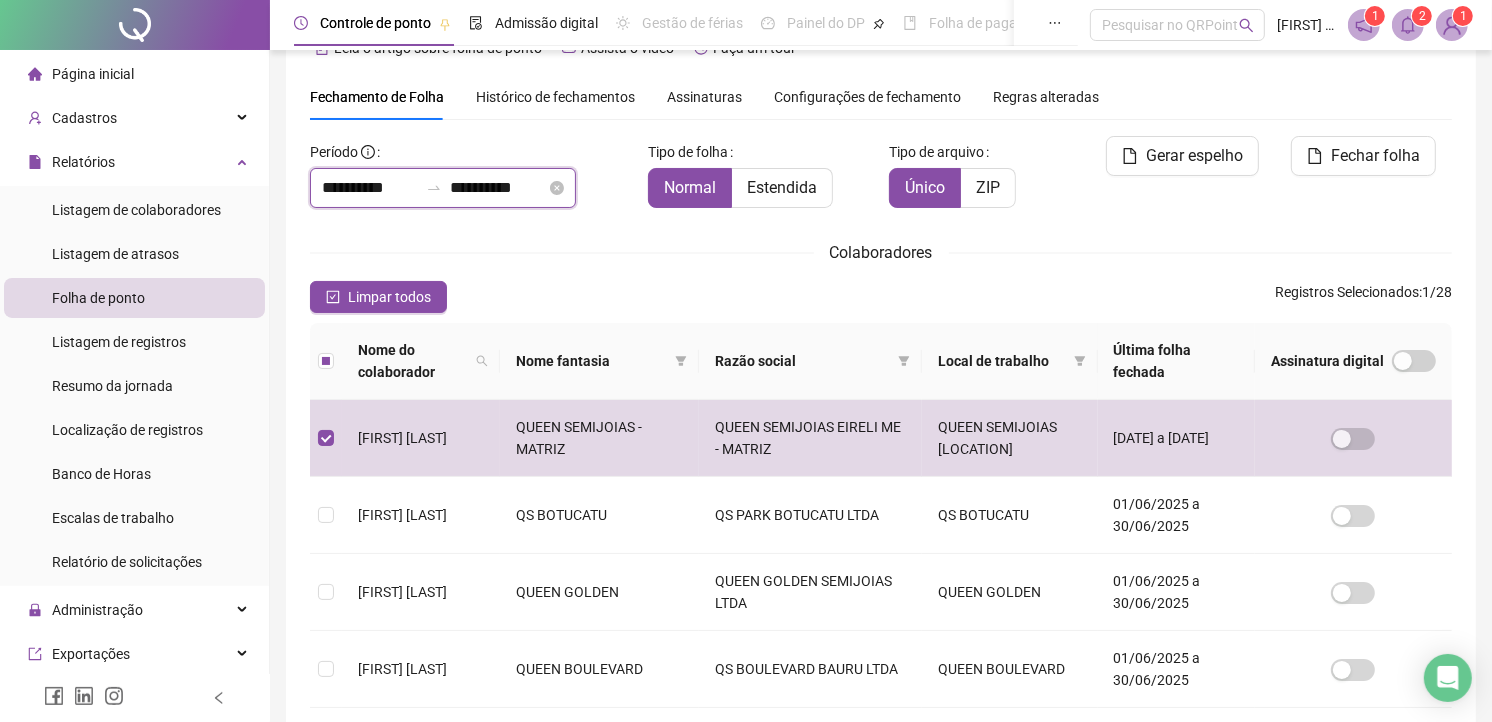 click on "**********" at bounding box center [370, 188] 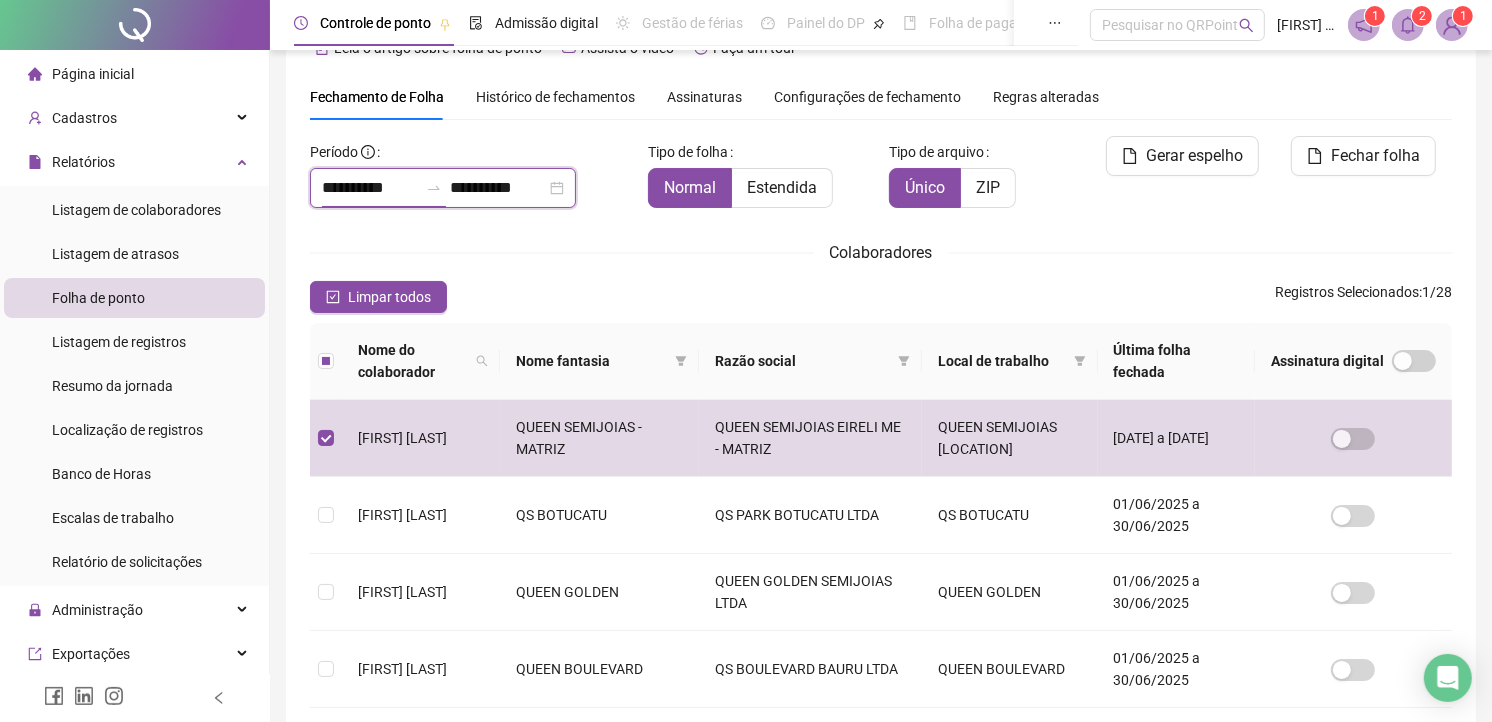 type on "**********" 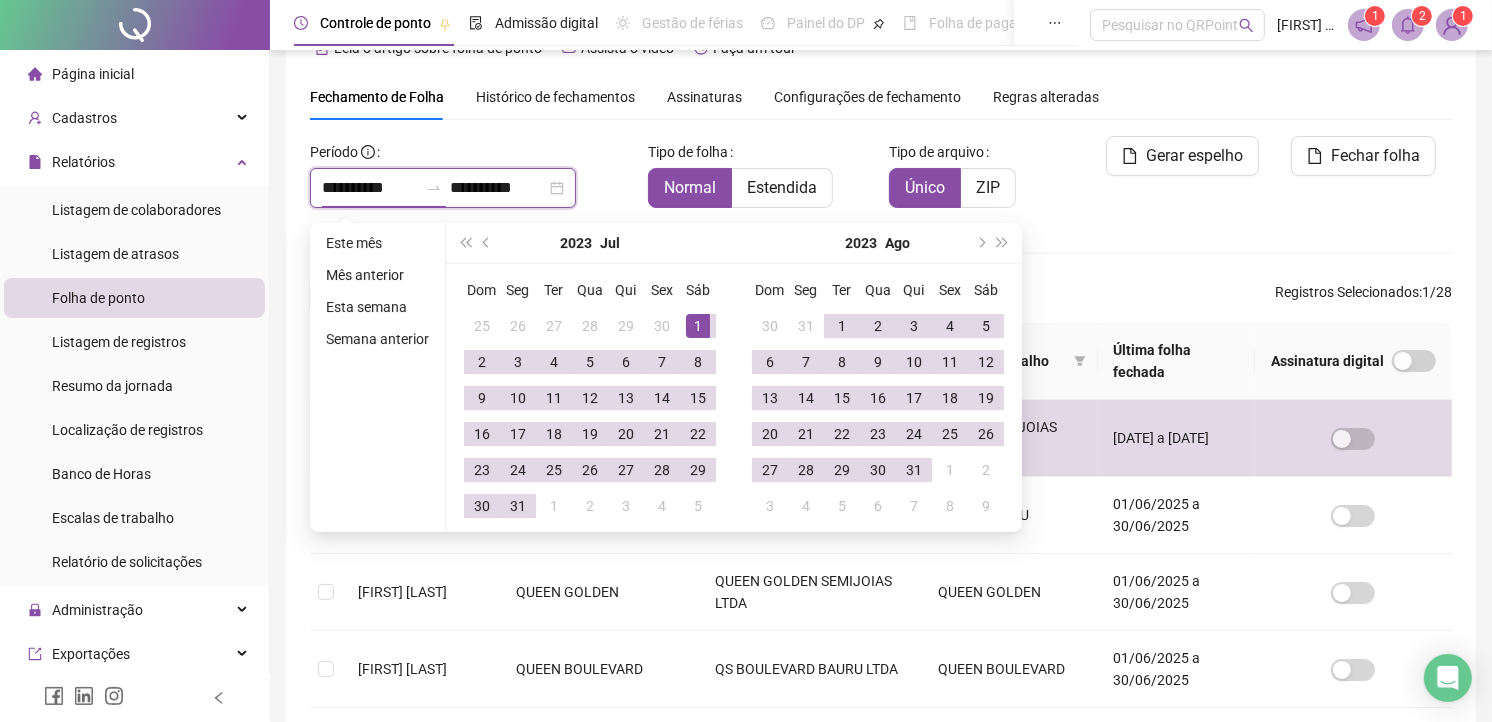 type on "**********" 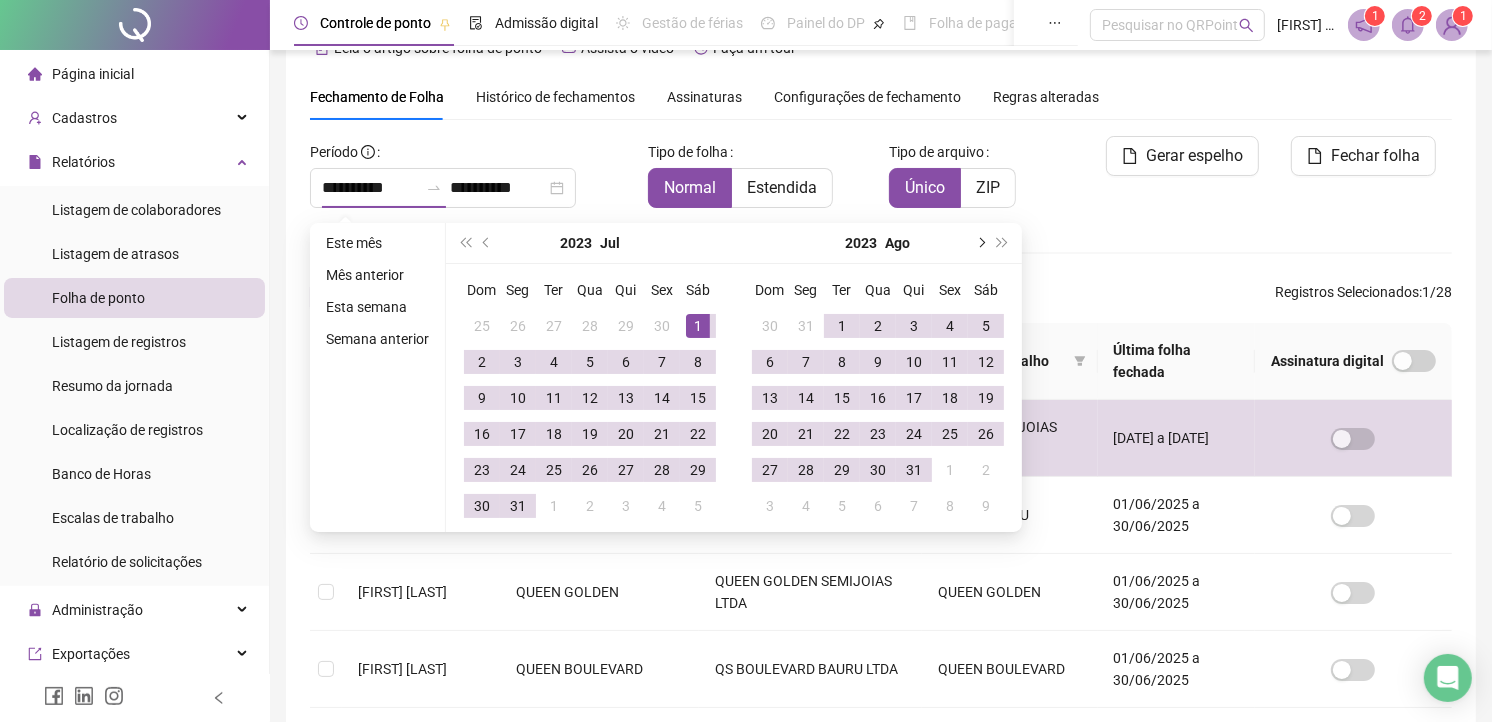click at bounding box center [980, 243] 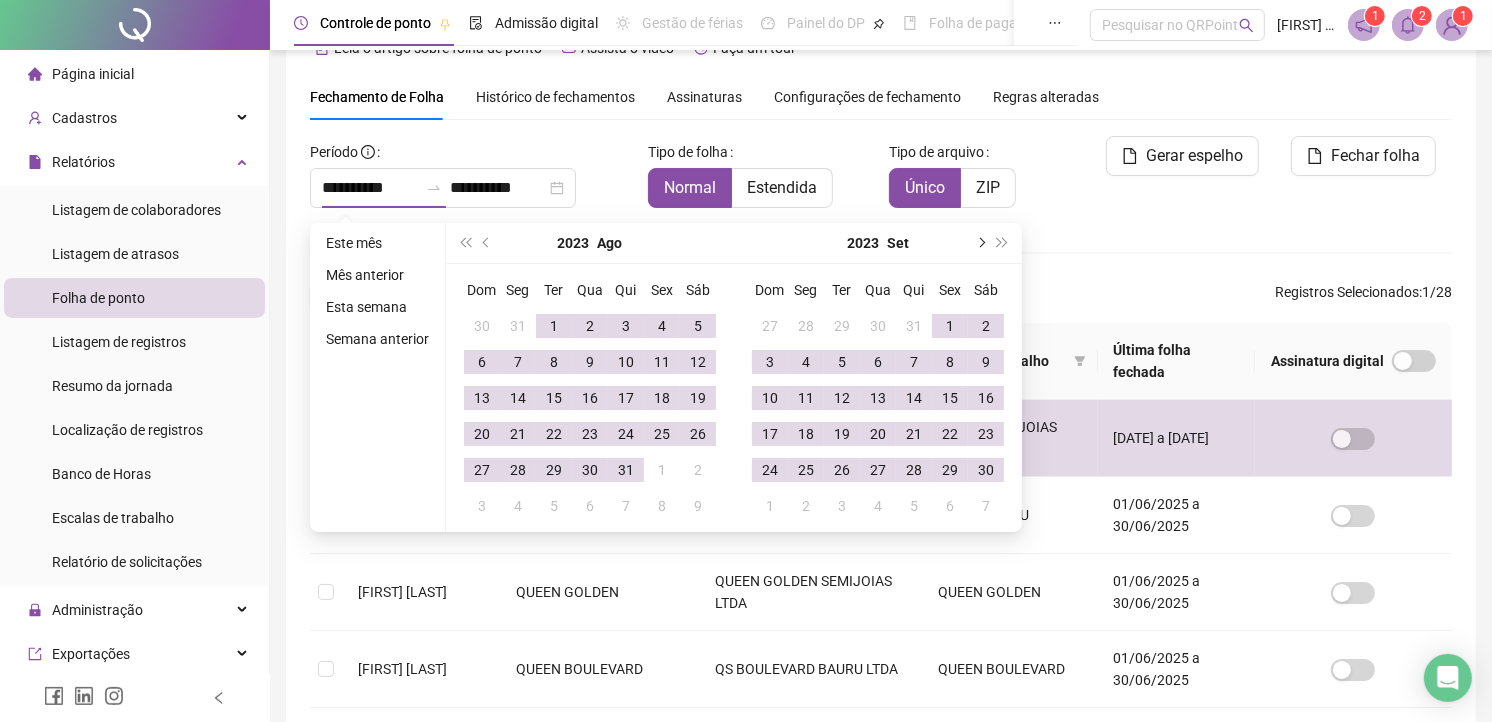 click at bounding box center (980, 243) 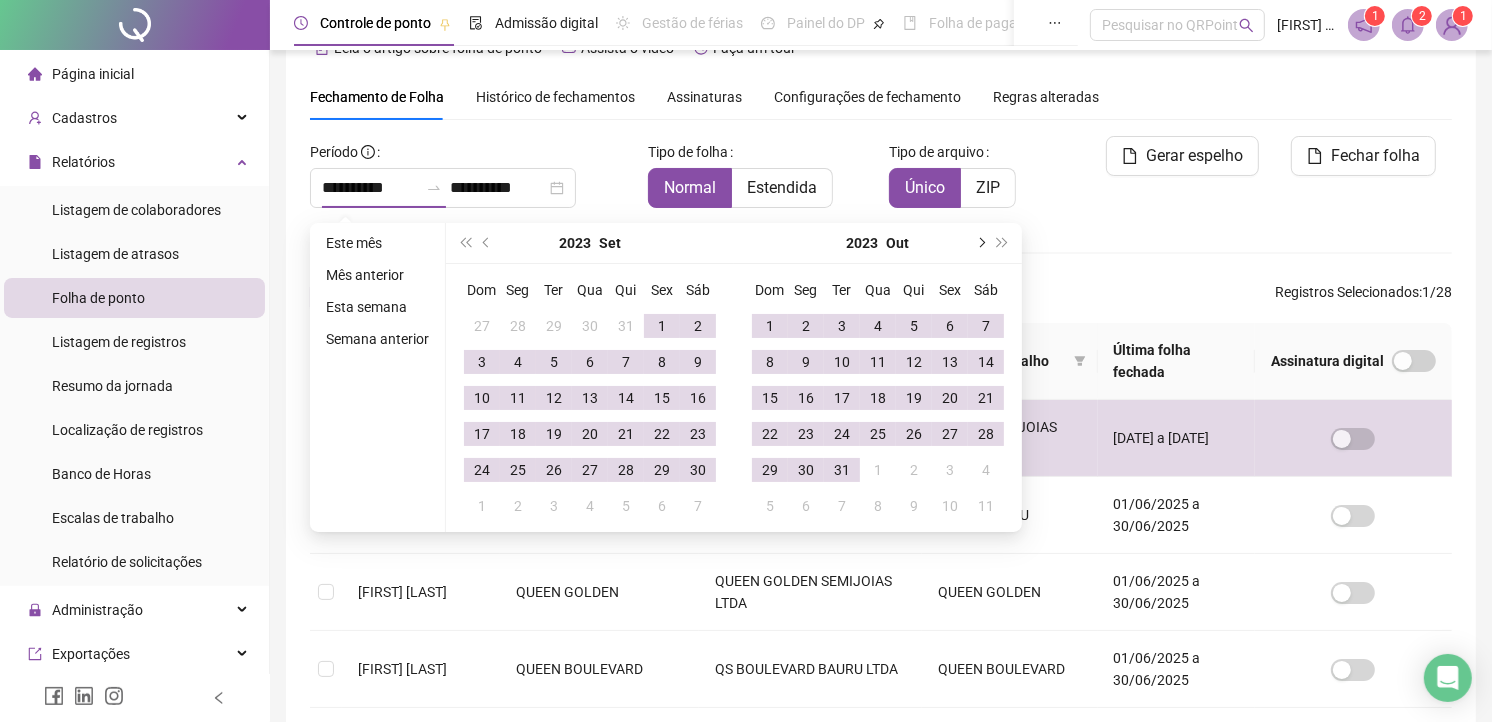 click at bounding box center (980, 243) 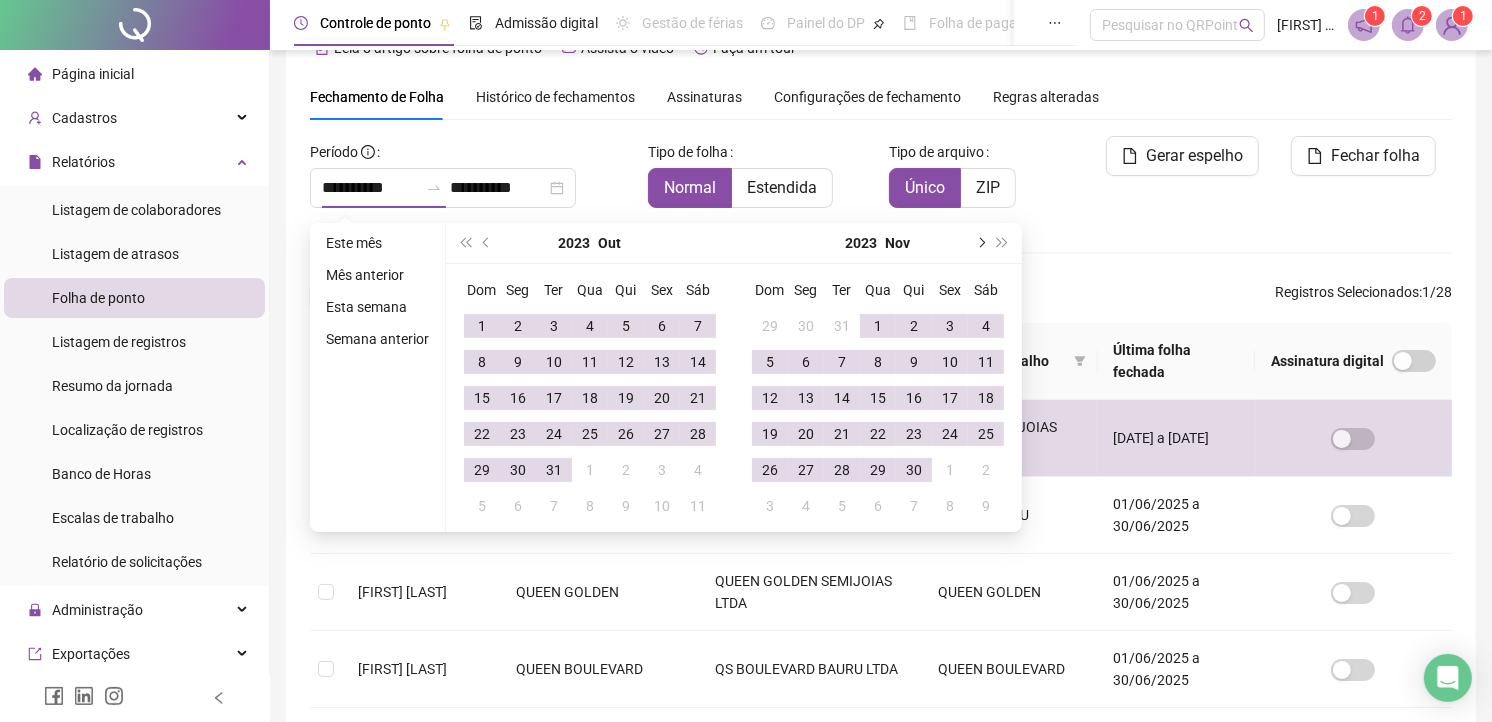 click at bounding box center (980, 243) 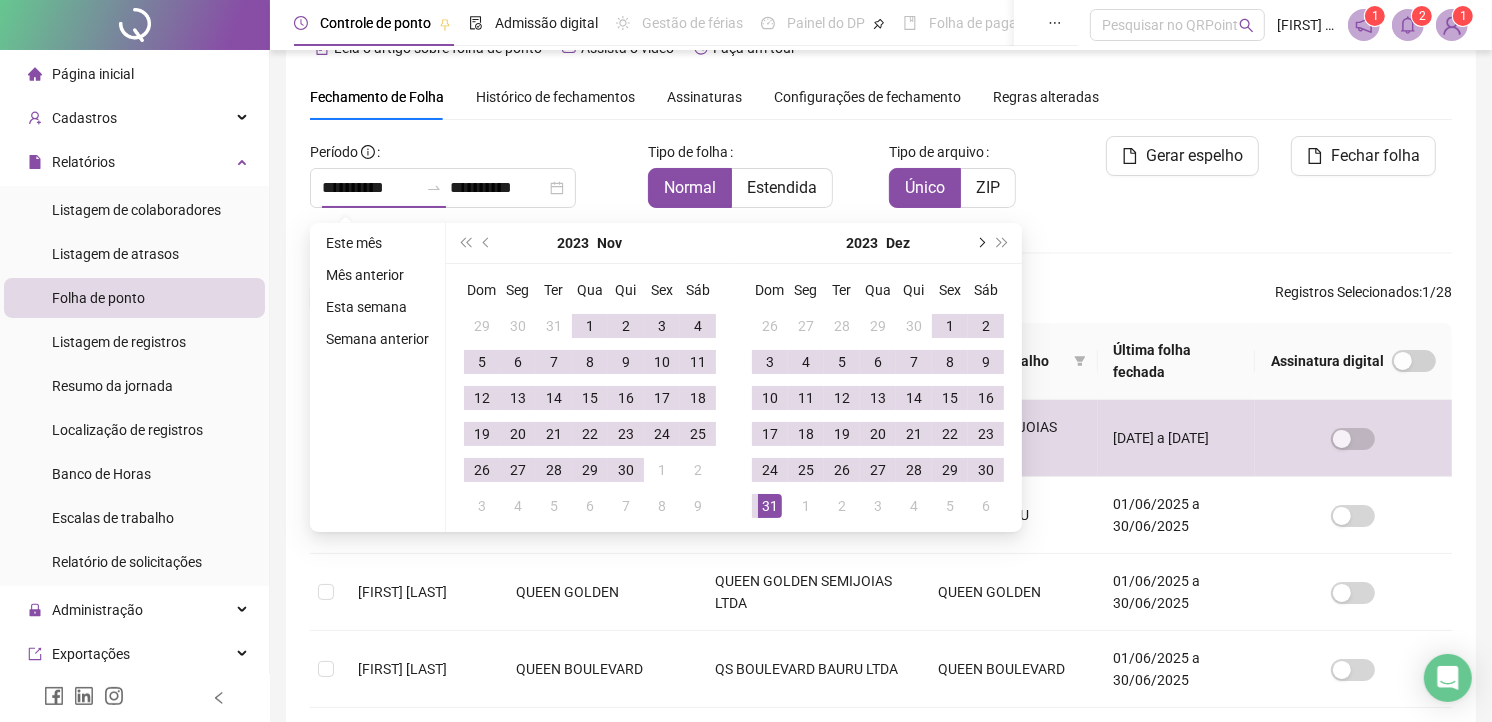 click at bounding box center [980, 243] 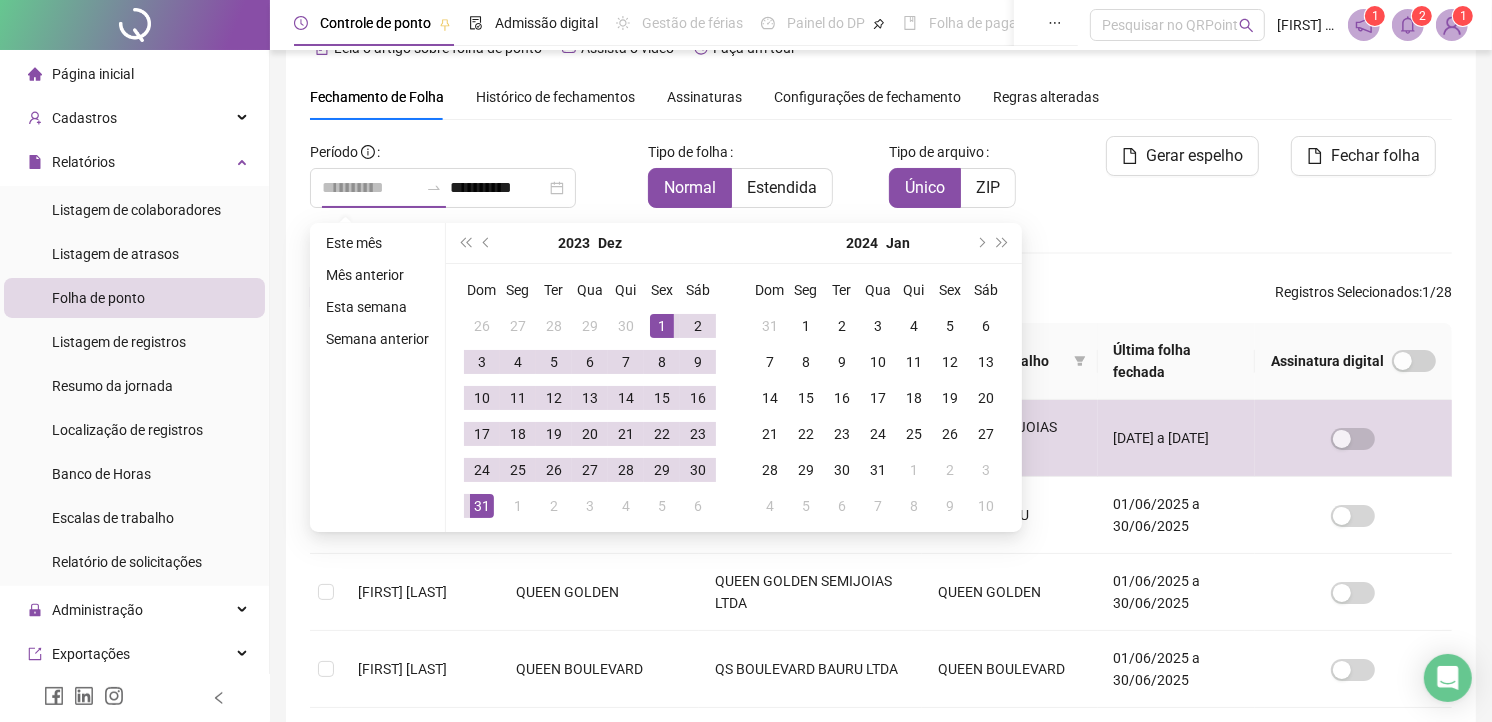 type on "**********" 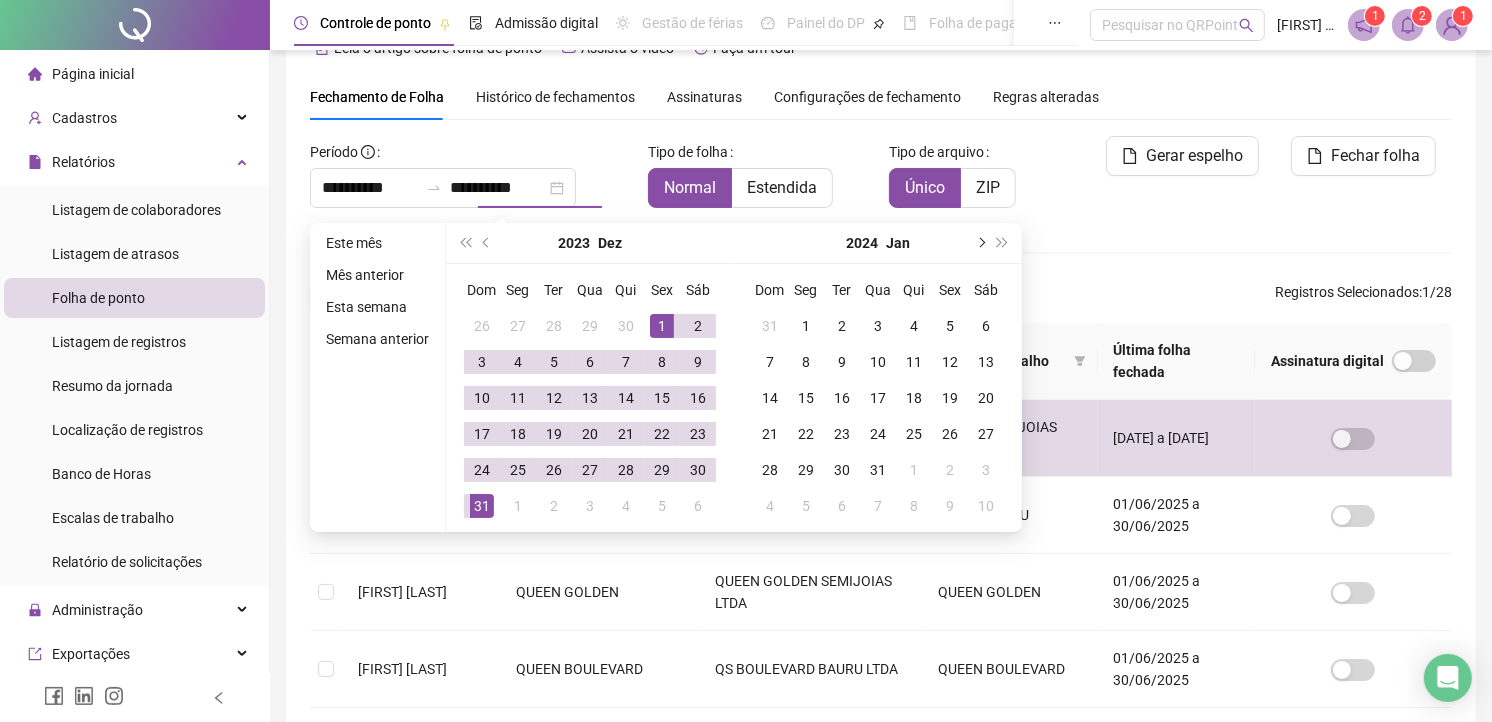 click at bounding box center (980, 243) 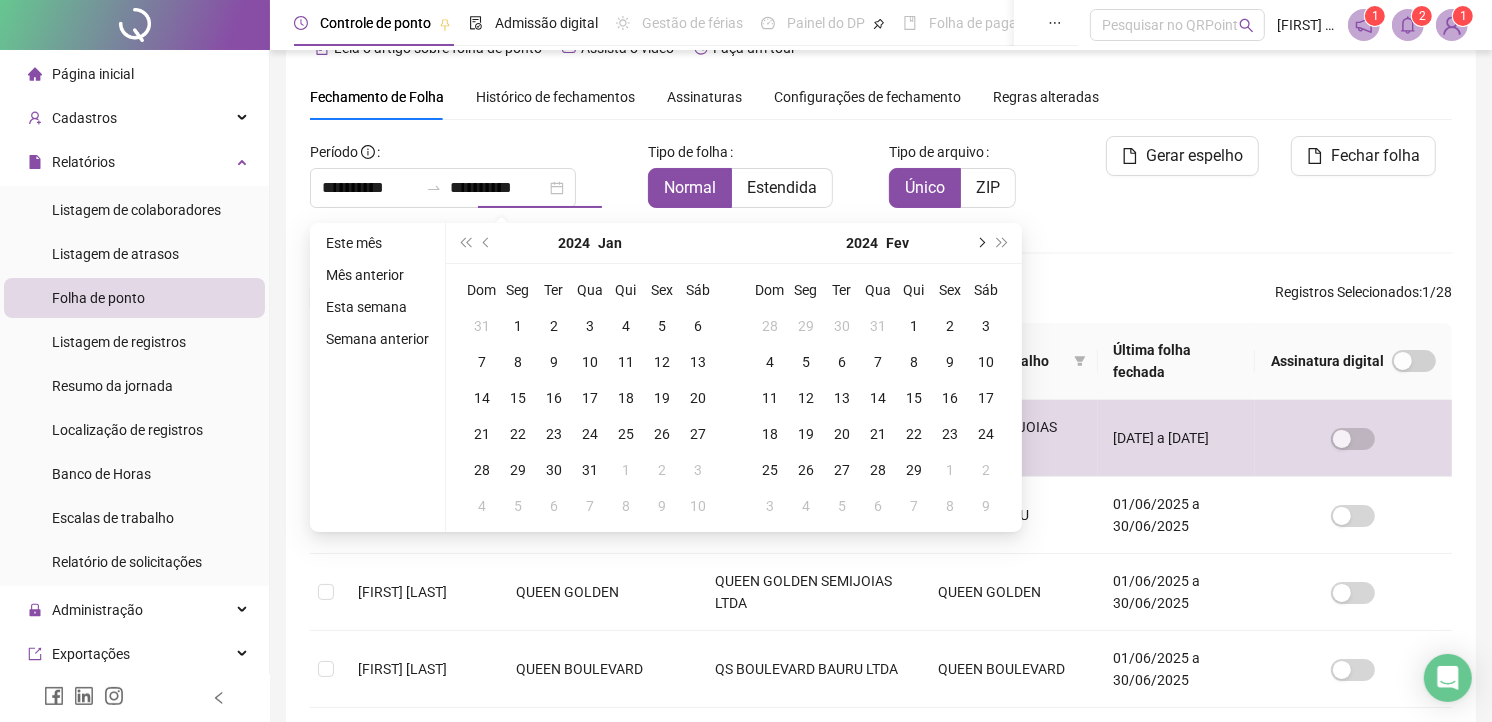 click at bounding box center [980, 243] 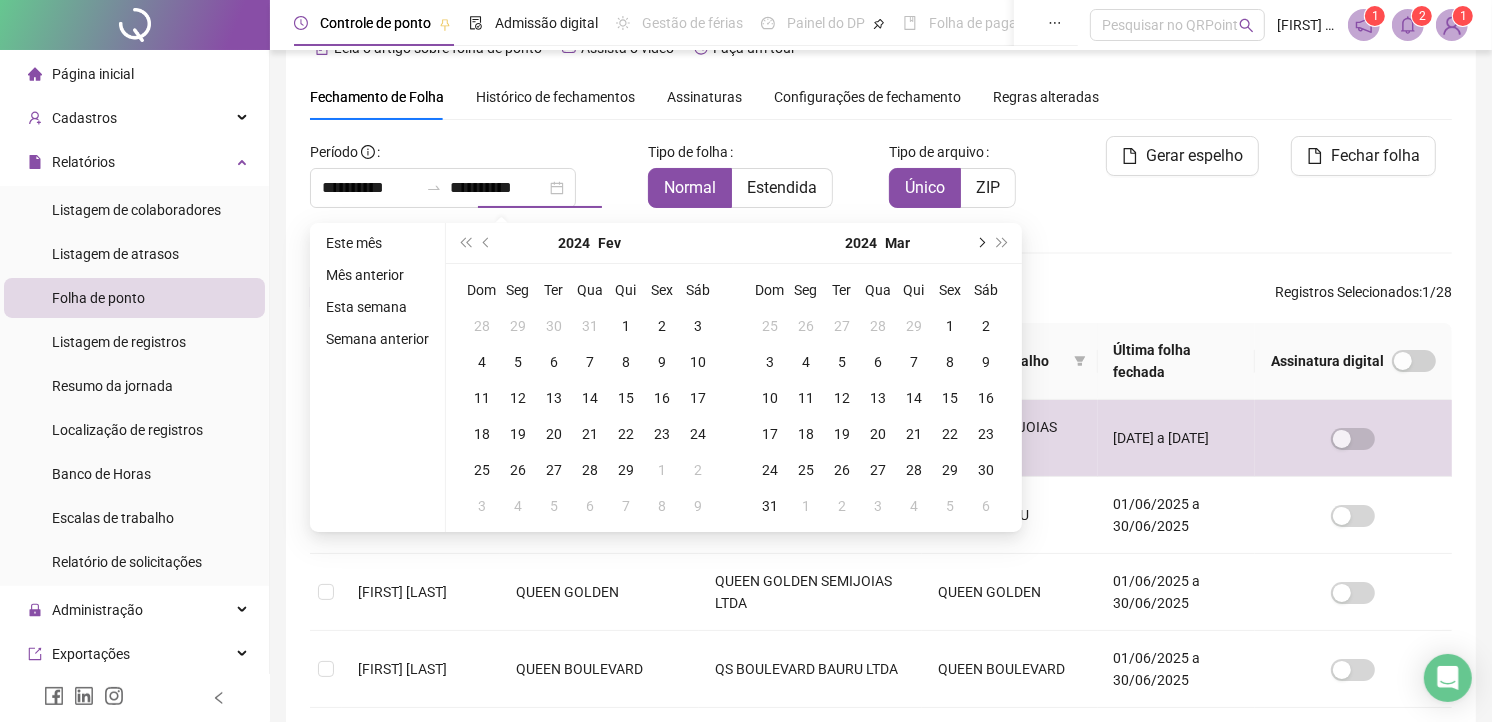 click at bounding box center [980, 243] 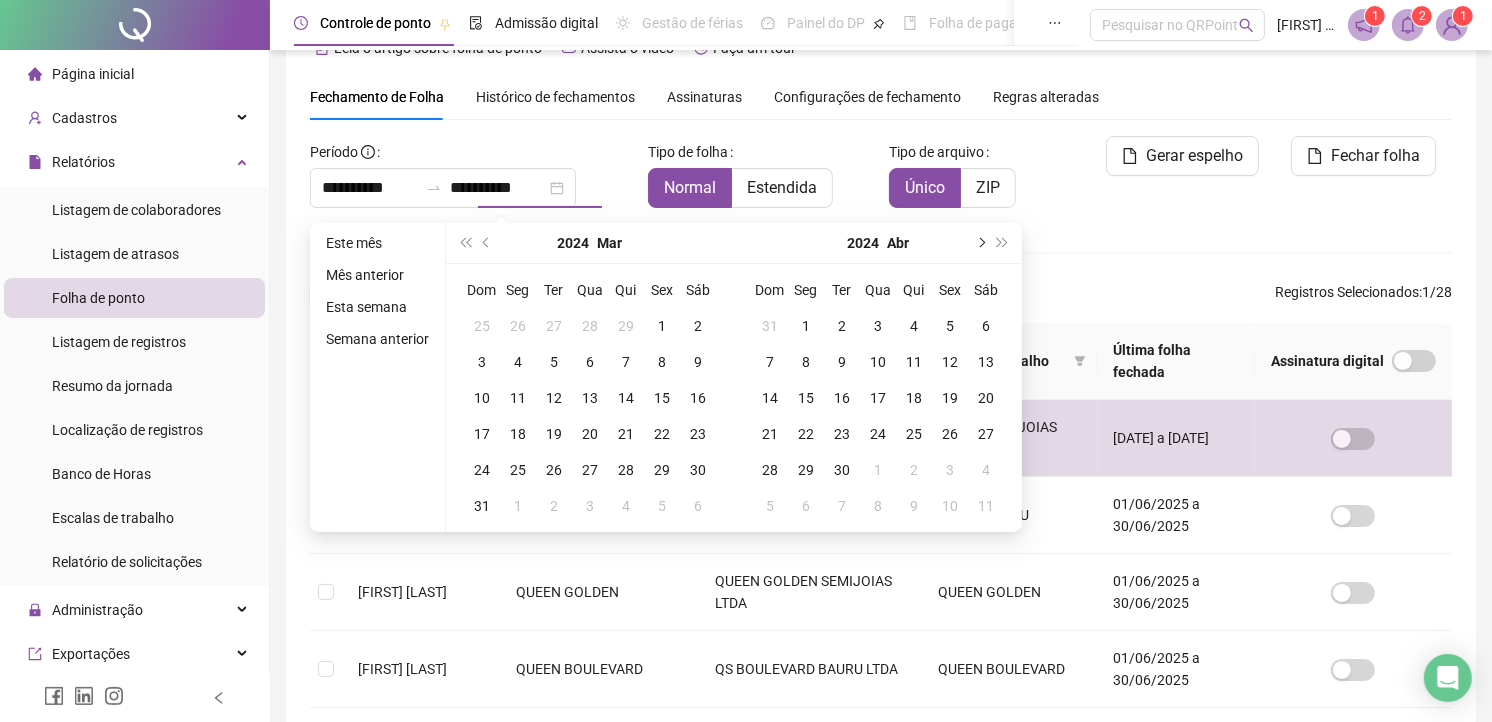 click at bounding box center [980, 243] 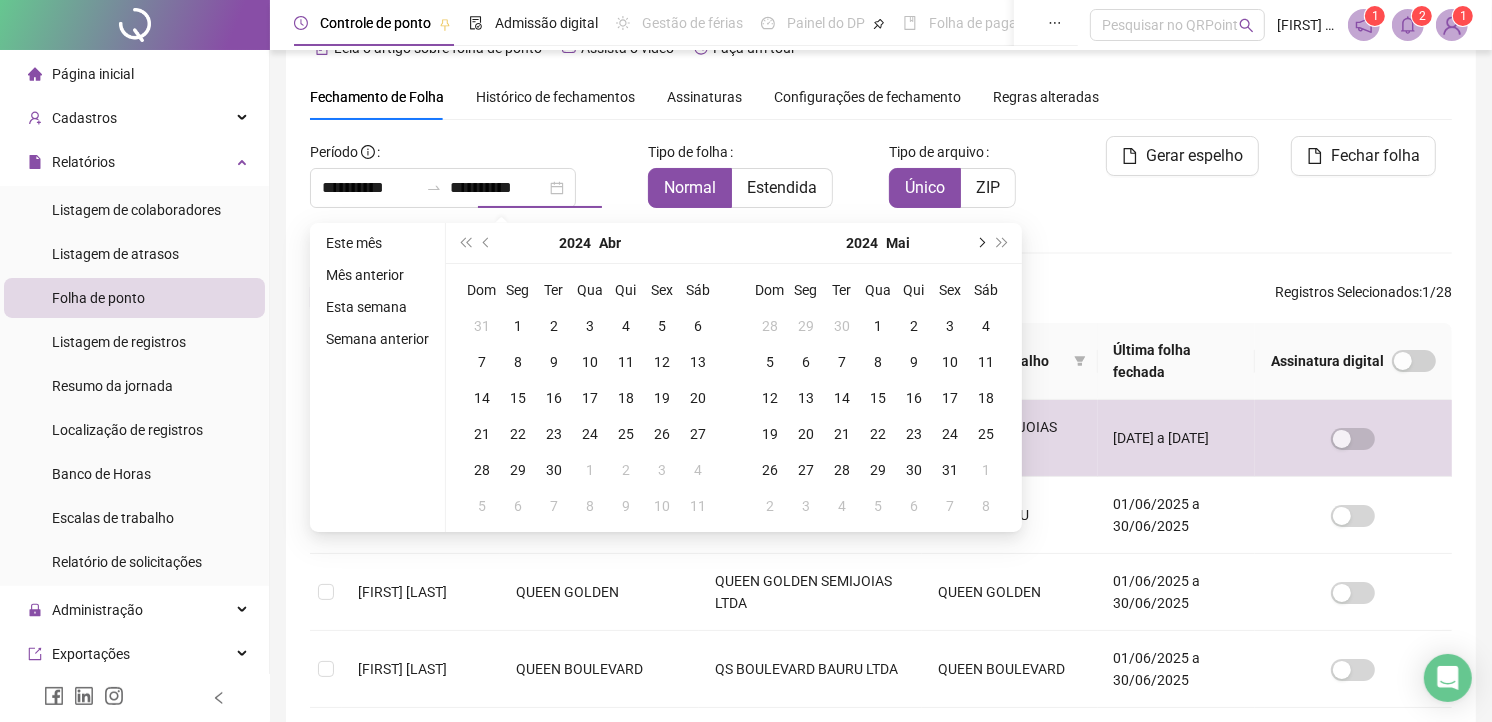 click at bounding box center [980, 243] 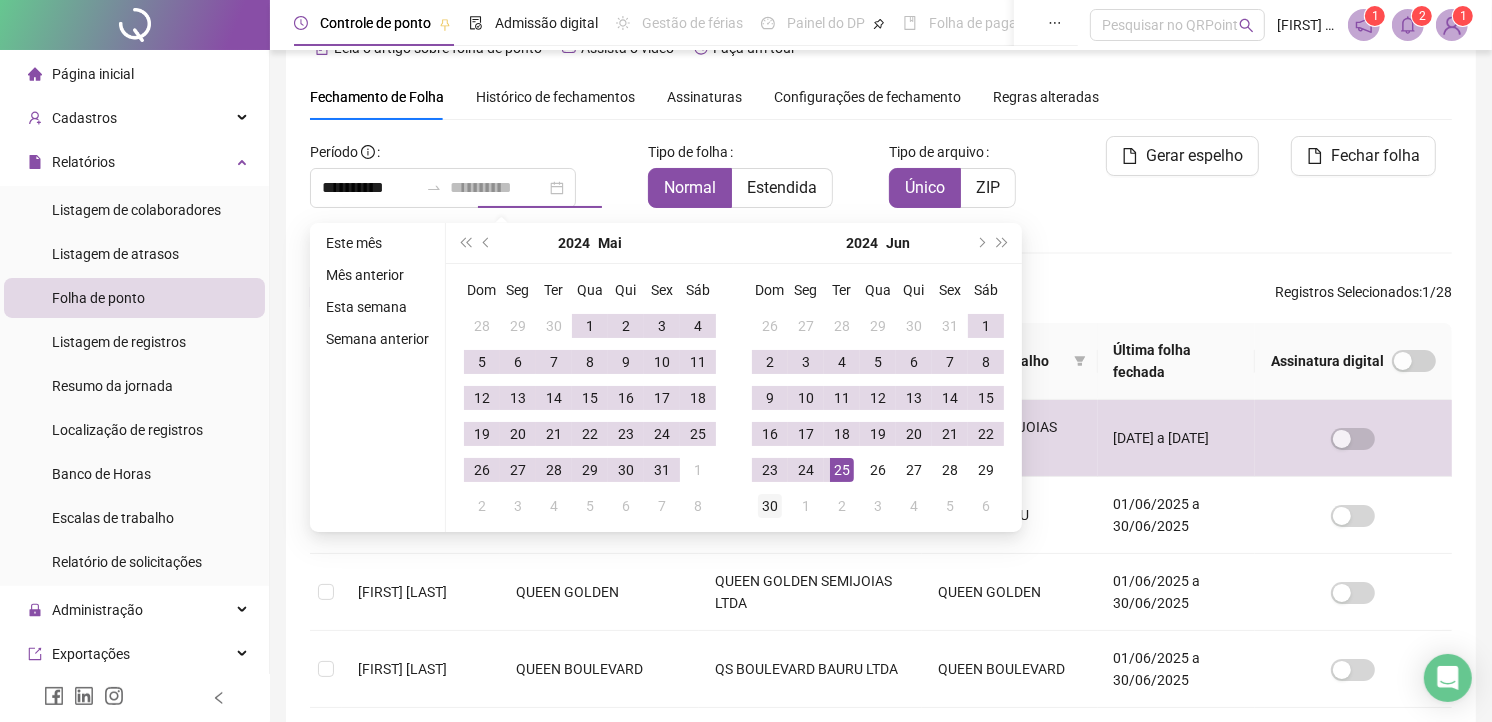type on "**********" 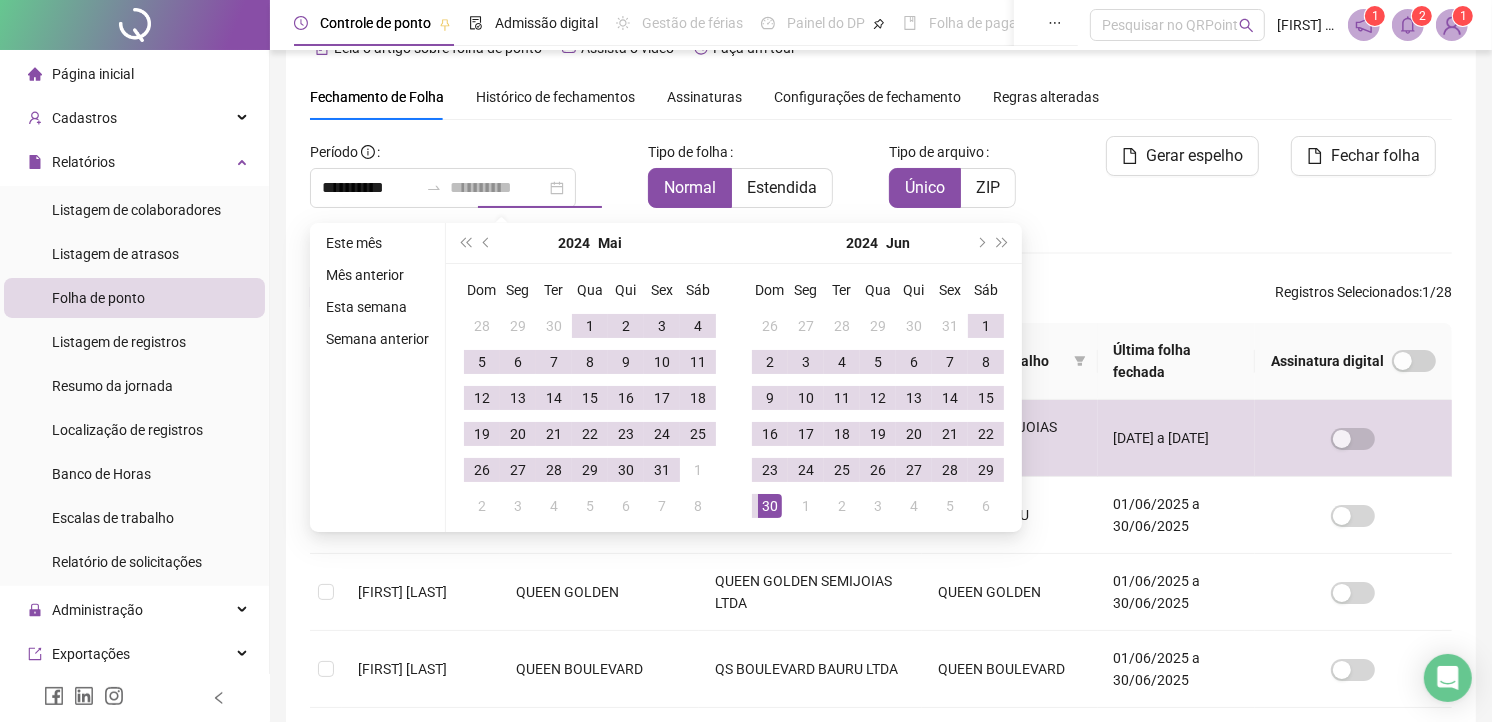 click on "30" at bounding box center (770, 506) 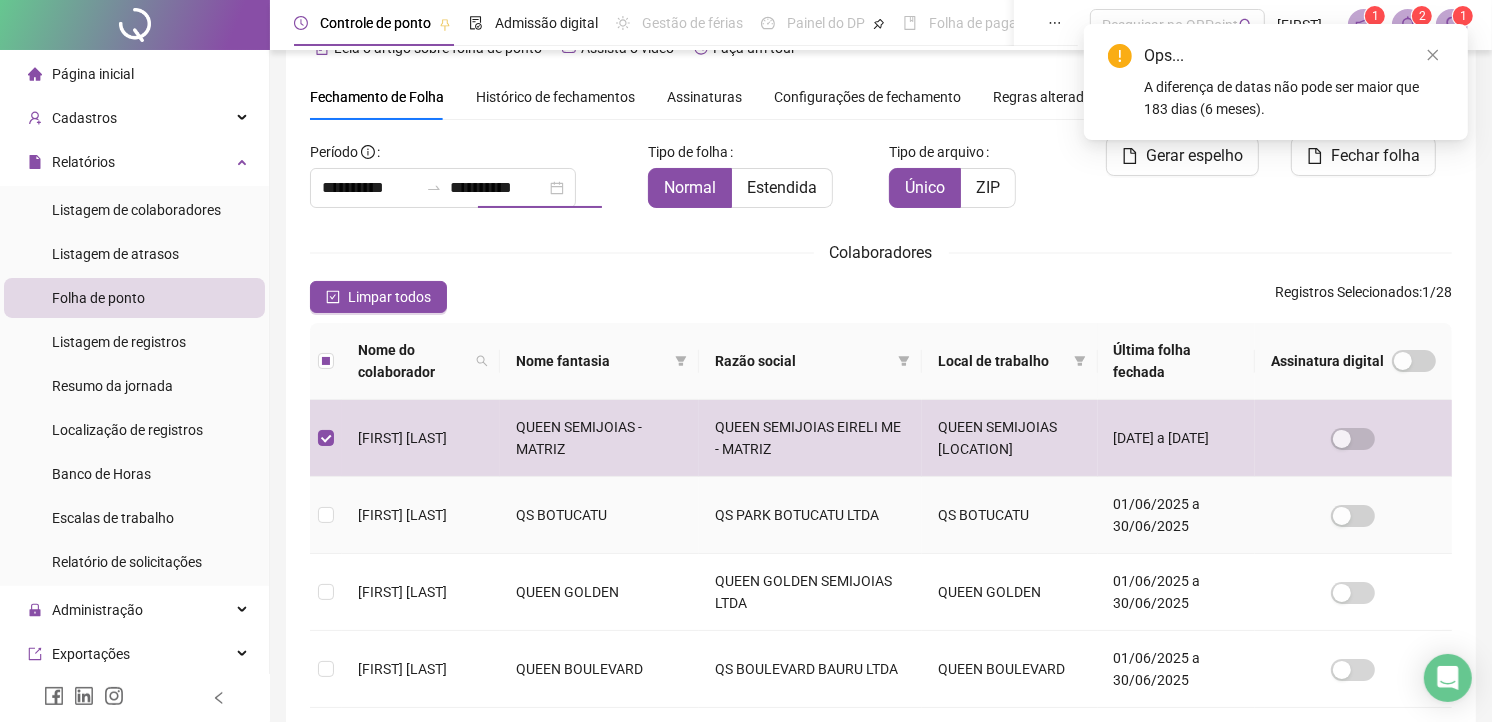 type on "**********" 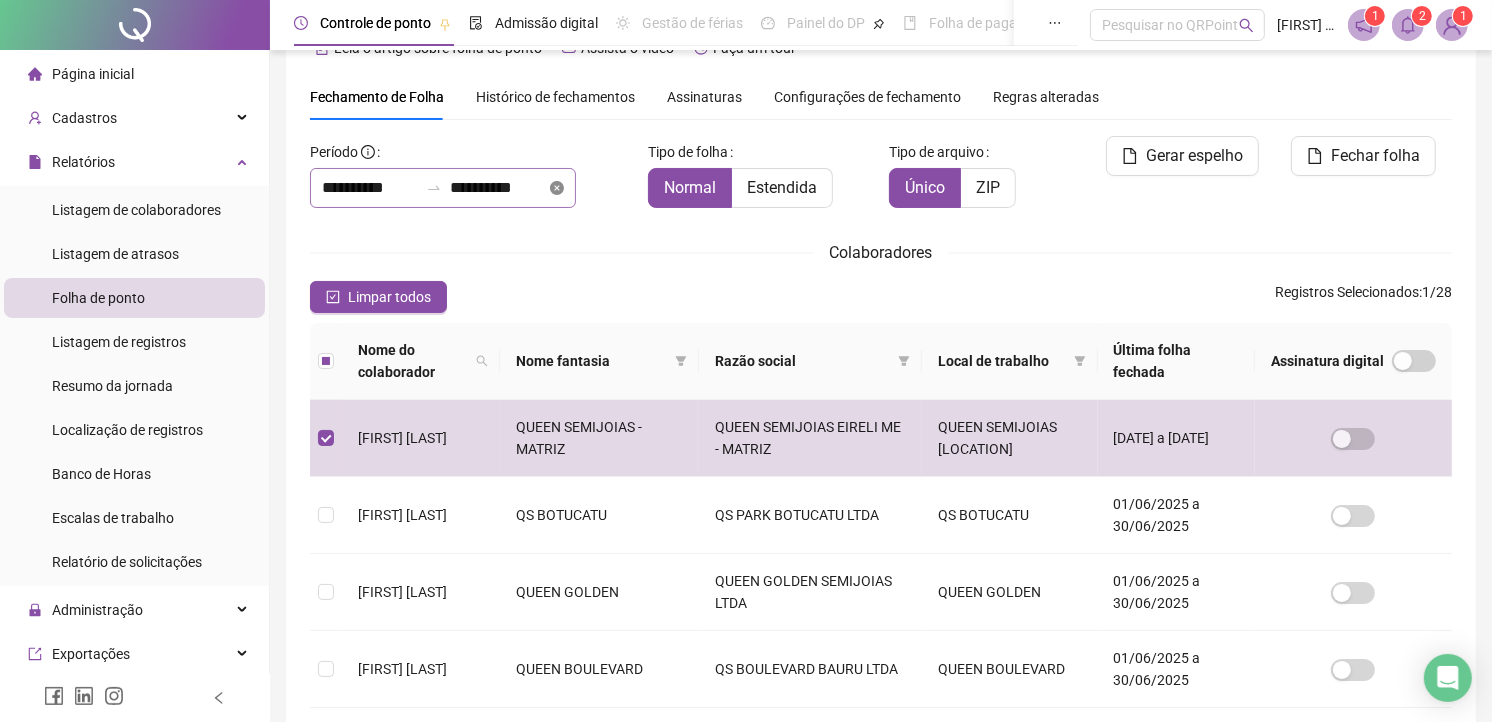 click 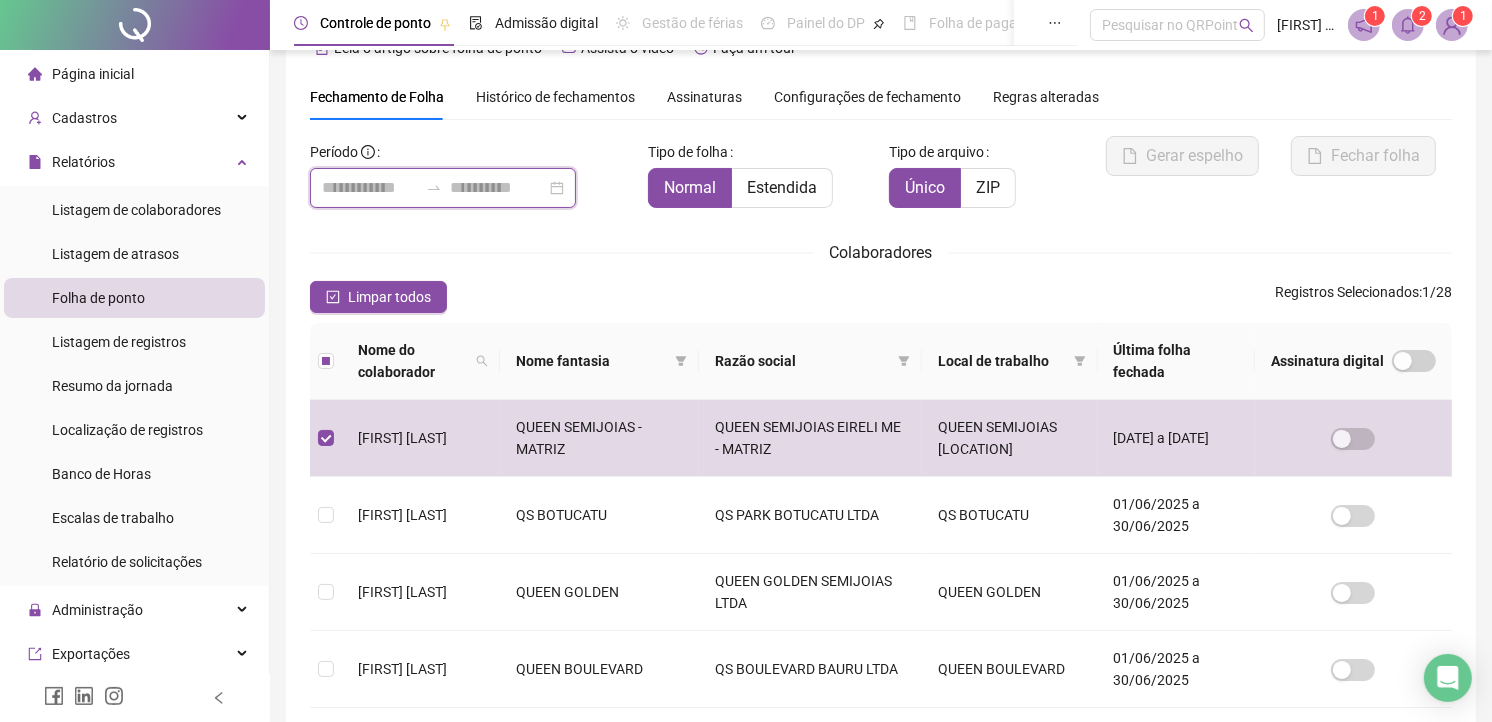 click at bounding box center (370, 188) 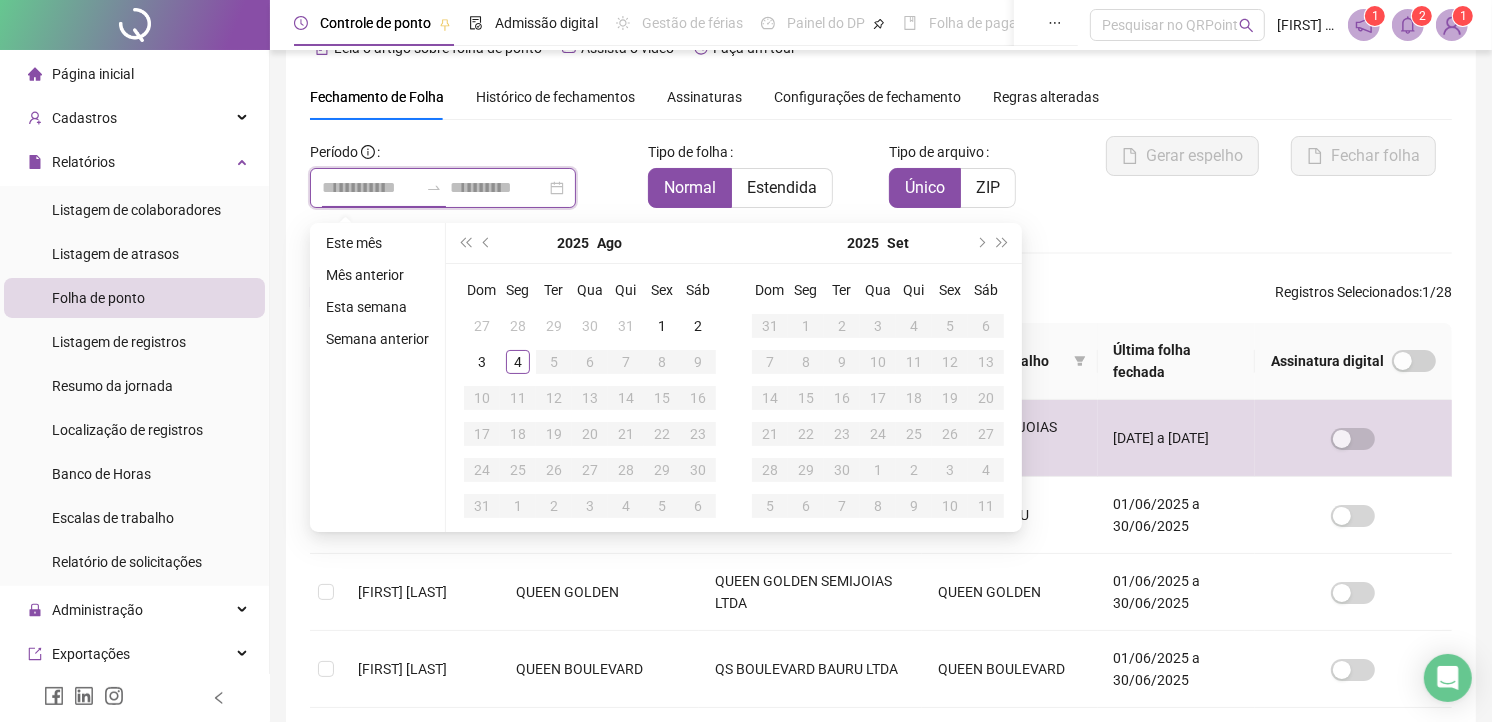 type on "**********" 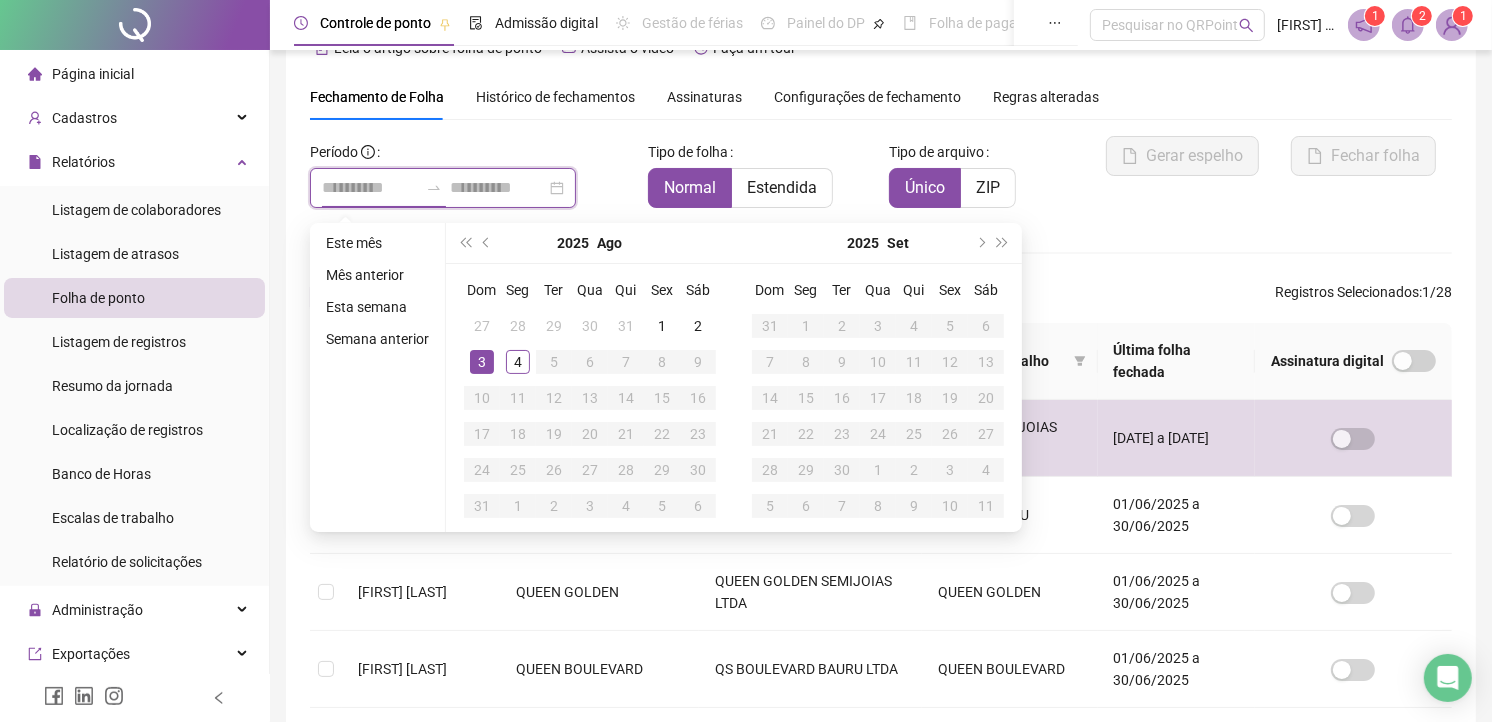 type 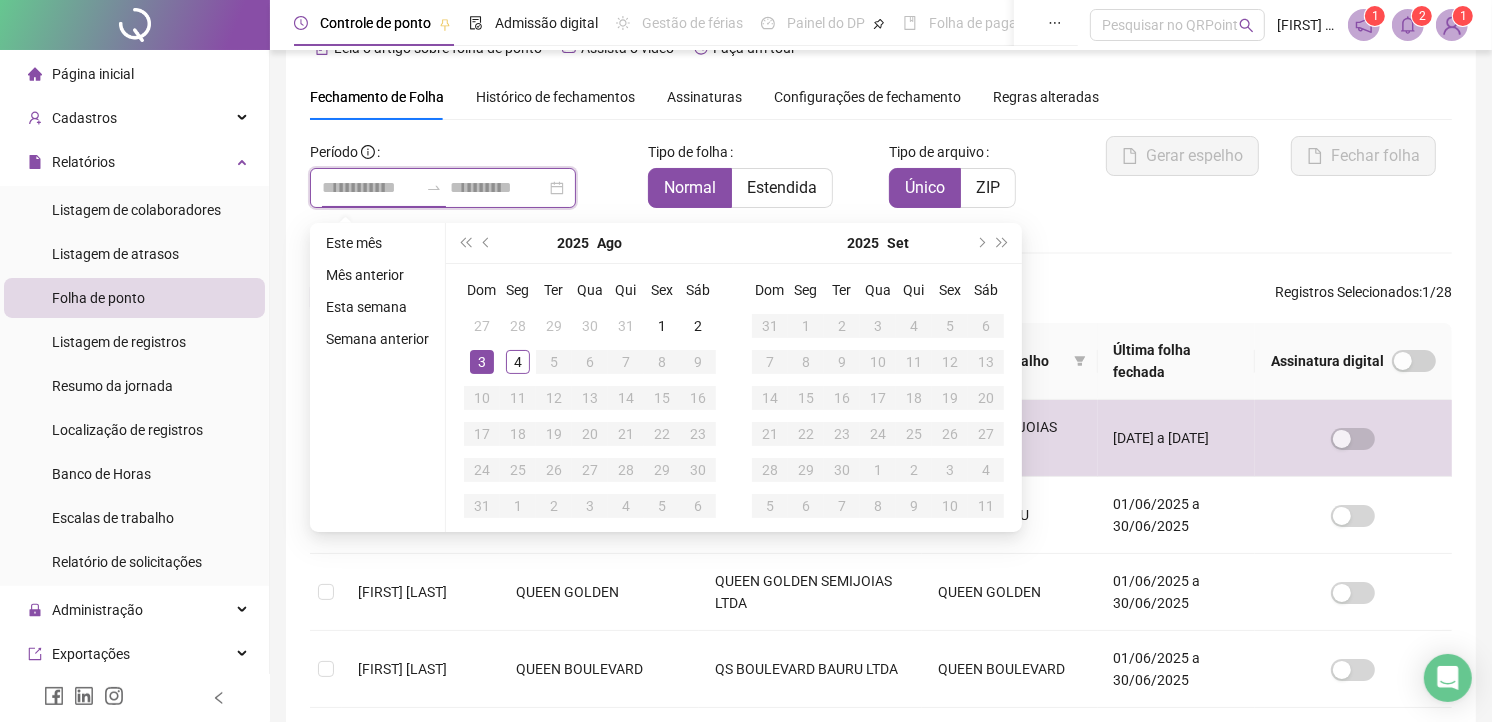 type 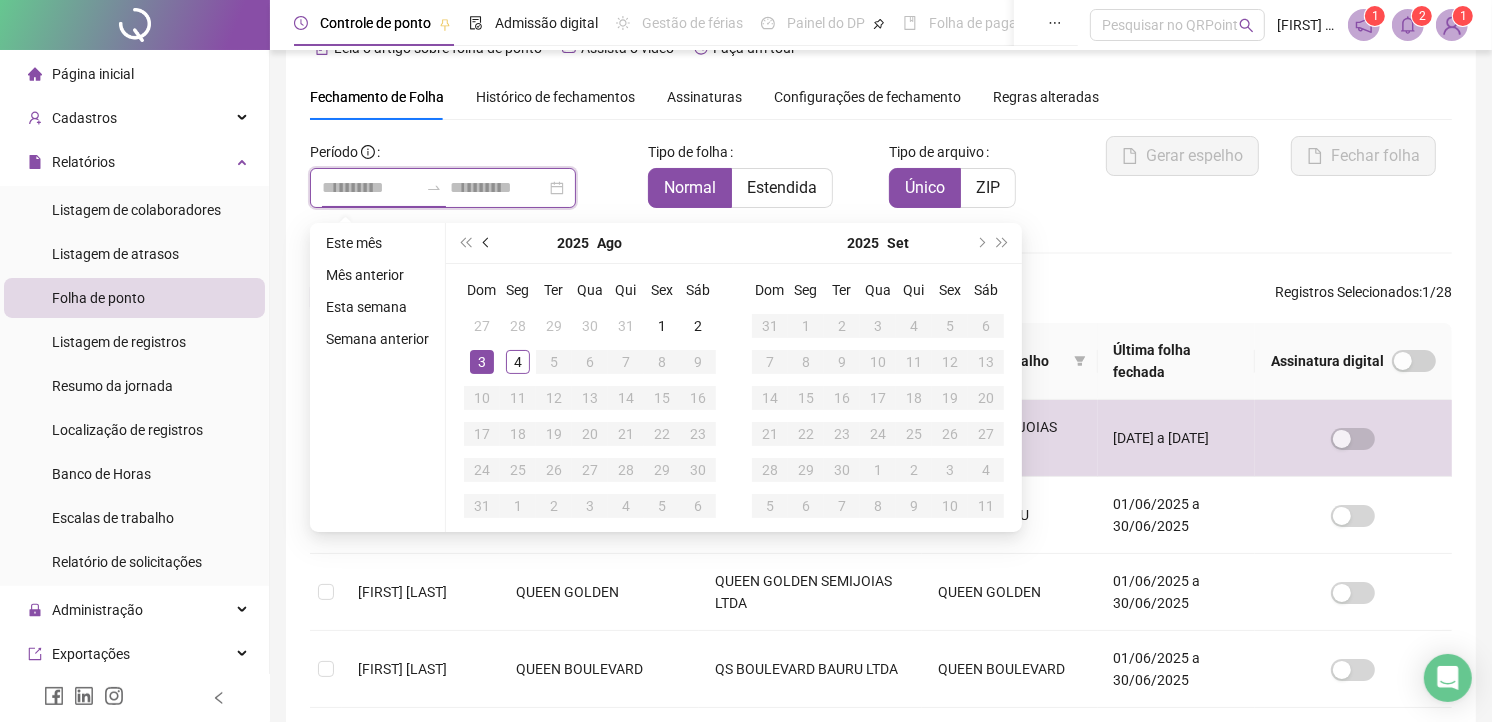 type 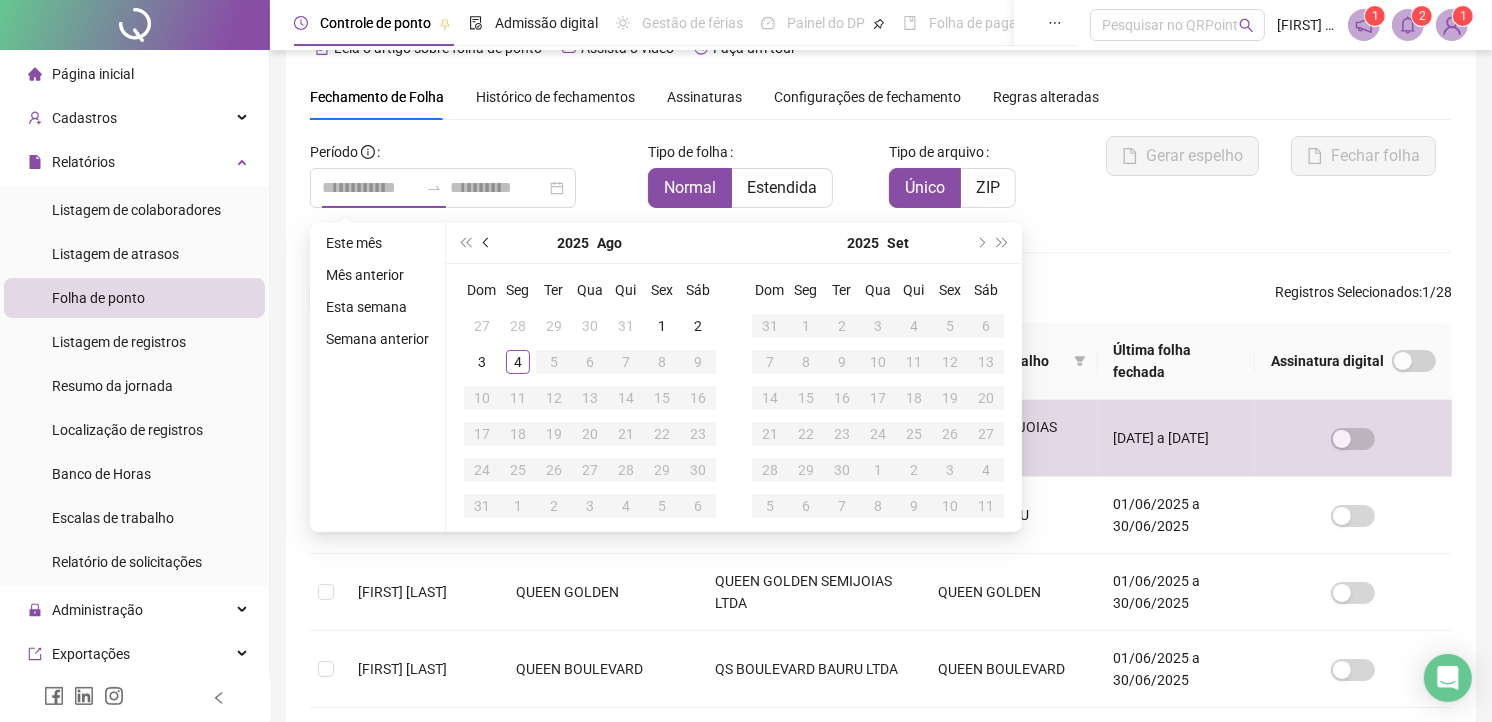 click at bounding box center (487, 243) 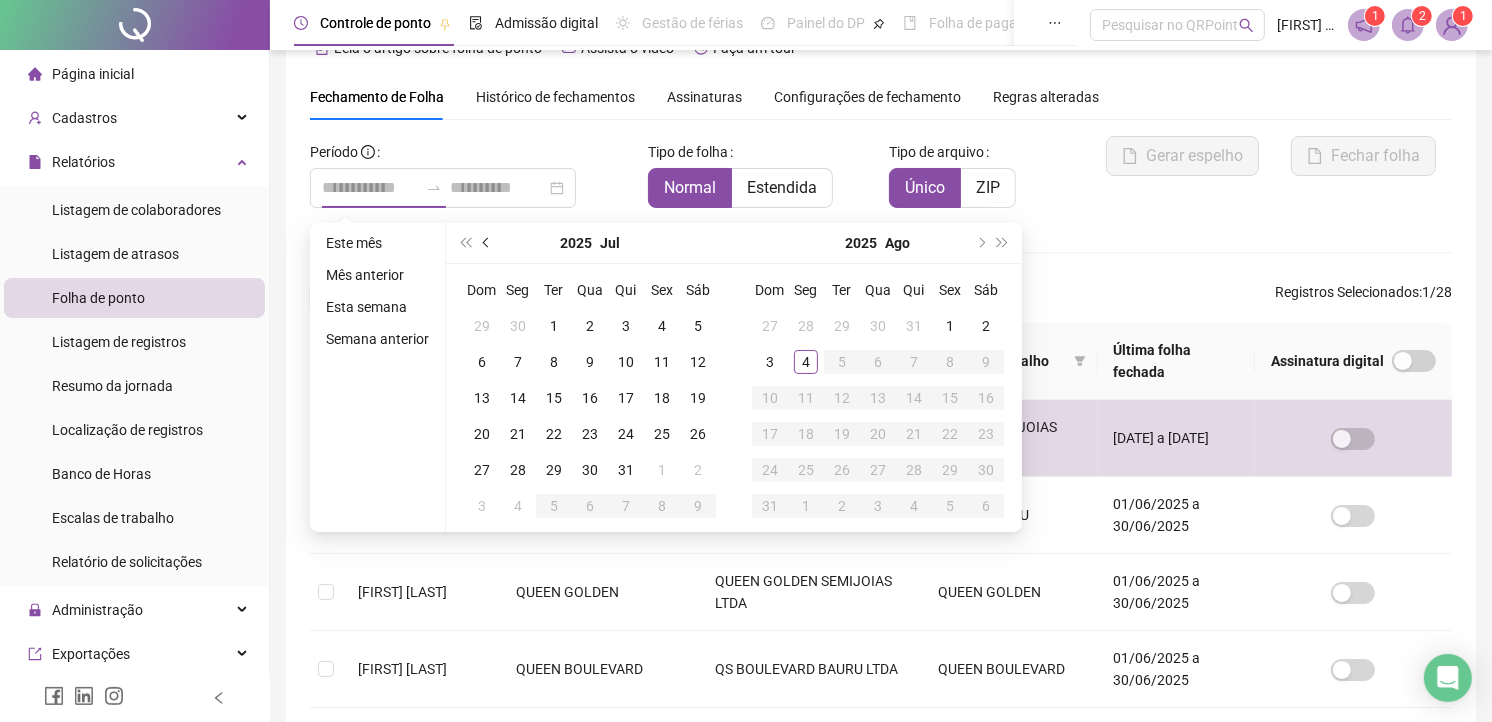 click at bounding box center [487, 243] 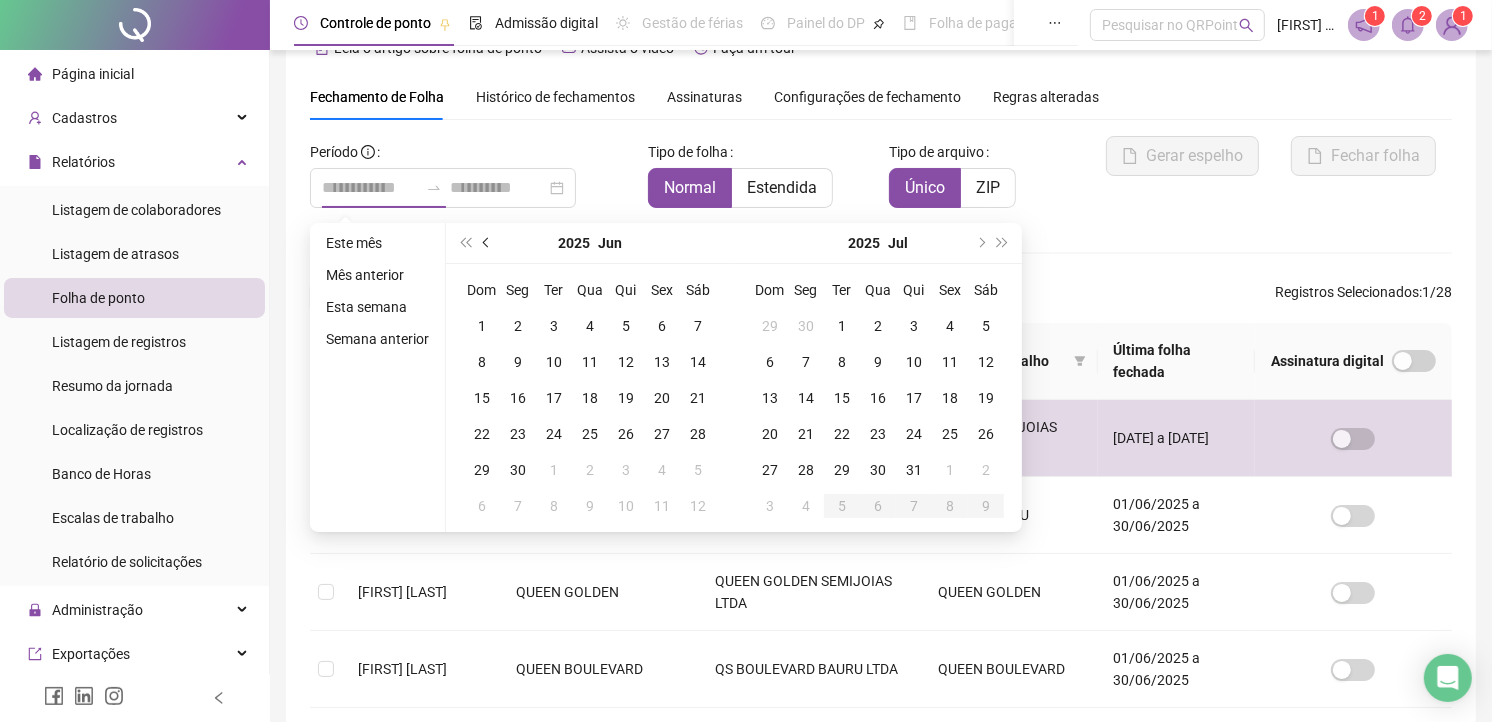 click at bounding box center [487, 243] 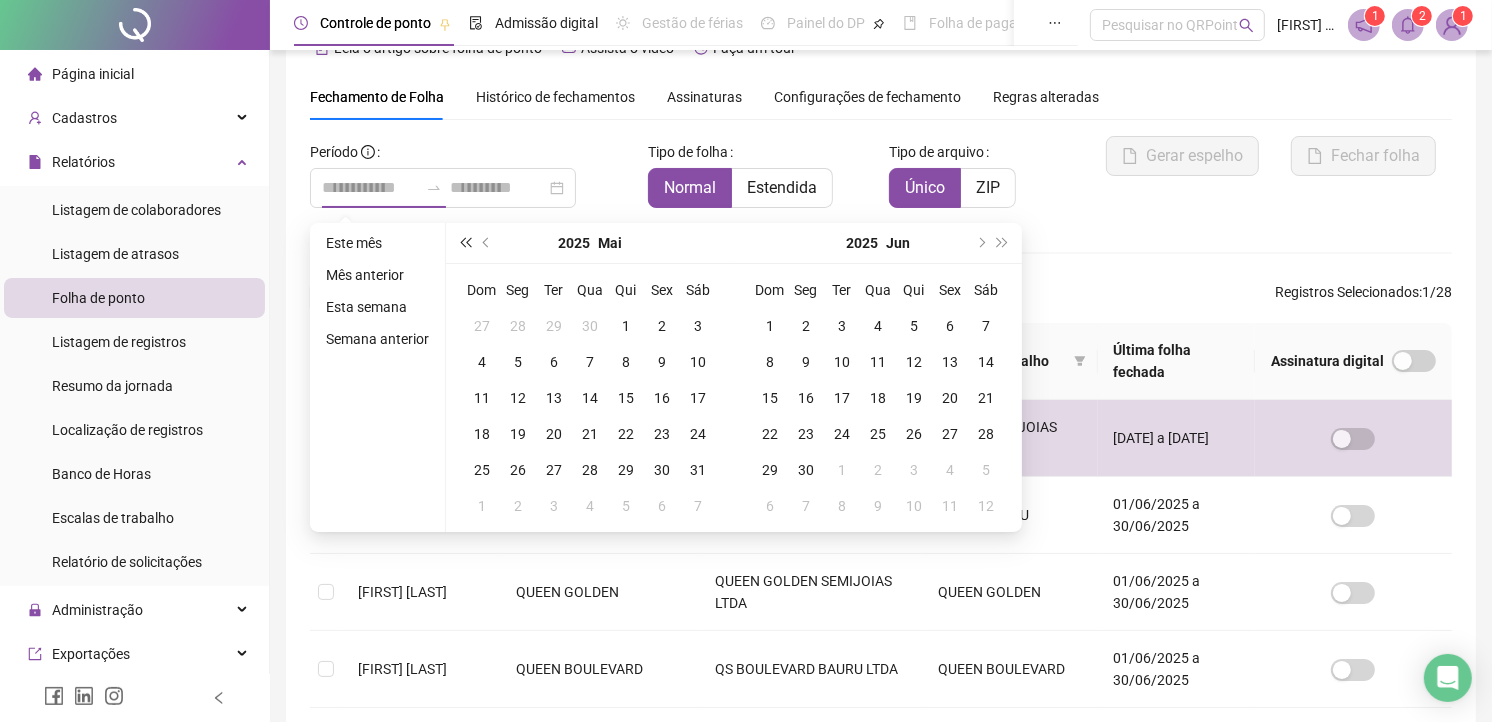 click at bounding box center [465, 243] 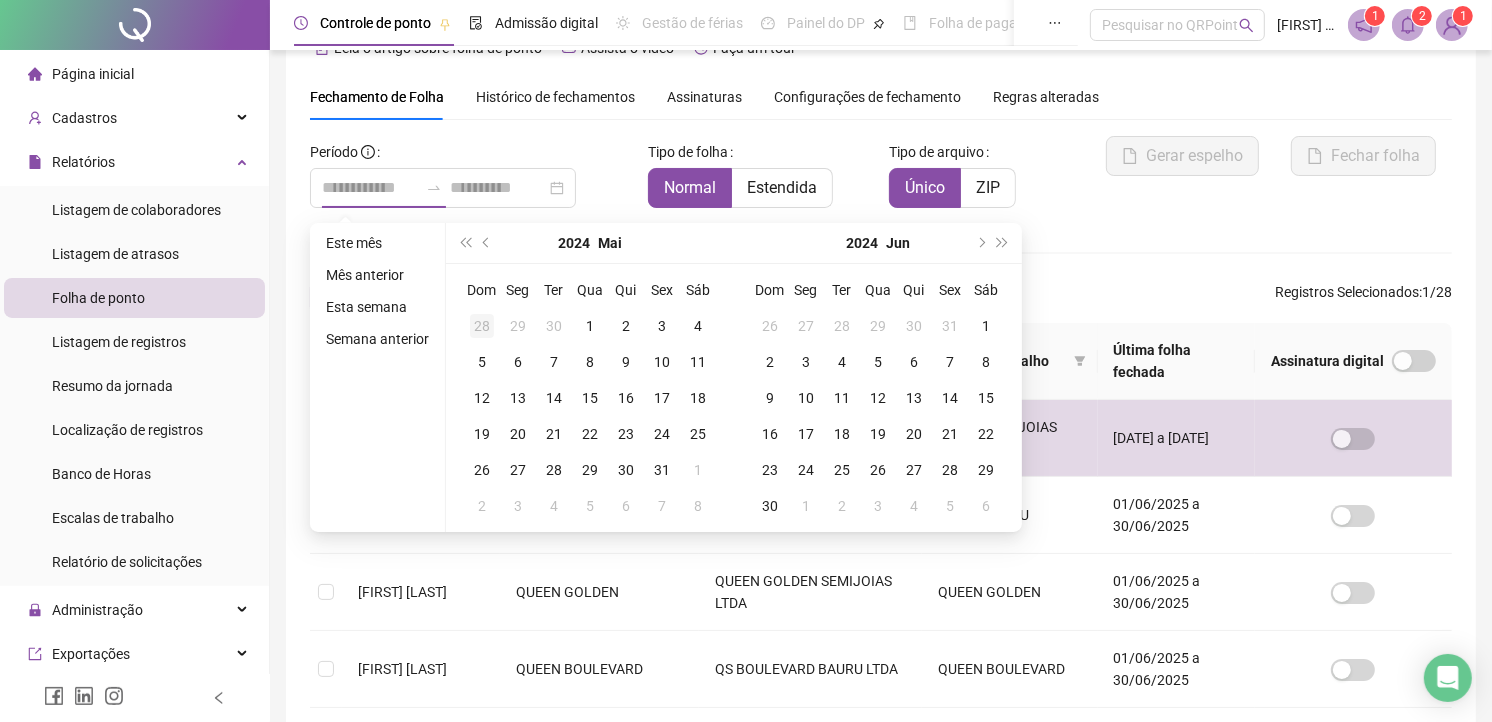 type on "**********" 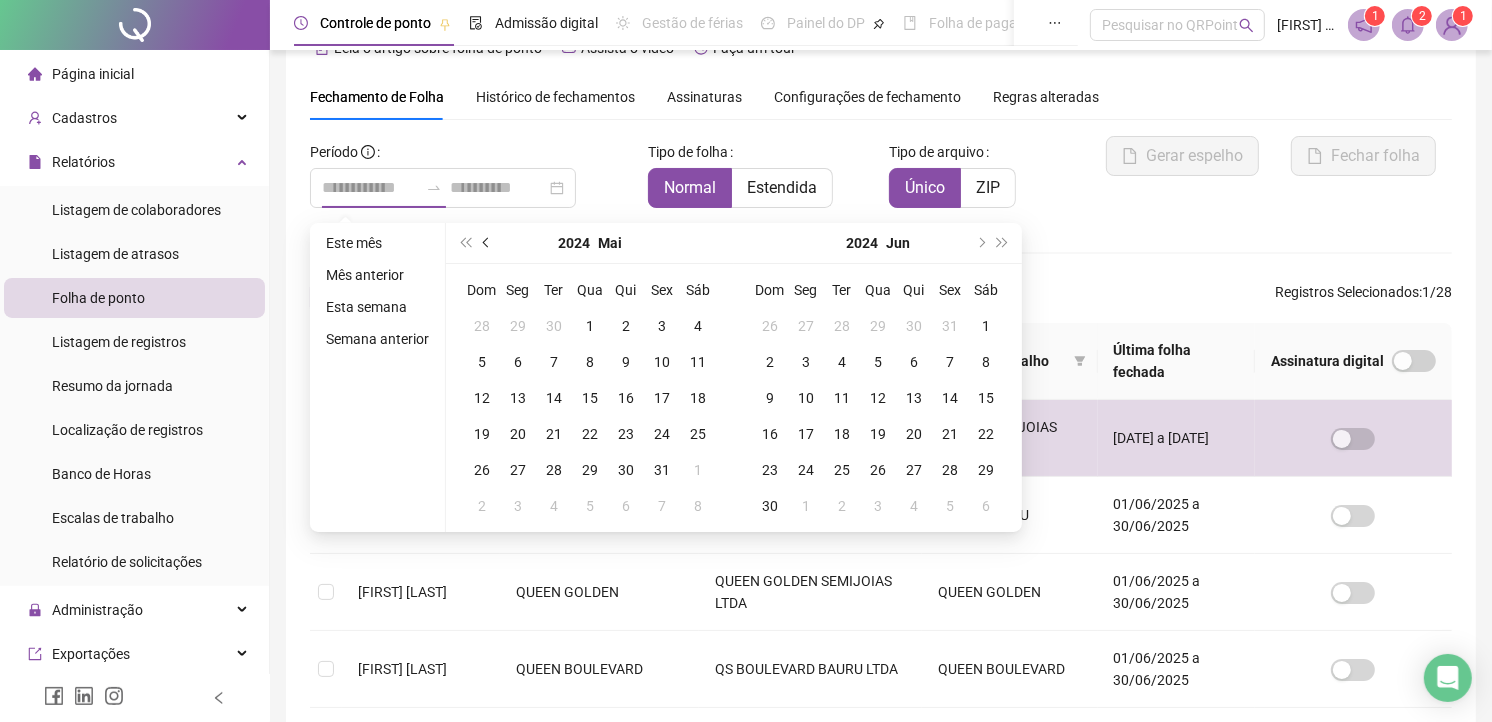 click at bounding box center (487, 243) 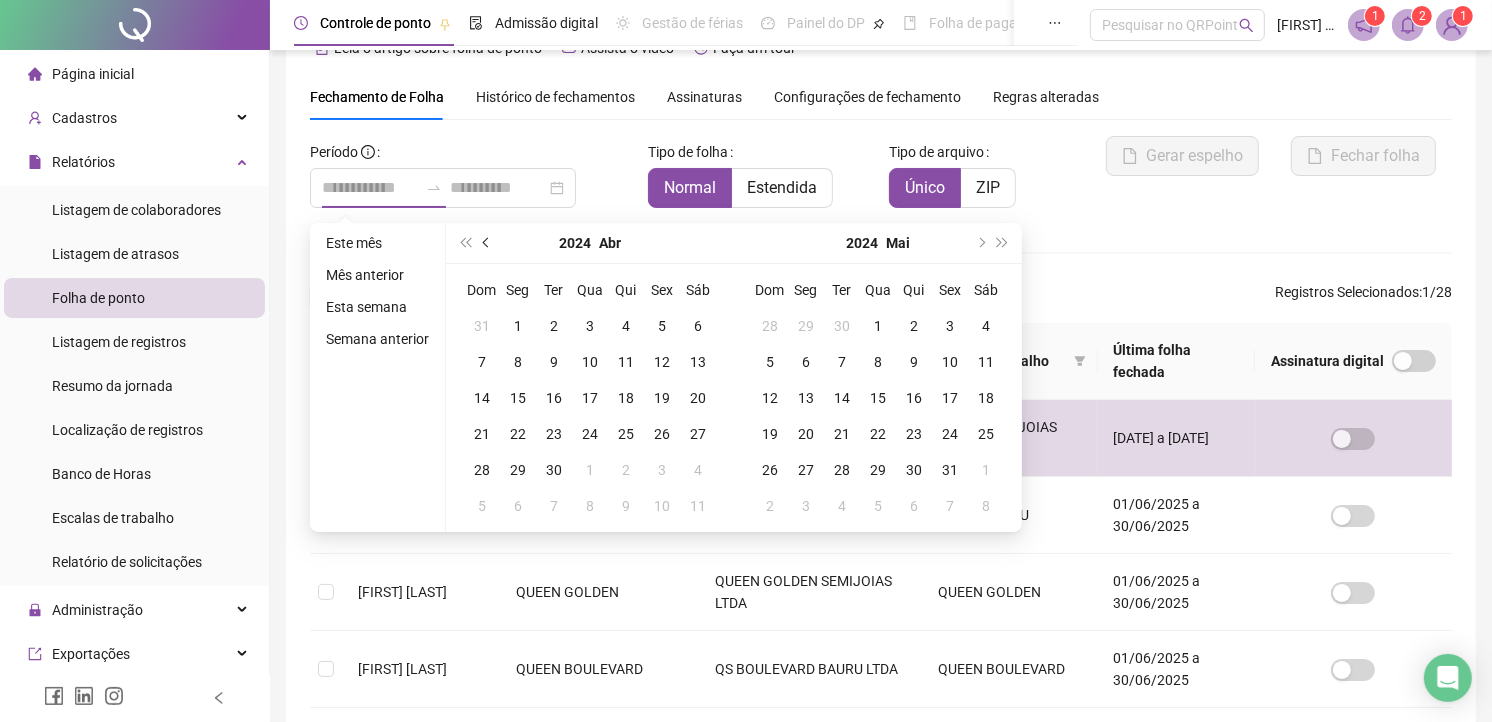 click at bounding box center (487, 243) 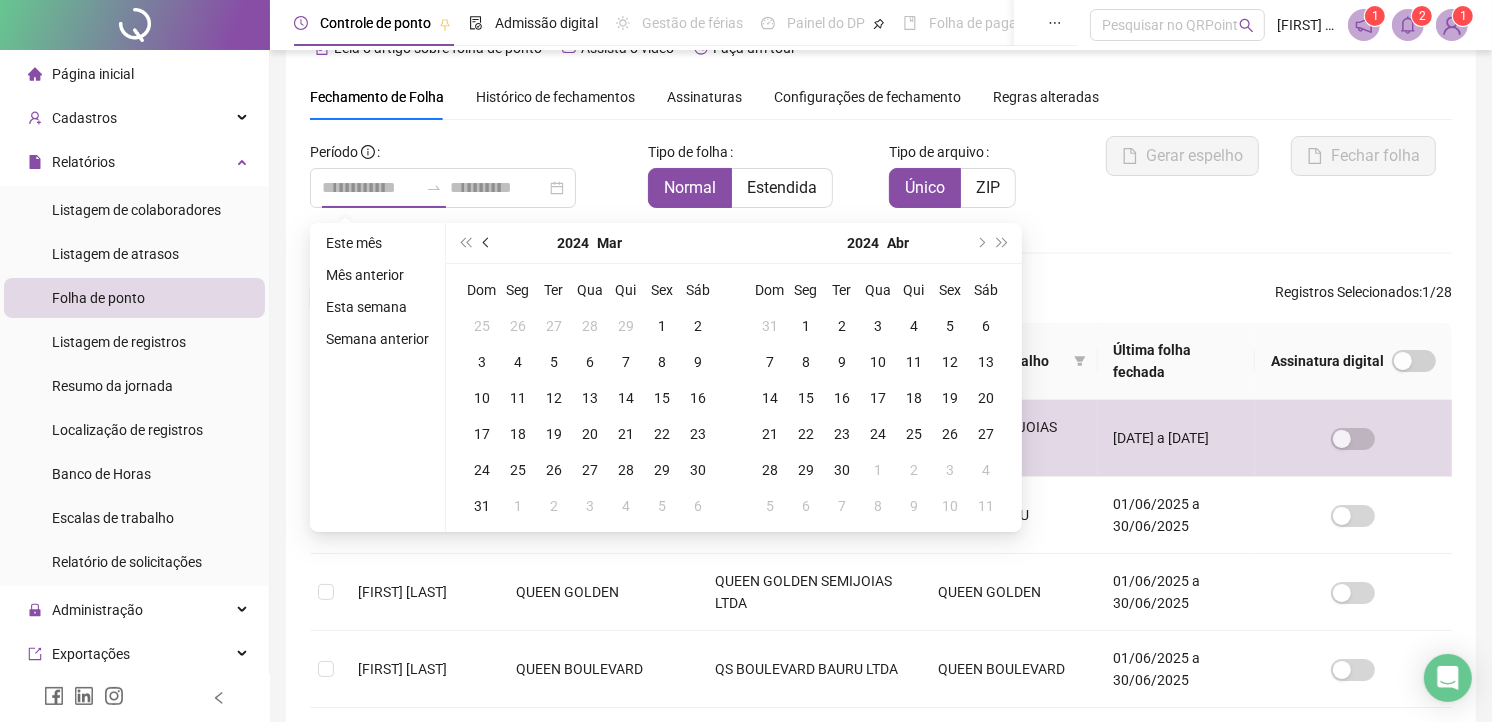 click at bounding box center [487, 243] 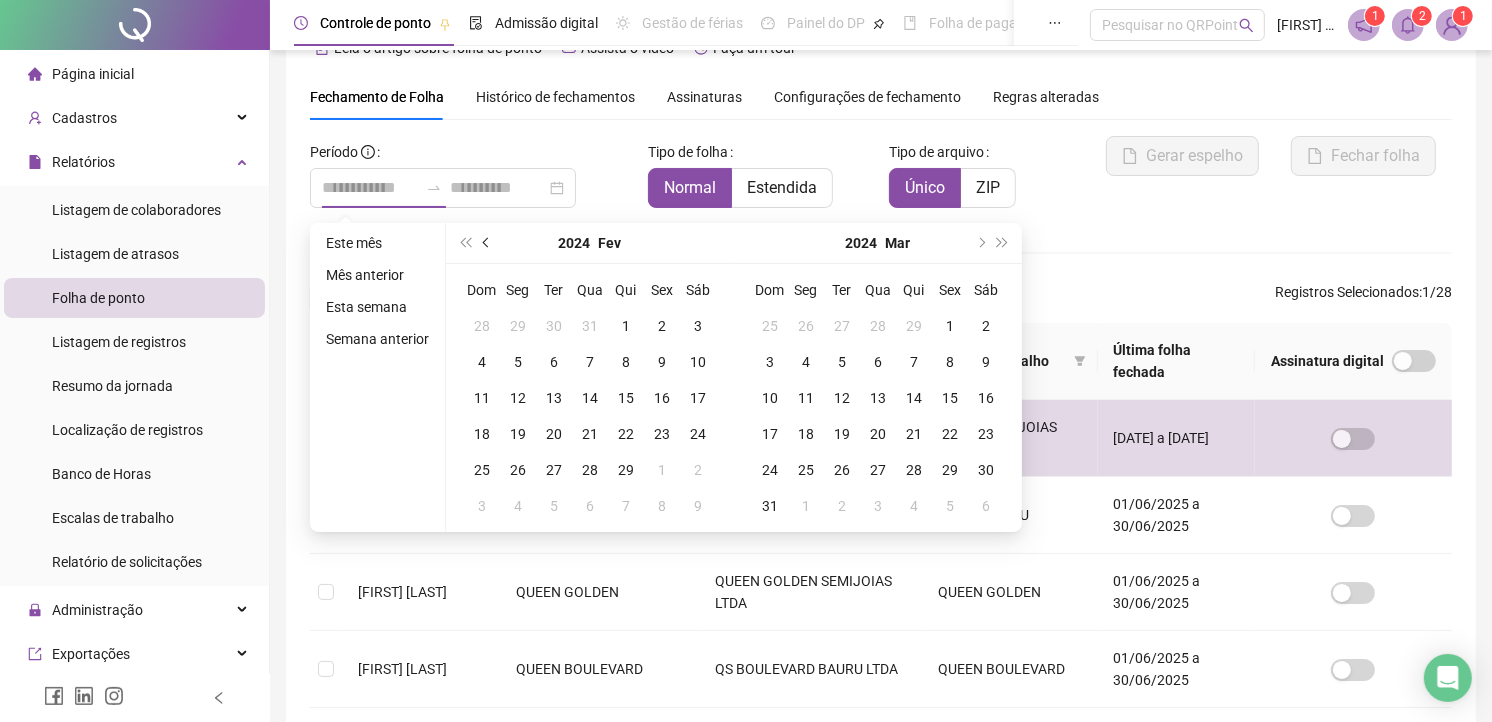click at bounding box center [487, 243] 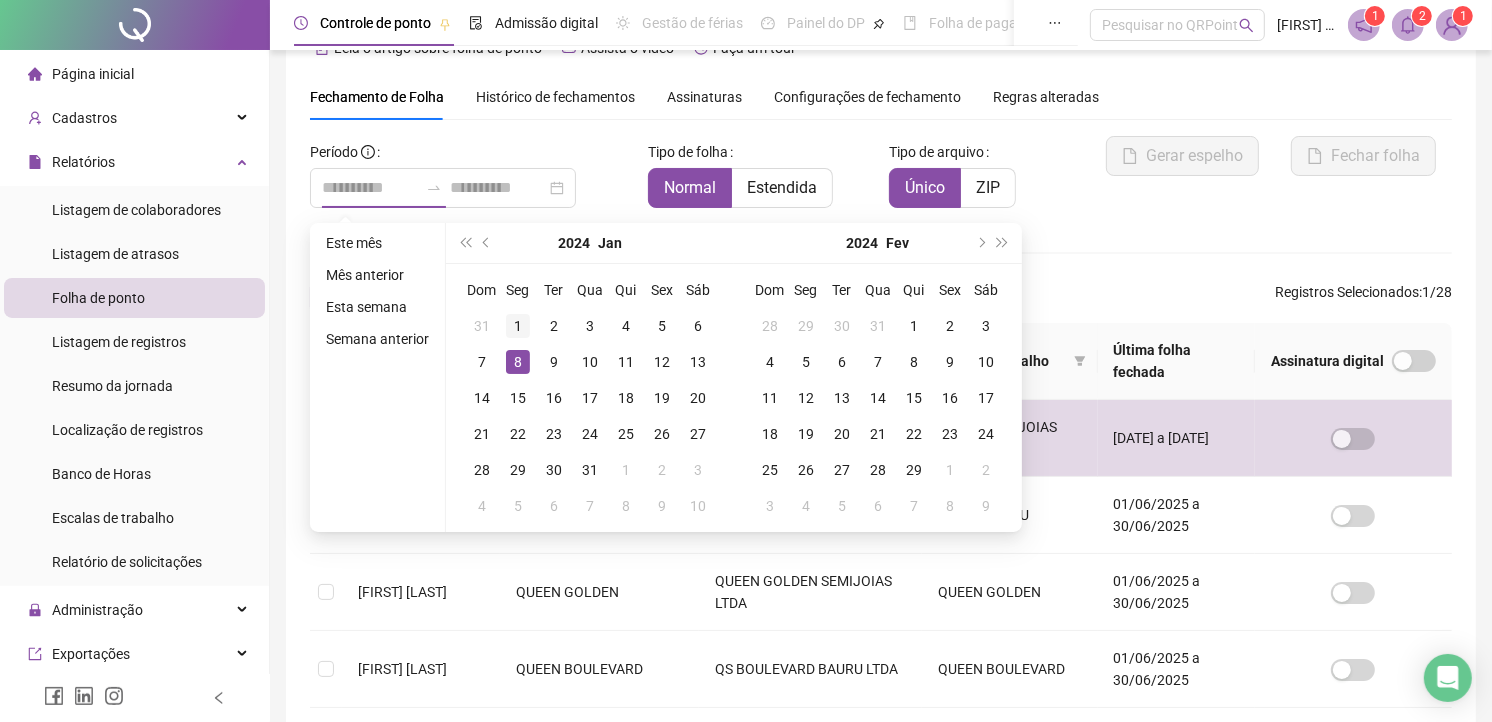 type on "**********" 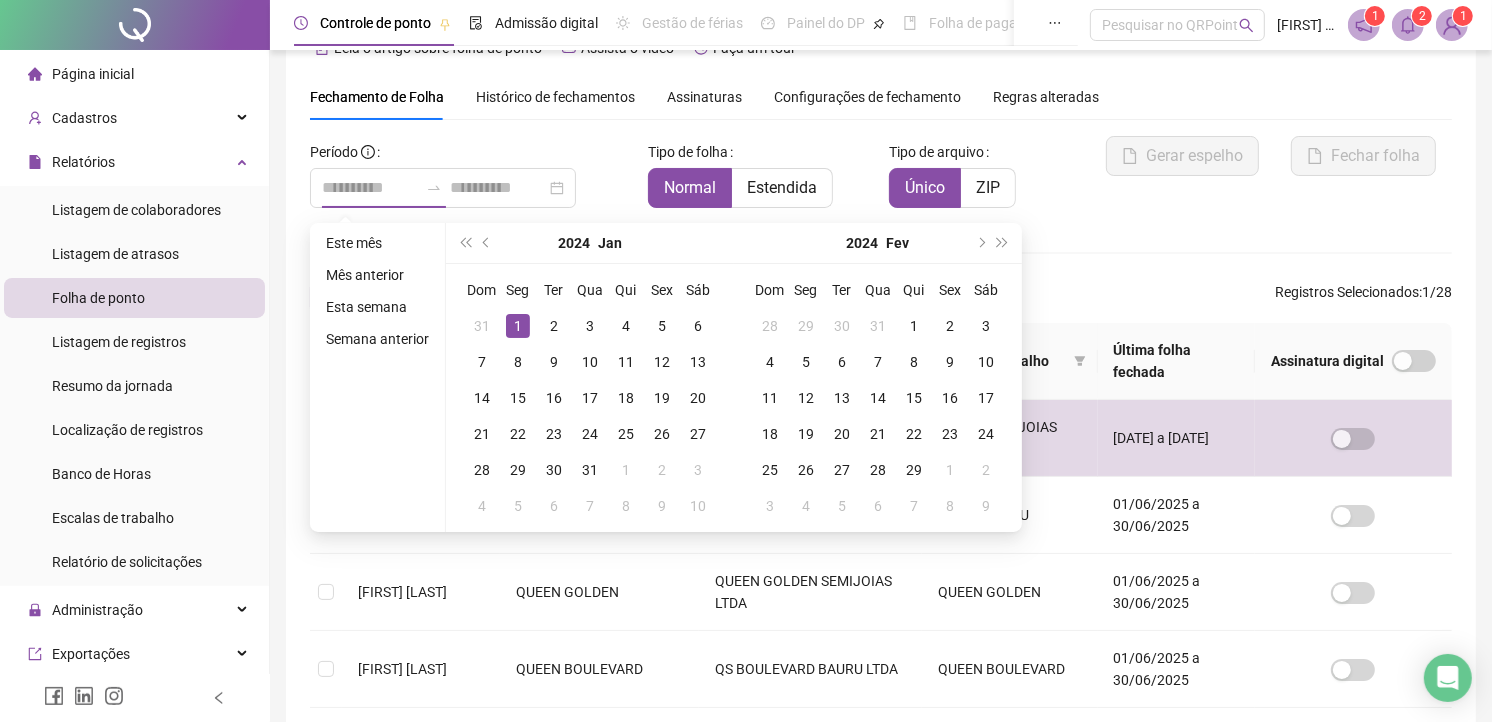 click on "1" at bounding box center [518, 326] 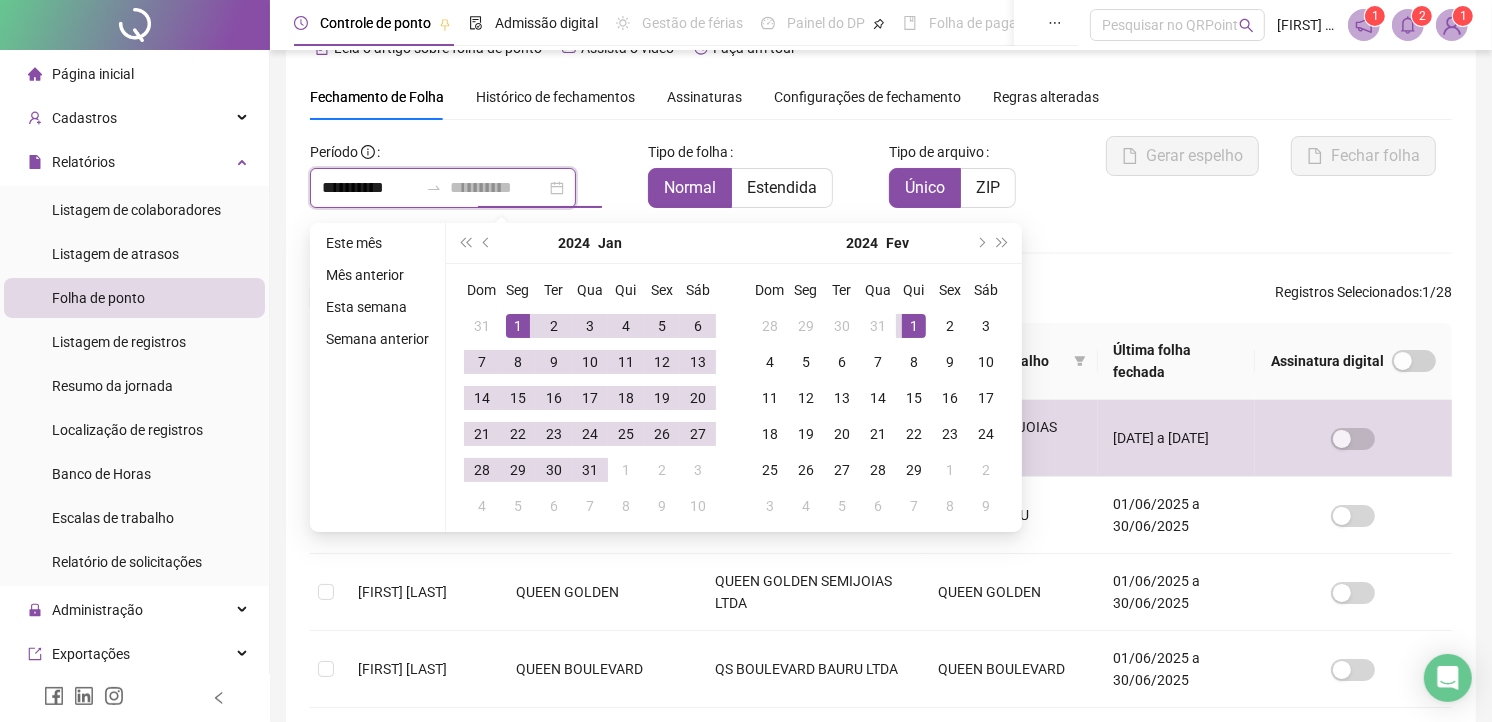 type on "**********" 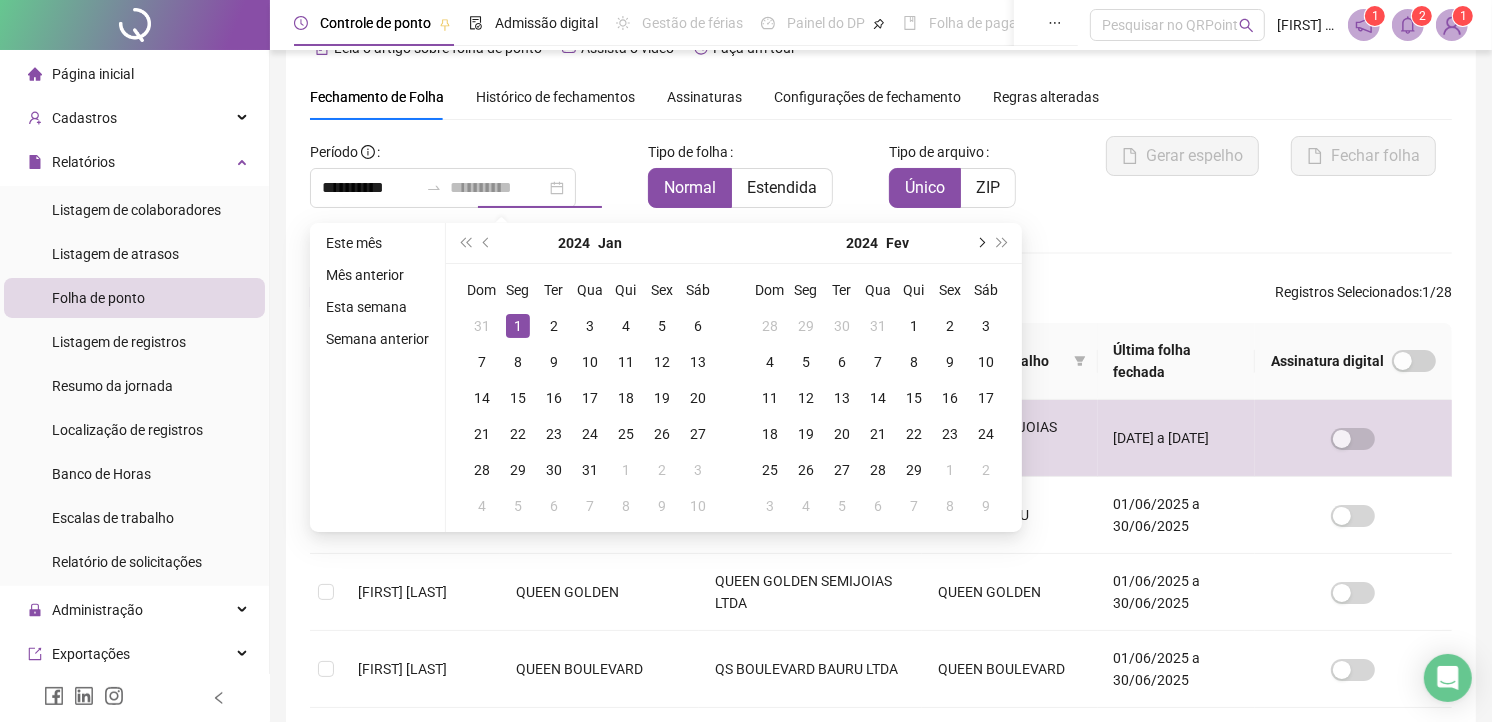 click at bounding box center (980, 243) 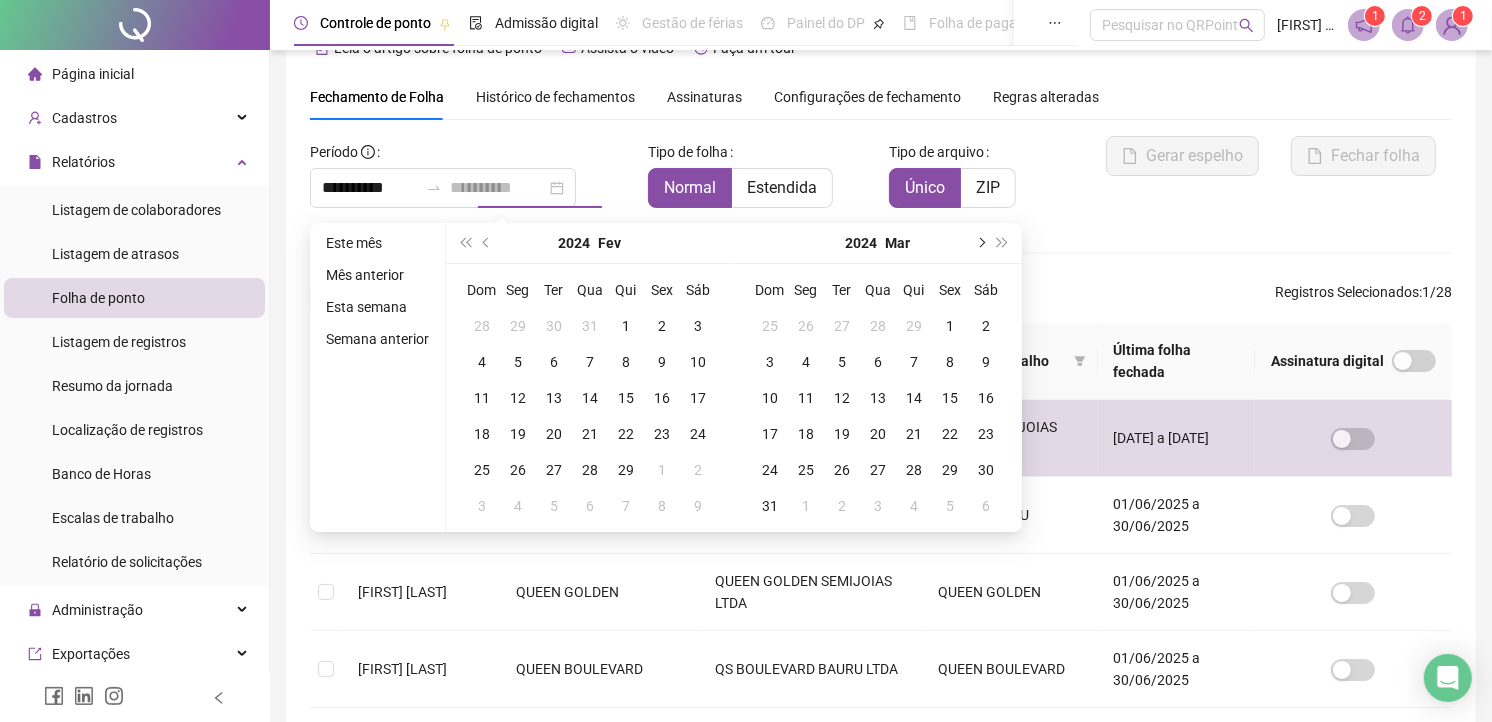 click at bounding box center (980, 243) 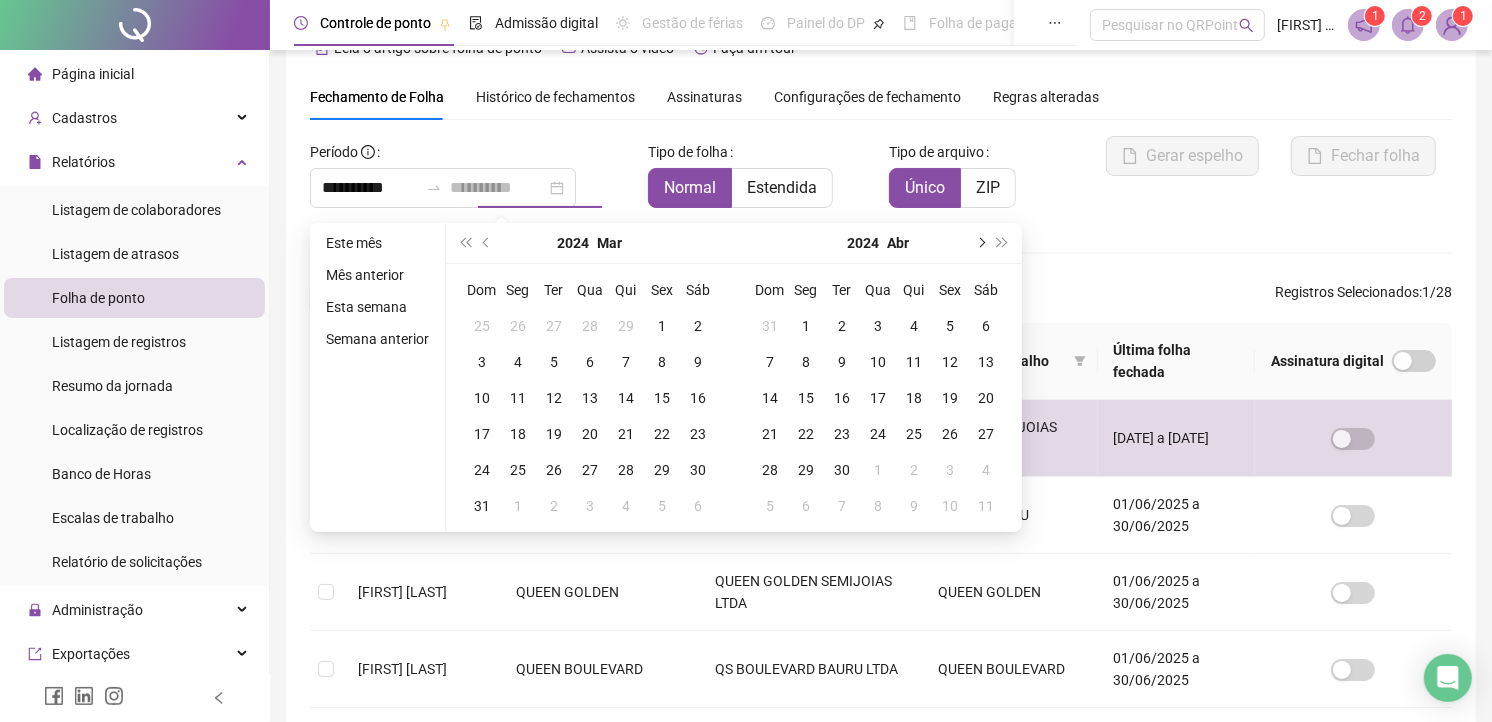 click at bounding box center [980, 243] 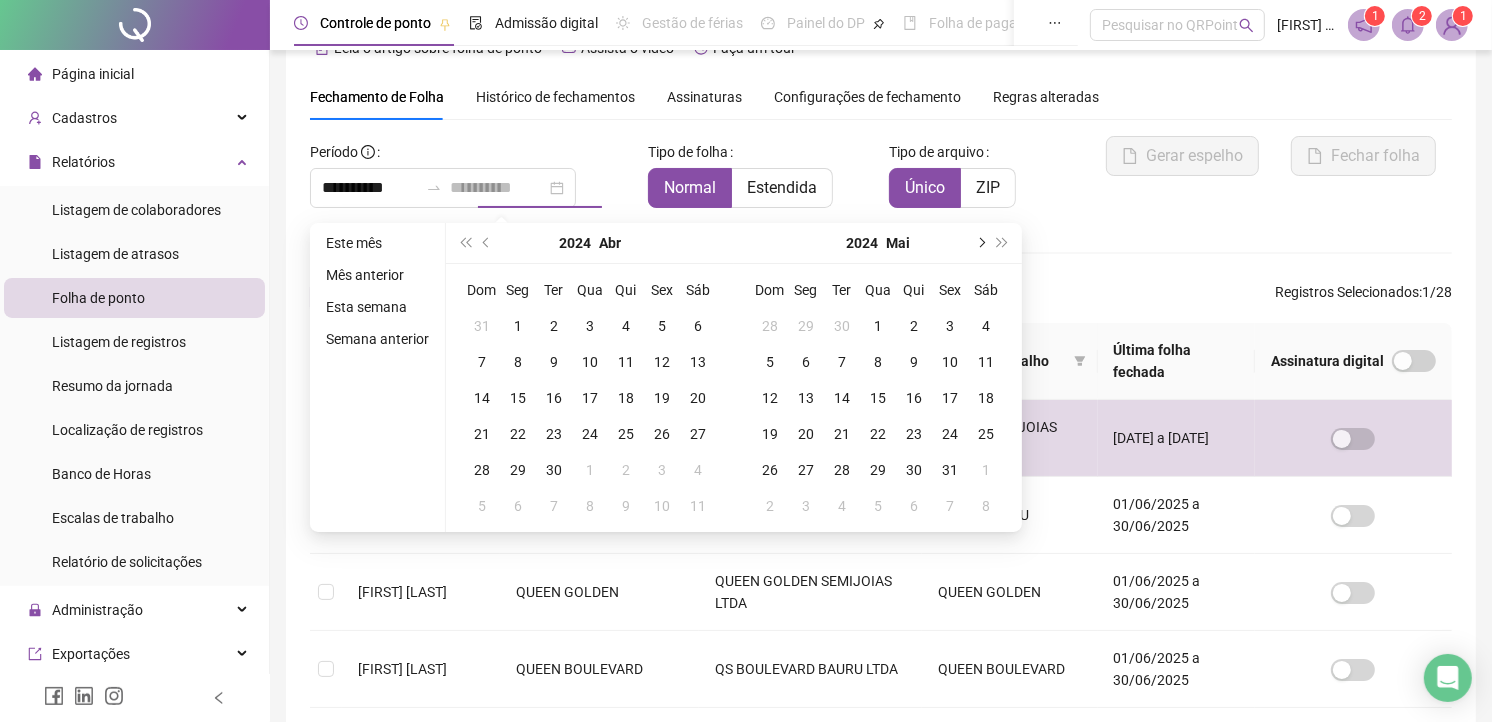 click at bounding box center [980, 243] 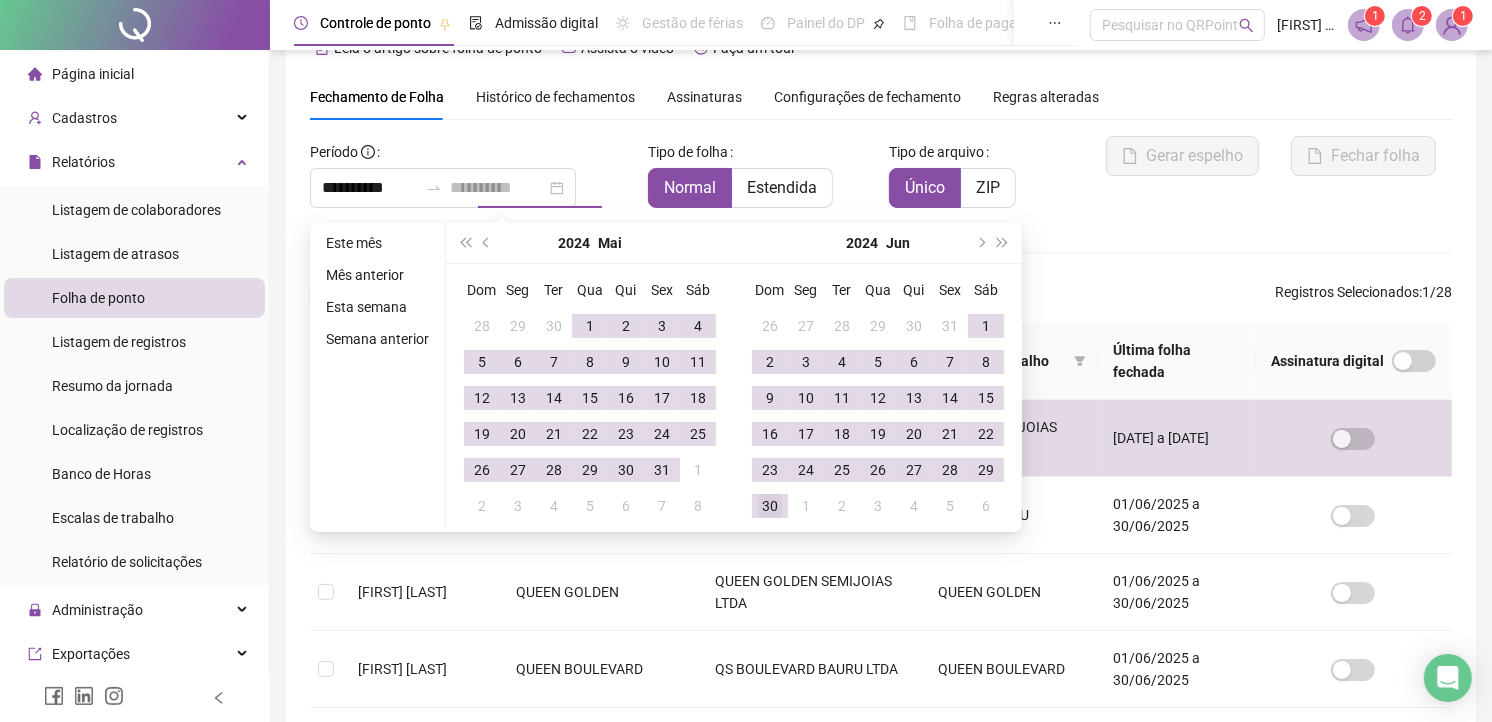 type on "**********" 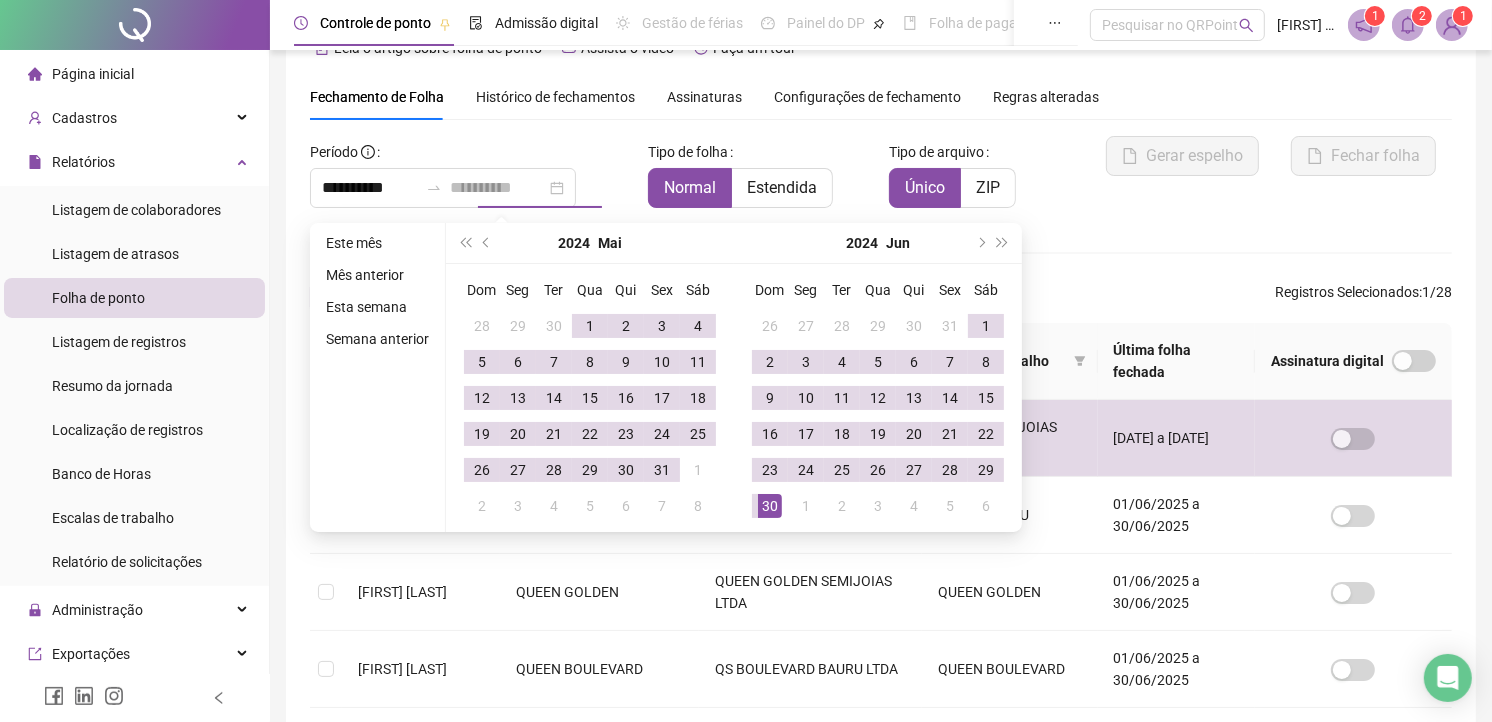 click on "30" at bounding box center (770, 506) 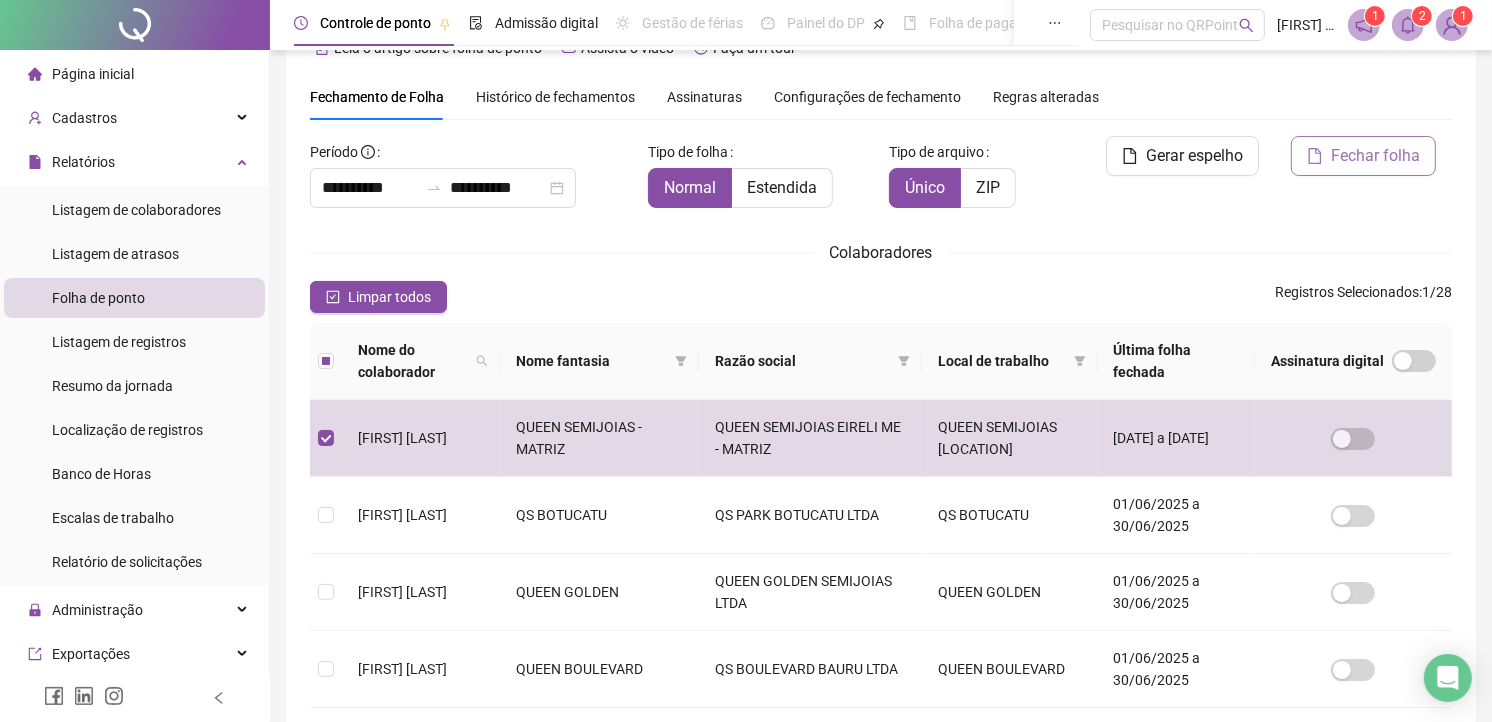 click on "Fechar folha" at bounding box center [1363, 156] 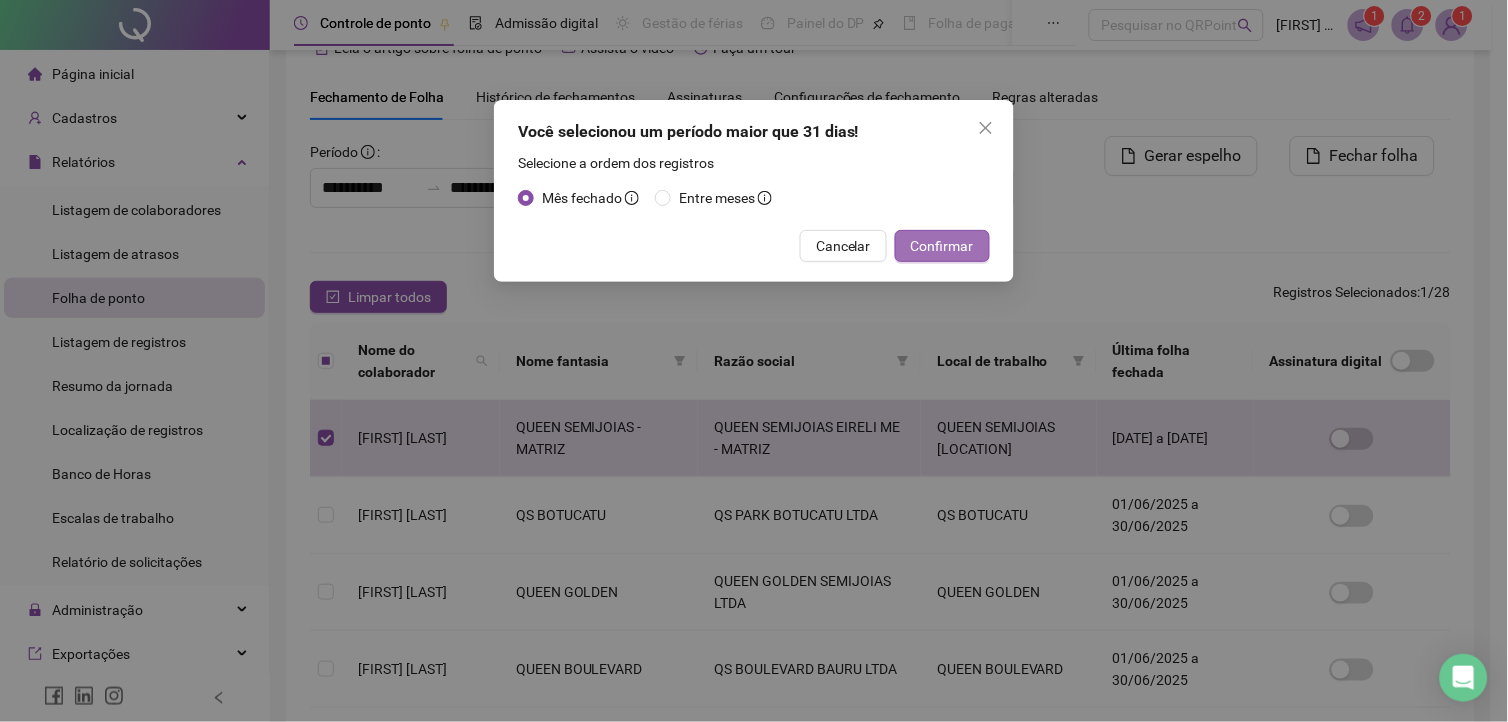click on "Confirmar" at bounding box center (942, 246) 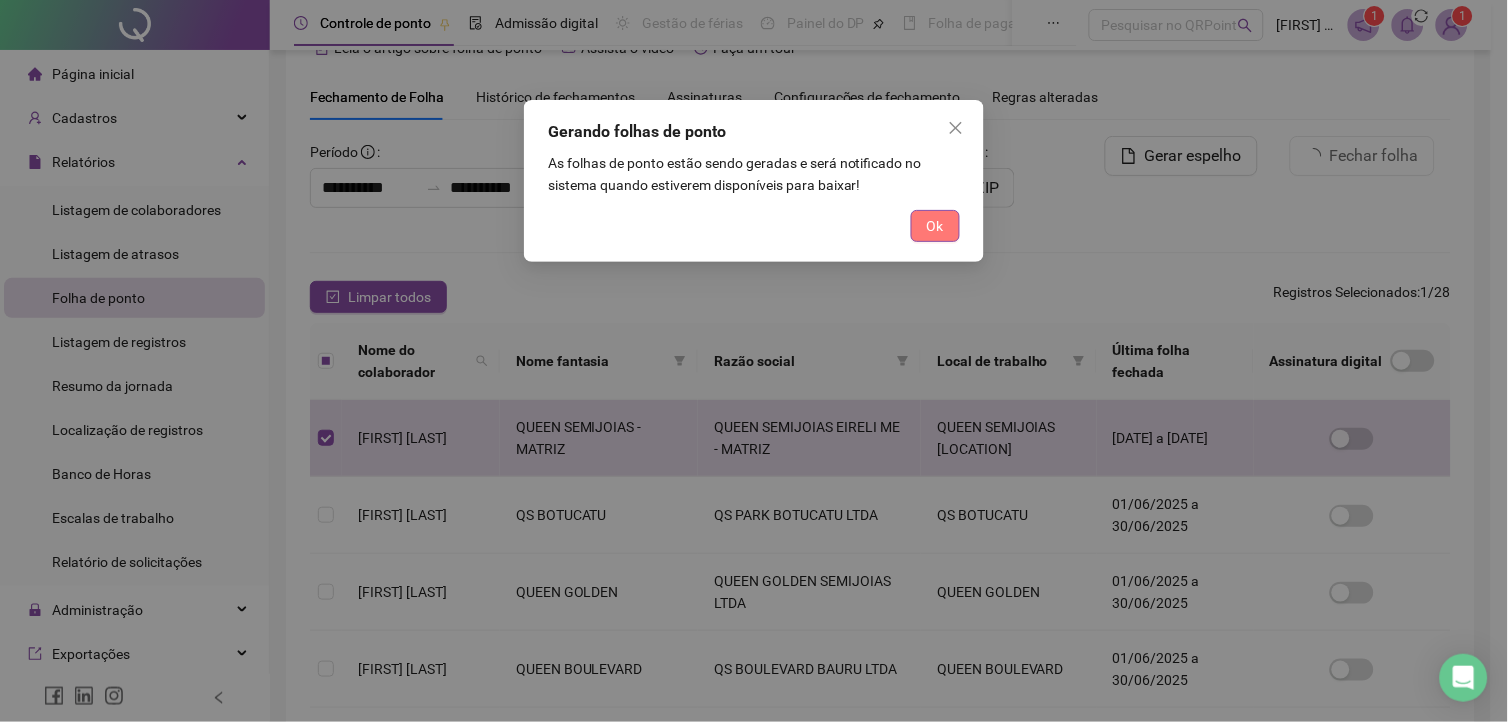 click on "Ok" at bounding box center [935, 226] 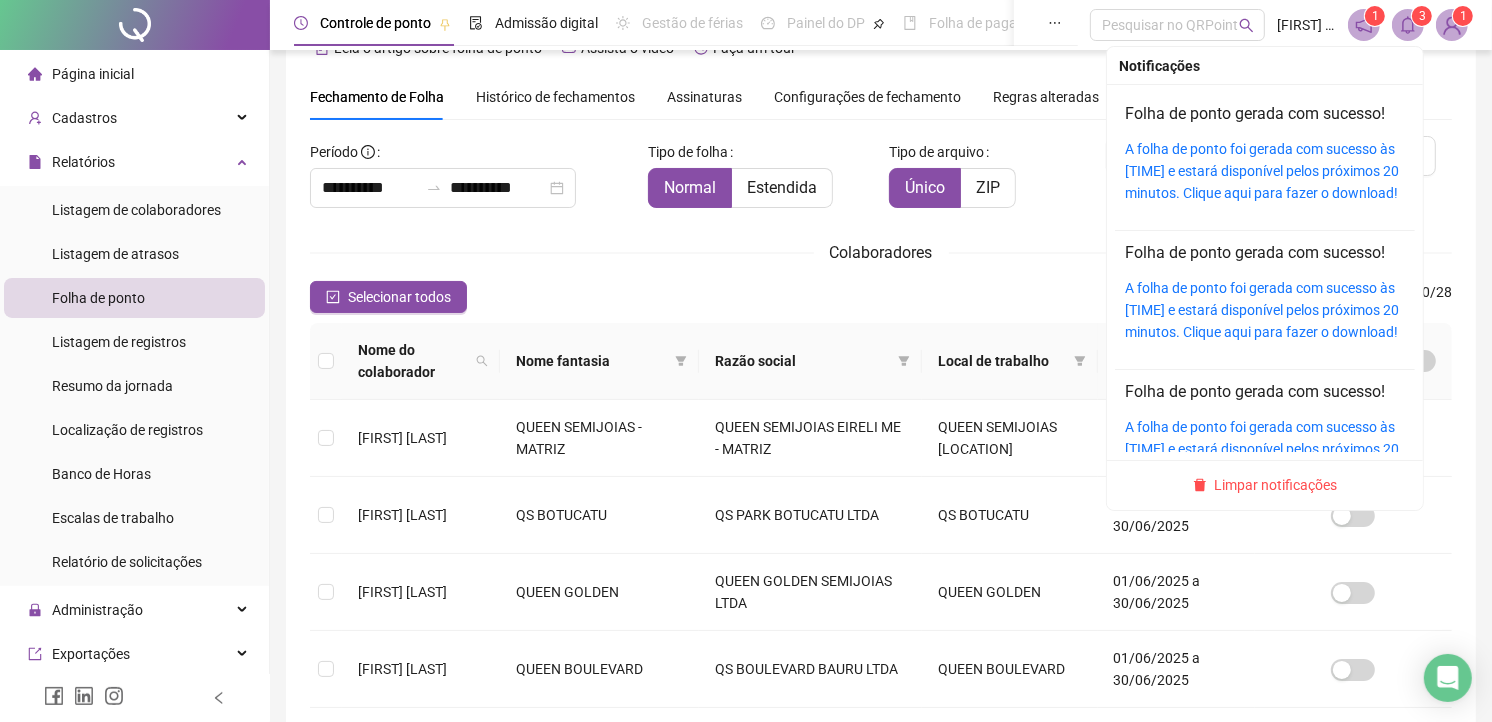 click on "Folha de ponto gerada com sucesso! A folha de ponto foi gerada com sucesso às 10:46:43 e estará disponível pelos próximos 20 minutos.
Clique aqui para fazer o download!" at bounding box center [1265, 153] 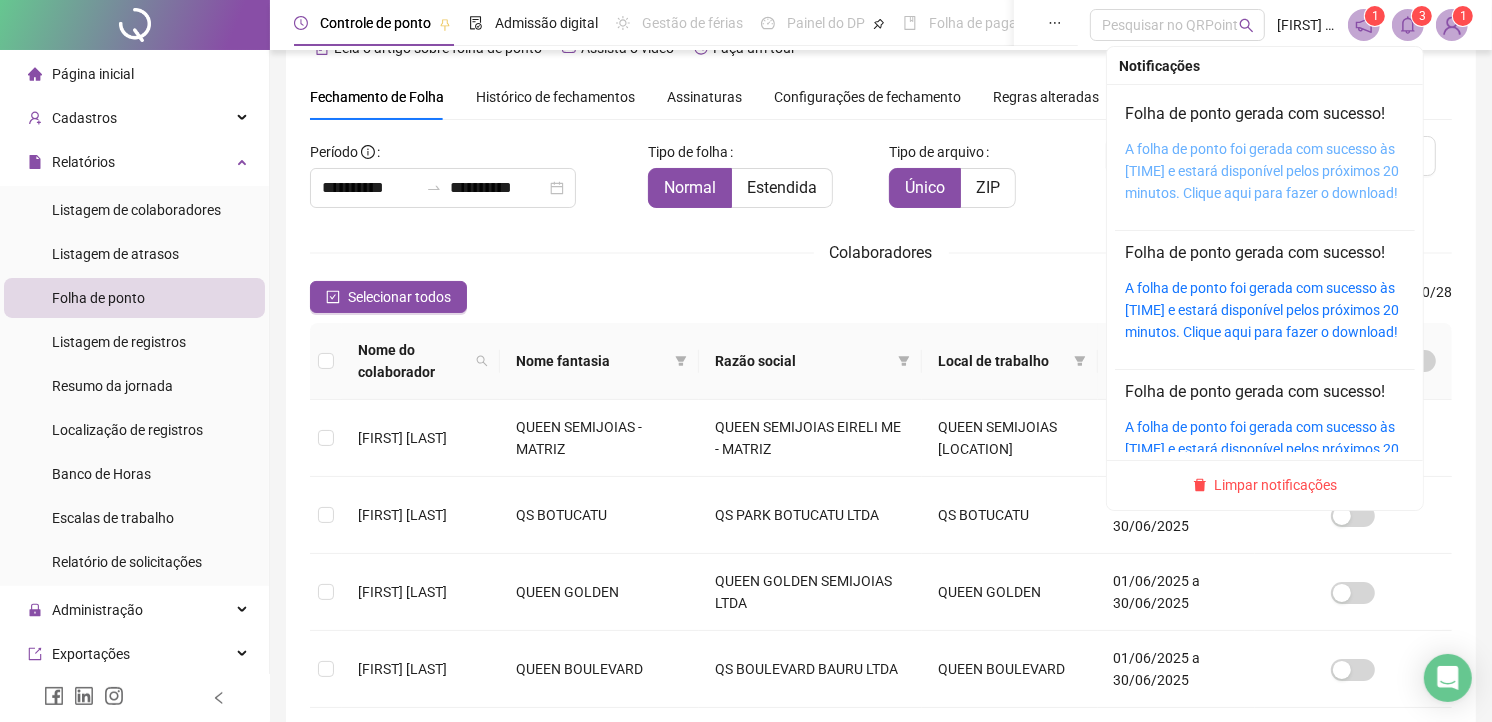 click on "A folha de ponto foi gerada com sucesso às [TIME] e estará disponível pelos próximos 20 minutos.
Clique aqui para fazer o download!" at bounding box center [1262, 171] 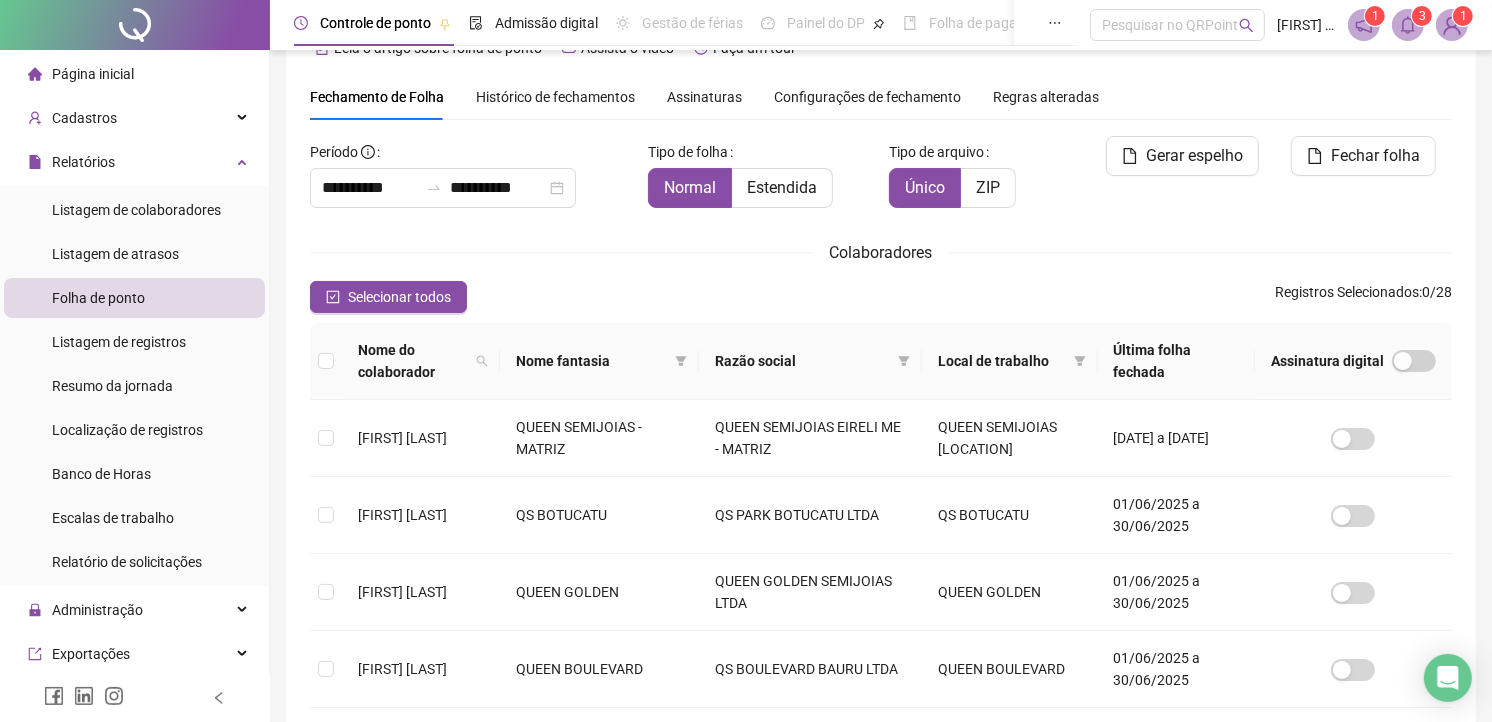 click at bounding box center (1408, 25) 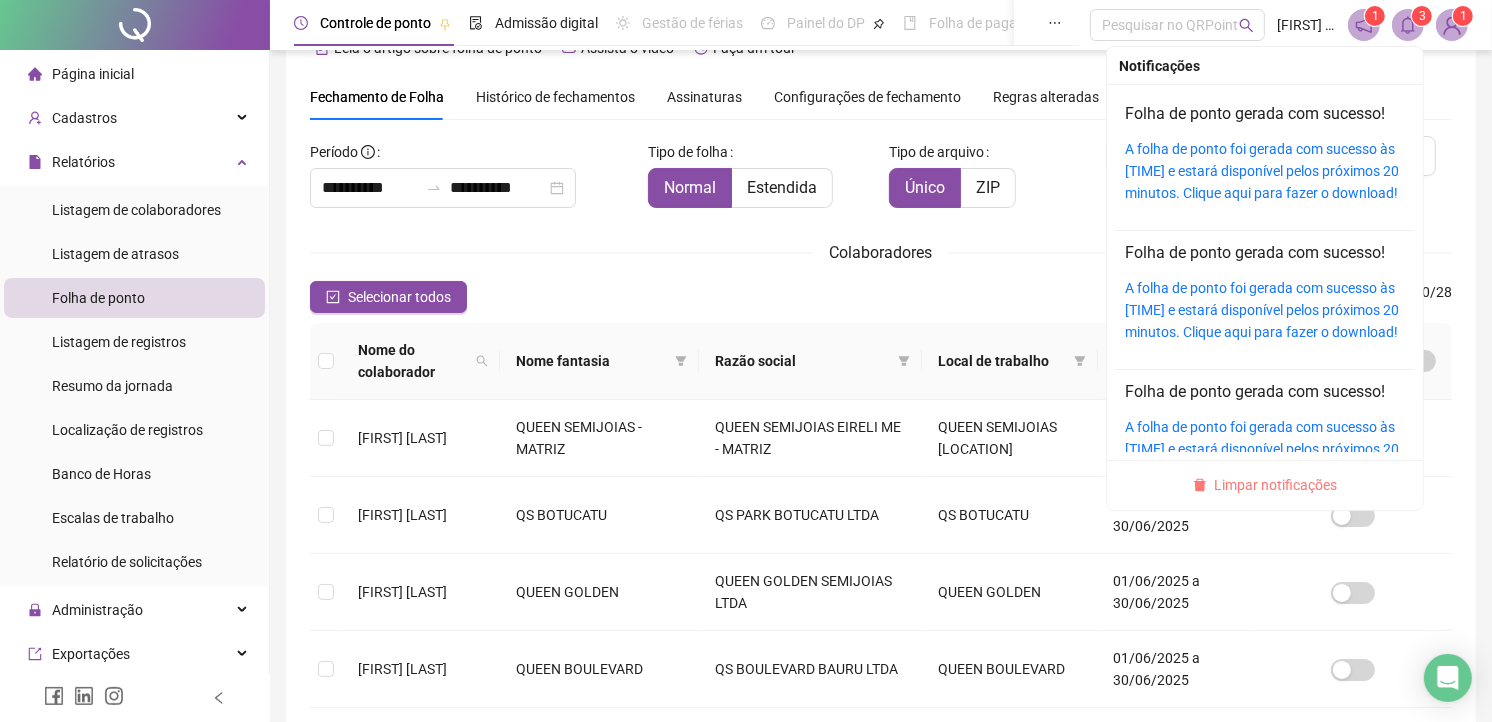 click on "Limpar notificações" at bounding box center [1276, 485] 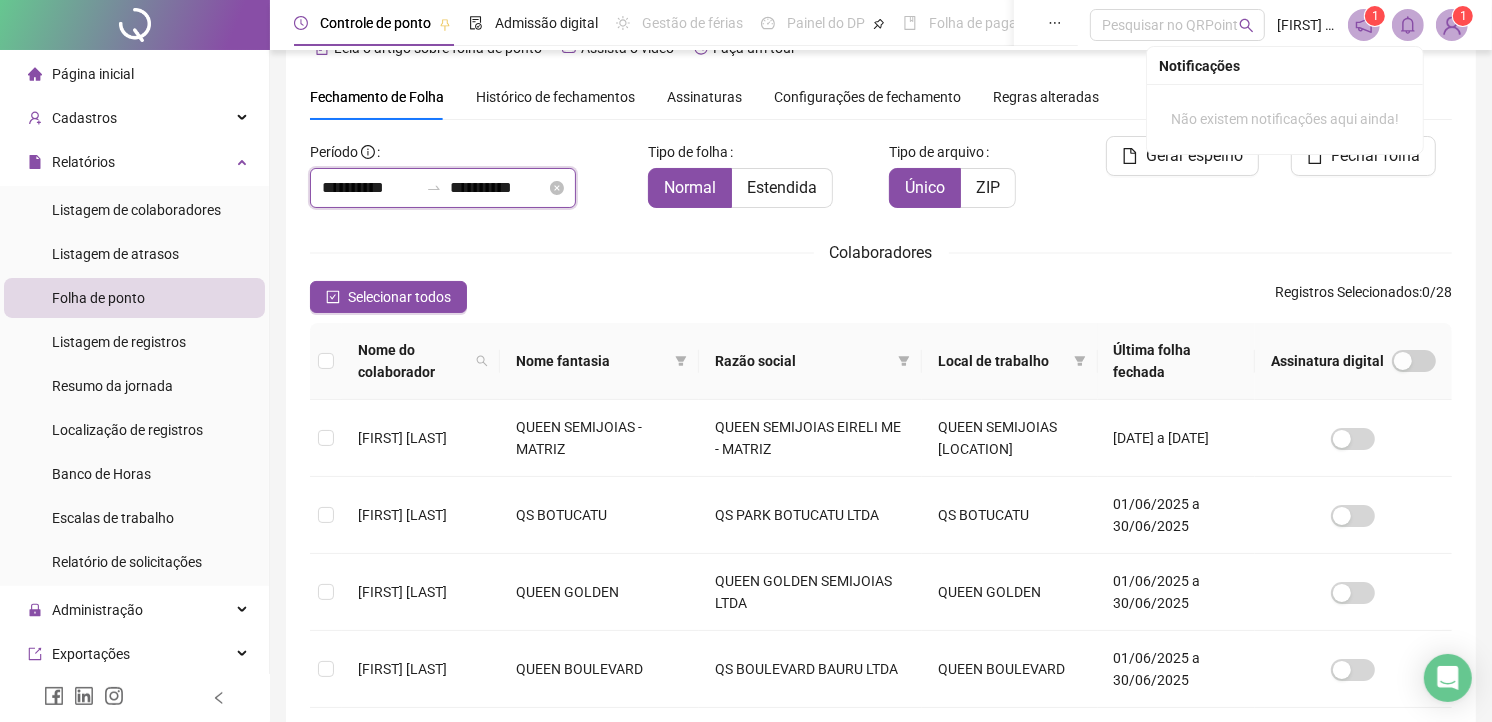 click on "**********" at bounding box center (370, 188) 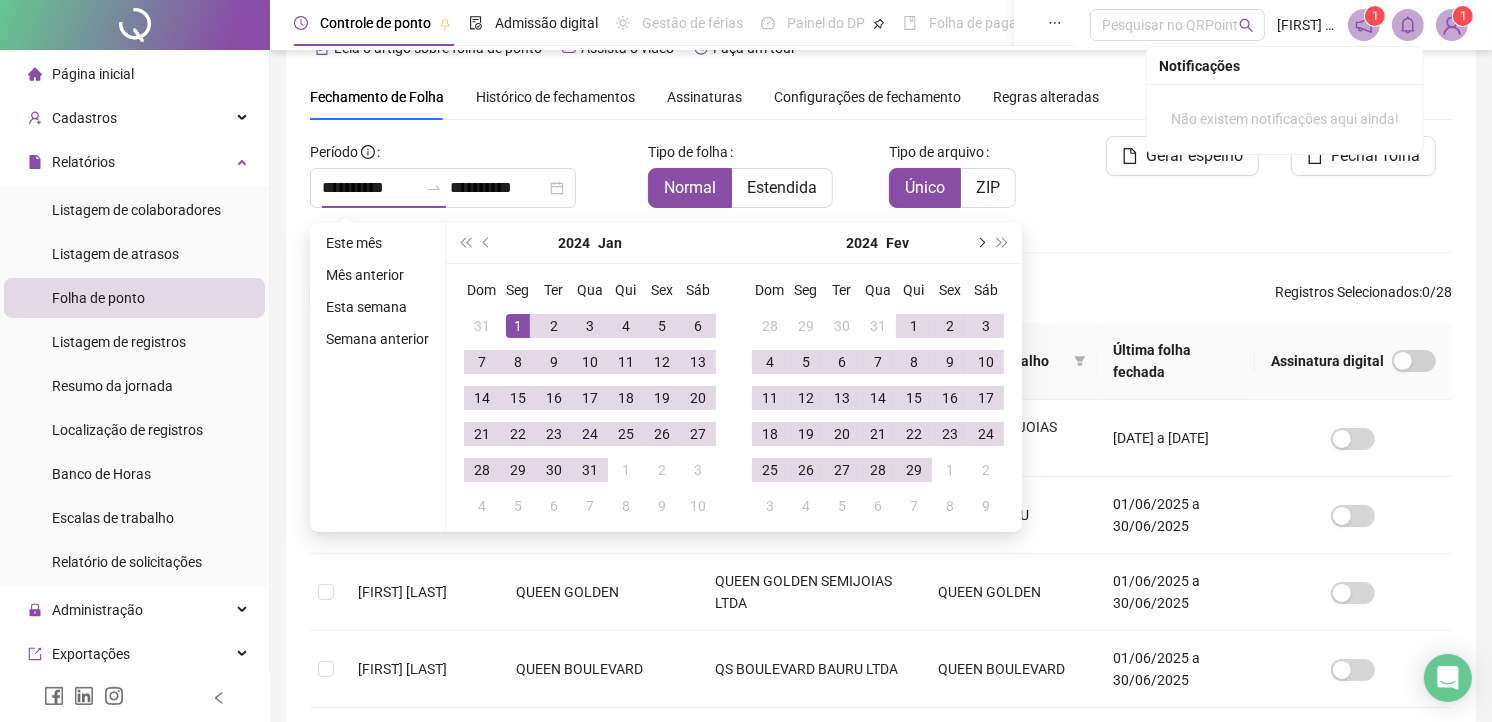 click at bounding box center (980, 243) 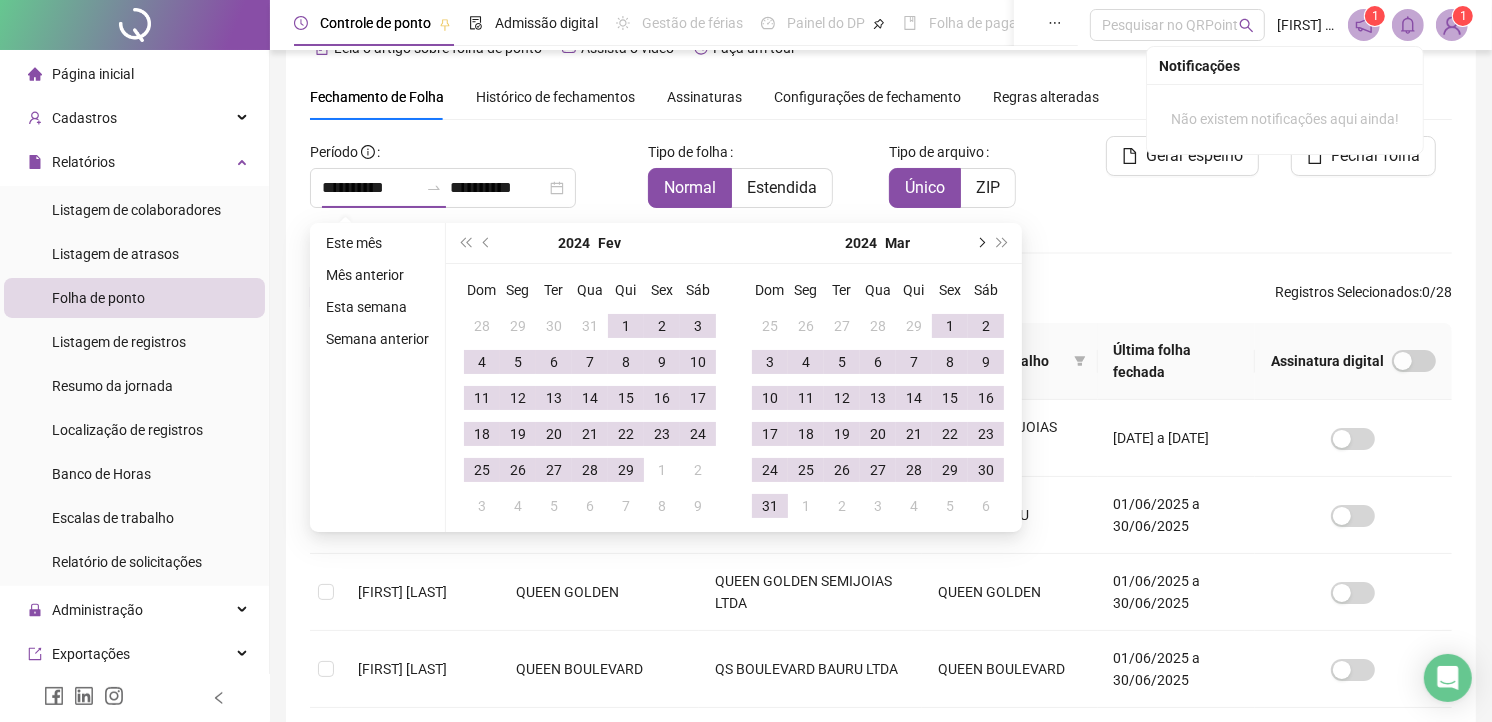 click at bounding box center [980, 243] 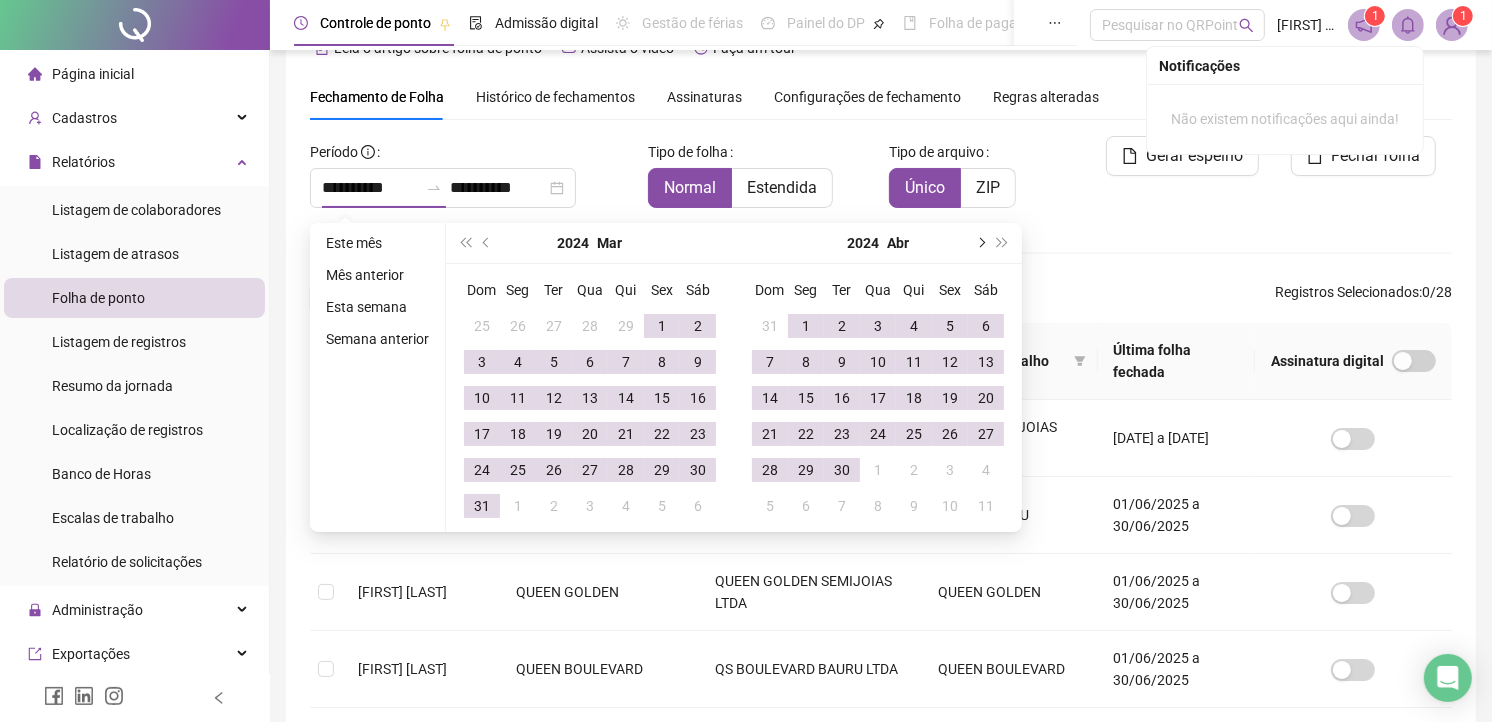 click at bounding box center (980, 243) 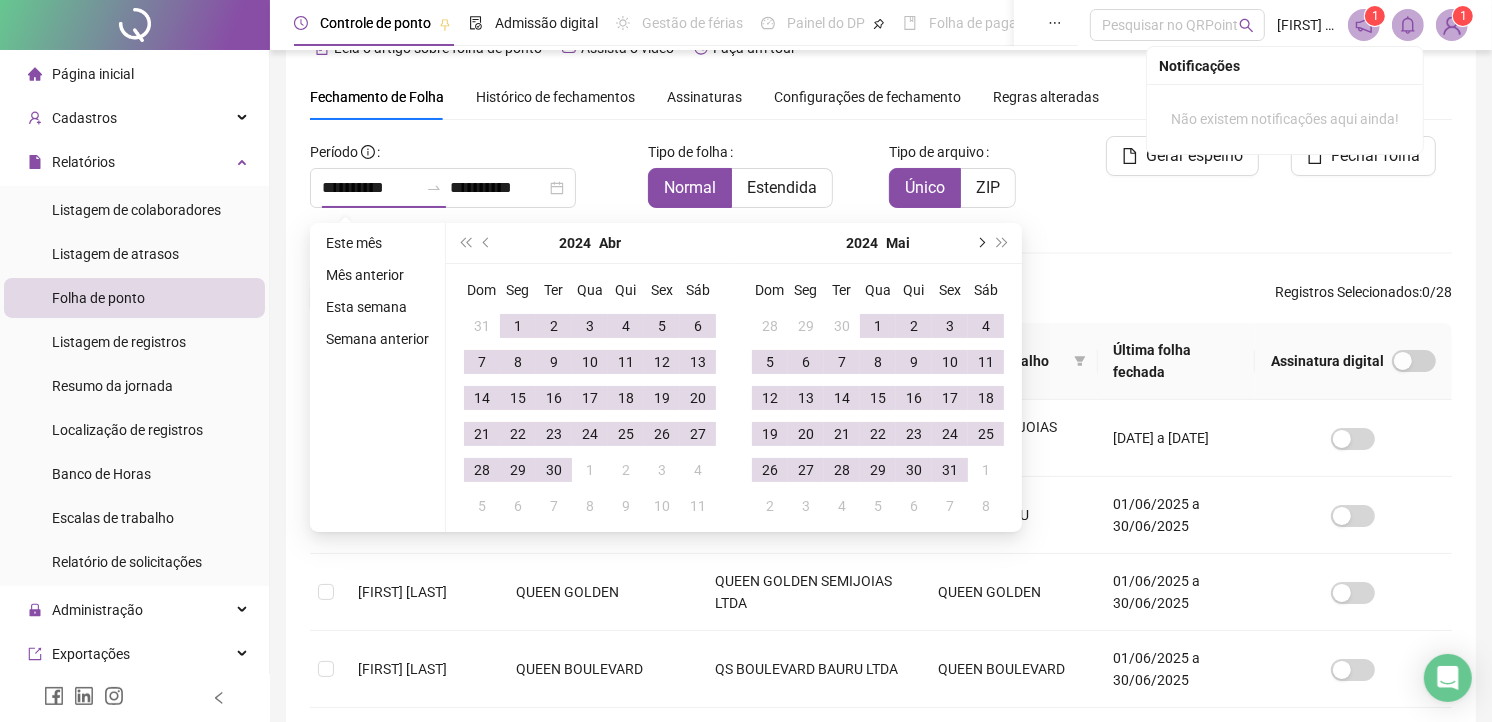 click at bounding box center (980, 243) 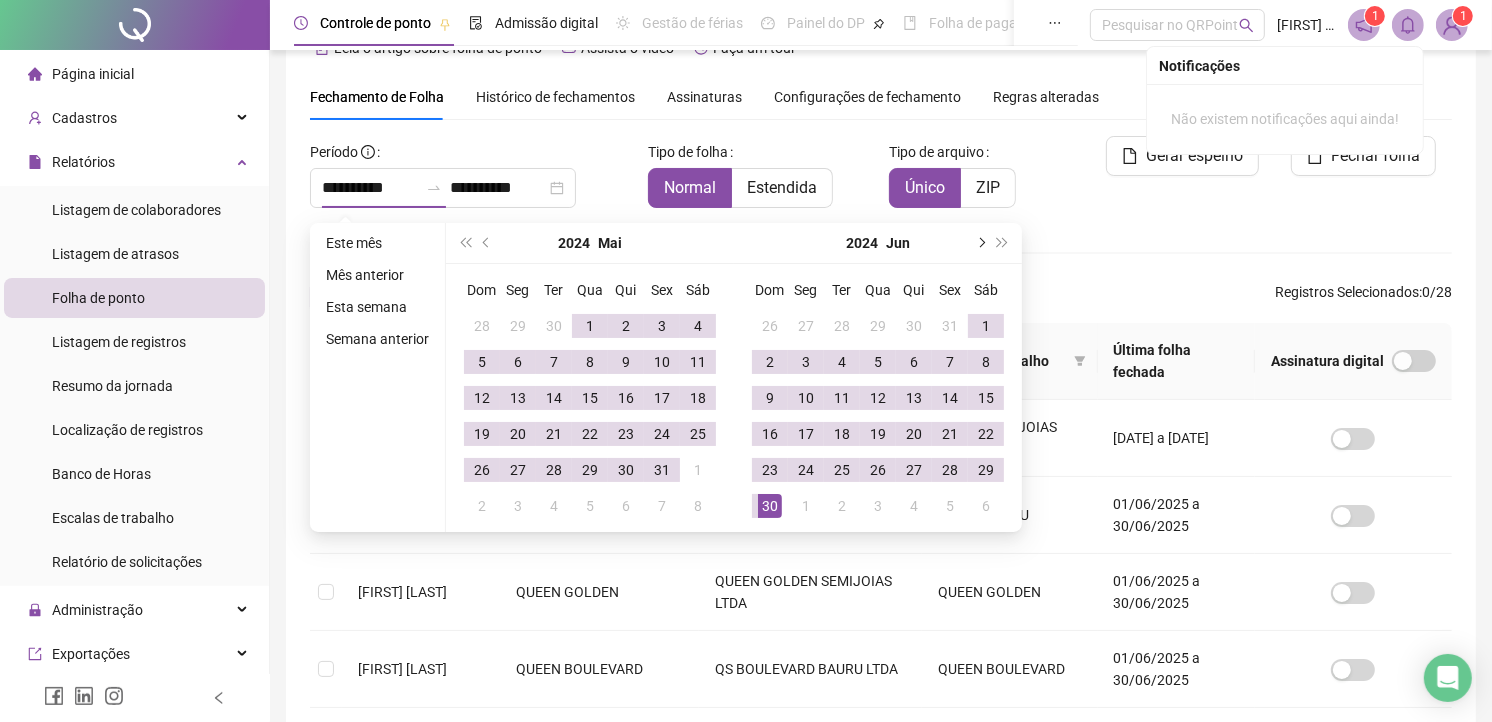 click at bounding box center [980, 243] 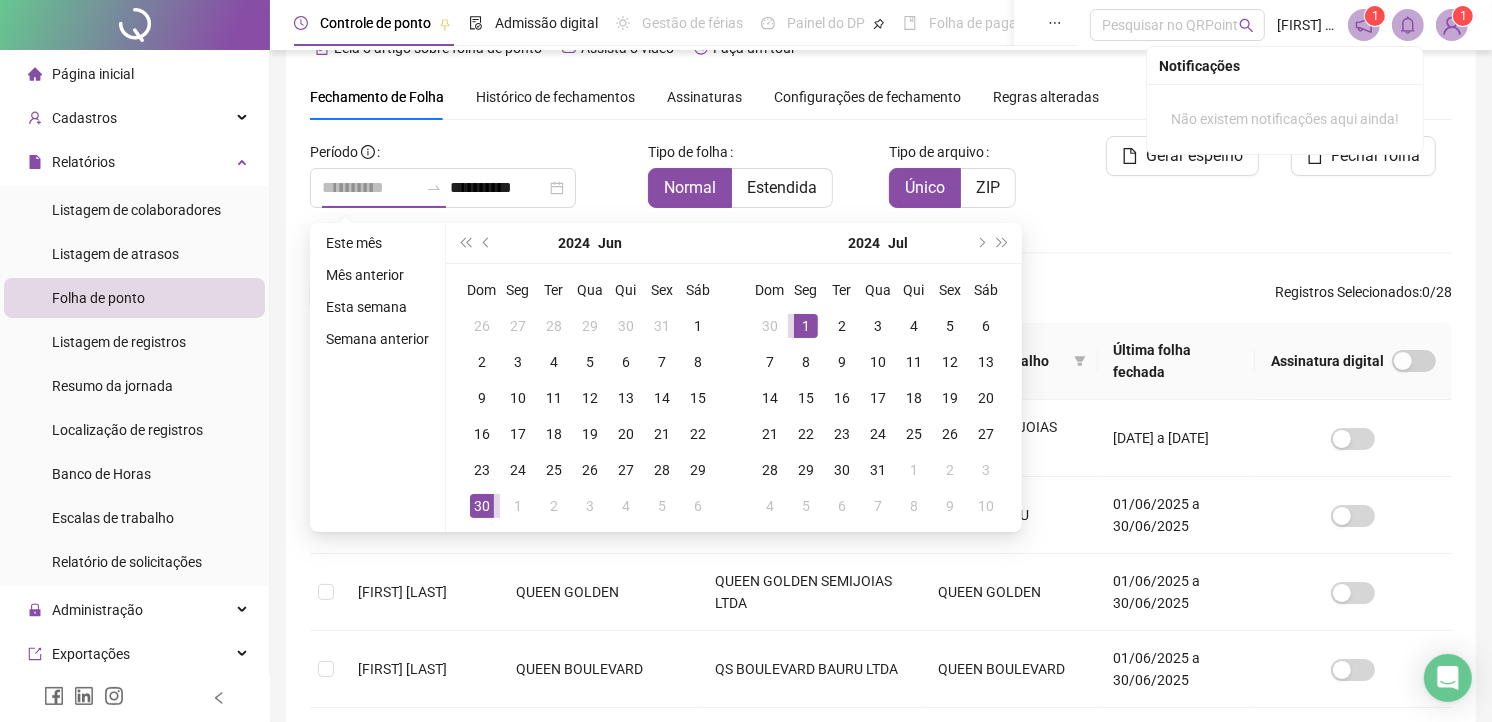 type on "**********" 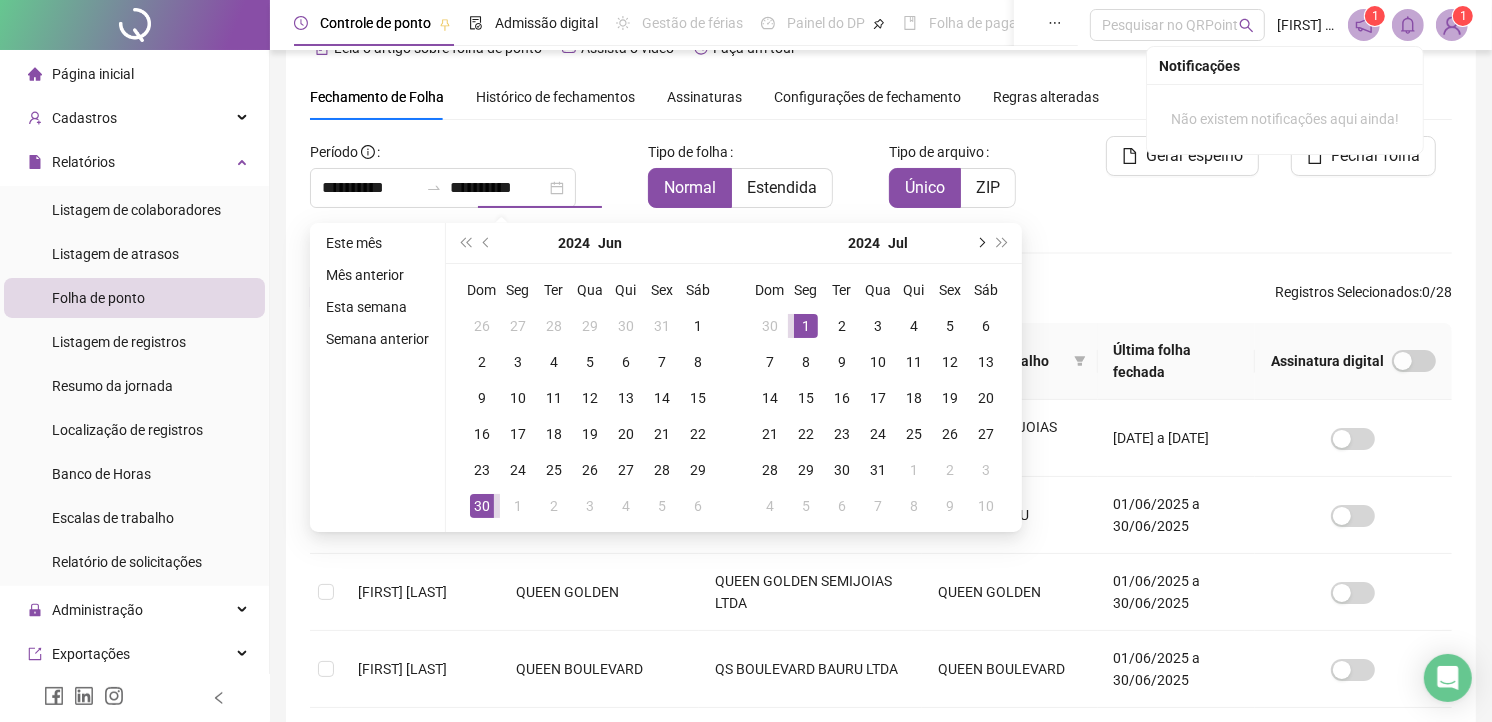 click at bounding box center [980, 243] 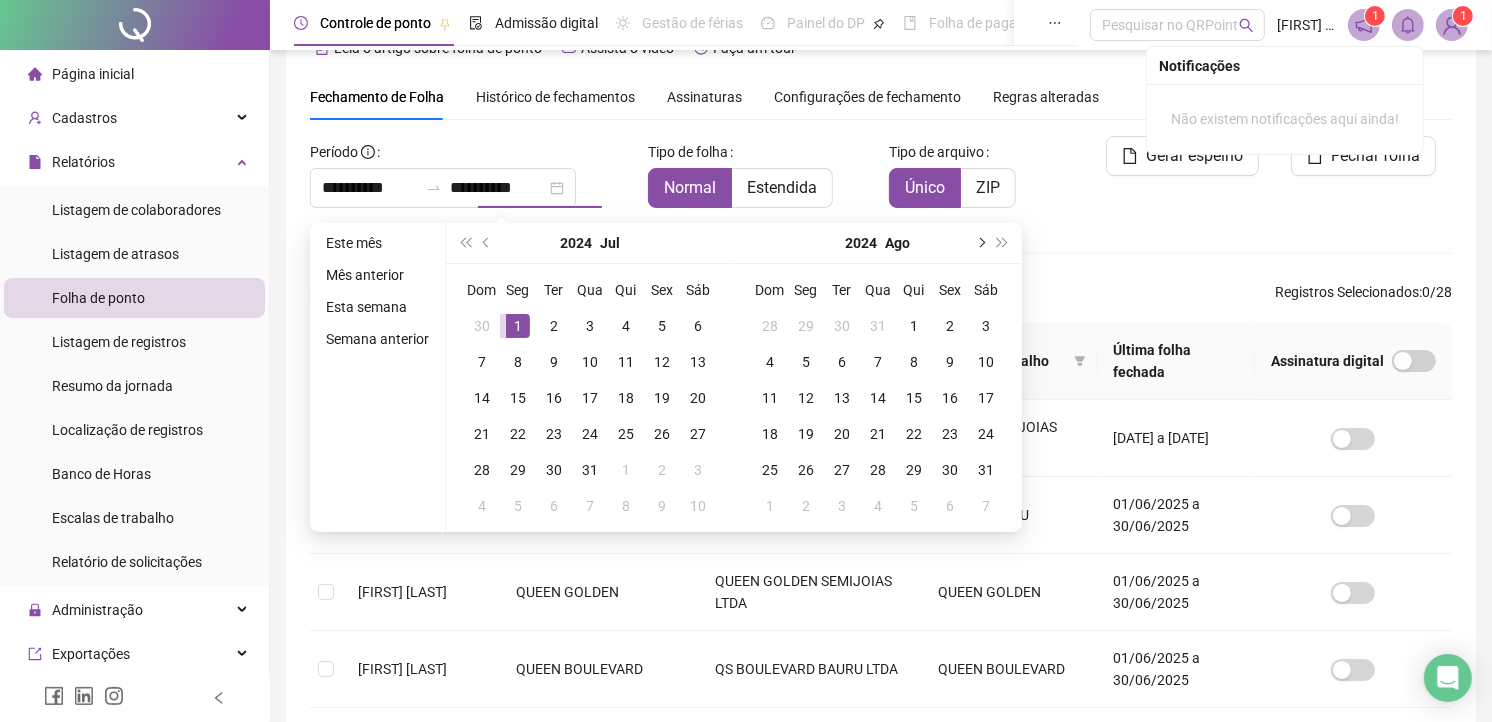 click at bounding box center [980, 243] 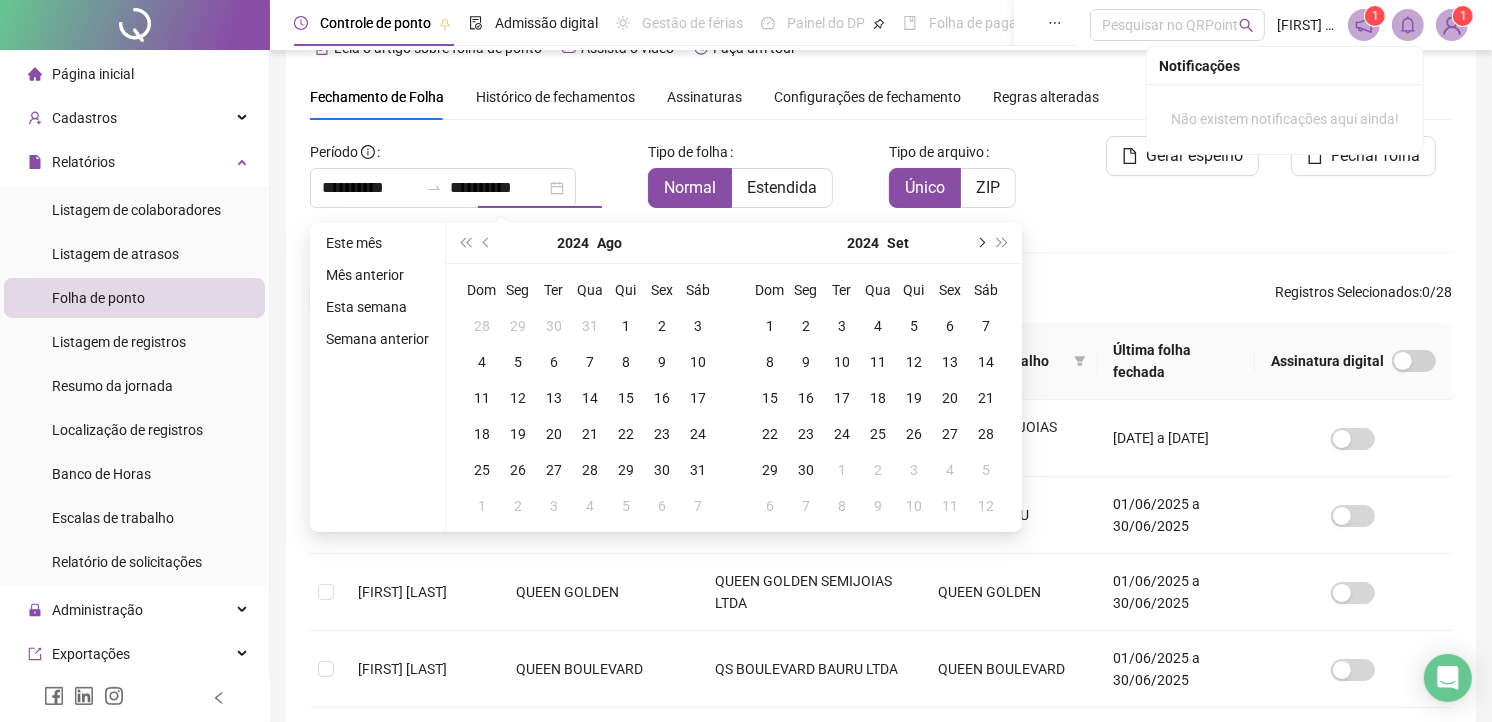 click at bounding box center (980, 243) 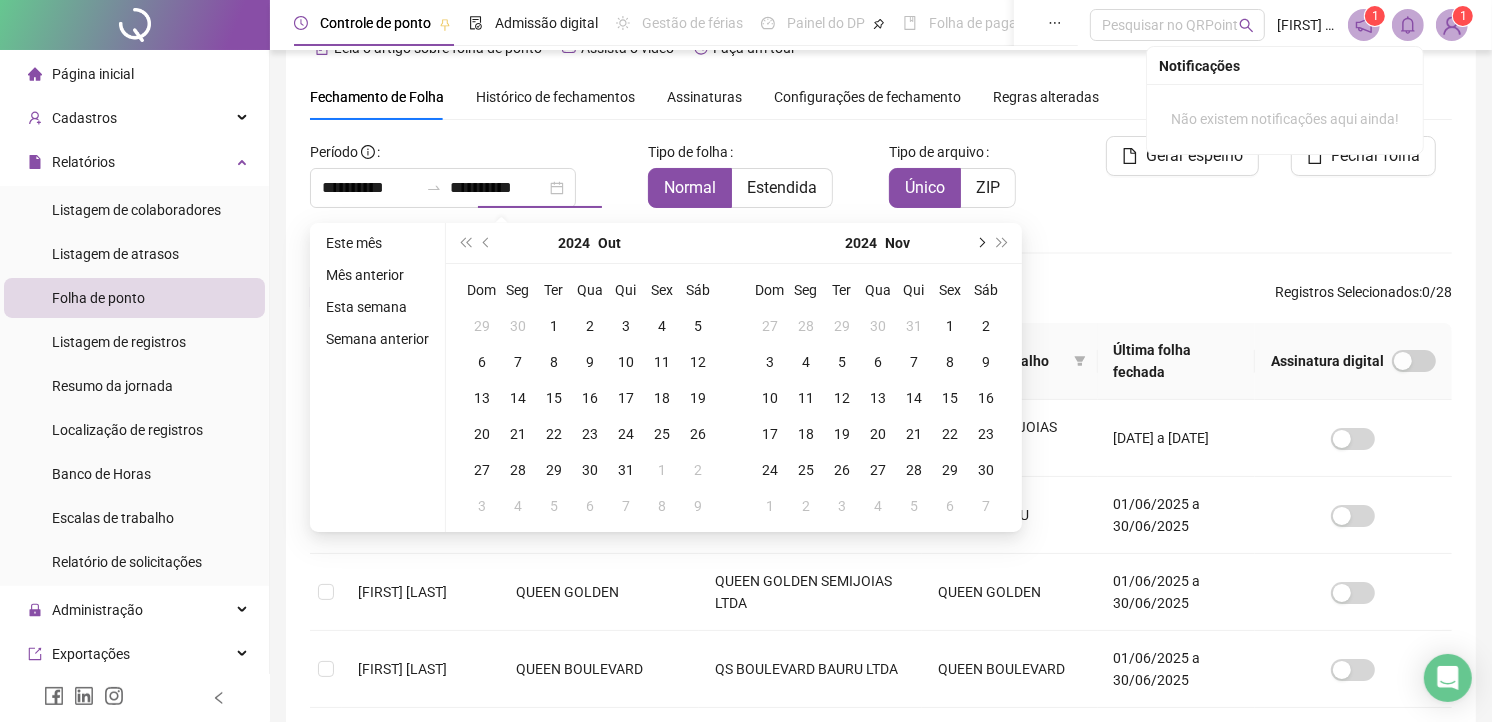 click at bounding box center (980, 243) 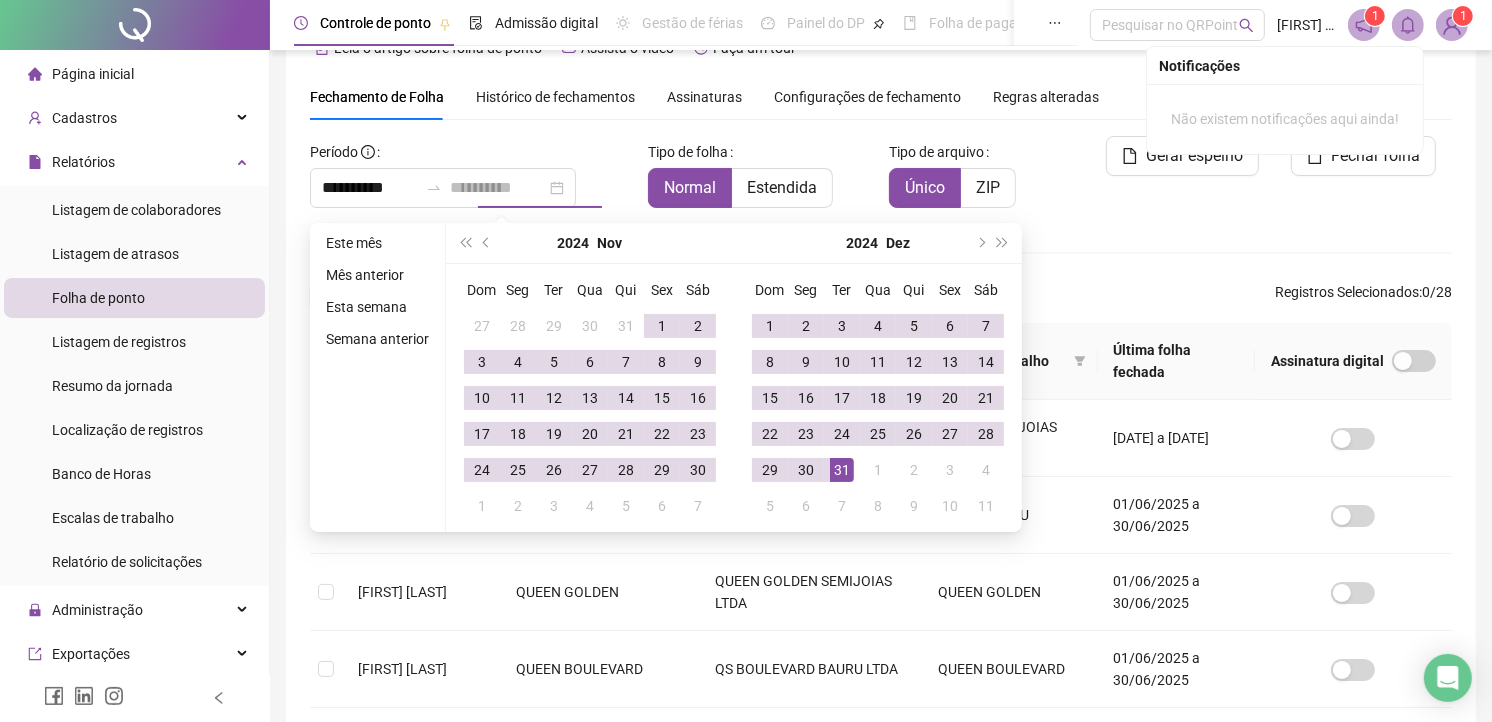click on "31" at bounding box center (842, 470) 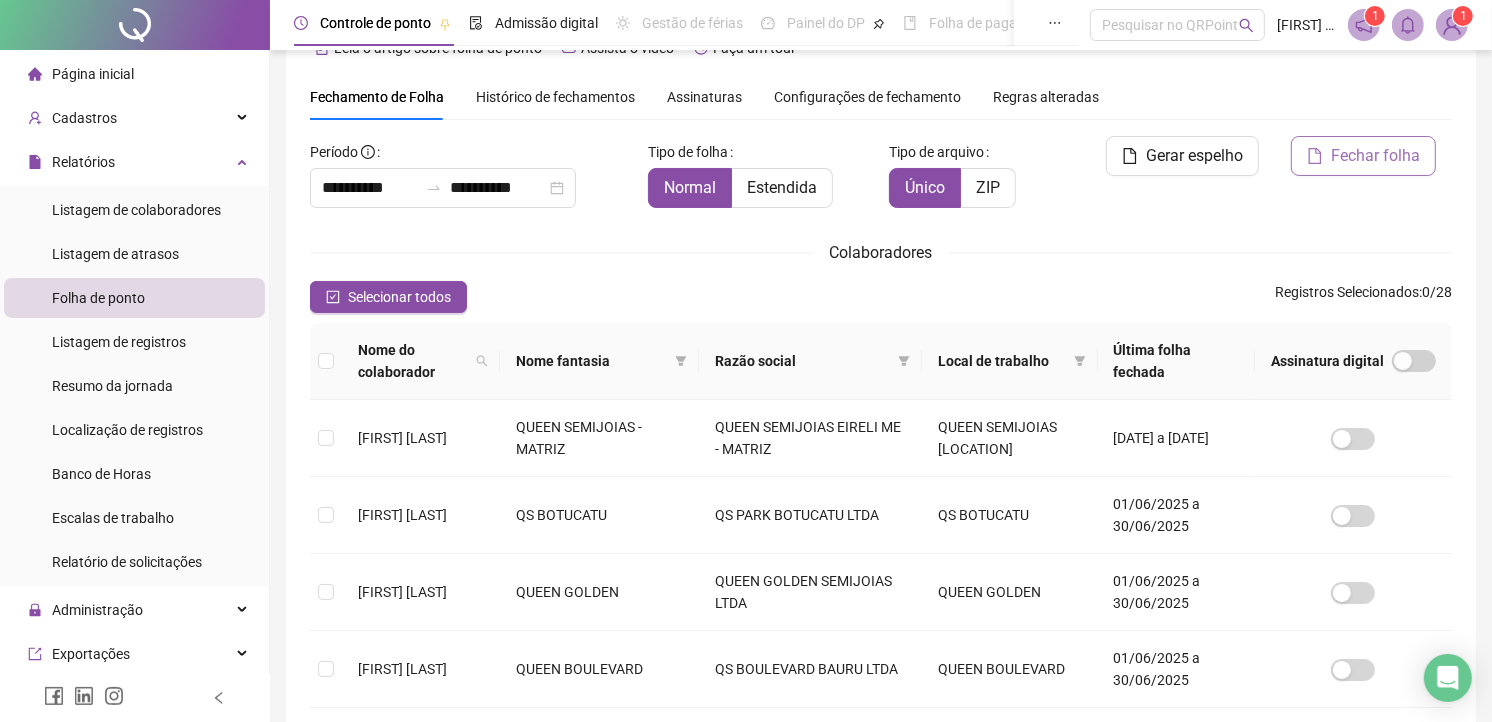 click 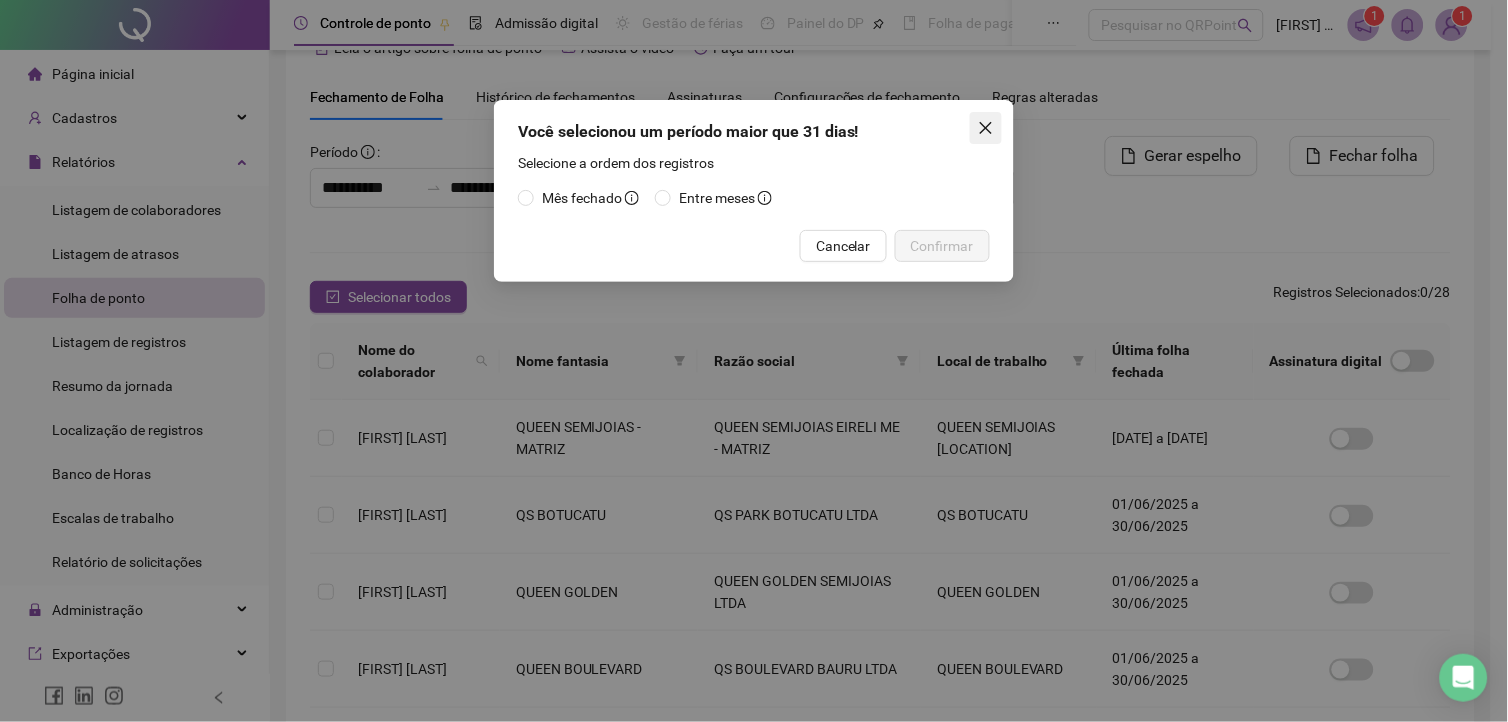click 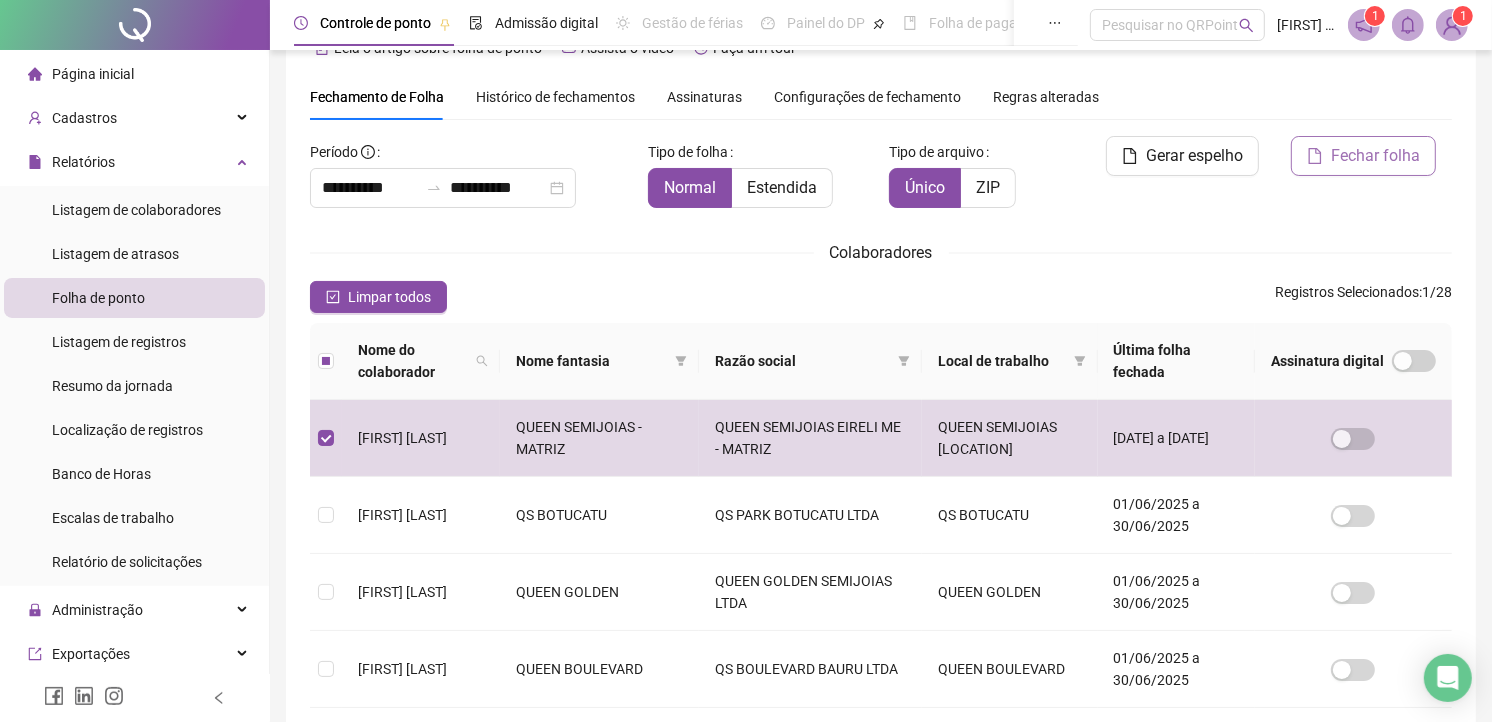 click on "Fechar folha" at bounding box center (1363, 156) 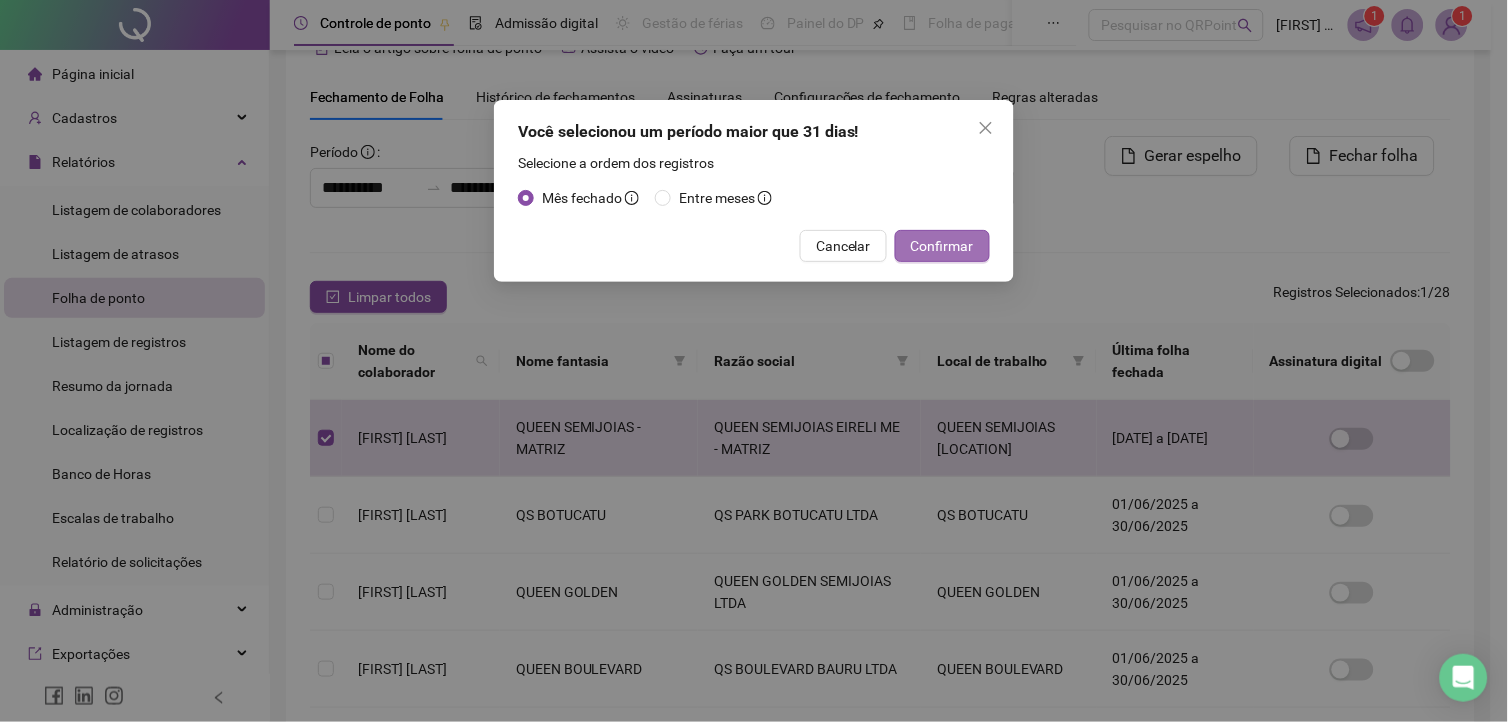 click on "Confirmar" at bounding box center [942, 246] 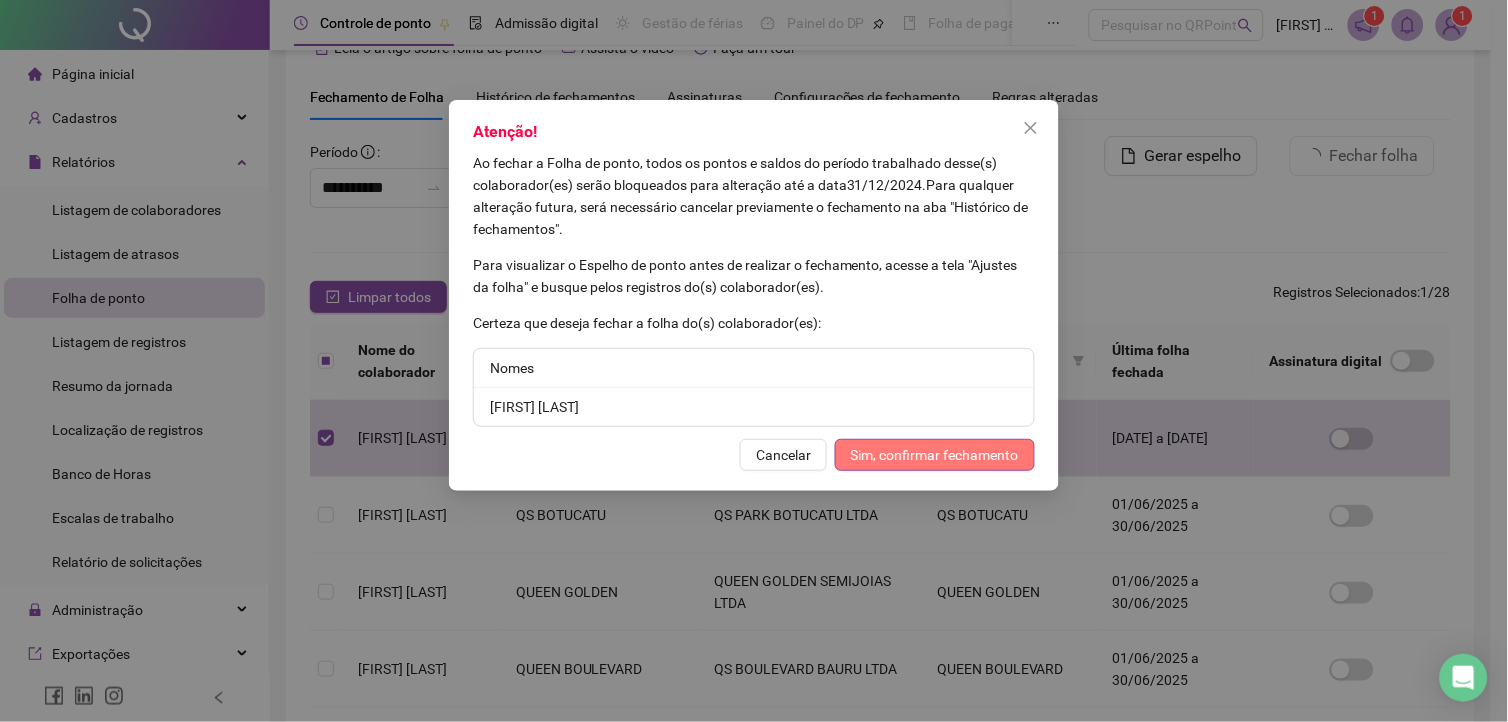 click on "Sim, confirmar fechamento" at bounding box center [935, 455] 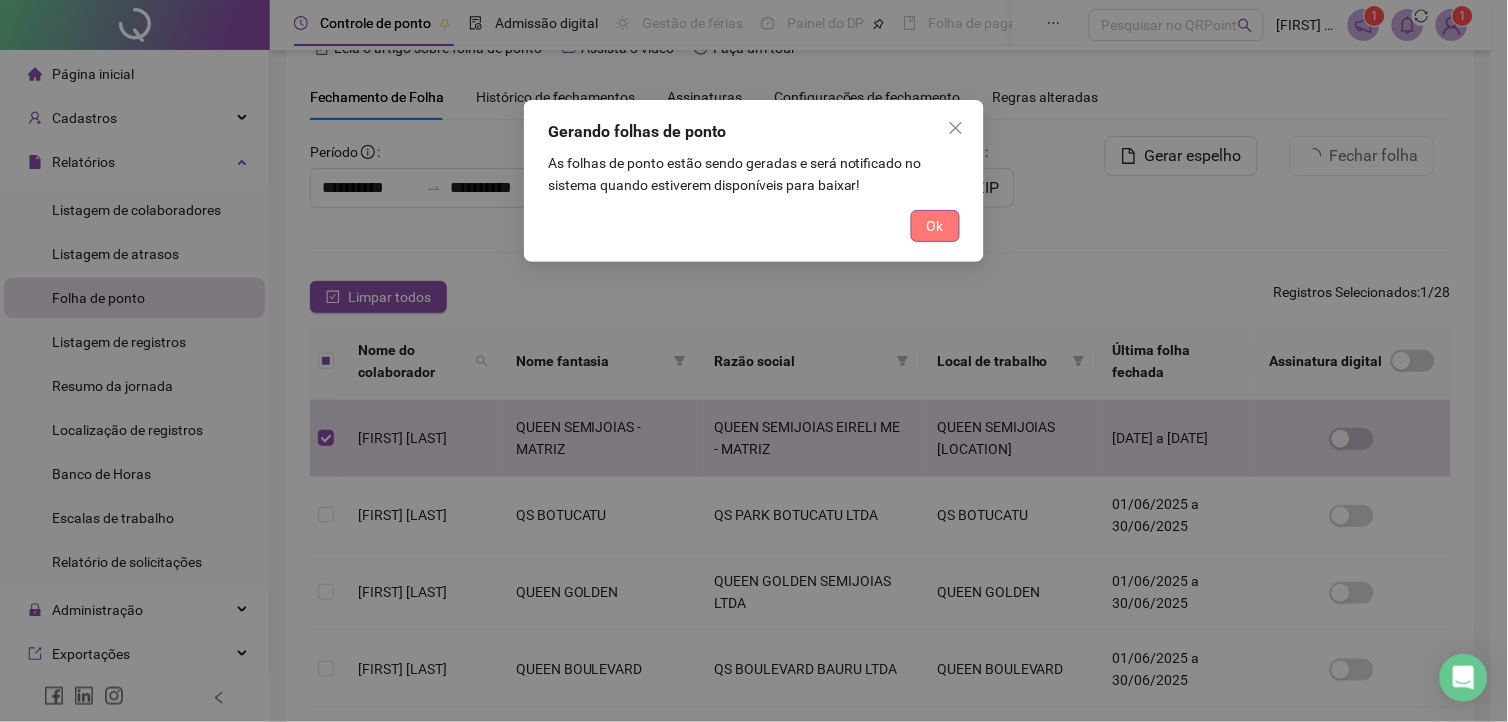 click on "Ok" at bounding box center [935, 226] 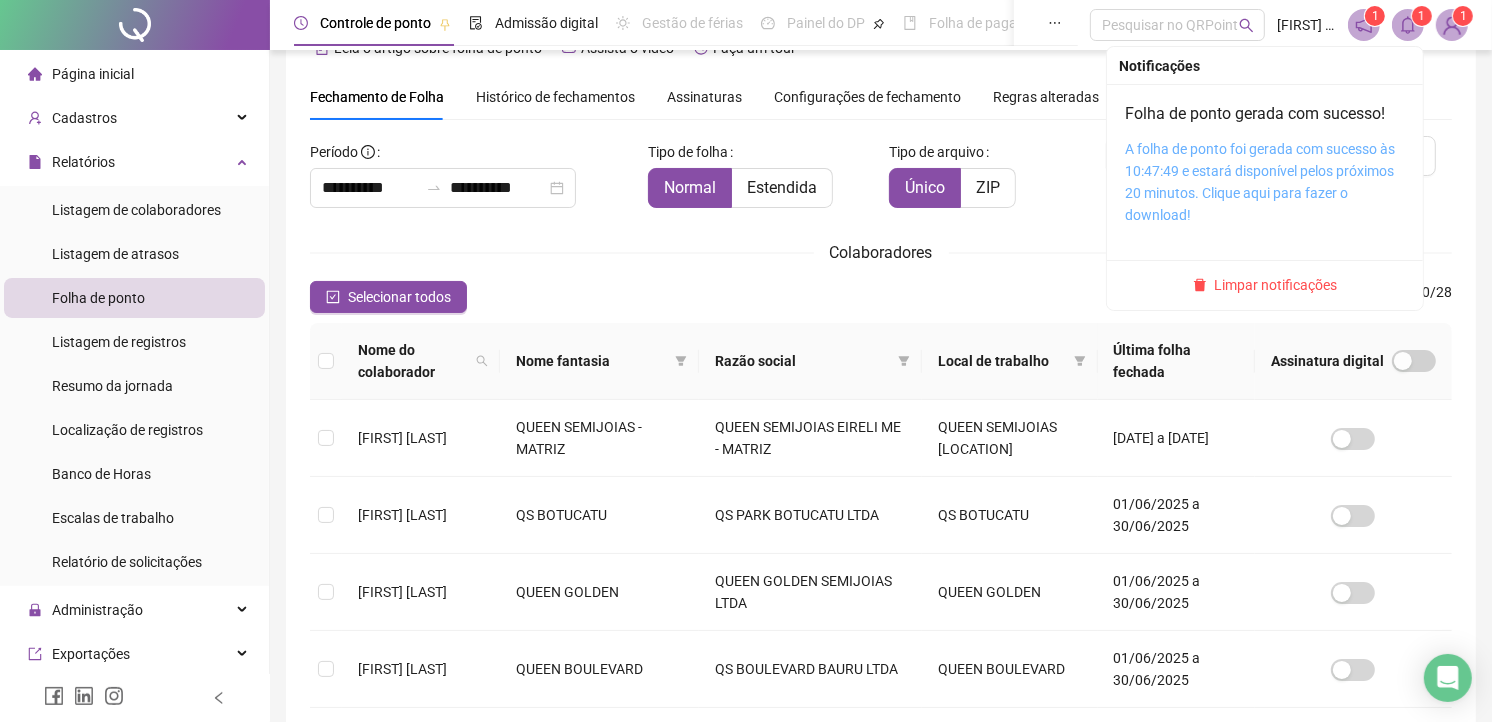 click on "A folha de ponto foi gerada com sucesso às 10:47:49 e estará disponível pelos próximos 20 minutos.
Clique aqui para fazer o download!" at bounding box center [1260, 182] 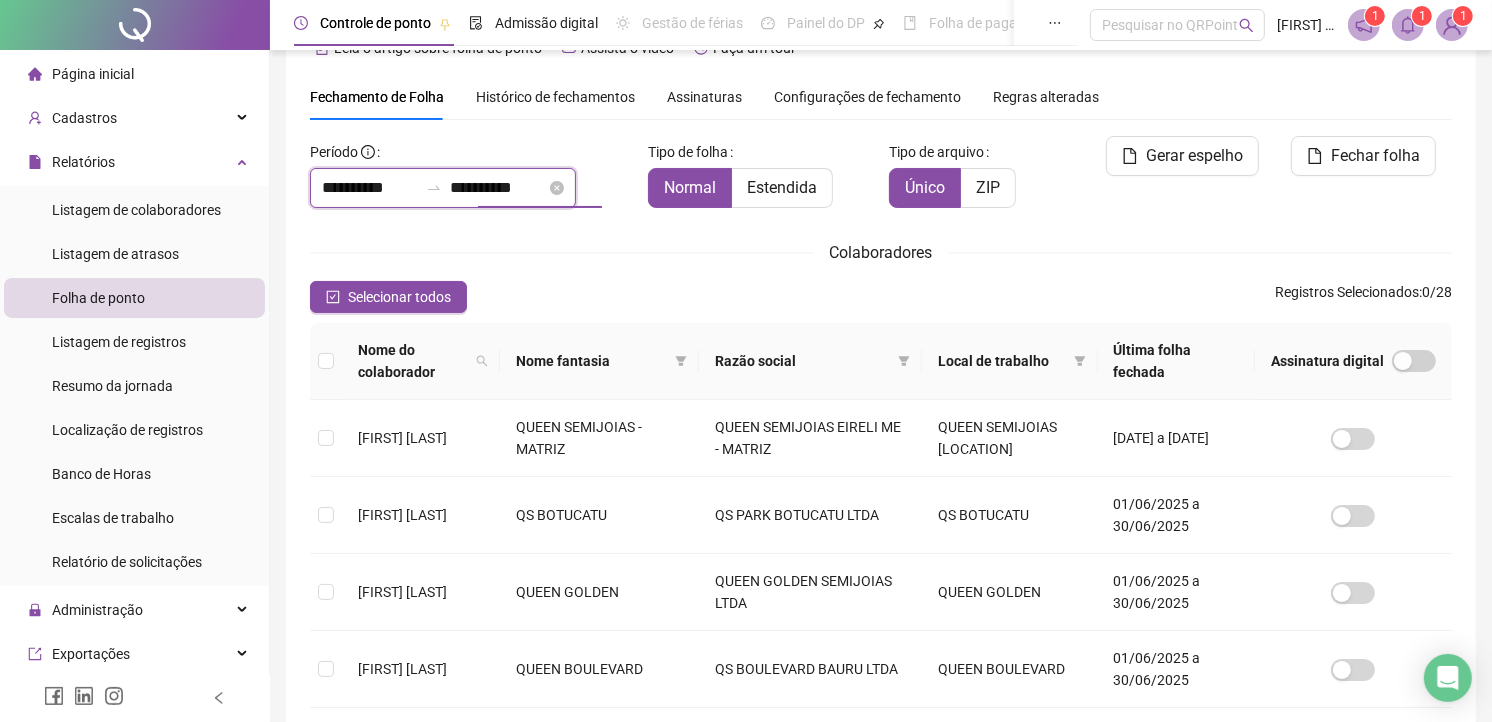 click on "**********" at bounding box center [498, 188] 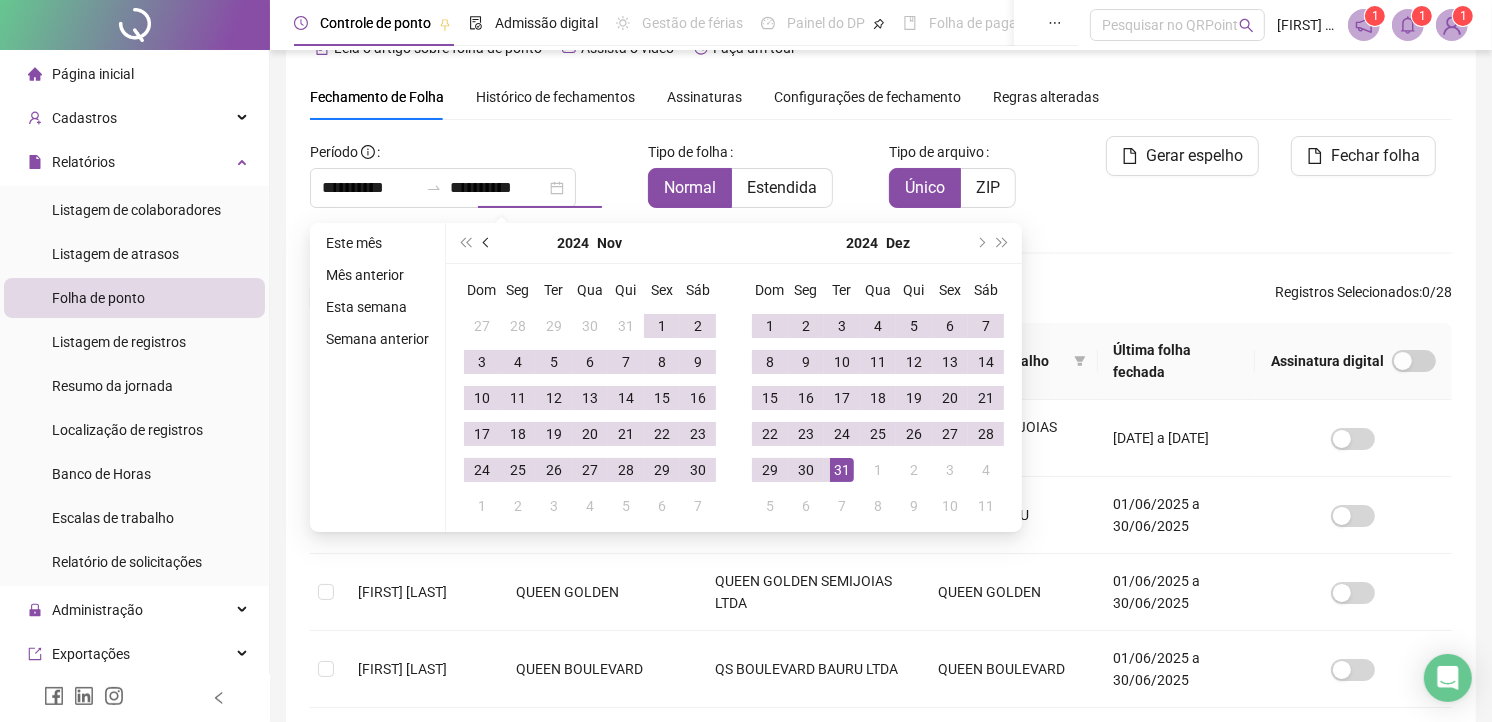 click at bounding box center (488, 243) 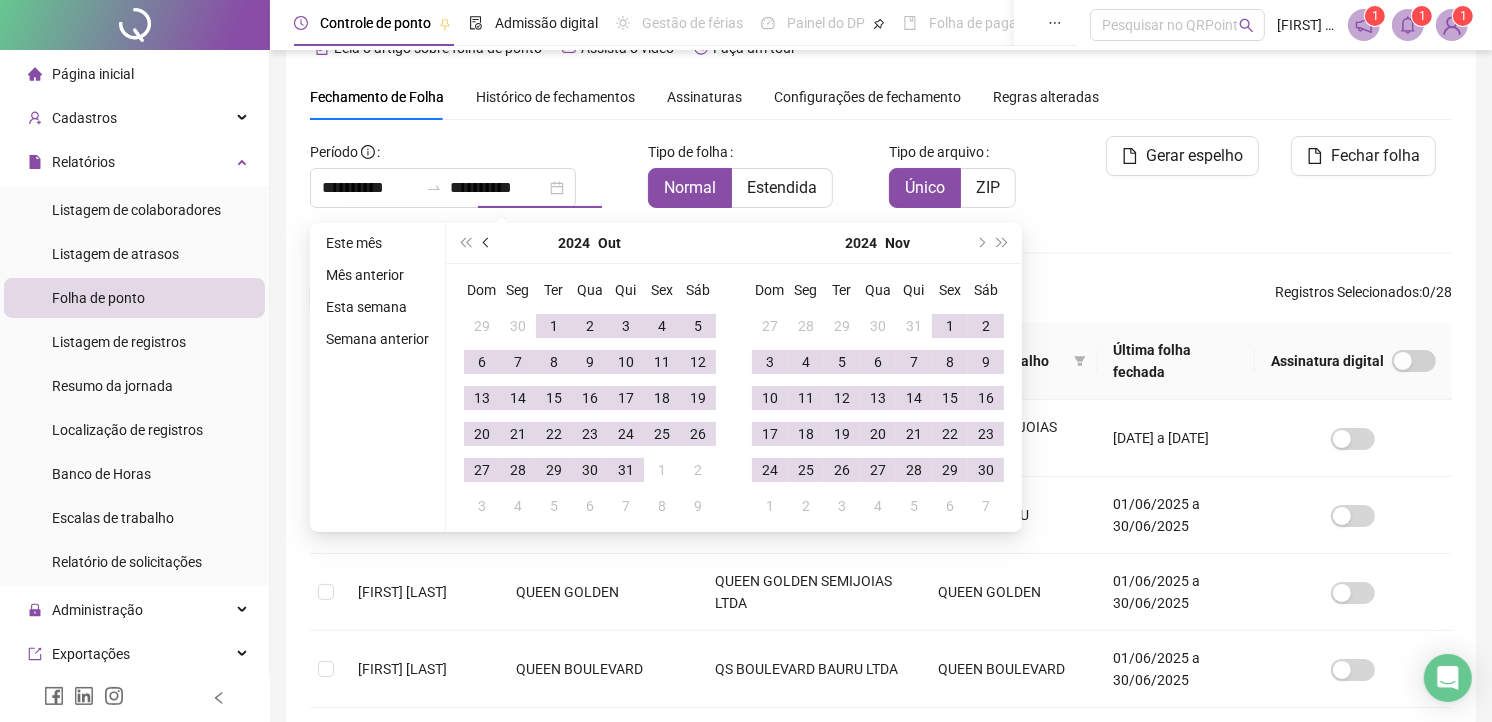 click at bounding box center [488, 243] 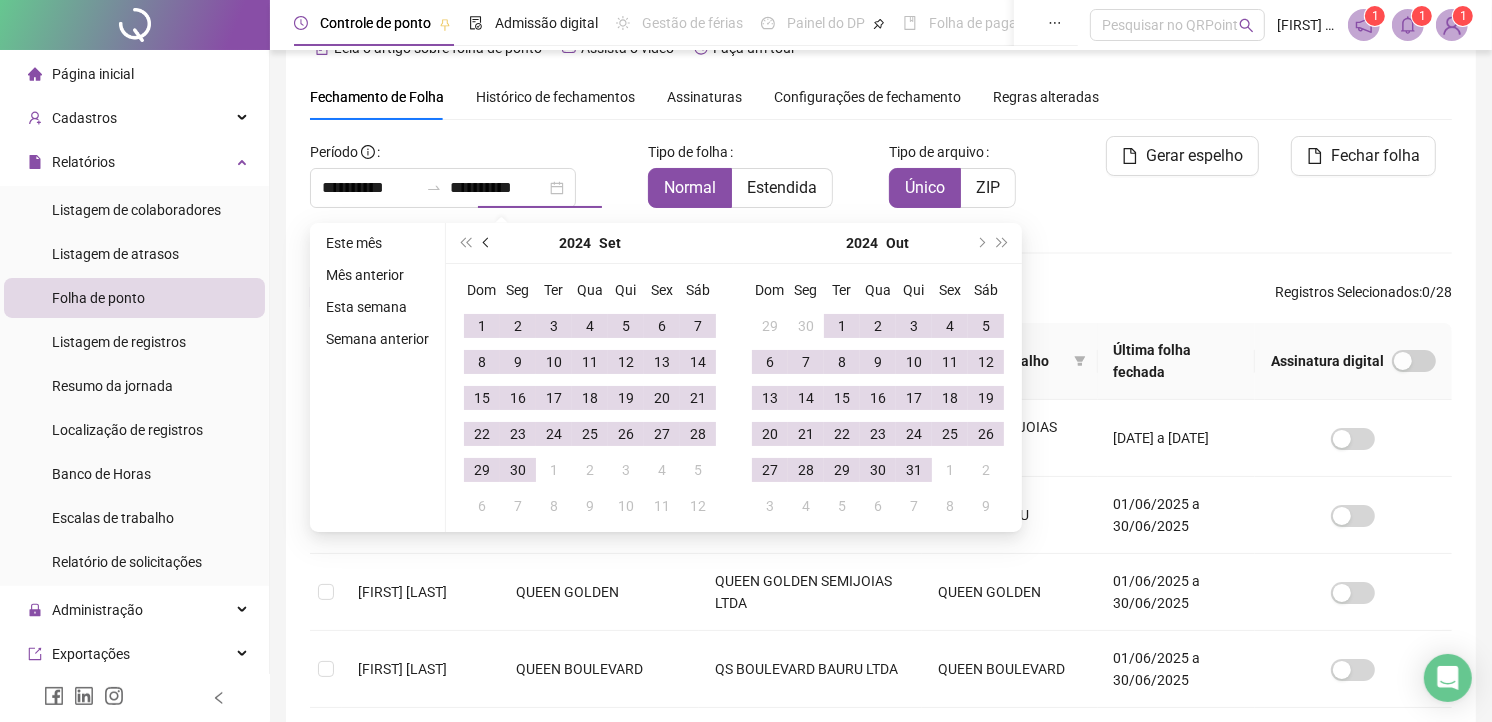 click at bounding box center (488, 243) 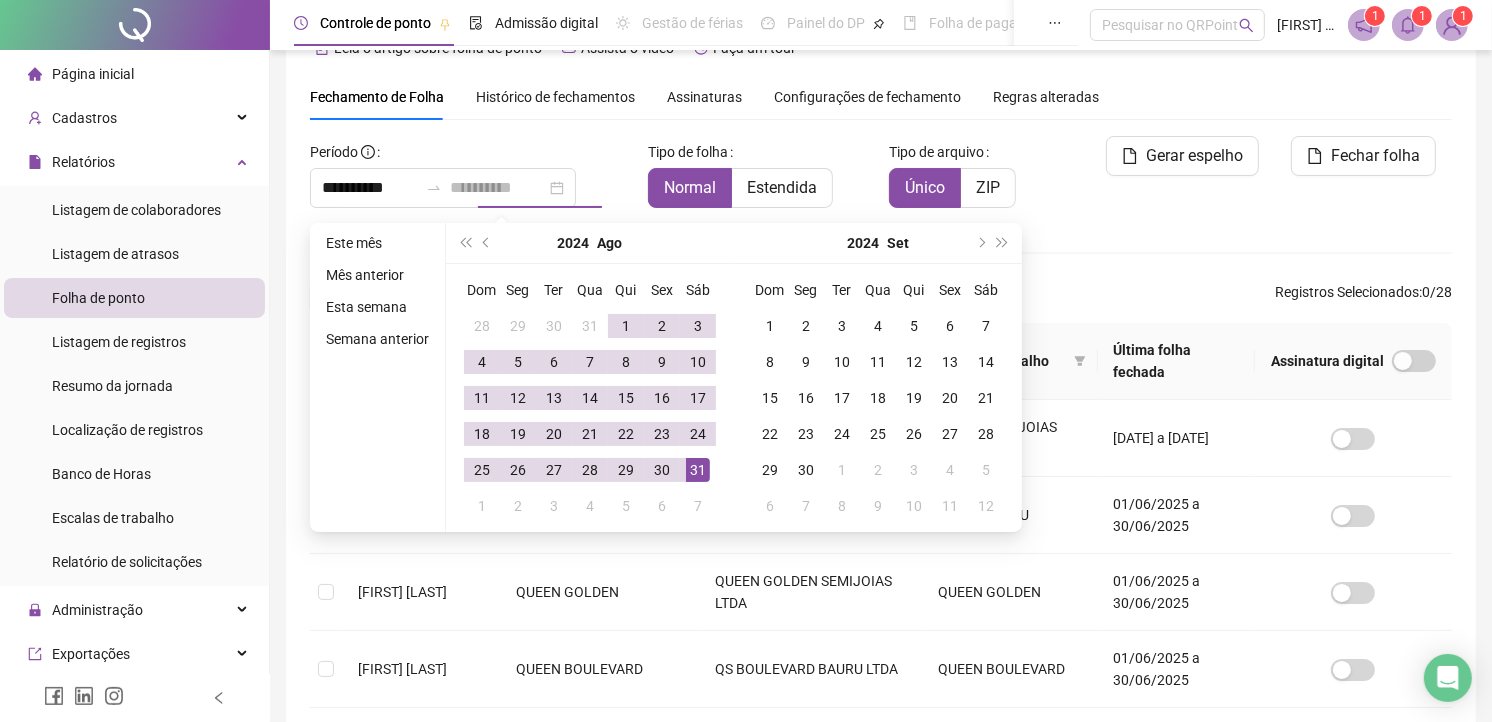 type on "**********" 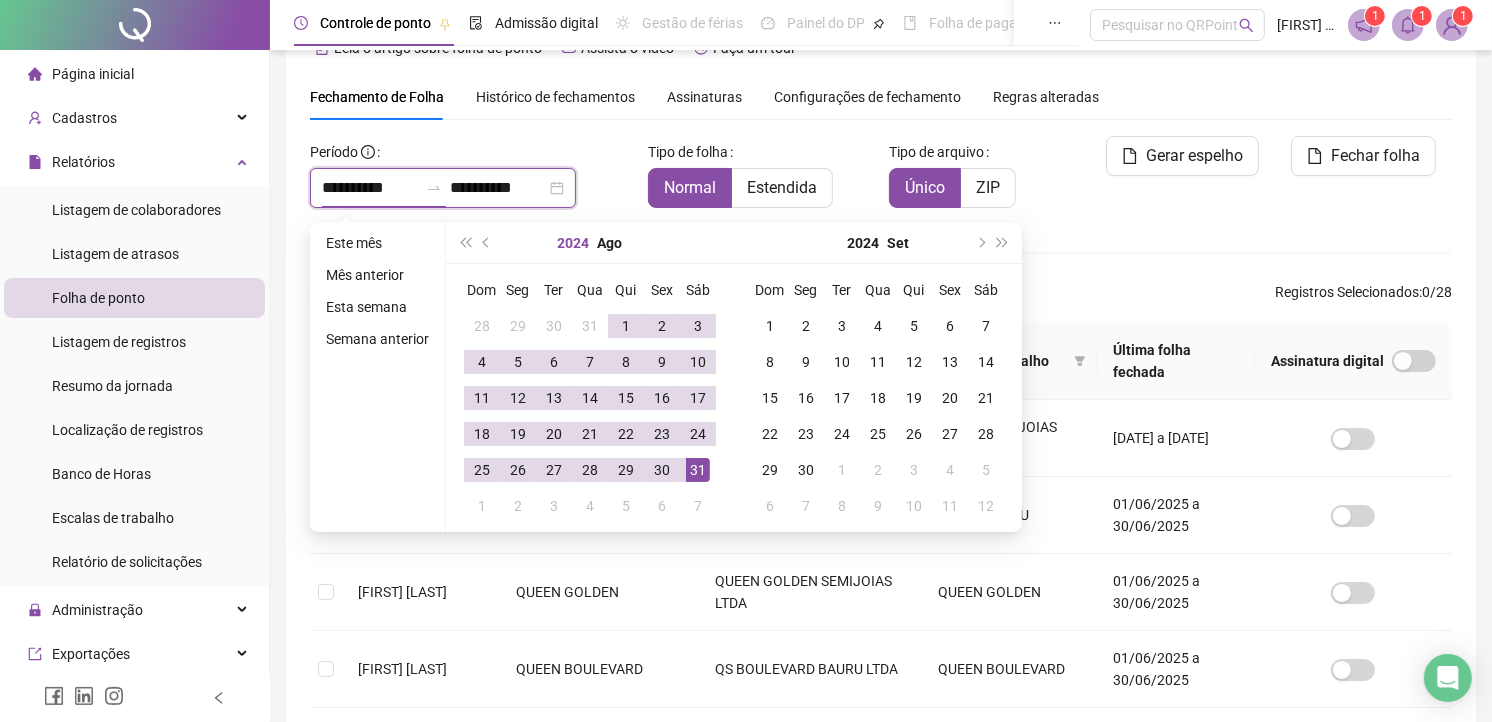 type on "**********" 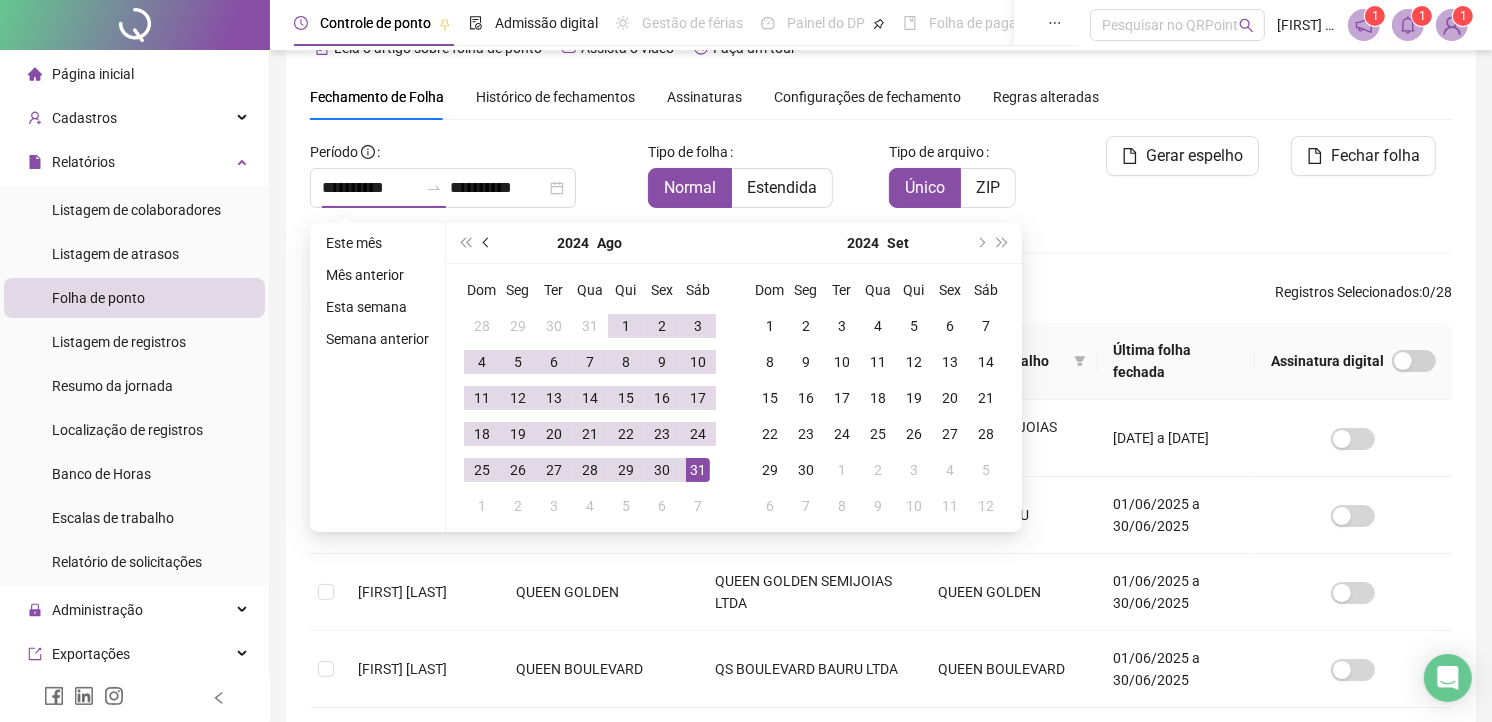 click at bounding box center [487, 243] 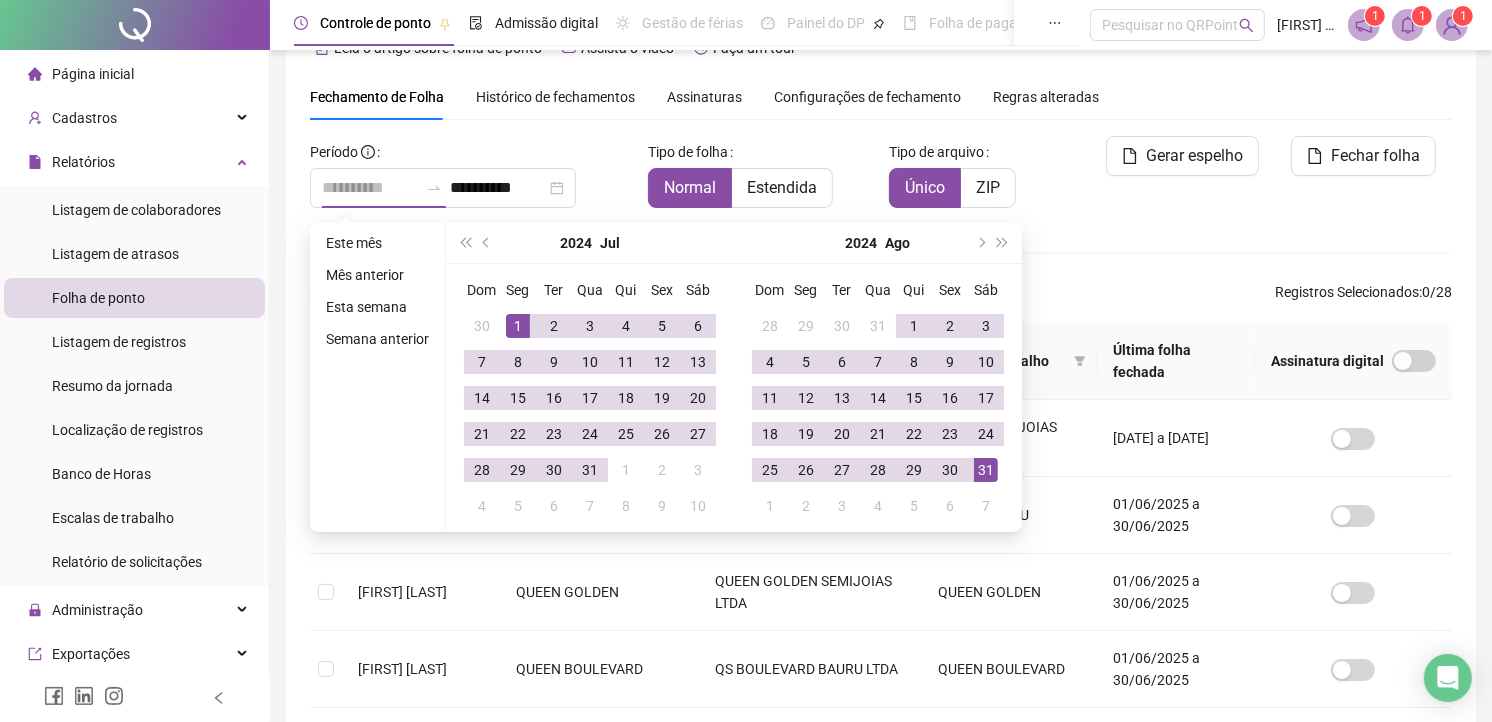 click on "1" at bounding box center [518, 326] 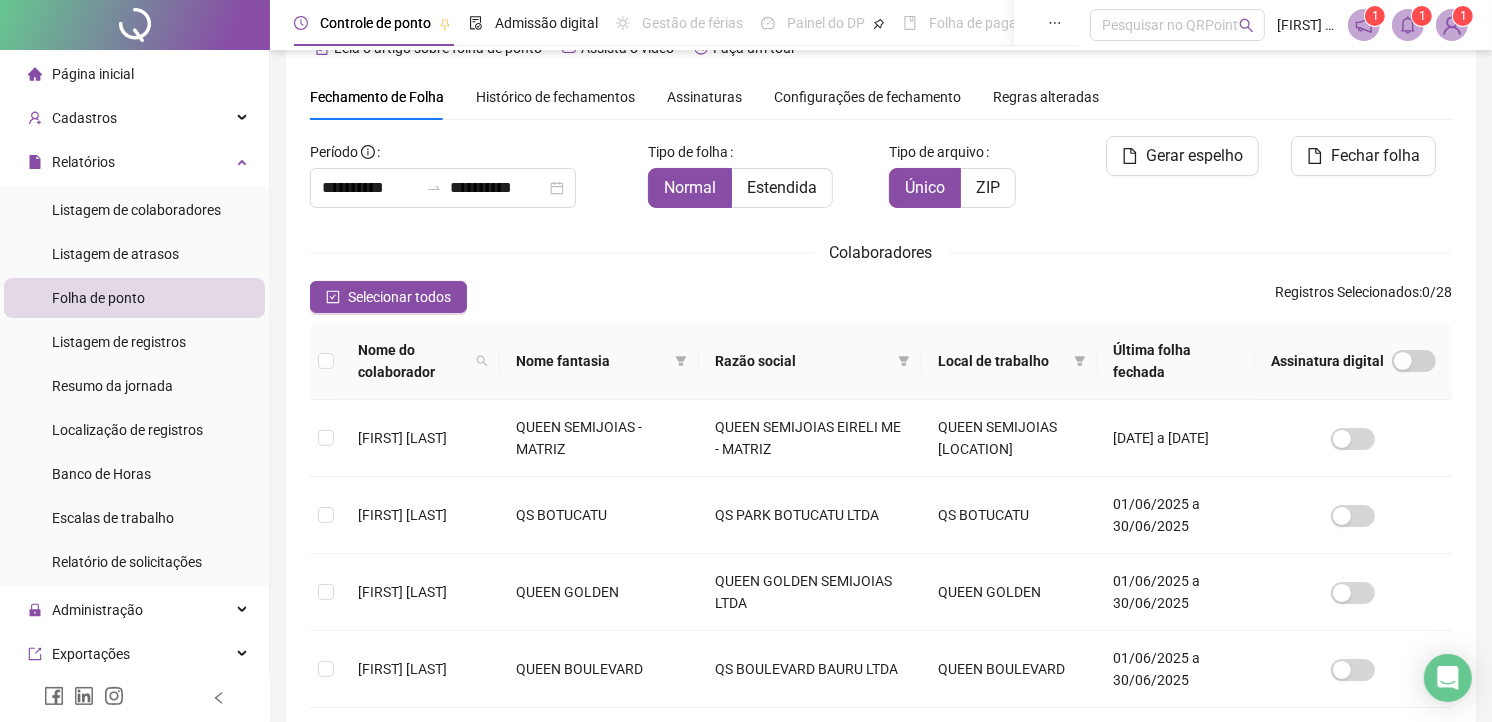 scroll, scrollTop: 0, scrollLeft: 0, axis: both 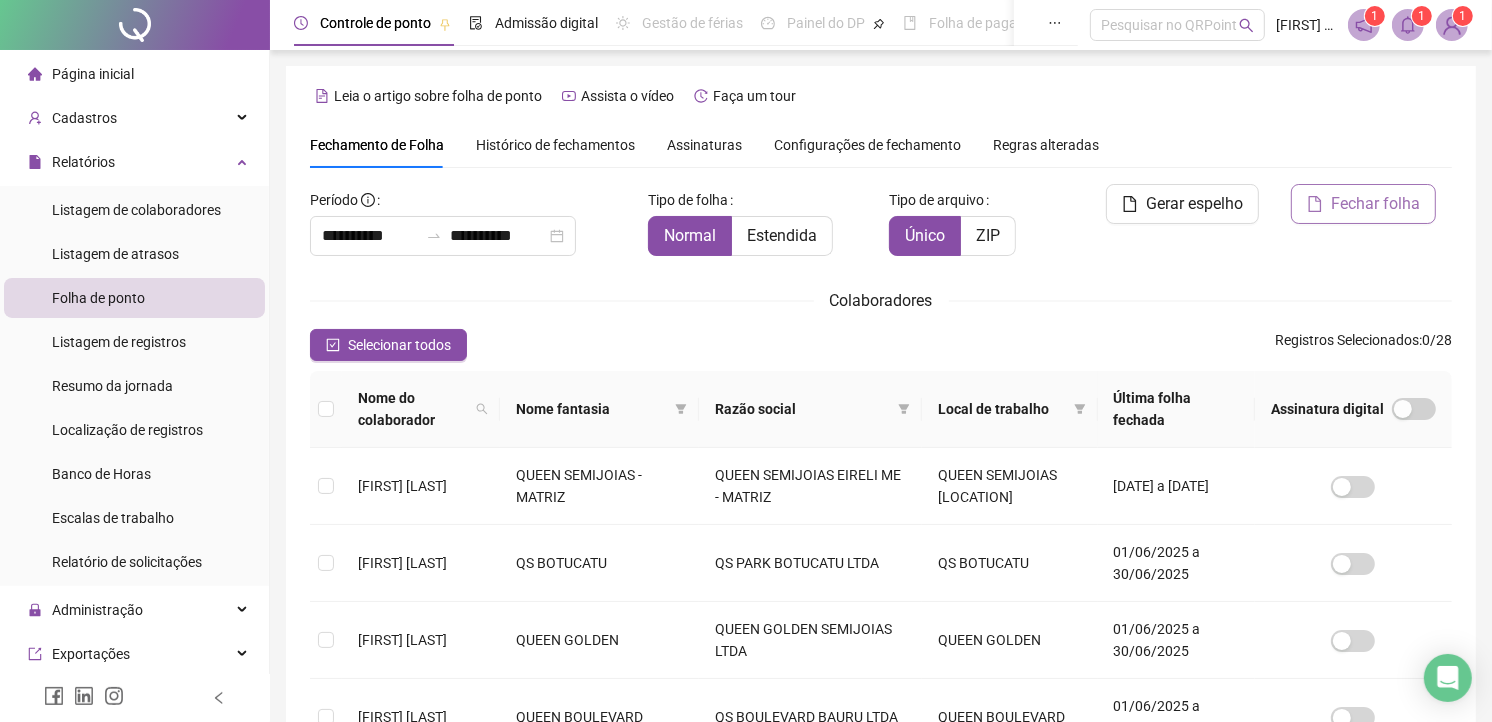 click on "Fechar folha" at bounding box center (1375, 204) 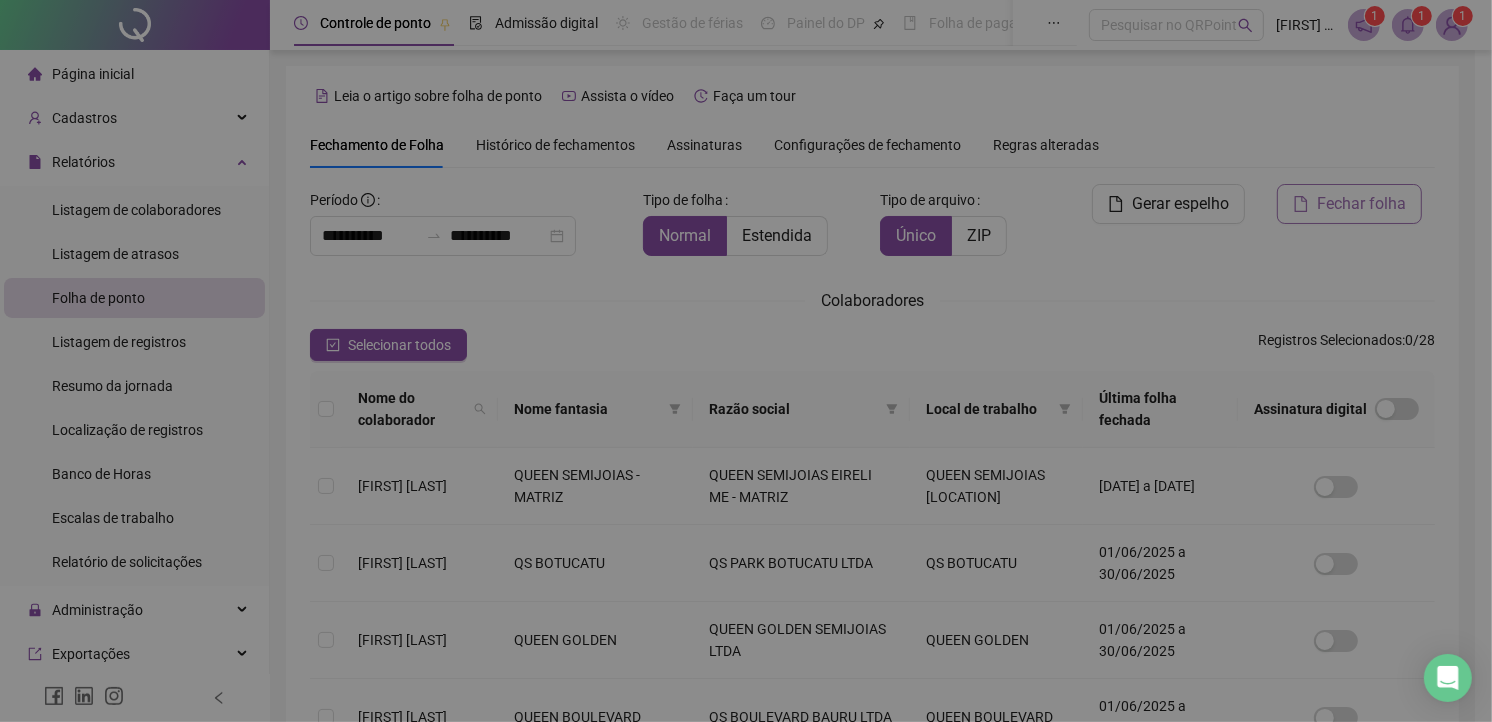 scroll, scrollTop: 48, scrollLeft: 0, axis: vertical 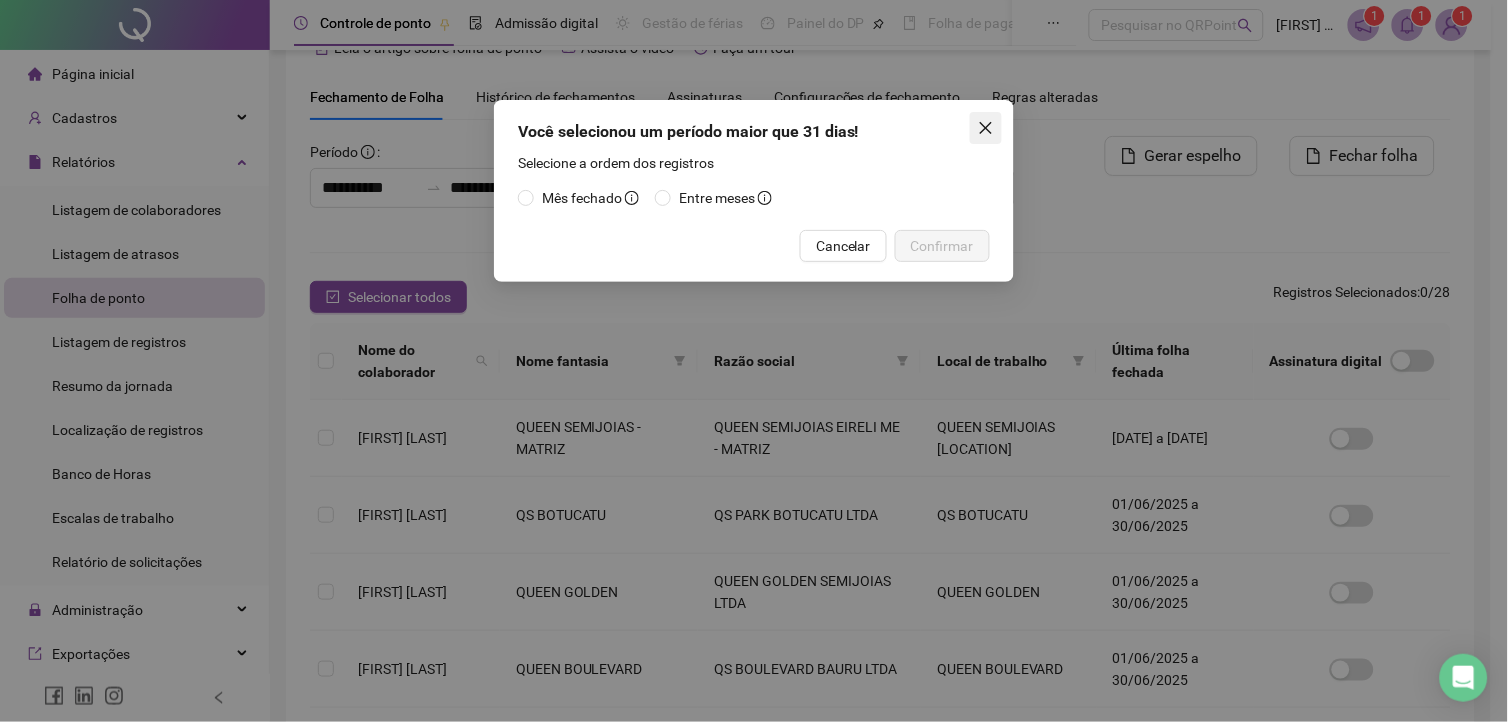 click 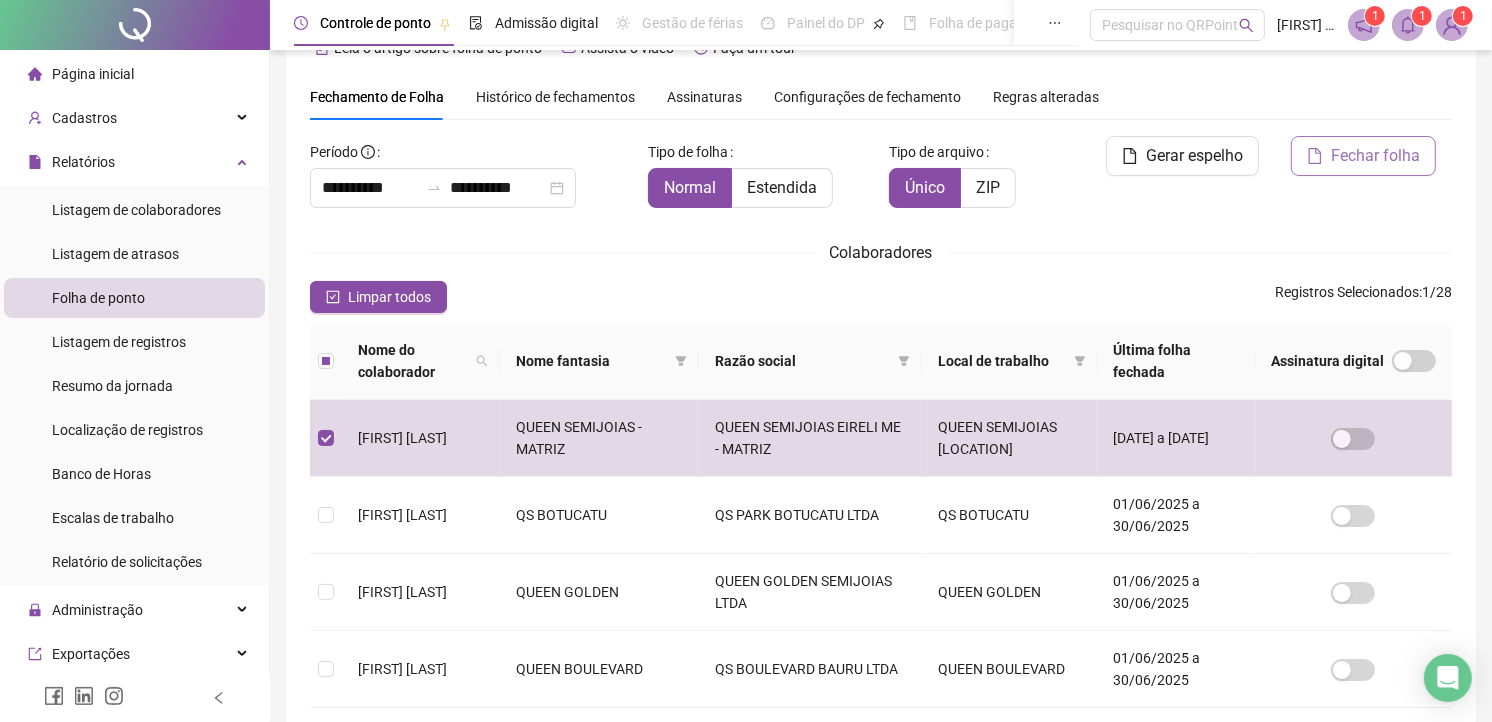click on "Fechar folha" at bounding box center (1375, 156) 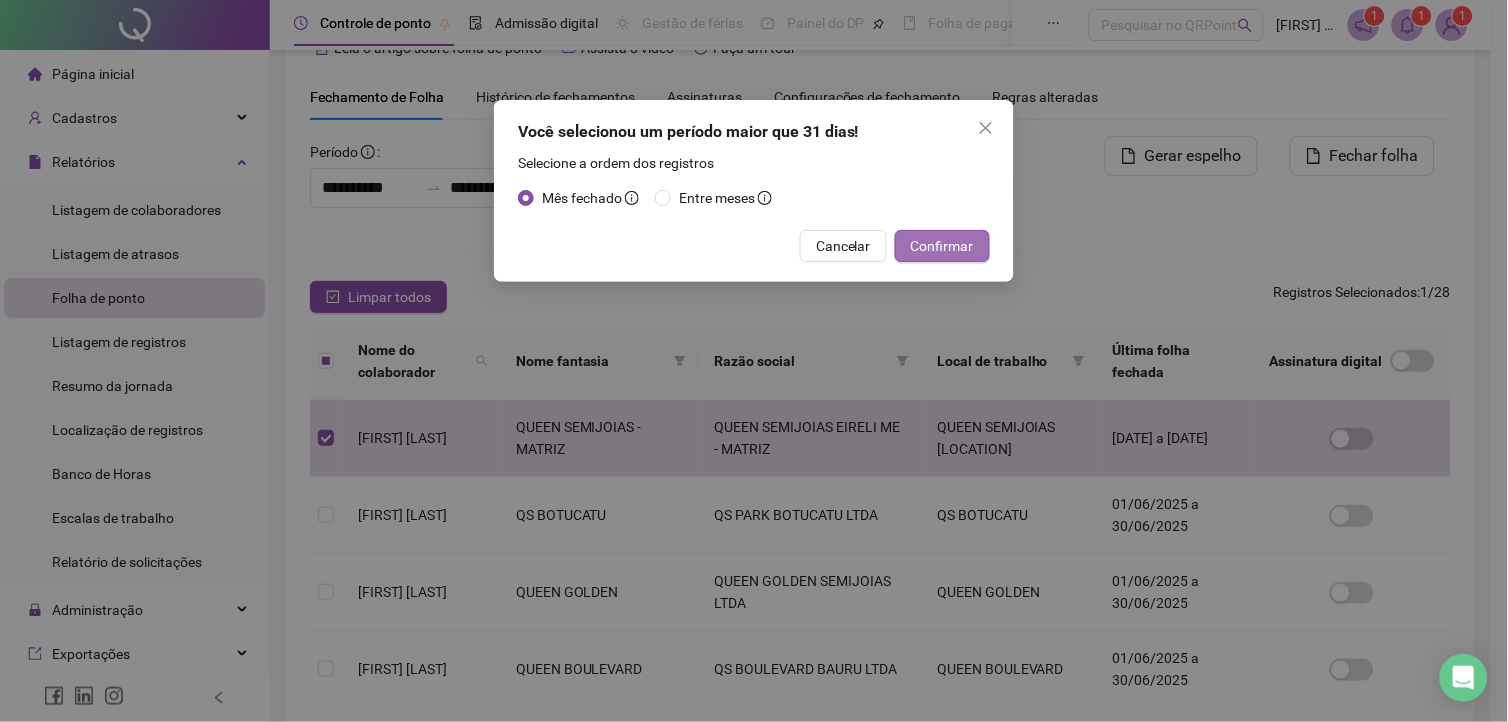 click on "Confirmar" at bounding box center (942, 246) 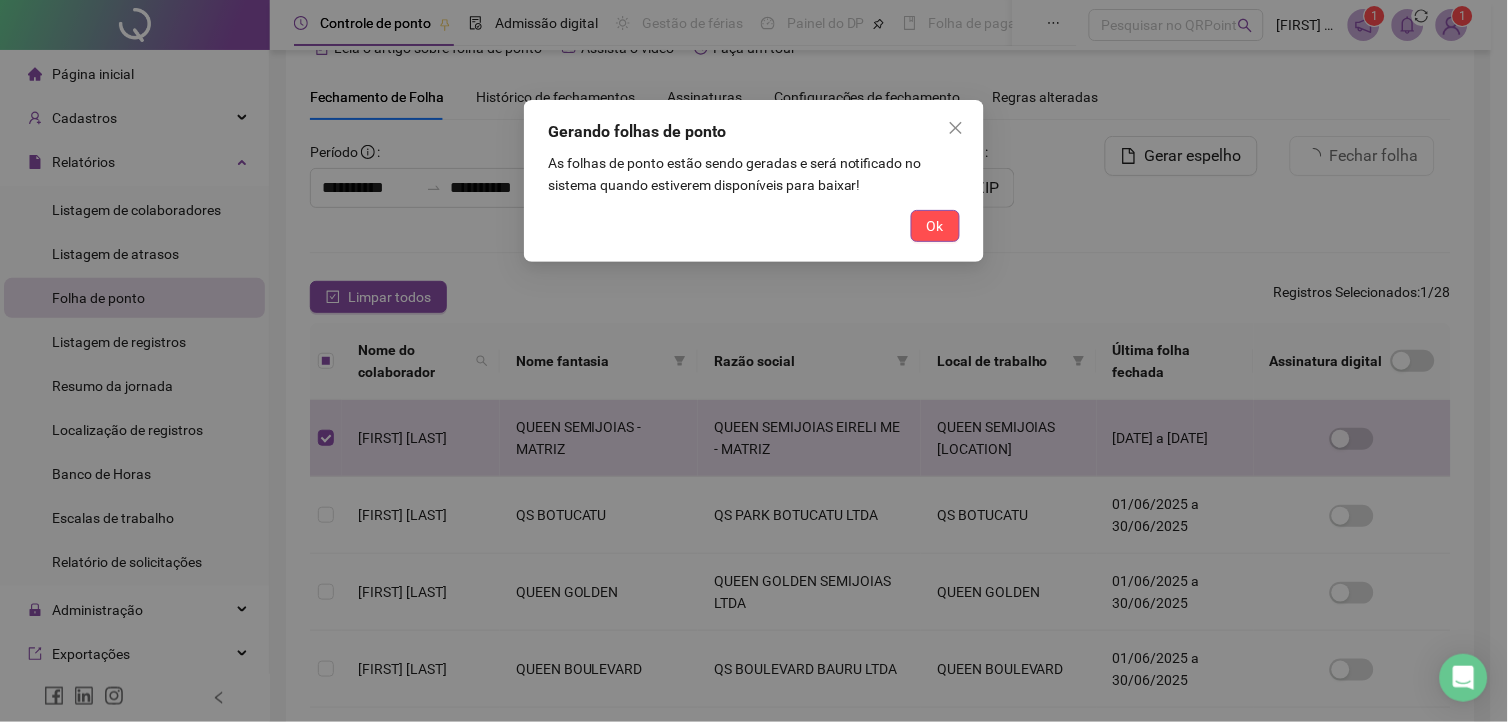 click on "Ok" at bounding box center (935, 226) 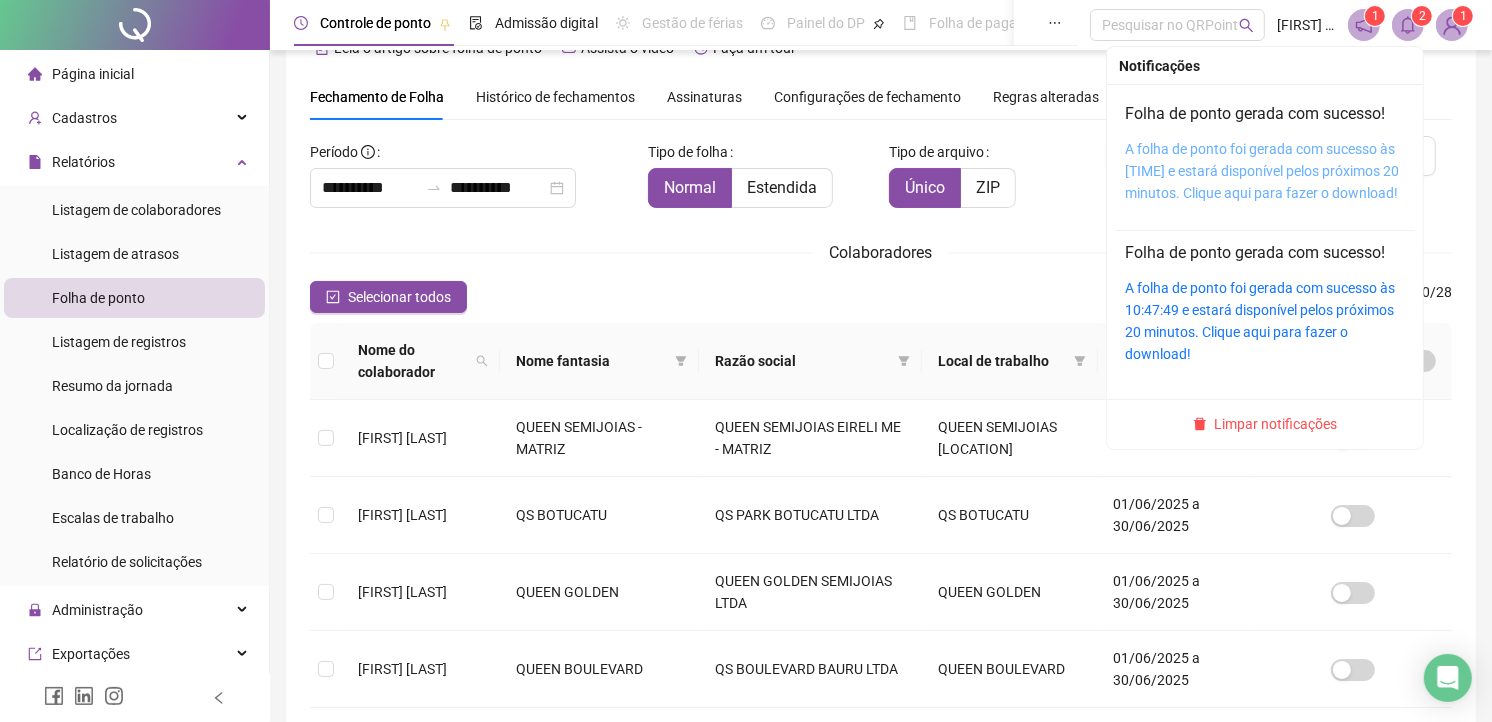 click on "A folha de ponto foi gerada com sucesso às [TIME] e estará disponível pelos próximos 20 minutos.
Clique aqui para fazer o download!" at bounding box center [1262, 171] 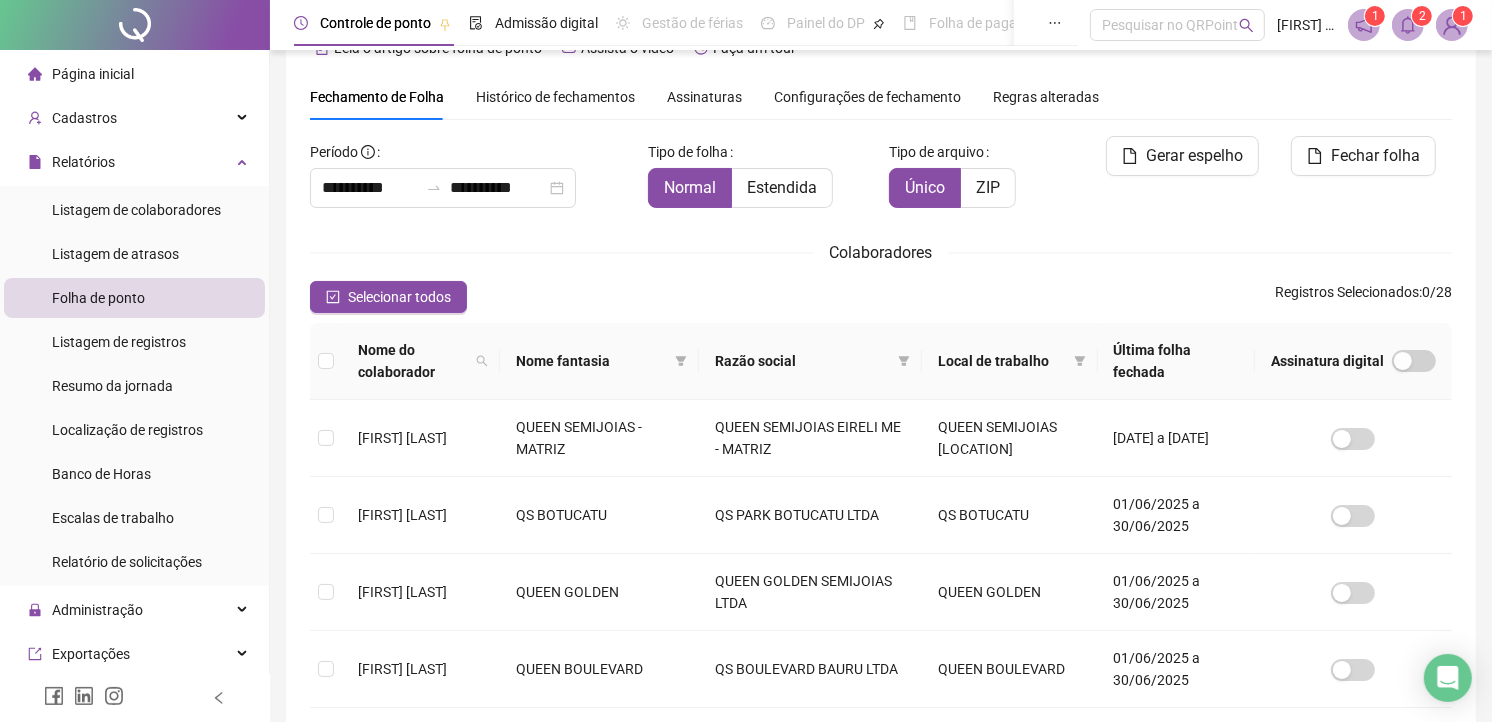 click on "2" at bounding box center [1422, 16] 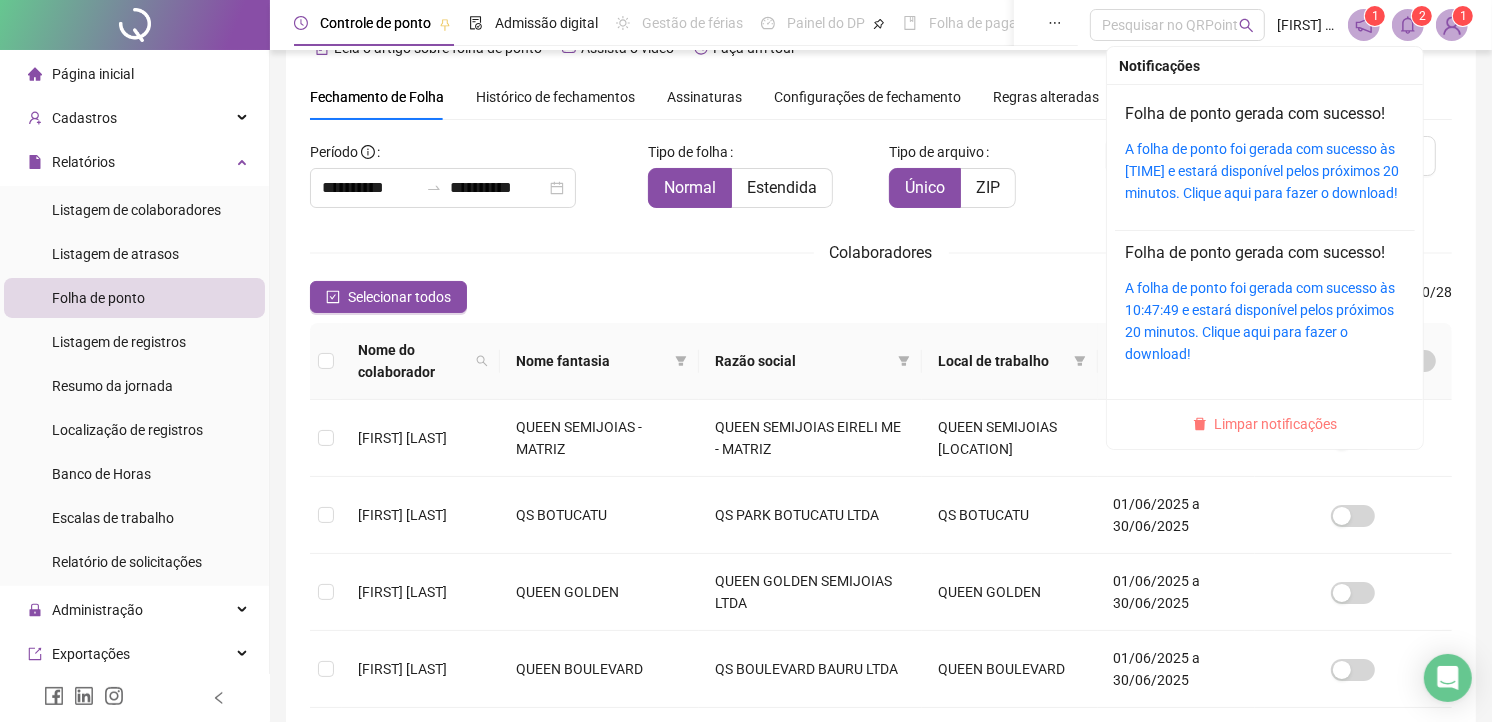 click on "Limpar notificações" at bounding box center (1276, 424) 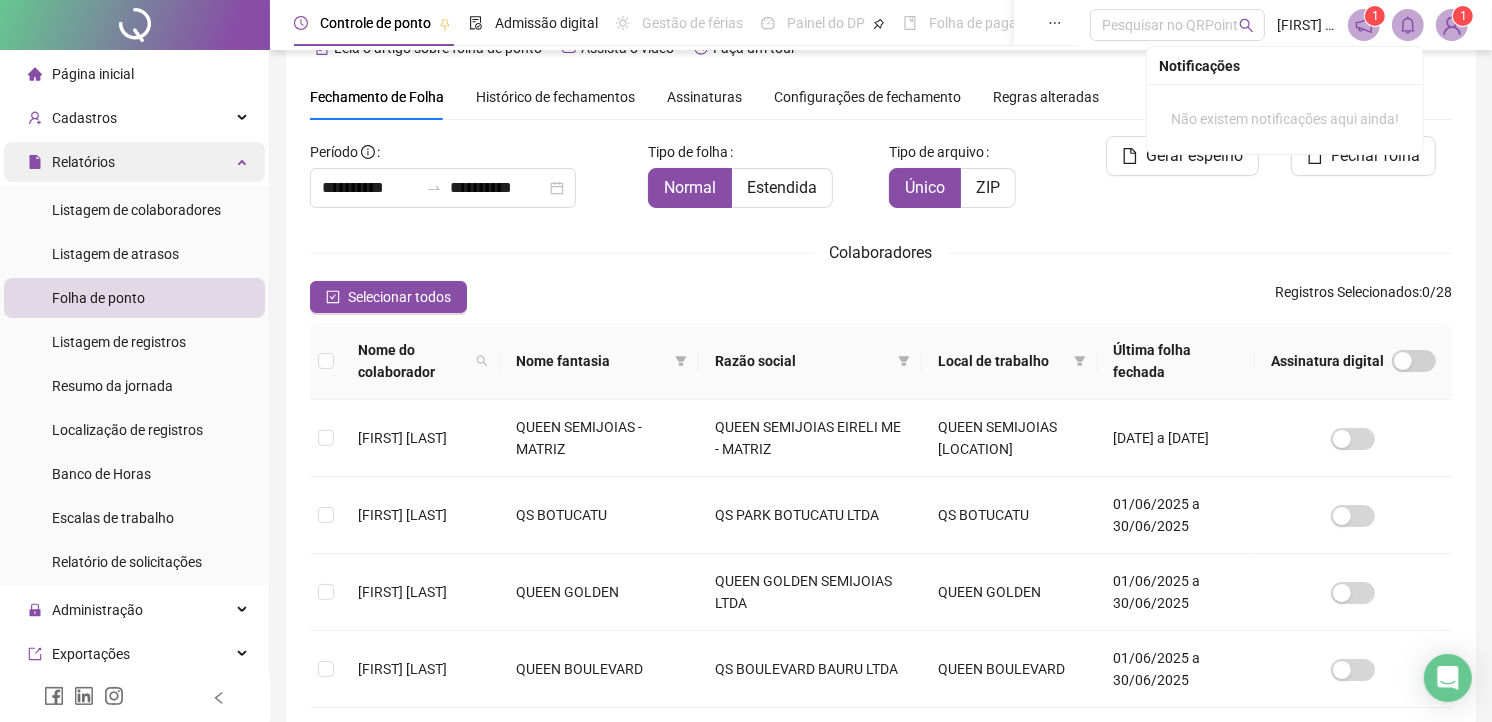 click on "Relatórios" at bounding box center (134, 162) 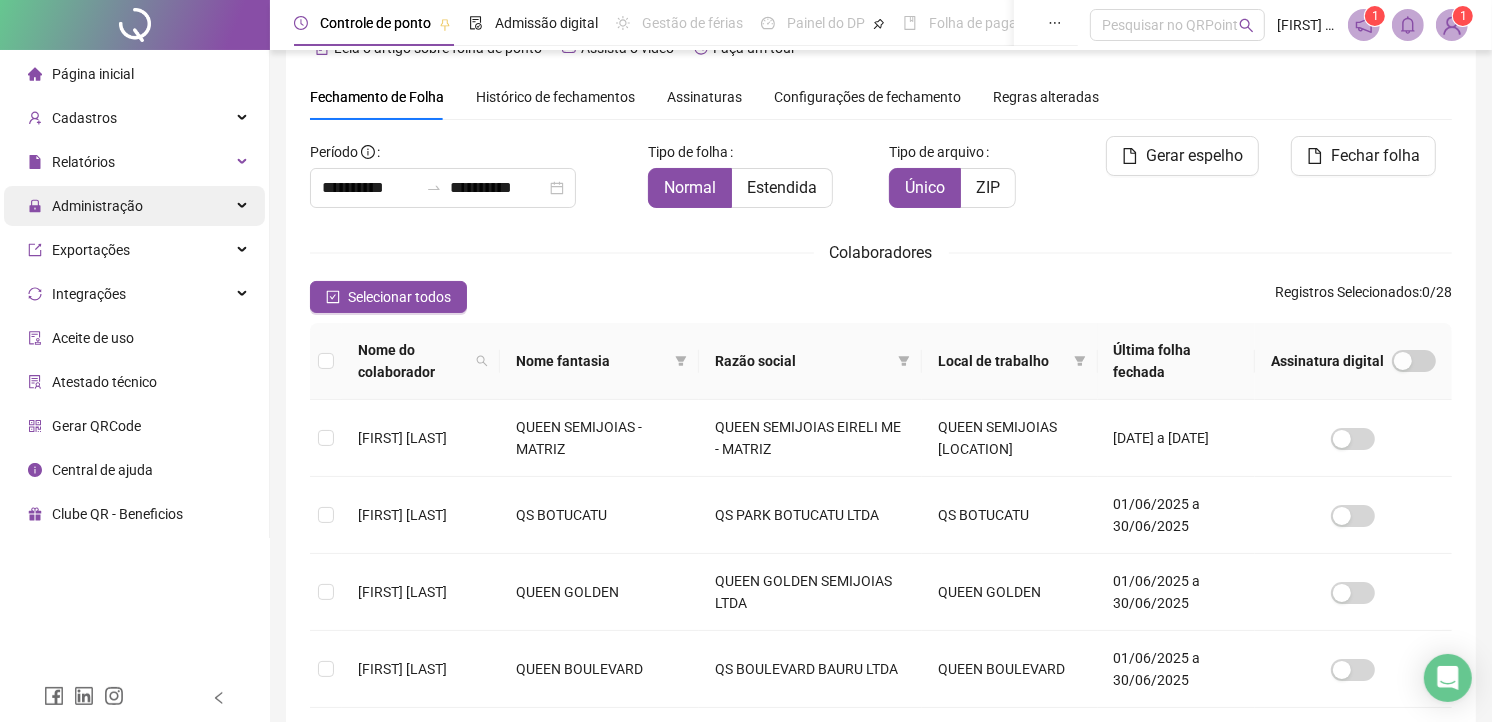 click on "Administração" at bounding box center [134, 206] 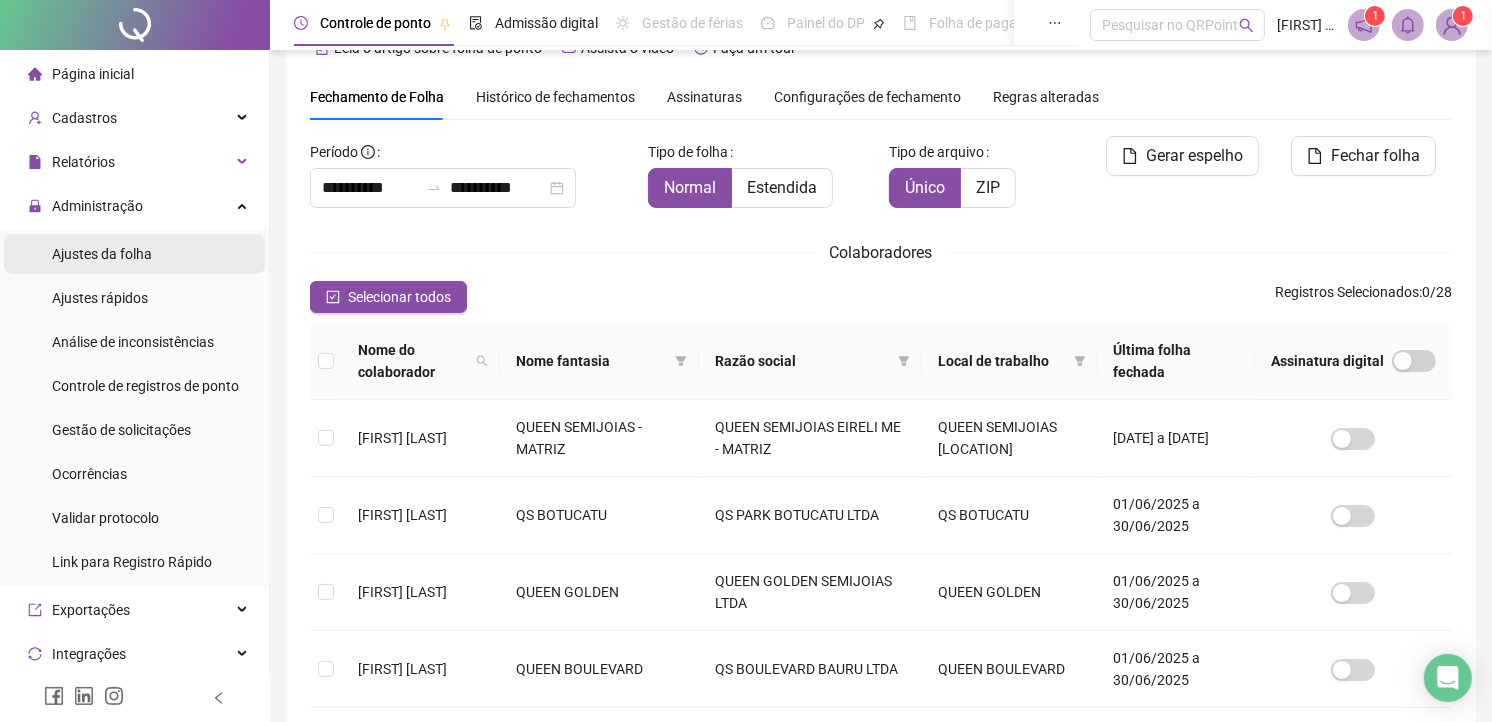 click on "Ajustes da folha" at bounding box center [102, 254] 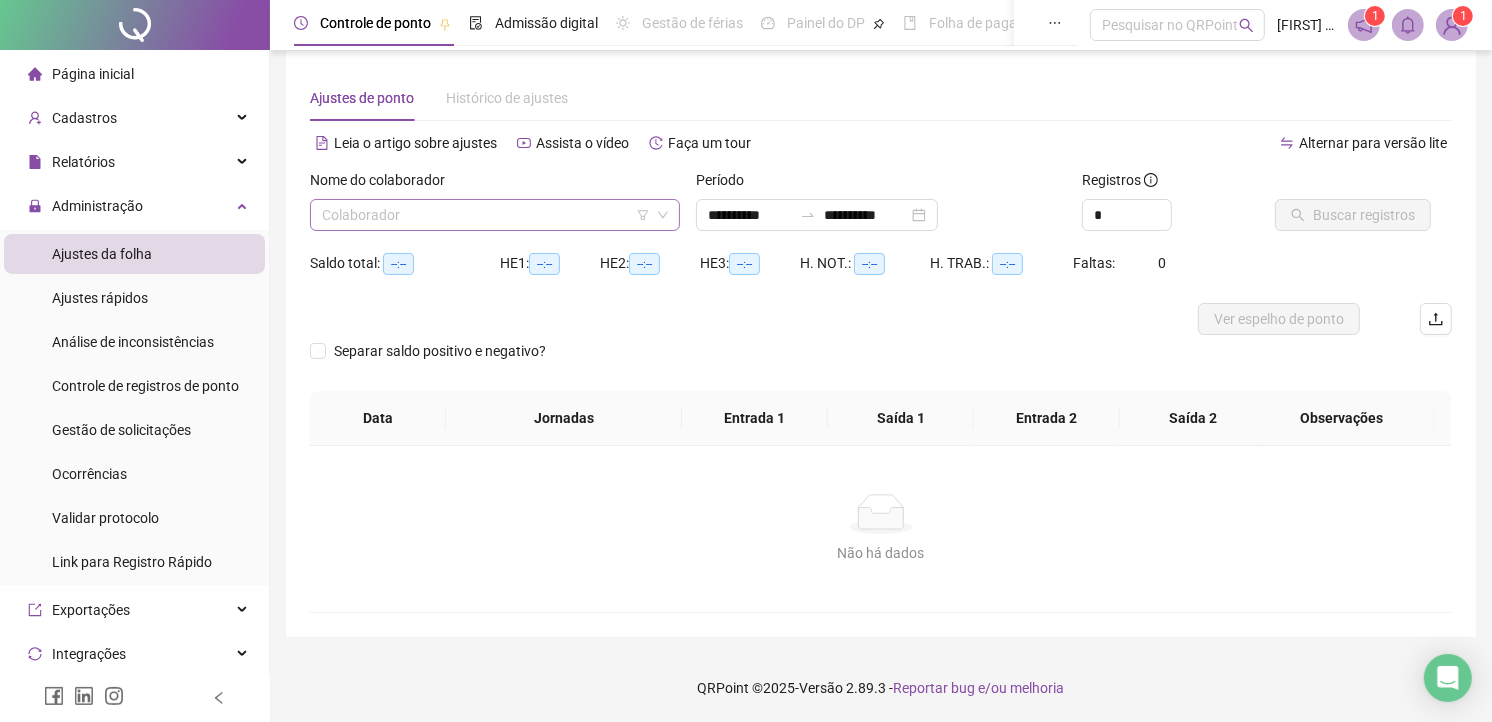click at bounding box center (486, 215) 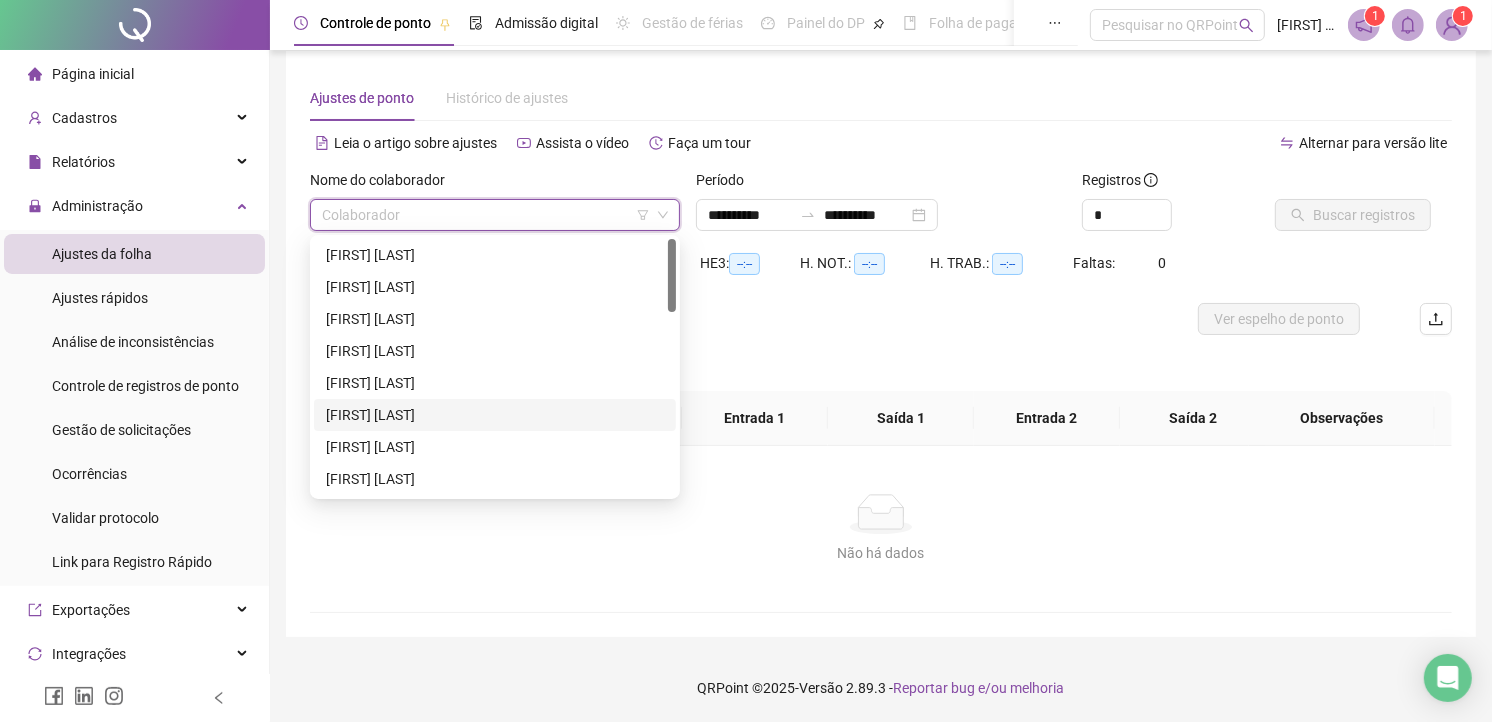 scroll, scrollTop: 444, scrollLeft: 0, axis: vertical 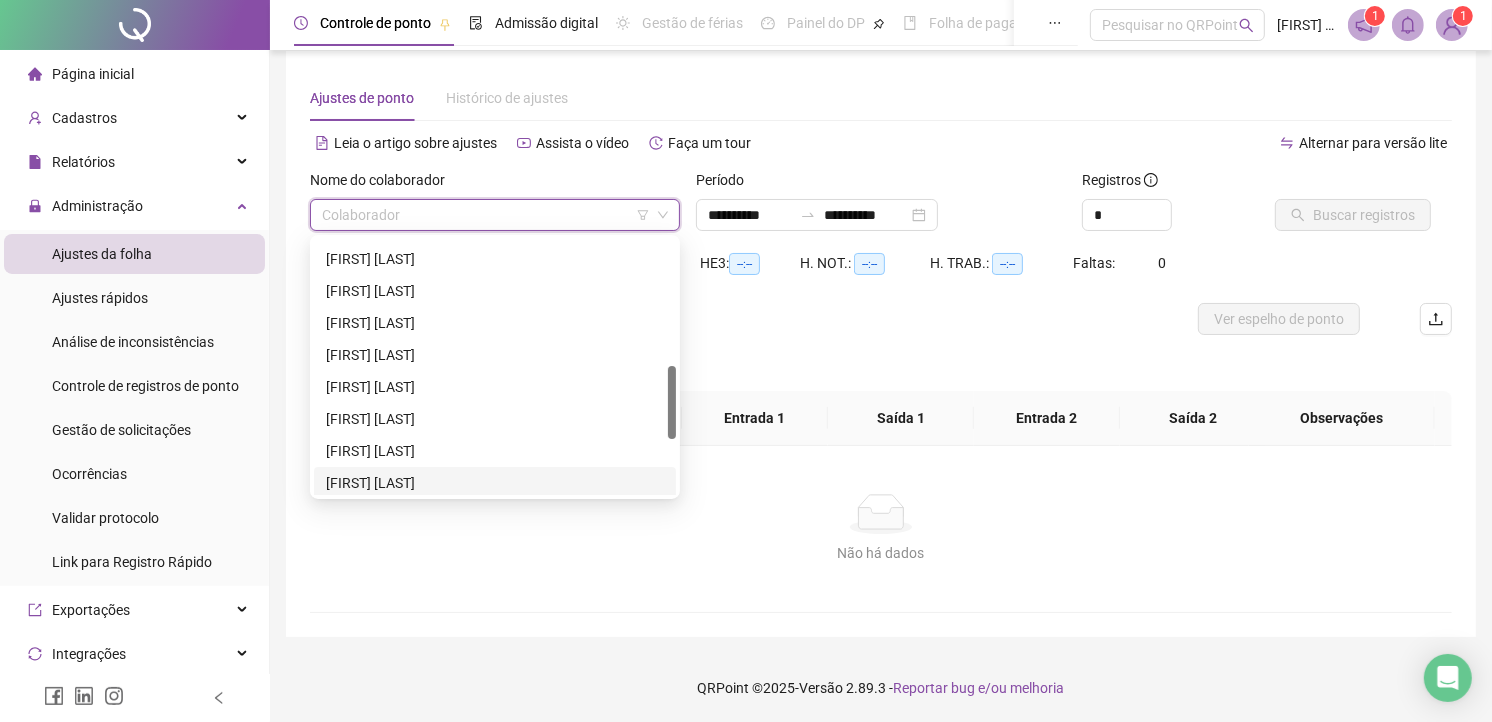 click on "[FIRST] [LAST]" at bounding box center [495, 483] 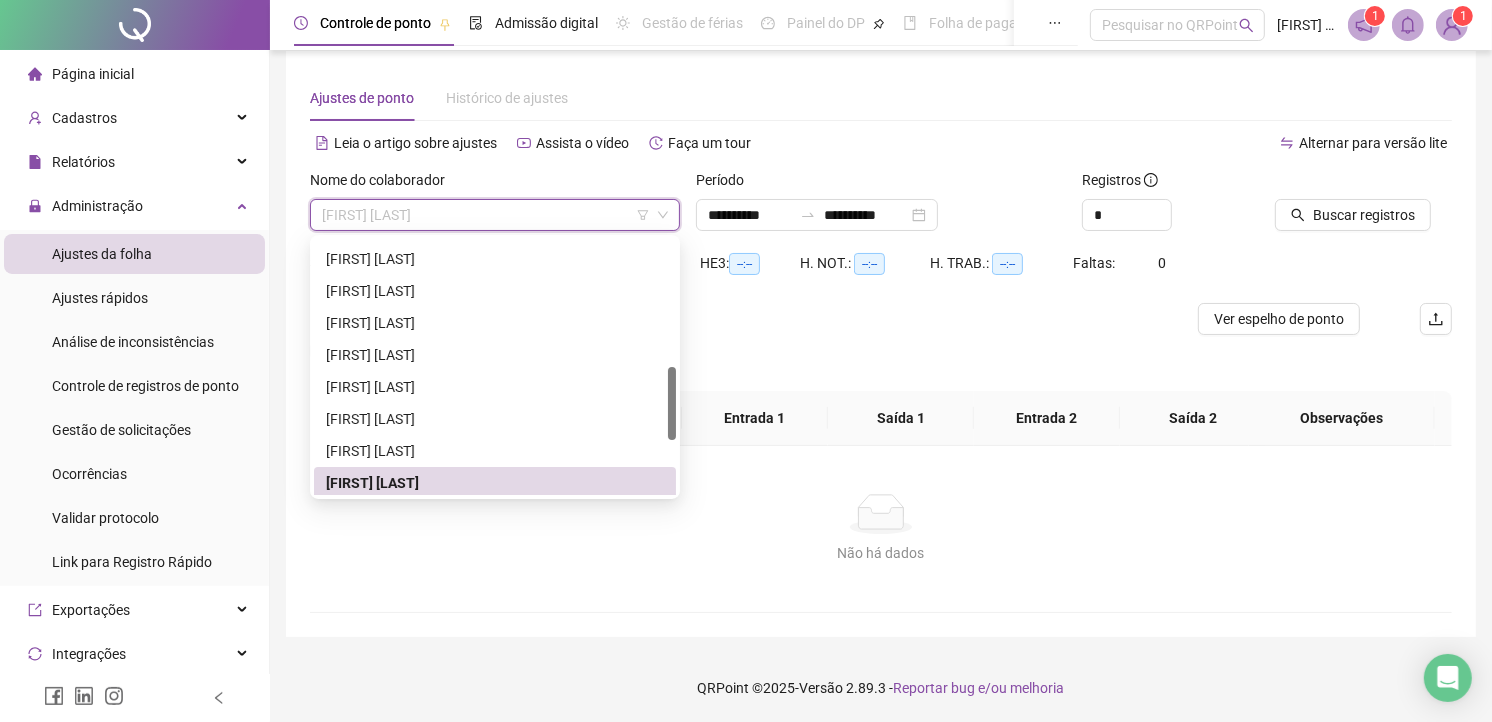 click on "[FIRST] [LAST]" at bounding box center (495, 215) 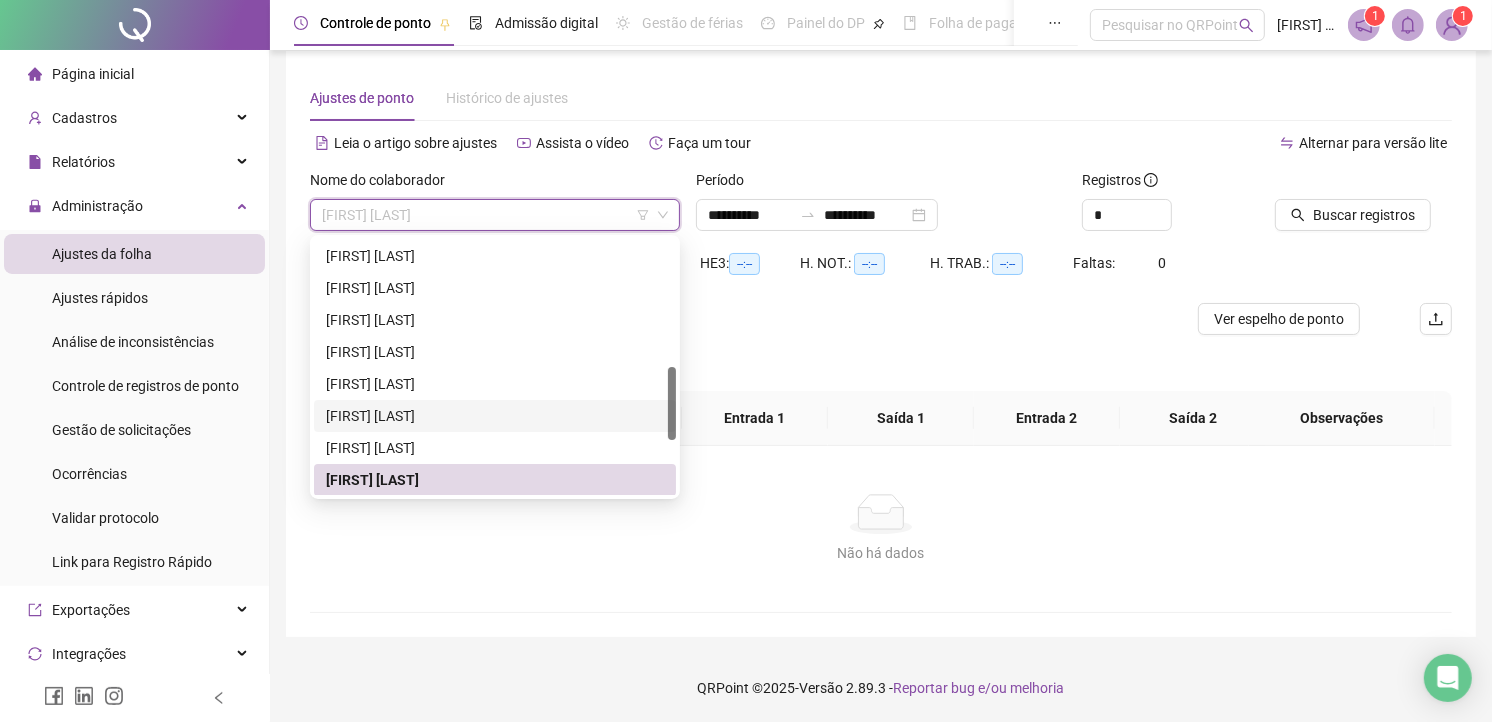 scroll, scrollTop: 558, scrollLeft: 0, axis: vertical 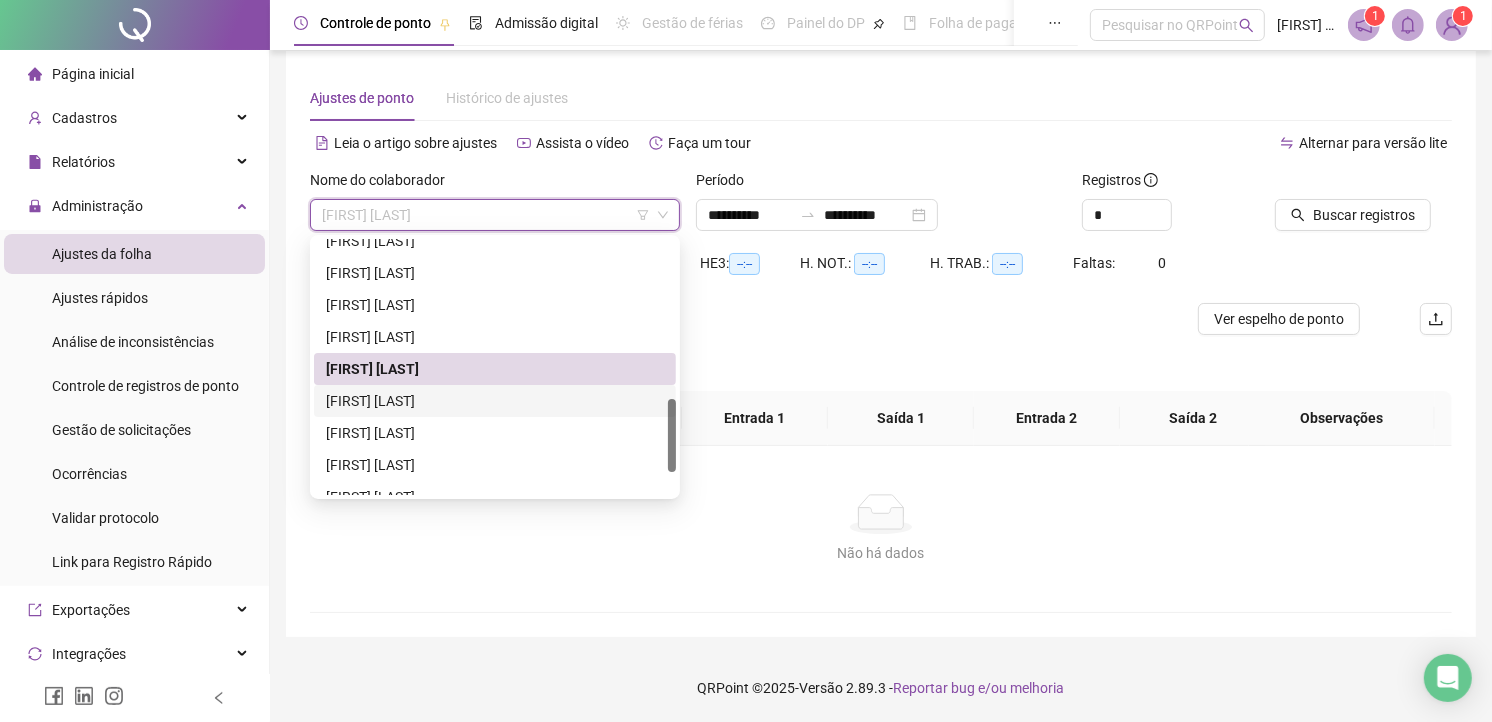 click on "[FIRST] [LAST]" at bounding box center [495, 401] 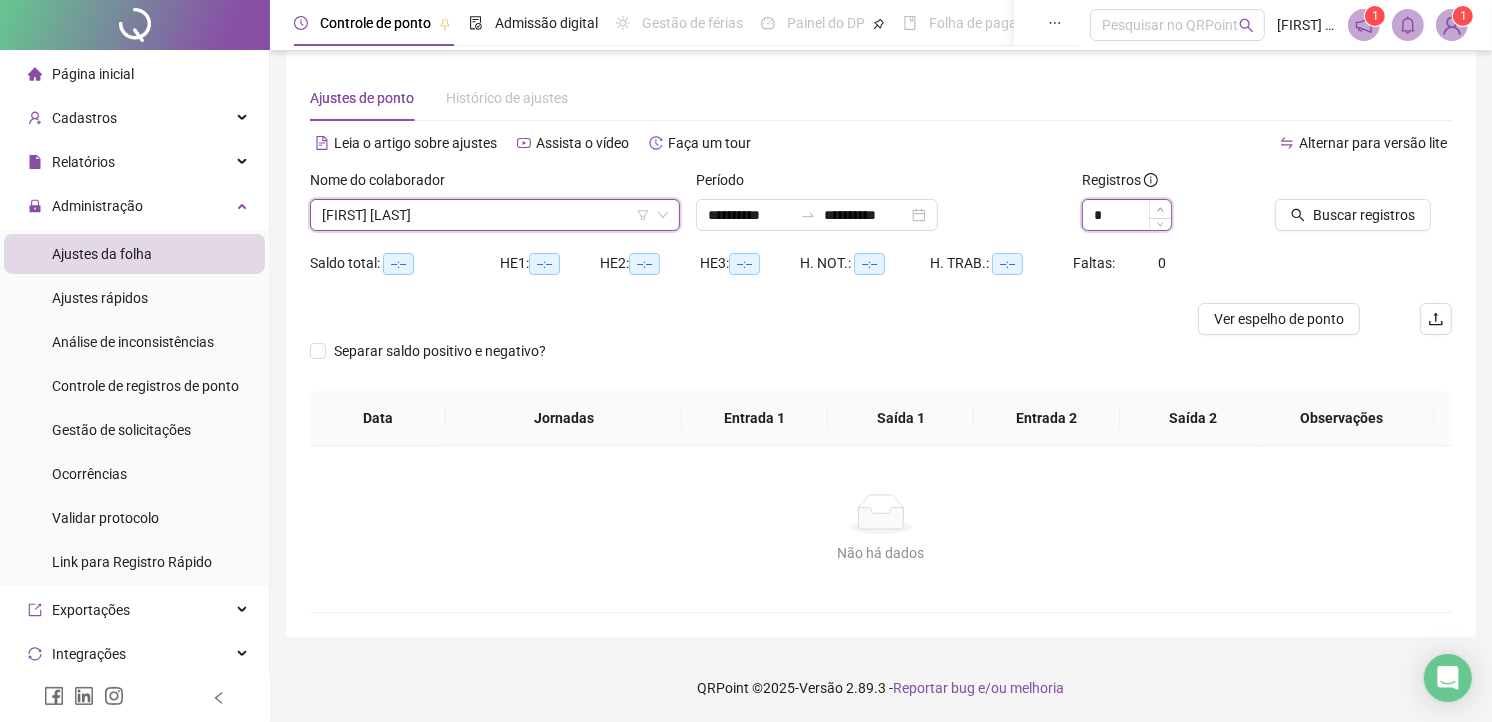 type on "*" 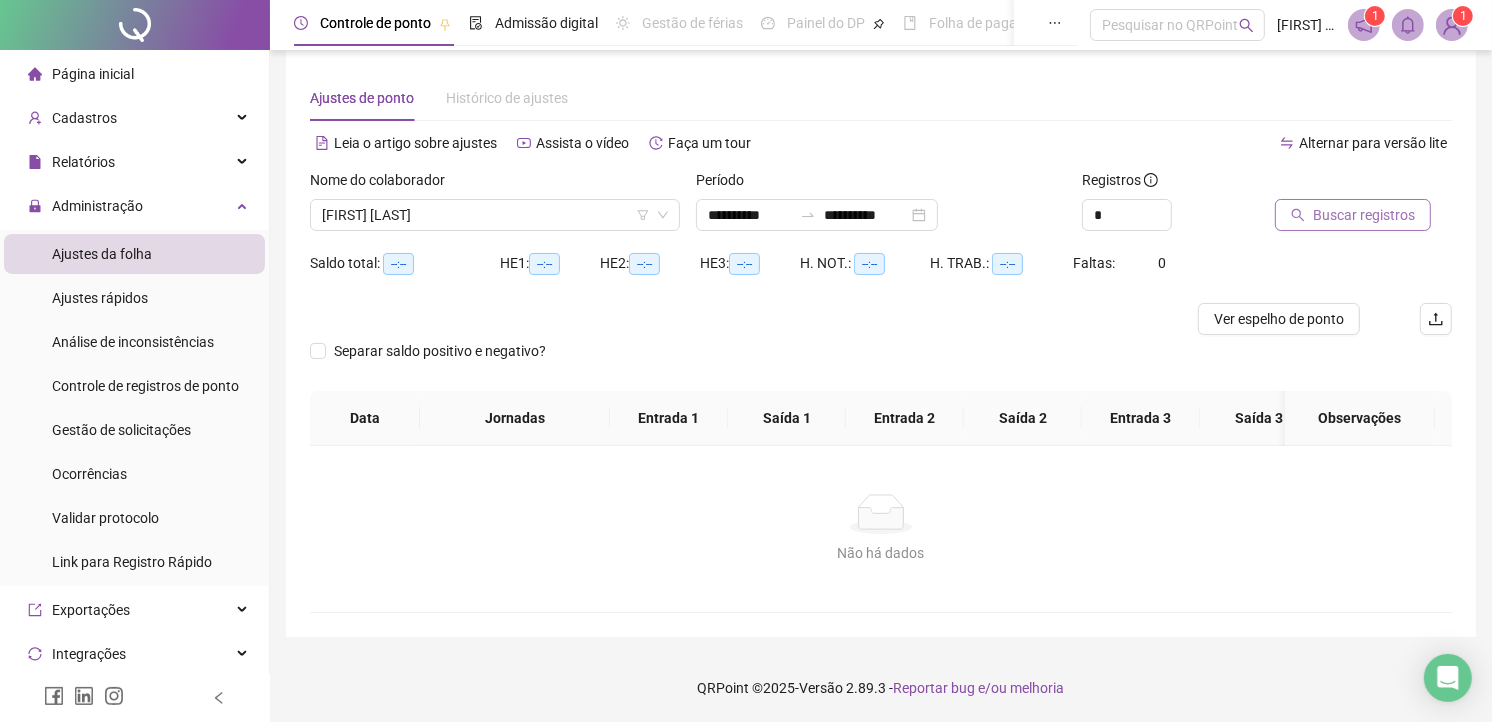 click on "Buscar registros" at bounding box center (1353, 215) 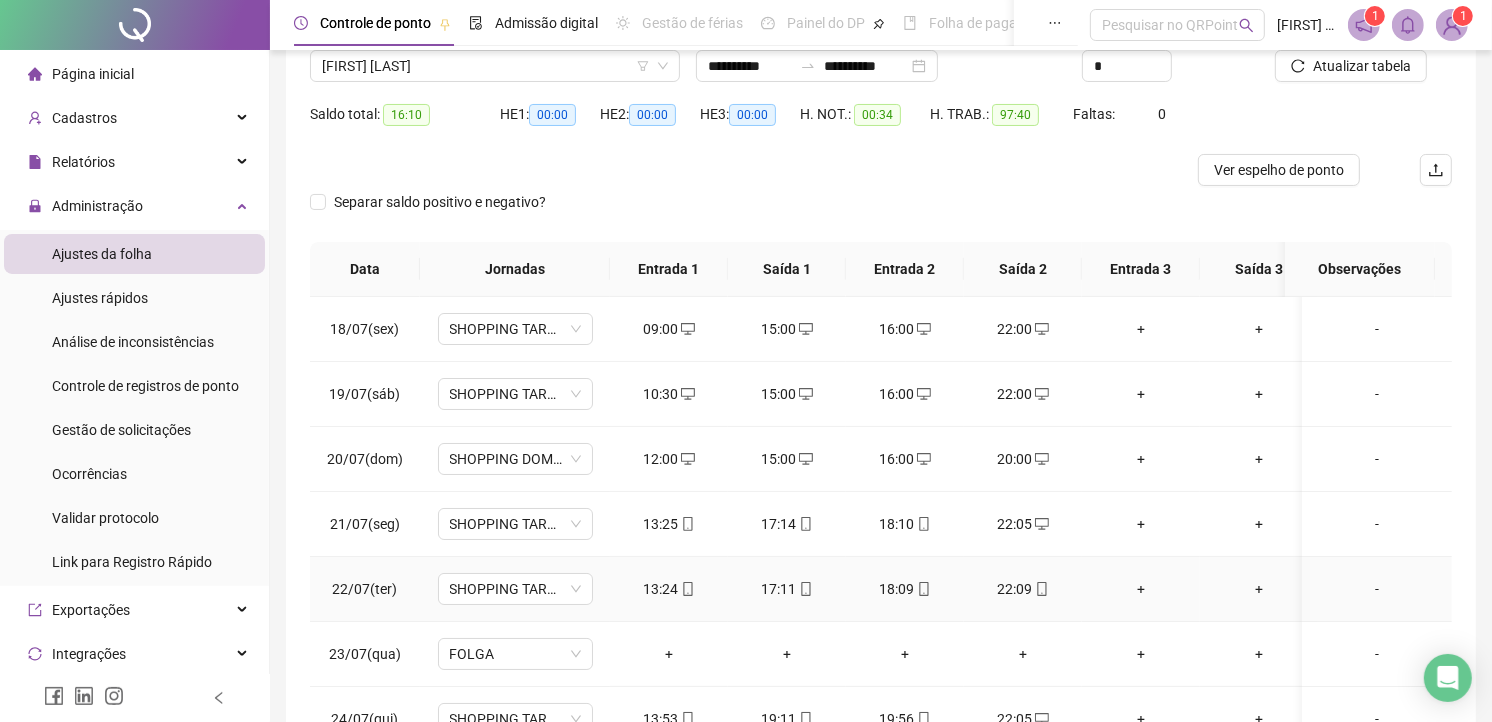 scroll, scrollTop: 53, scrollLeft: 0, axis: vertical 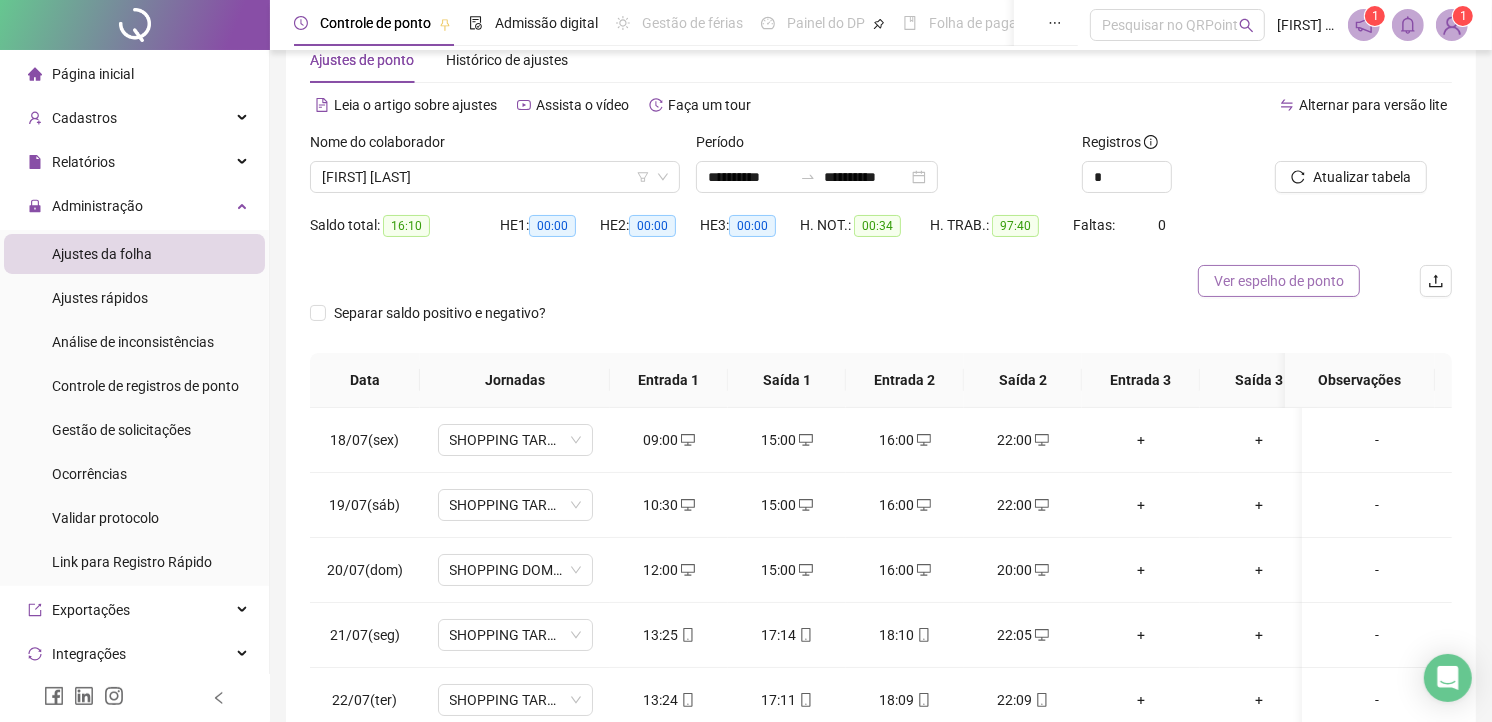 click on "Ver espelho de ponto" at bounding box center [1279, 281] 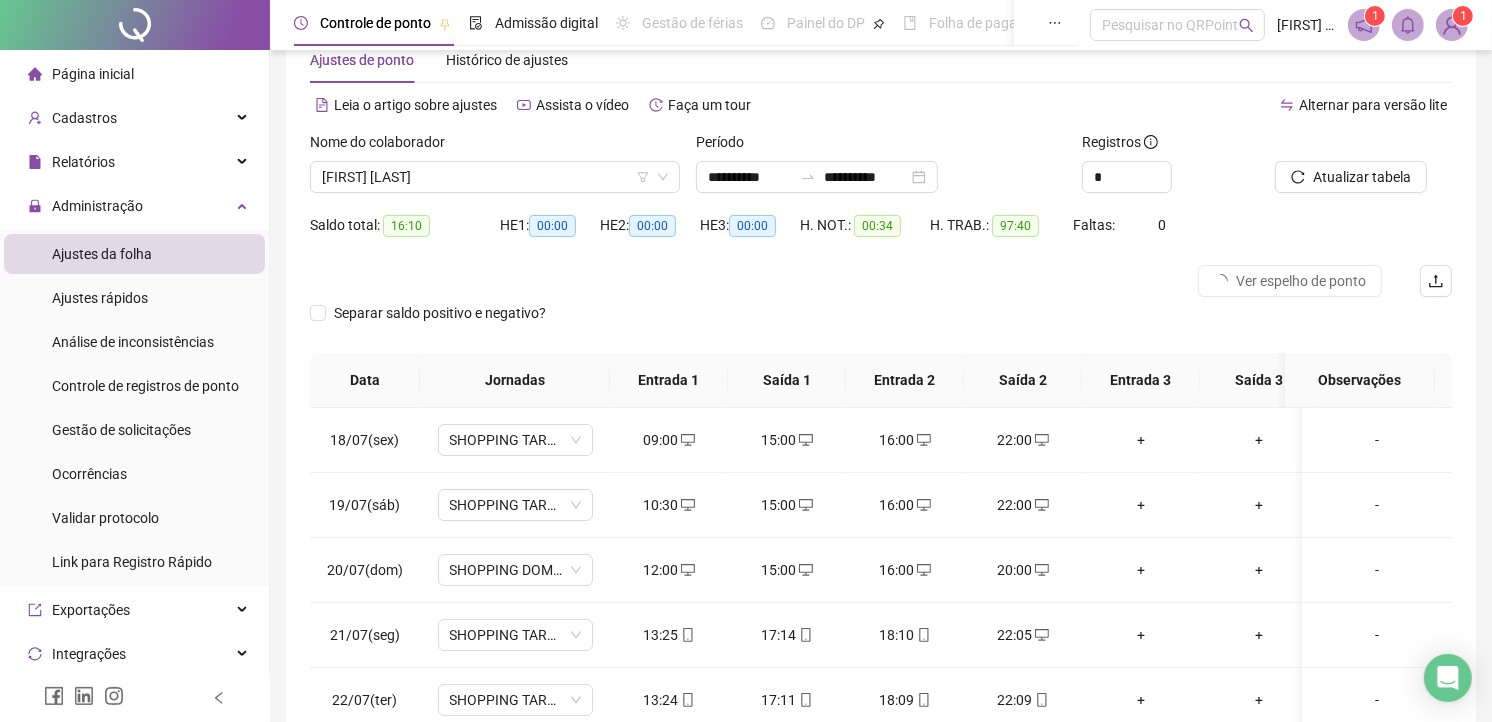 scroll, scrollTop: 275, scrollLeft: 0, axis: vertical 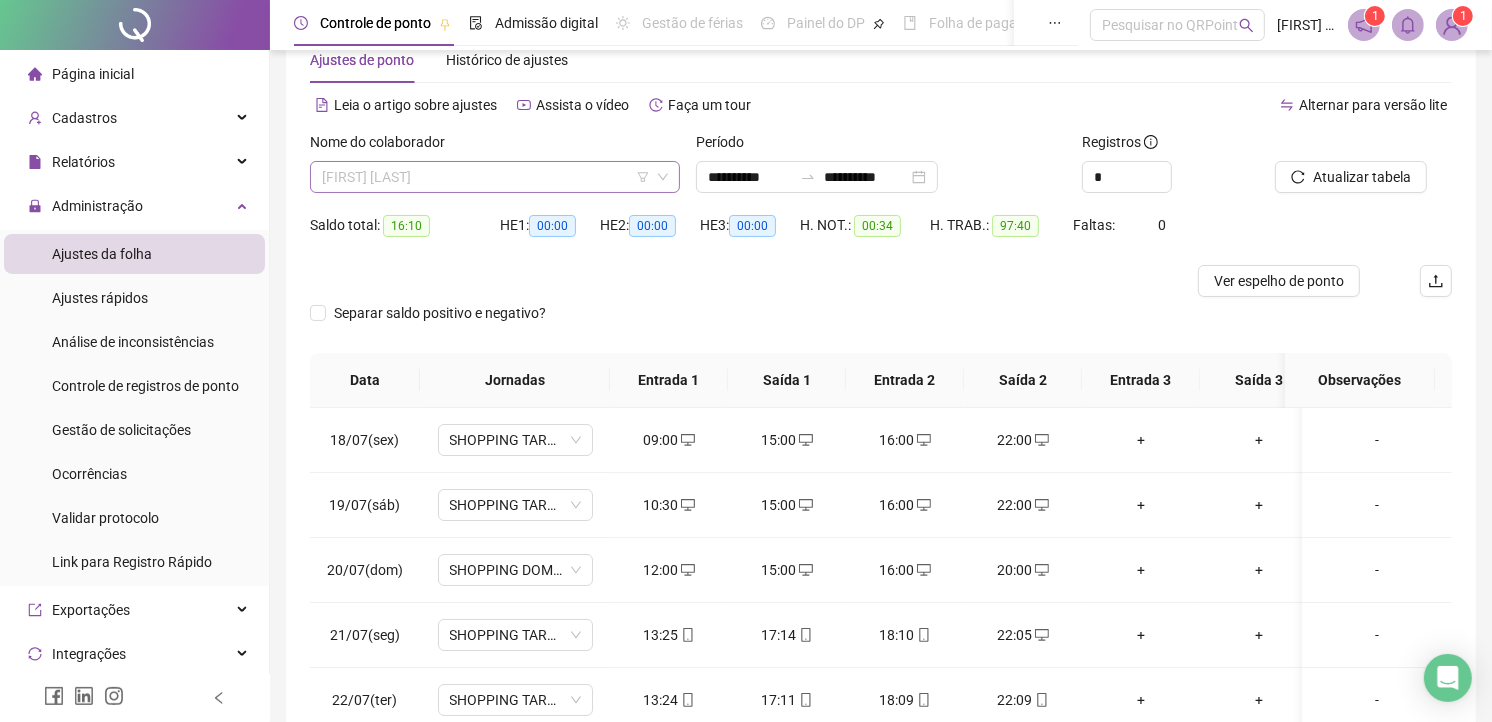 click on "[FIRST] [LAST]" at bounding box center (495, 177) 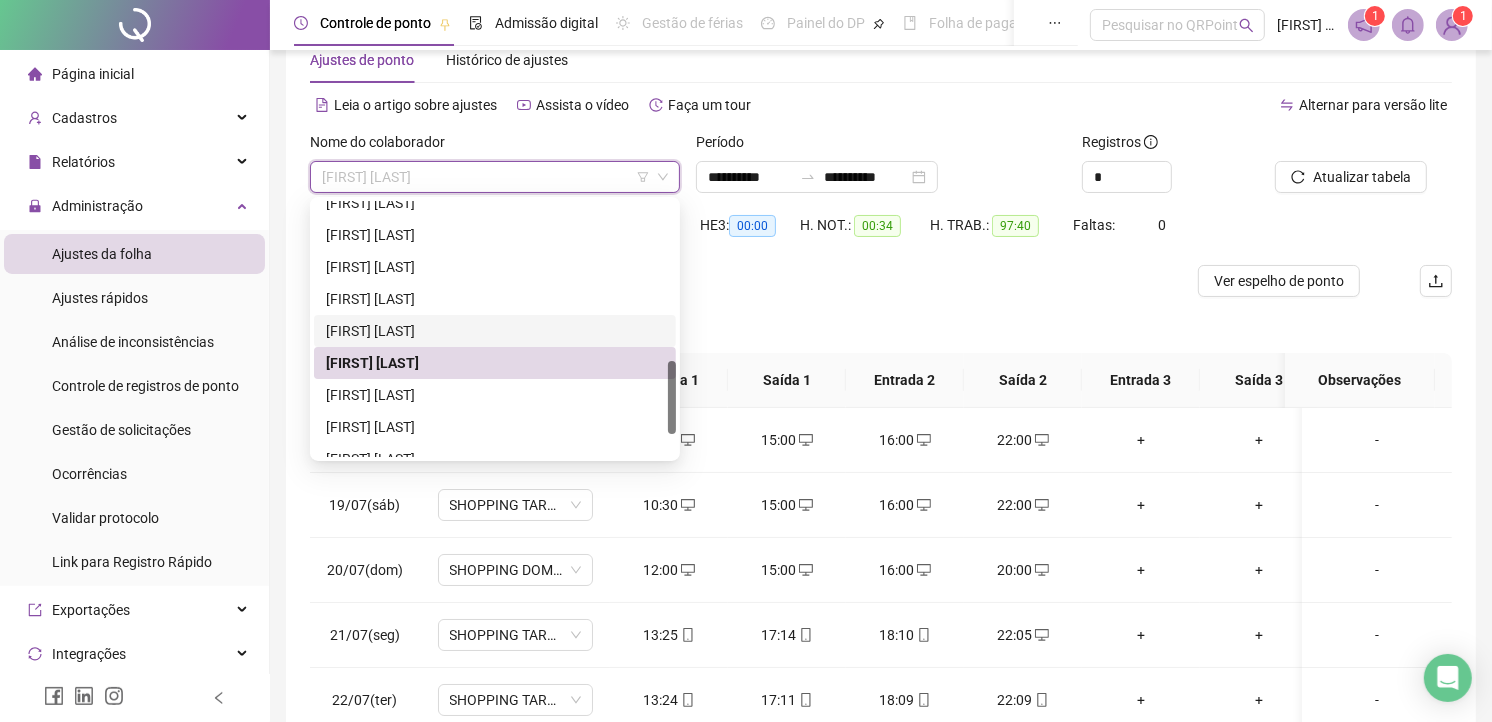 click on "[FIRST] [LAST]" at bounding box center [495, 331] 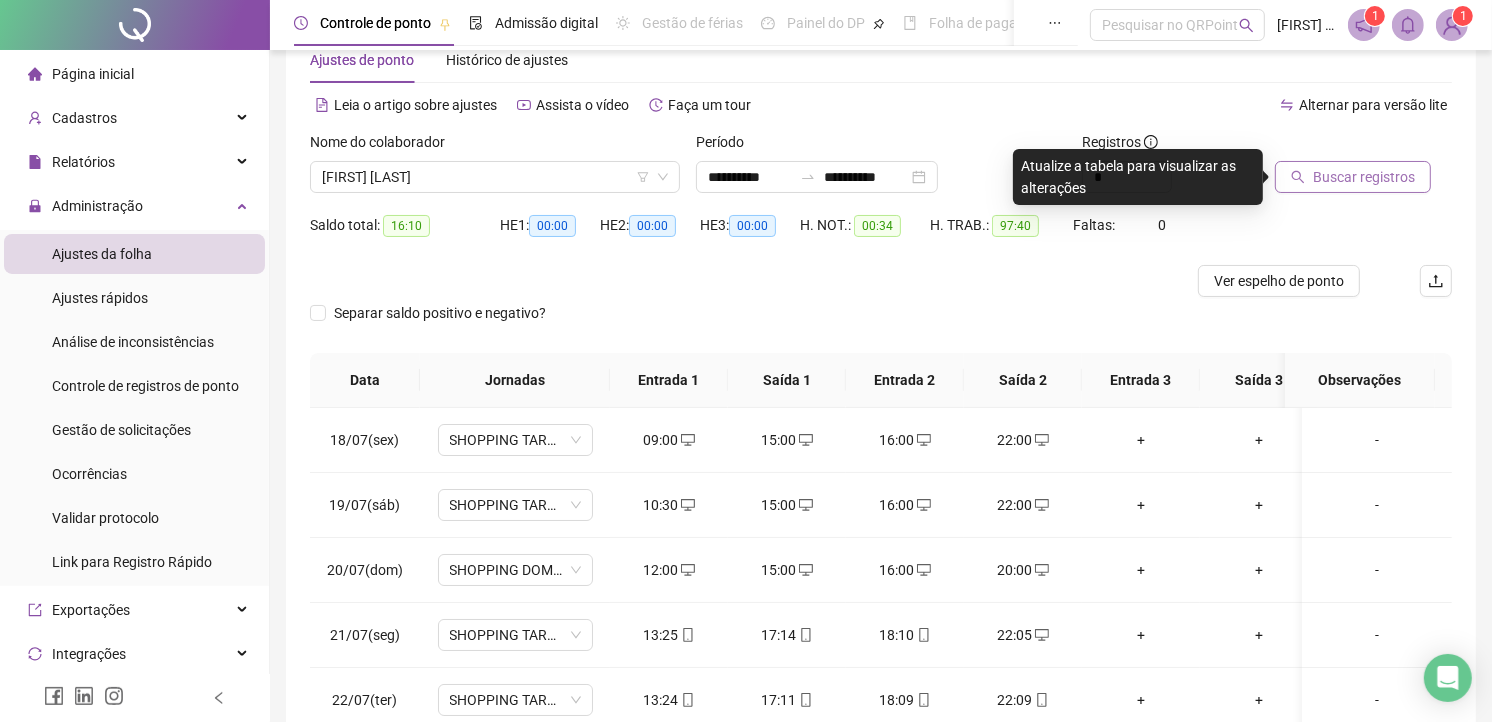 click on "Buscar registros" at bounding box center (1364, 177) 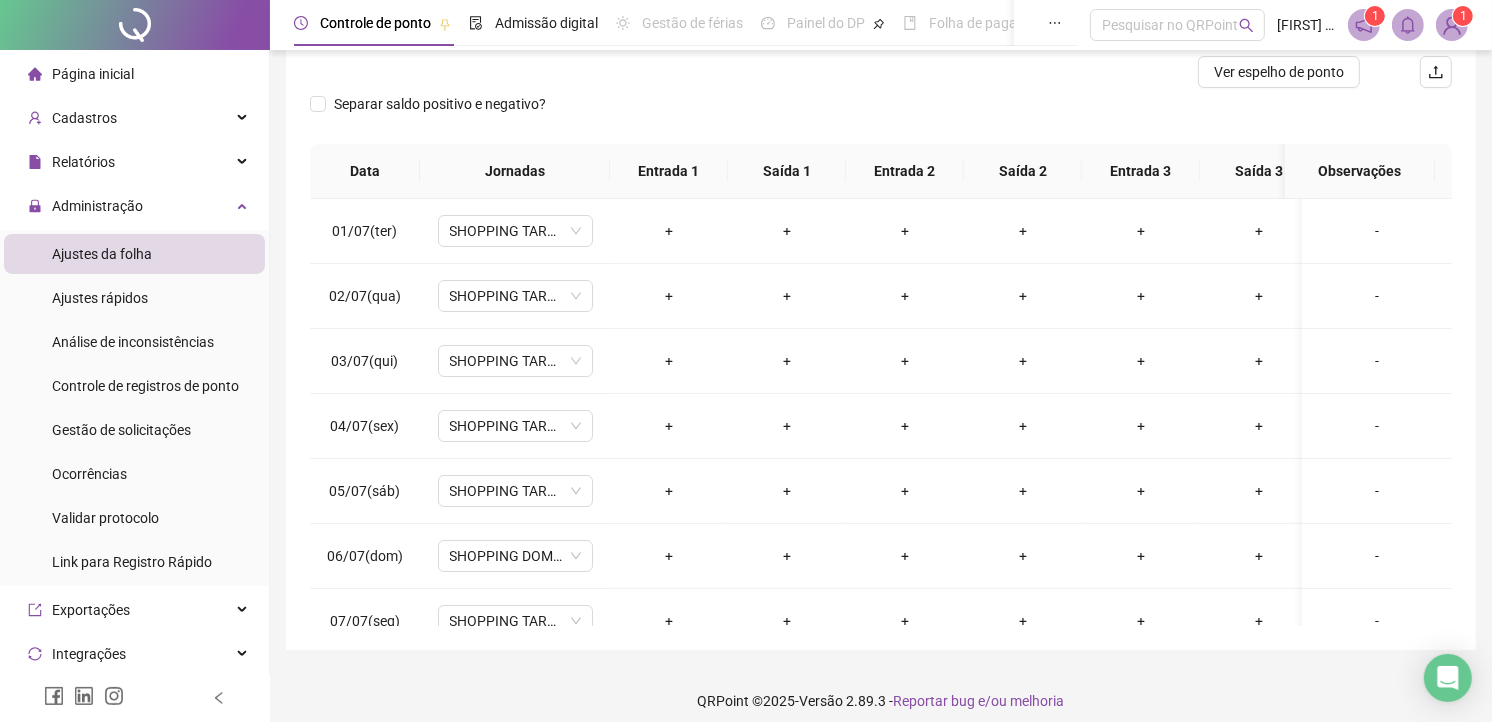 scroll, scrollTop: 164, scrollLeft: 0, axis: vertical 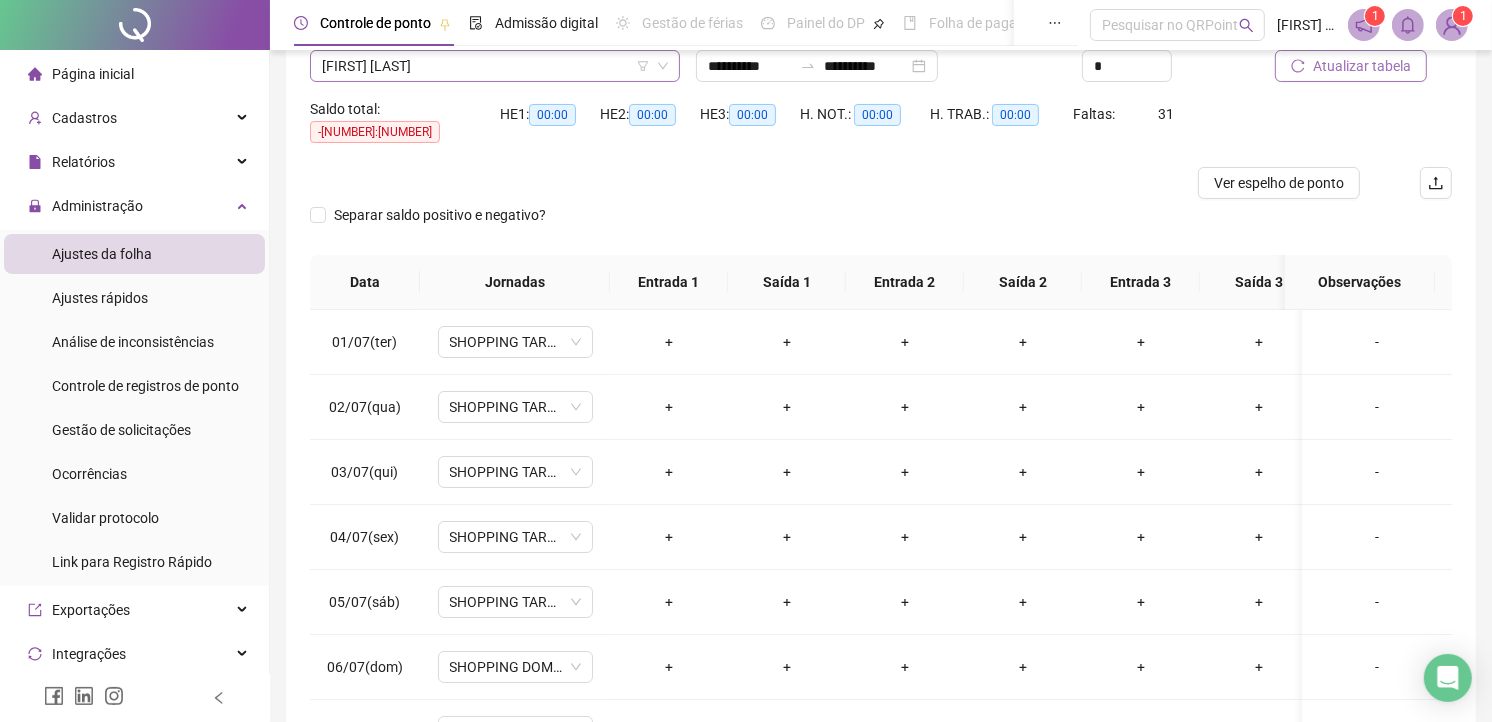 click on "[FIRST] [LAST]" at bounding box center [495, 66] 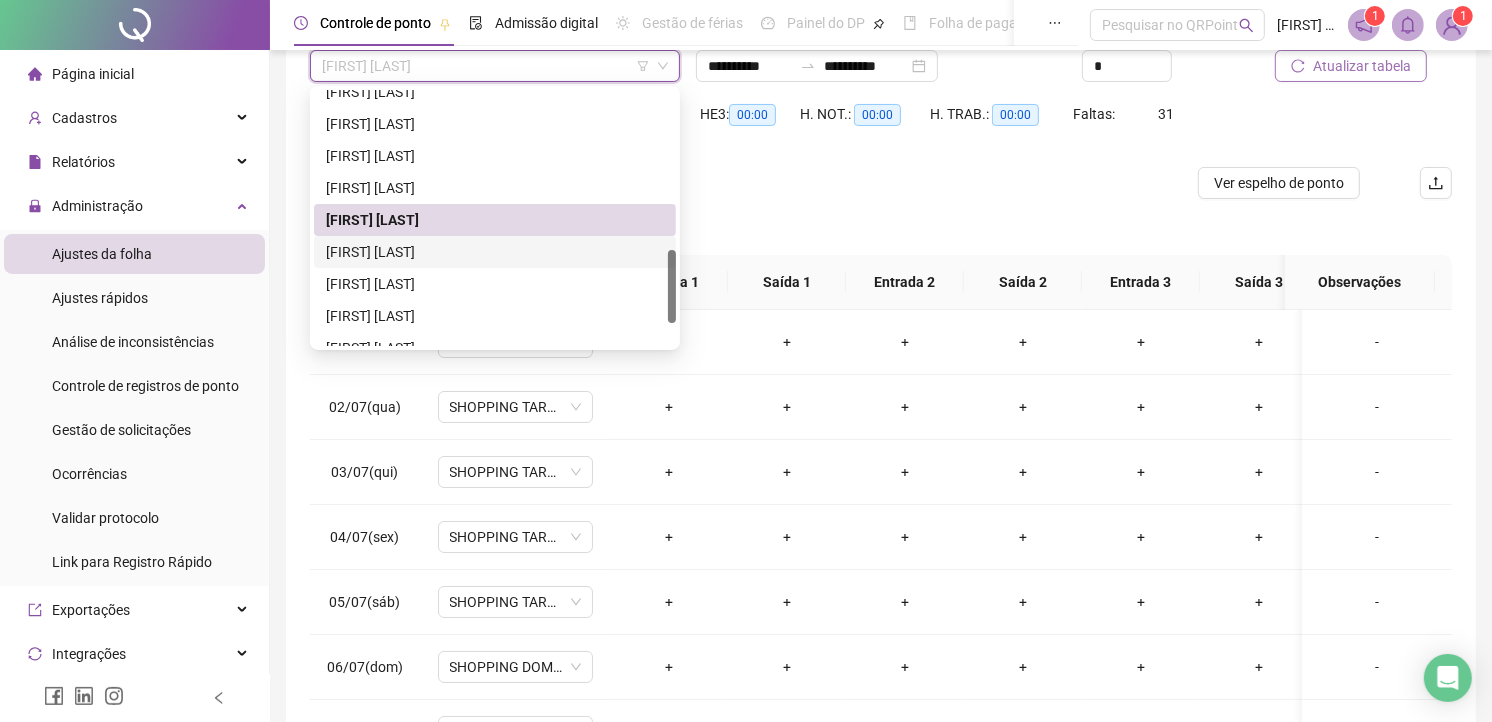 click on "[FIRST] [LAST]" at bounding box center [495, 252] 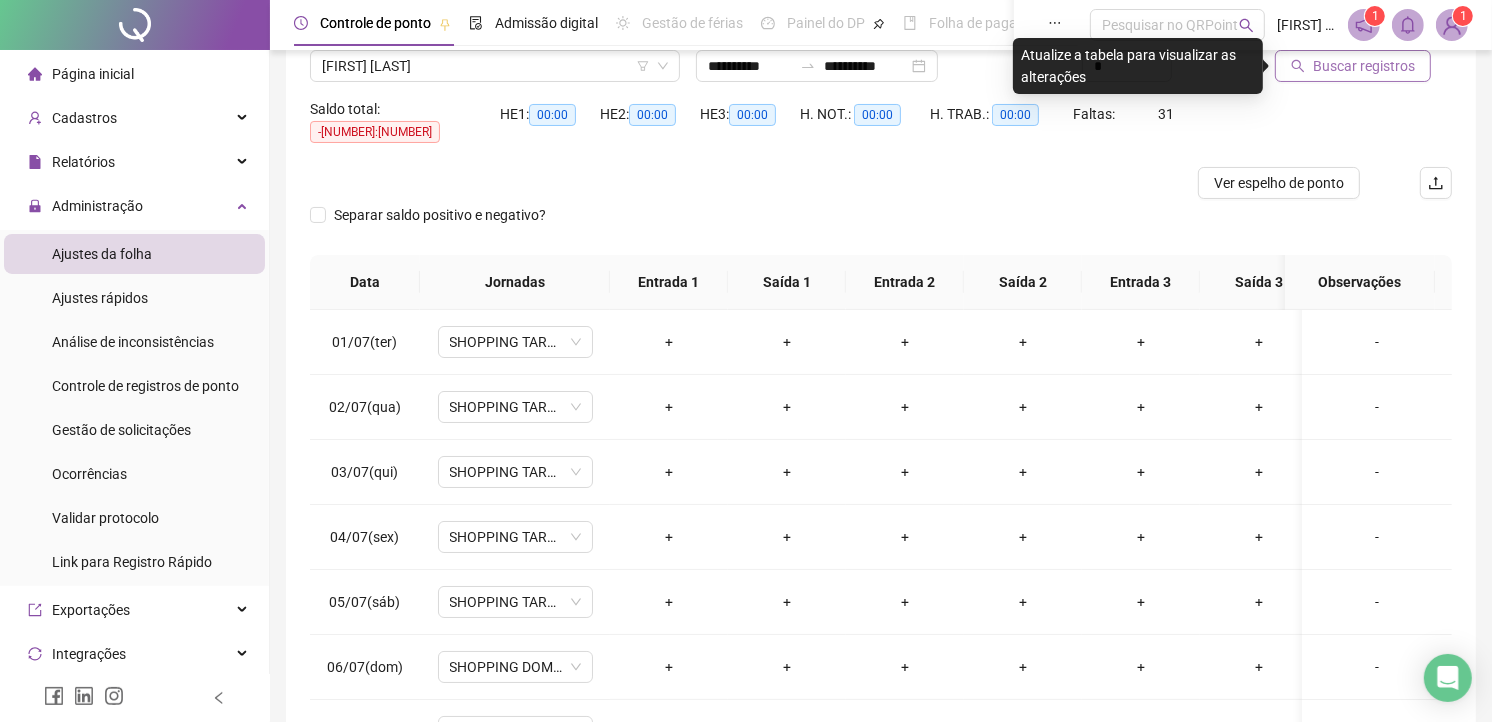 click on "Buscar registros" at bounding box center (1353, 66) 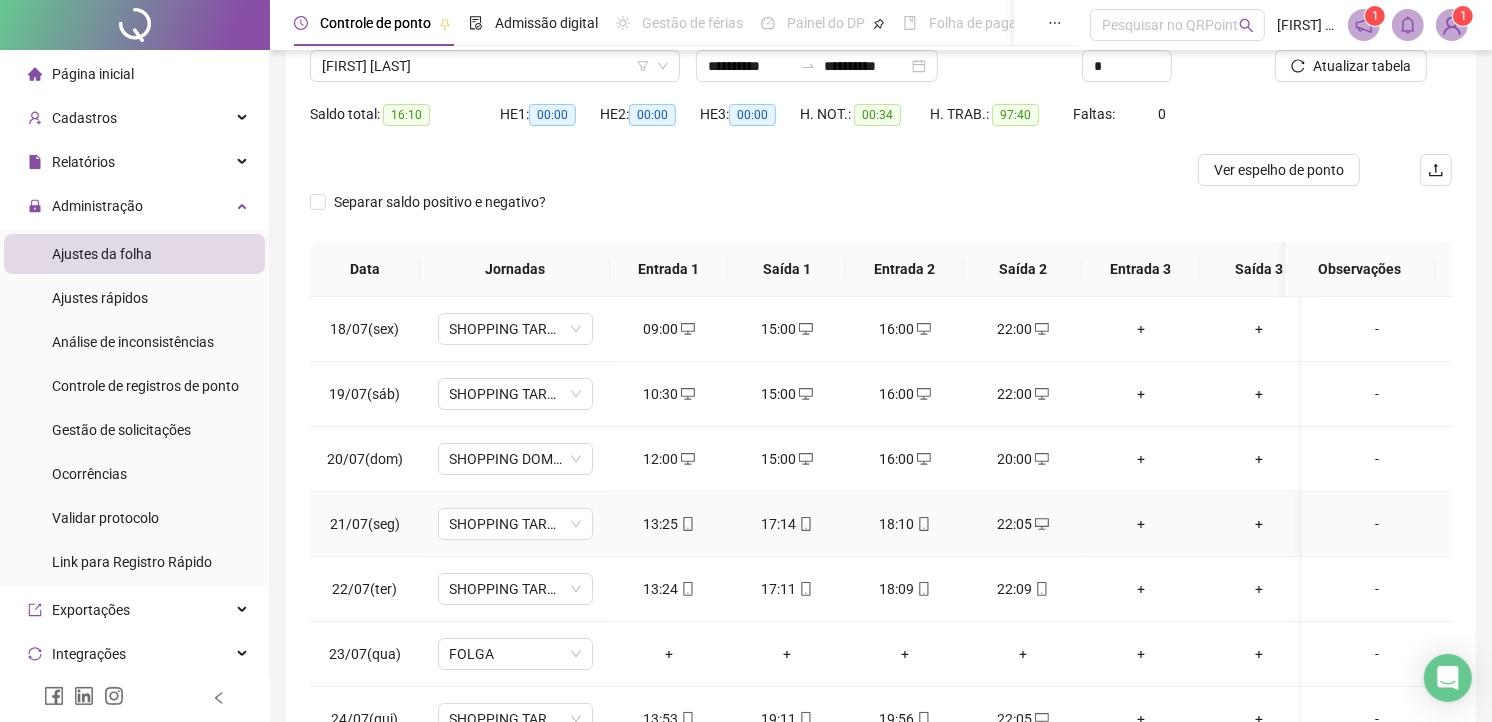 scroll, scrollTop: 53, scrollLeft: 0, axis: vertical 